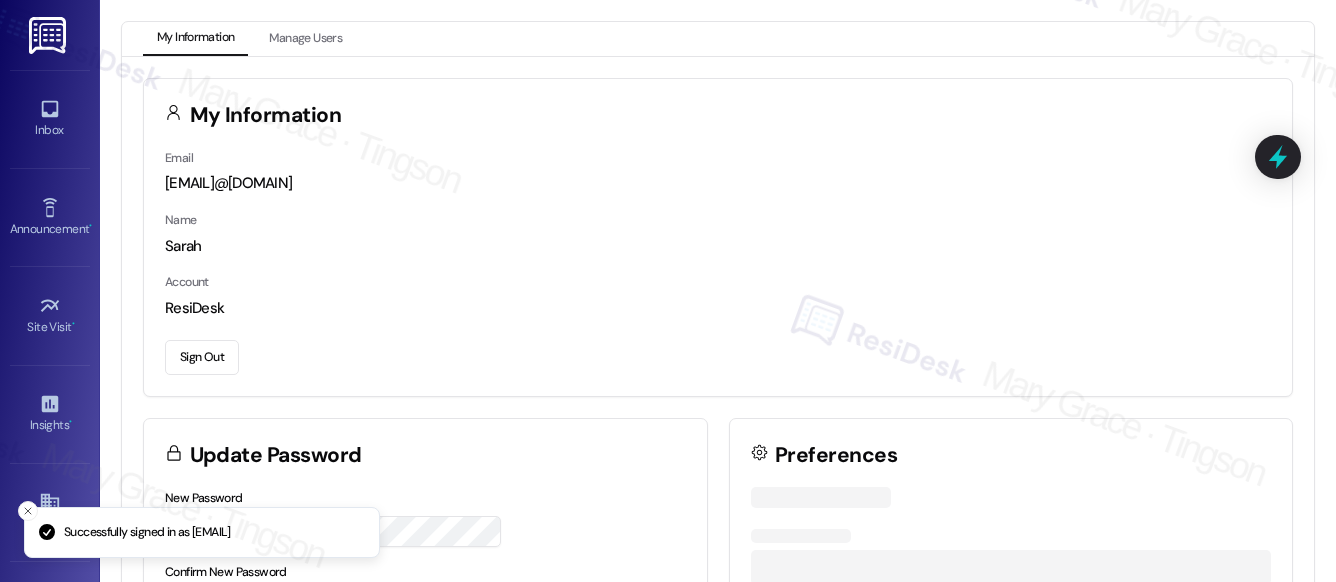 scroll, scrollTop: 0, scrollLeft: 0, axis: both 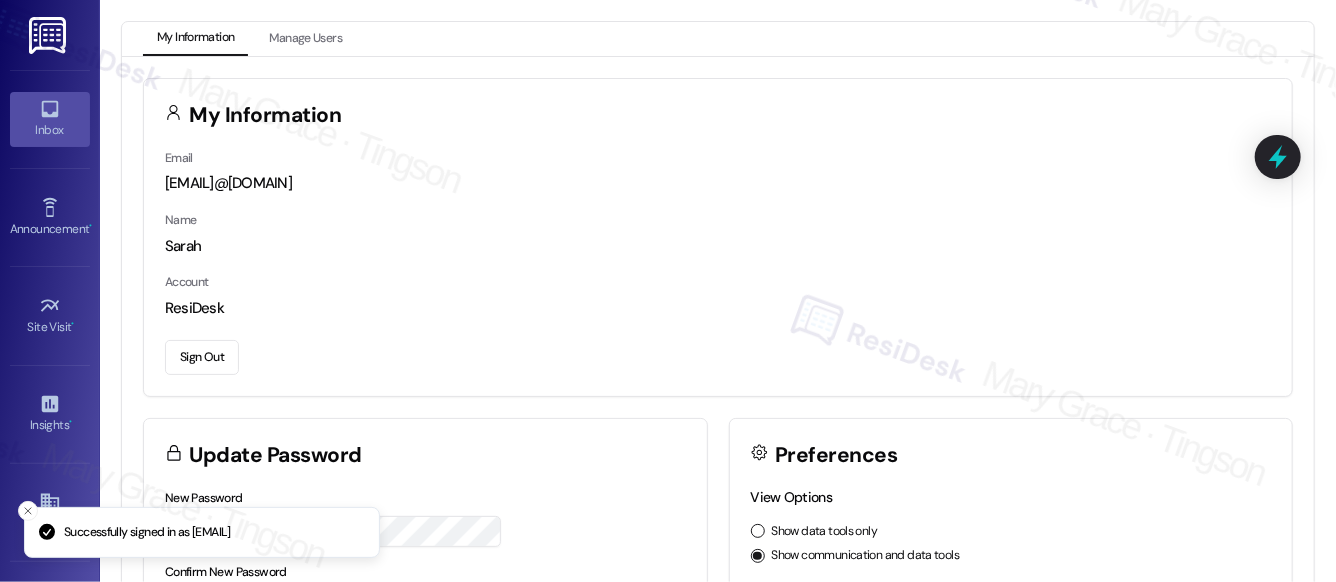 click 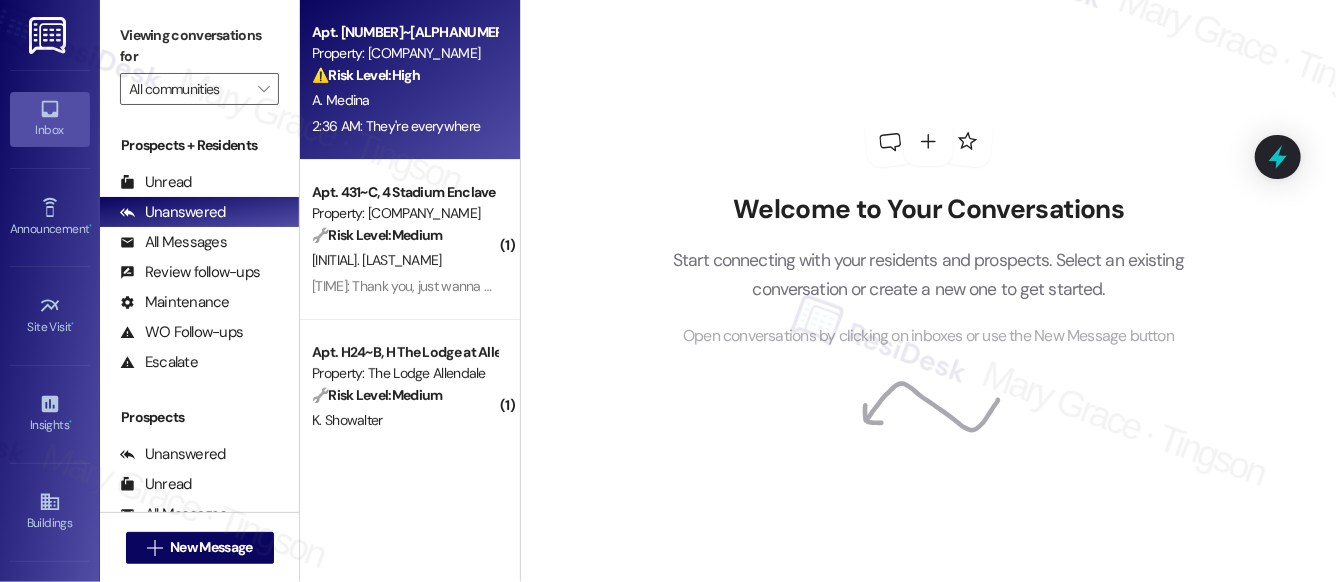 click on "A. Medina" at bounding box center [404, 100] 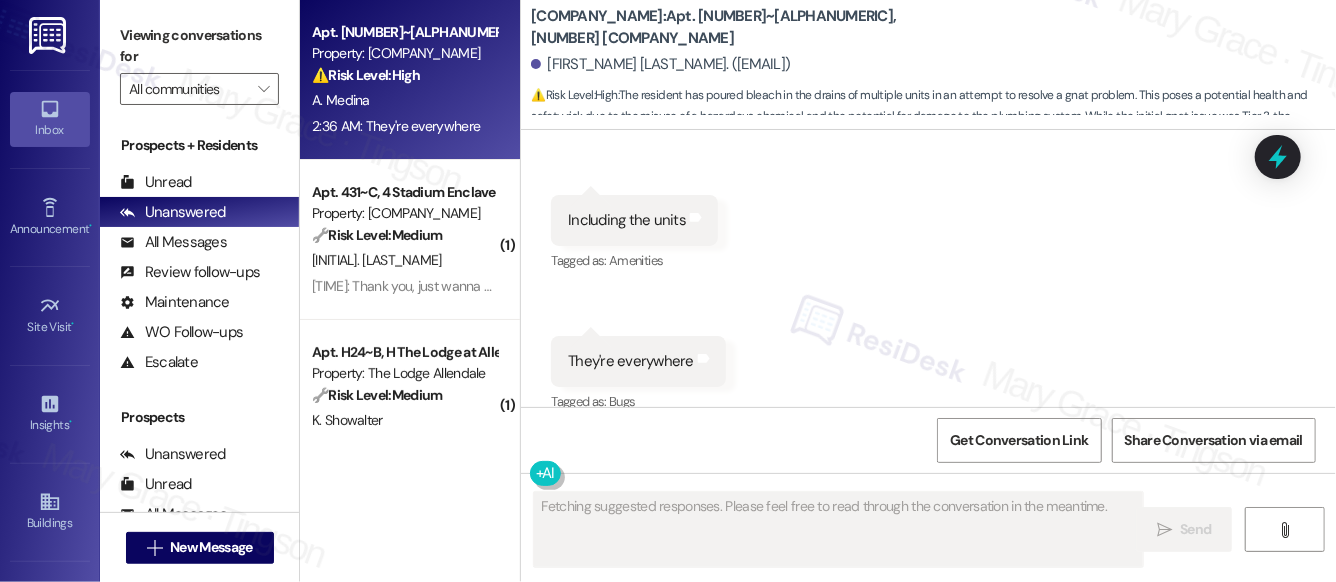 scroll, scrollTop: 2382, scrollLeft: 0, axis: vertical 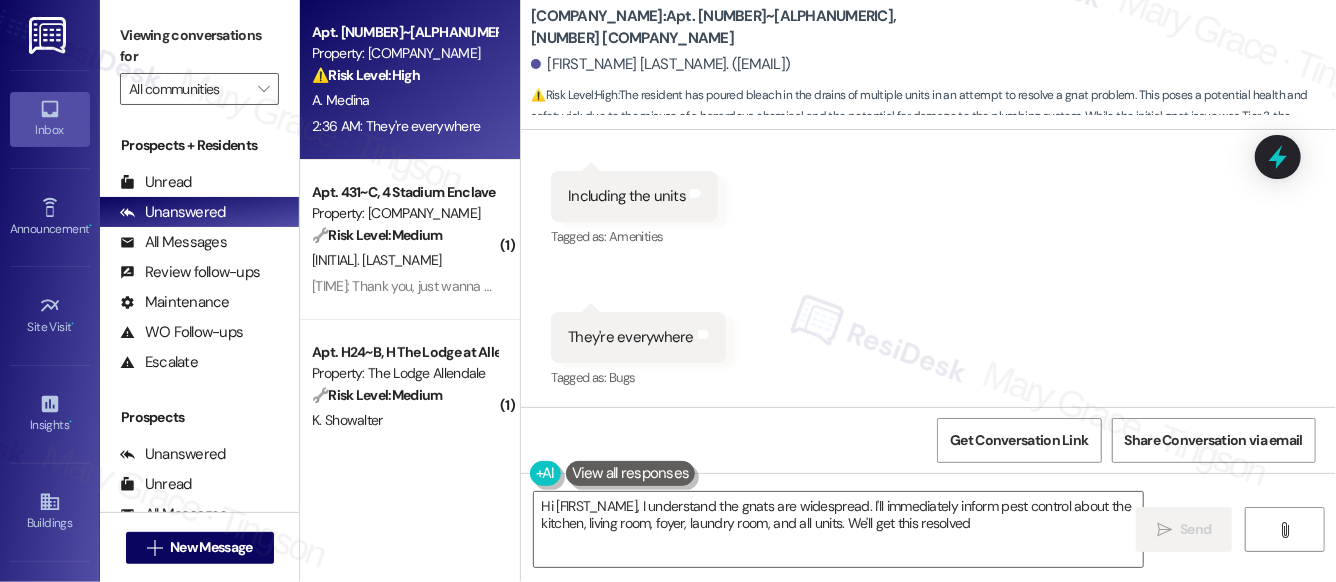 type on "Hi [FIRST_NAME], I understand the gnats are widespread. I'll immediately inform pest control about the kitchen, living room, foyer, laundry room, and all units. We'll get this resolved!" 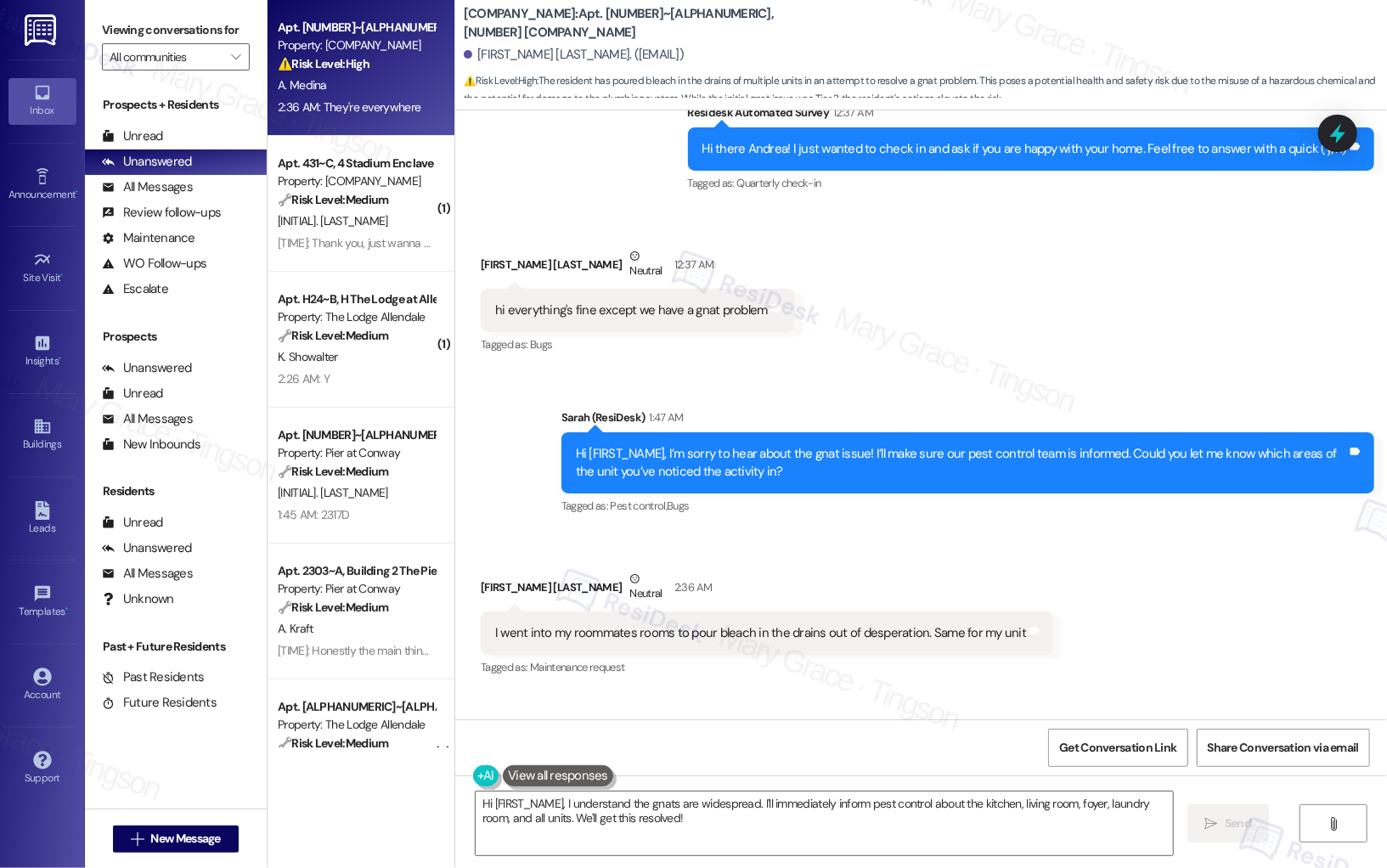 scroll, scrollTop: 1215, scrollLeft: 0, axis: vertical 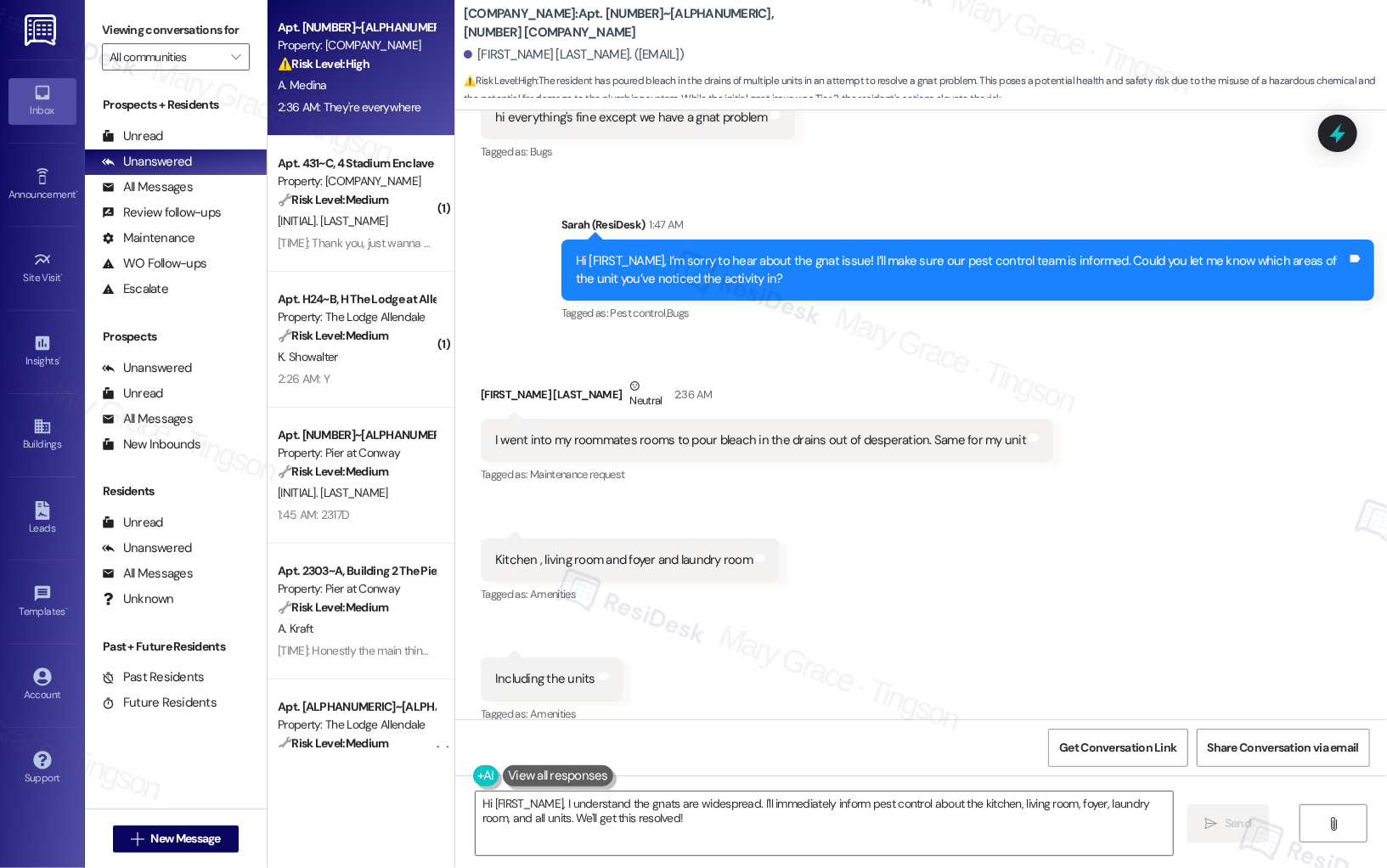 click on "Kitchen , living room and foyer and laundry room" at bounding box center (623, 560) 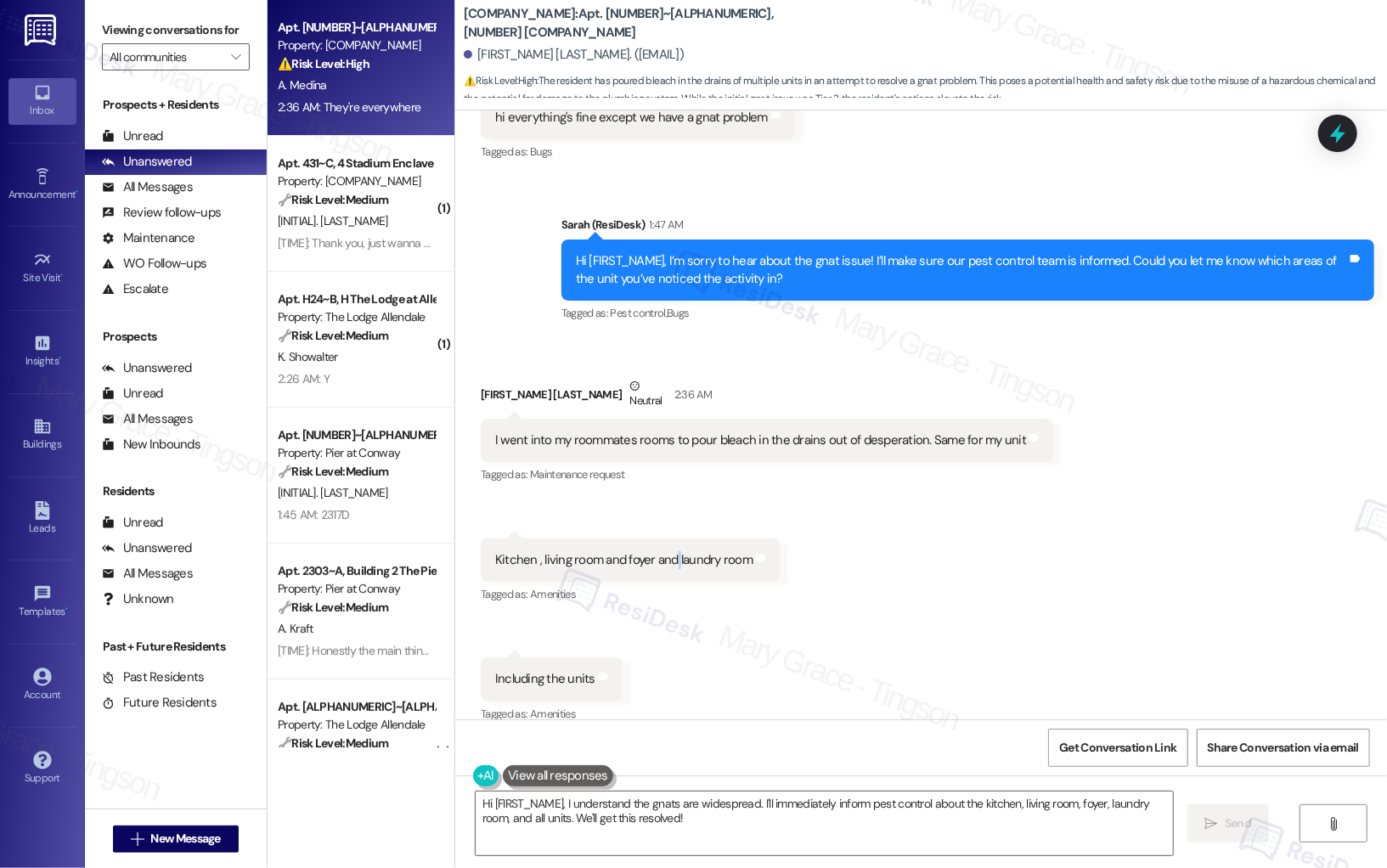 click on "Kitchen , living room and foyer and laundry room" at bounding box center (623, 560) 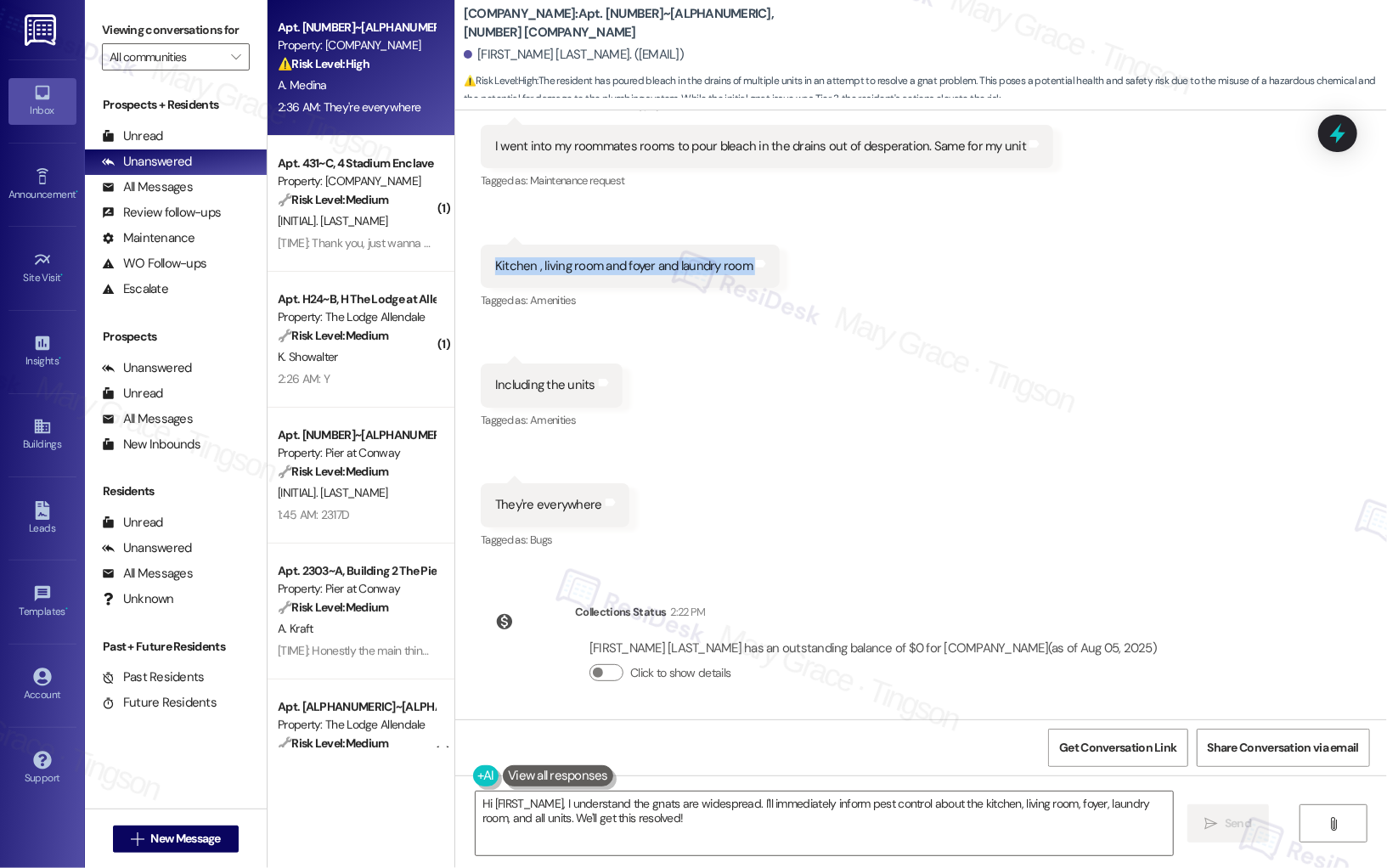 scroll, scrollTop: 1697, scrollLeft: 0, axis: vertical 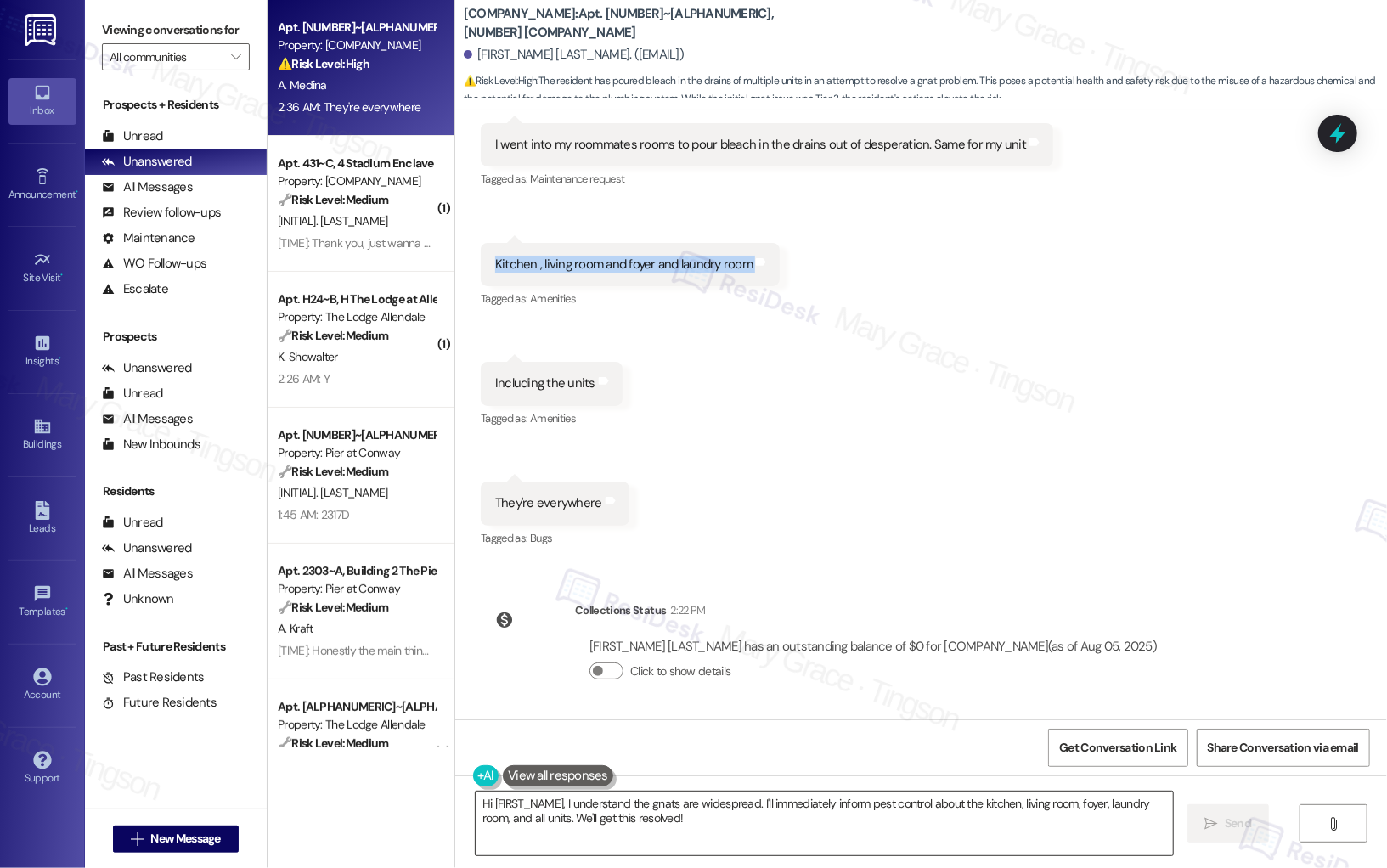 click on "Hi {{first_name}}, I understand the gnats are widespread. I'll immediately inform pest control about the kitchen, living room, foyer, laundry room, and all units. We'll get this resolved!" at bounding box center [824, 823] 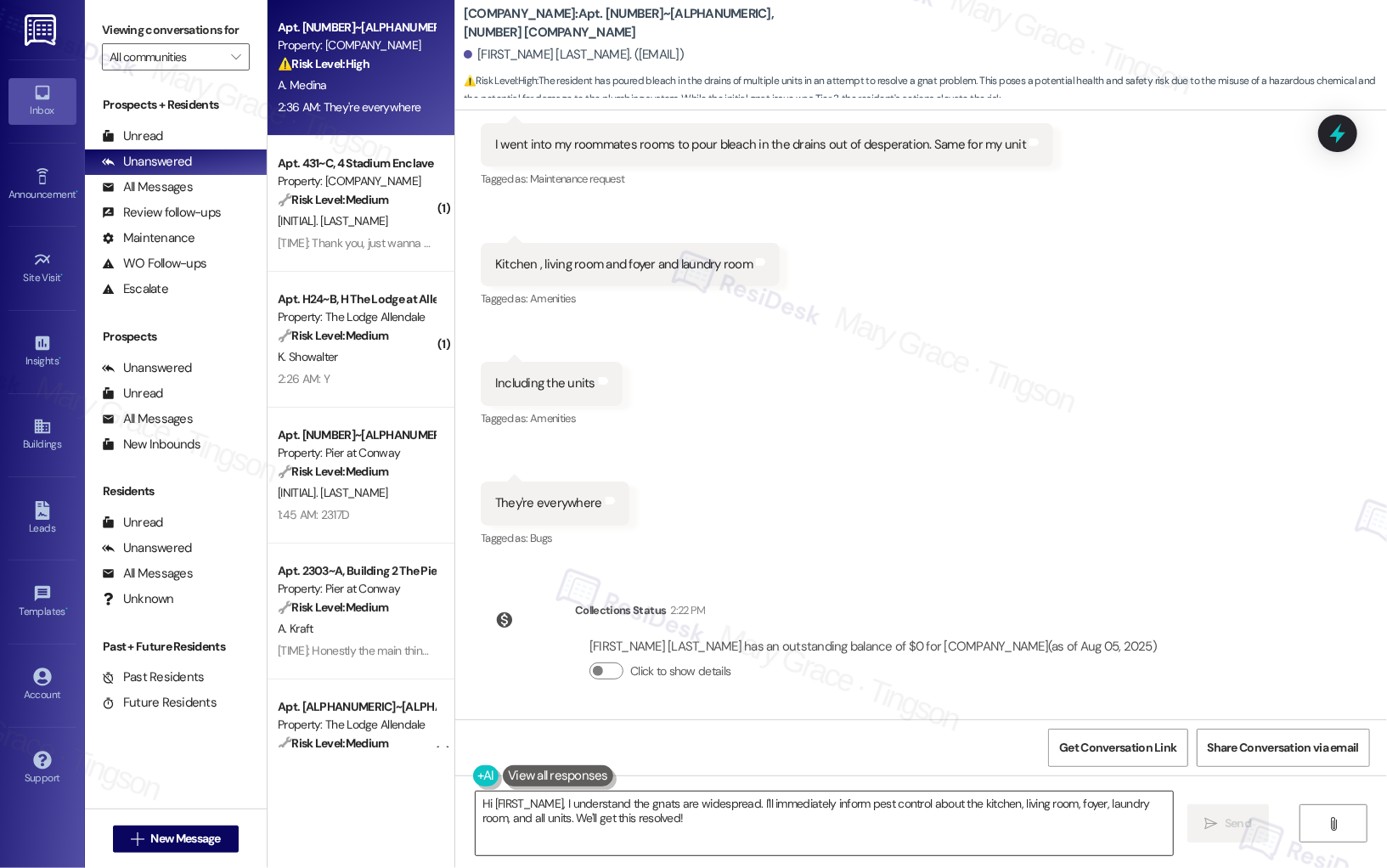 click on "Hi {{first_name}}, I understand the gnats are widespread. I'll immediately inform pest control about the kitchen, living room, foyer, laundry room, and all units. We'll get this resolved!" at bounding box center [824, 823] 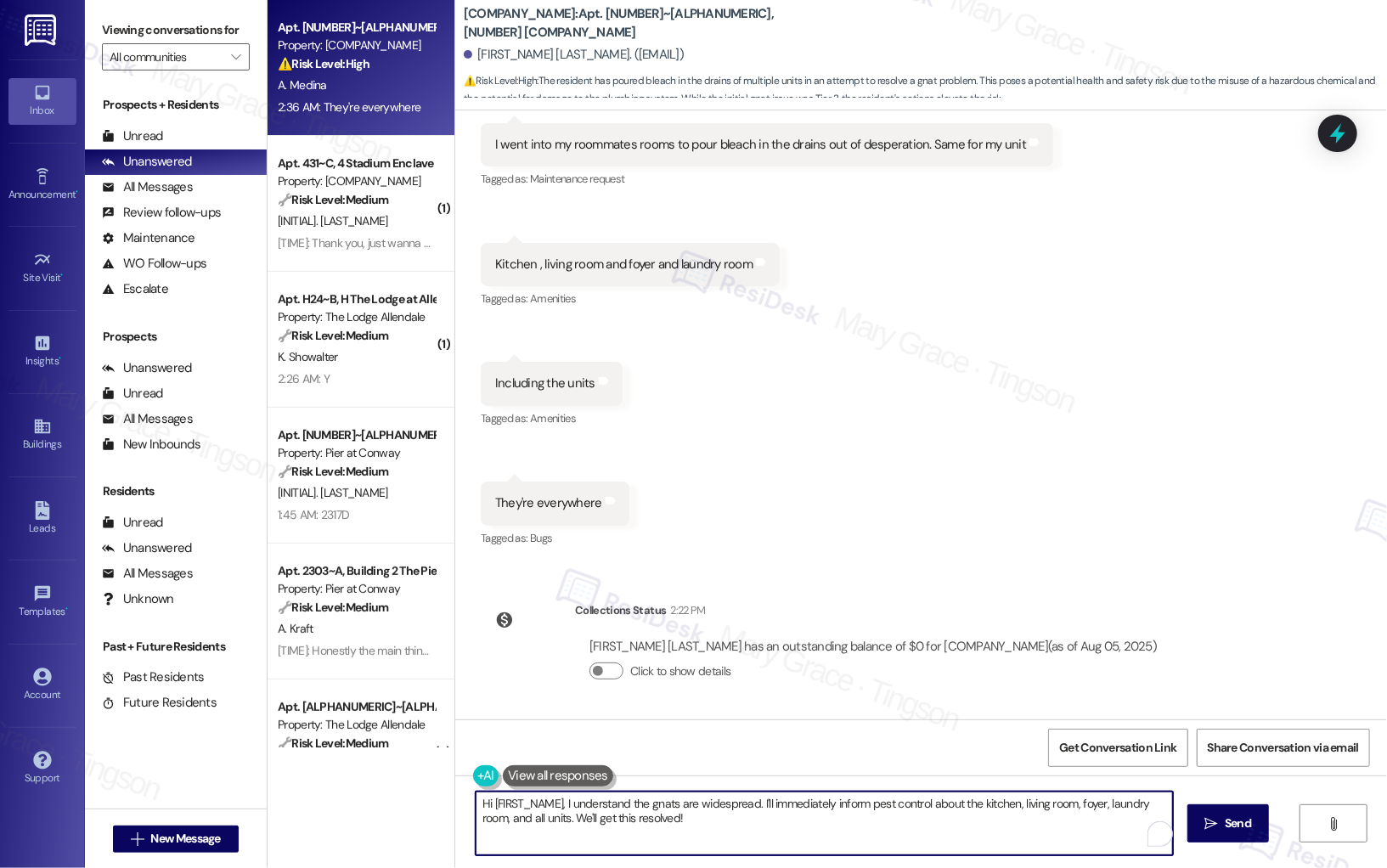 click on "Hi {{first_name}}, I understand the gnats are widespread. I'll immediately inform pest control about the kitchen, living room, foyer, laundry room, and all units. We'll get this resolved!" at bounding box center [824, 823] 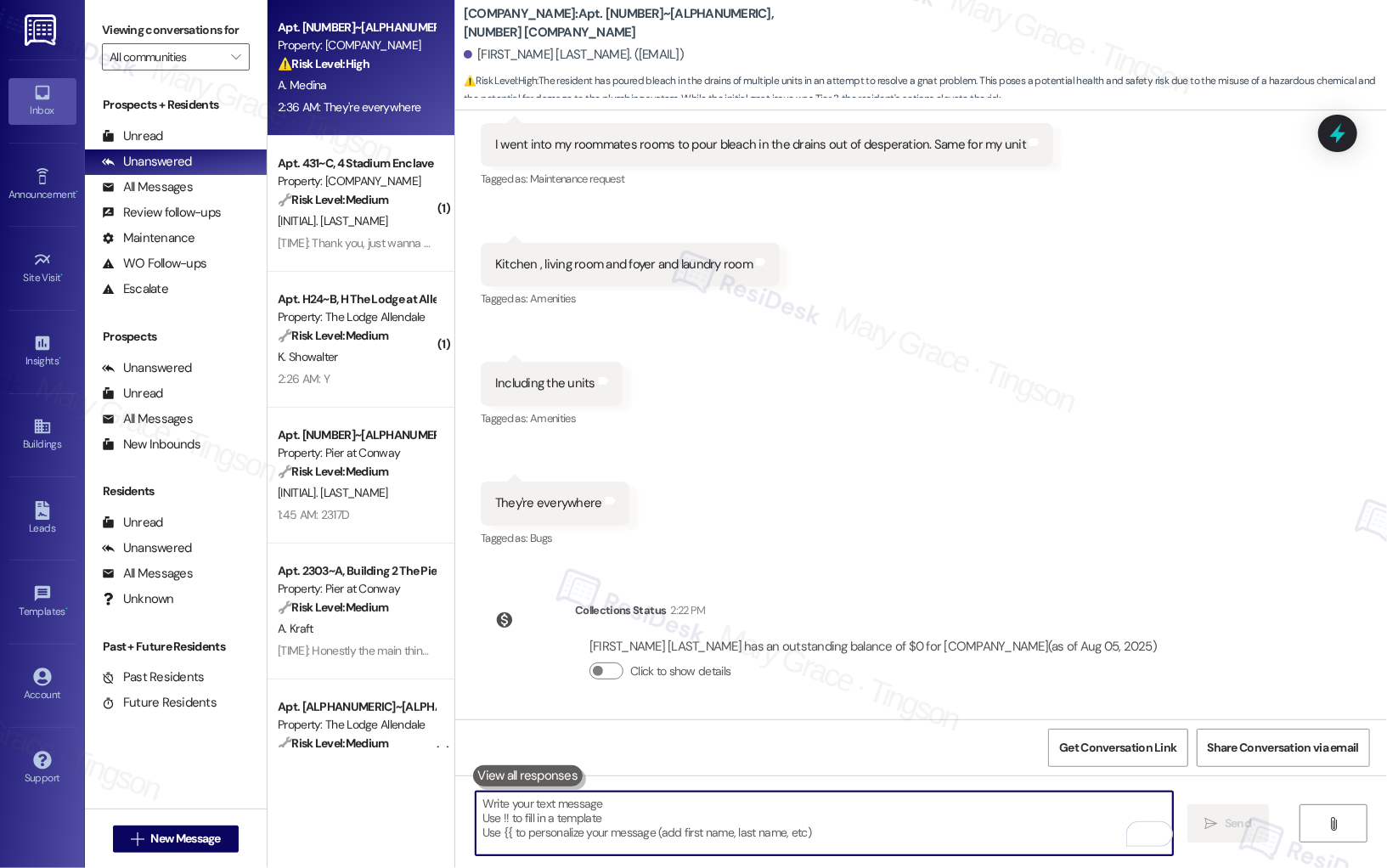 type 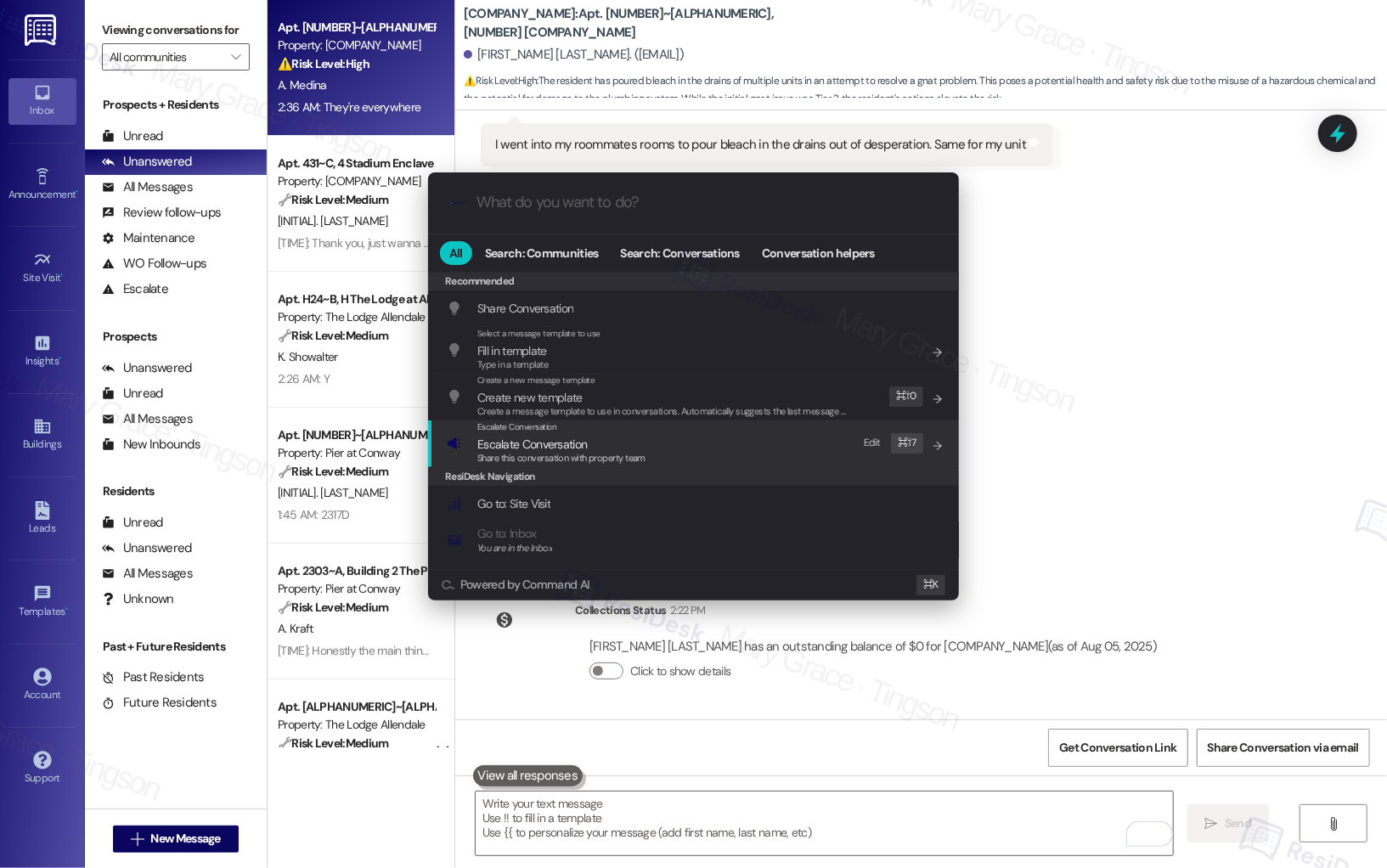 click on "Share this conversation with property team" at bounding box center (561, 458) 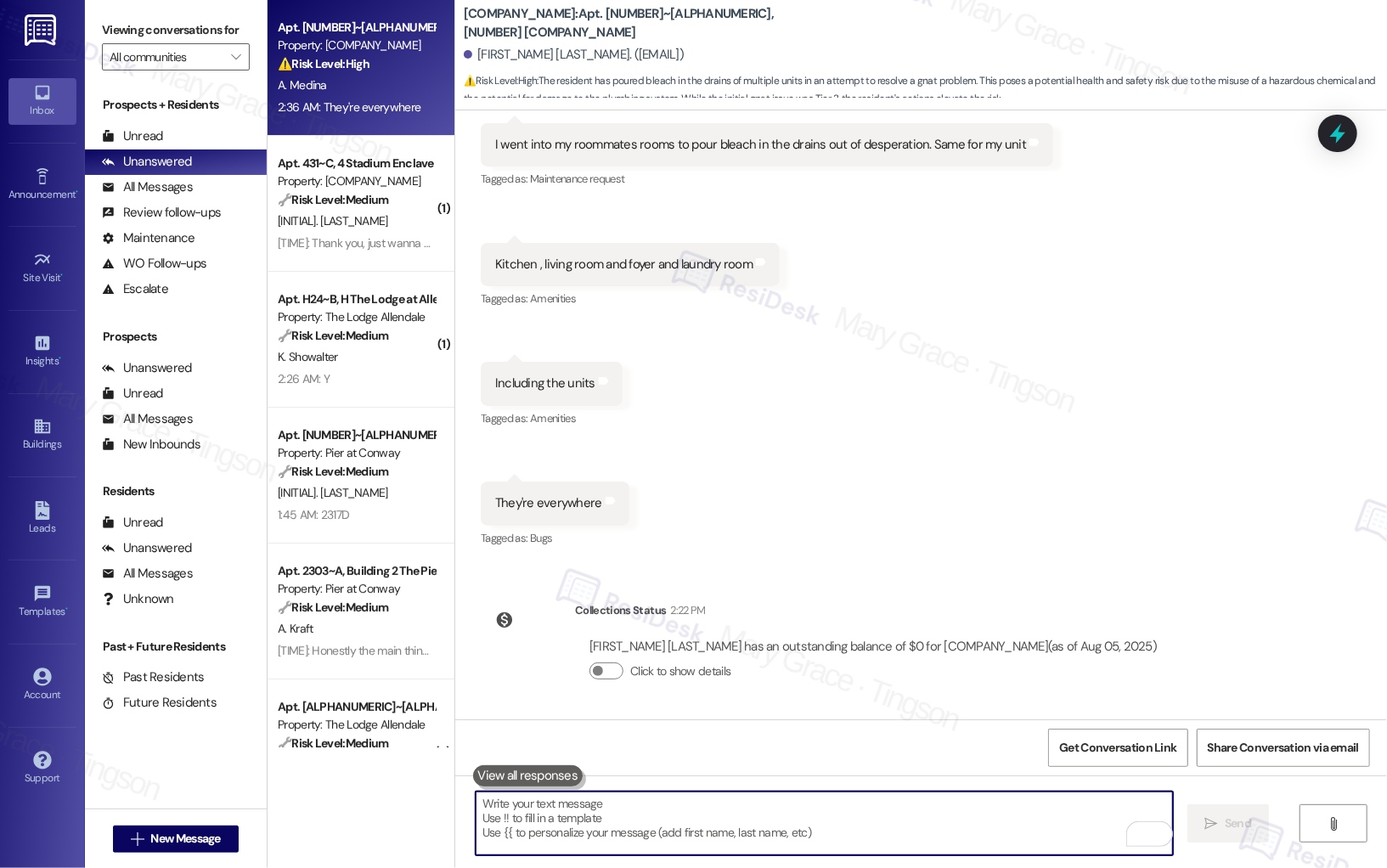 click at bounding box center (824, 823) 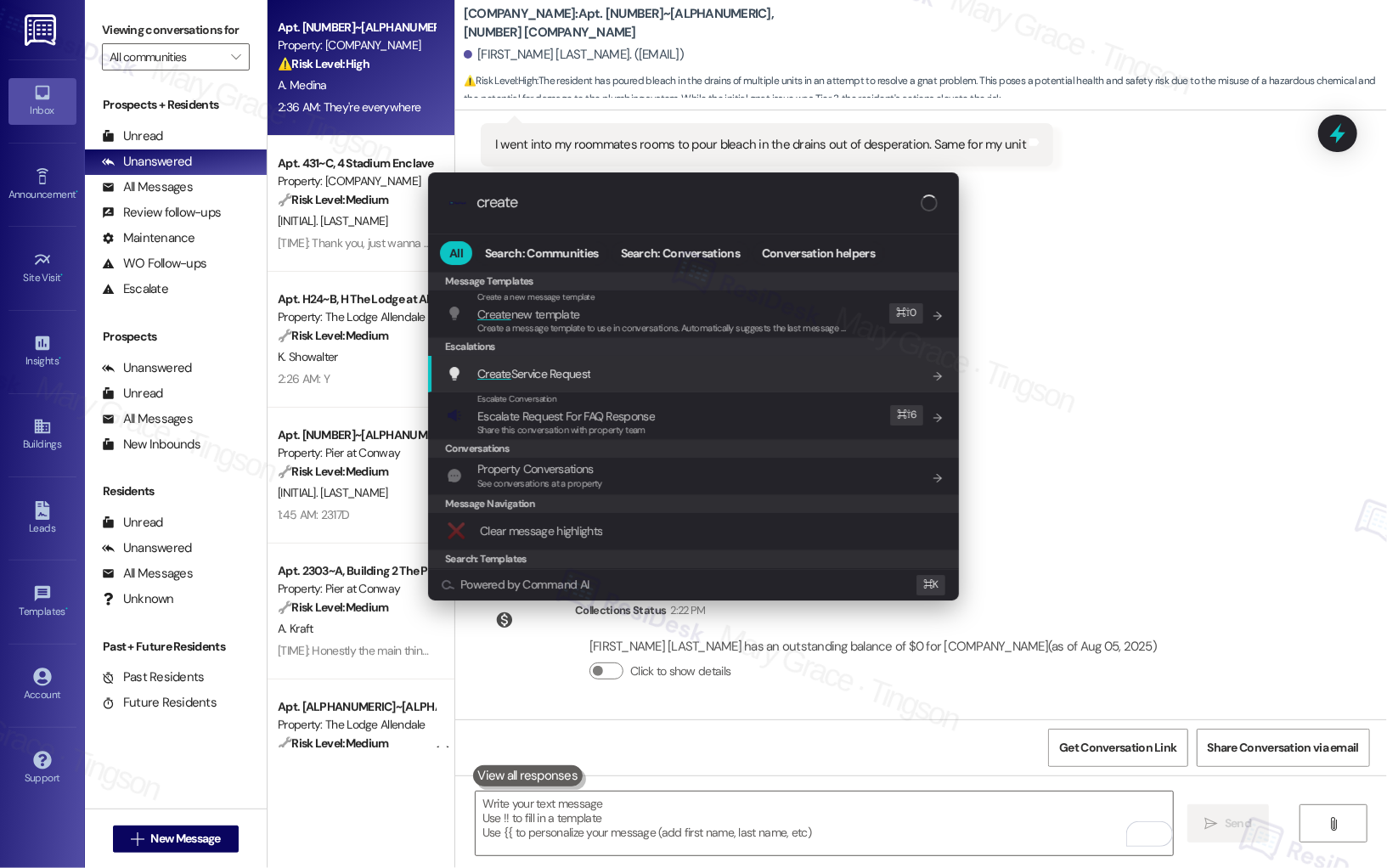 type on "create" 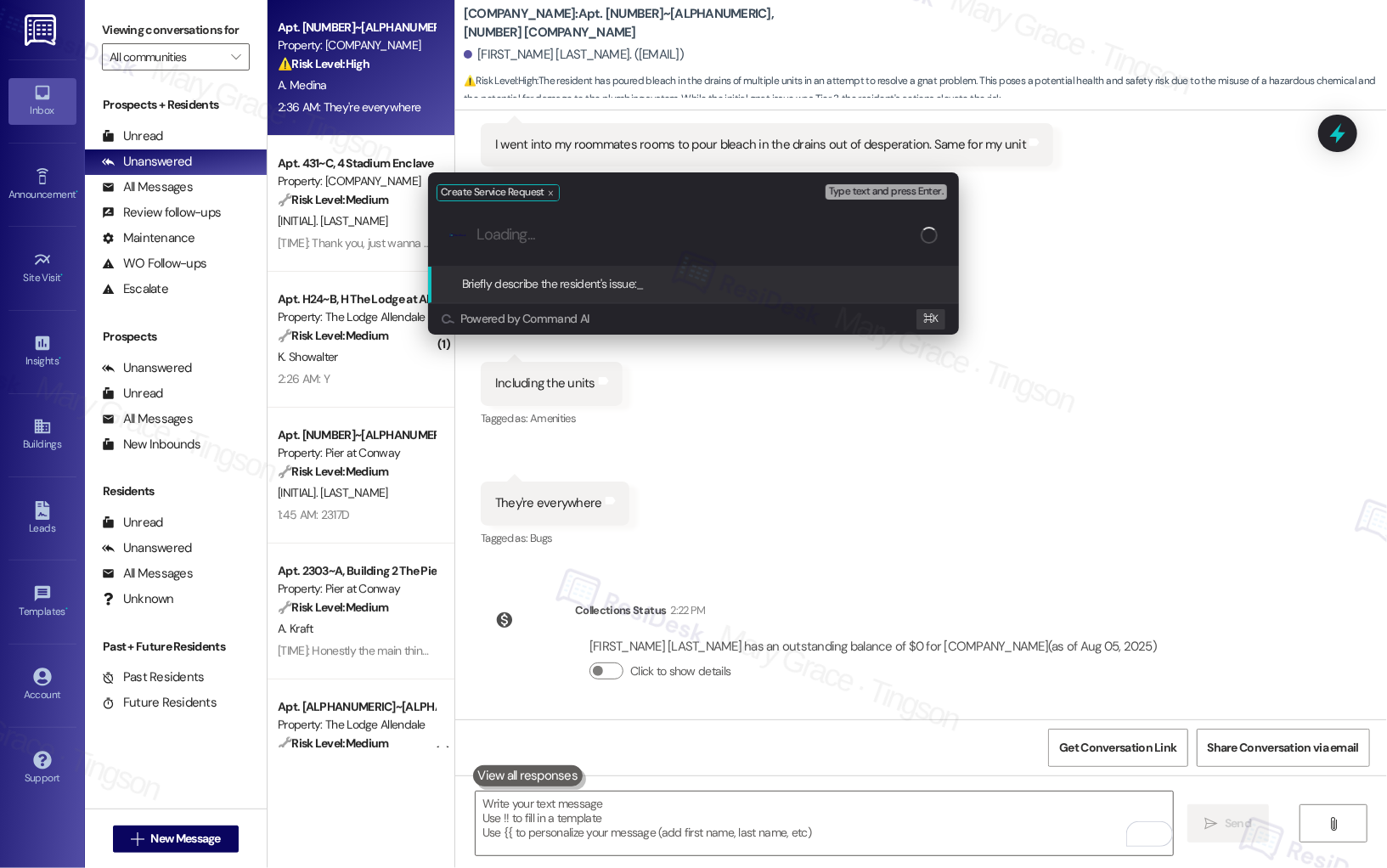 click at bounding box center (698, 234) 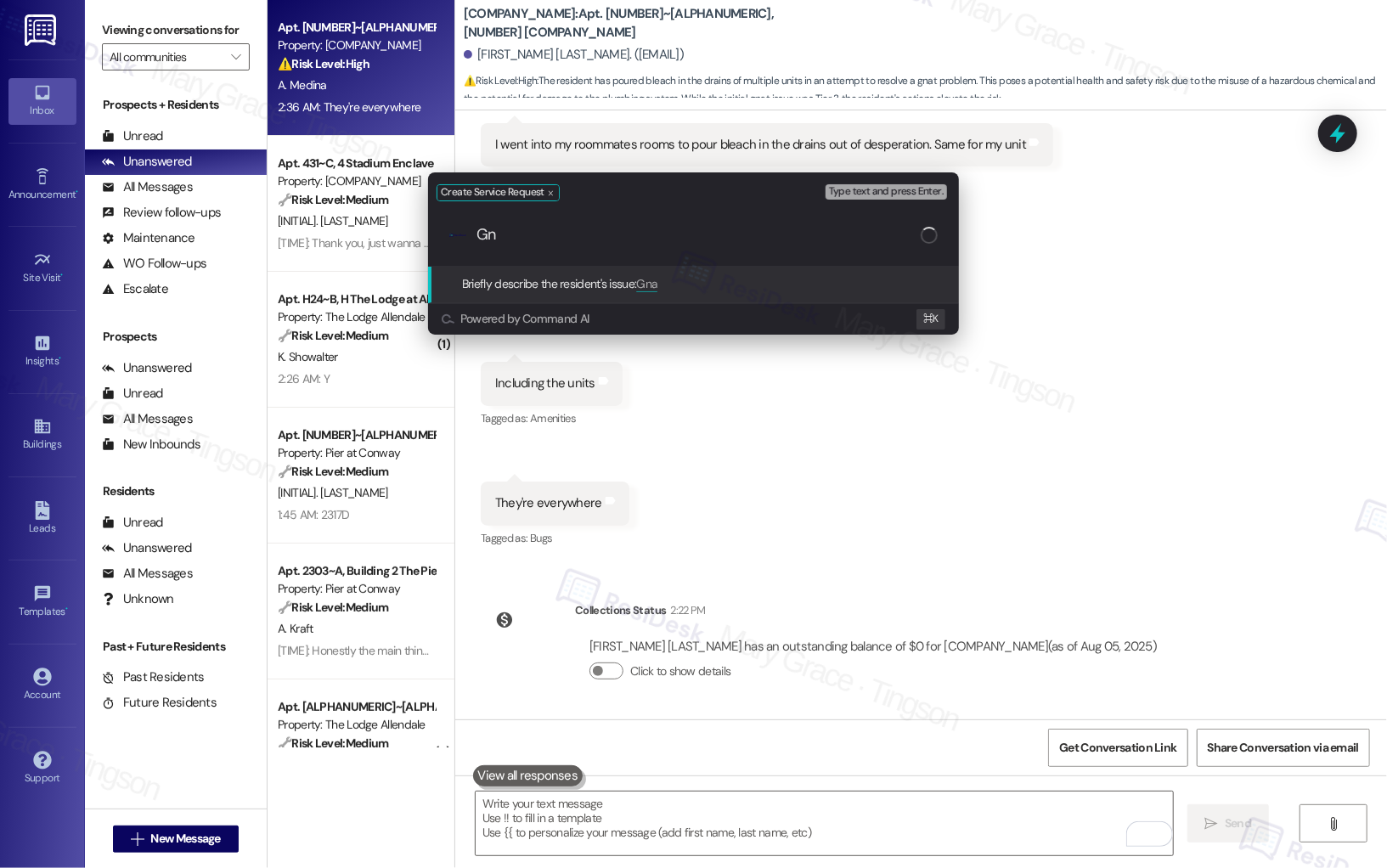 type on "G" 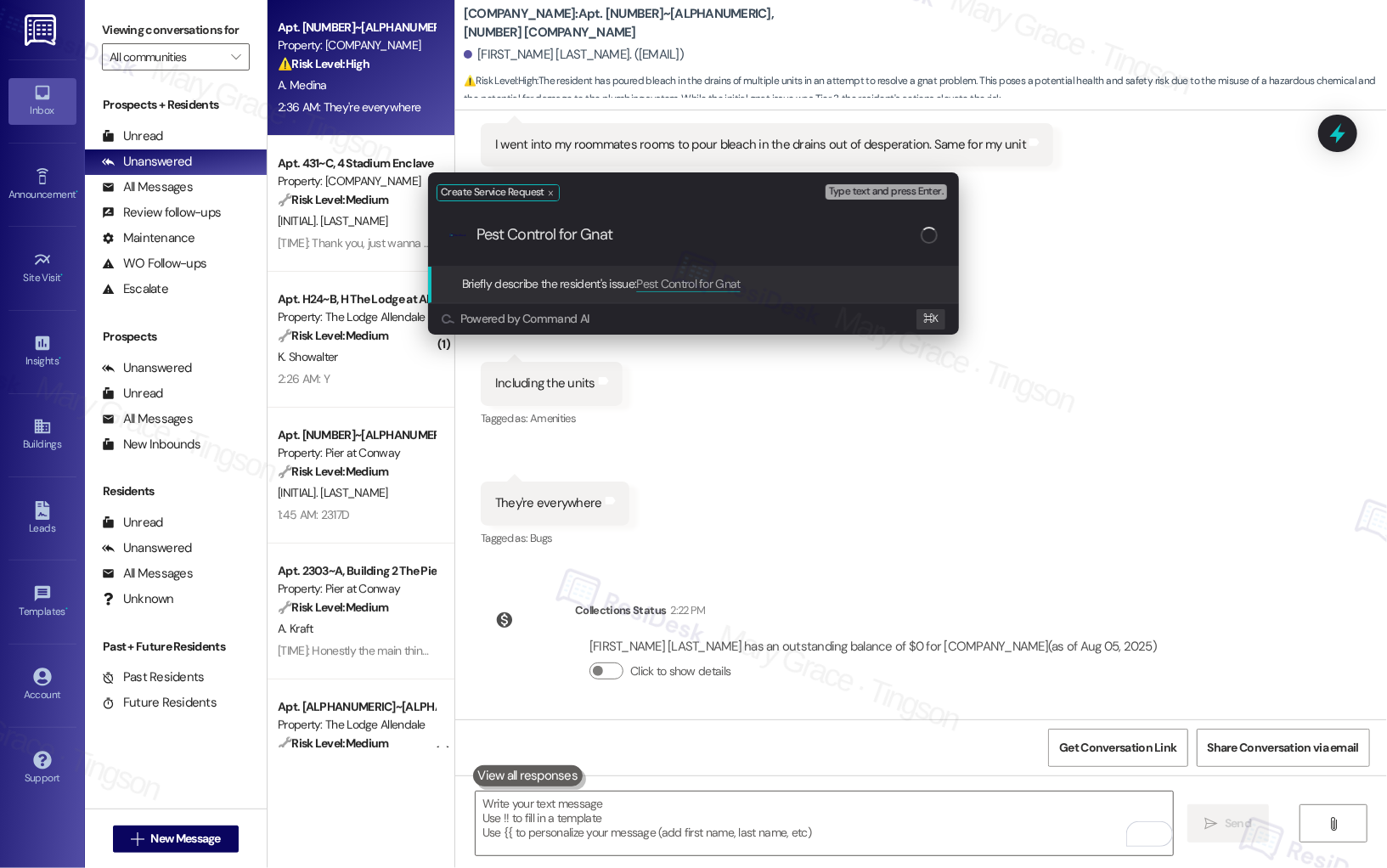 type on "Pest Control for Gnats" 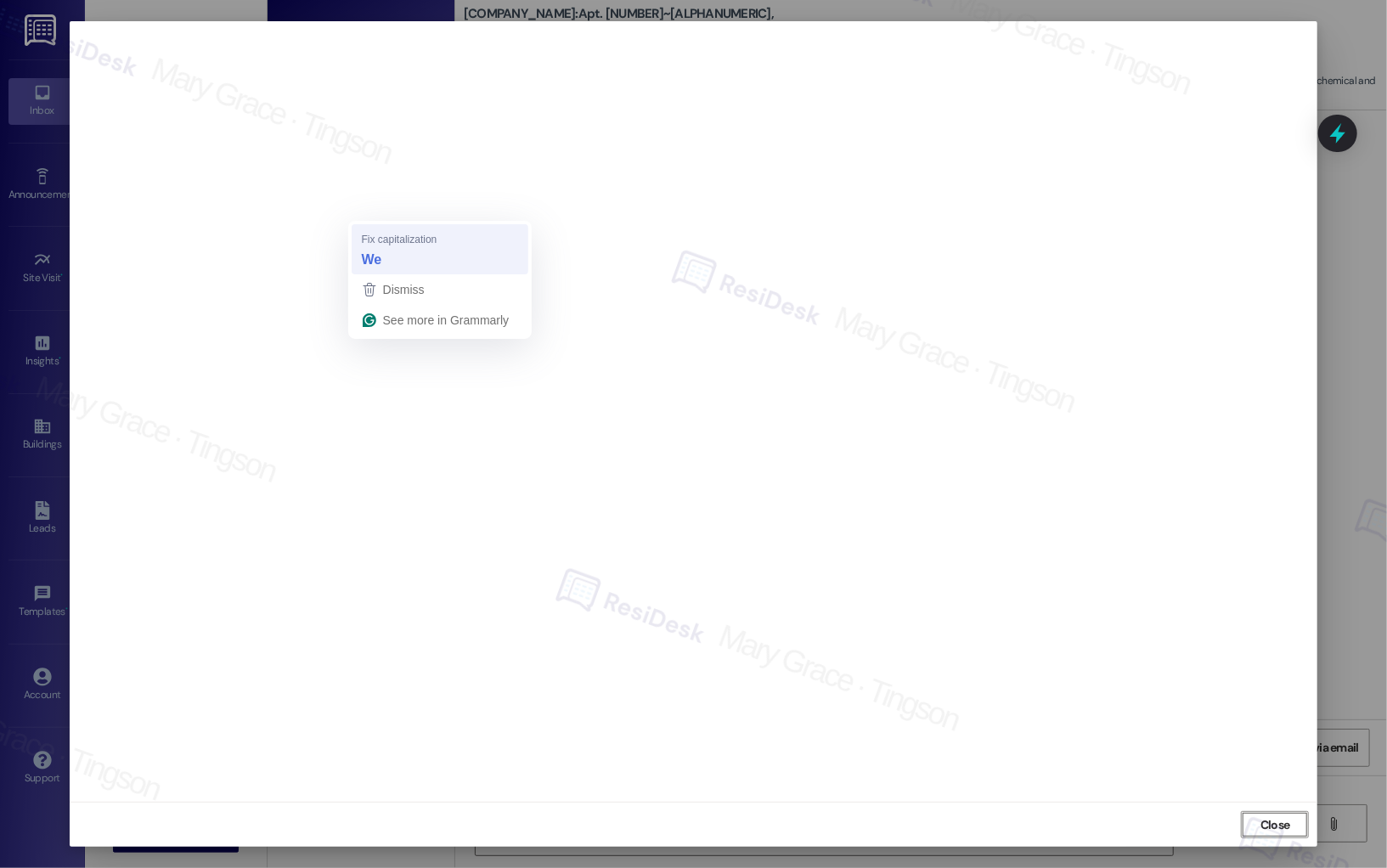click on "We" at bounding box center (372, 260) 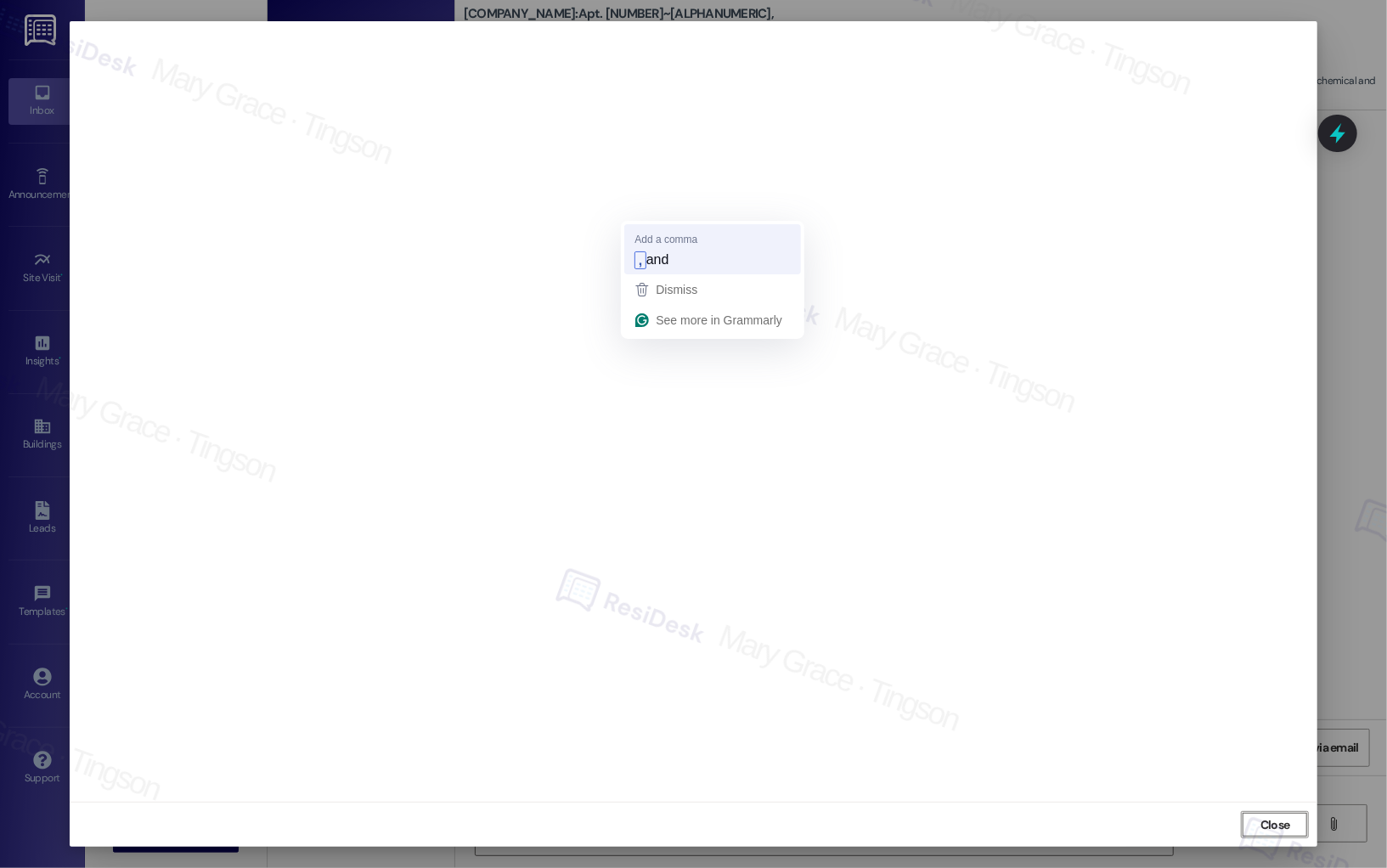 click on ",  and" at bounding box center [713, 261] 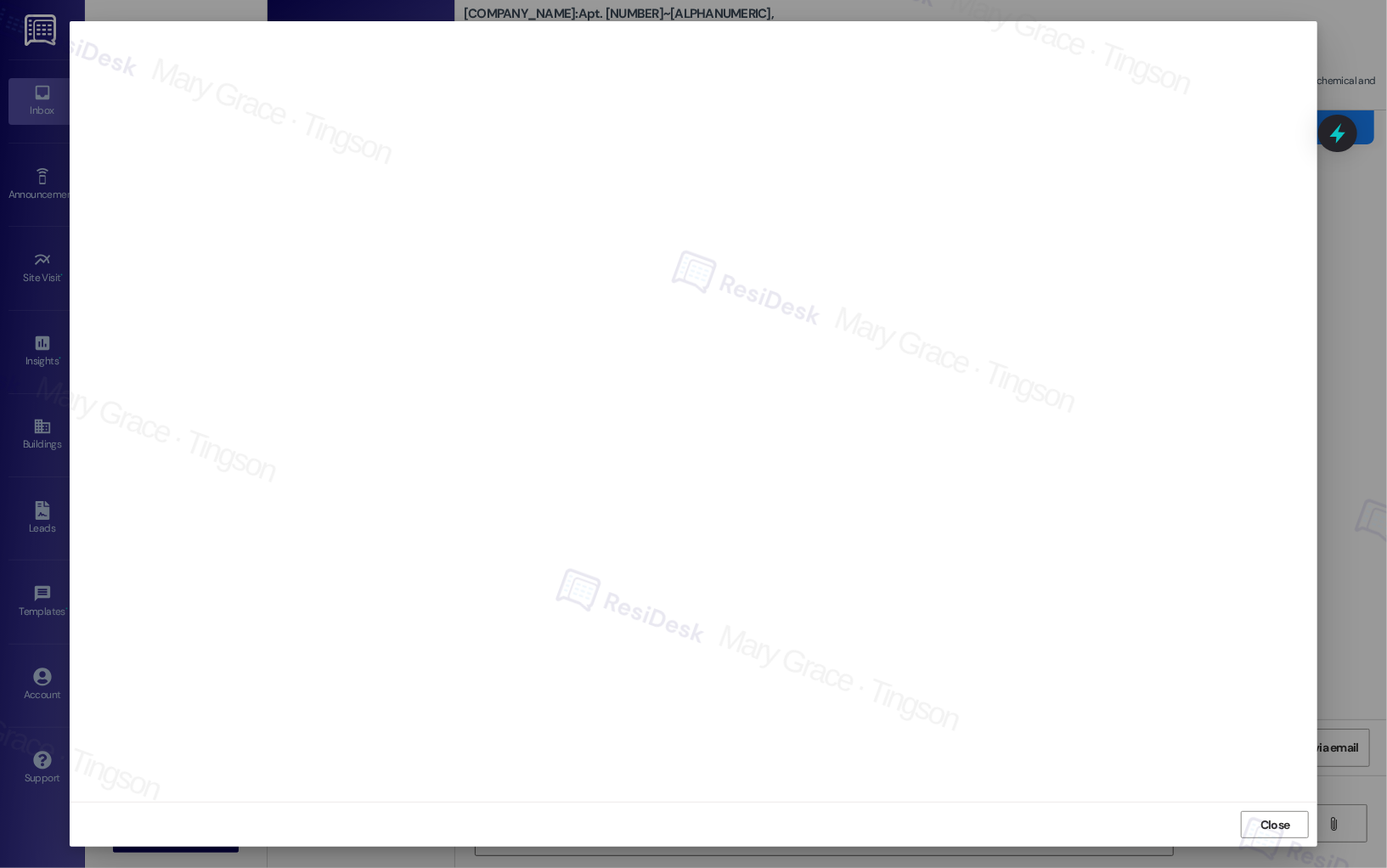 scroll, scrollTop: 1540, scrollLeft: 0, axis: vertical 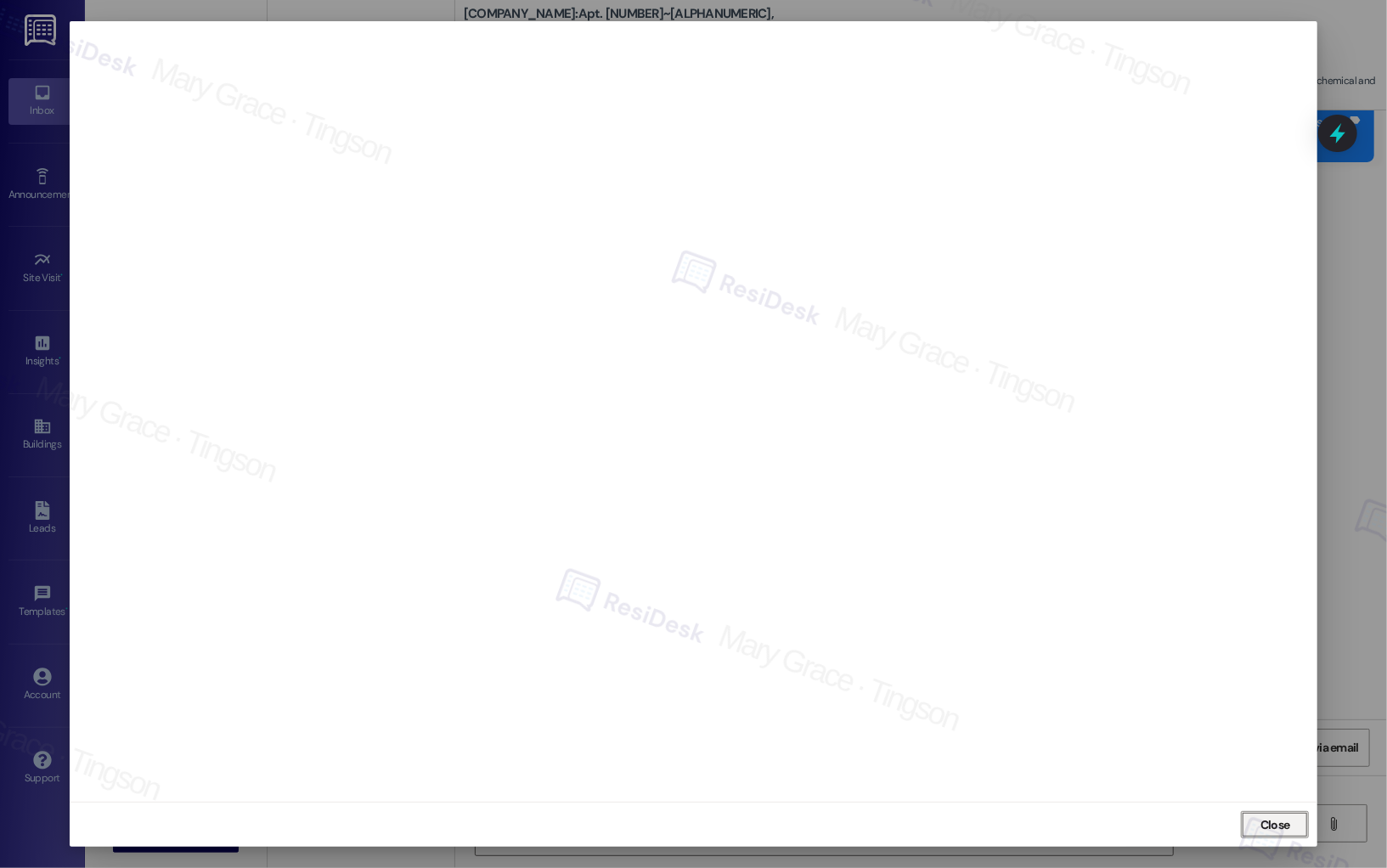click on "Close" at bounding box center [1275, 825] 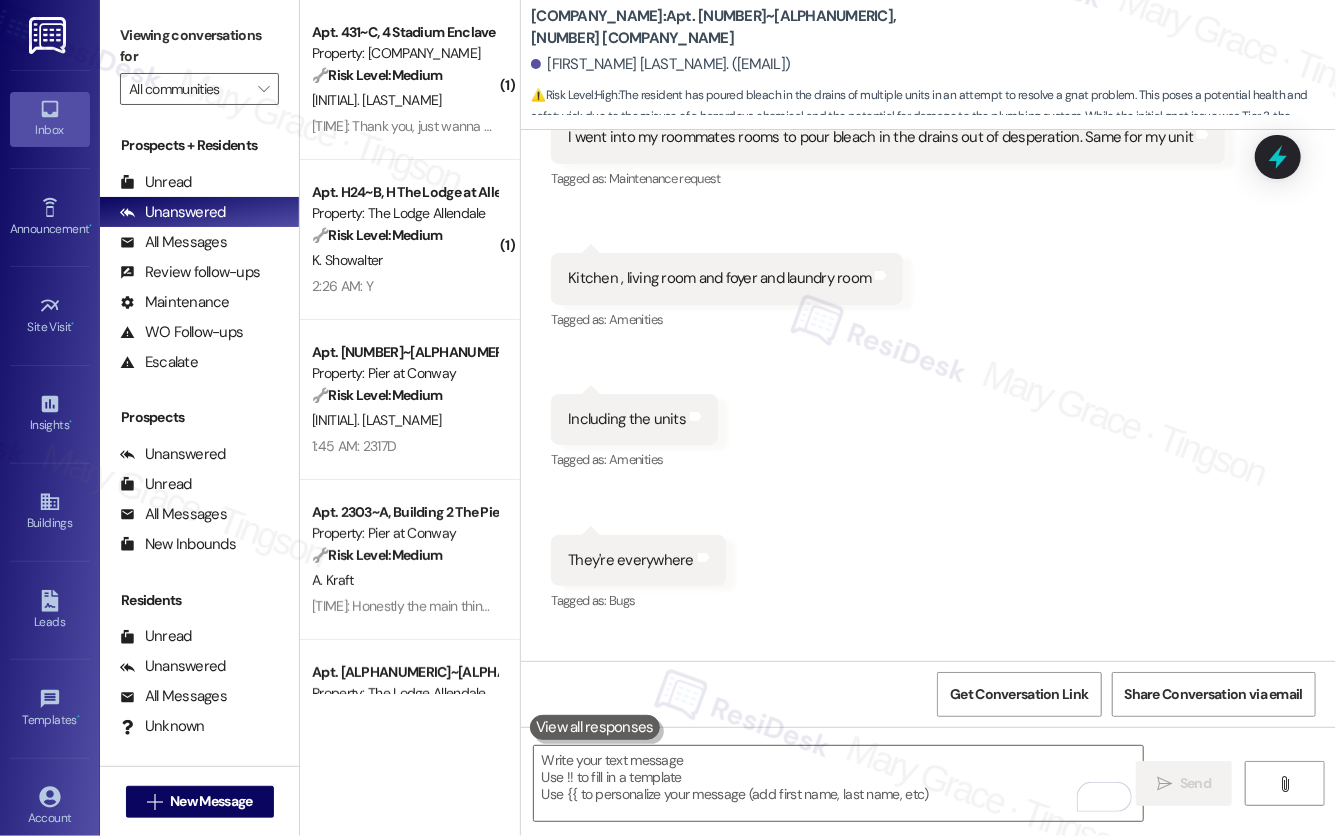 scroll, scrollTop: 2159, scrollLeft: 0, axis: vertical 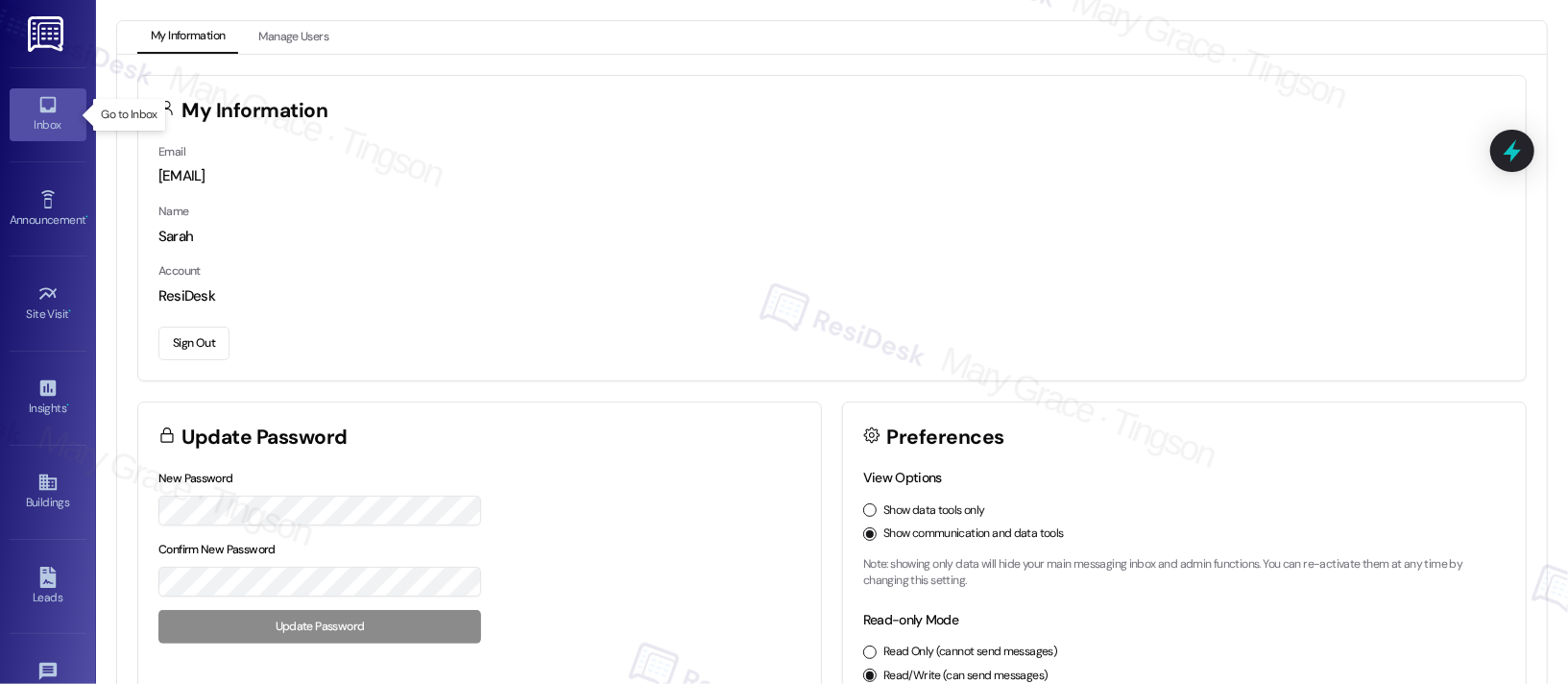 click on "Inbox" at bounding box center (48, 125) 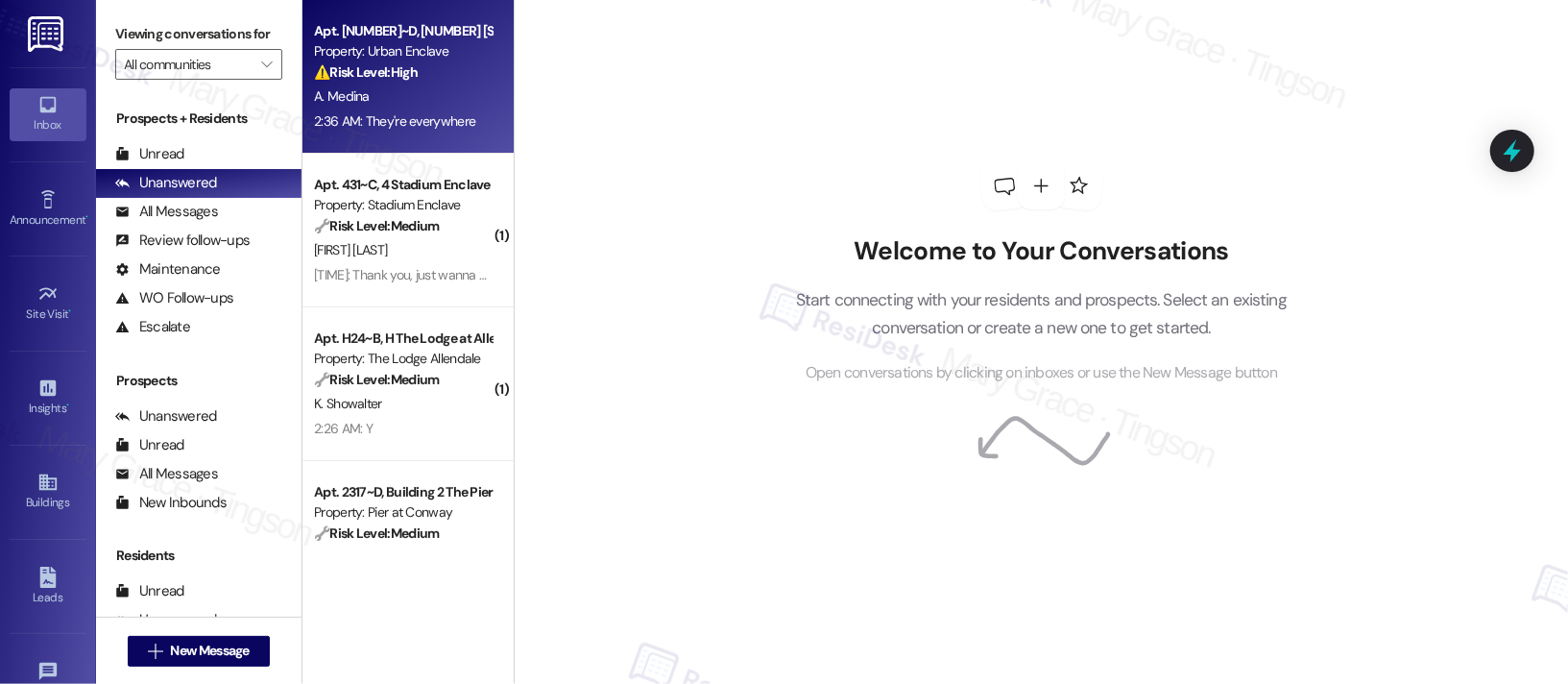 click on "⚠️  Risk Level:  High" at bounding box center (366, 72) 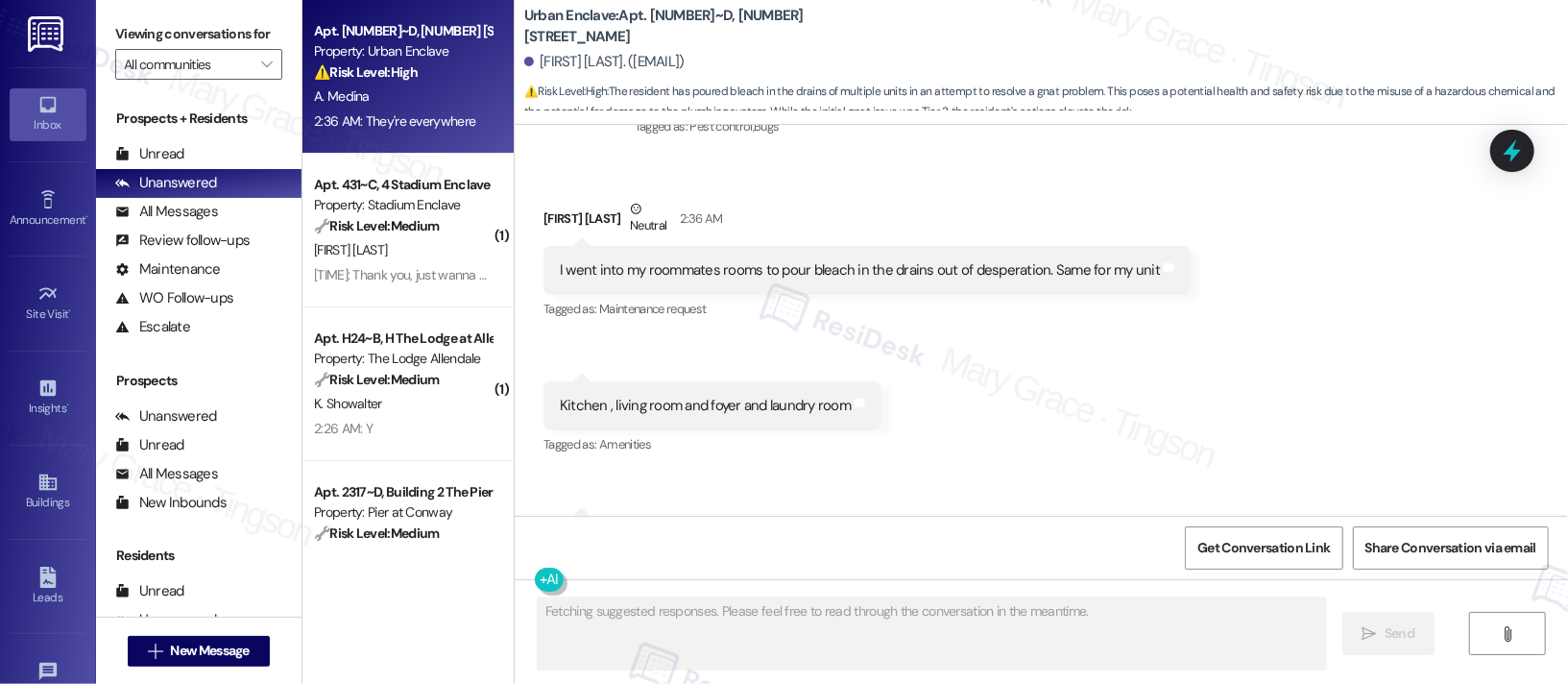 scroll, scrollTop: 1811, scrollLeft: 0, axis: vertical 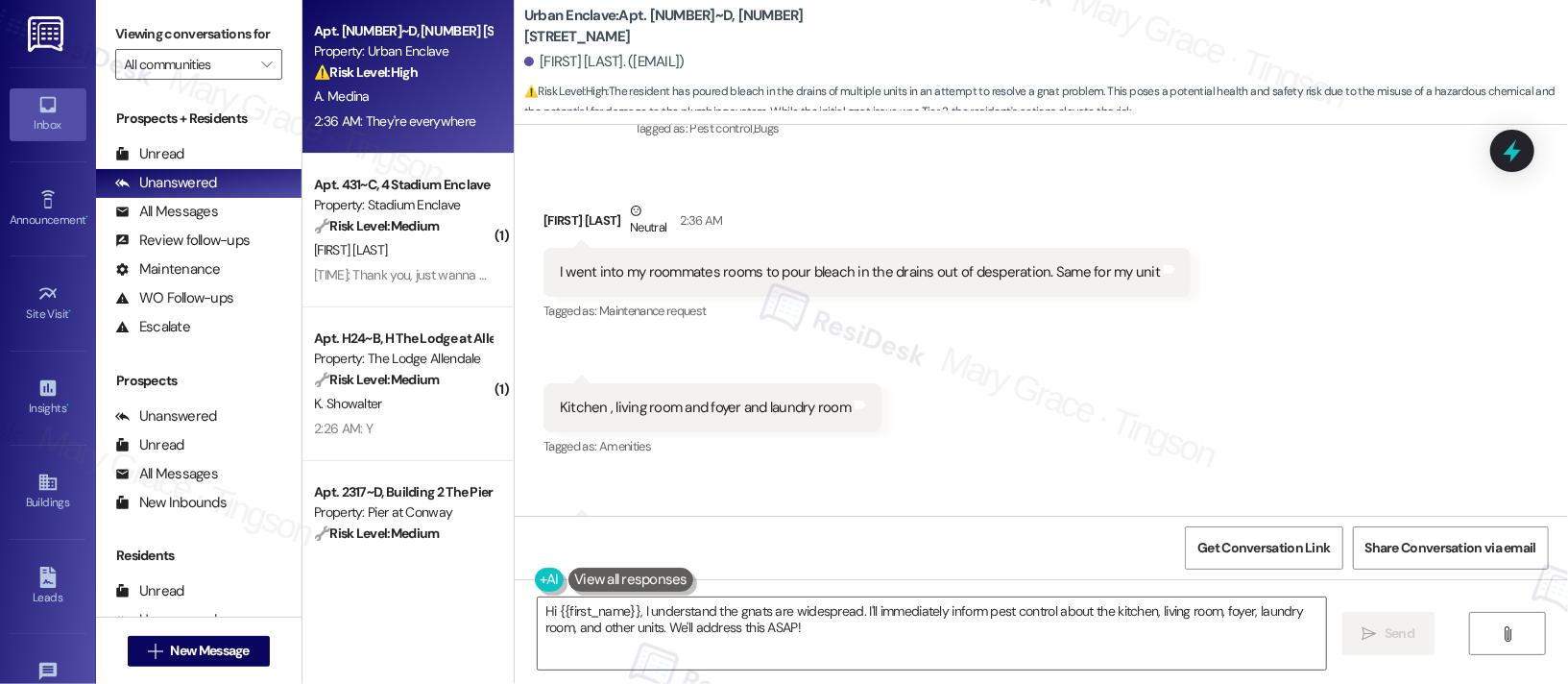 click on "I went into my roommates rooms to pour bleach in the drains out of desperation. Same for my unit" at bounding box center (859, 272) 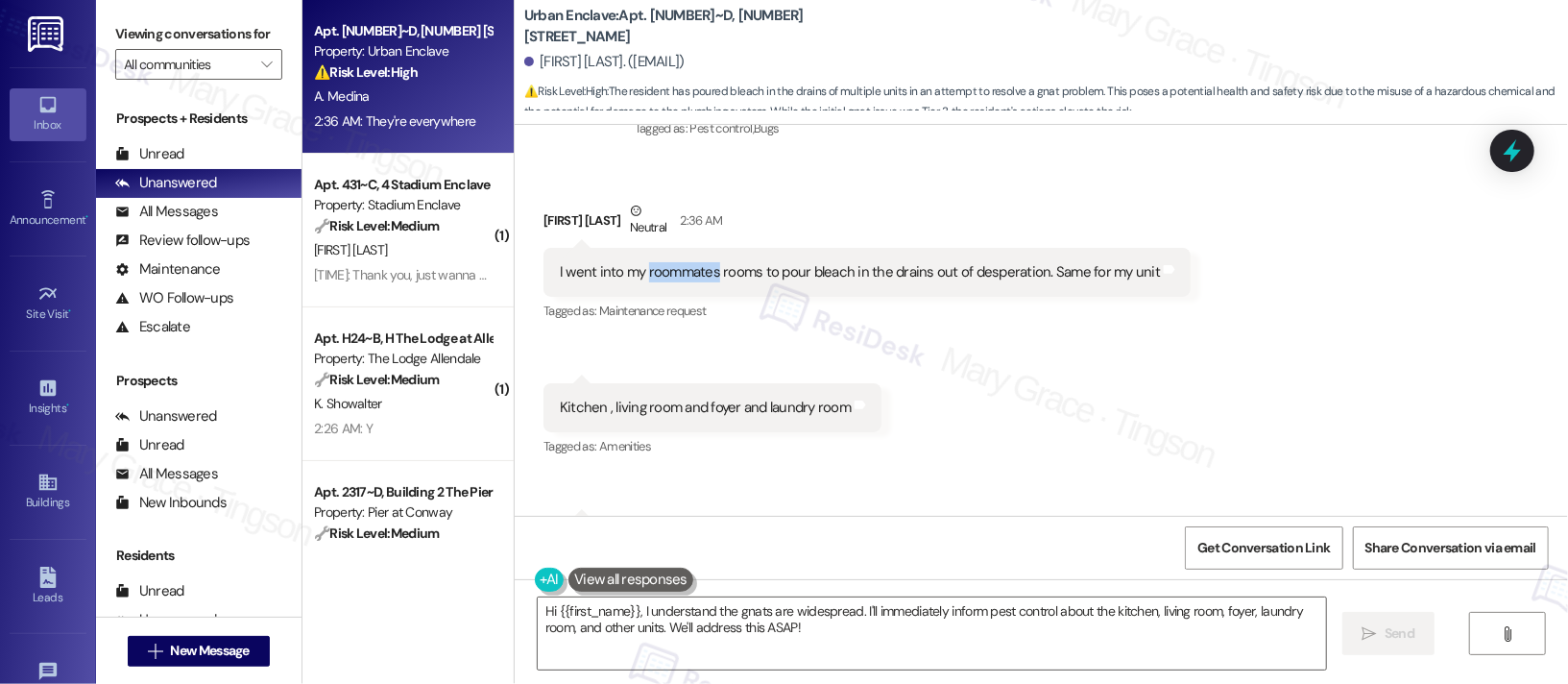 click on "I went into my roommates rooms to pour bleach in the drains out of desperation. Same for my unit" at bounding box center (859, 272) 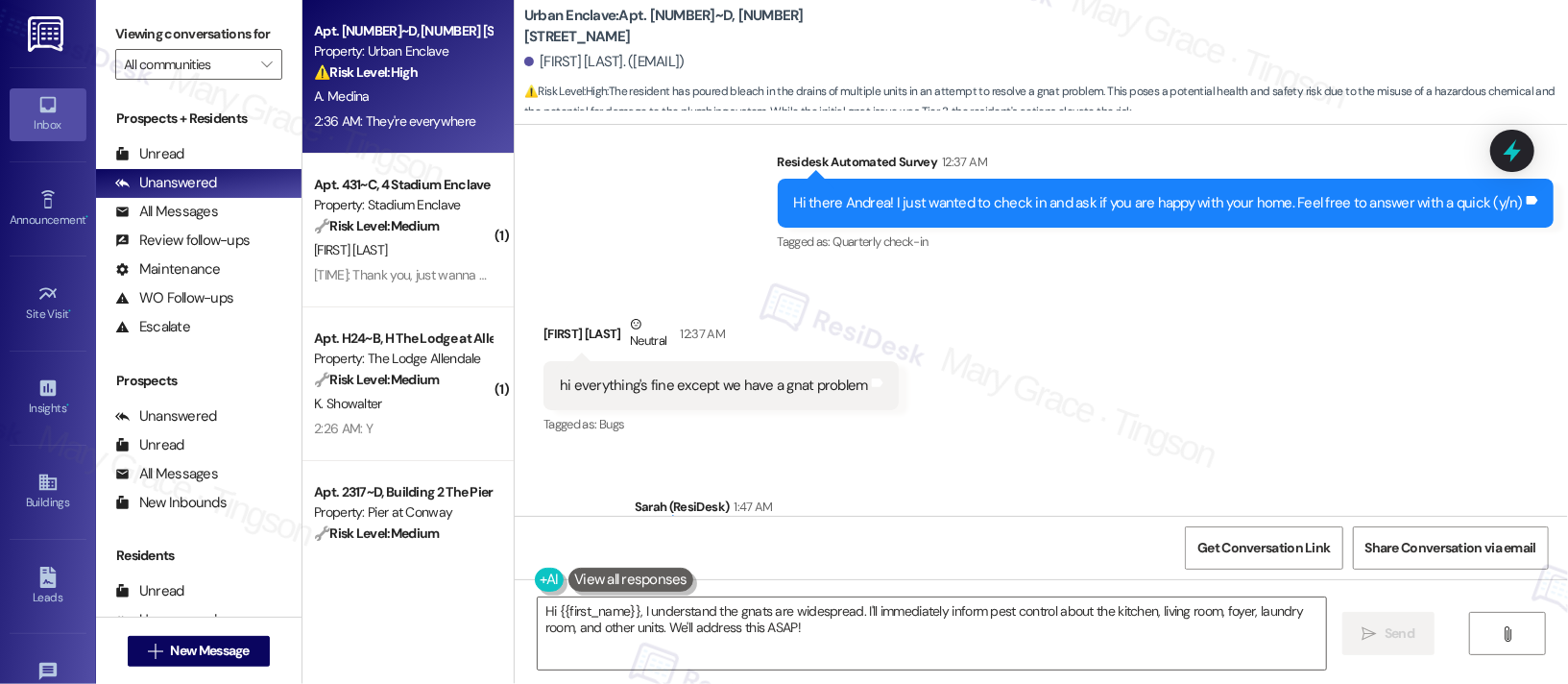 scroll, scrollTop: 1330, scrollLeft: 0, axis: vertical 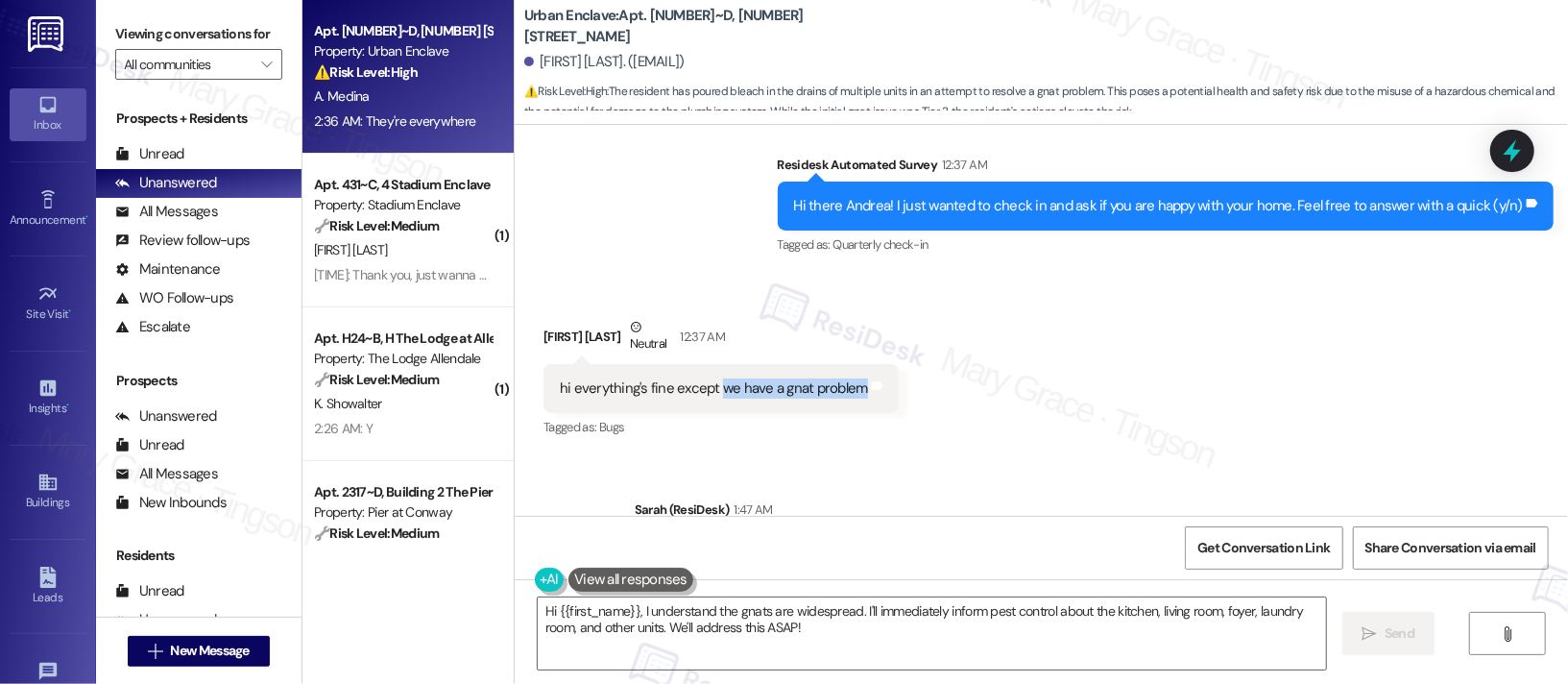 drag, startPoint x: 706, startPoint y: 389, endPoint x: 839, endPoint y: 394, distance: 133.094 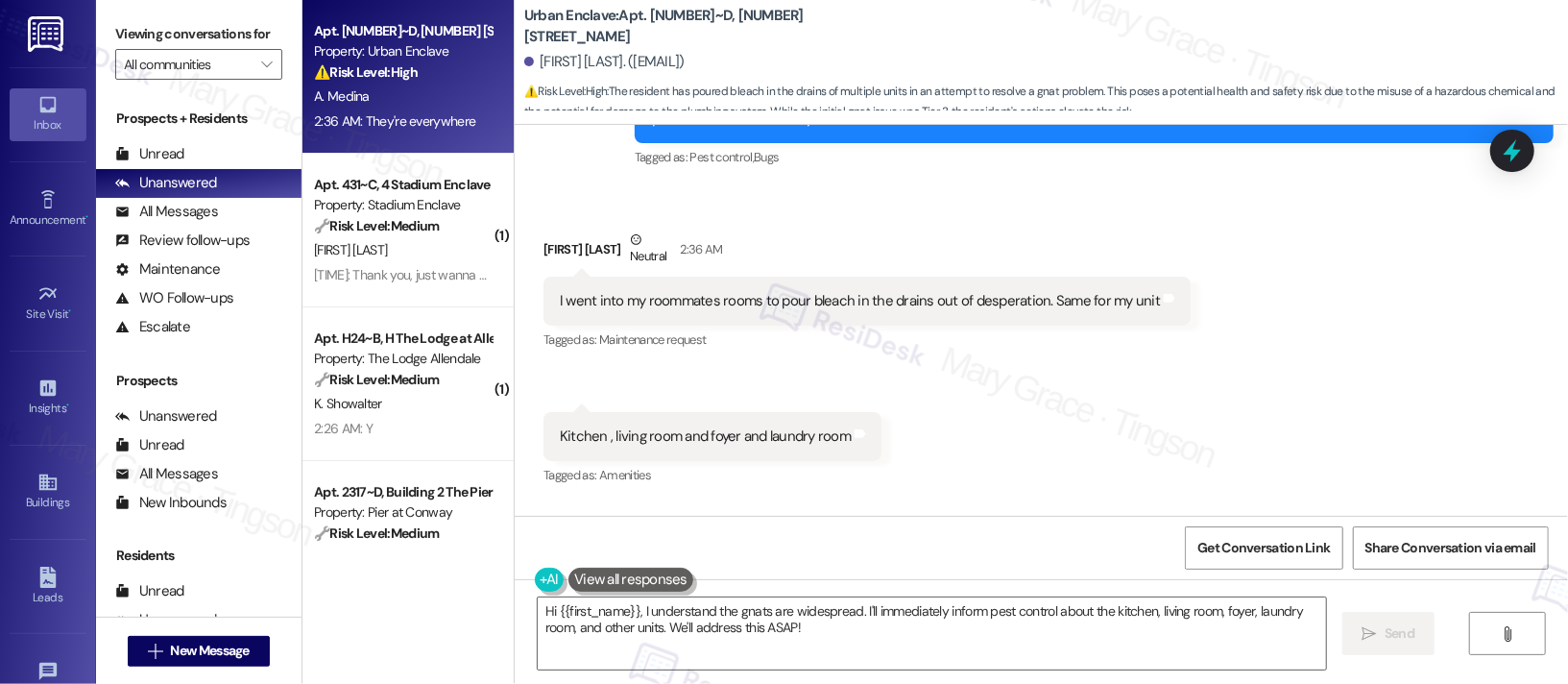scroll, scrollTop: 1775, scrollLeft: 0, axis: vertical 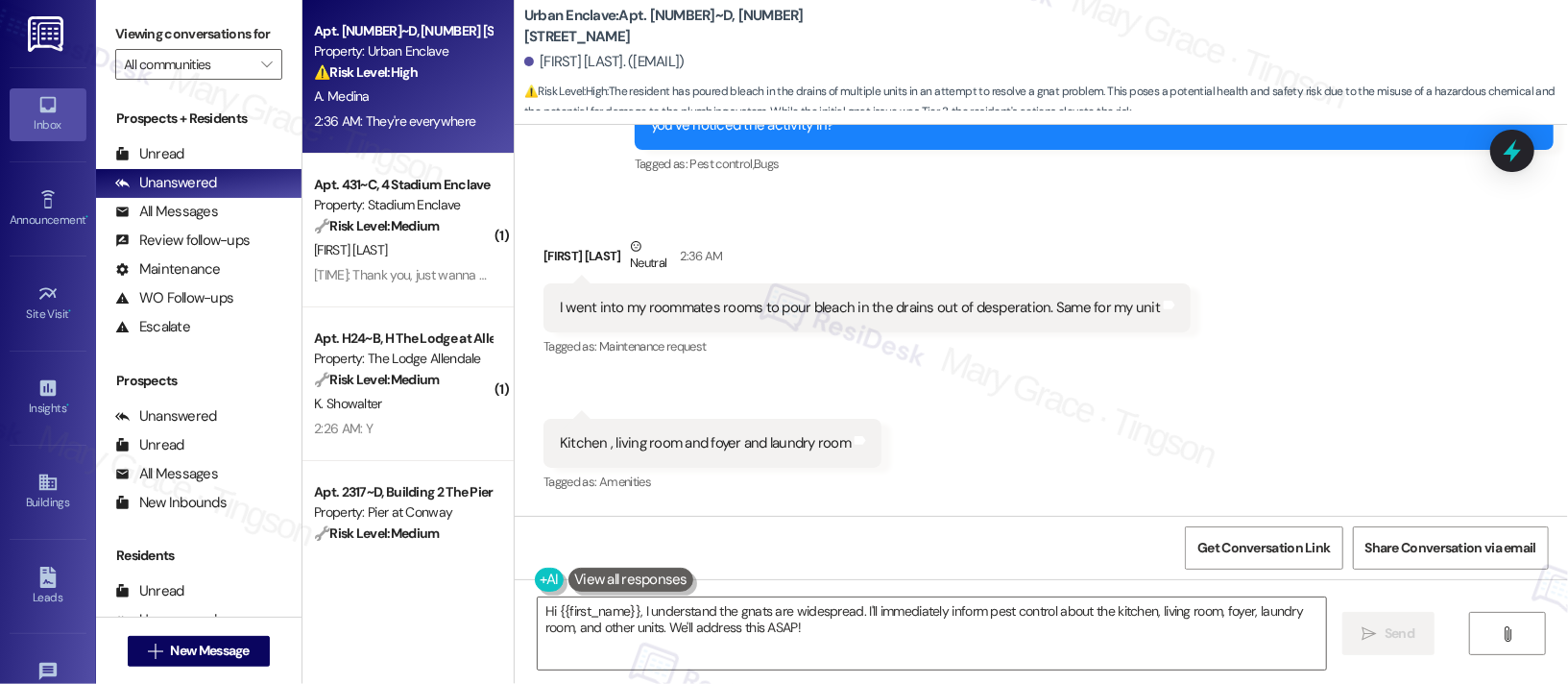 click on "Kitchen , living room and foyer and laundry room" at bounding box center [705, 443] 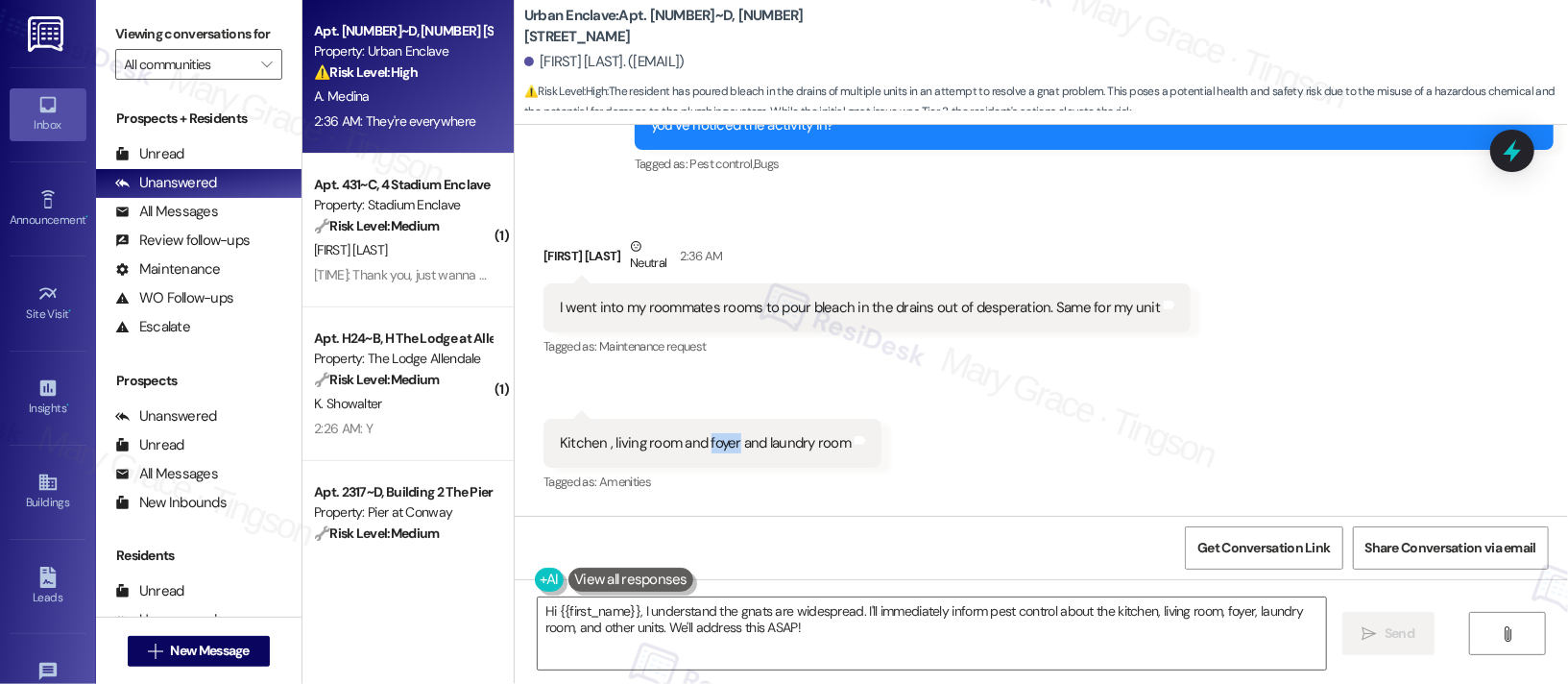 click on "Kitchen , living room and foyer and laundry room" at bounding box center (705, 443) 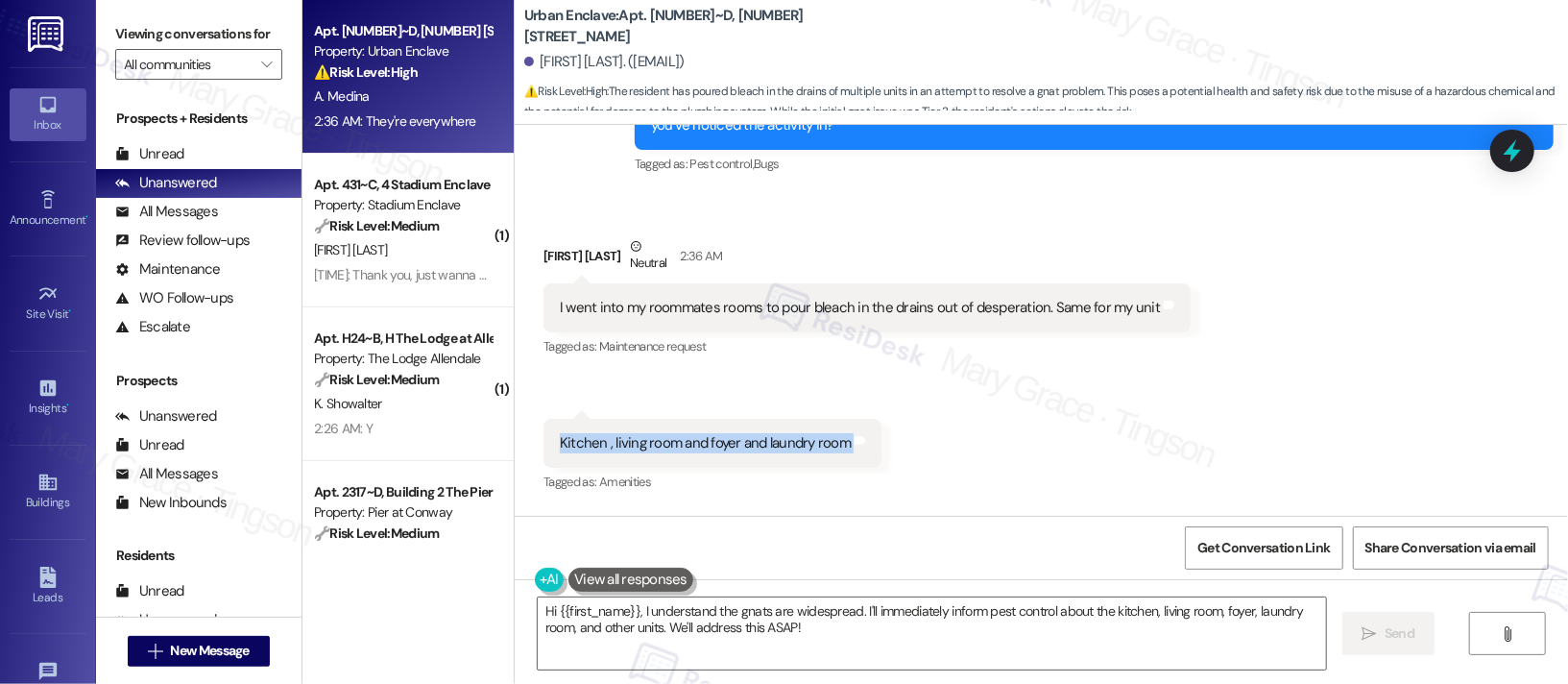 copy on "Kitchen , living room and foyer and laundry room Tags and notes" 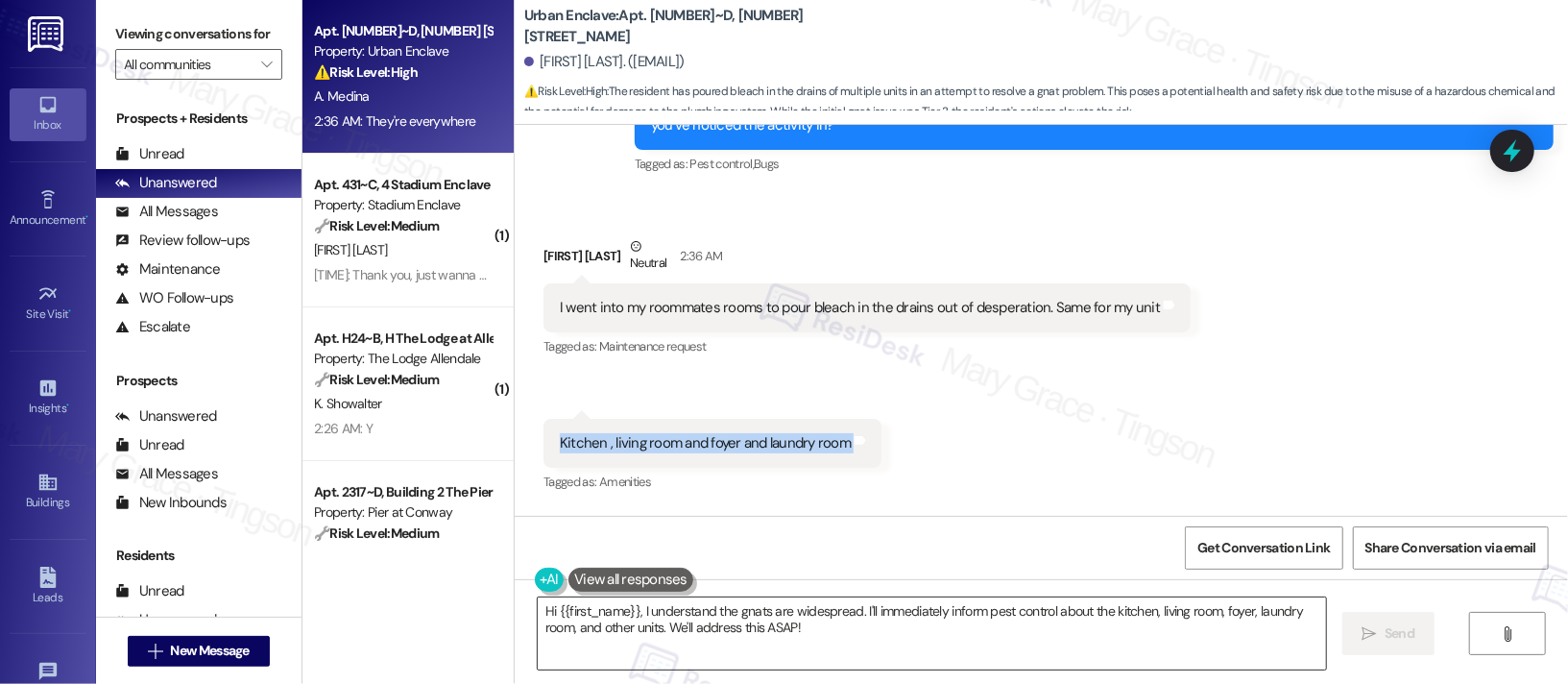 click on "Hi {{first_name}}, I understand the gnats are widespread. I'll immediately inform pest control about the kitchen, living room, foyer, laundry room, and other units. We'll address this ASAP!" at bounding box center (931, 633) 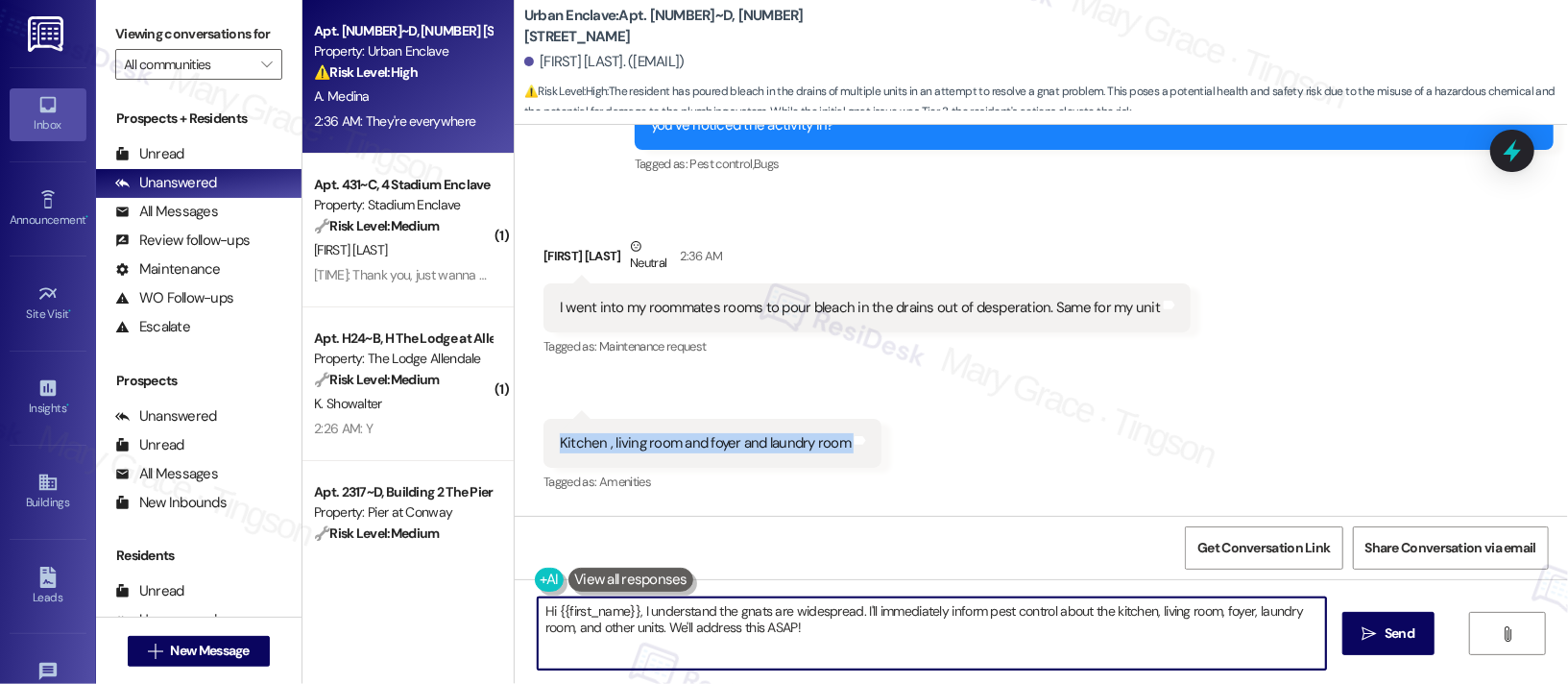 click on "Hi {{first_name}}, I understand the gnats are widespread. I'll immediately inform pest control about the kitchen, living room, foyer, laundry room, and other units. We'll address this ASAP!" at bounding box center [931, 633] 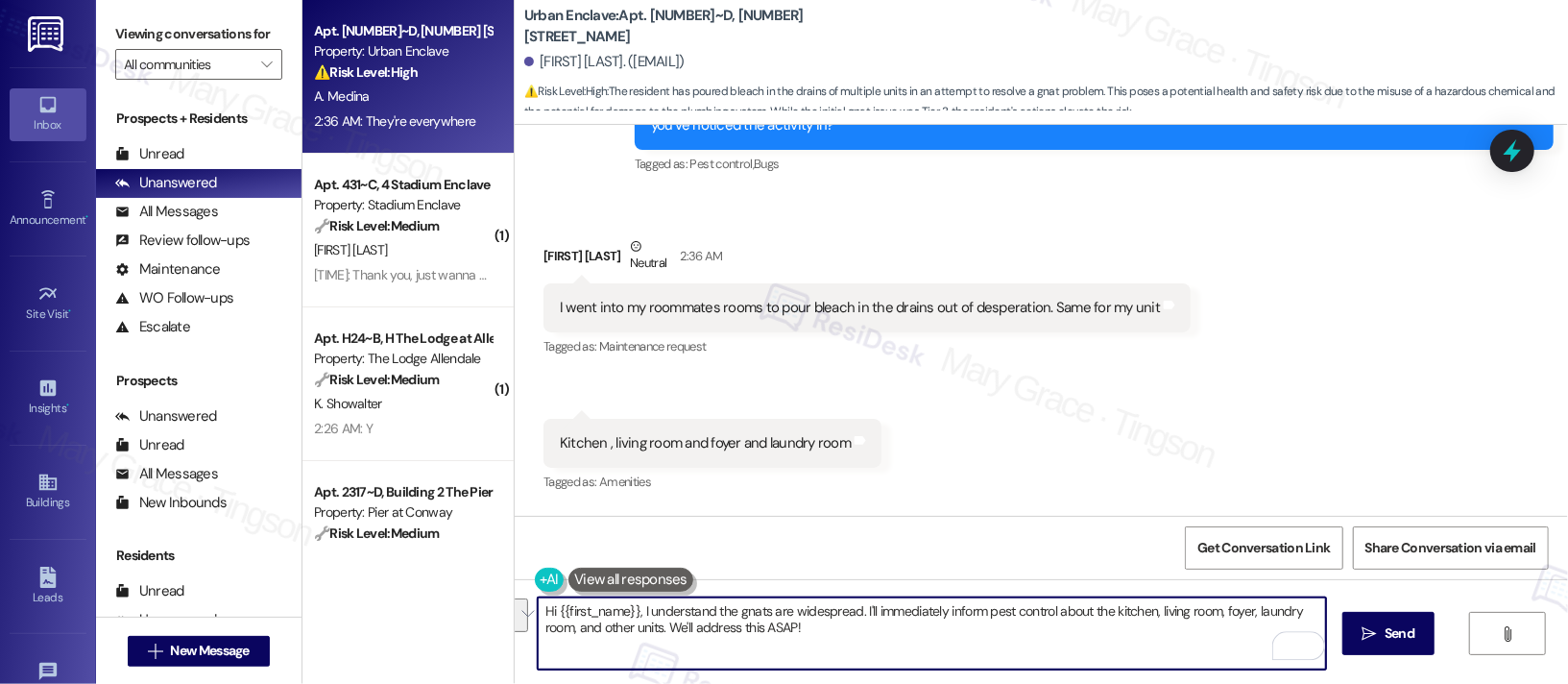click on "Hi {{first_name}}, I understand the gnats are widespread. I'll immediately inform pest control about the kitchen, living room, foyer, laundry room, and other units. We'll address this ASAP!" at bounding box center [931, 633] 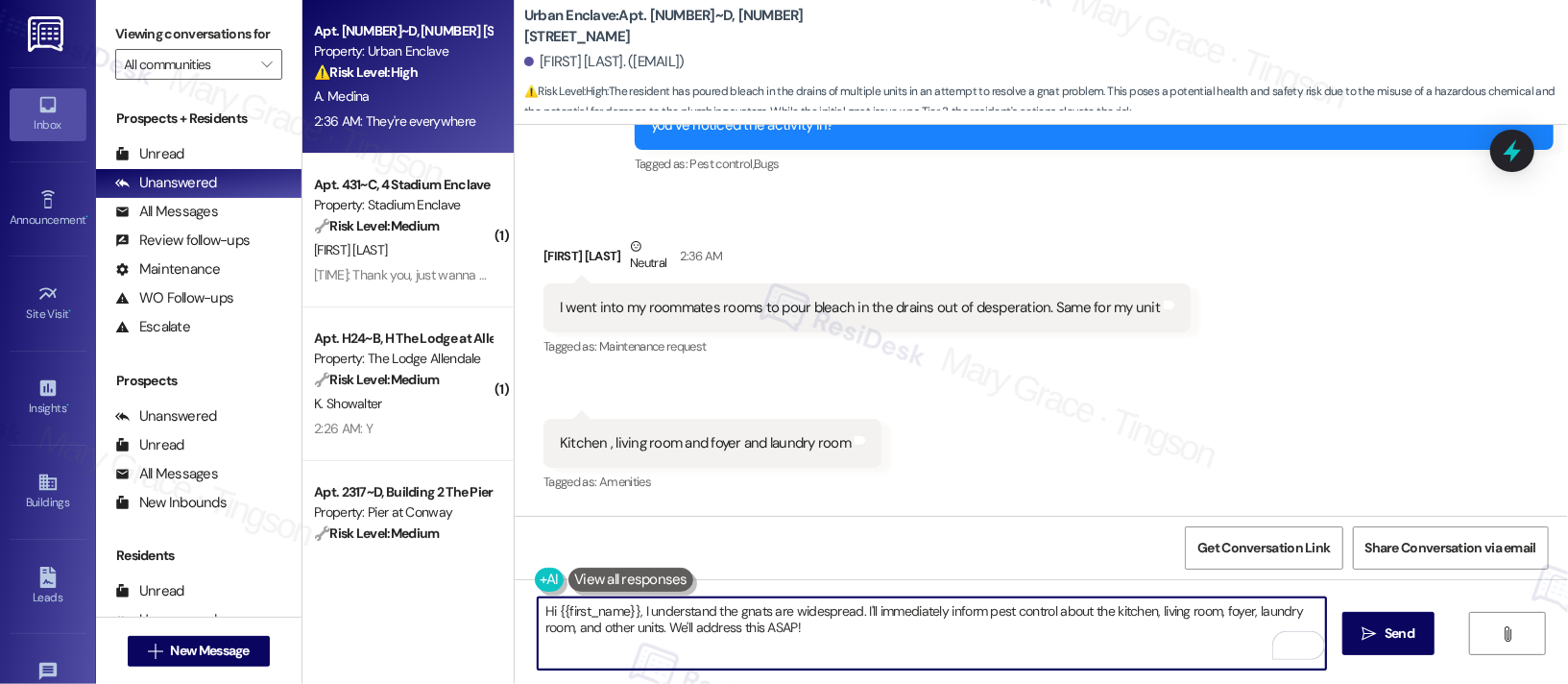 click on "Hi {{first_name}}, I understand the gnats are widespread. I'll immediately inform pest control about the kitchen, living room, foyer, laundry room, and other units. We'll address this ASAP!" at bounding box center [931, 633] 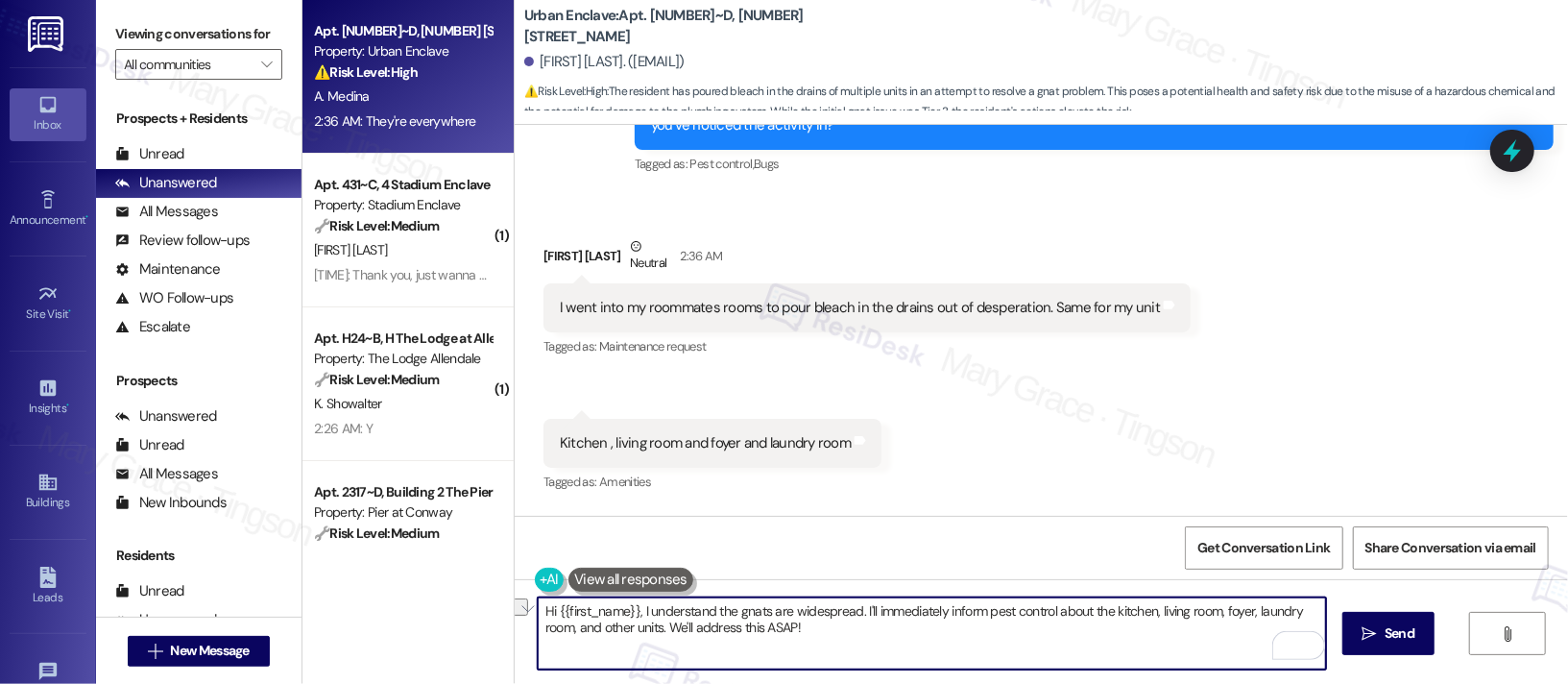drag, startPoint x: 896, startPoint y: 632, endPoint x: 664, endPoint y: 628, distance: 232.03448 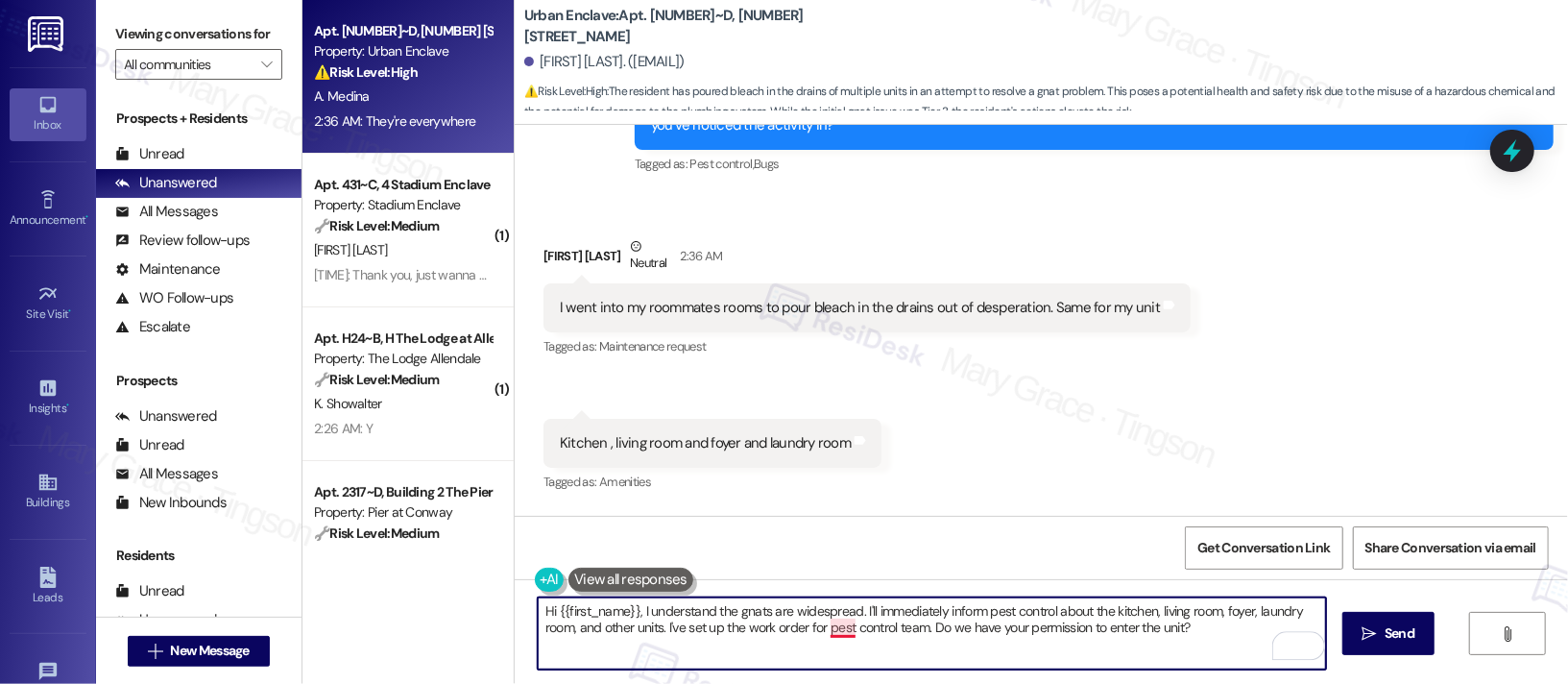 click on "Hi {{first_name}}, I understand the gnats are widespread. I'll immediately inform pest control about the kitchen, living room, foyer, laundry room, and other units. I've set up the work order for pest control team. Do we have your permission to enter the unit?" at bounding box center (931, 633) 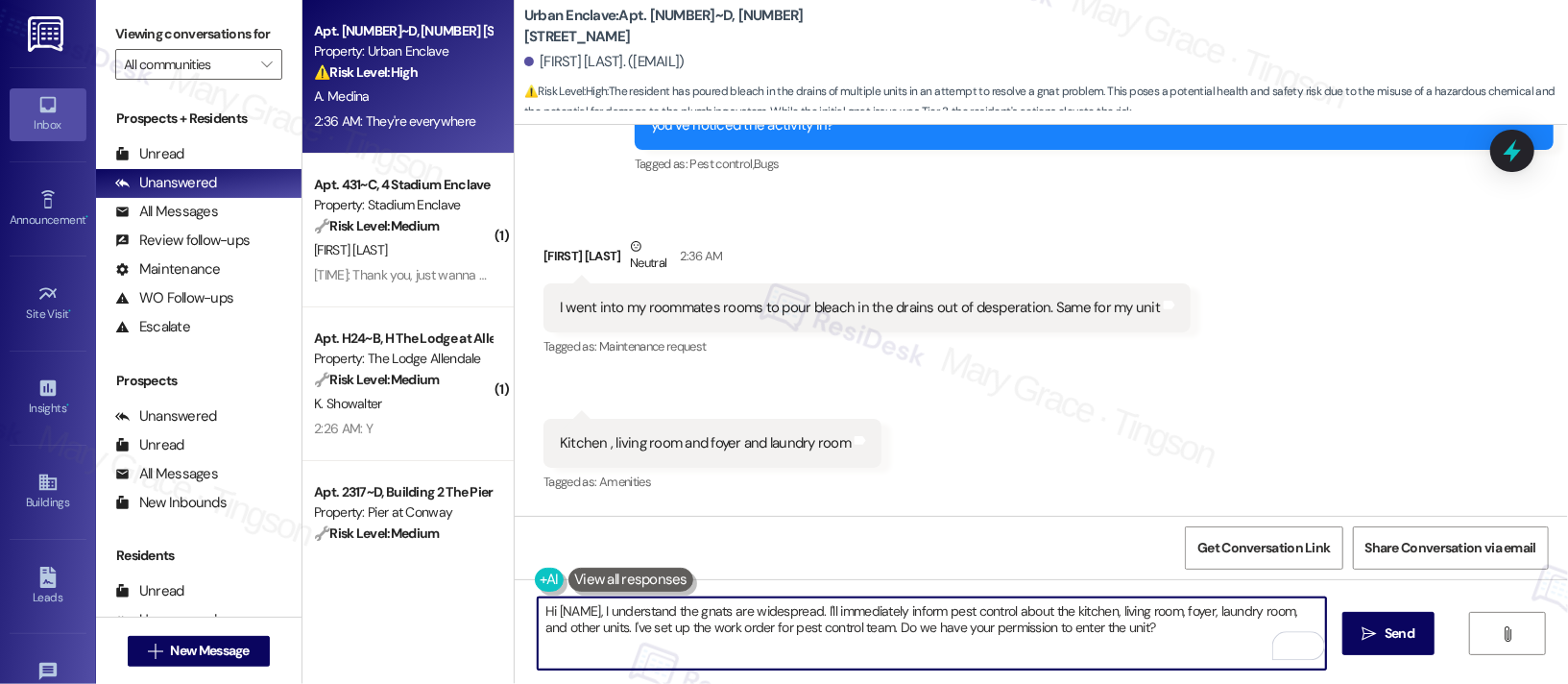 click on "Hi [NAME], I understand the gnats are widespread. I'll immediately inform pest control about the kitchen, living room, foyer, laundry room, and other units. I've set up the work order for pest control team. Do we have your permission to enter the unit?" at bounding box center (931, 633) 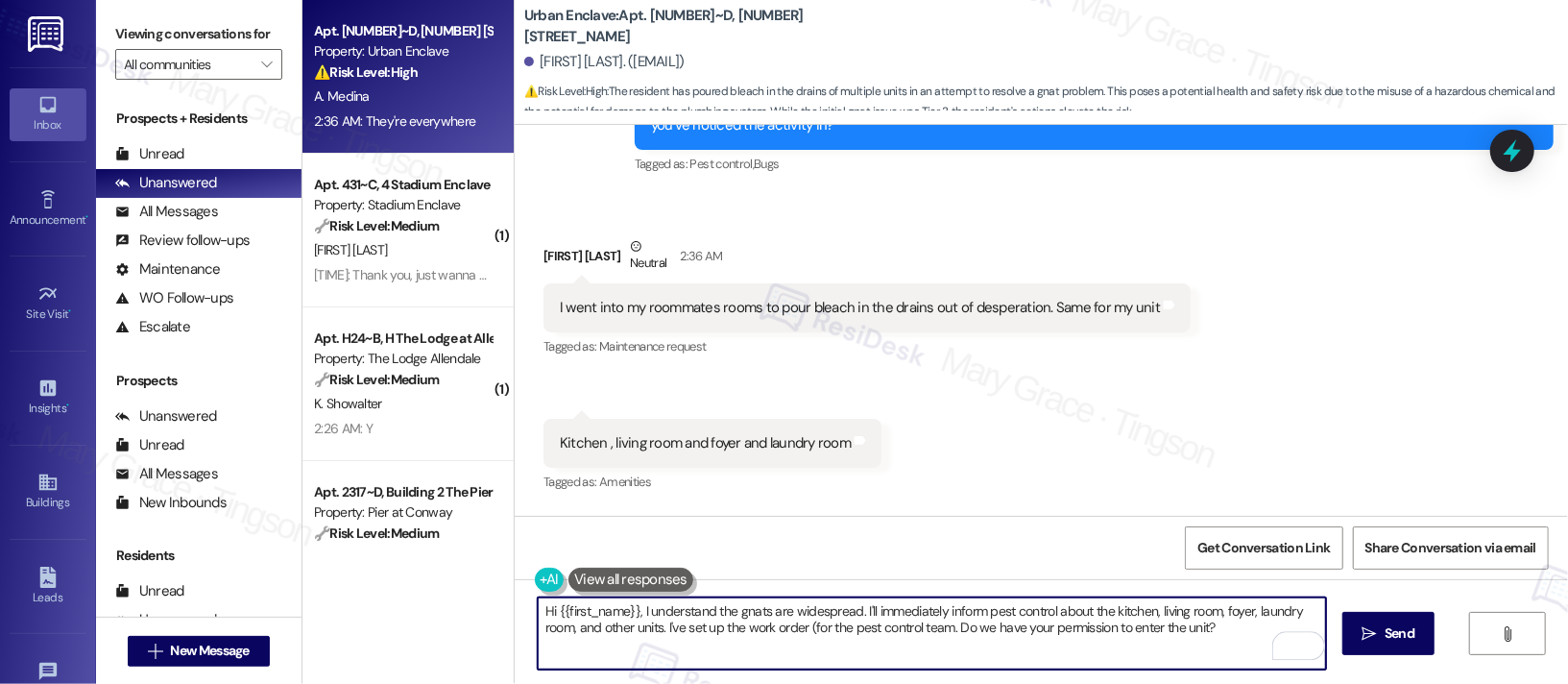 paste on "[NUMBER]" 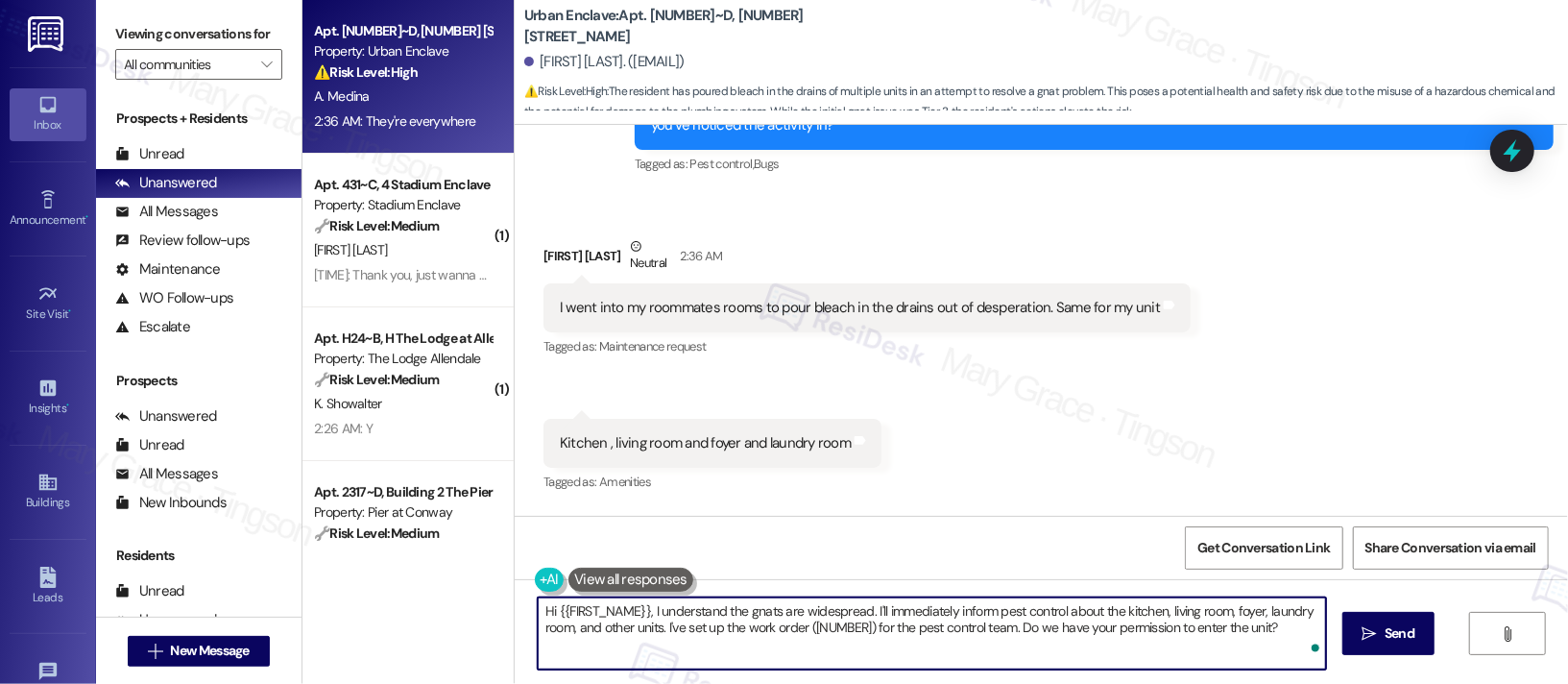 click on "Hi {{FIRST_NAME}}, I understand the gnats are widespread. I'll immediately inform pest control about the kitchen, living room, foyer, laundry room, and other units. I've set up the work order ([NUMBER]) for the pest control team. Do we have your permission to enter the unit?" at bounding box center [931, 633] 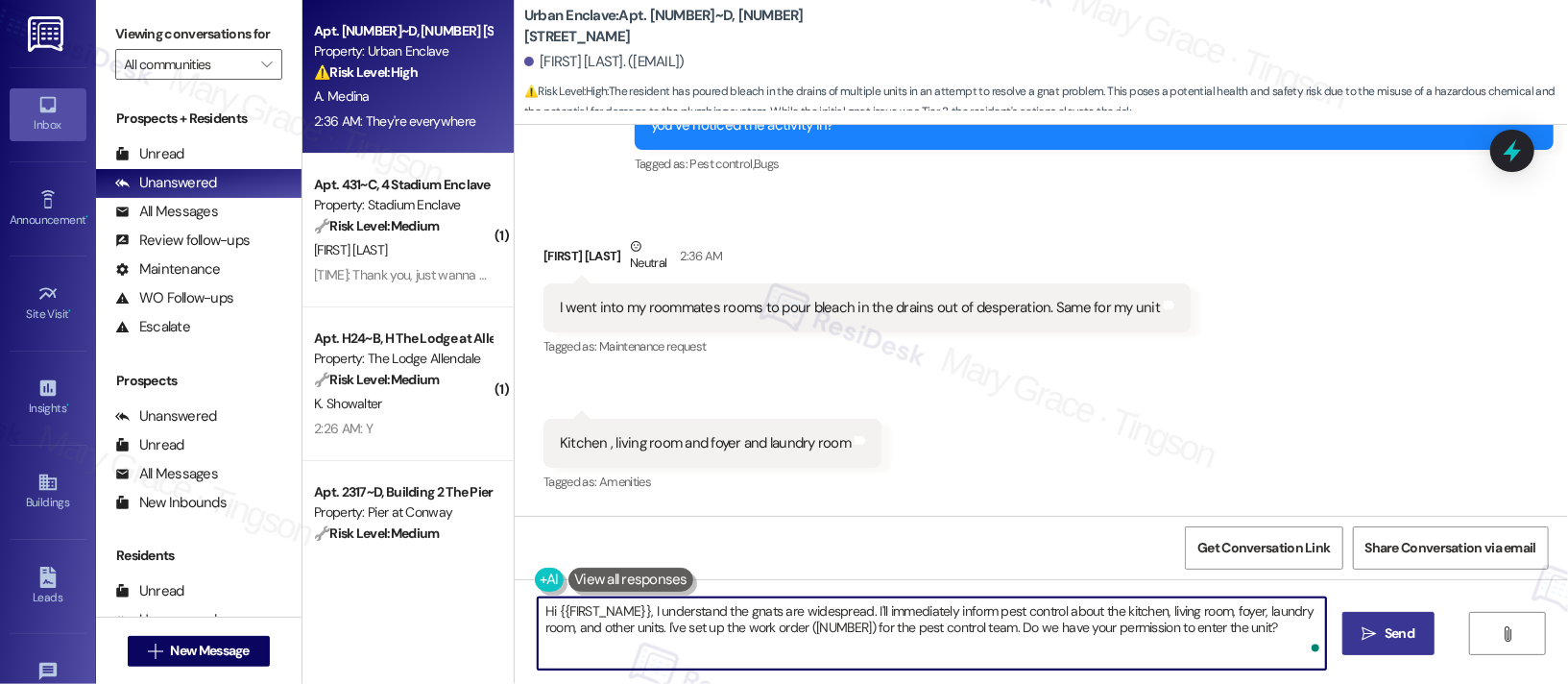 type on "Hi {{FIRST_NAME}}, I understand the gnats are widespread. I'll immediately inform pest control about the kitchen, living room, foyer, laundry room, and other units. I've set up the work order ([NUMBER]) for the pest control team. Do we have your permission to enter the unit?" 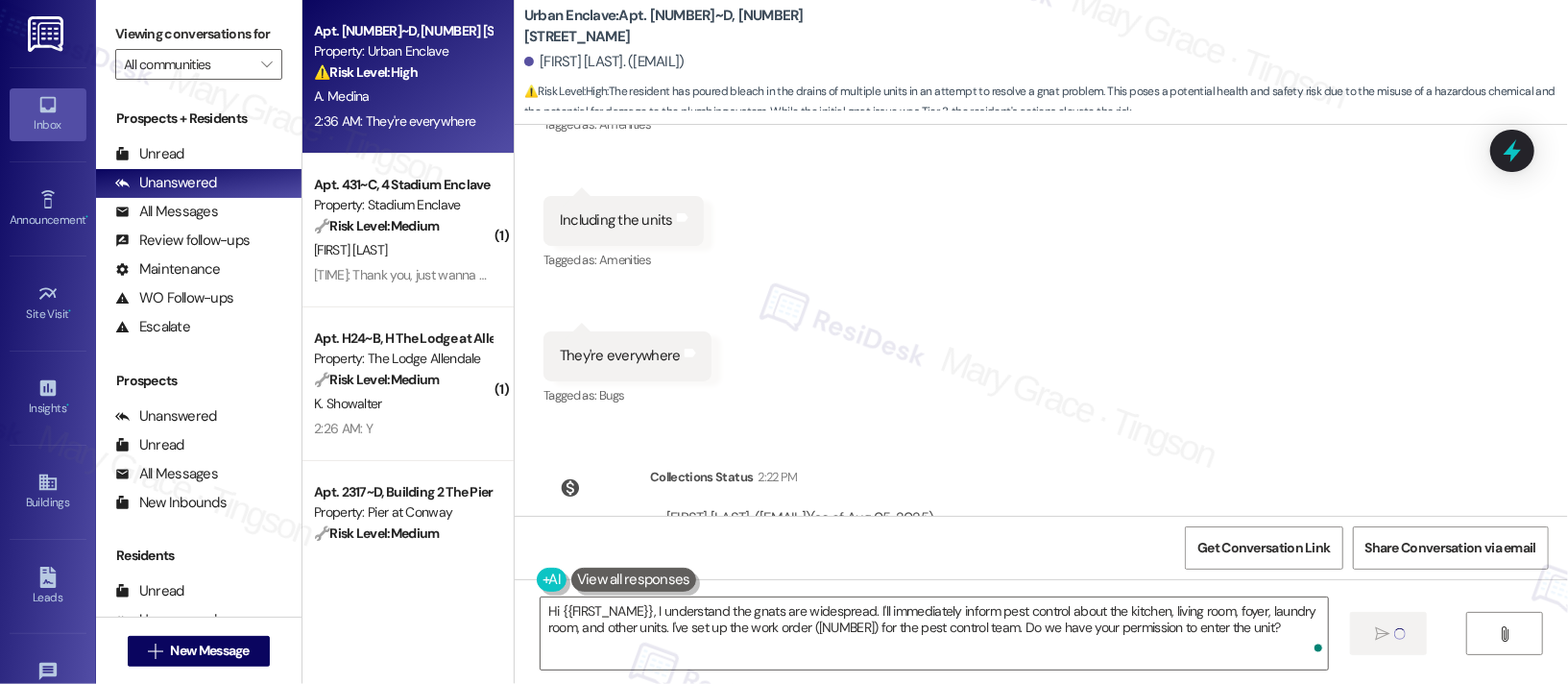 type 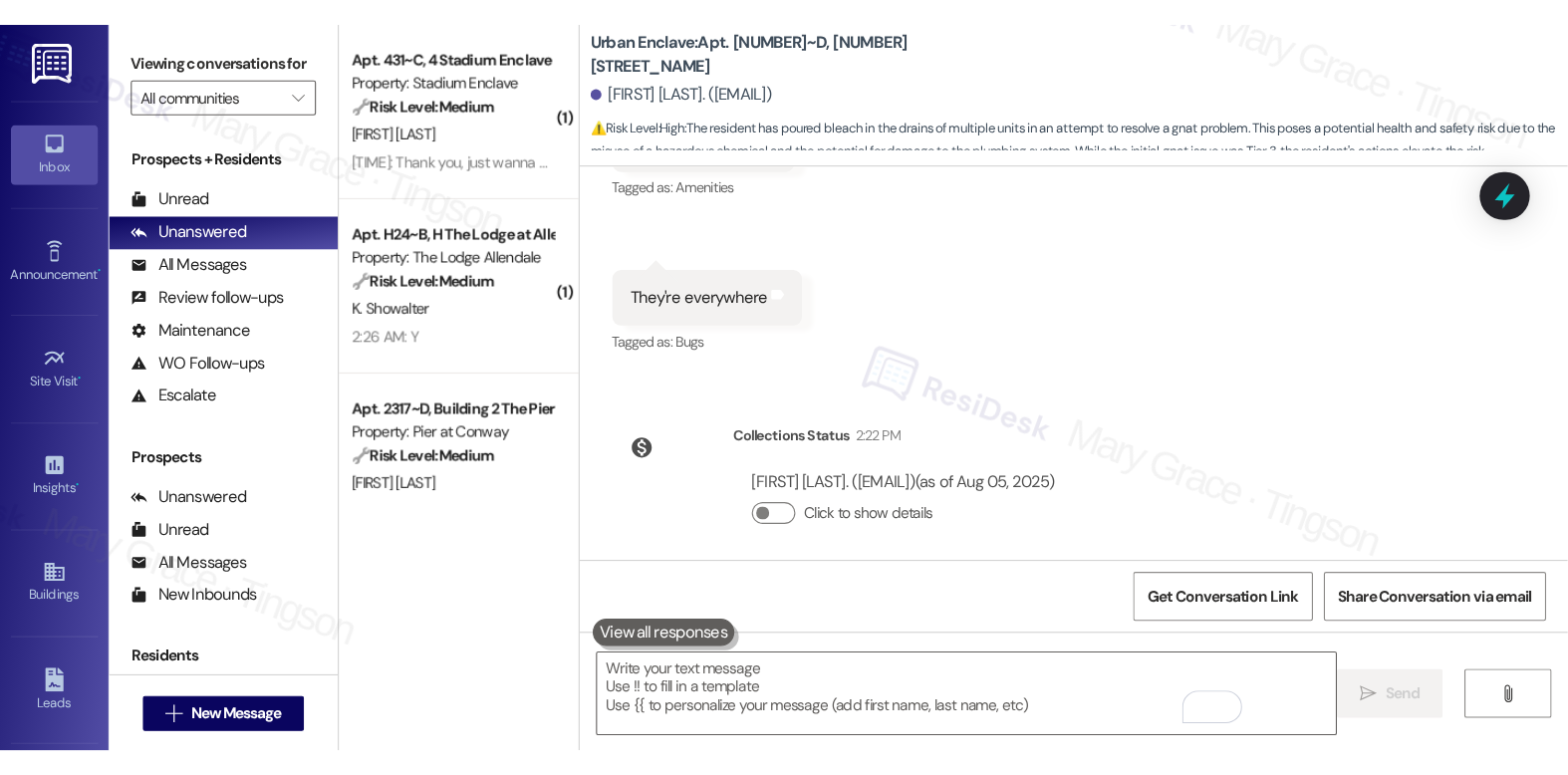 scroll, scrollTop: 2331, scrollLeft: 0, axis: vertical 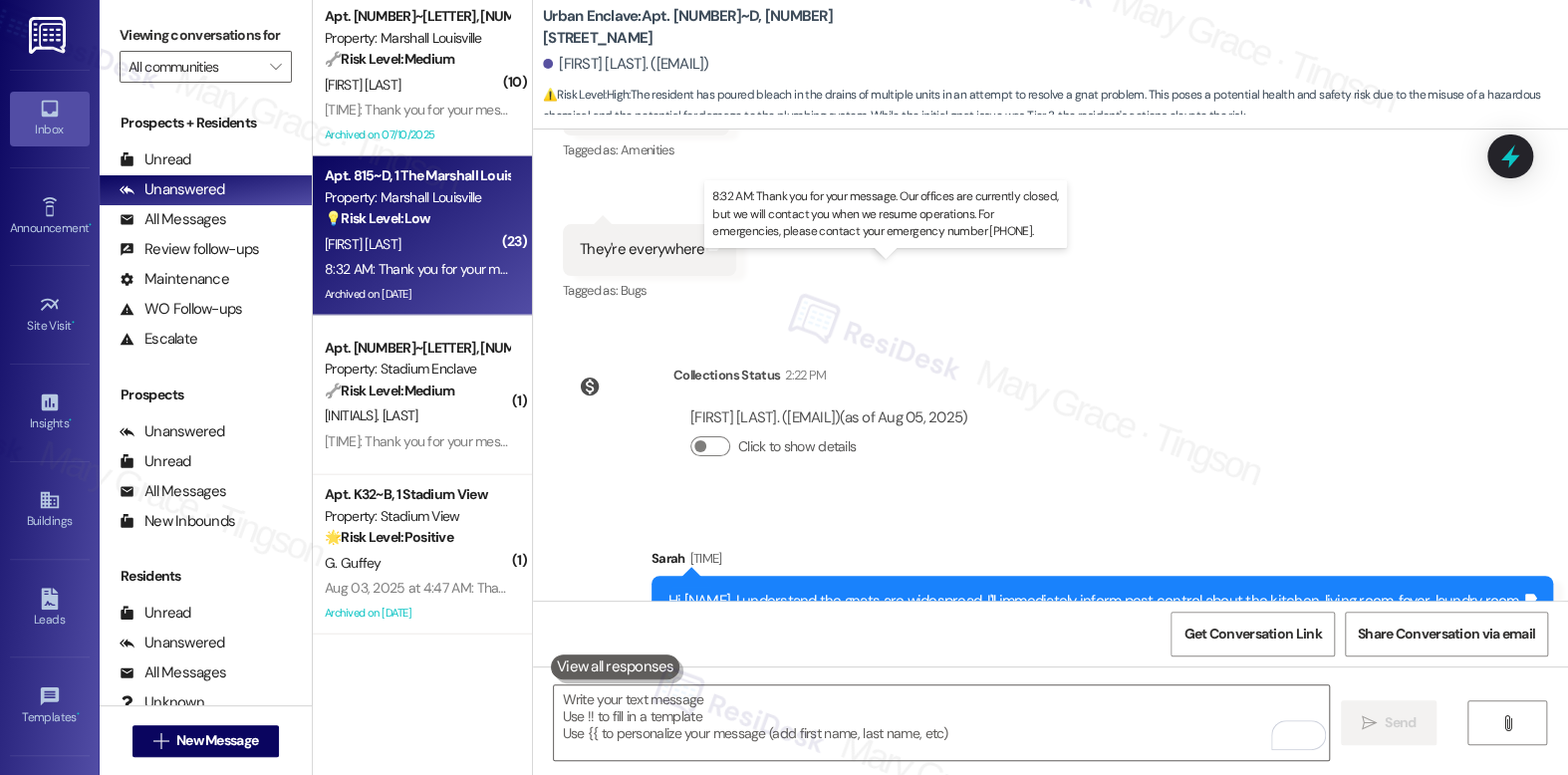 click on "[TIME]: Thank you for your message. Our offices are currently closed, but we will contact you when we resume operations. For emergencies, please contact your emergency number [PHONE]. [TIME]: Thank you for your message. Our offices are currently closed, but we will contact you when we resume operations. For emergencies, please contact your emergency number [PHONE]." at bounding box center [879, 269] 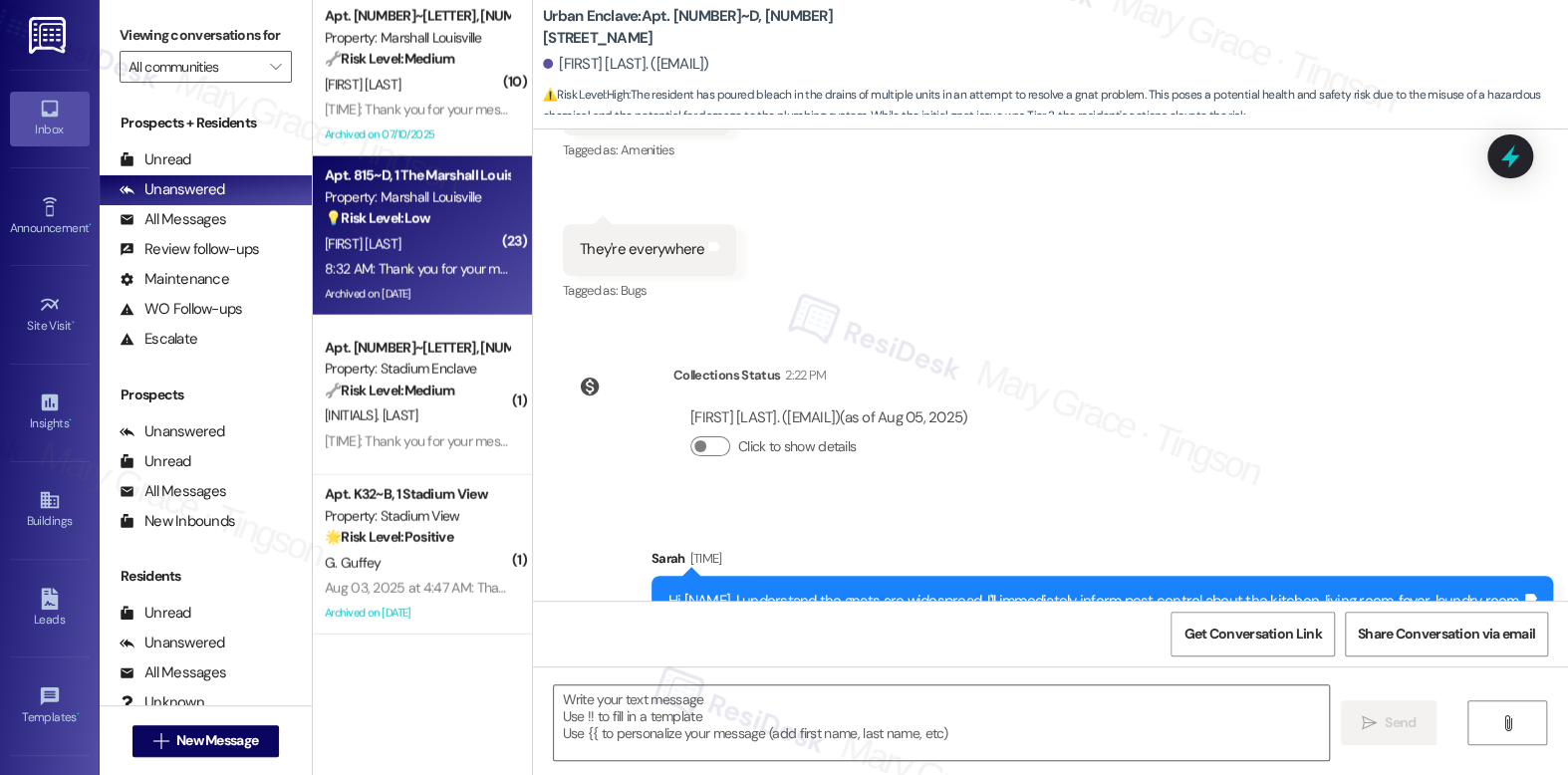 type on "Fetching suggested responses. Please feel free to read through the conversation in the meantime." 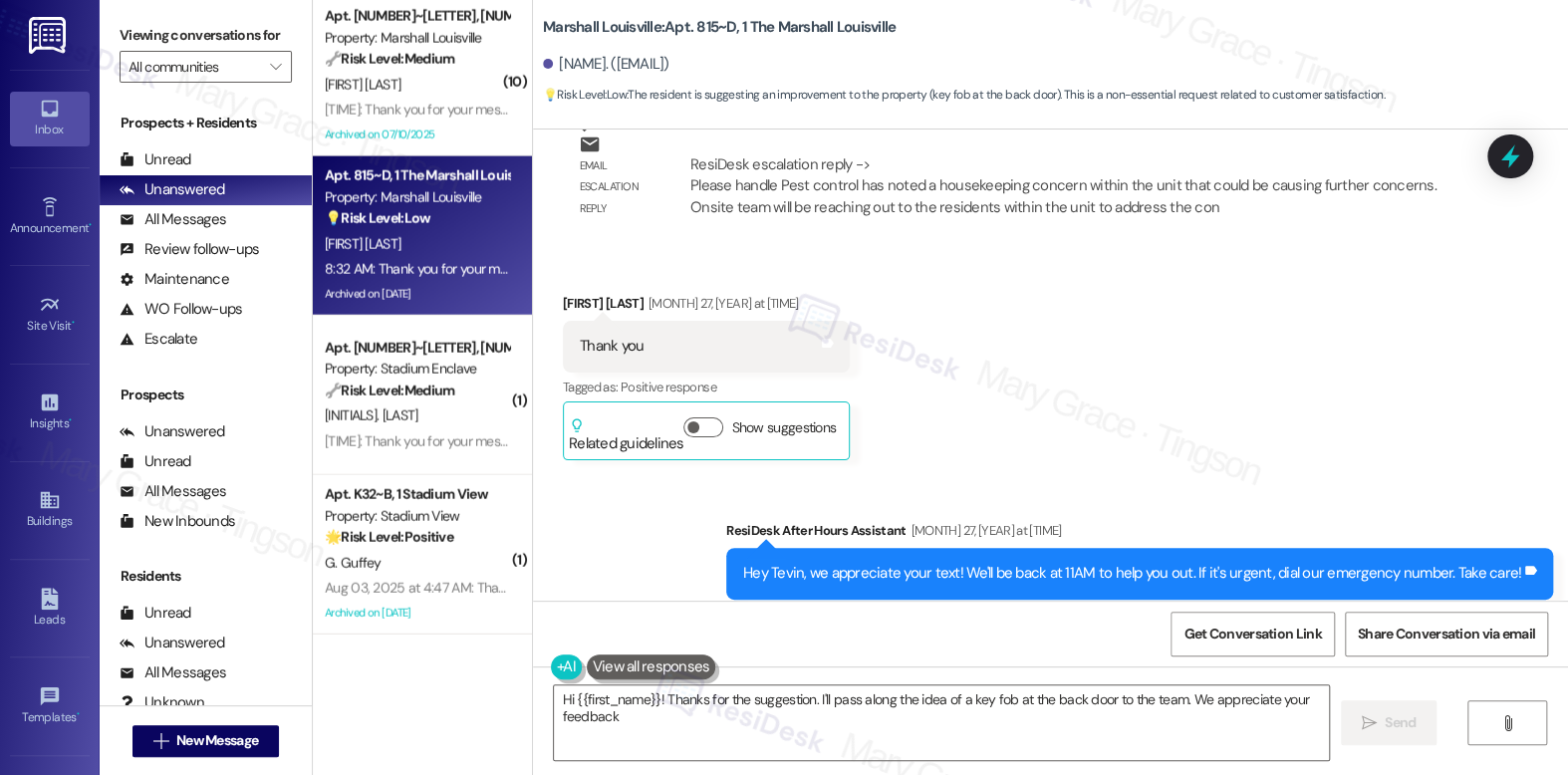 type on "Hi {{first_name}}! Thanks for the suggestion. I'll pass along the idea of a key fob at the back door to the team. We appreciate your feedback!" 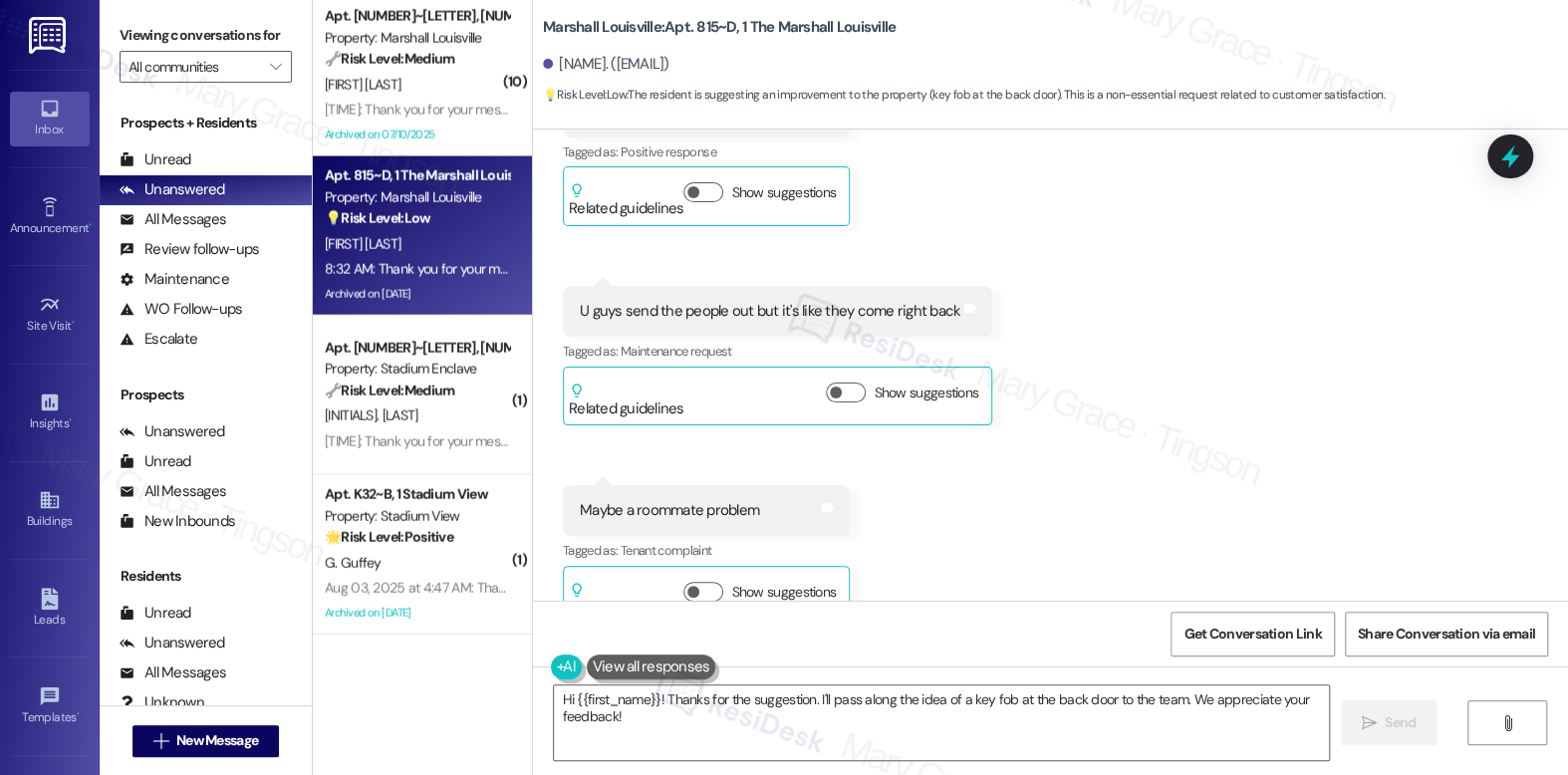 scroll, scrollTop: 3414, scrollLeft: 0, axis: vertical 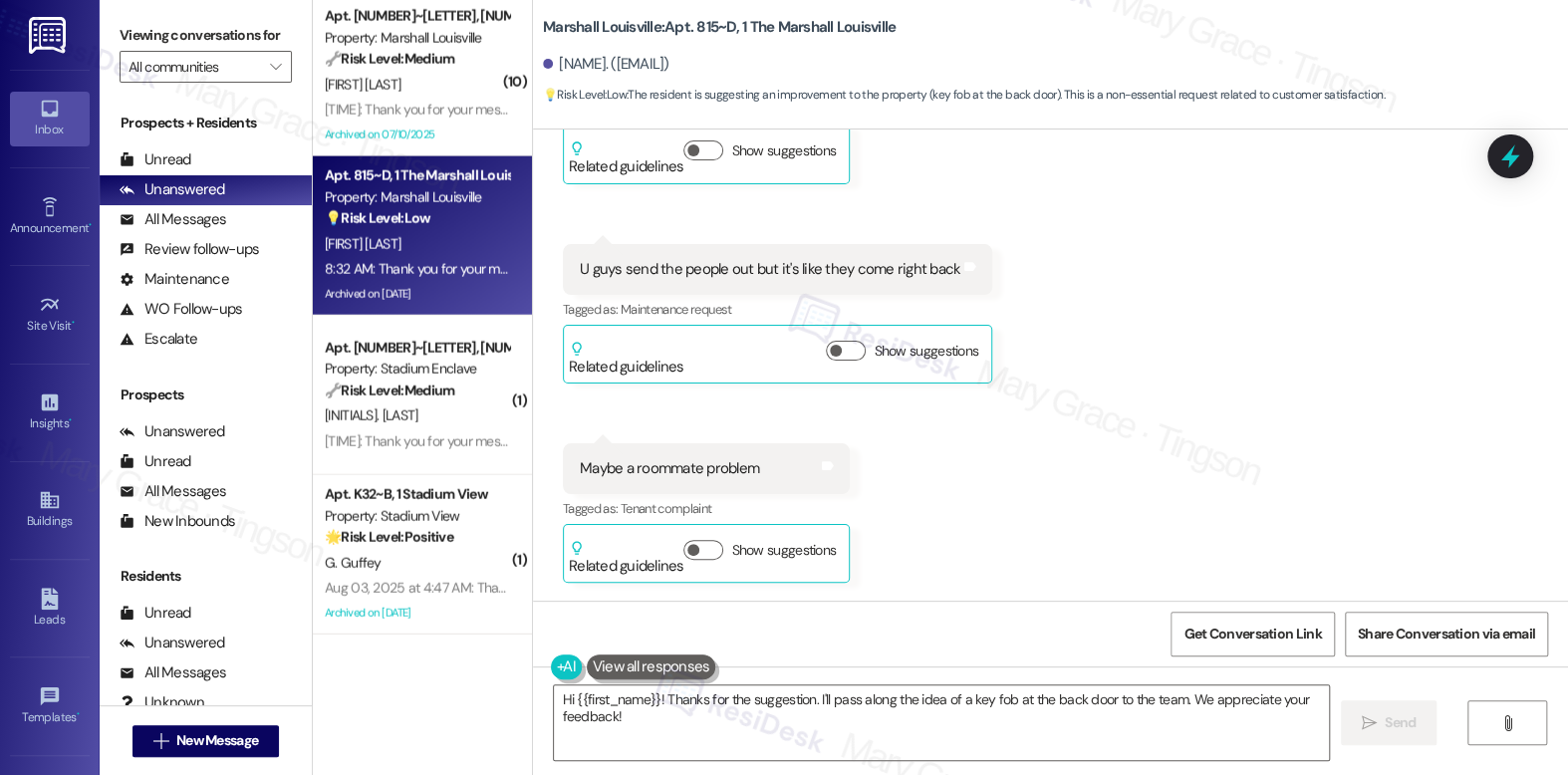 click on "U guys send the people out but it's like they come right back" at bounding box center [770, 269] 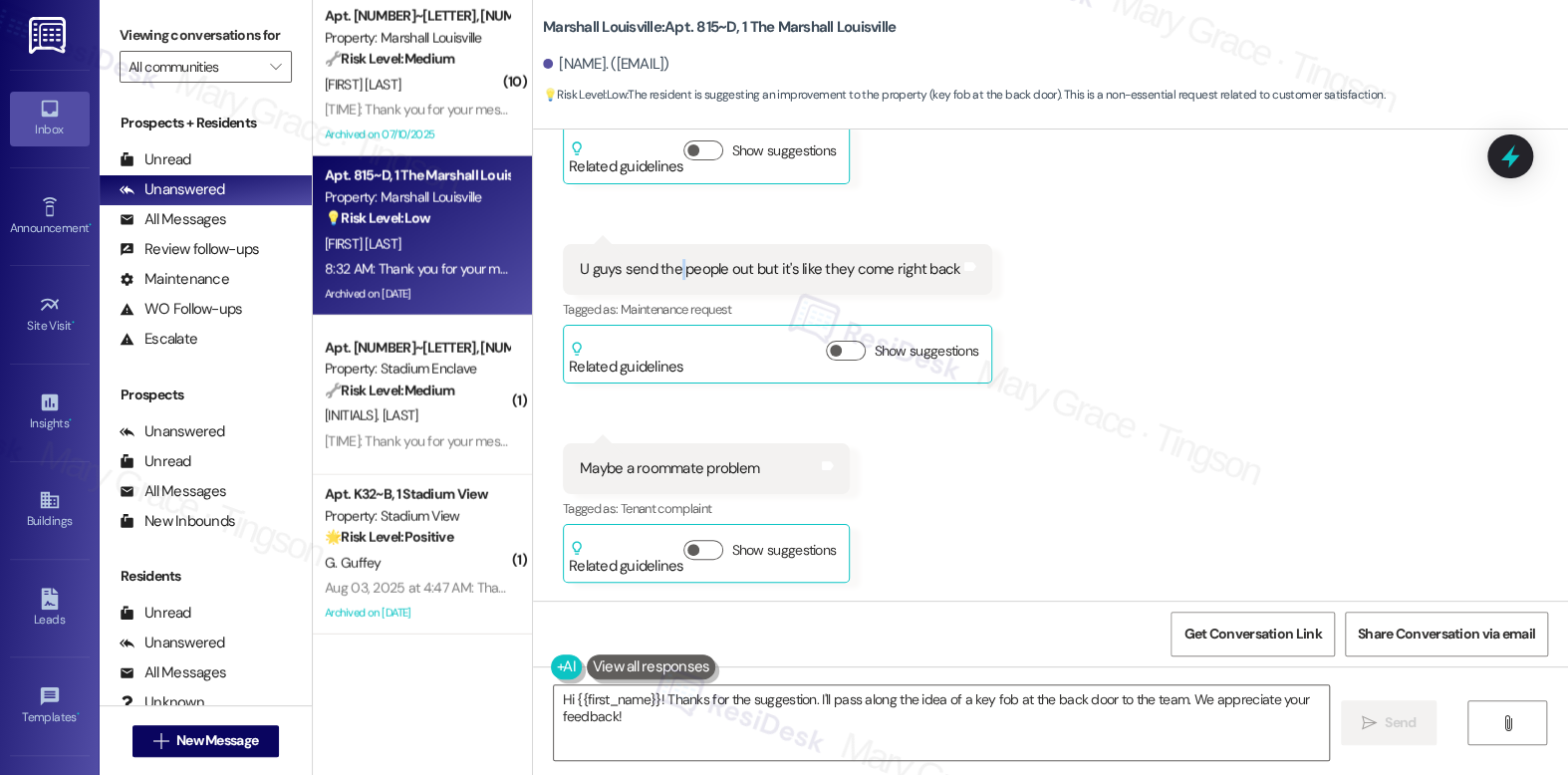 click on "U guys send the people out but it's like they come right back" at bounding box center (770, 269) 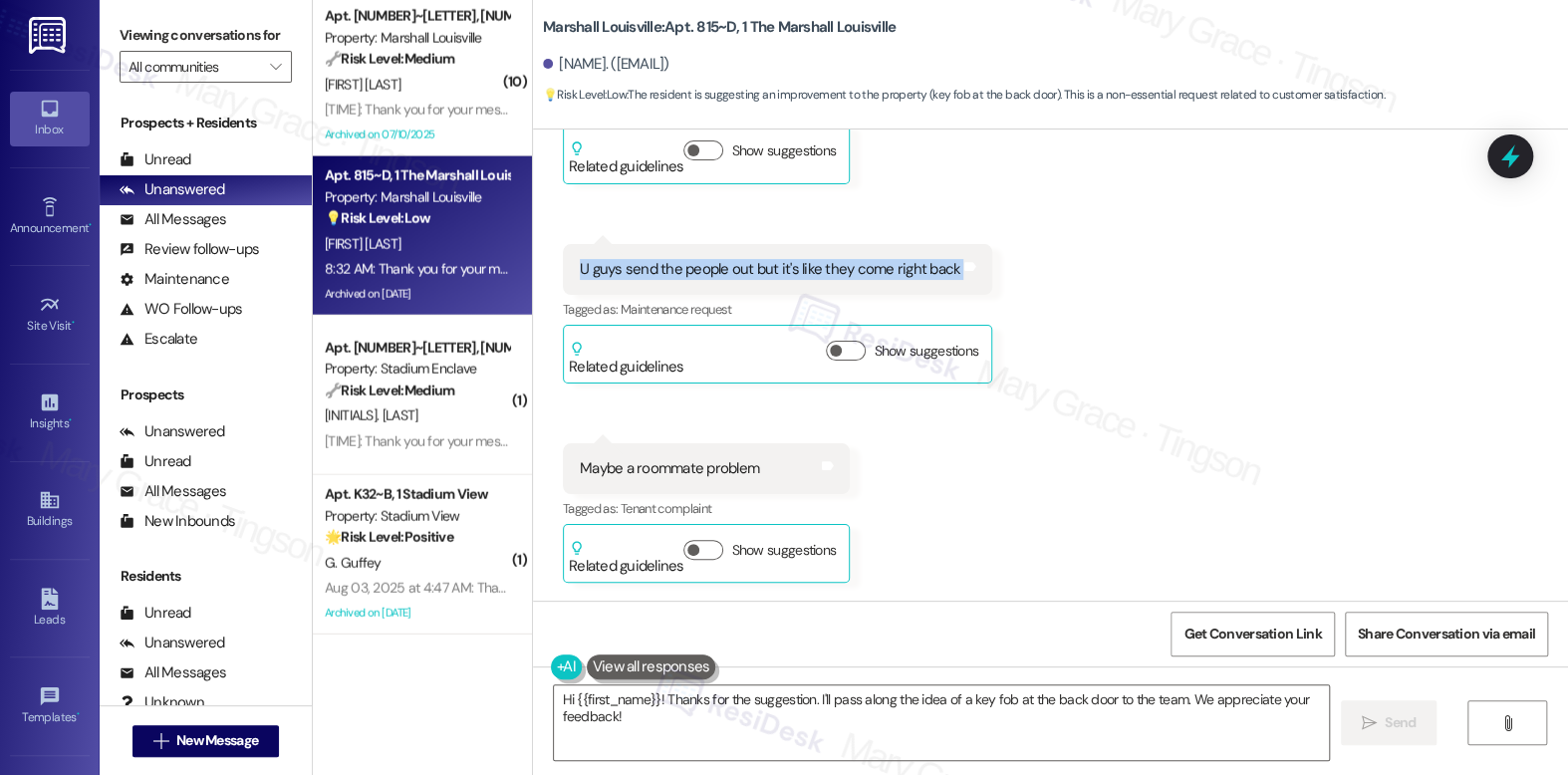 click on "U guys send the people out but it's like they come right back" at bounding box center [770, 269] 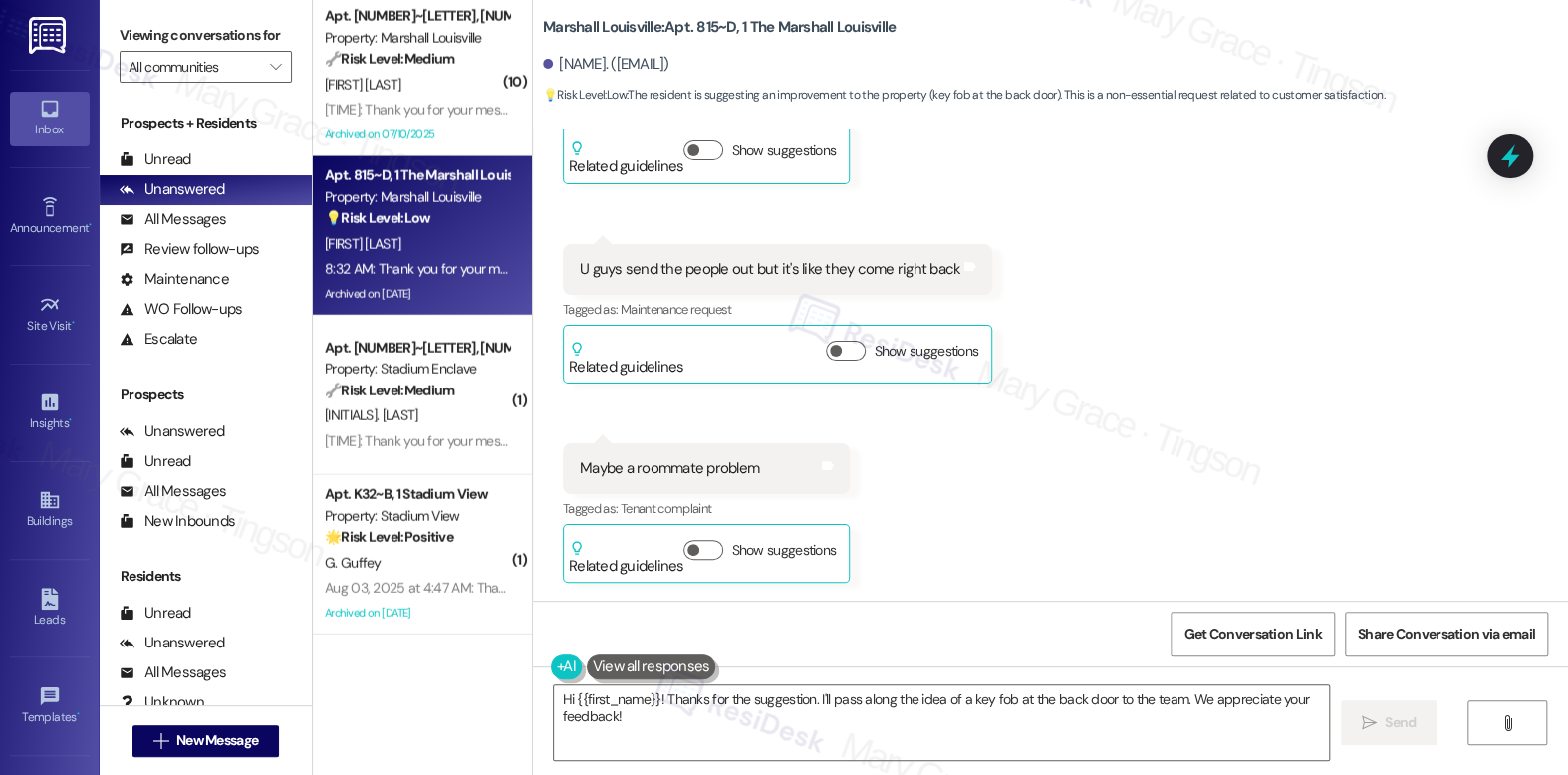 click on "Maybe a roommate problem" at bounding box center [669, 468] 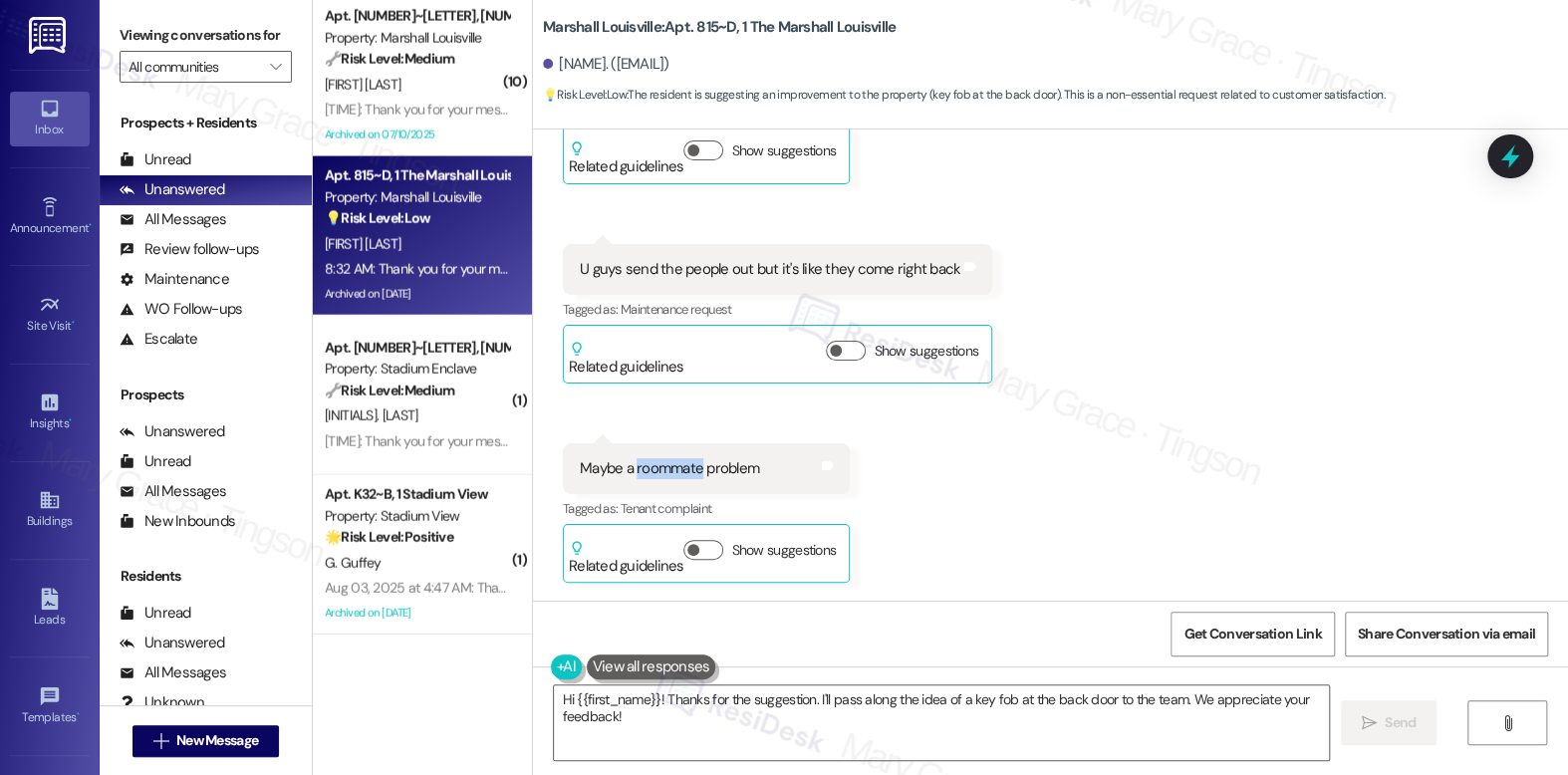 click on "Maybe a roommate problem" at bounding box center (669, 468) 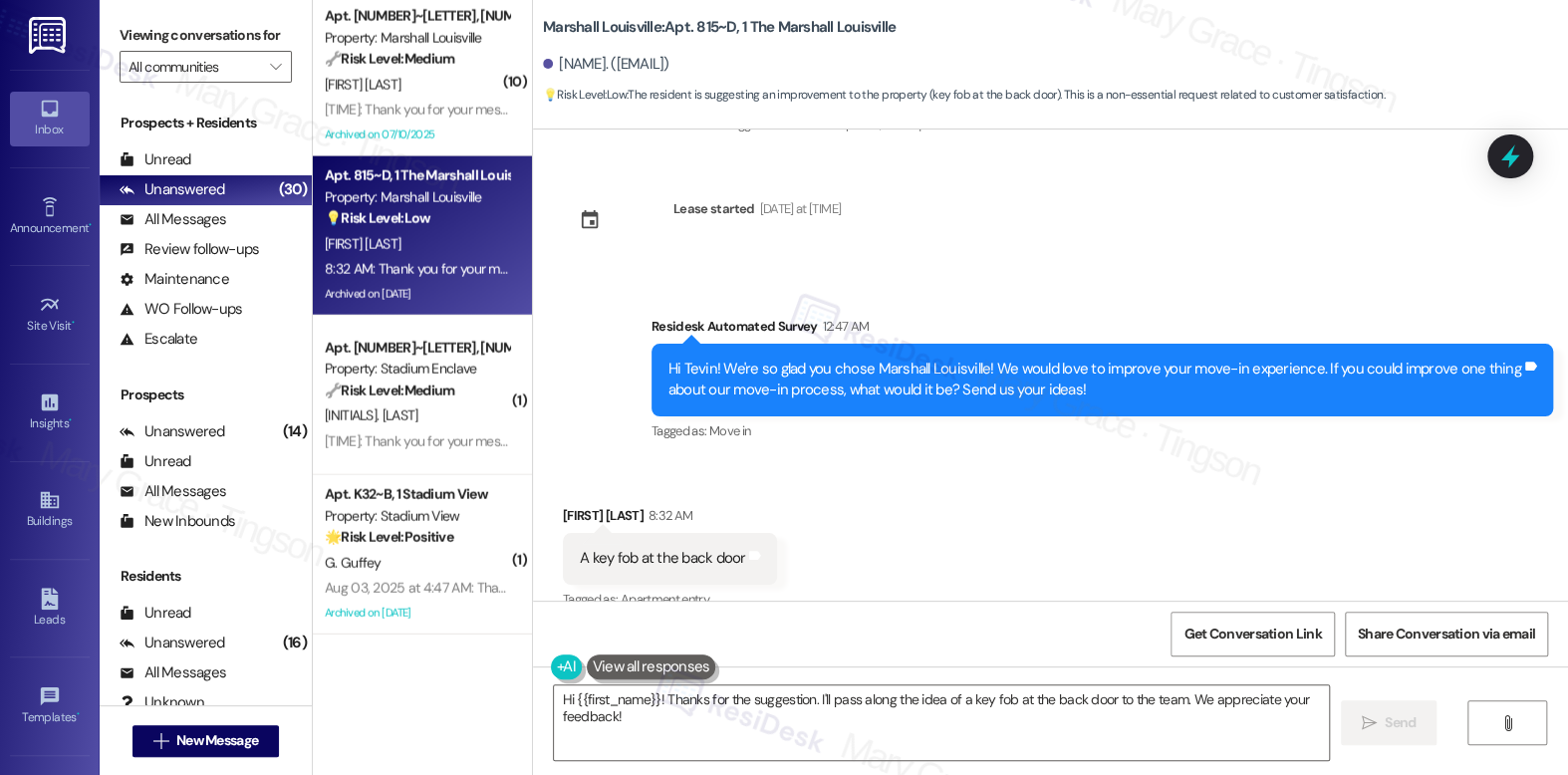 scroll, scrollTop: 11584, scrollLeft: 0, axis: vertical 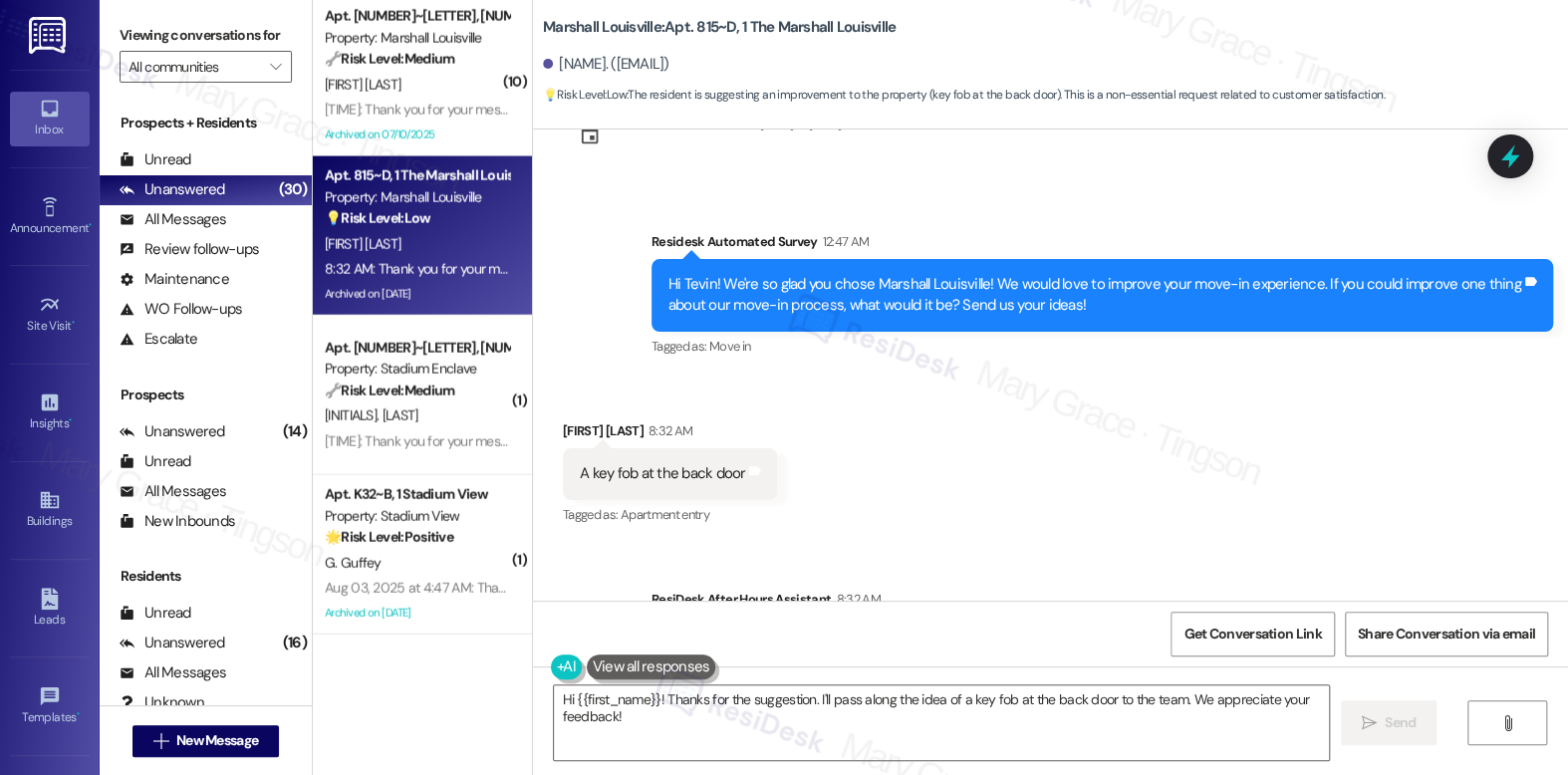 click on "Hi Tevin! We're so glad you chose Marshall Louisville! We would love to improve your move-in experience. If you could improve one thing about our move-in process, what would it be? Send us your ideas!" at bounding box center (1095, 295) 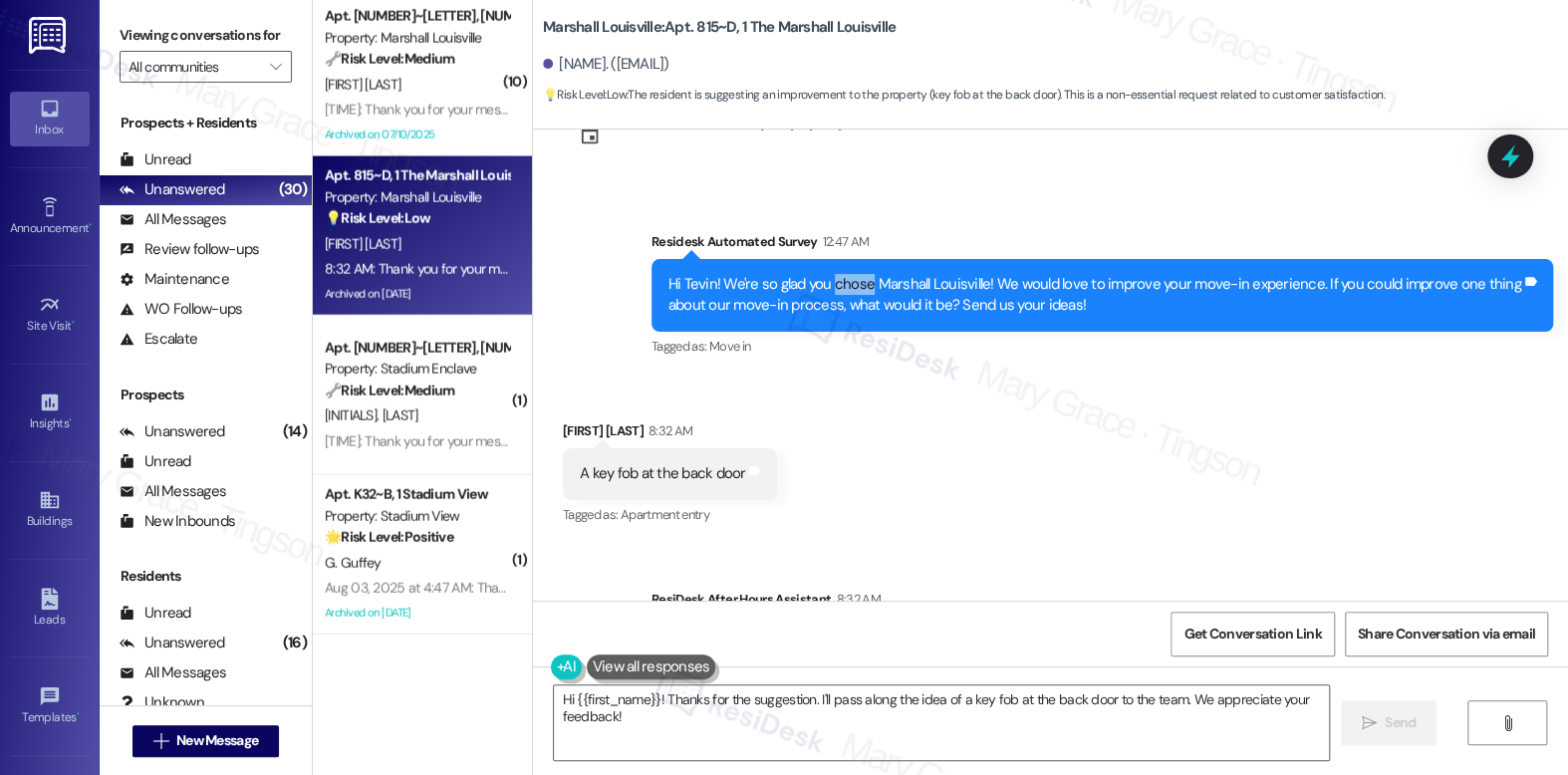 click on "Hi Tevin! We're so glad you chose Marshall Louisville! We would love to improve your move-in experience. If you could improve one thing about our move-in process, what would it be? Send us your ideas!" at bounding box center (1095, 295) 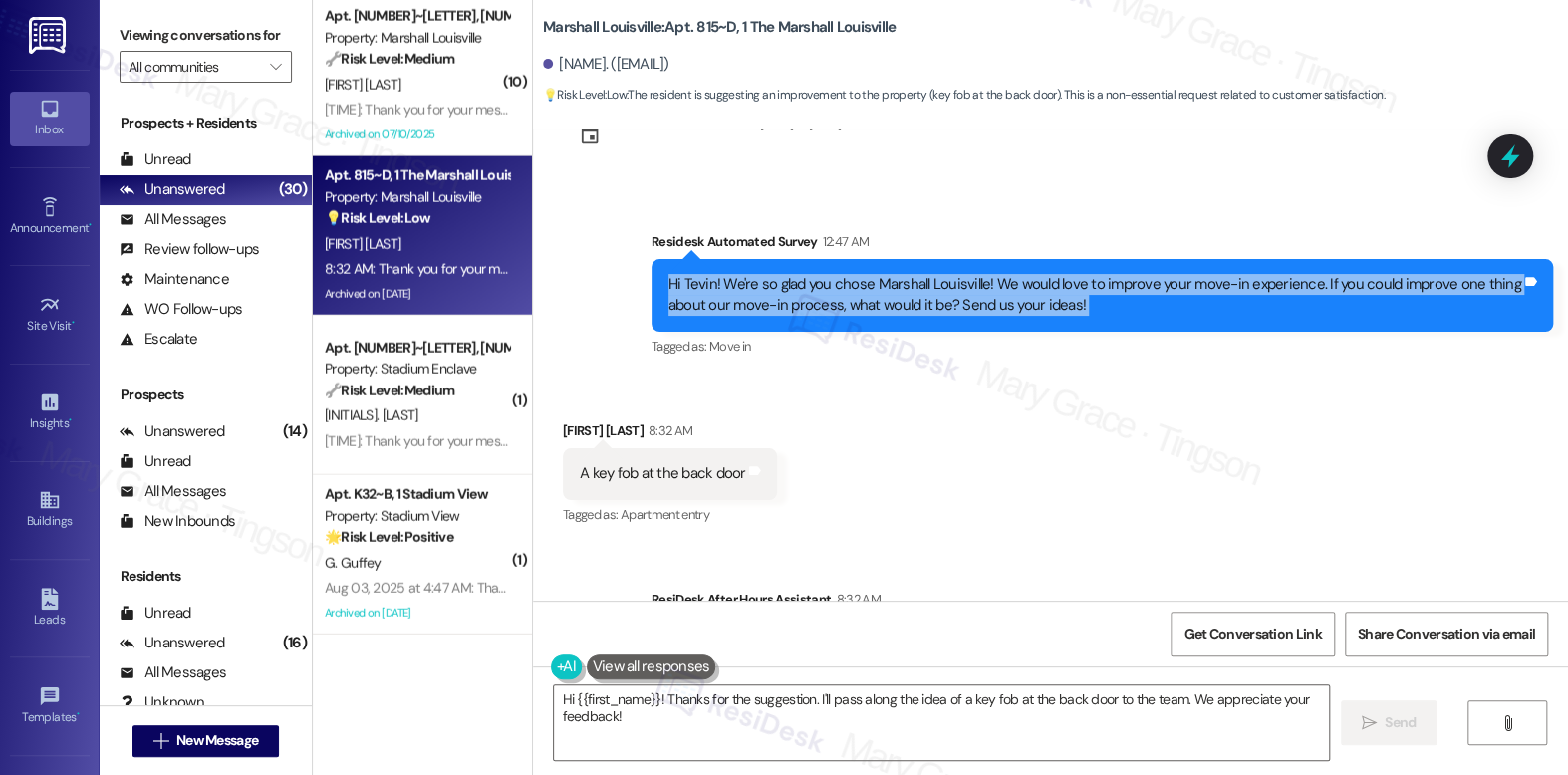 click on "Hi Tevin! We're so glad you chose Marshall Louisville! We would love to improve your move-in experience. If you could improve one thing about our move-in process, what would it be? Send us your ideas!" at bounding box center (1095, 295) 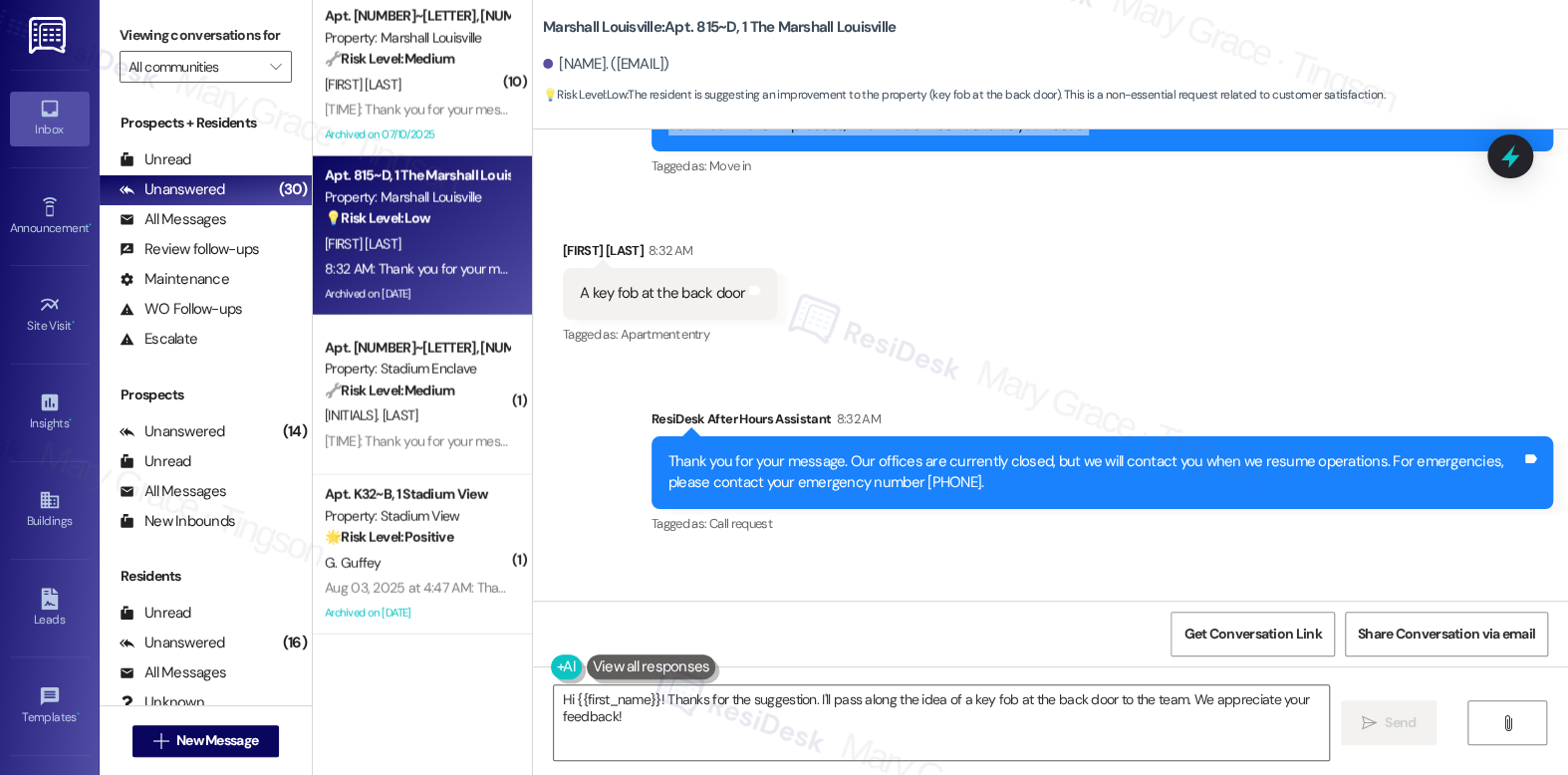 scroll, scrollTop: 11938, scrollLeft: 0, axis: vertical 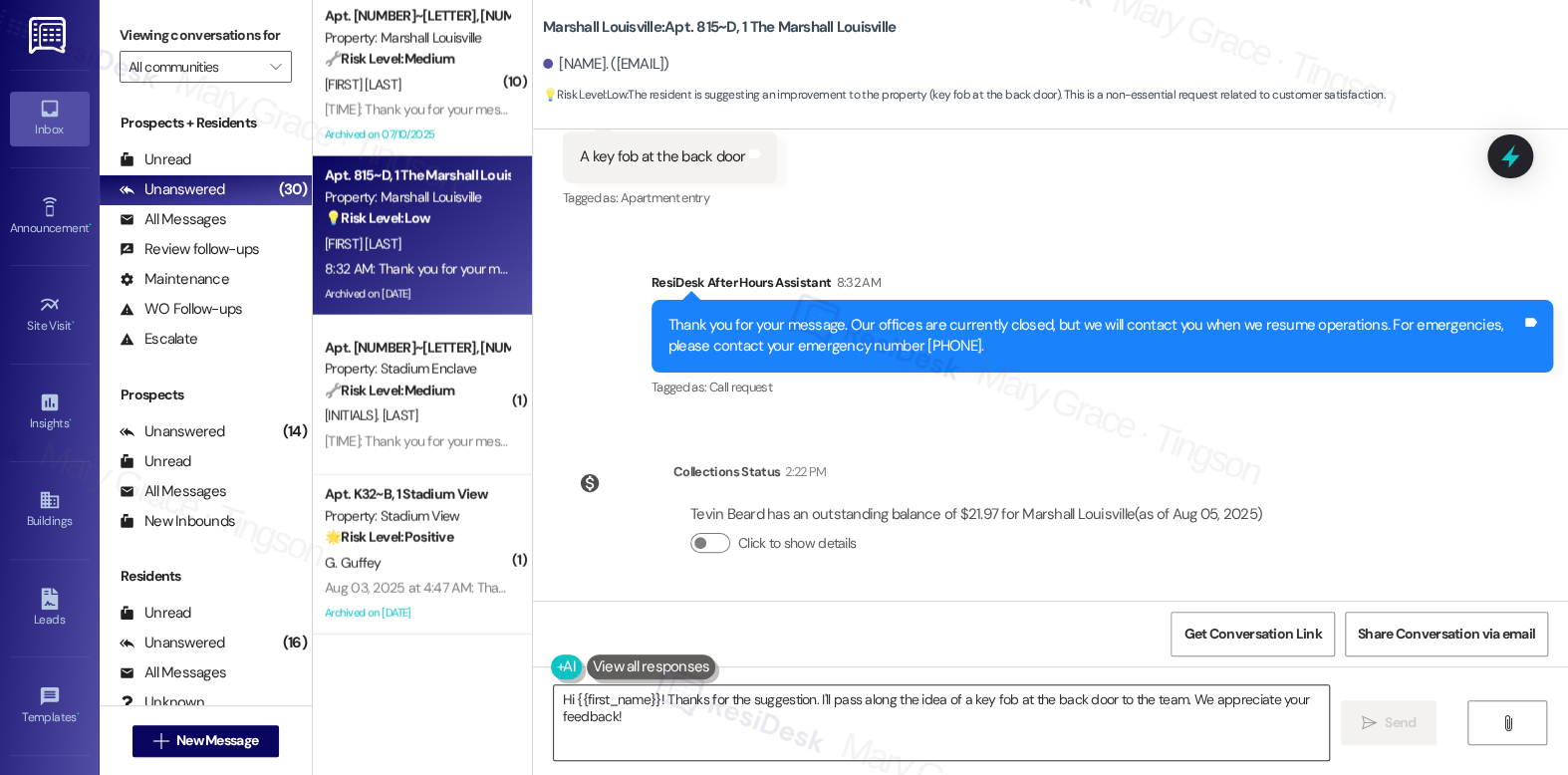 click on "Hi {{first_name}}! Thanks for the suggestion. I'll pass along the idea of a key fob at the back door to the team. We appreciate your feedback!" at bounding box center [940, 722] 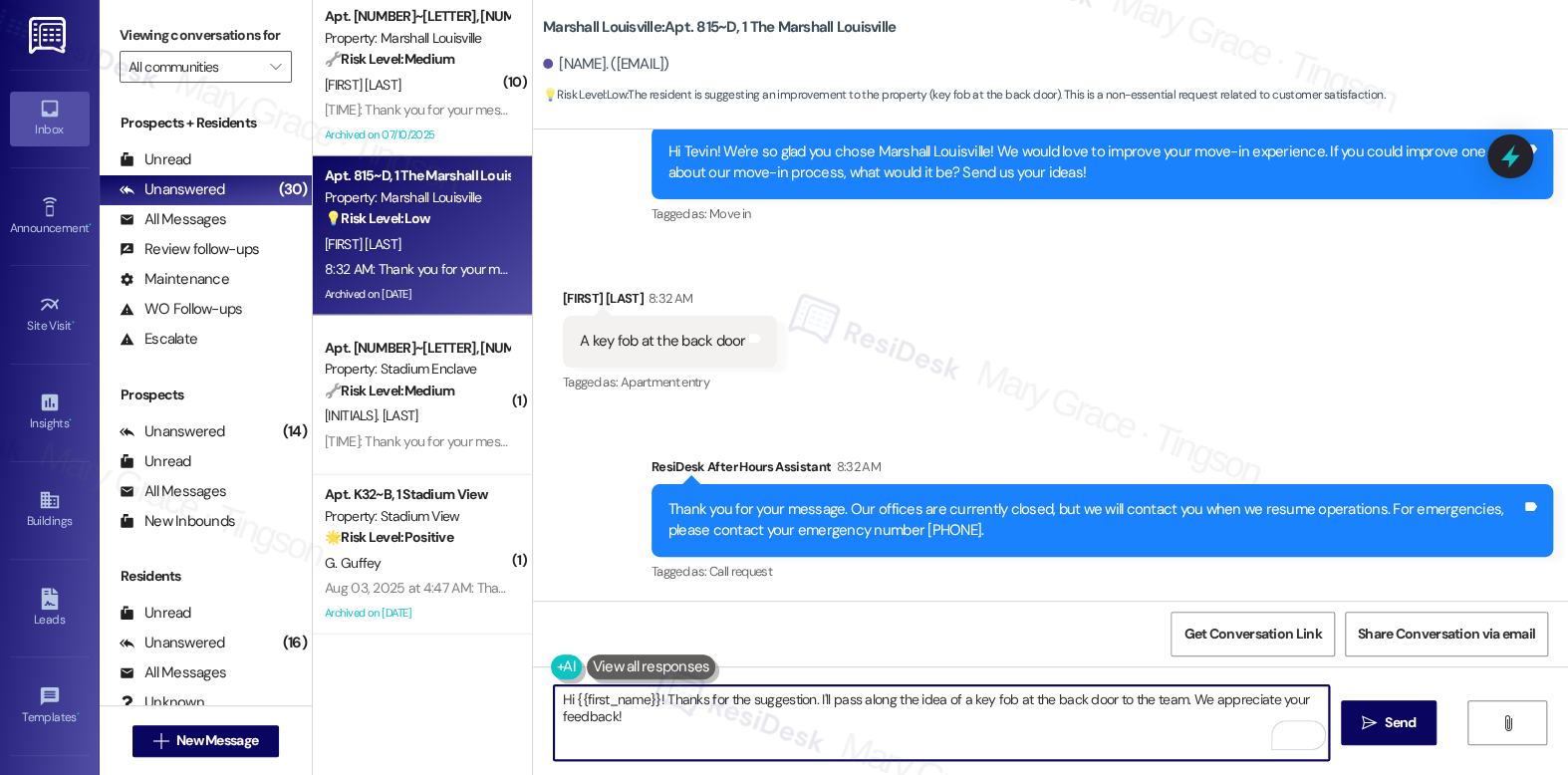 scroll, scrollTop: 11938, scrollLeft: 0, axis: vertical 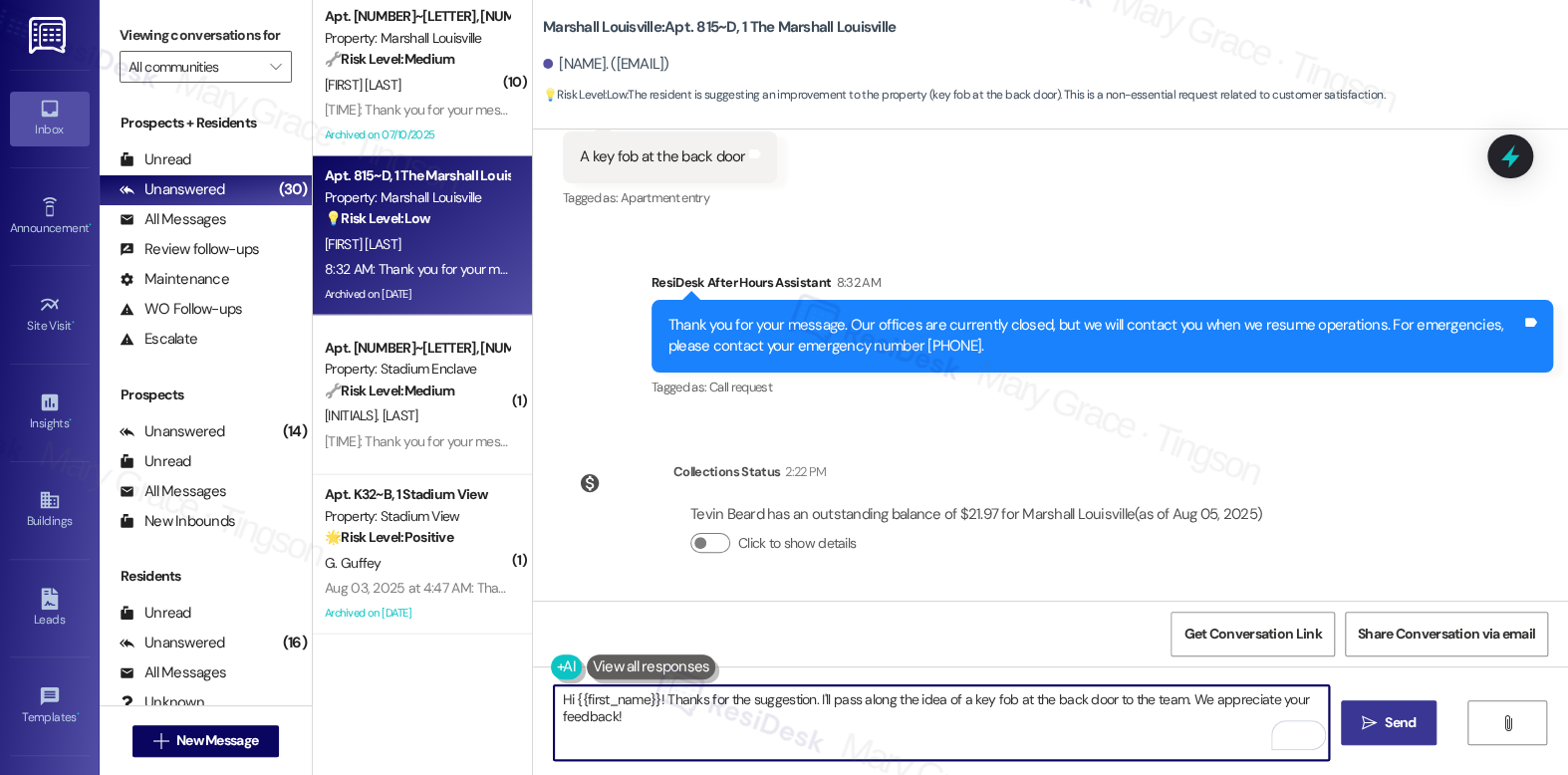 click on "Send" at bounding box center [1400, 722] 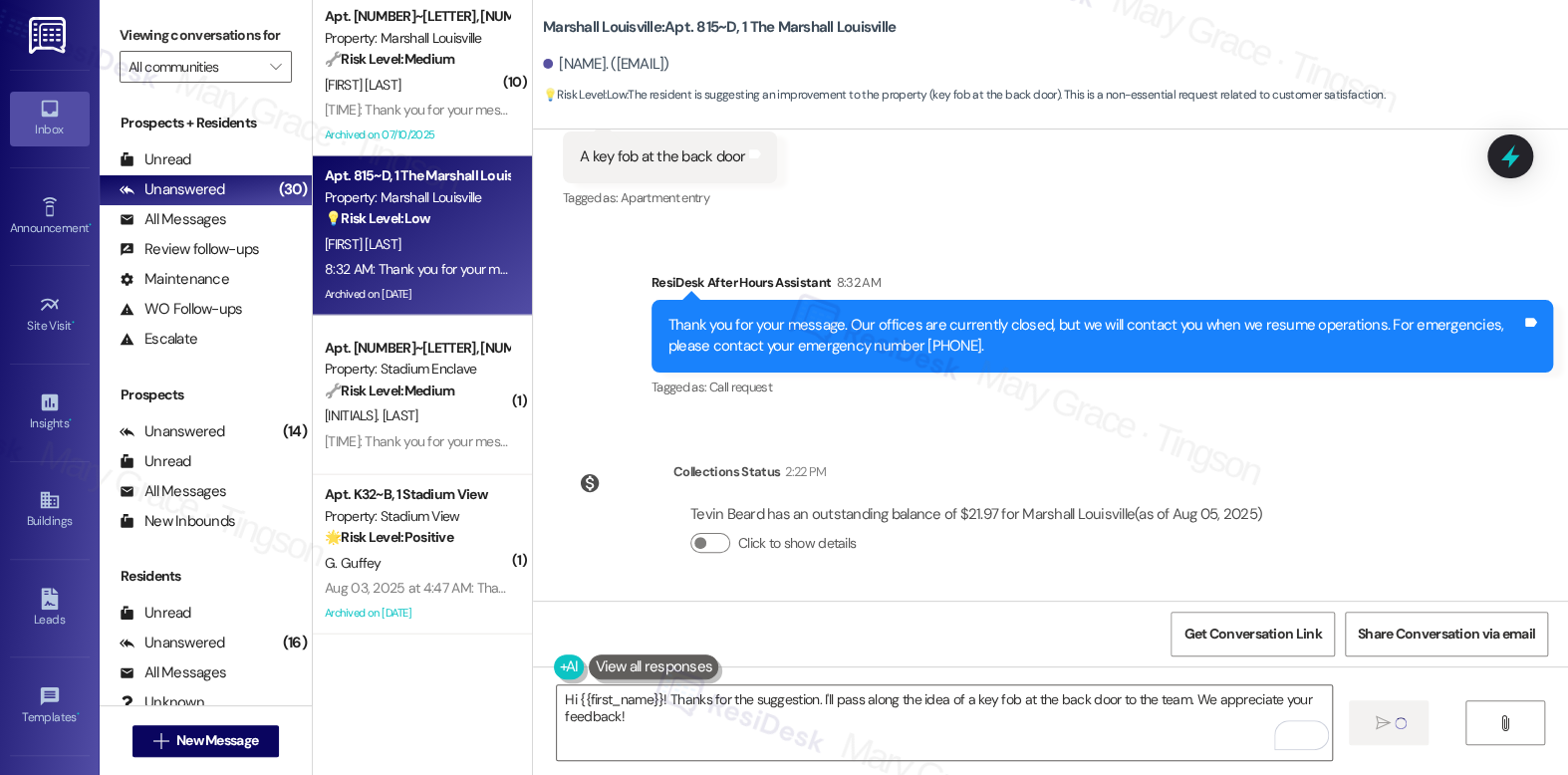 type 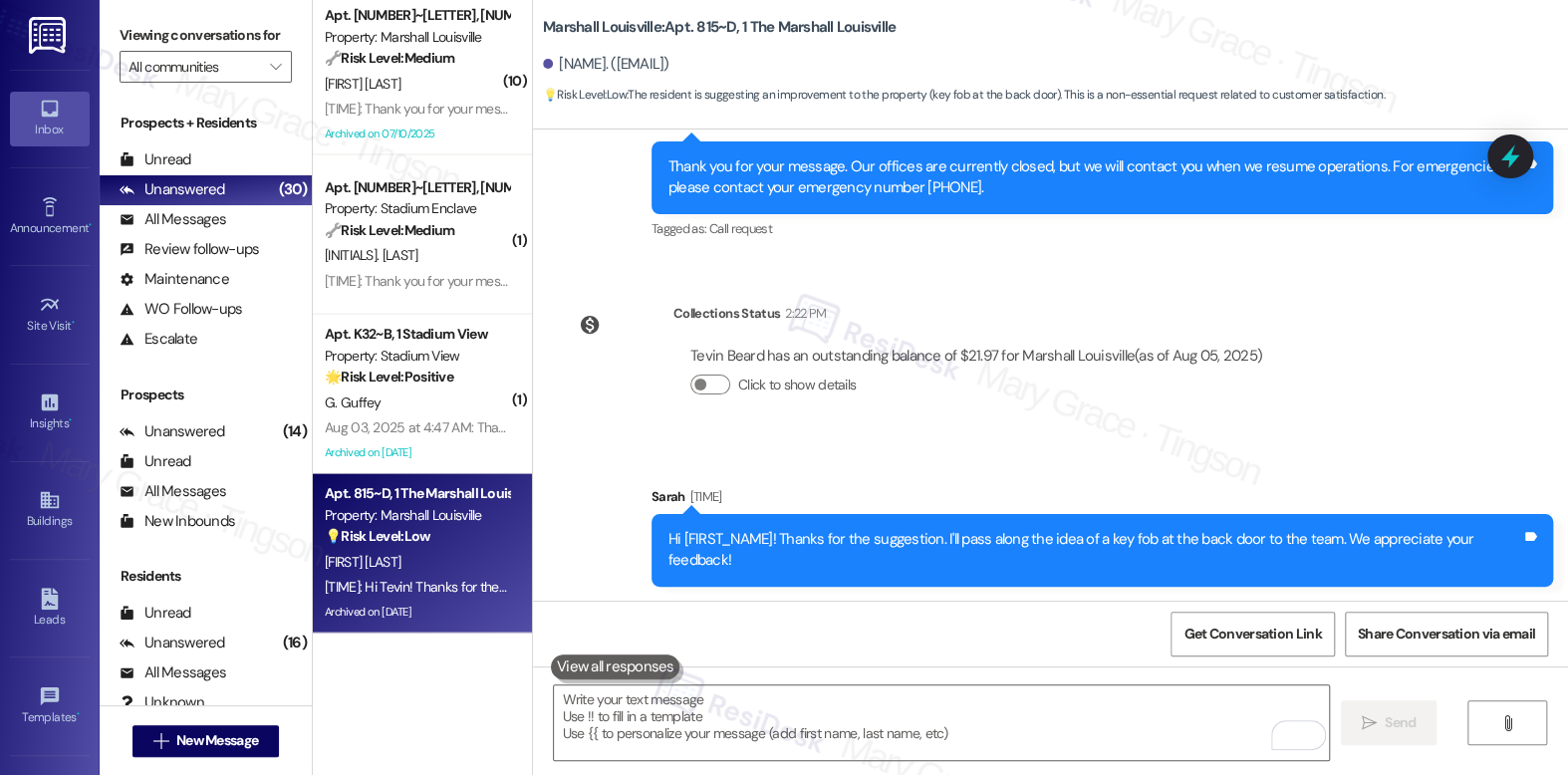 scroll, scrollTop: 12076, scrollLeft: 0, axis: vertical 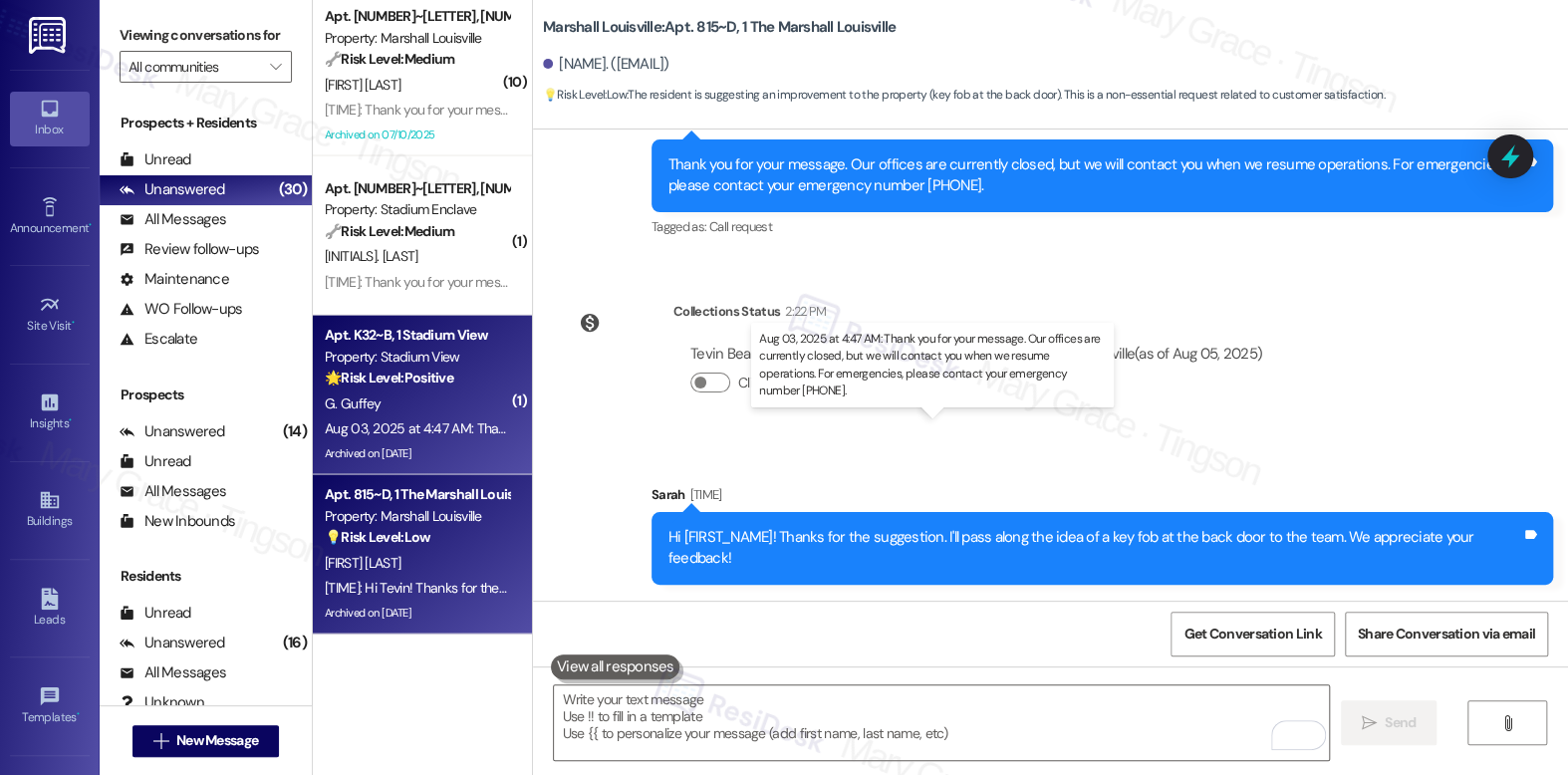 click on "Aug 03, 2025 at 4:47 AM: Thank you for your message. Our offices are currently closed, but we will contact you when we resume operations. For emergencies, please contact your emergency number 870-520-6326. Aug 03, 2025 at 4:47 AM: Thank you for your message. Our offices are currently closed, but we will contact you when we resume operations. For emergencies, please contact your emergency number 870-520-6326." at bounding box center (928, 428) 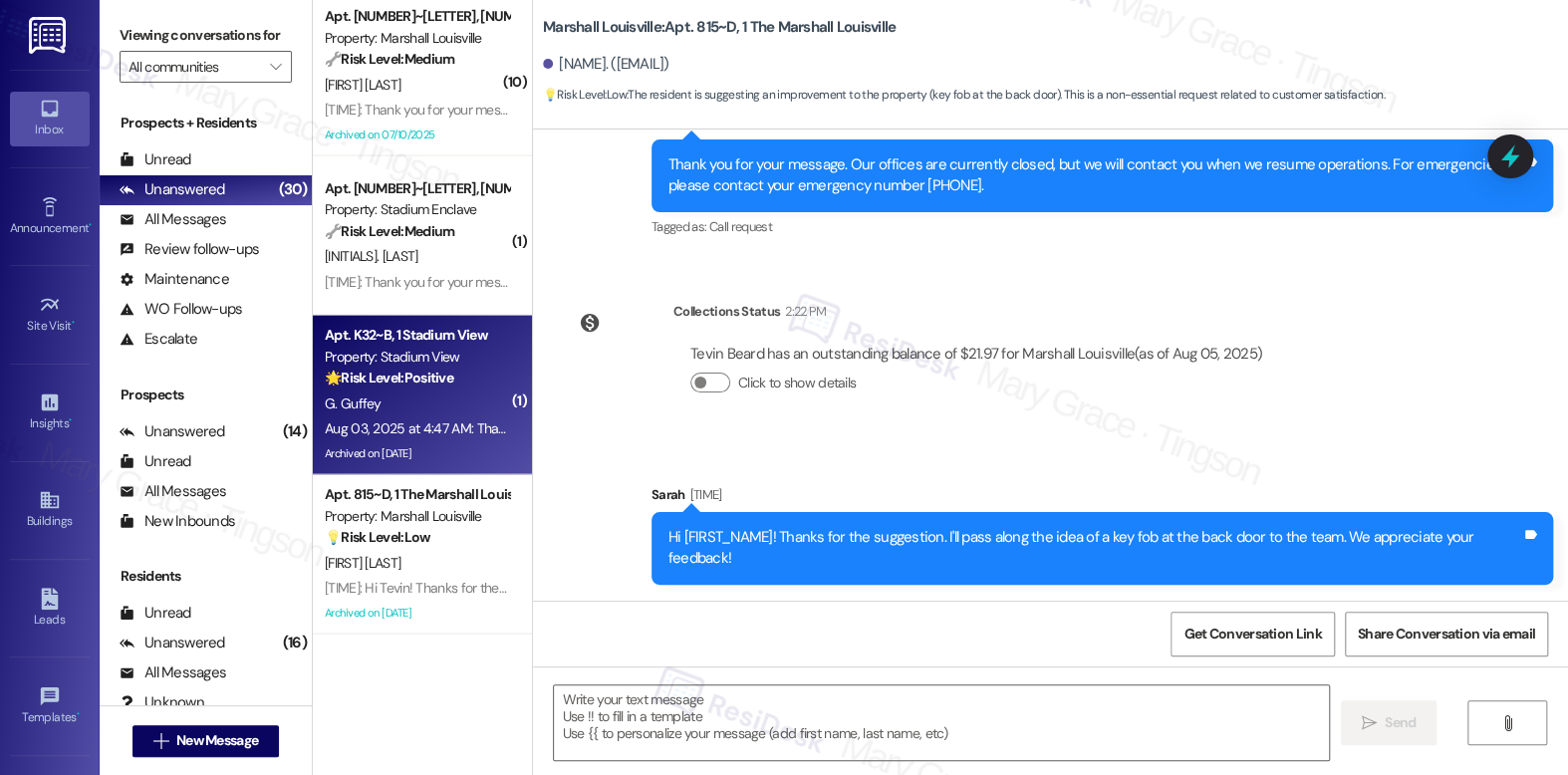 type on "Fetching suggested responses. Please feel free to read through the conversation in the meantime." 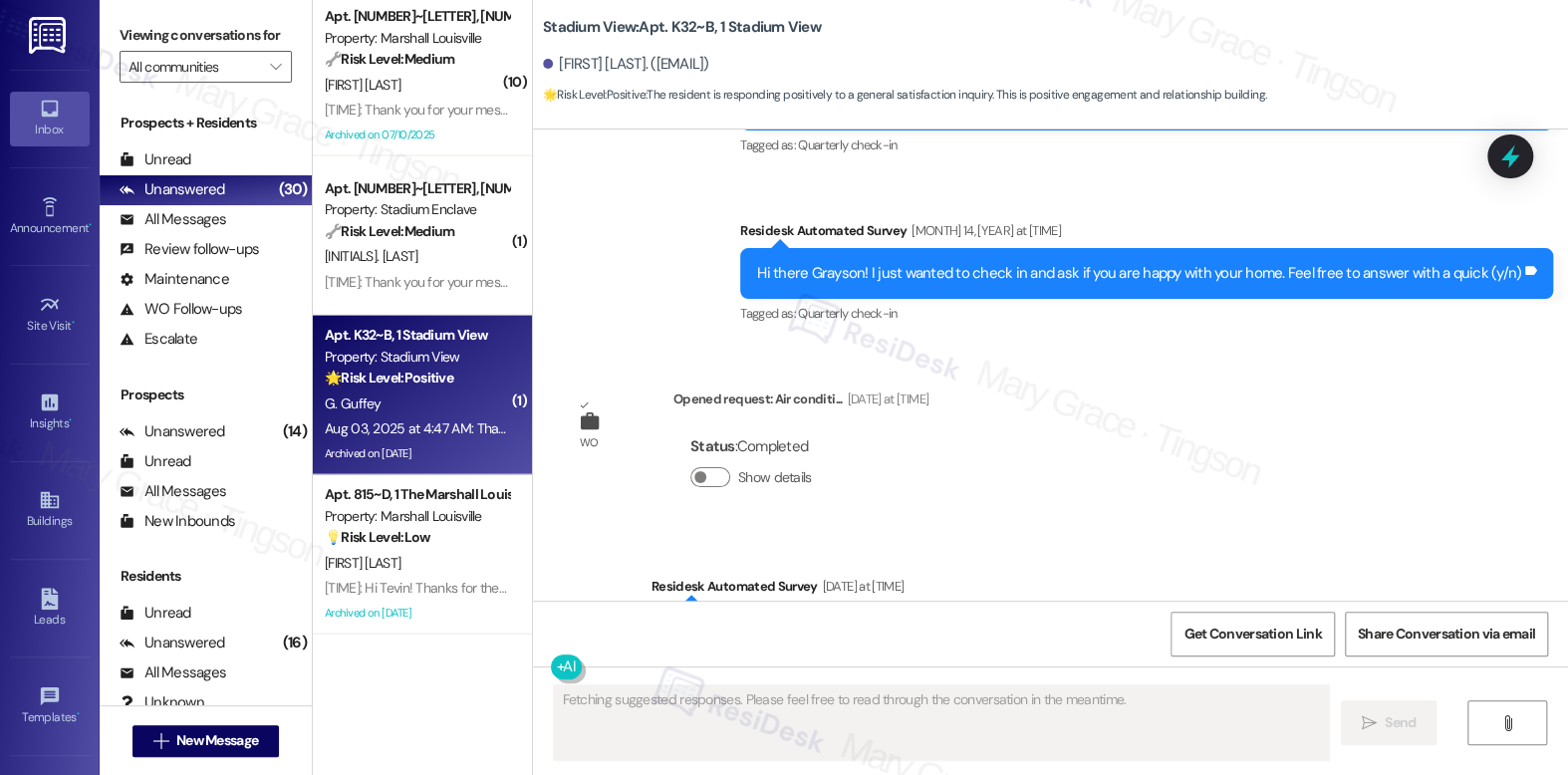 scroll, scrollTop: 7280, scrollLeft: 0, axis: vertical 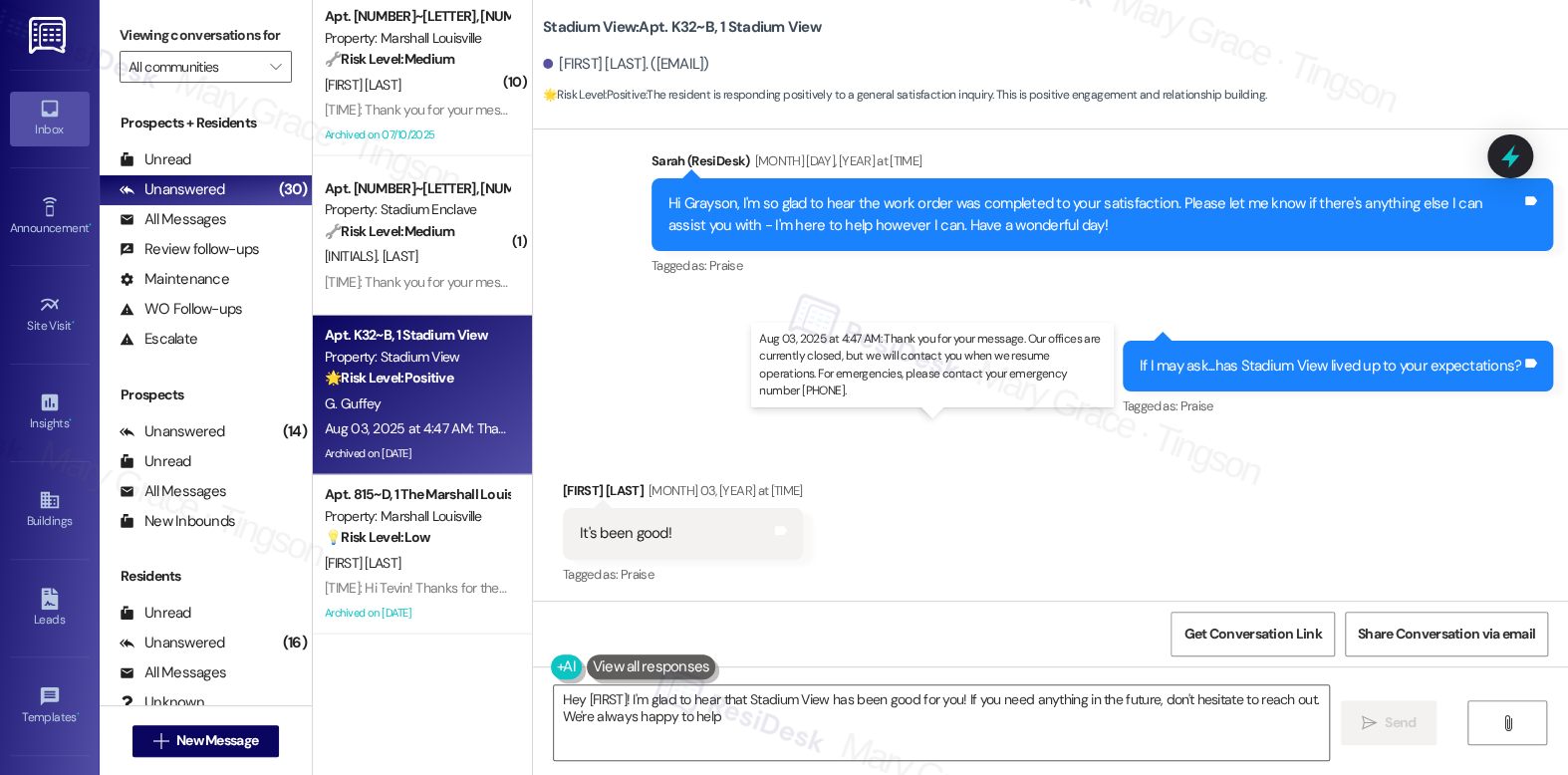 type on "Hey {{first_name}}! I'm glad to hear that Stadium View has been good for you! If you need anything in the future, don't hesitate to reach out. We're always happy to help!" 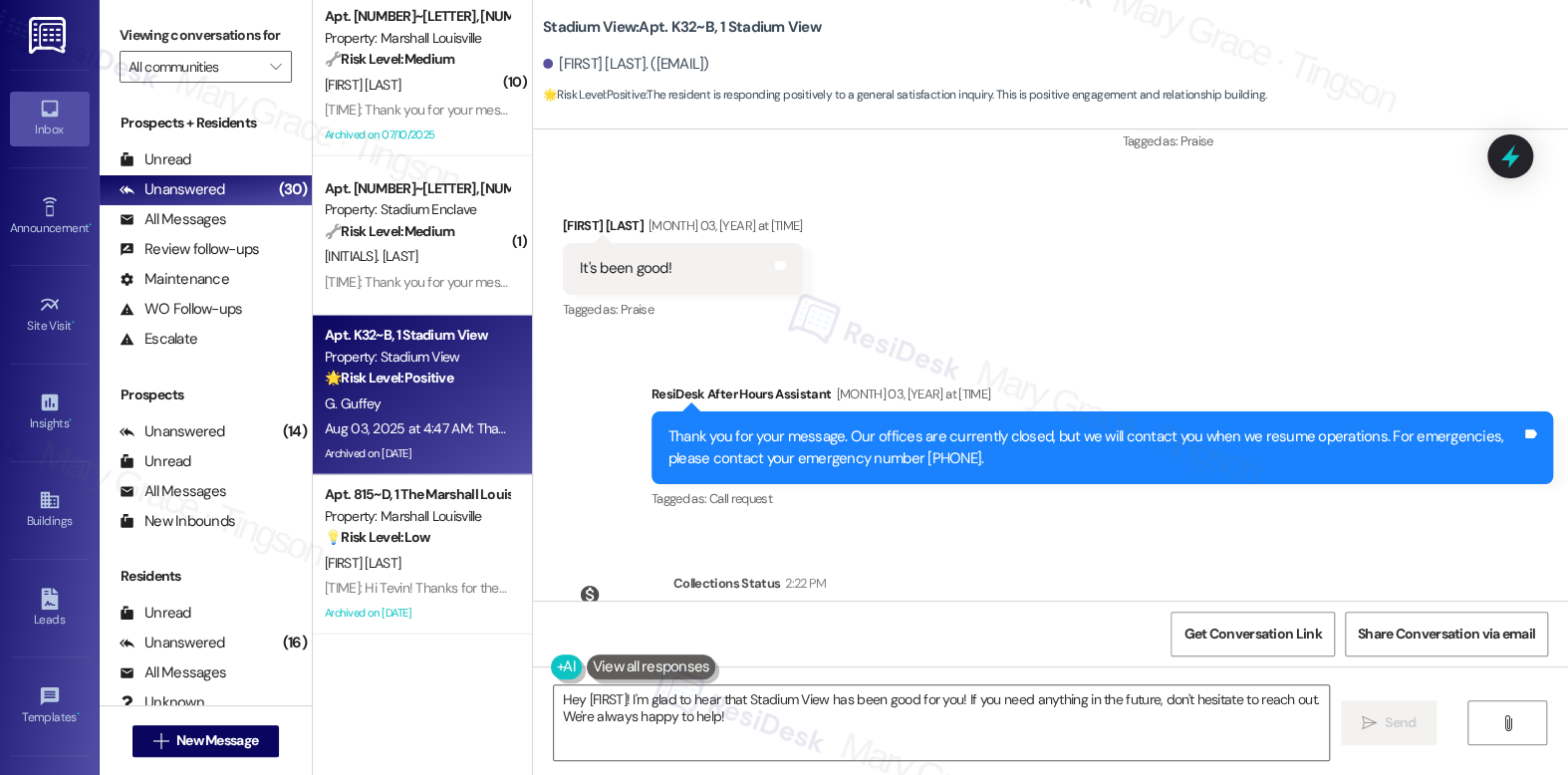 scroll, scrollTop: 7652, scrollLeft: 0, axis: vertical 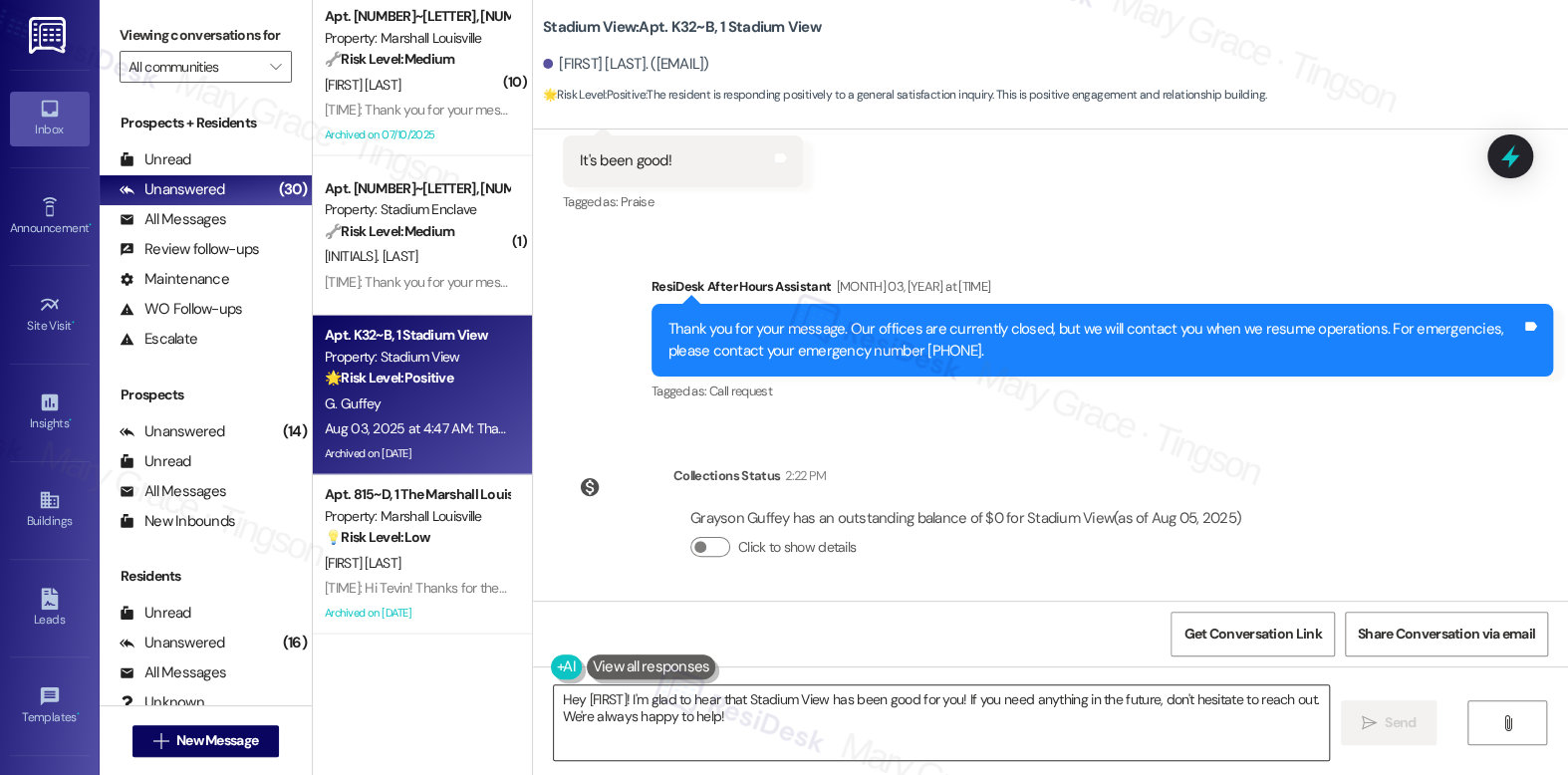 click on "Hey {{first_name}}! I'm glad to hear that Stadium View has been good for you! If you need anything in the future, don't hesitate to reach out. We're always happy to help!" at bounding box center [940, 722] 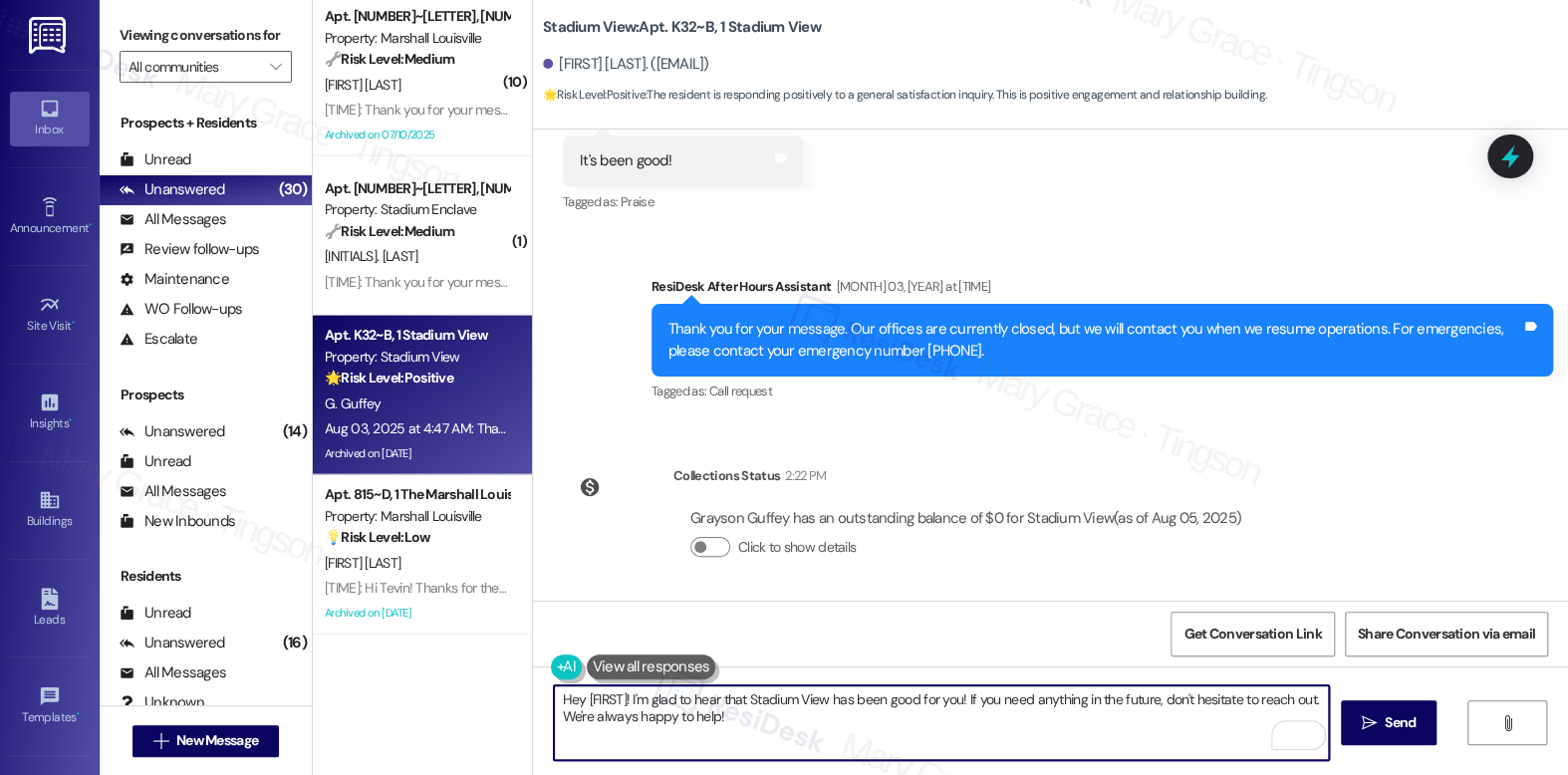 click on "Hey {{first_name}}! I'm glad to hear that Stadium View has been good for you! If you need anything in the future, don't hesitate to reach out. We're always happy to help!" at bounding box center (940, 722) 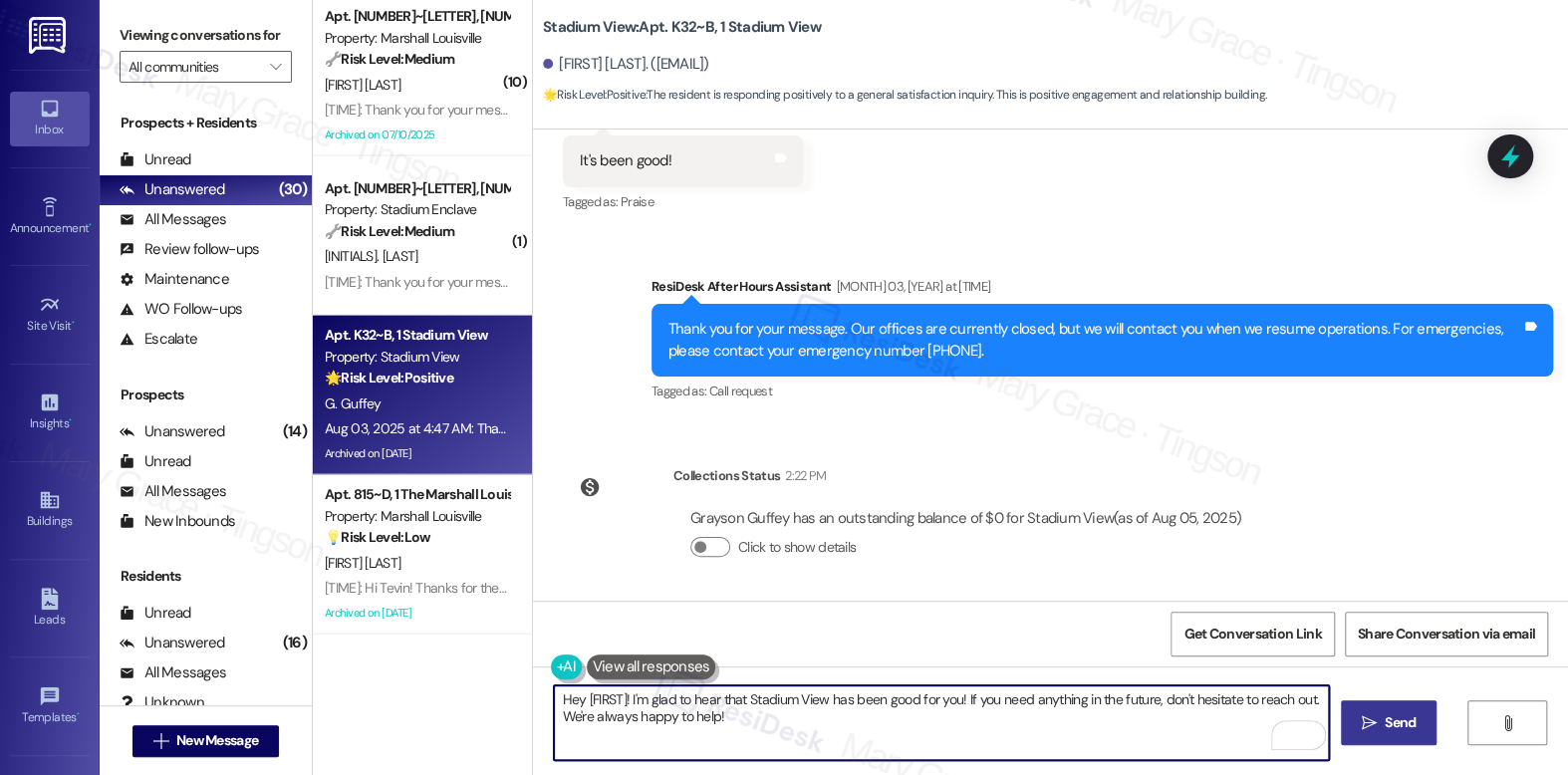 click on "Send" at bounding box center (1400, 722) 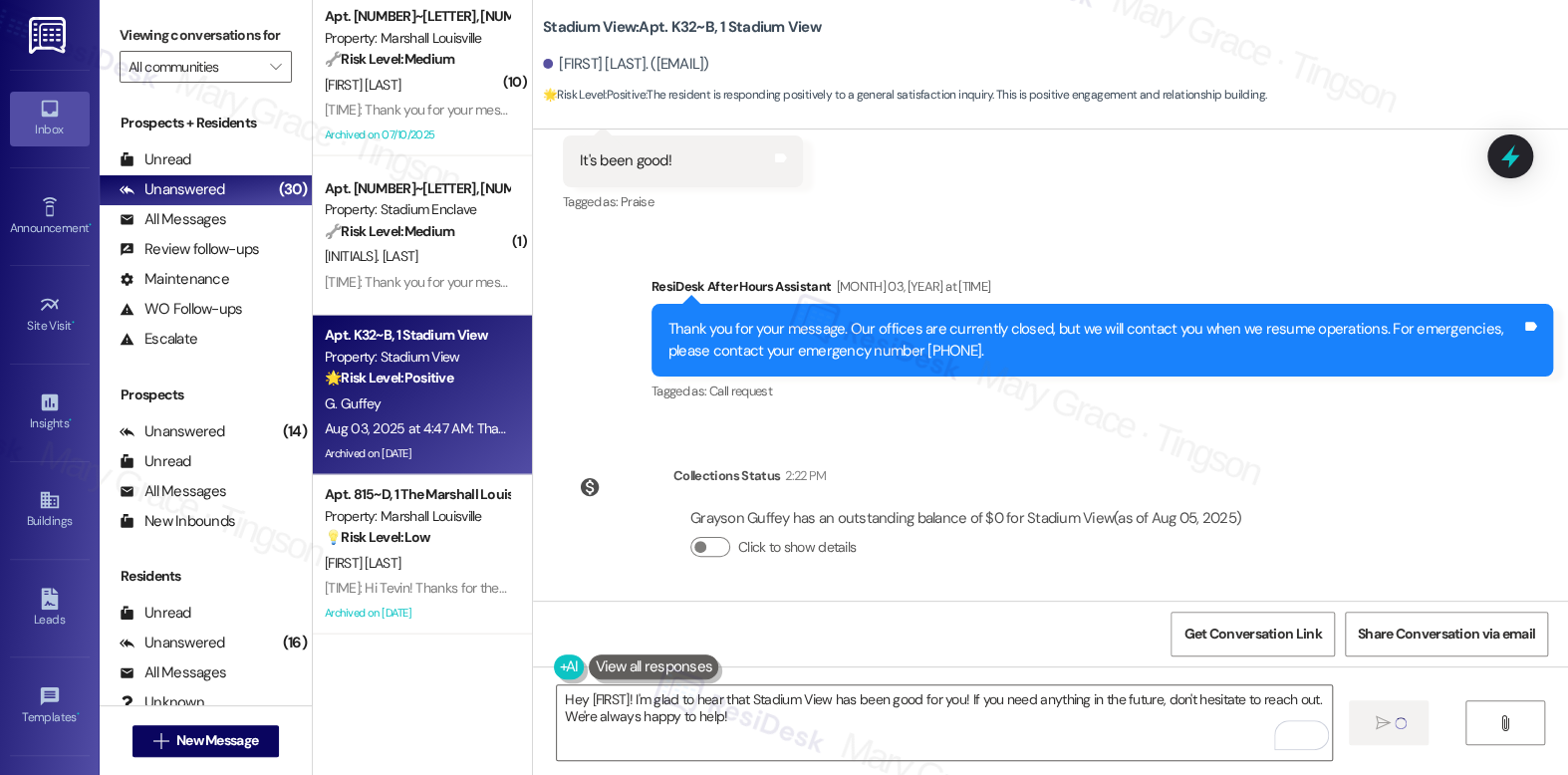 type 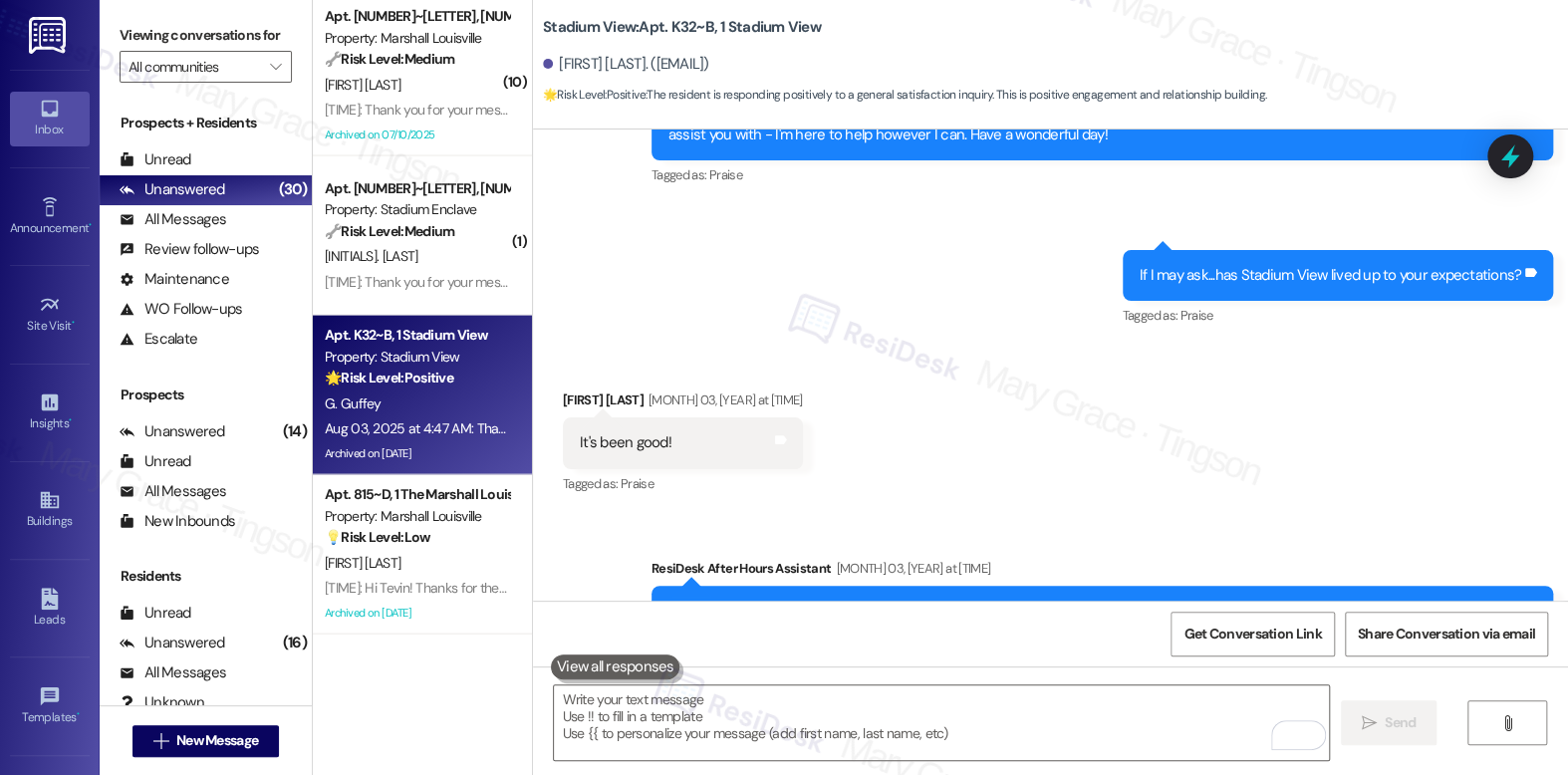 scroll, scrollTop: 7813, scrollLeft: 0, axis: vertical 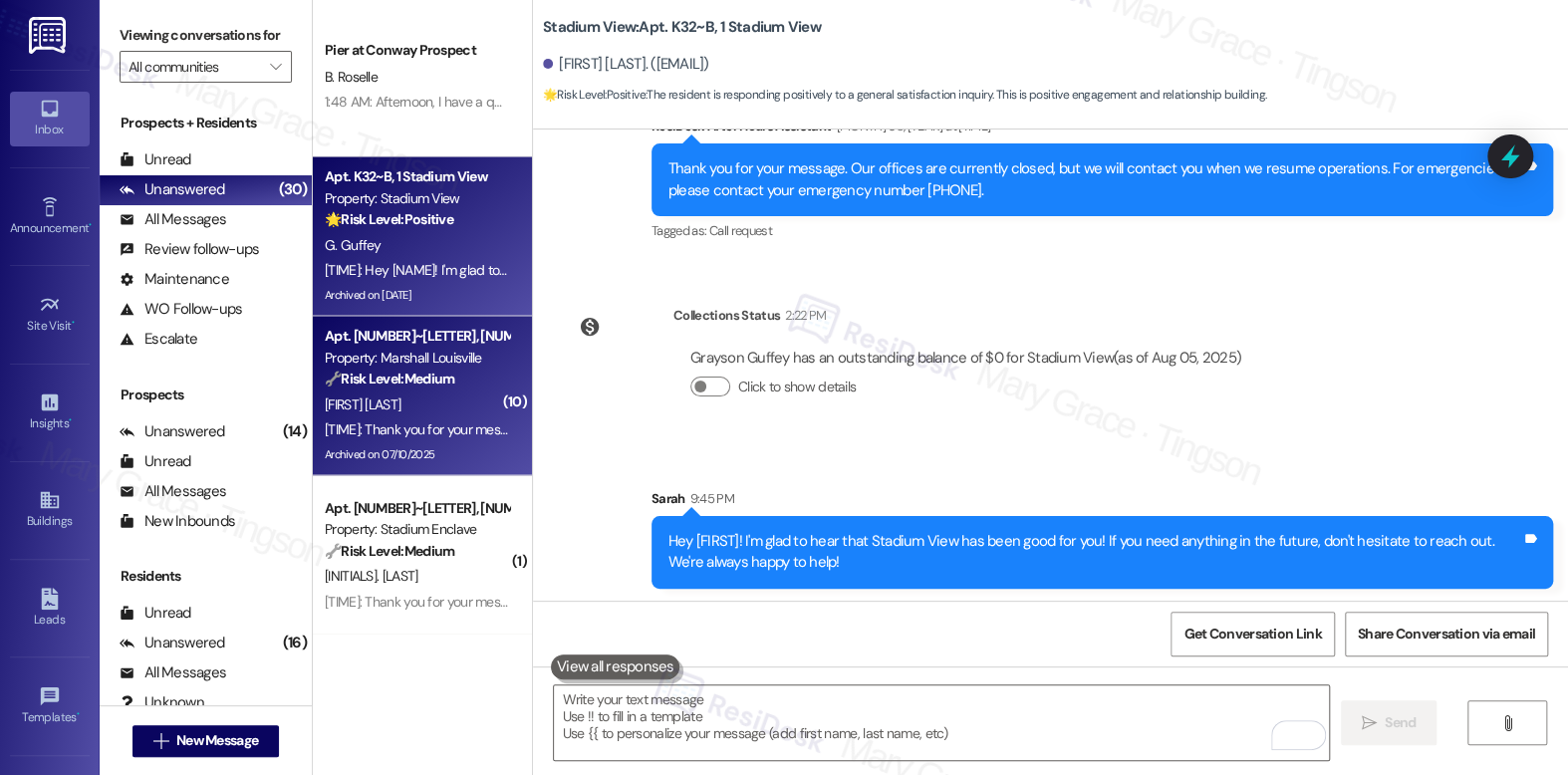 click on "A. Blair" at bounding box center (416, 403) 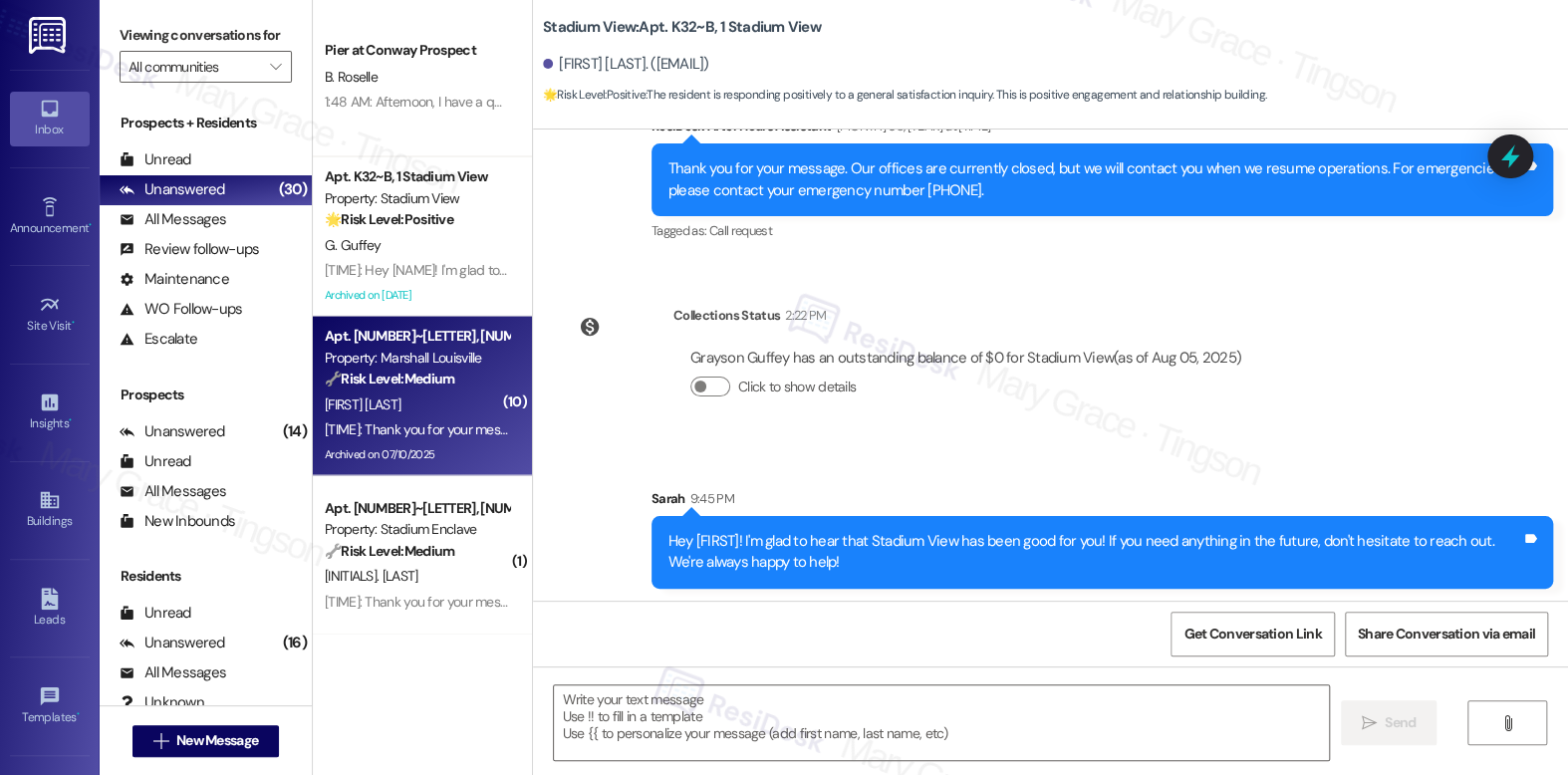 type on "Fetching suggested responses. Please feel free to read through the conversation in the meantime." 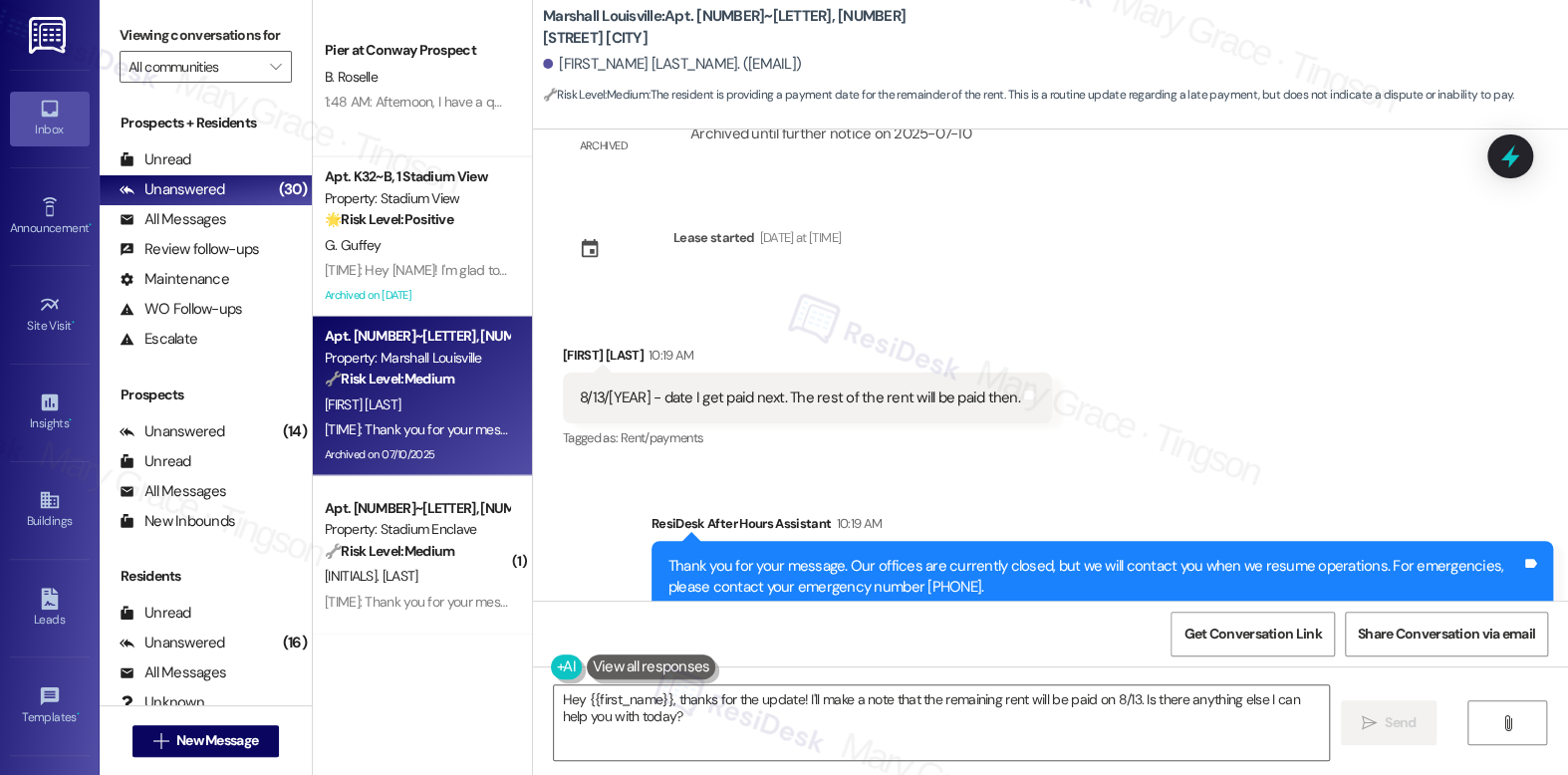 scroll, scrollTop: 8111, scrollLeft: 0, axis: vertical 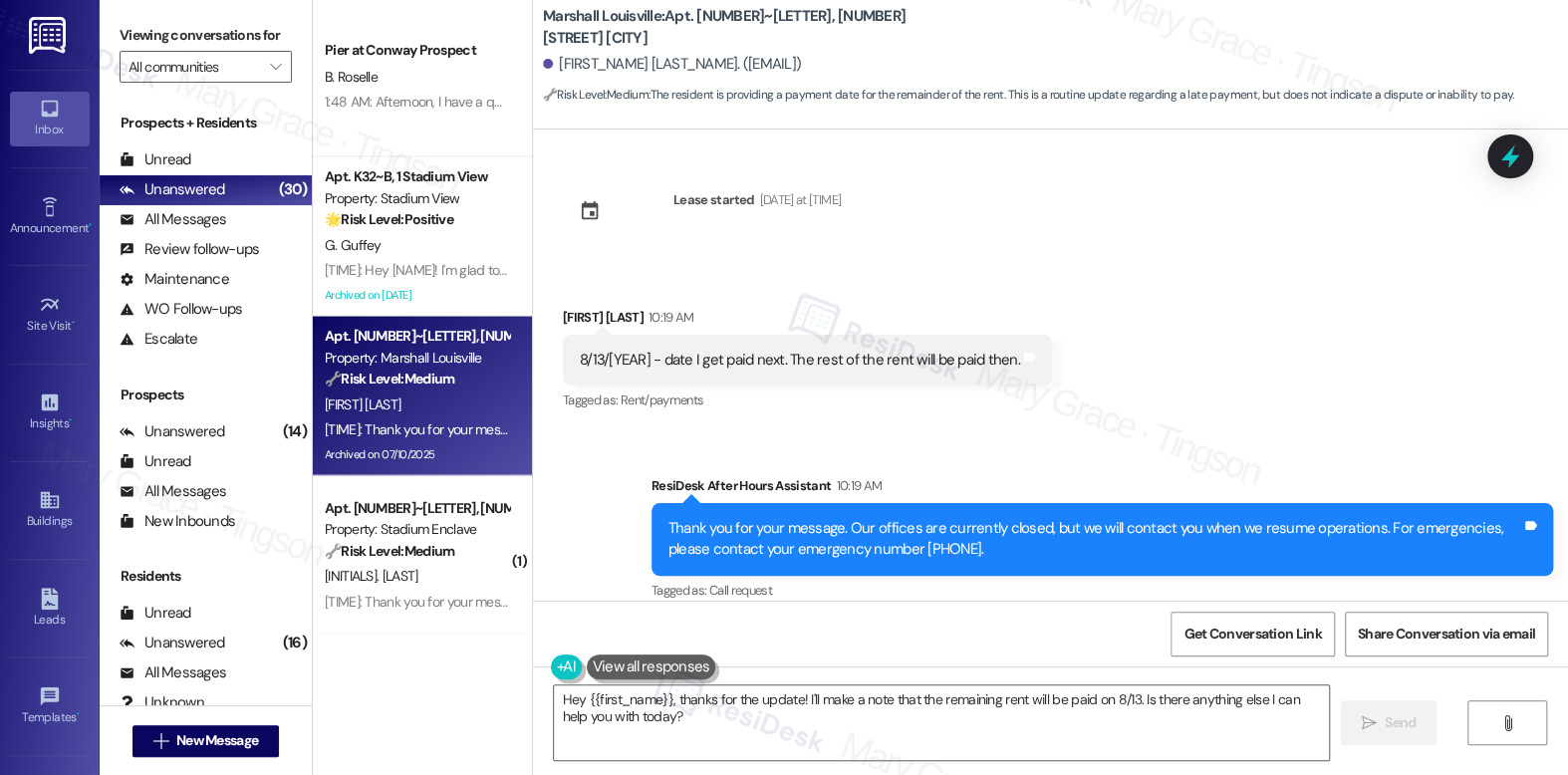 click on "8/13/25 - date I get paid next. The rest of the rent will be paid then." at bounding box center [800, 360] 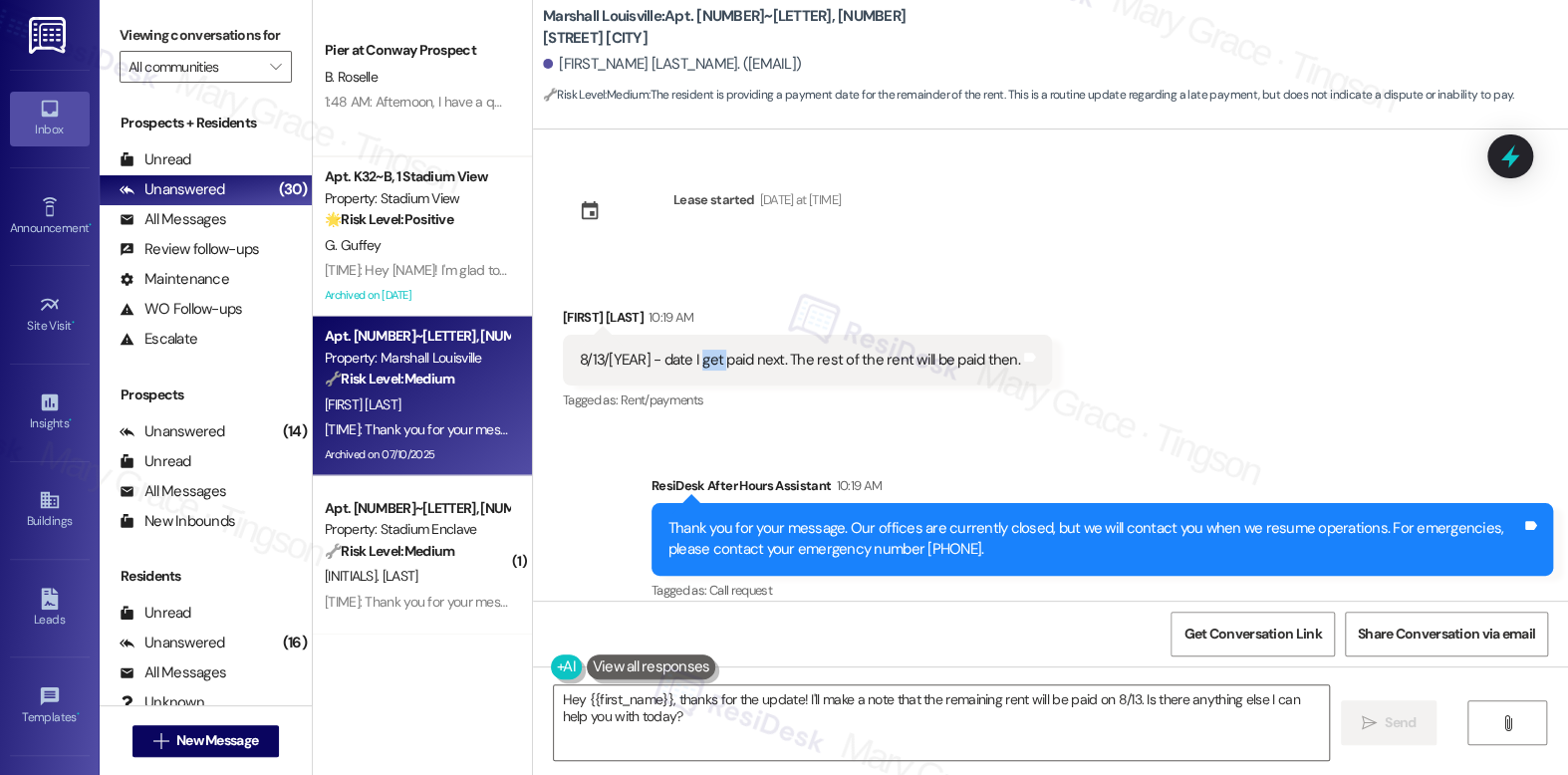 click on "8/13/25 - date I get paid next. The rest of the rent will be paid then." at bounding box center (800, 360) 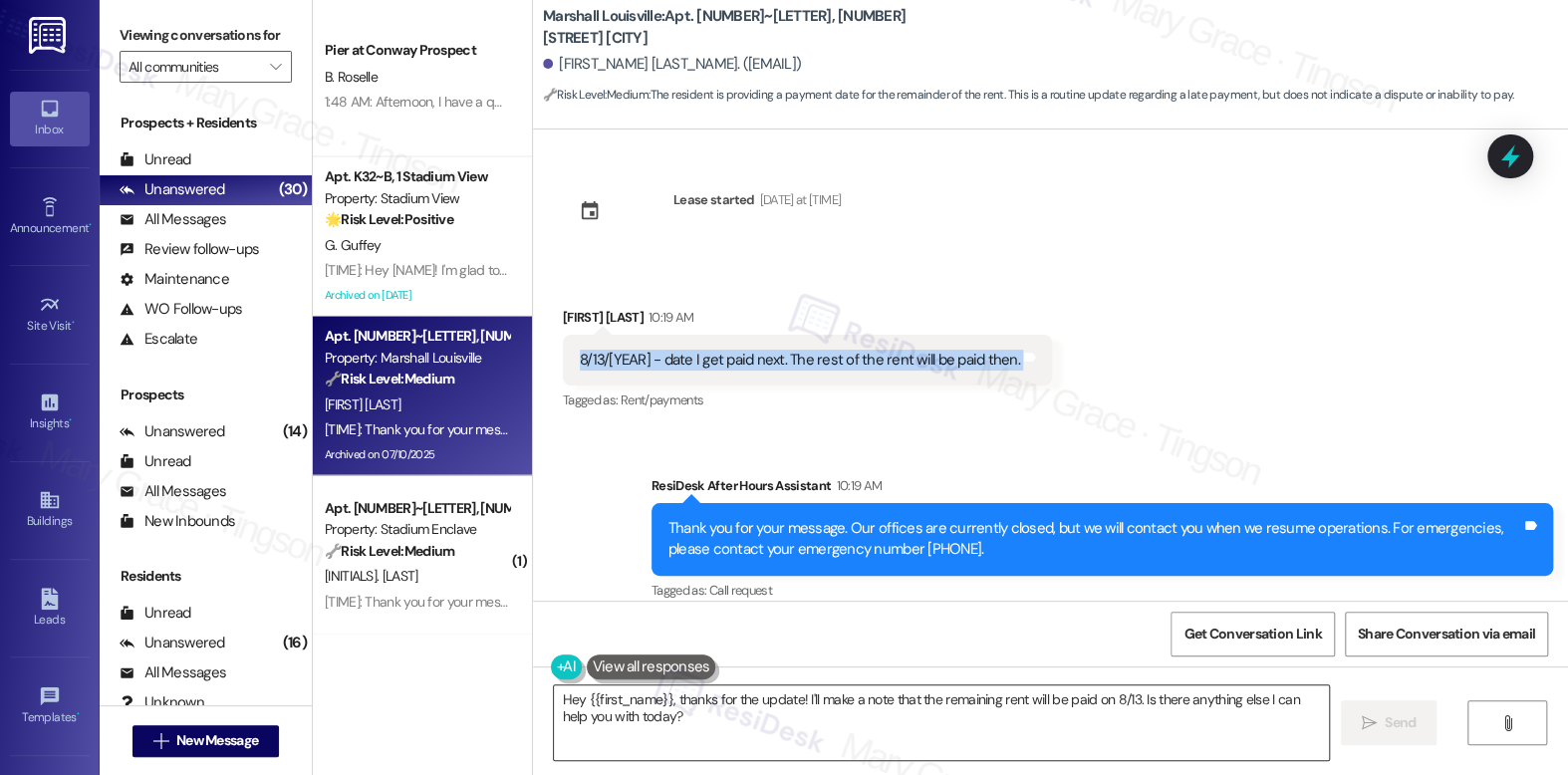 click on "Hey {{first_name}}, thanks for the update! I'll make a note that the remaining rent will be paid on 8/13. Is there anything else I can help you with today?" at bounding box center [940, 722] 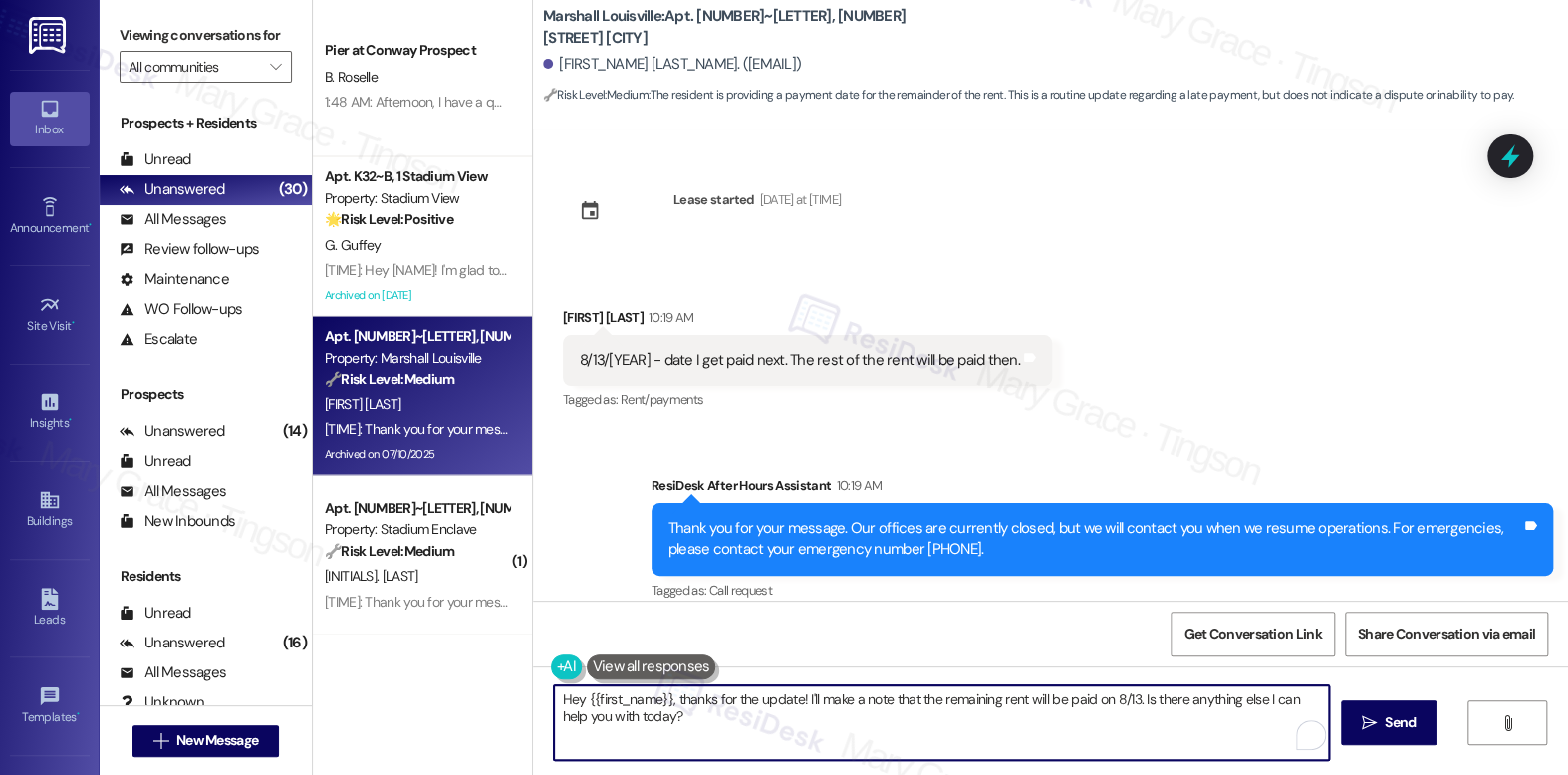click on "Hey {{first_name}}, thanks for the update! I'll make a note that the remaining rent will be paid on 8/13. Is there anything else I can help you with today?" at bounding box center [940, 722] 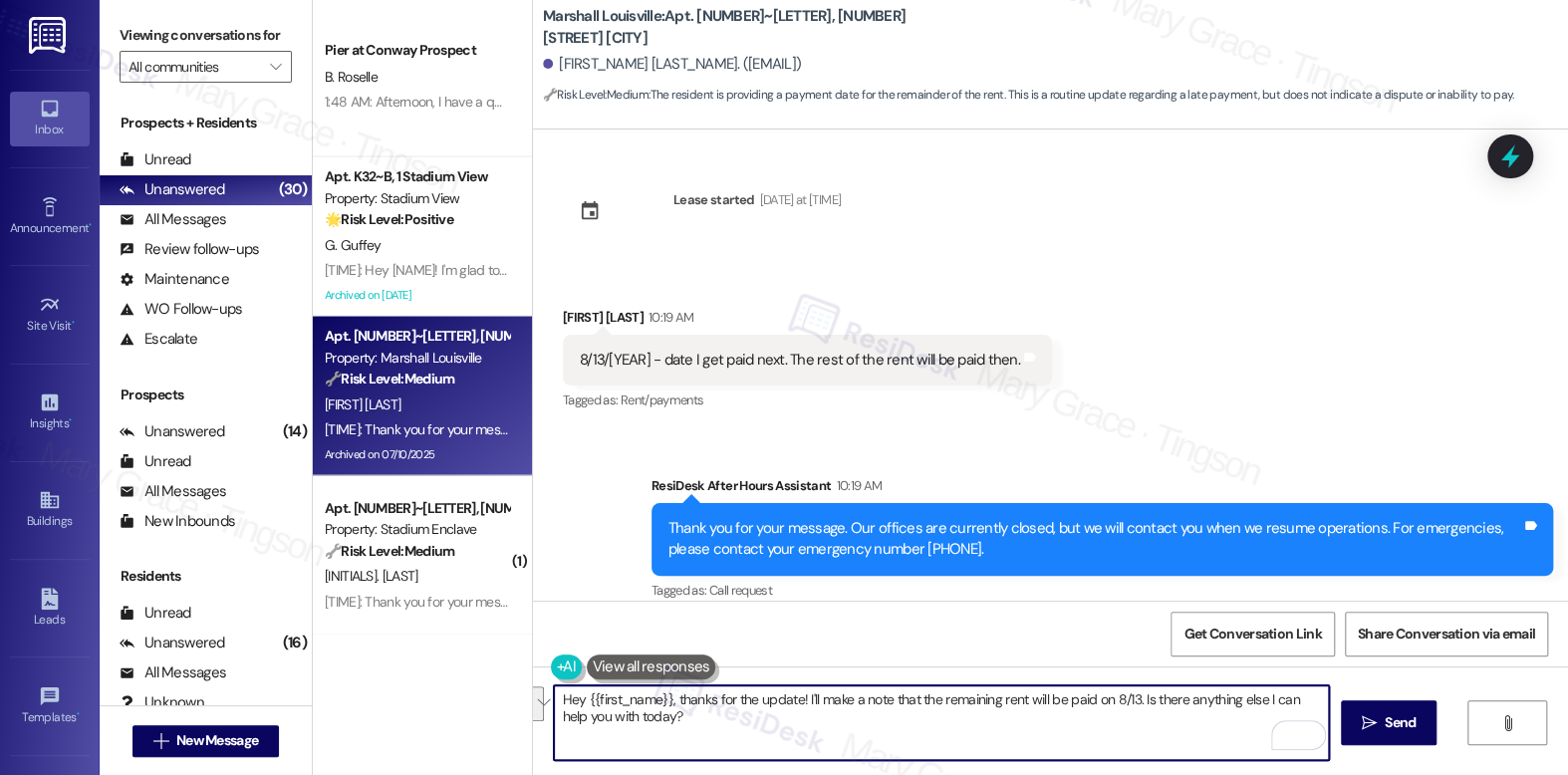 drag, startPoint x: 1130, startPoint y: 698, endPoint x: 1146, endPoint y: 663, distance: 38.483763 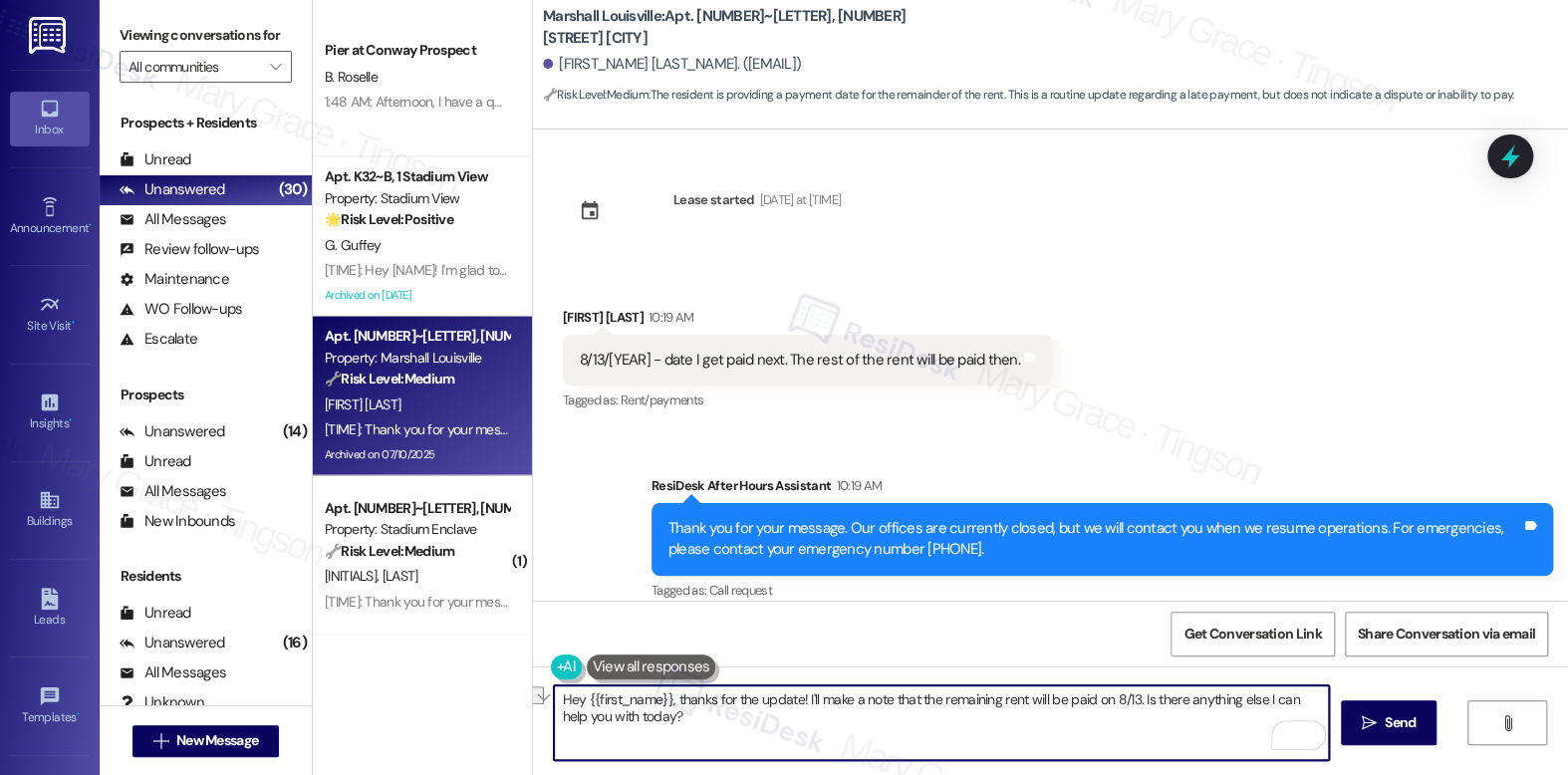 click on "Hey {{first_name}}, thanks for the update! I'll make a note that the remaining rent will be paid on 8/13. Is there anything else I can help you with today?" at bounding box center (940, 722) 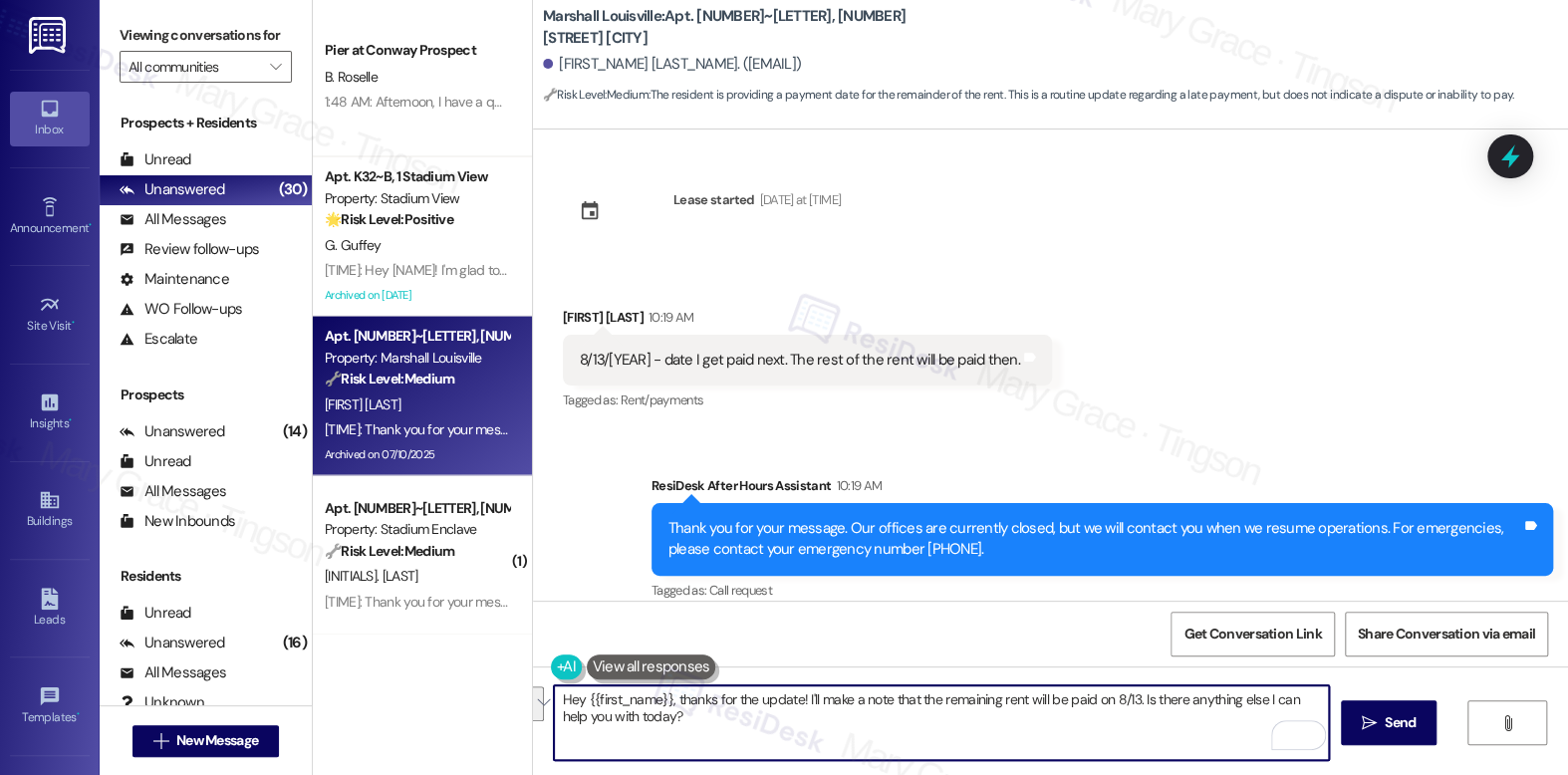 click on "Hey {{first_name}}, thanks for the update! I'll make a note that the remaining rent will be paid on 8/13. Is there anything else I can help you with today?" at bounding box center [940, 722] 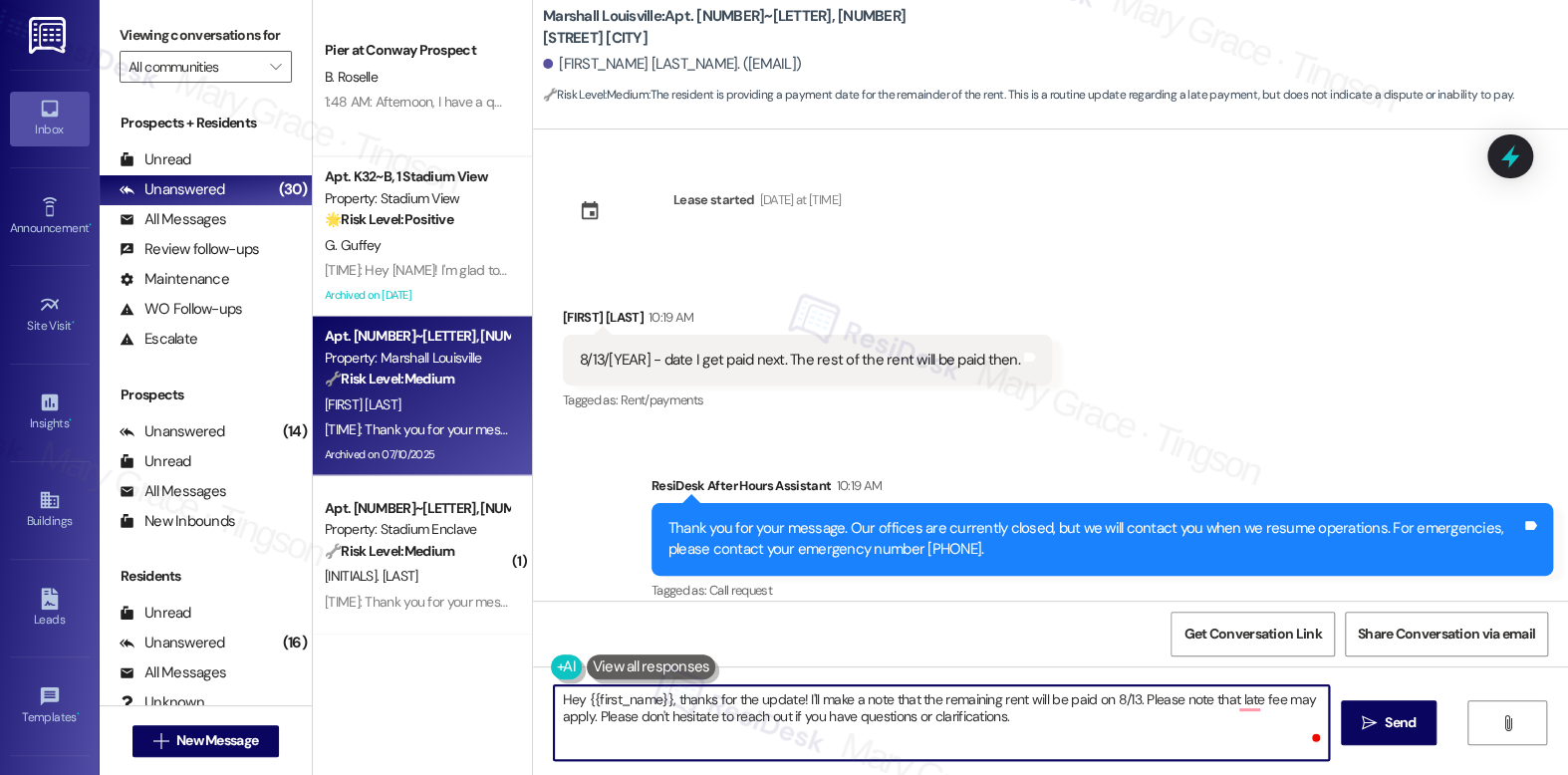 type on "Hey {{first_name}}, thanks for the update! I'll make a note that the remaining rent will be paid on 8/13. Please note that late fee may apply. Please don't hesitate to reach out if you have questions or clarifications." 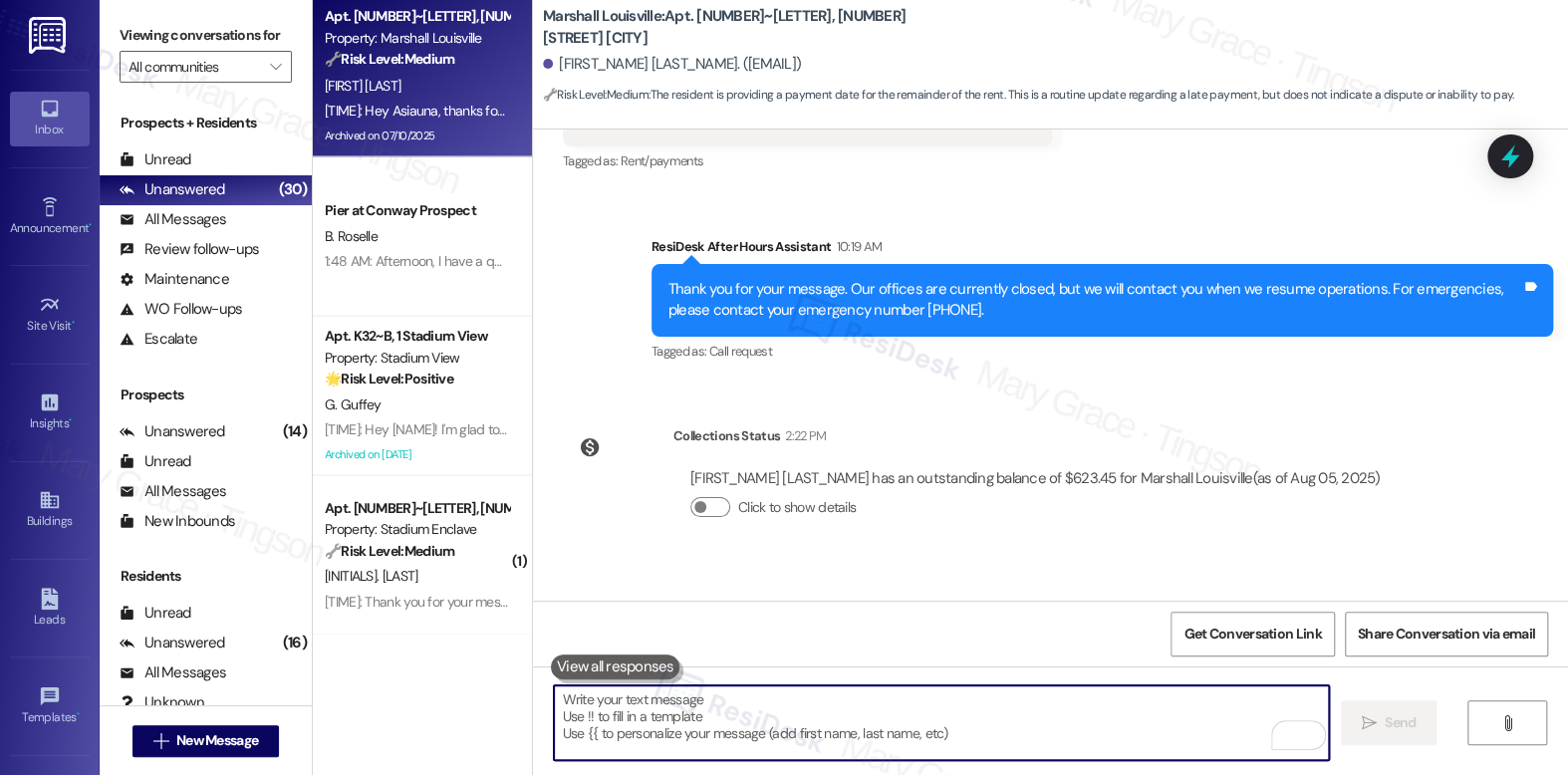 scroll, scrollTop: 8448, scrollLeft: 0, axis: vertical 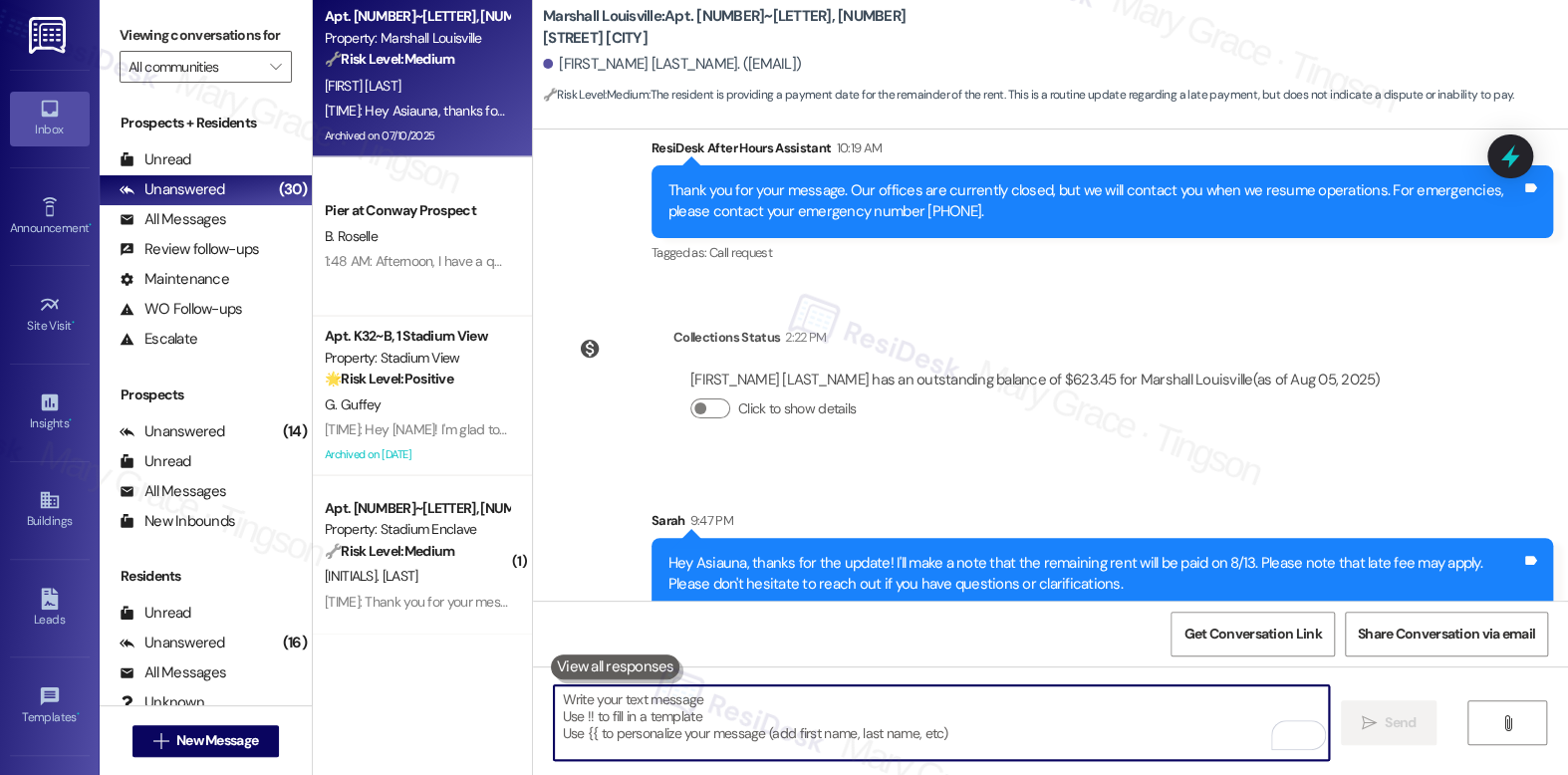 type 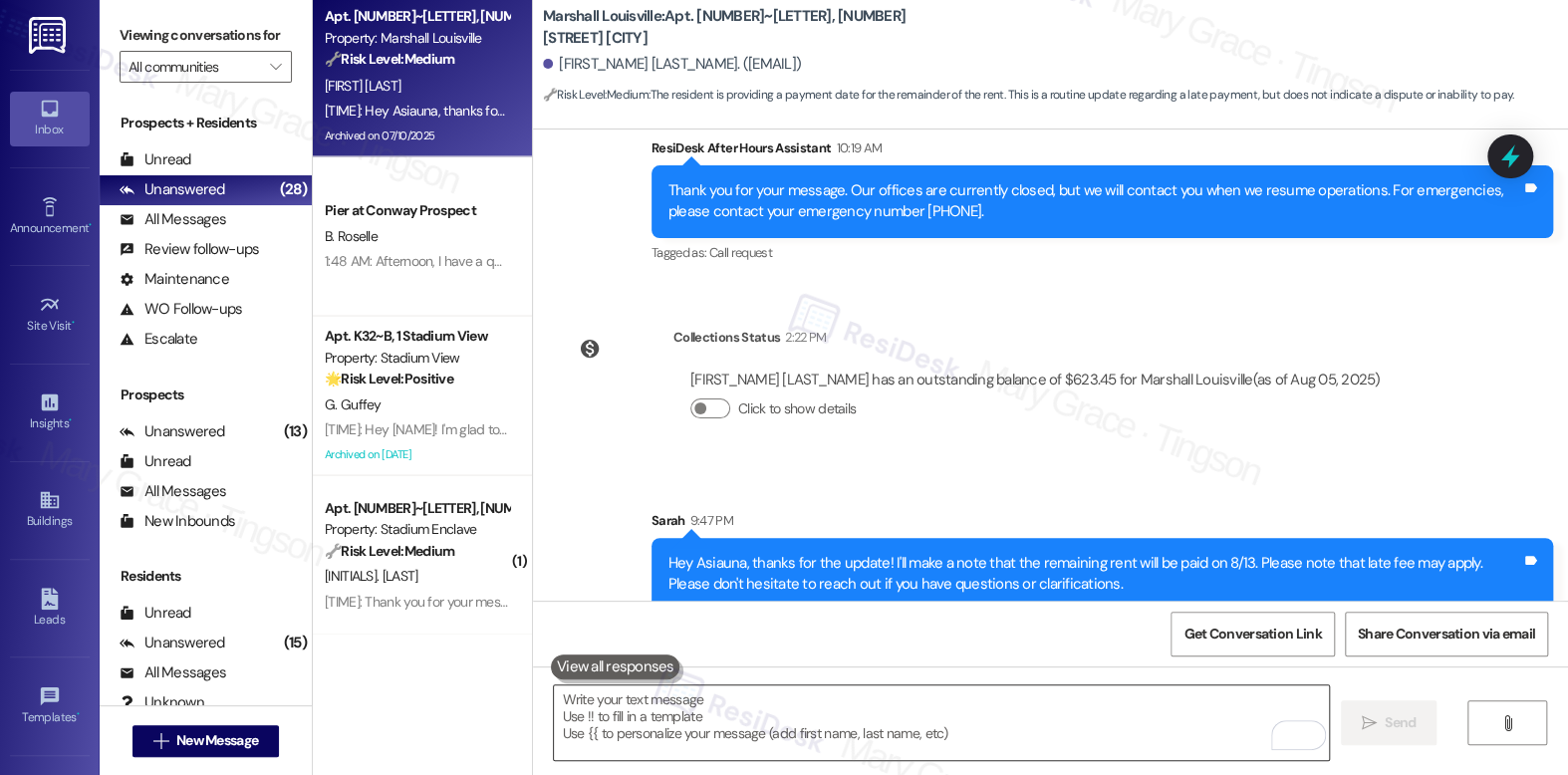 click at bounding box center [940, 722] 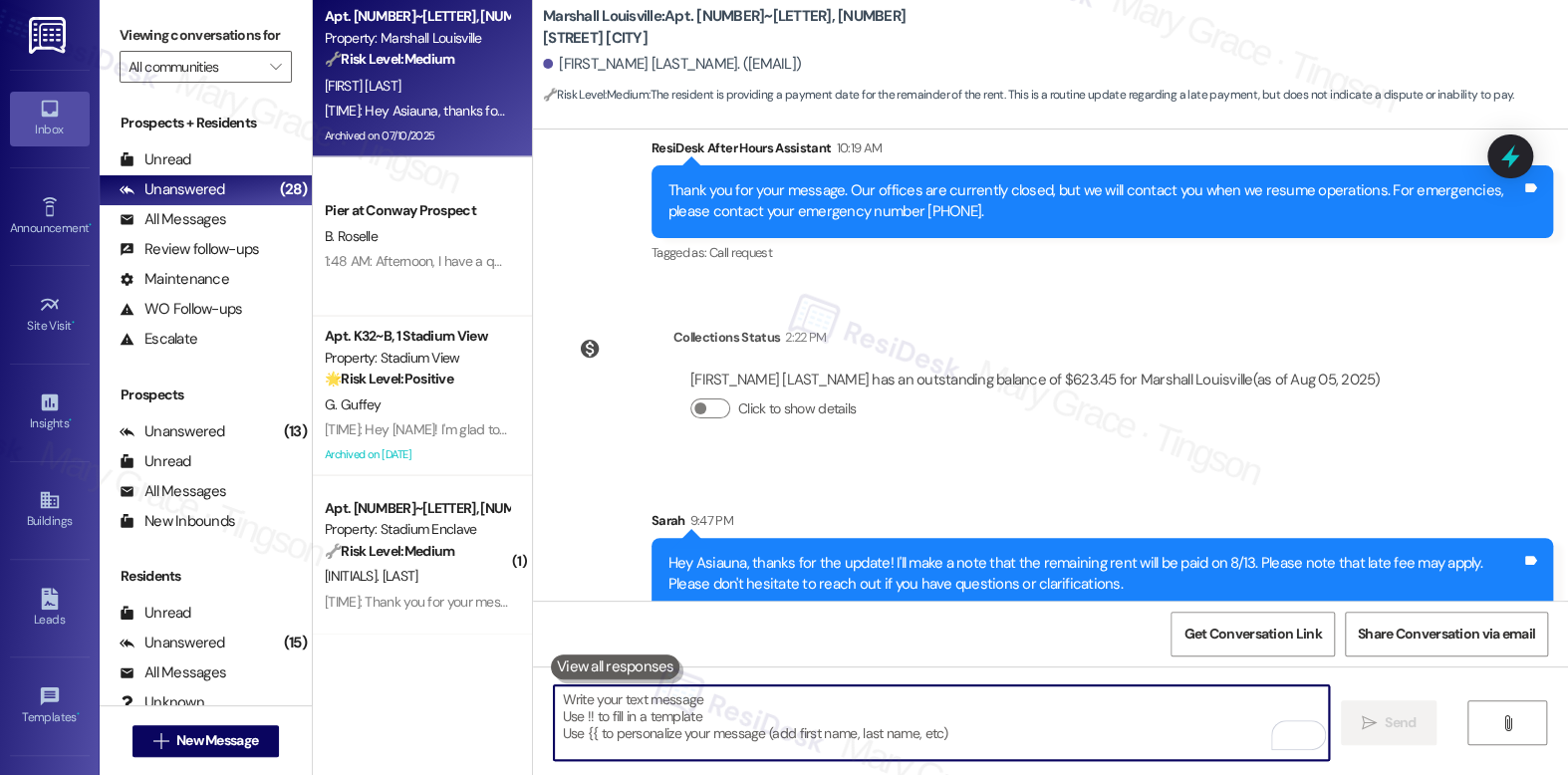 click at bounding box center (940, 722) 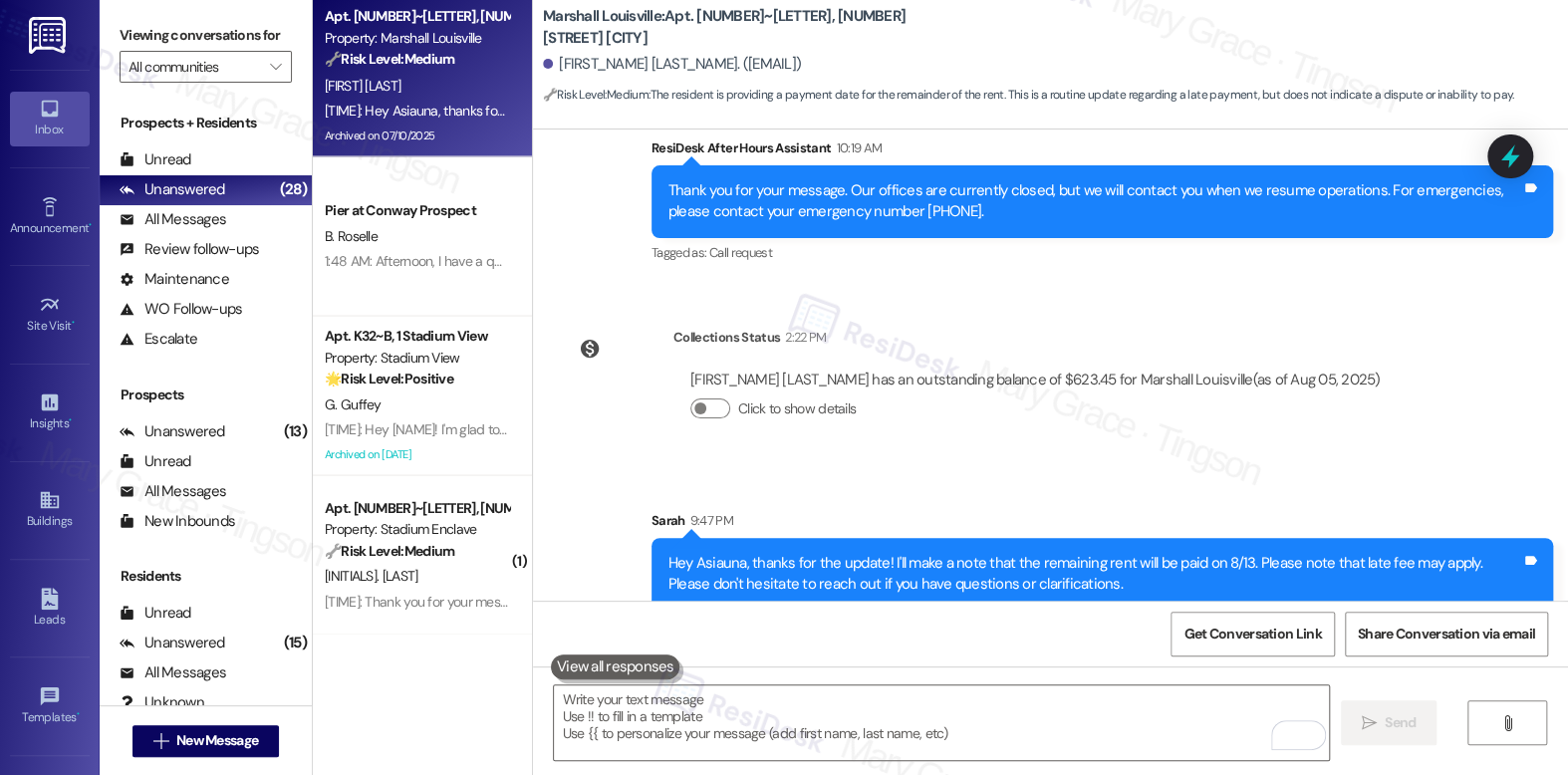 click on "Hey Asiauna, thanks for the update! I'll make a note that the remaining rent will be paid on 8/13. Please note that late fee may apply. Please don't hesitate to reach out if you have questions or clarifications." at bounding box center (1095, 574) 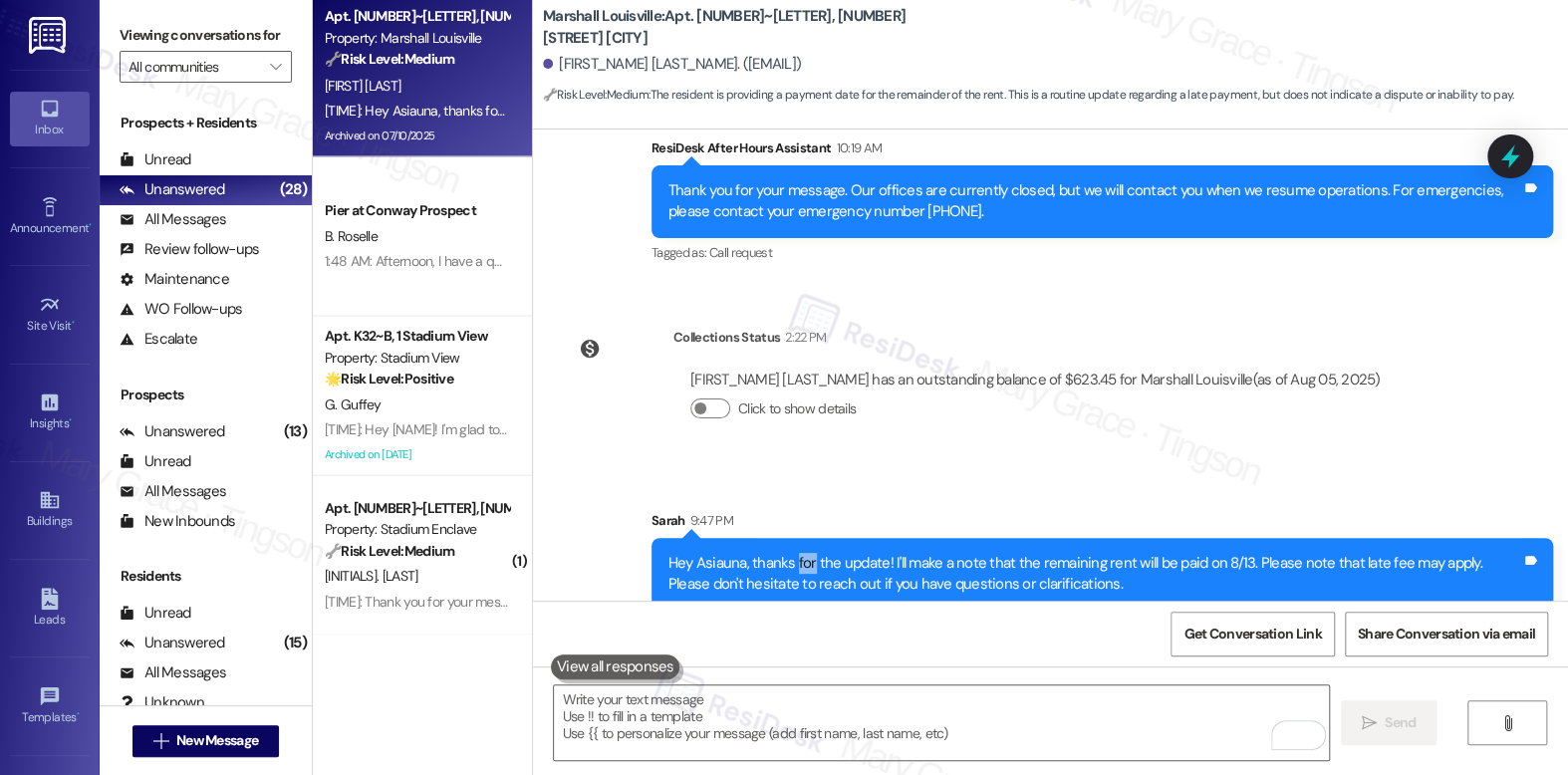 click on "Hey Asiauna, thanks for the update! I'll make a note that the remaining rent will be paid on 8/13. Please note that late fee may apply. Please don't hesitate to reach out if you have questions or clarifications." at bounding box center [1095, 574] 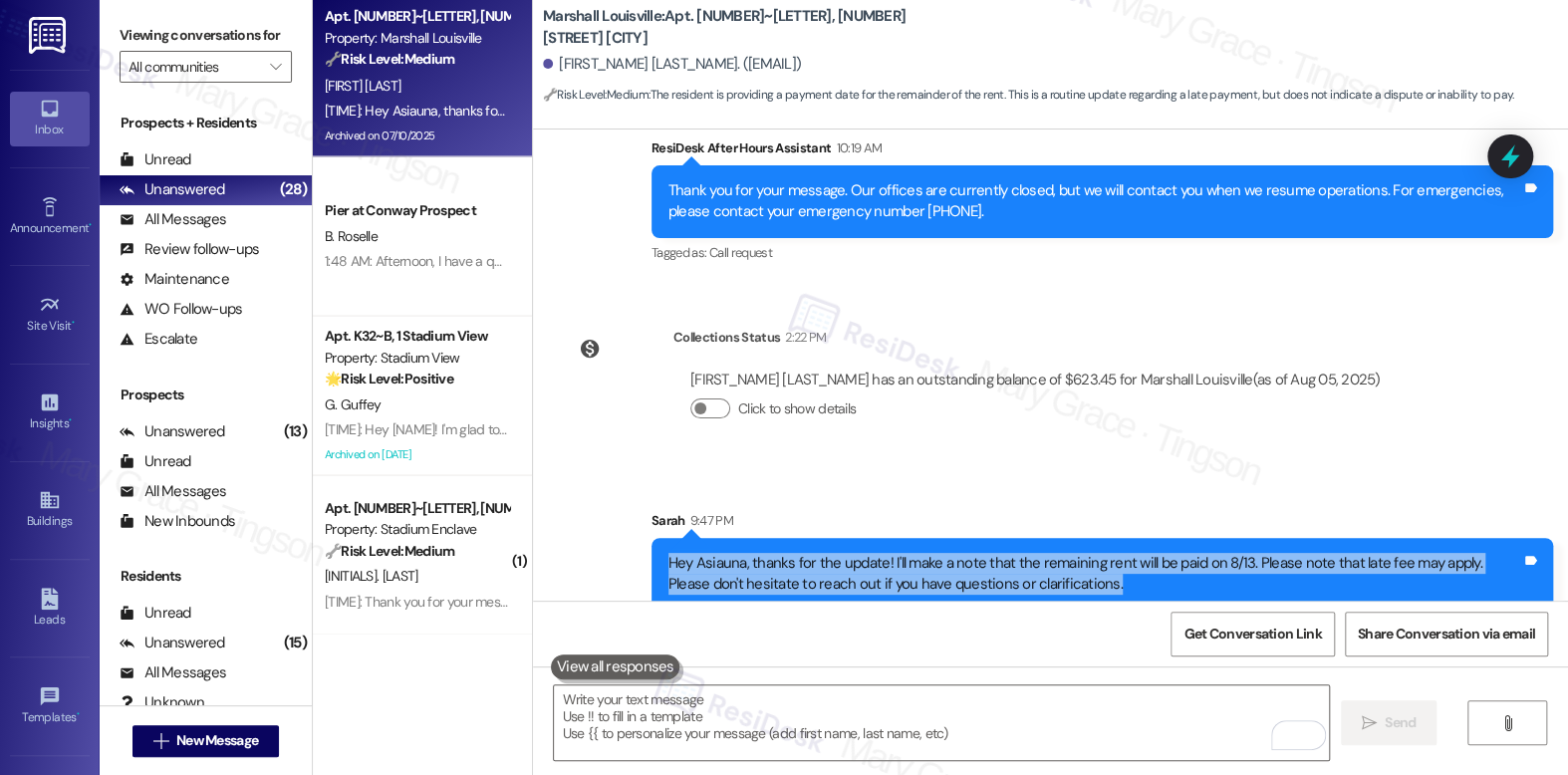 click on "Hey Asiauna, thanks for the update! I'll make a note that the remaining rent will be paid on 8/13. Please note that late fee may apply. Please don't hesitate to reach out if you have questions or clarifications." at bounding box center (1095, 574) 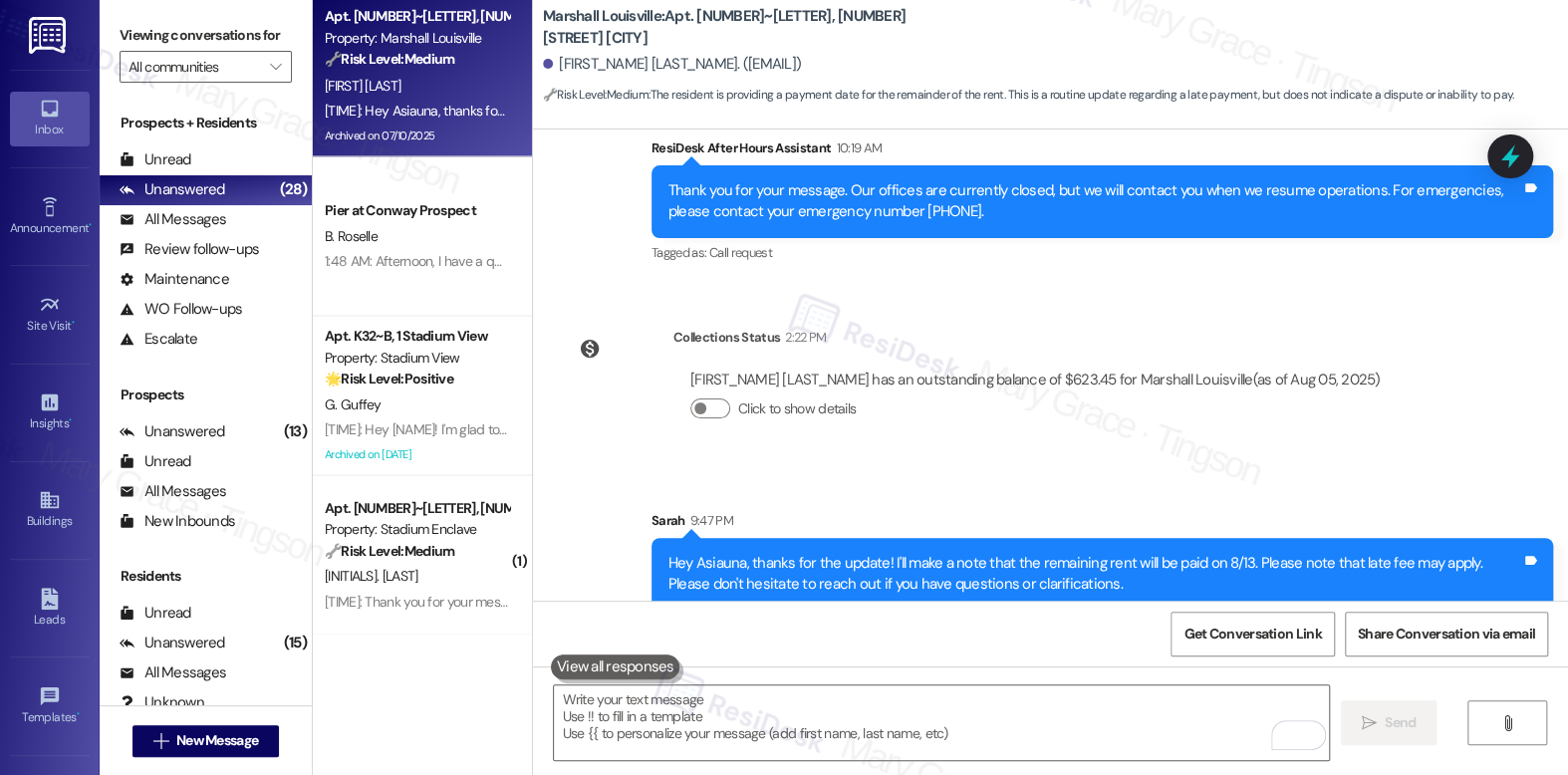 click on "Hey Asiauna, thanks for the update! I'll make a note that the remaining rent will be paid on 8/13. Please note that late fee may apply. Please don't hesitate to reach out if you have questions or clarifications." at bounding box center (1095, 574) 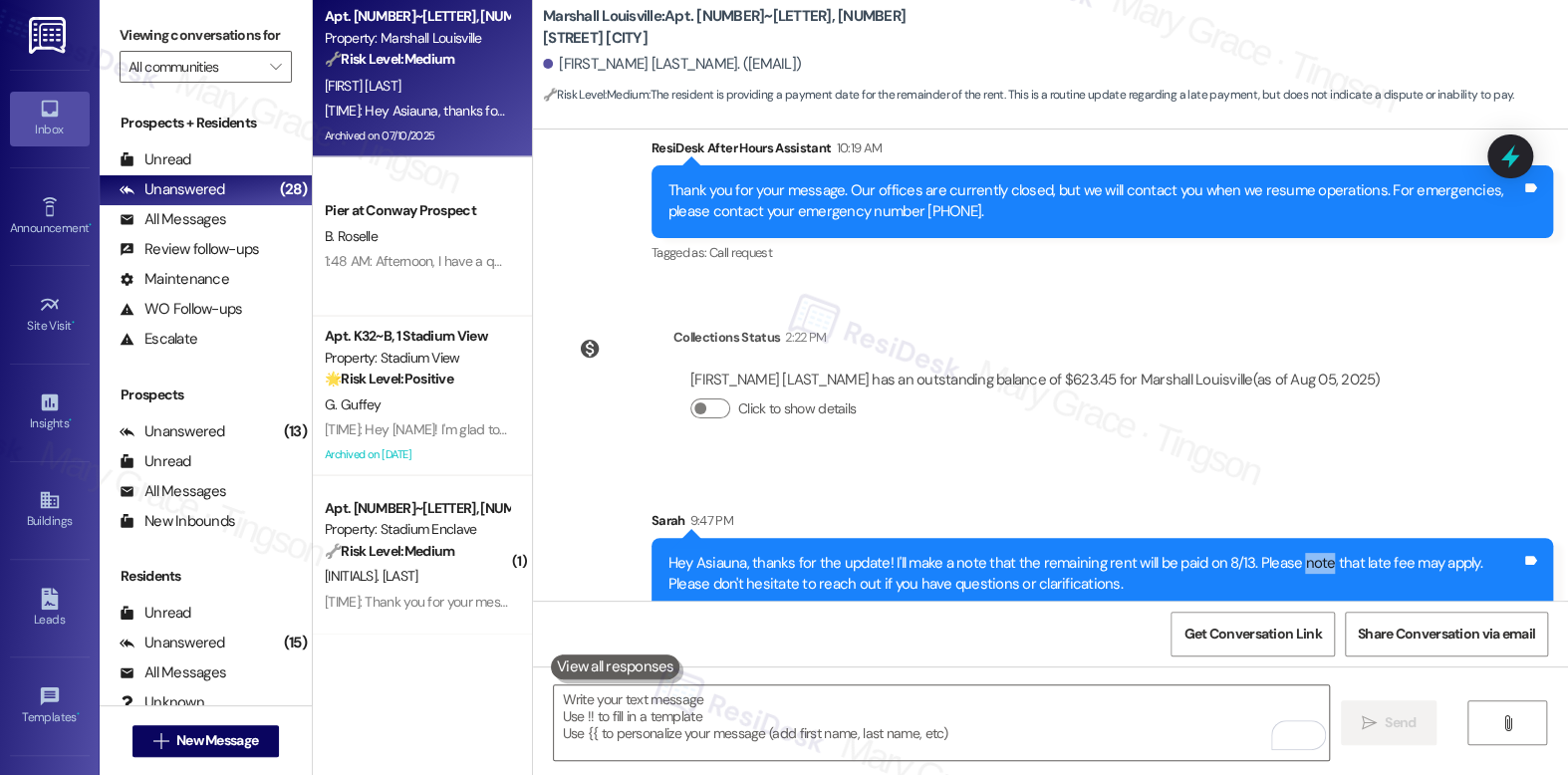 click on "Hey Asiauna, thanks for the update! I'll make a note that the remaining rent will be paid on 8/13. Please note that late fee may apply. Please don't hesitate to reach out if you have questions or clarifications." at bounding box center [1095, 574] 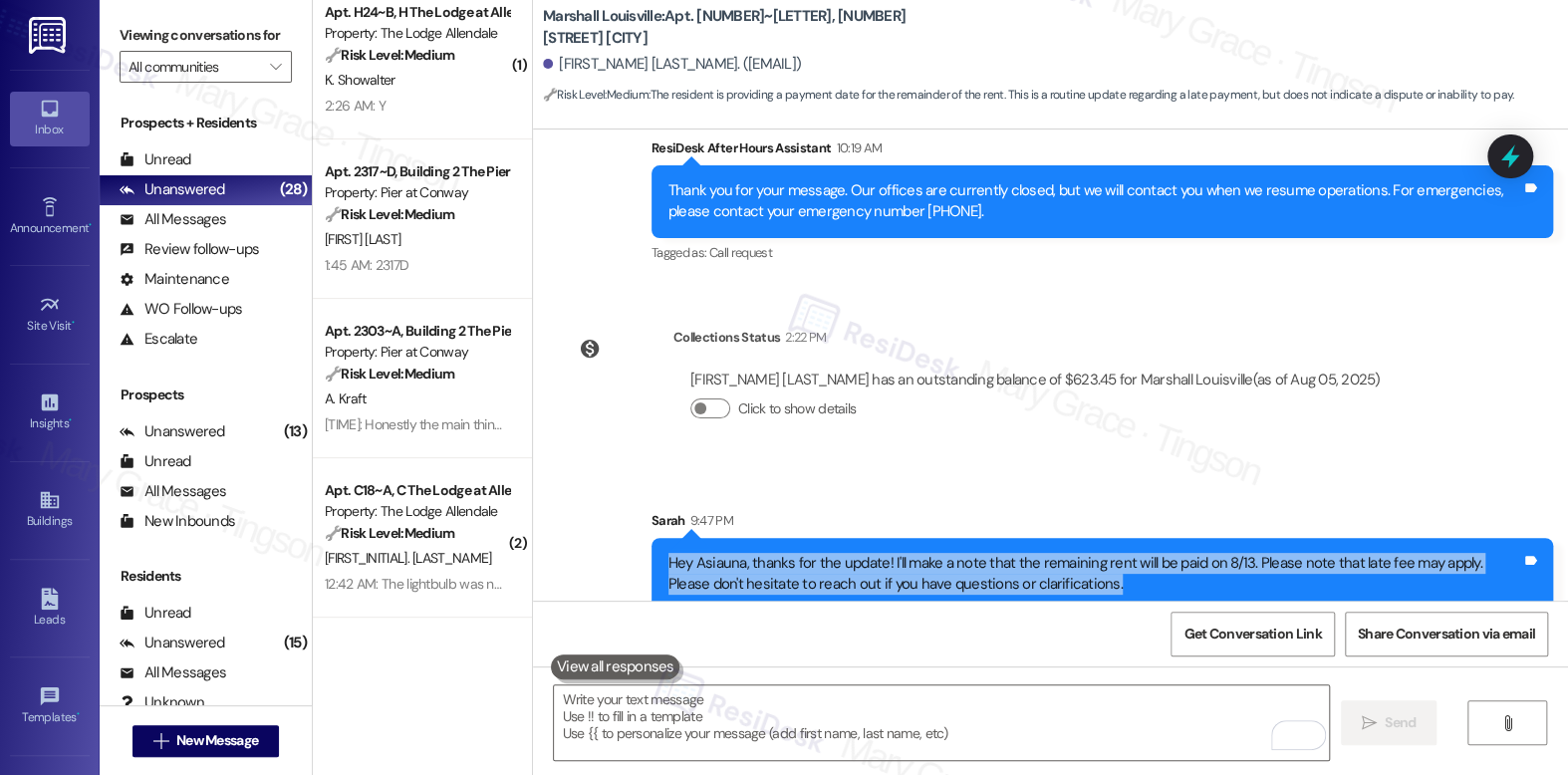 scroll, scrollTop: 0, scrollLeft: 0, axis: both 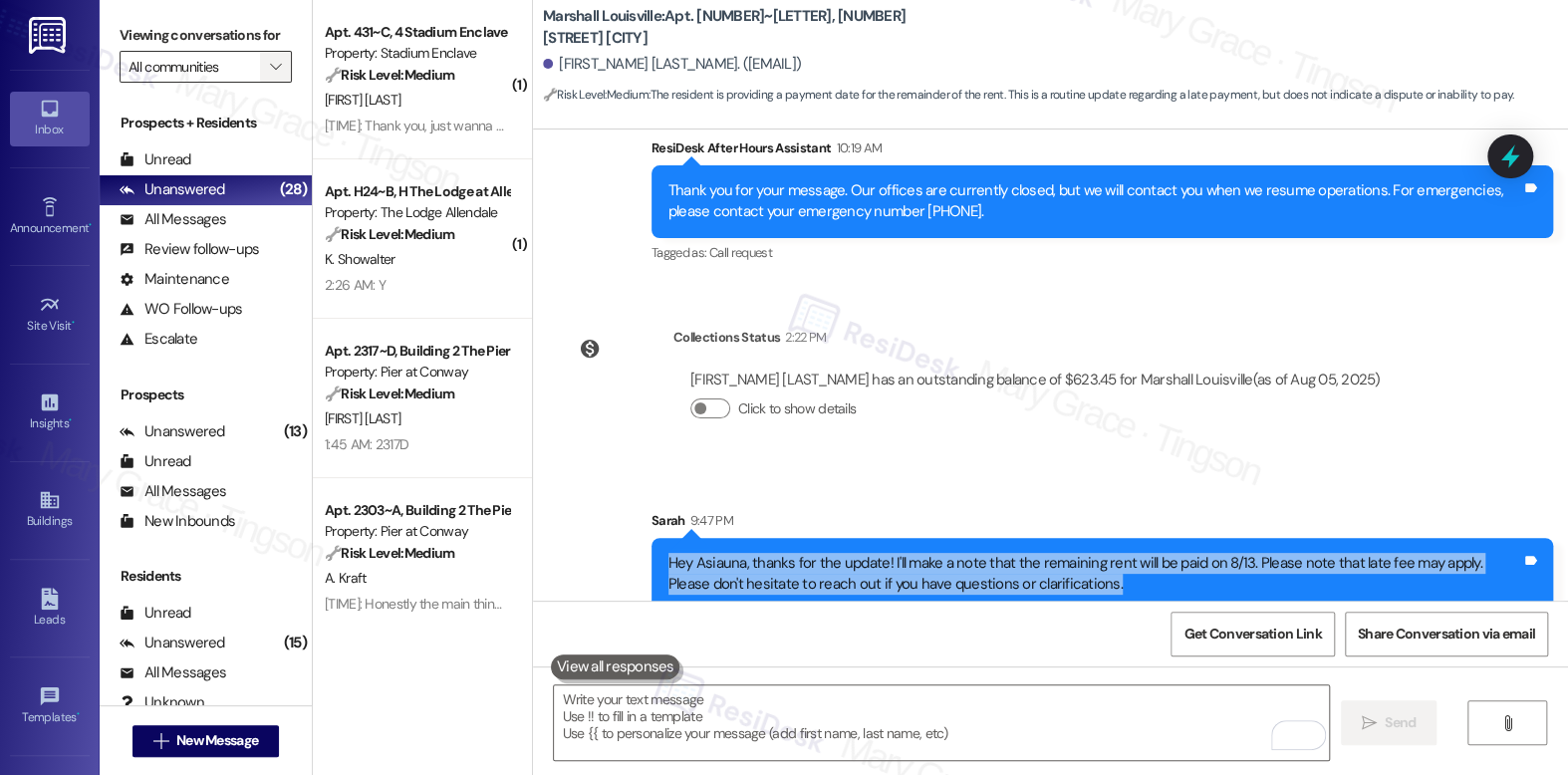 click on "" at bounding box center [275, 67] 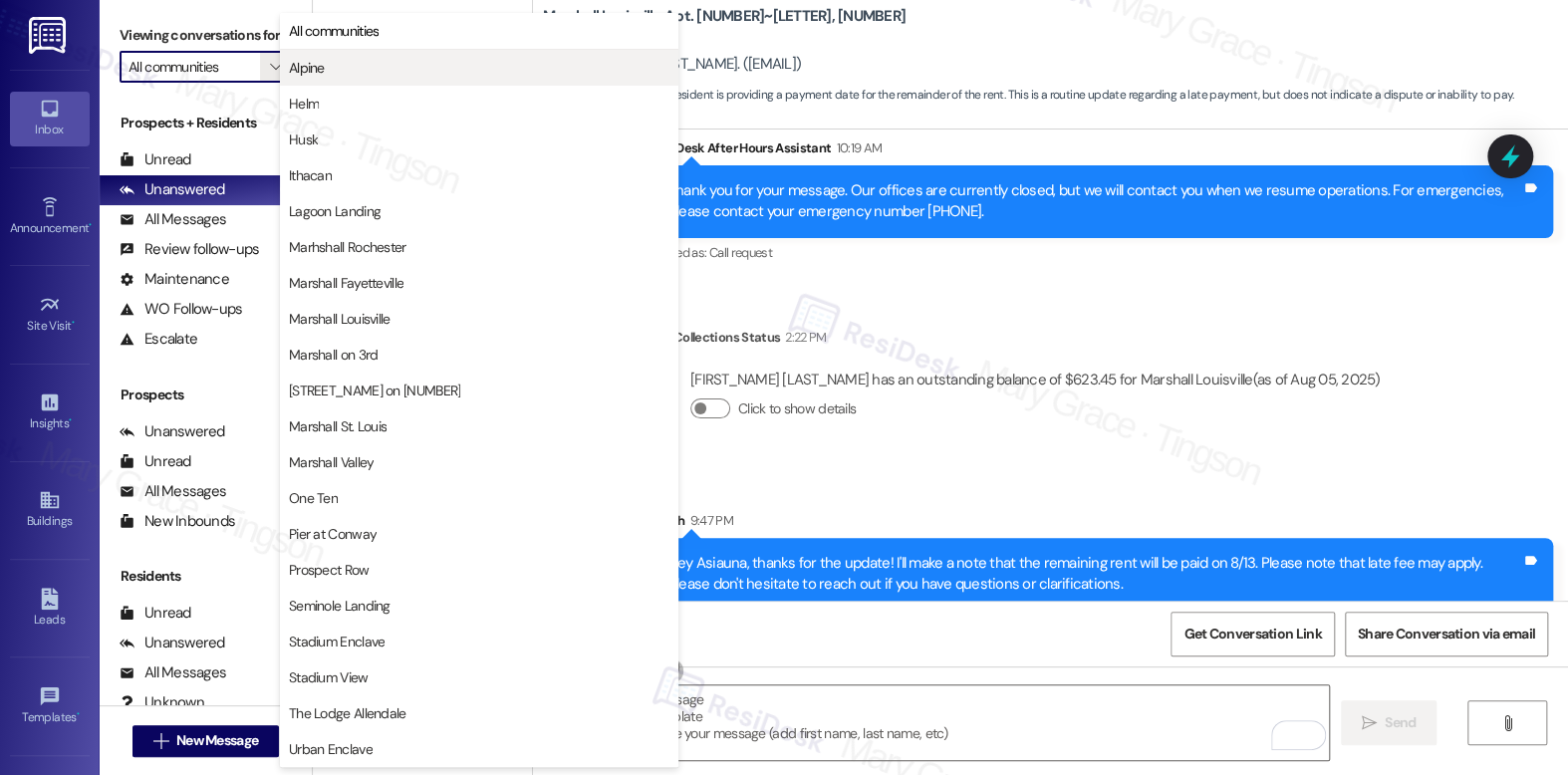 click on "Alpine" at bounding box center (479, 68) 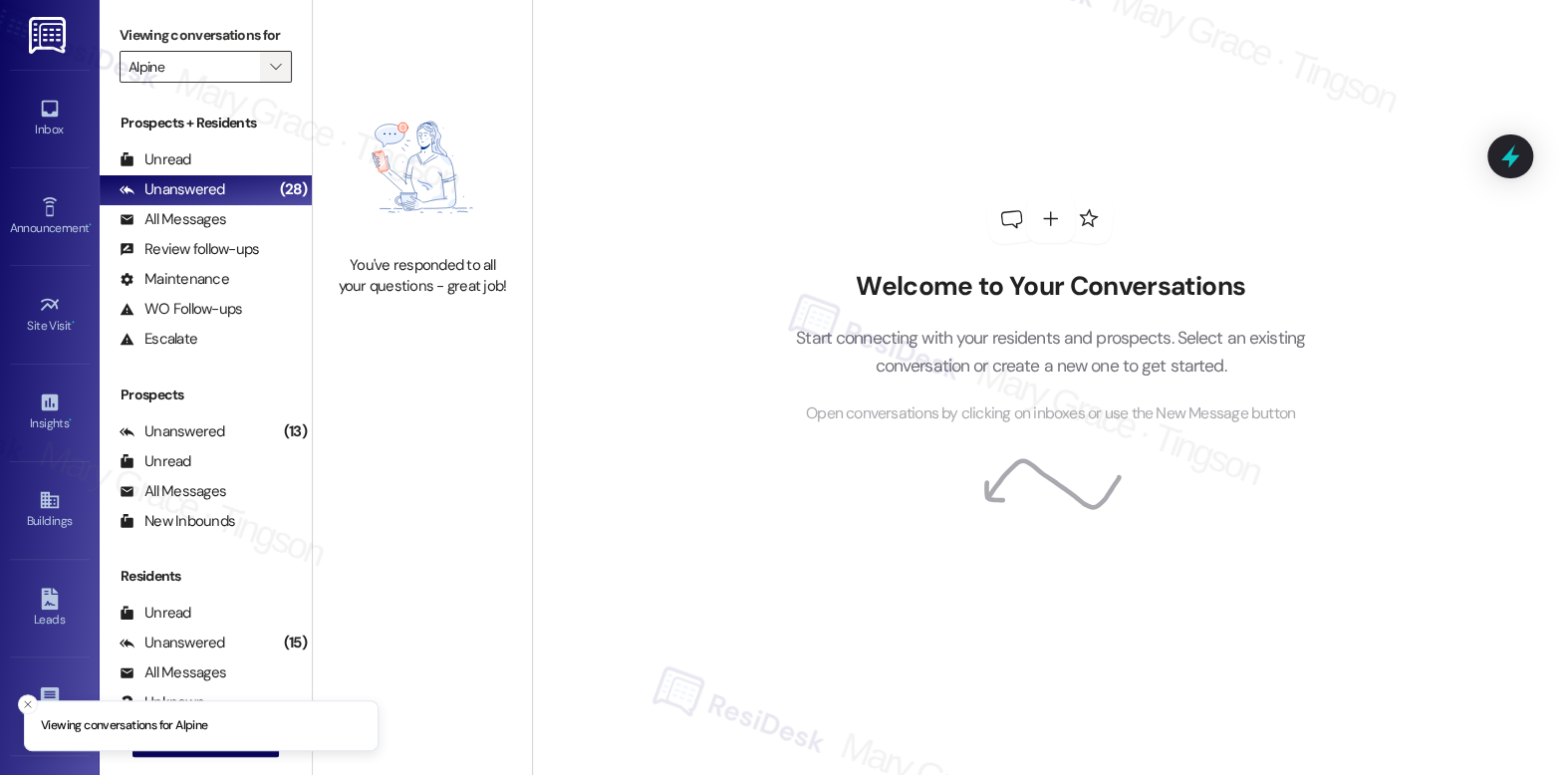 click on "" at bounding box center [275, 67] 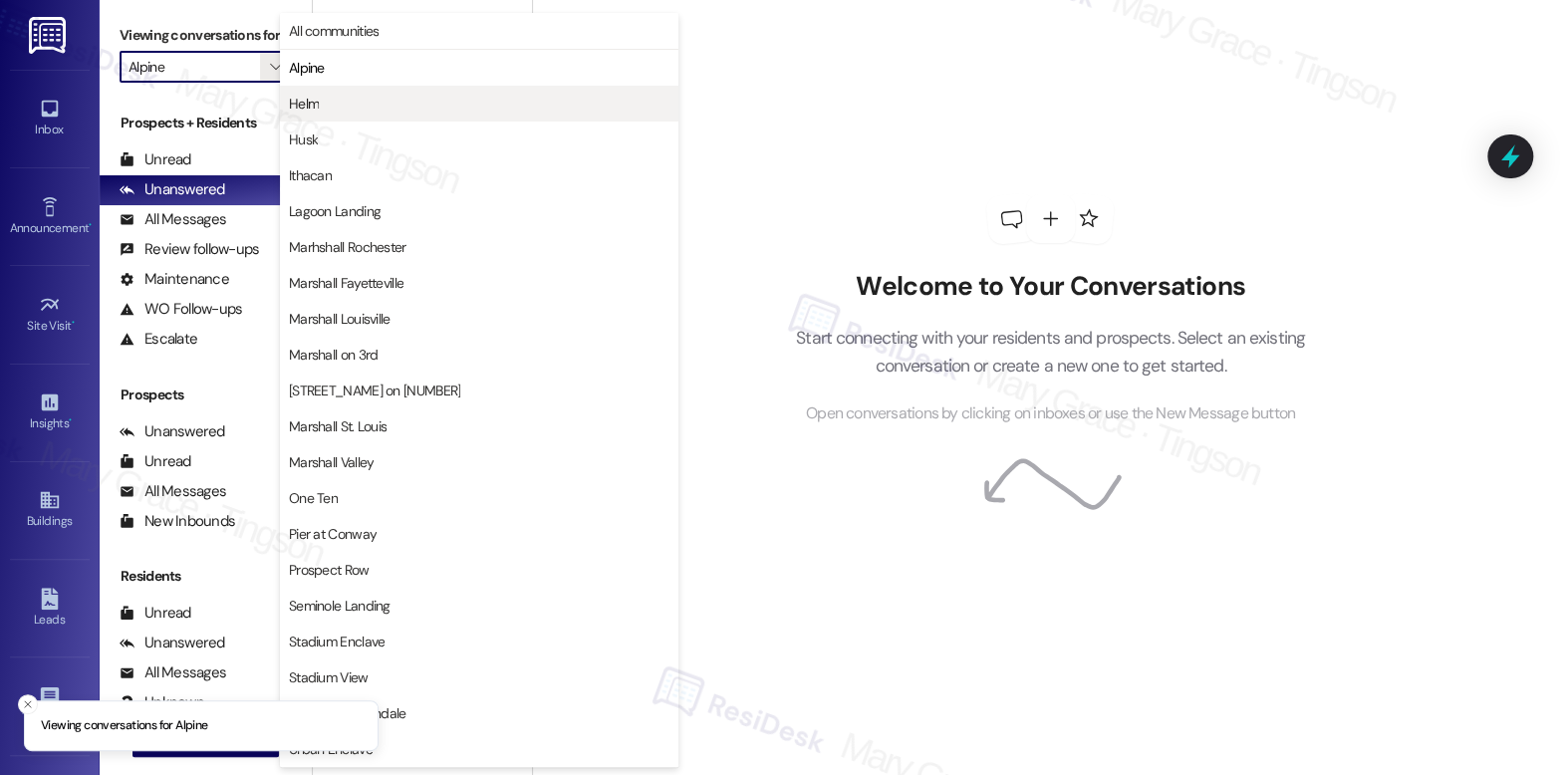 click on "Helm" at bounding box center (479, 104) 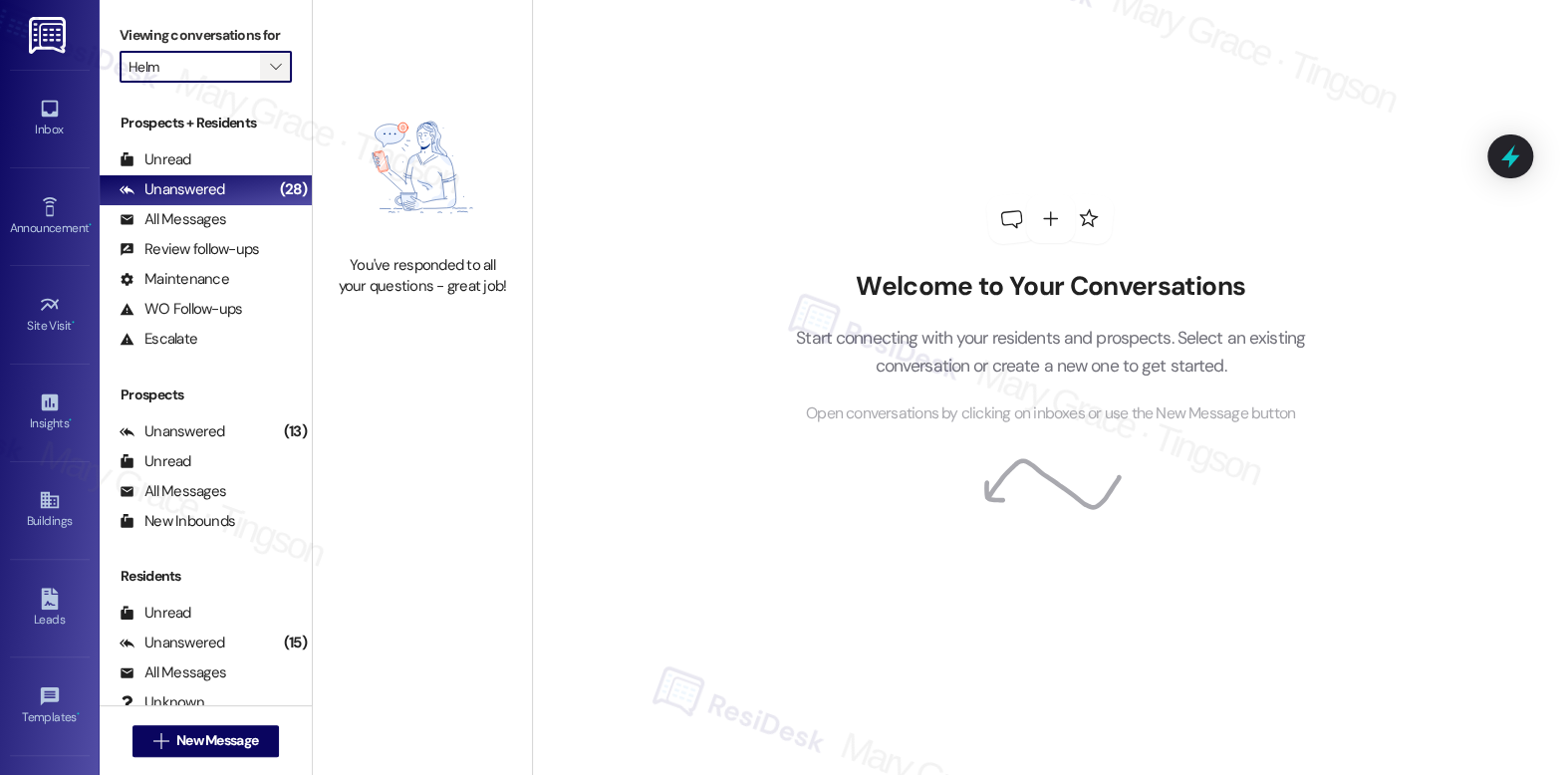 click on "" at bounding box center (276, 67) 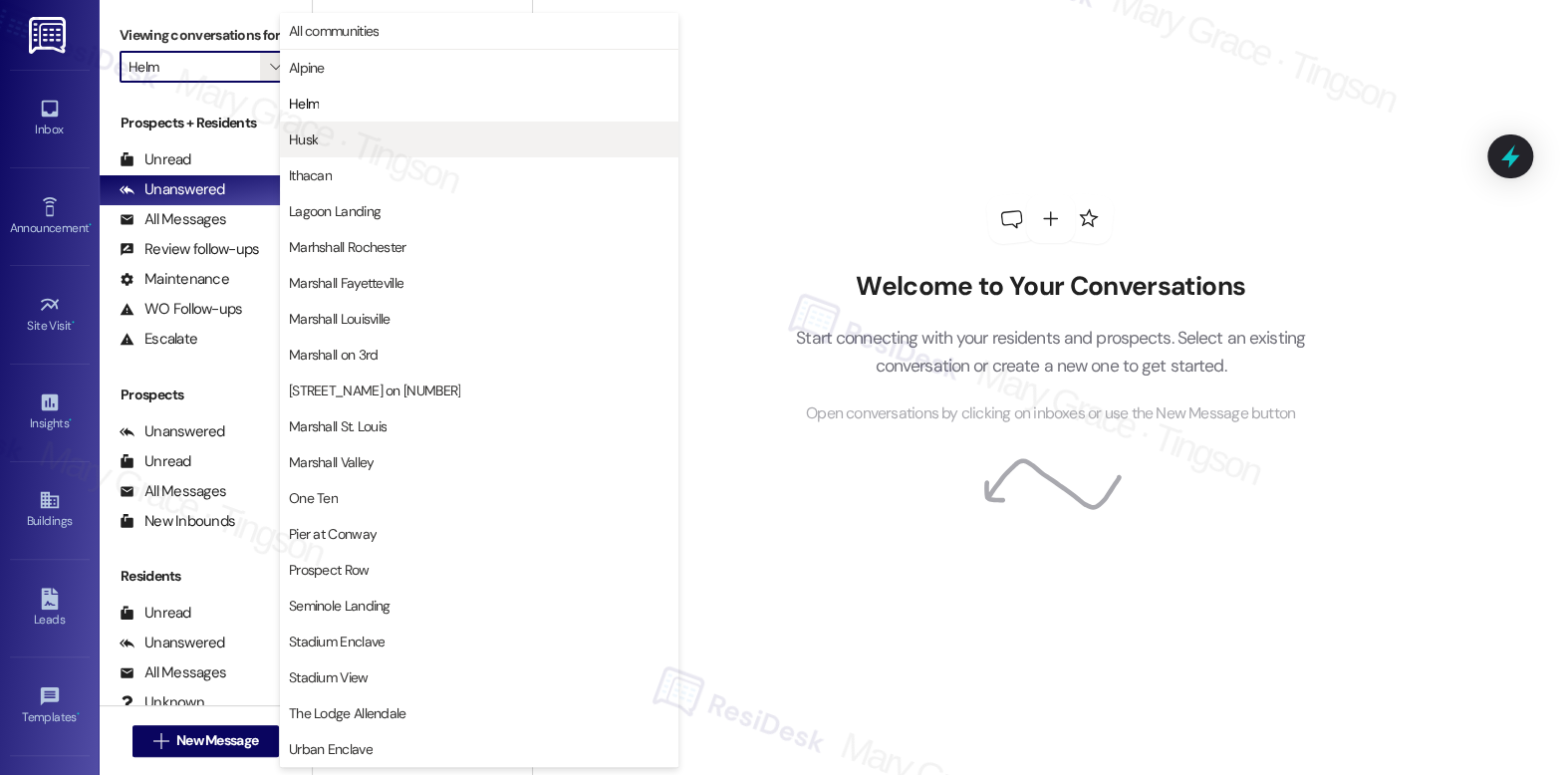 click on "Husk" at bounding box center [479, 139] 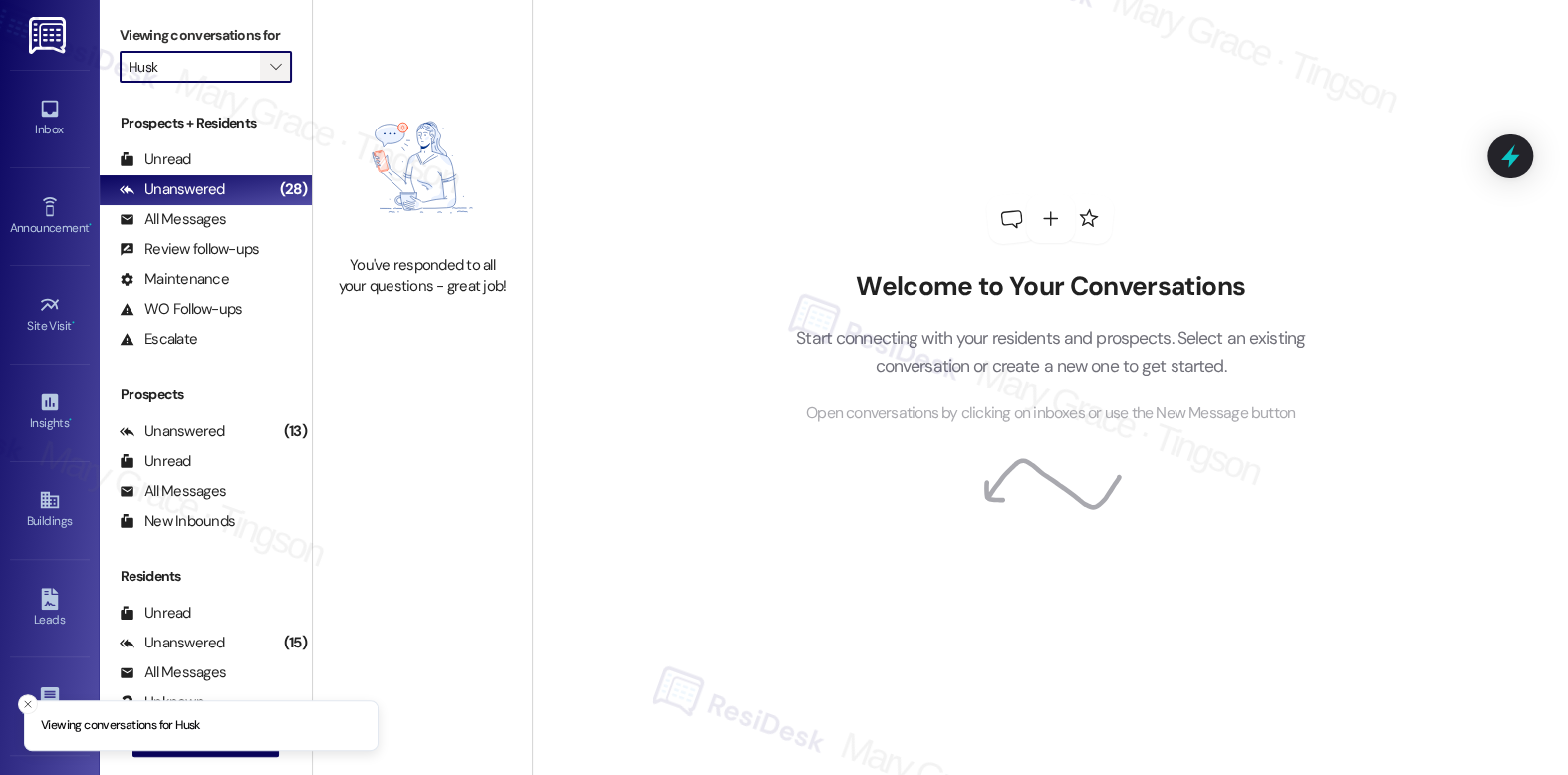click on "" at bounding box center (275, 67) 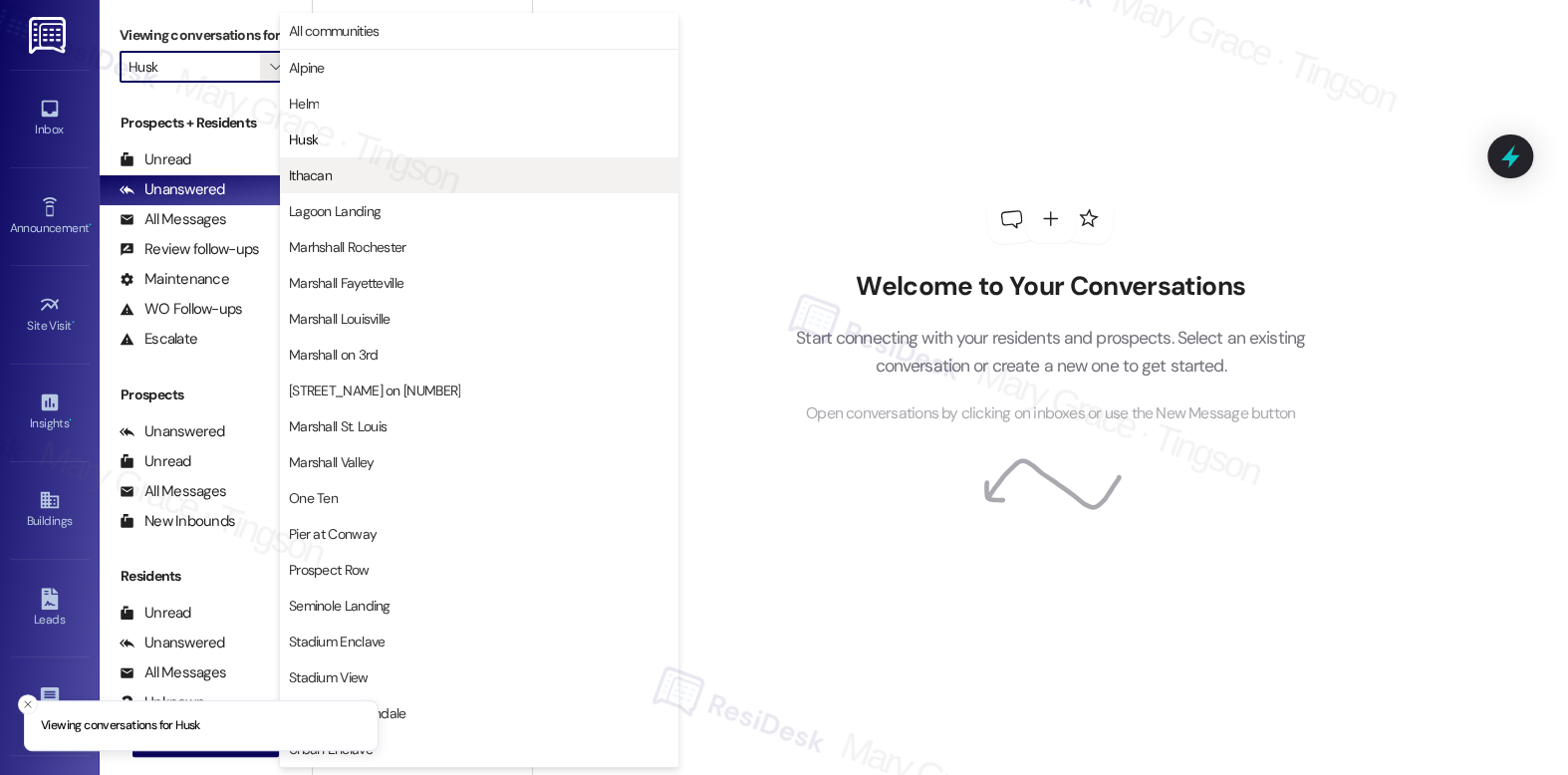 click on "Ithacan" at bounding box center [310, 175] 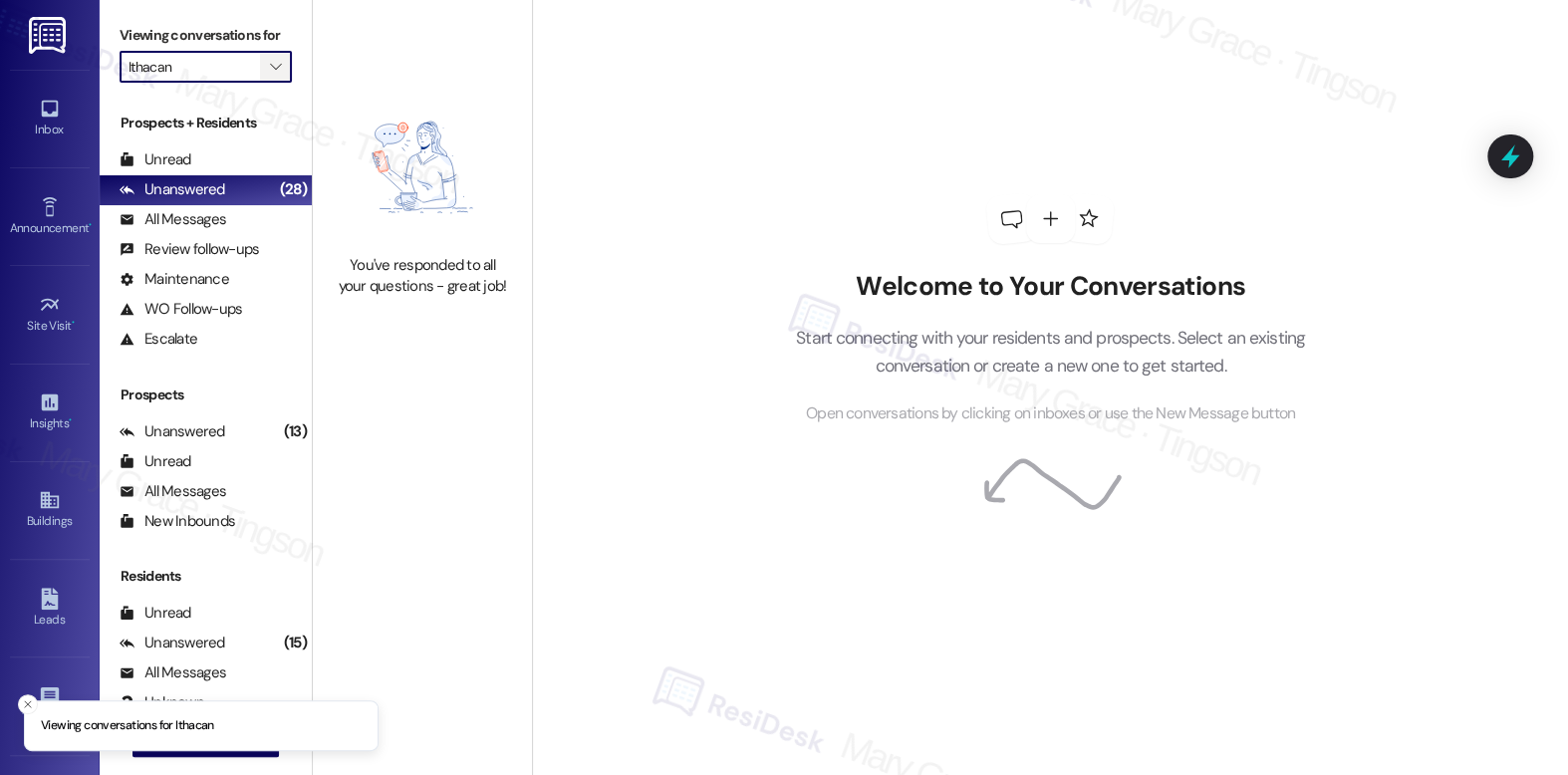 click on "" at bounding box center [275, 67] 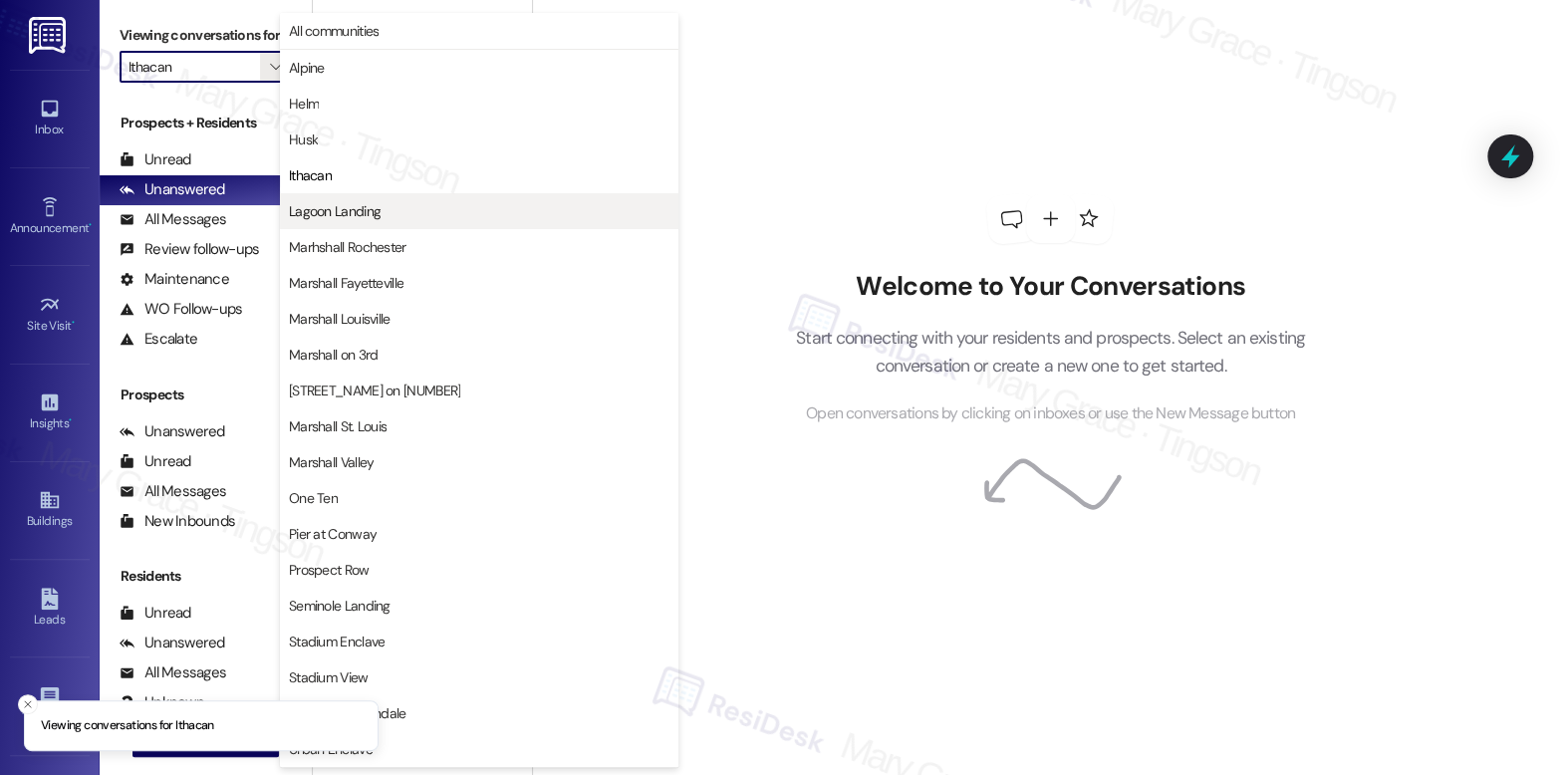 click on "Lagoon Landing" at bounding box center (479, 211) 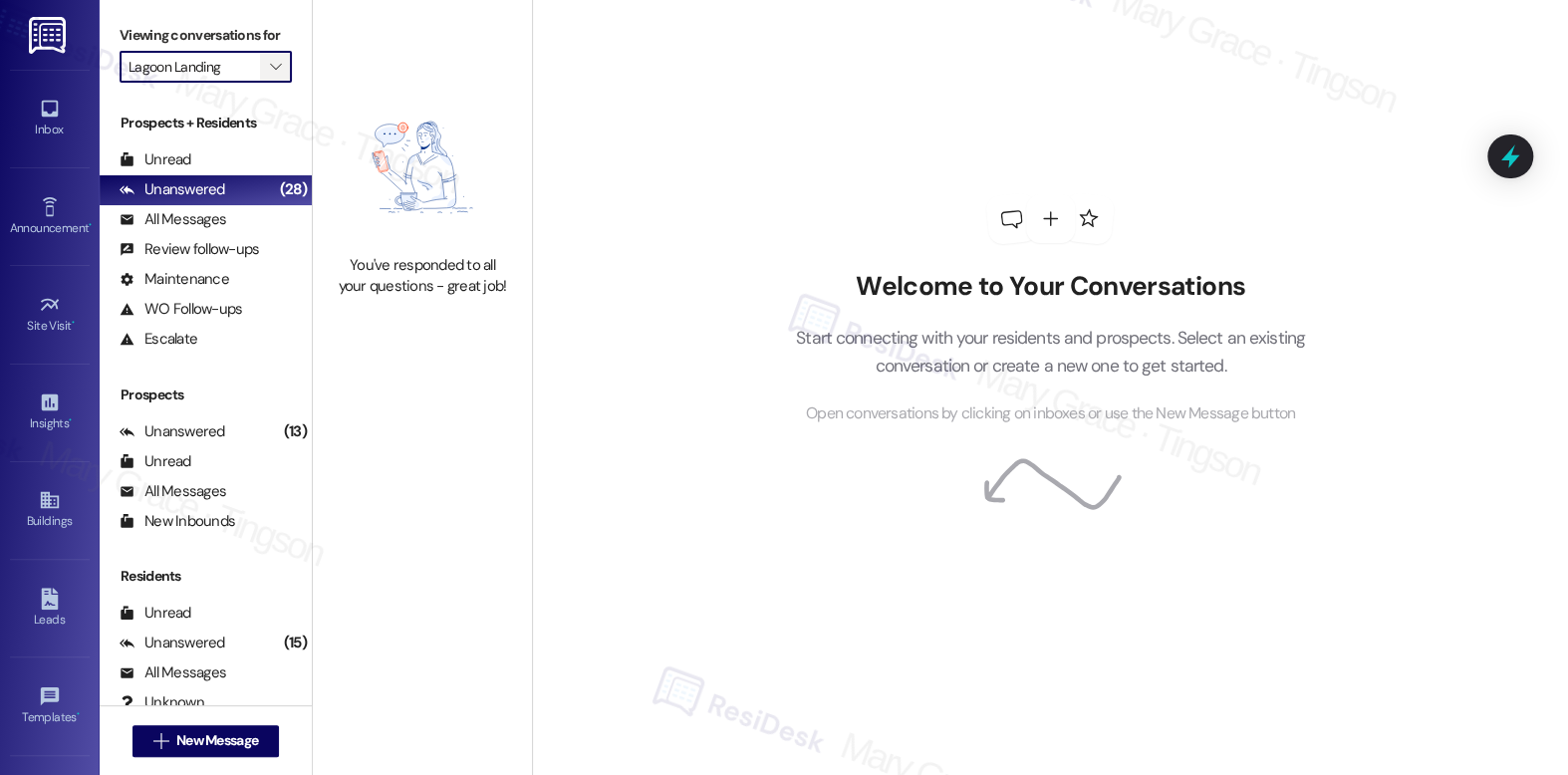 click on "" at bounding box center (275, 67) 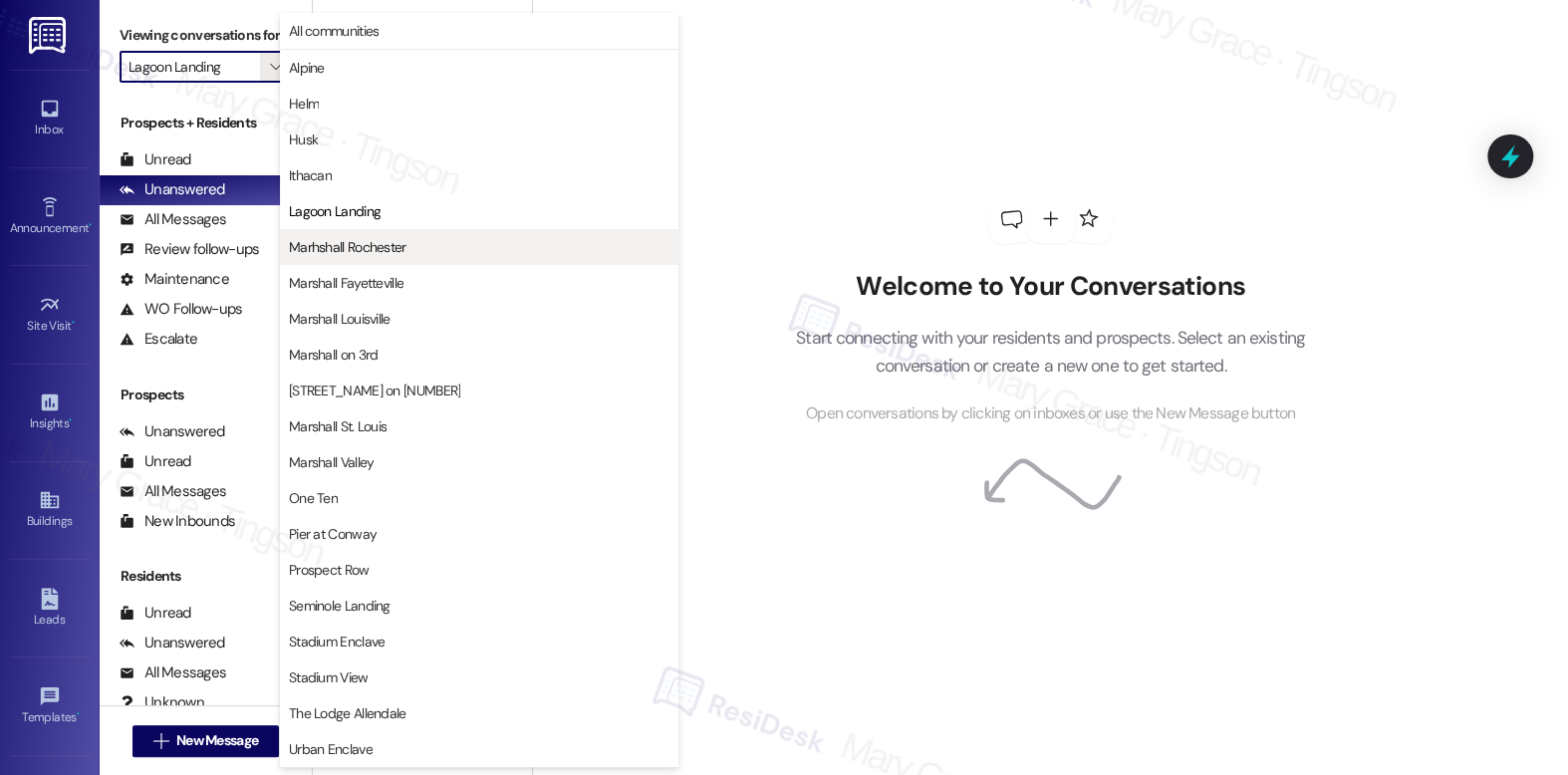 click on "Marhshall Rochester" at bounding box center (348, 247) 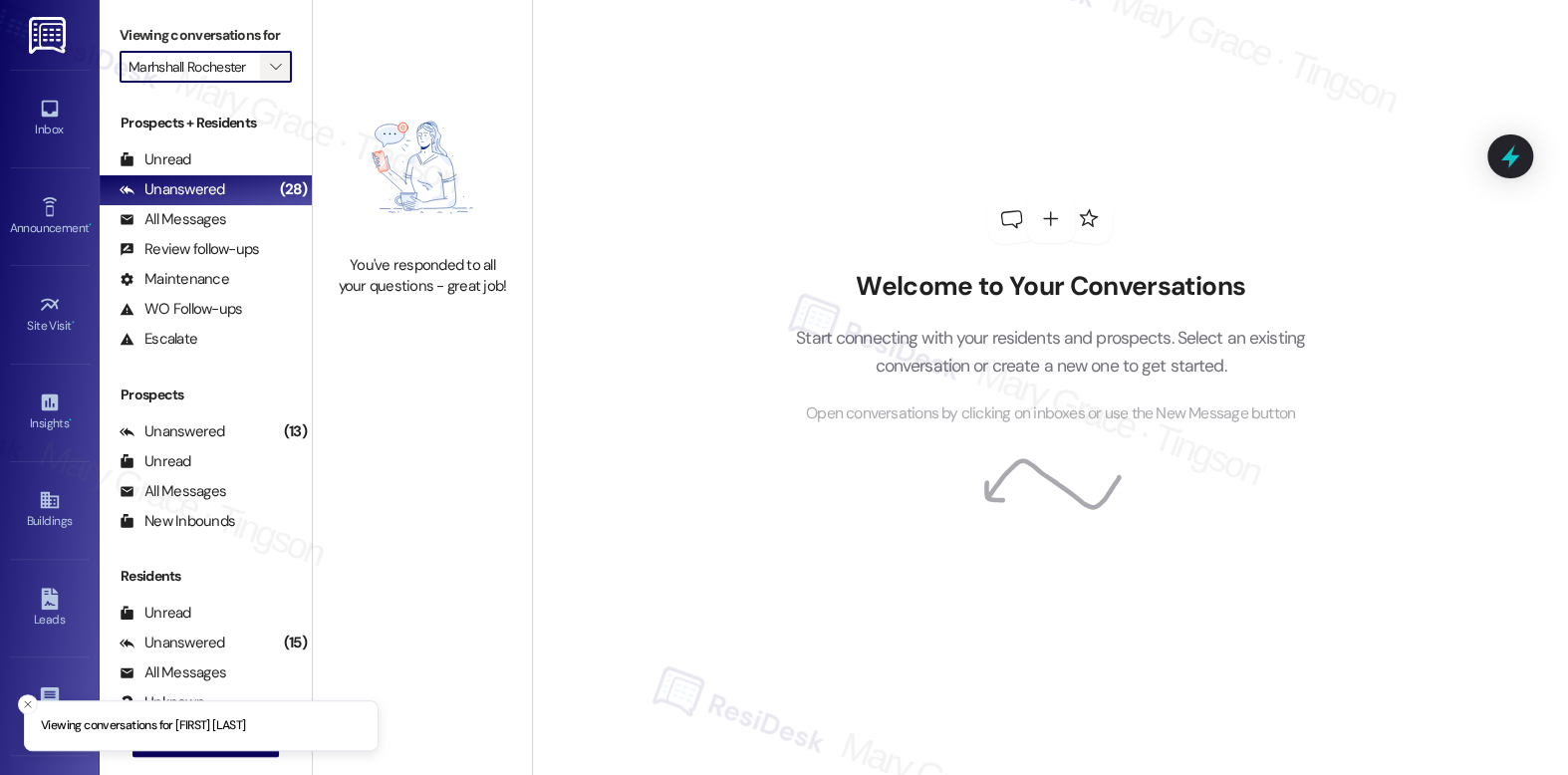 click on "" at bounding box center (275, 67) 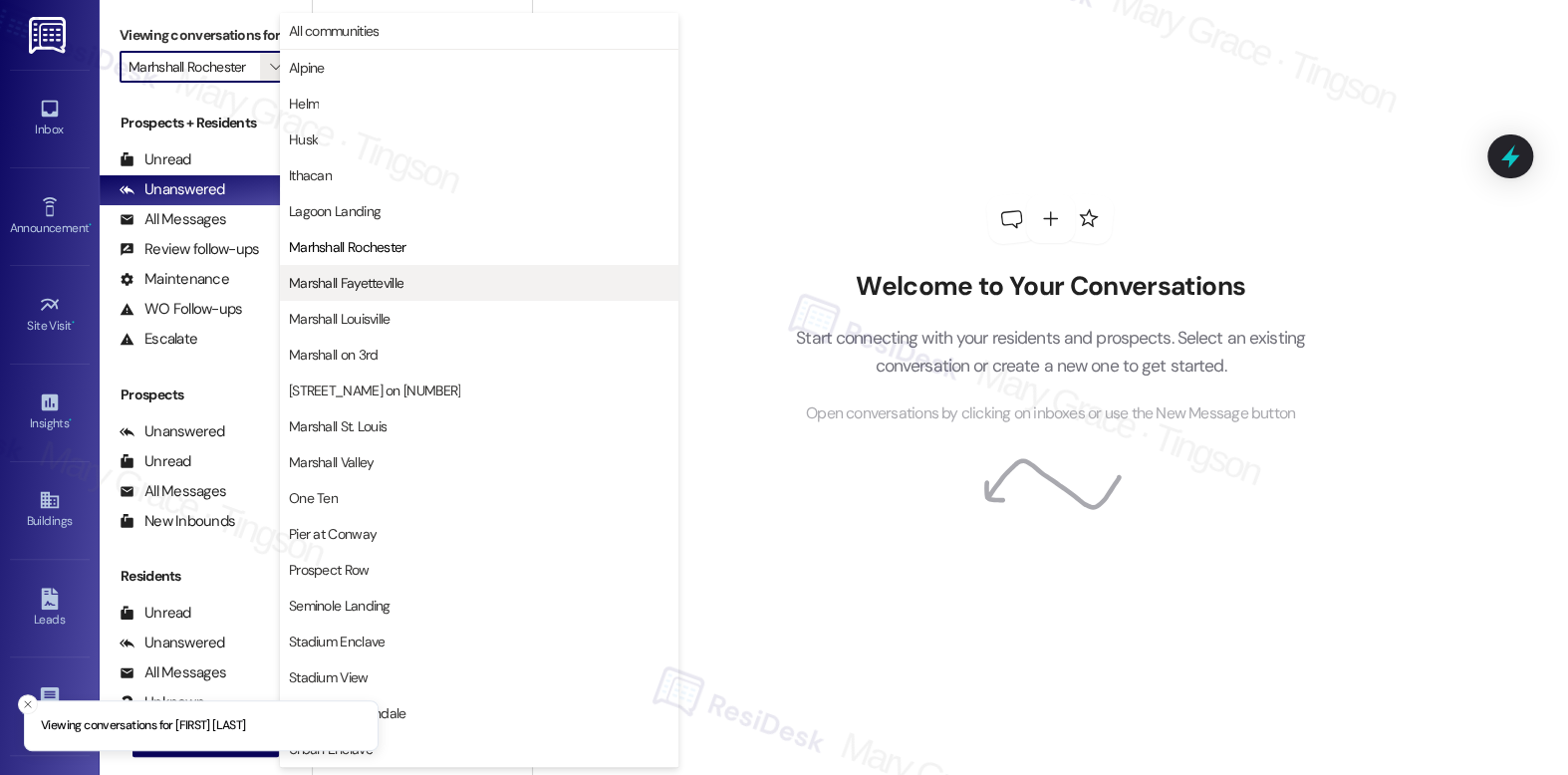 click on "Marshall Fayetteville" at bounding box center [346, 283] 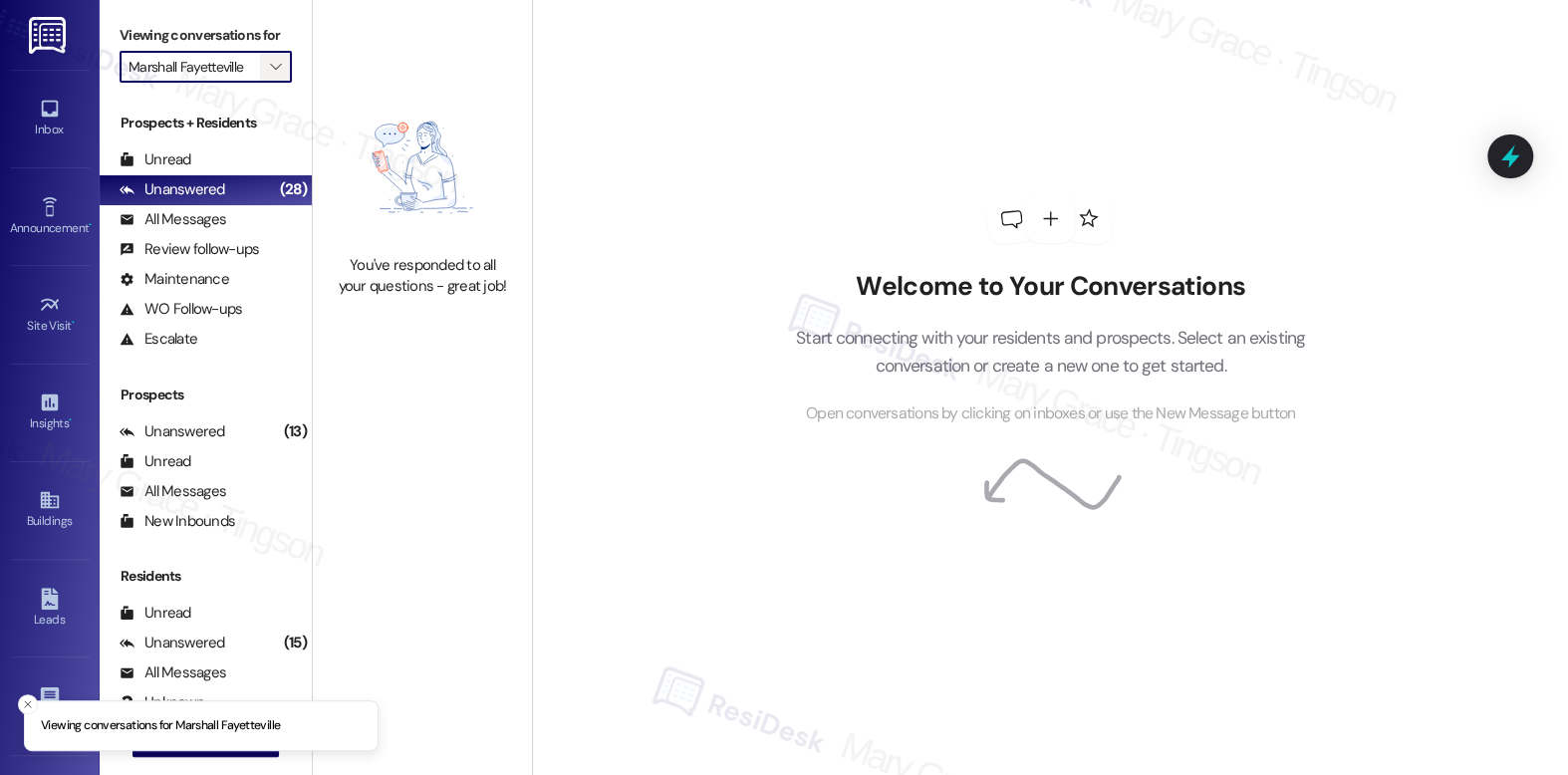 click on "" at bounding box center (275, 67) 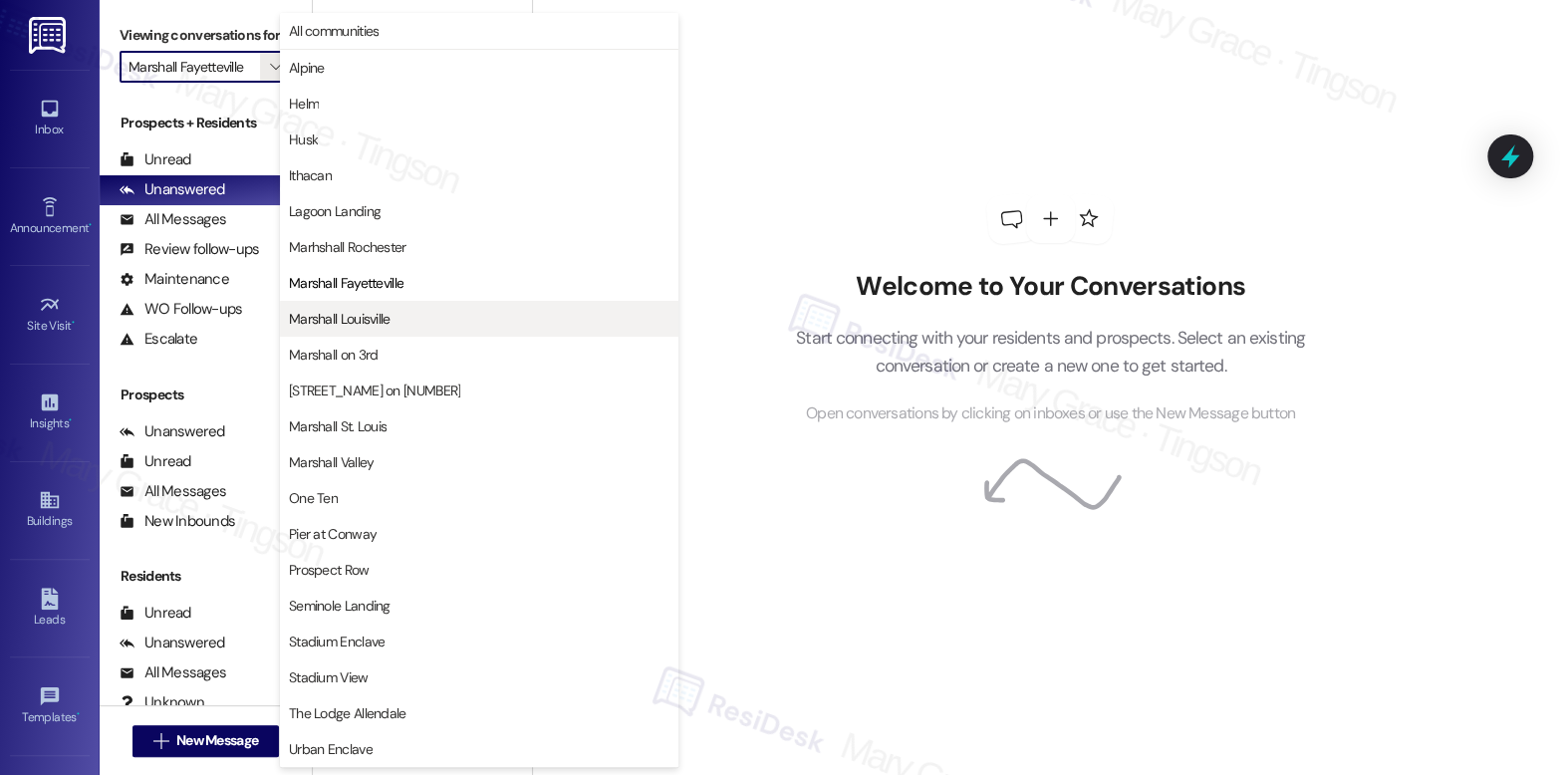 click on "Marshall Louisville" at bounding box center [340, 319] 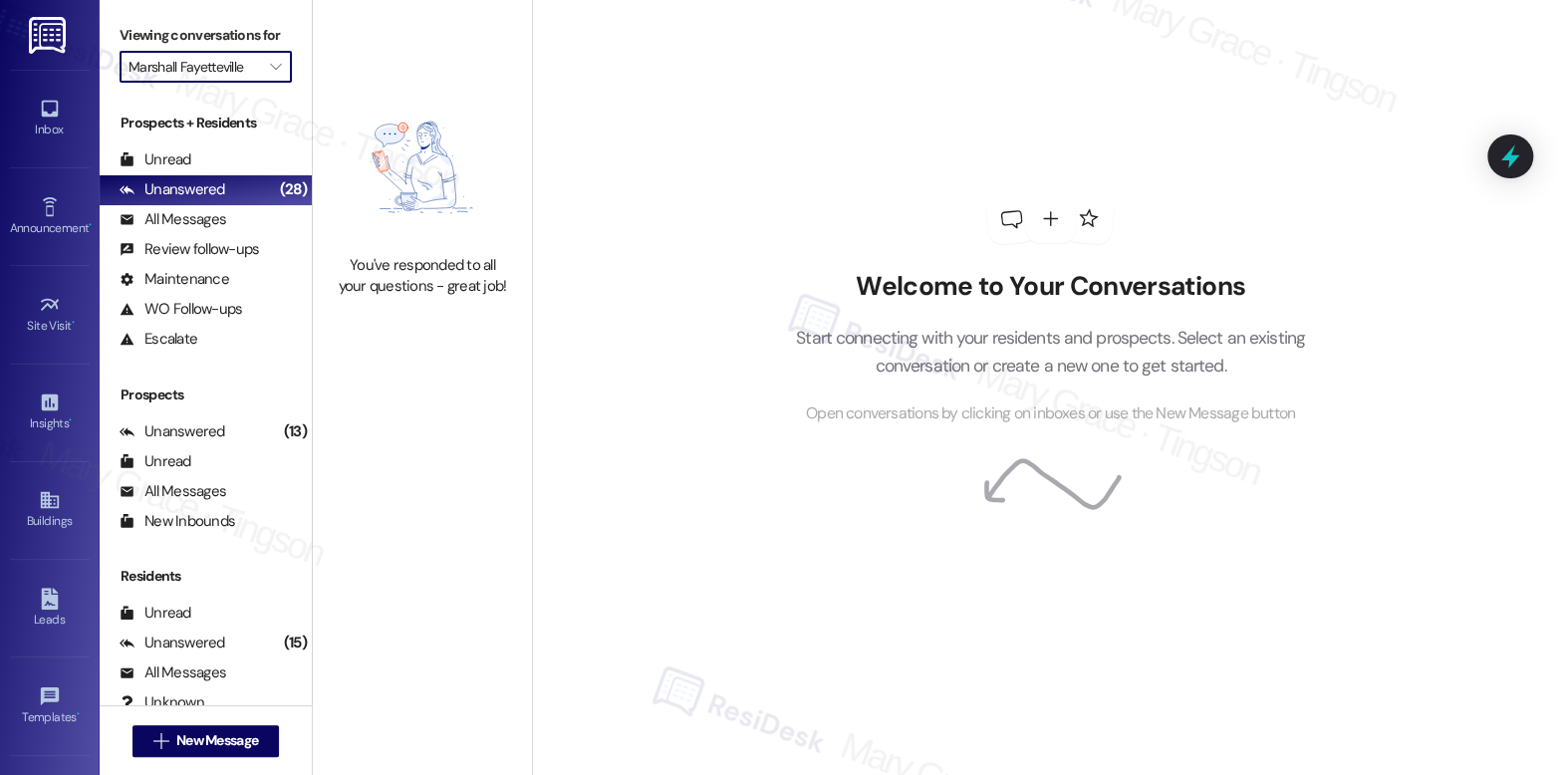 type on "Marshall Louisville" 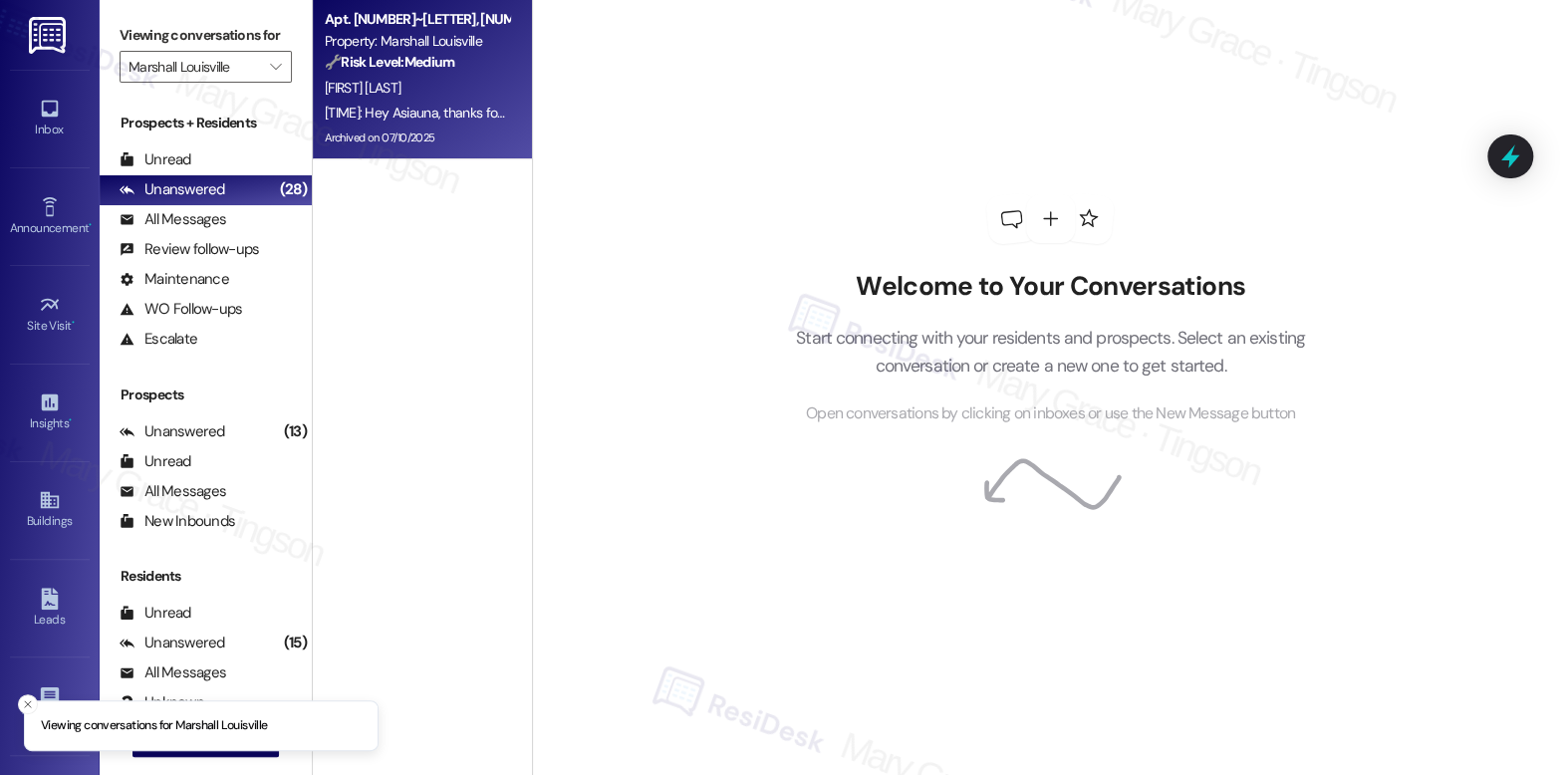 click on "A. Blair" at bounding box center [416, 88] 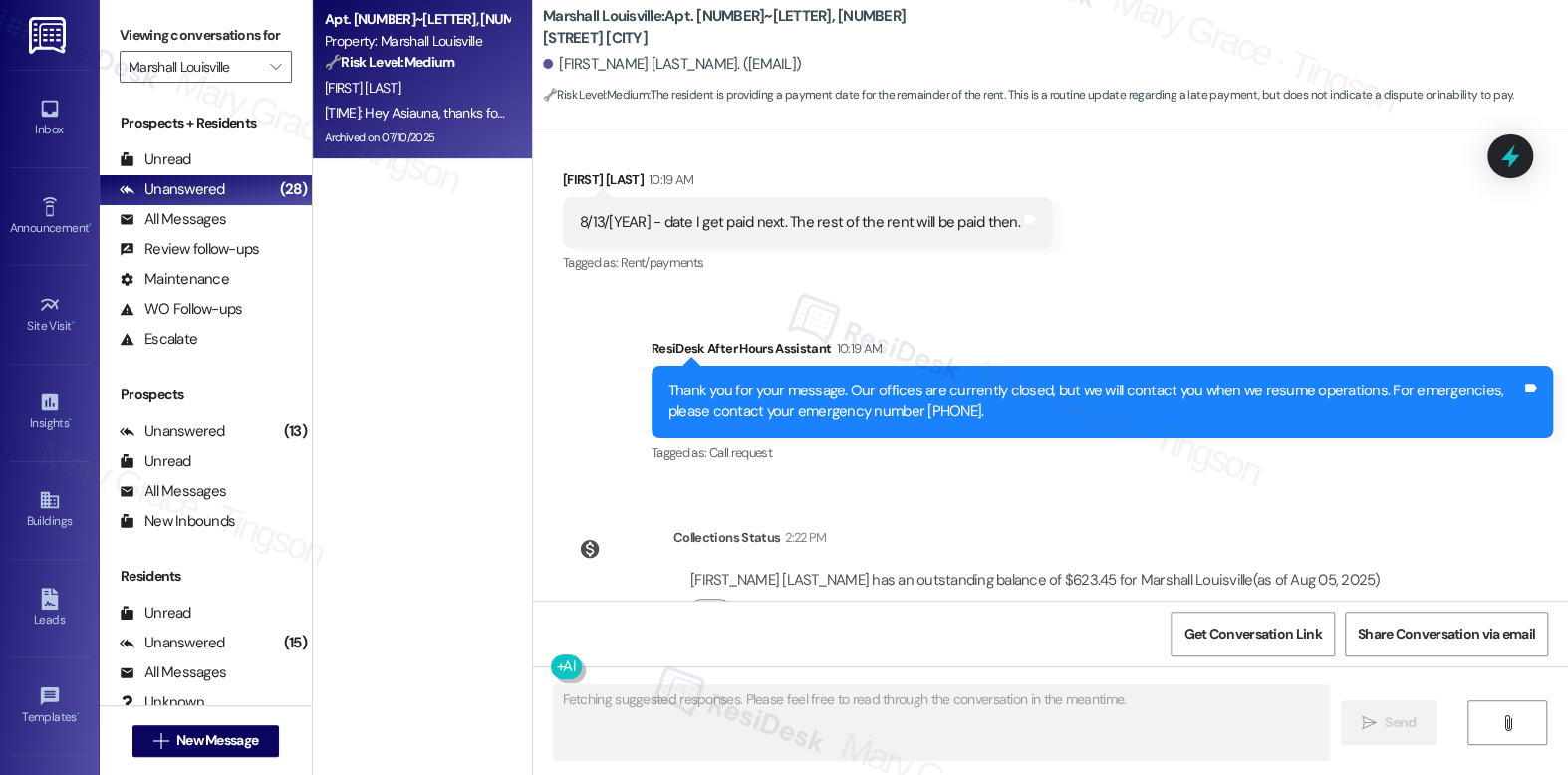 scroll, scrollTop: 8478, scrollLeft: 0, axis: vertical 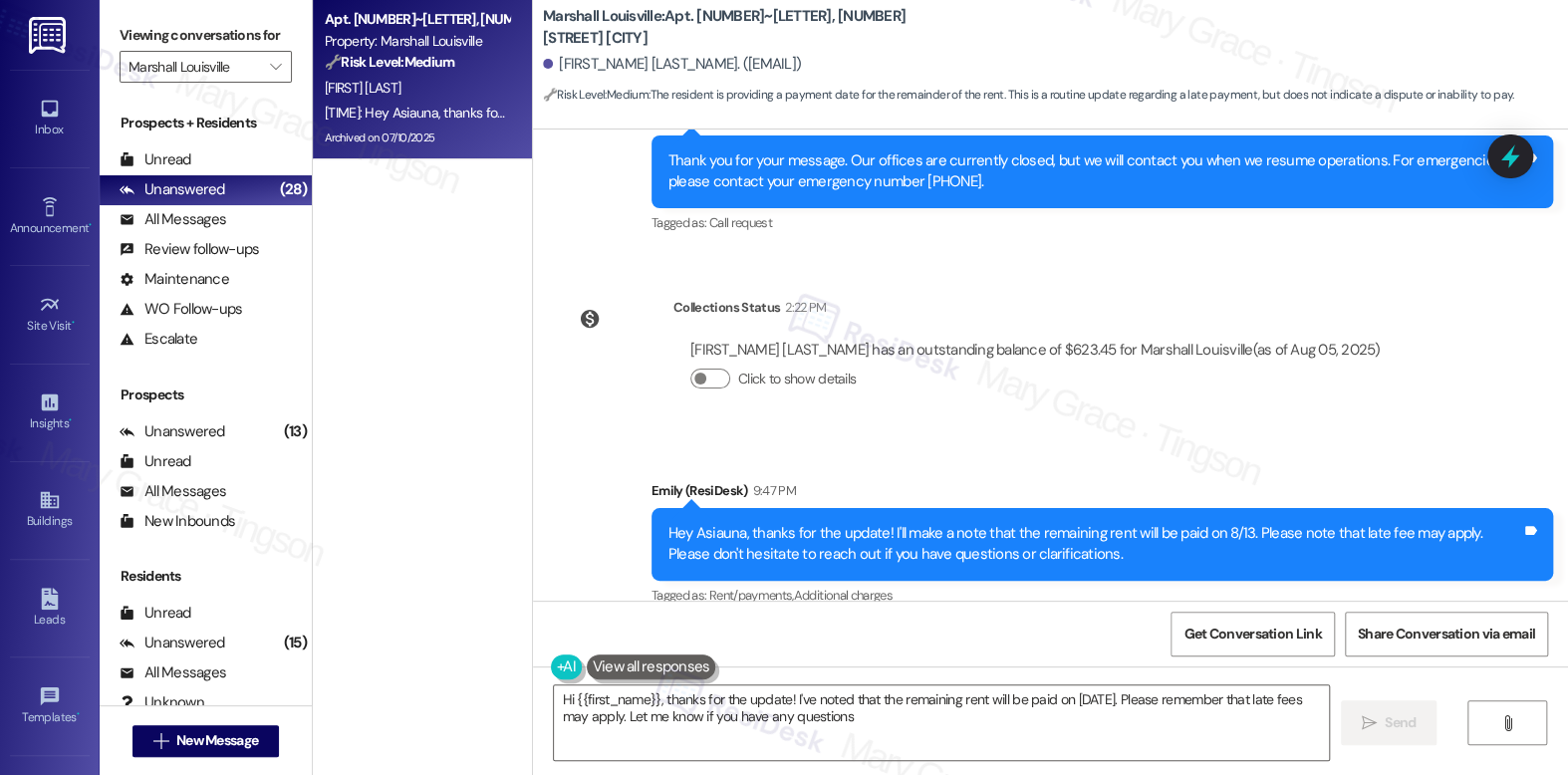 type on "Hi {{first_name}}, thanks for the update! I've noted that the remaining rent will be paid on 8/13. Please remember that late fees may apply. Let me know if you have any questions!" 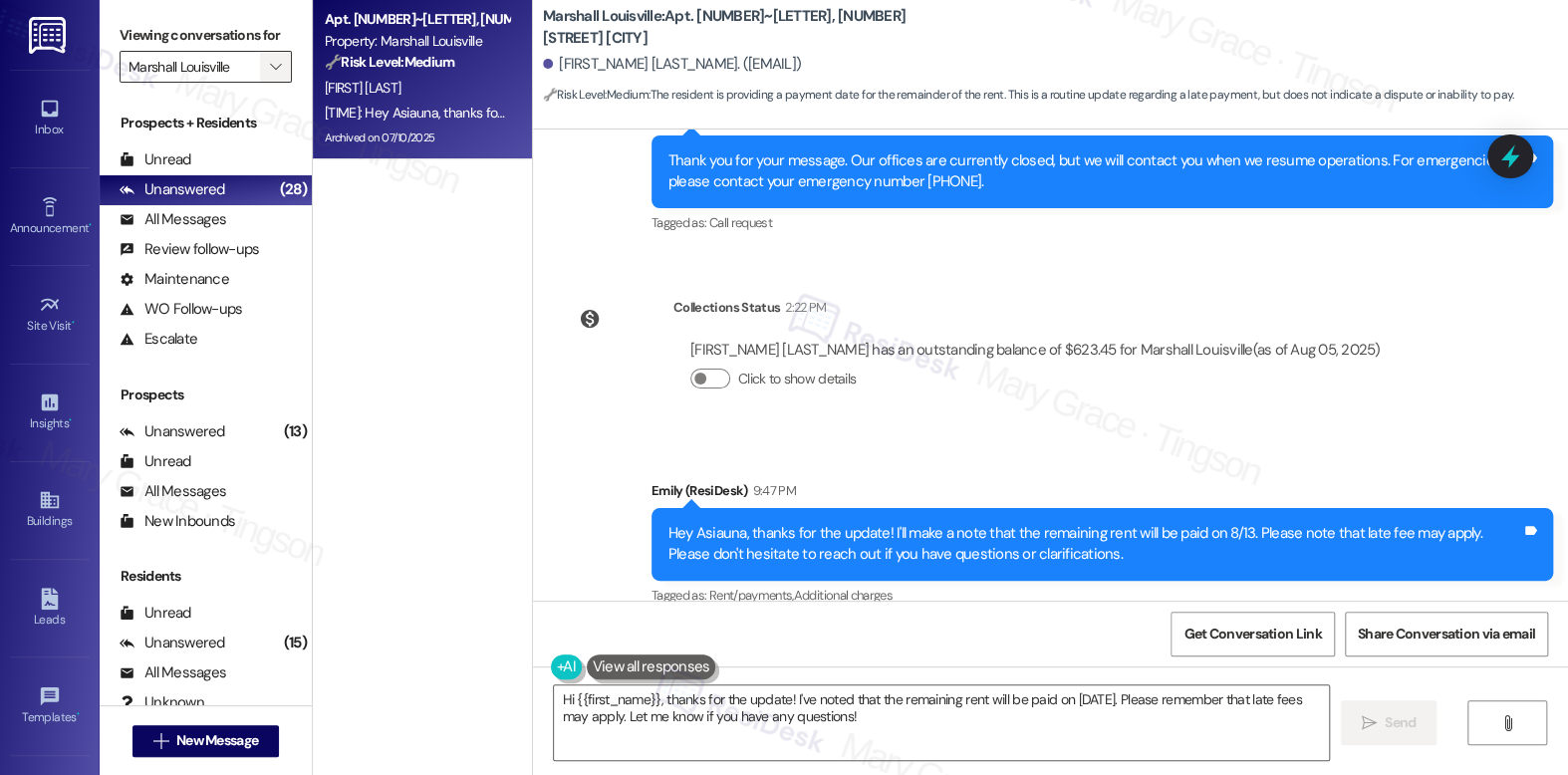 click on "" at bounding box center (275, 67) 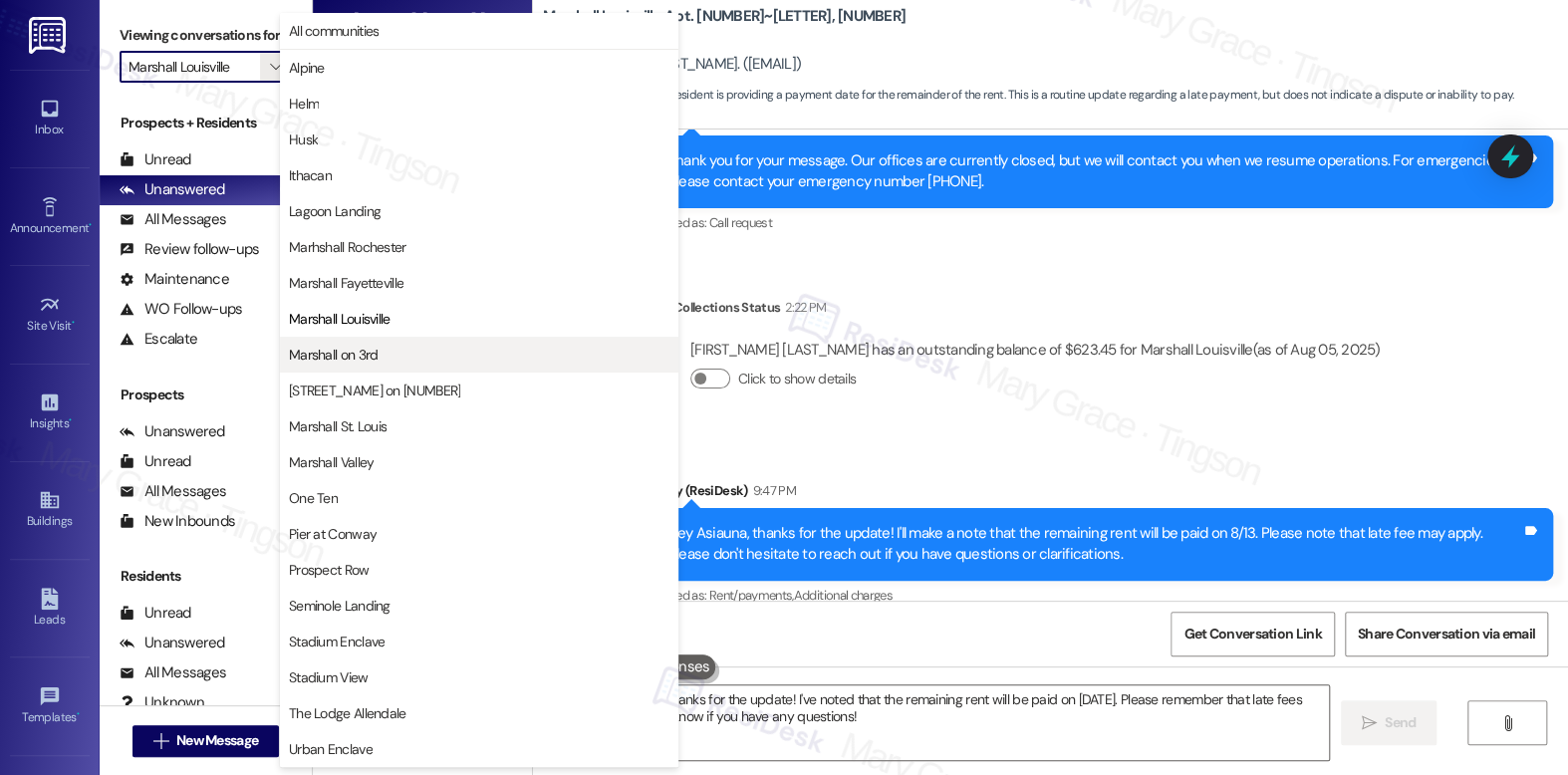 click on "Marshall on 3rd" at bounding box center [334, 355] 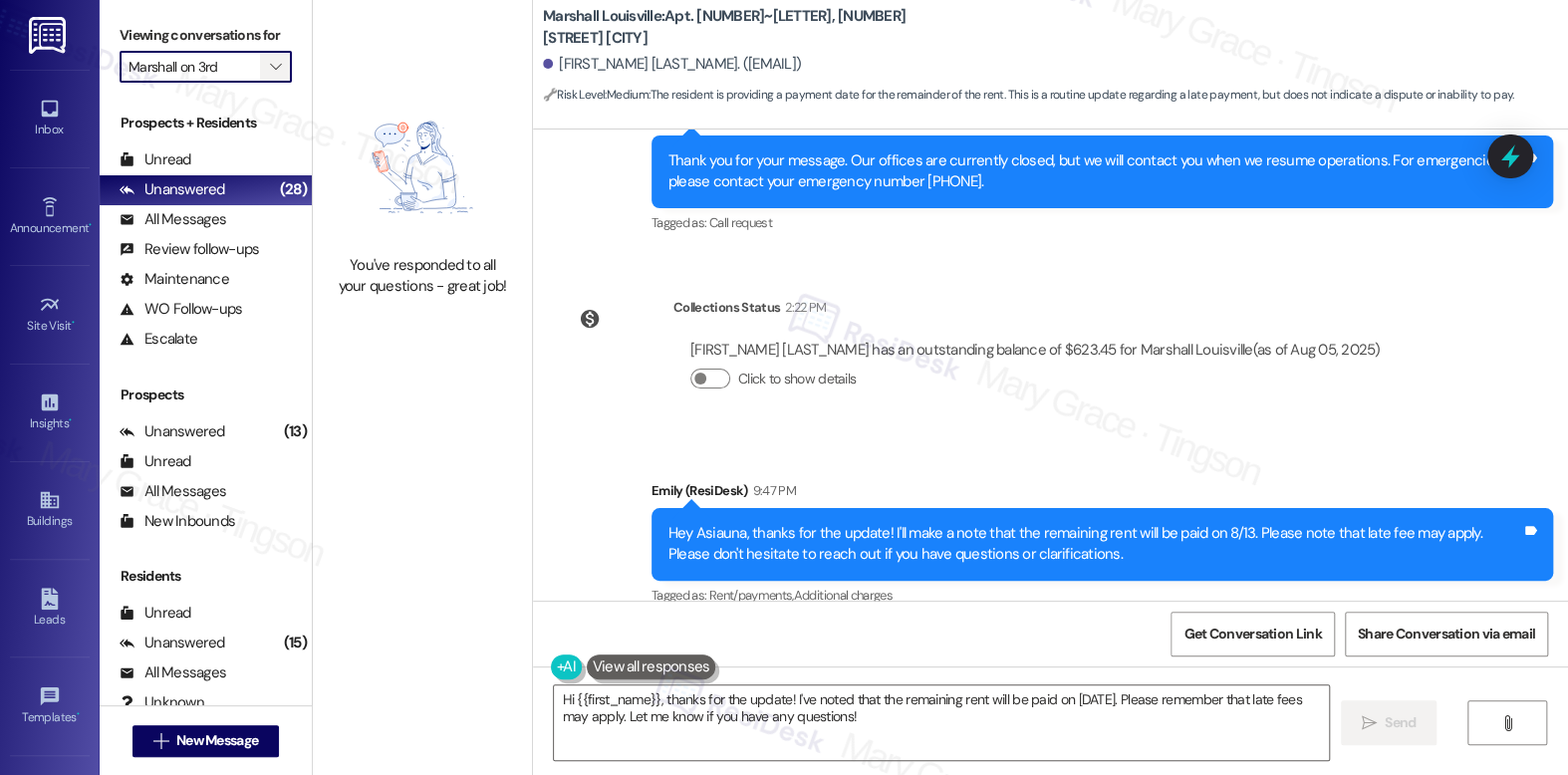 click on "" at bounding box center (275, 67) 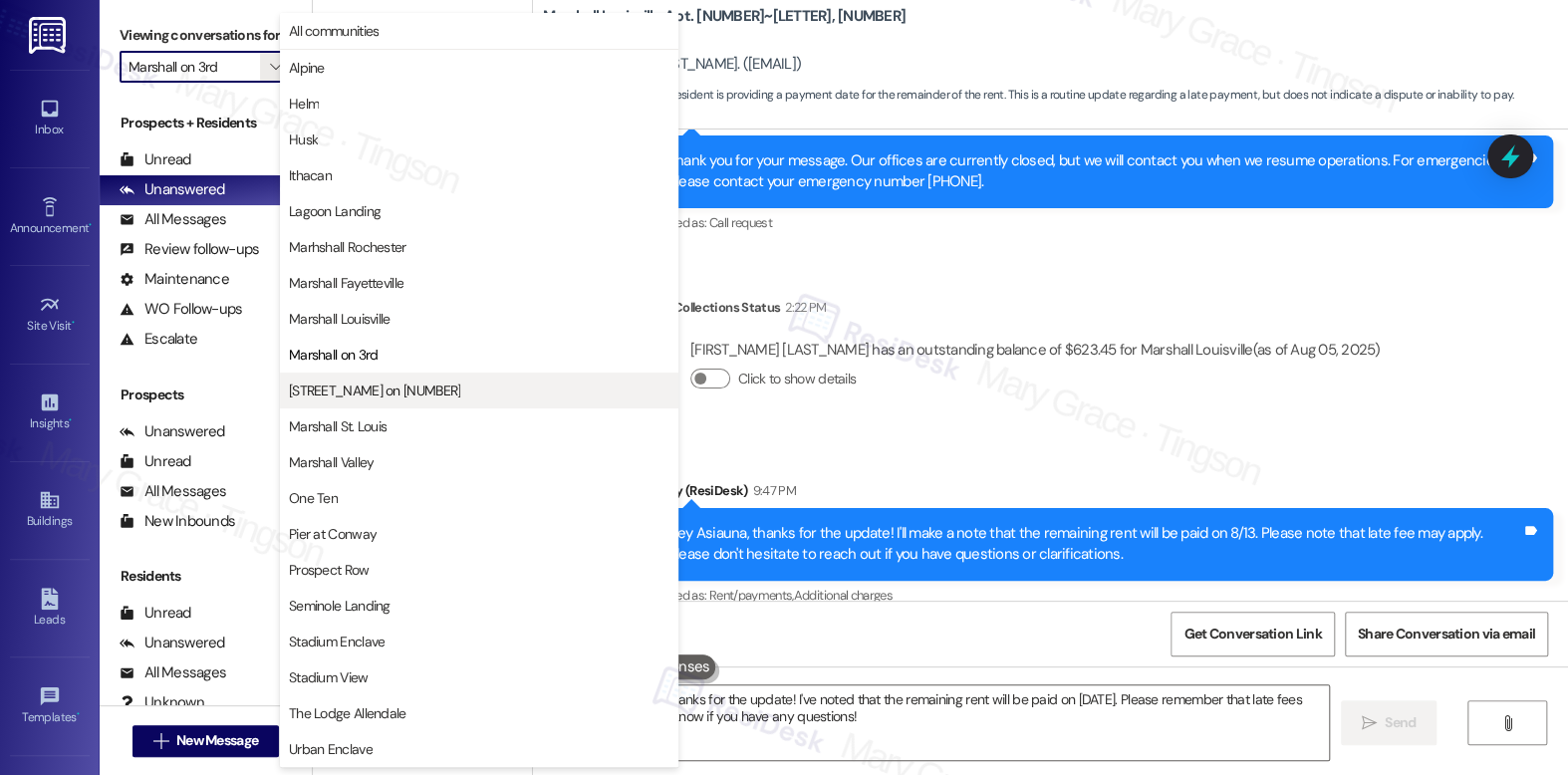 click on "Marshall on 5th" at bounding box center (375, 390) 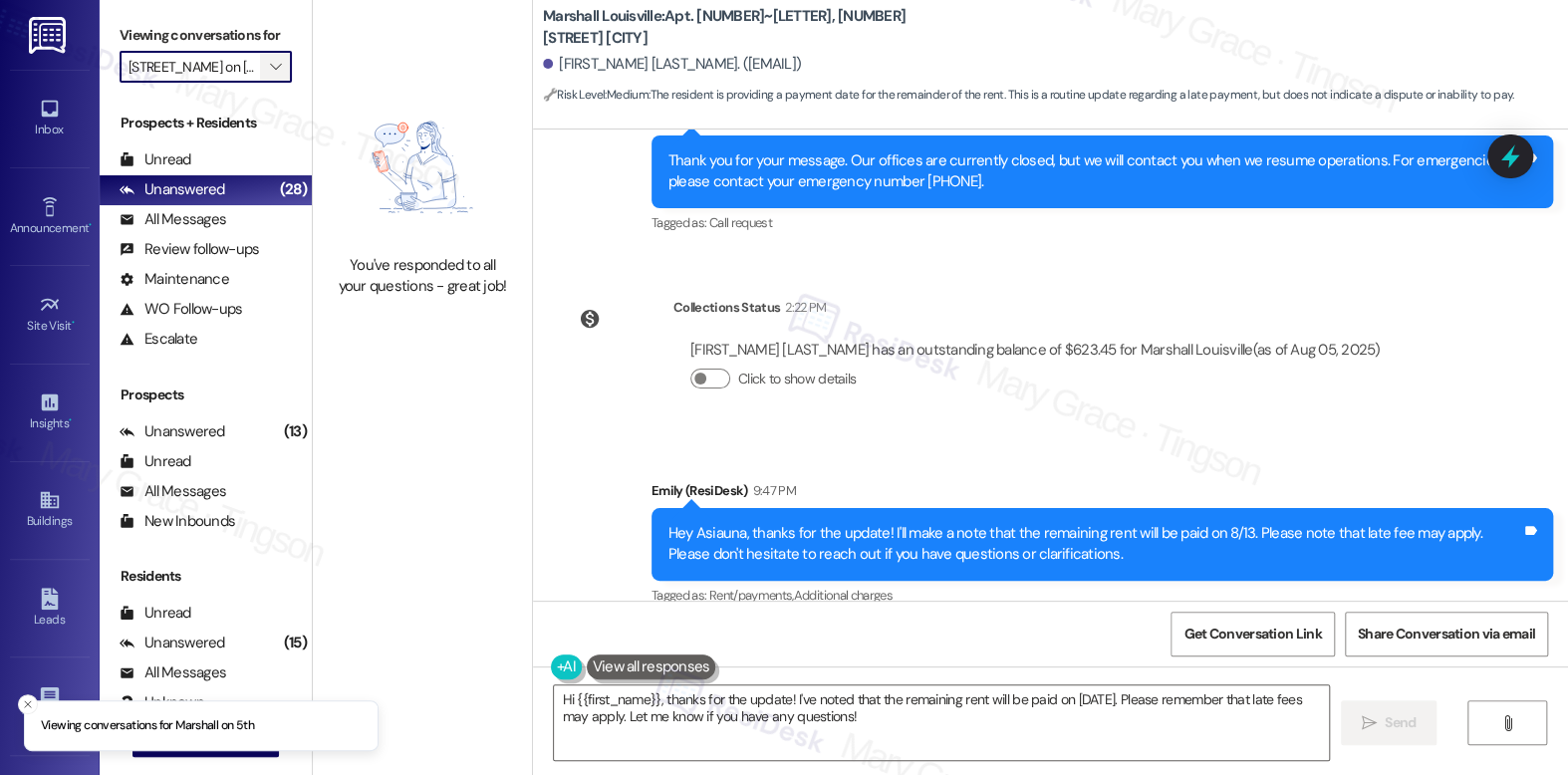 click on "" at bounding box center [275, 67] 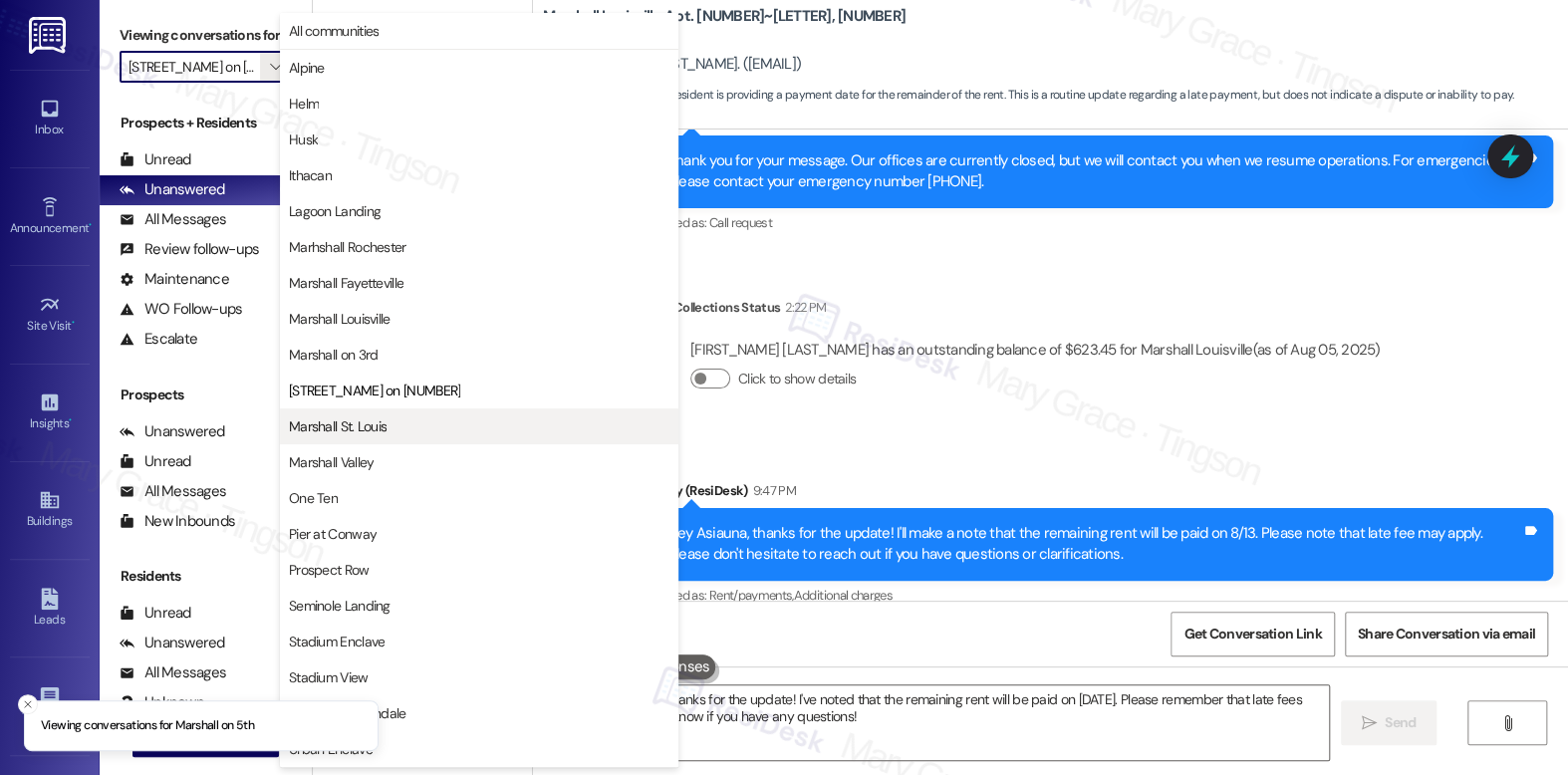 click on "Marshall St. Louis" at bounding box center [338, 426] 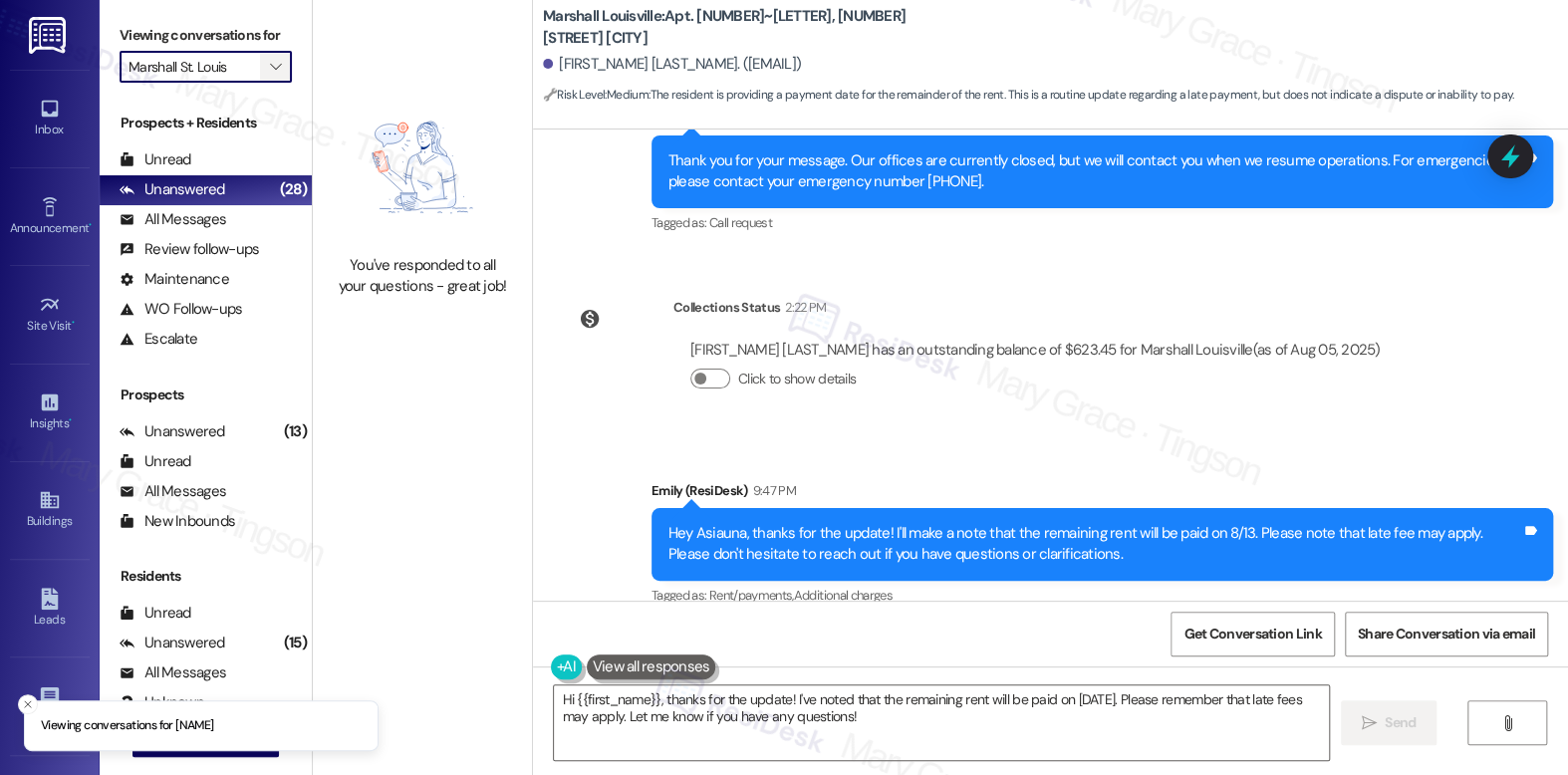 click on "" at bounding box center (275, 67) 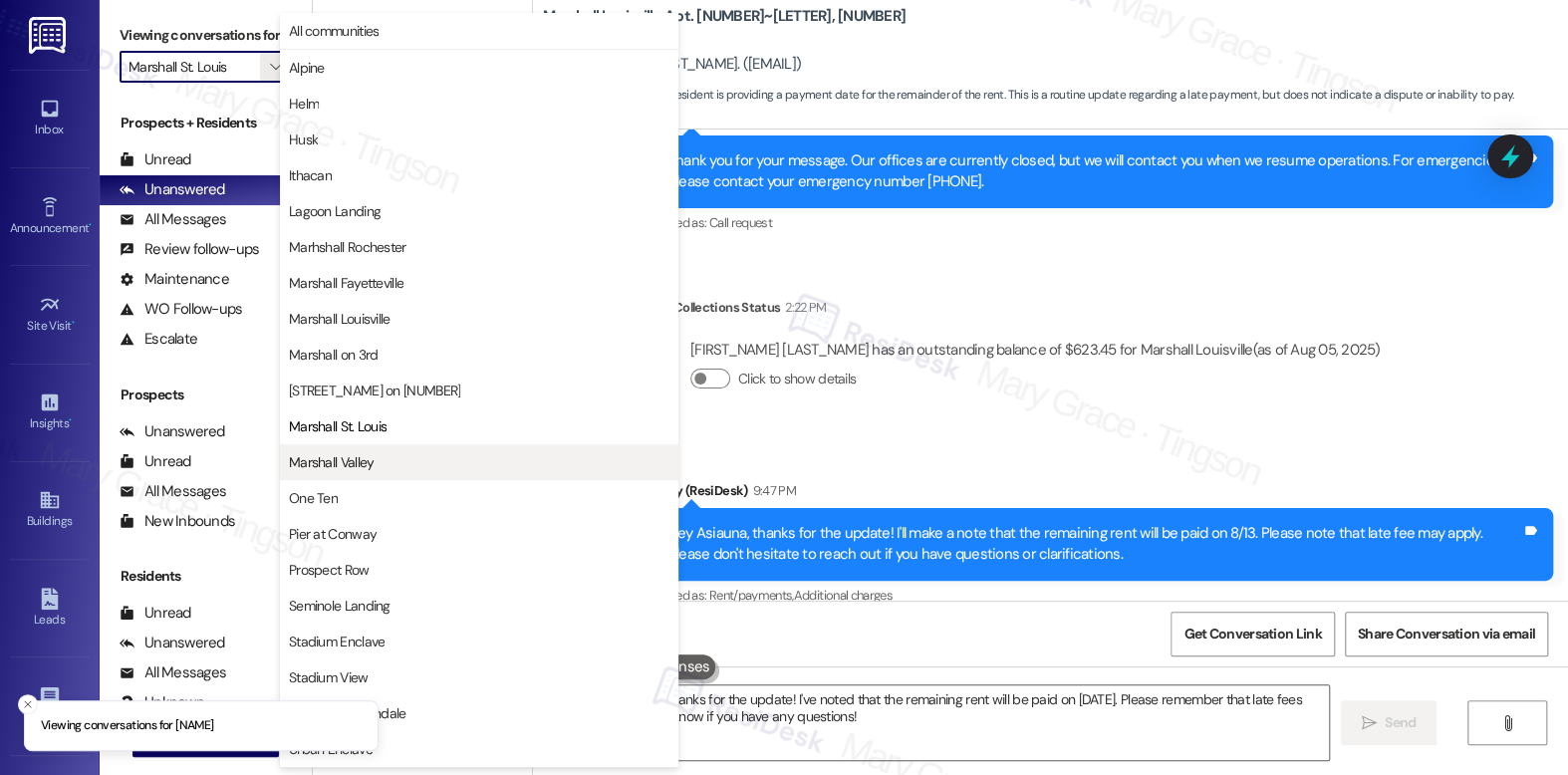 click on "Marshall Valley" at bounding box center [332, 462] 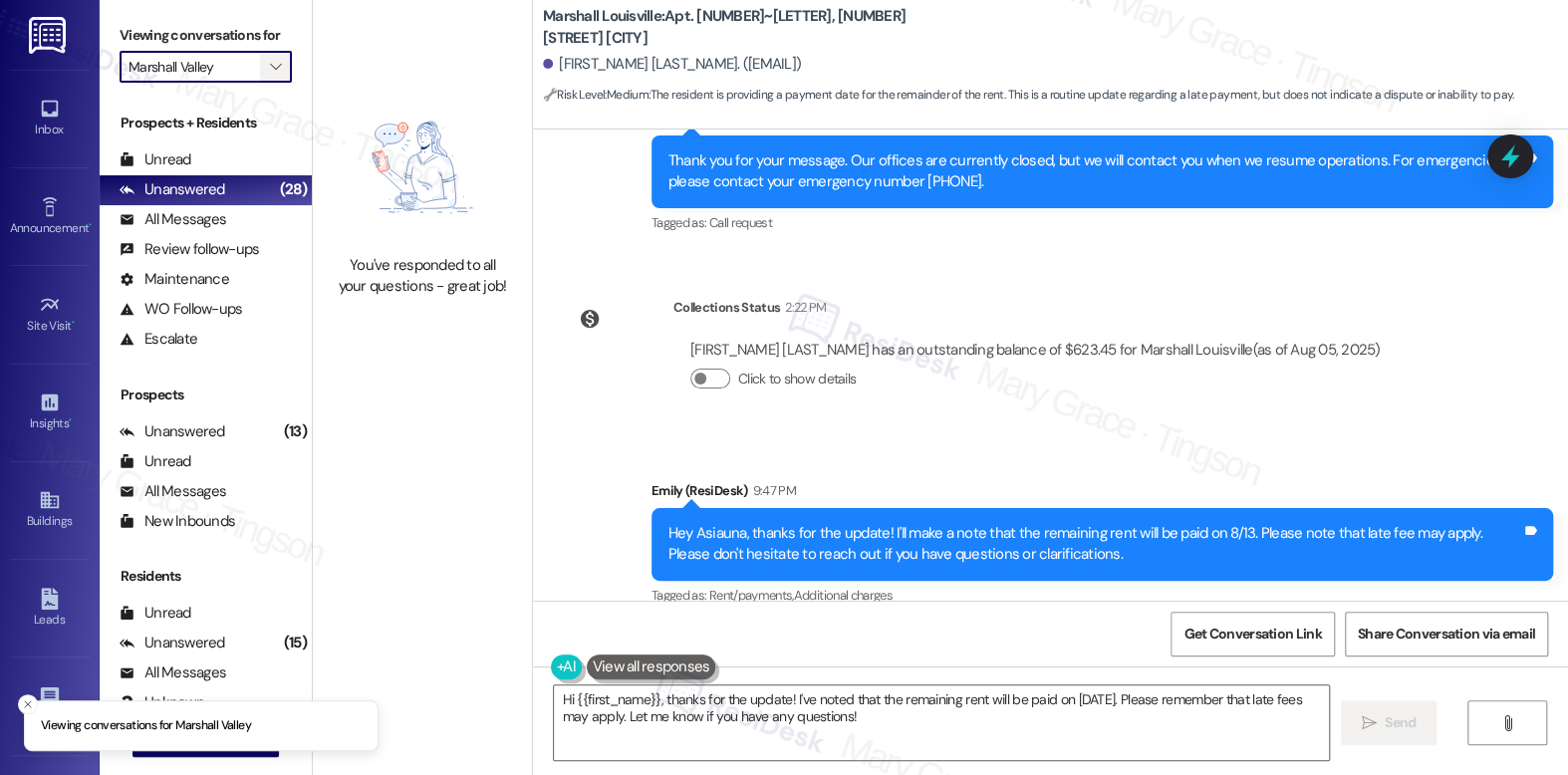 click on "" at bounding box center (276, 67) 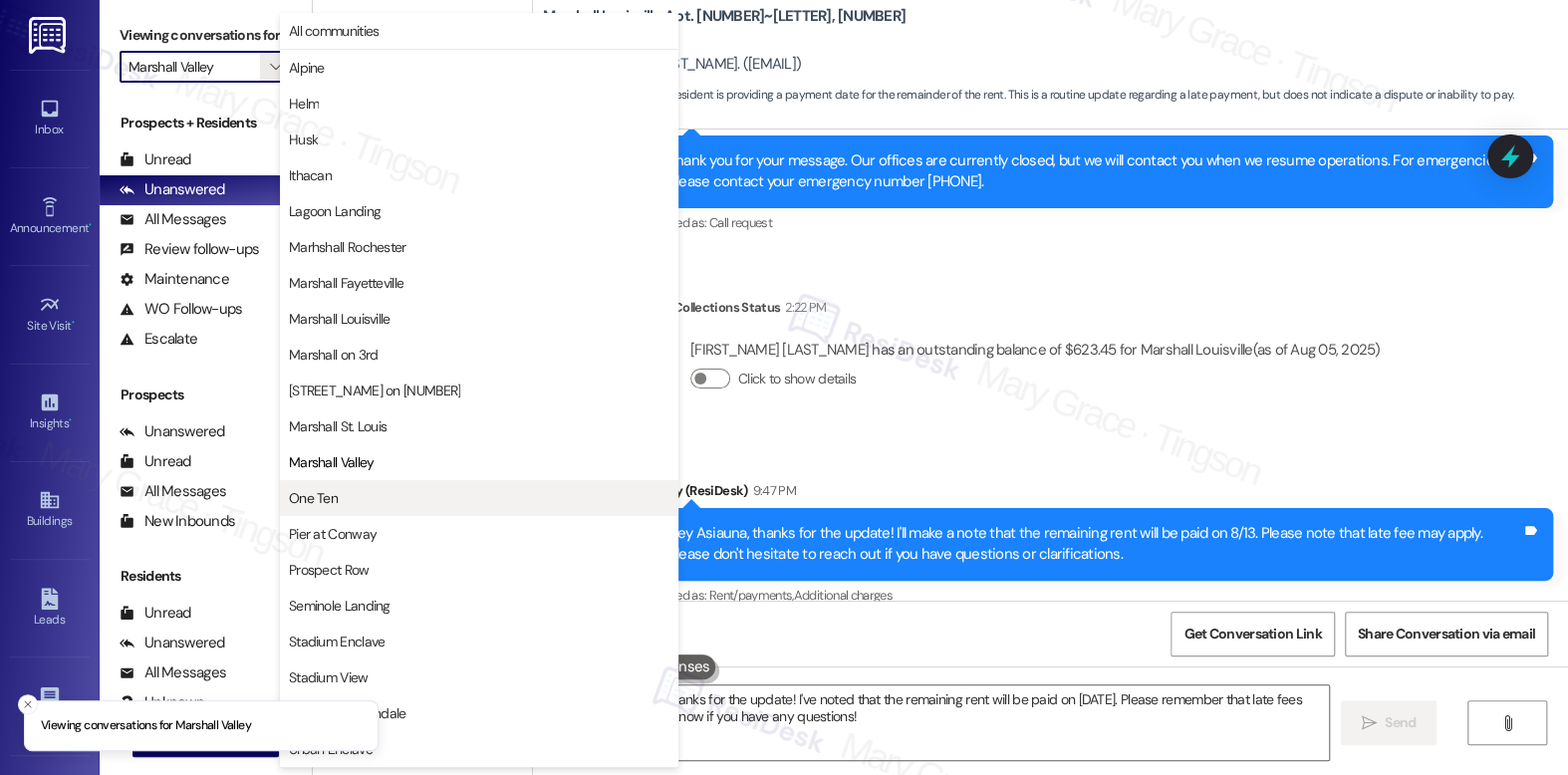 click on "One Ten" at bounding box center (479, 498) 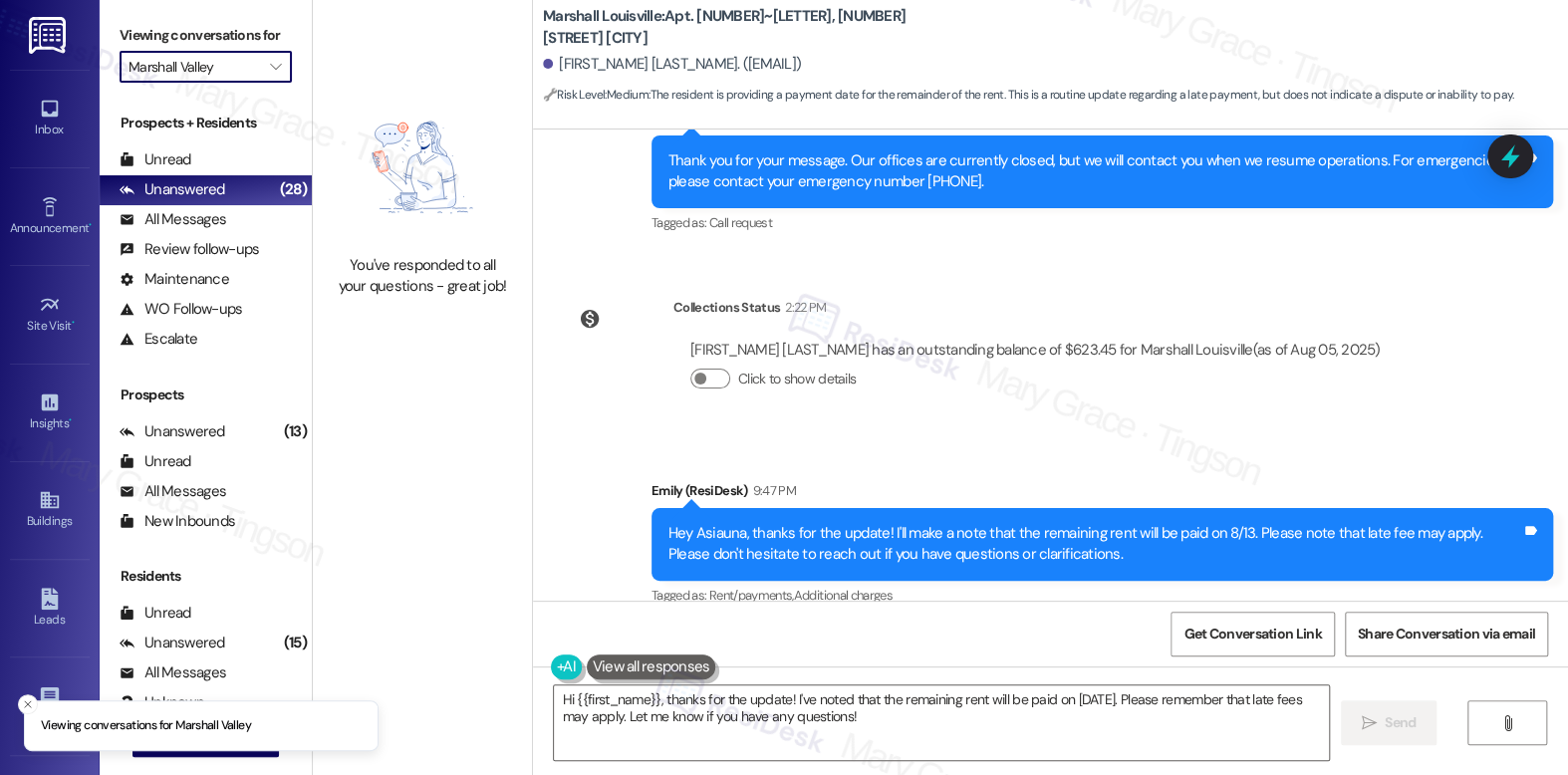 type on "One Ten" 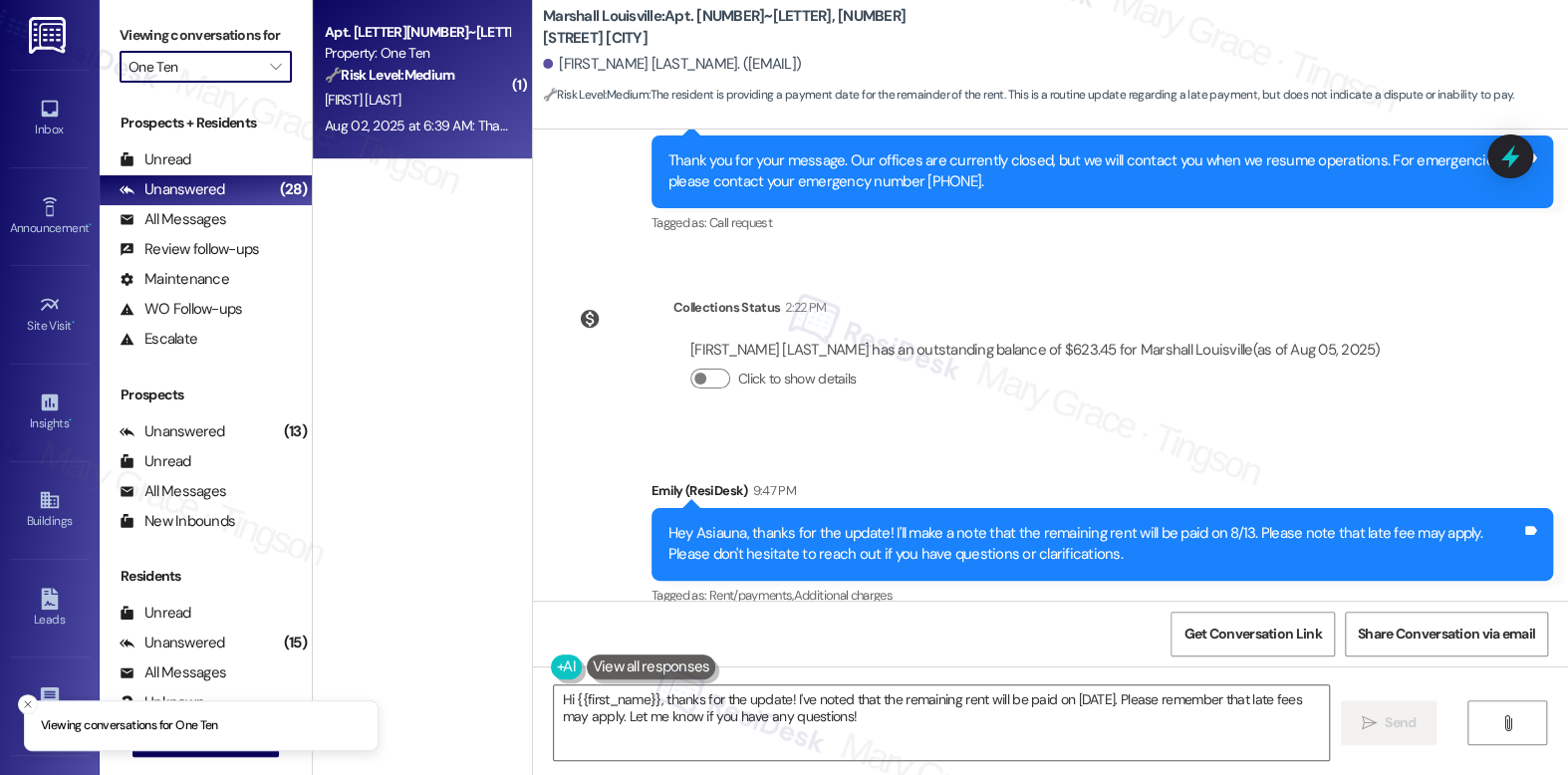 click on "Aug 02, 2025 at 6:39 AM: Thank you! Aug 02, 2025 at 6:39 AM: Thank you!" at bounding box center [432, 126] 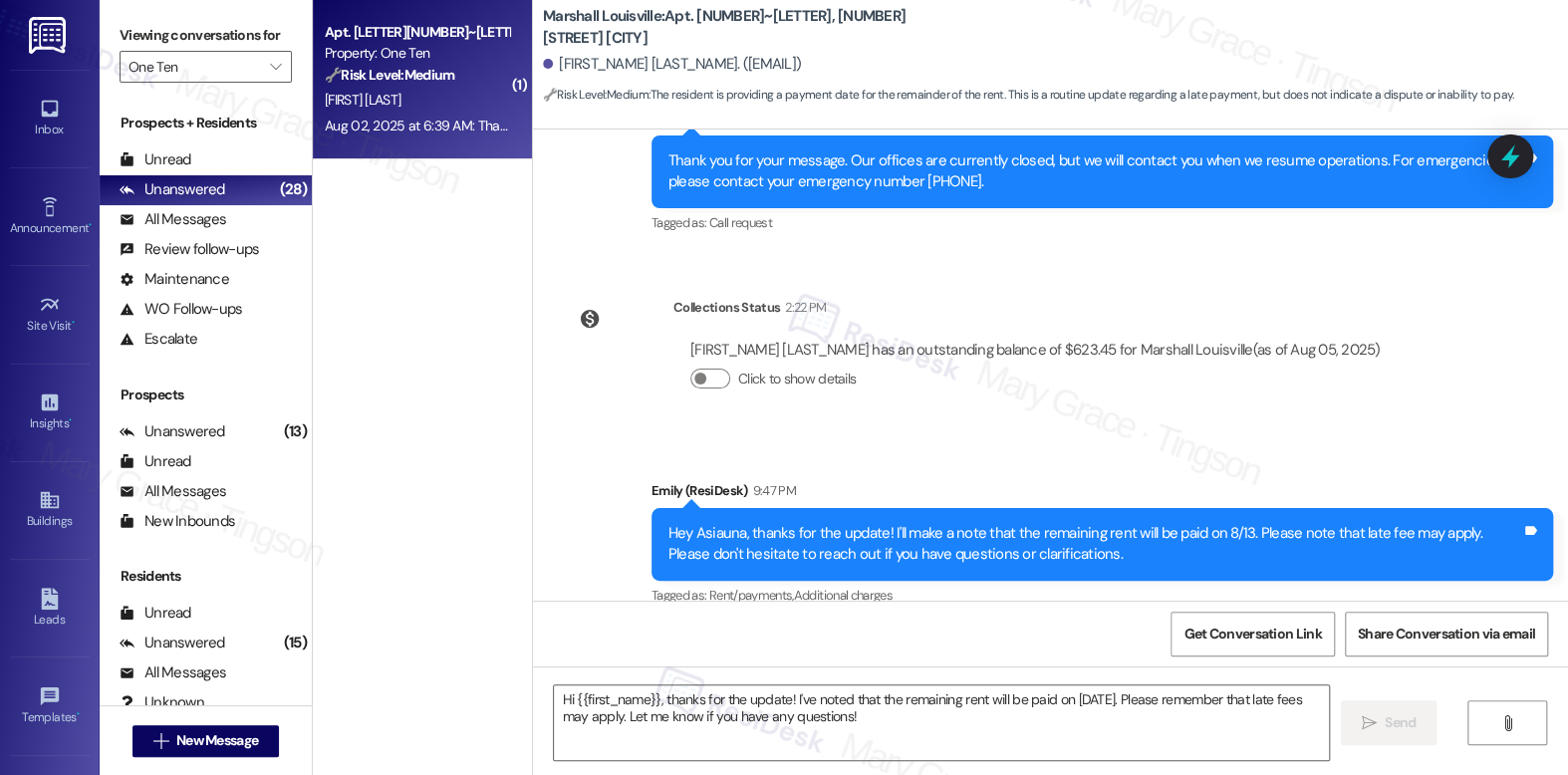 type on "Fetching suggested responses. Please feel free to read through the conversation in the meantime." 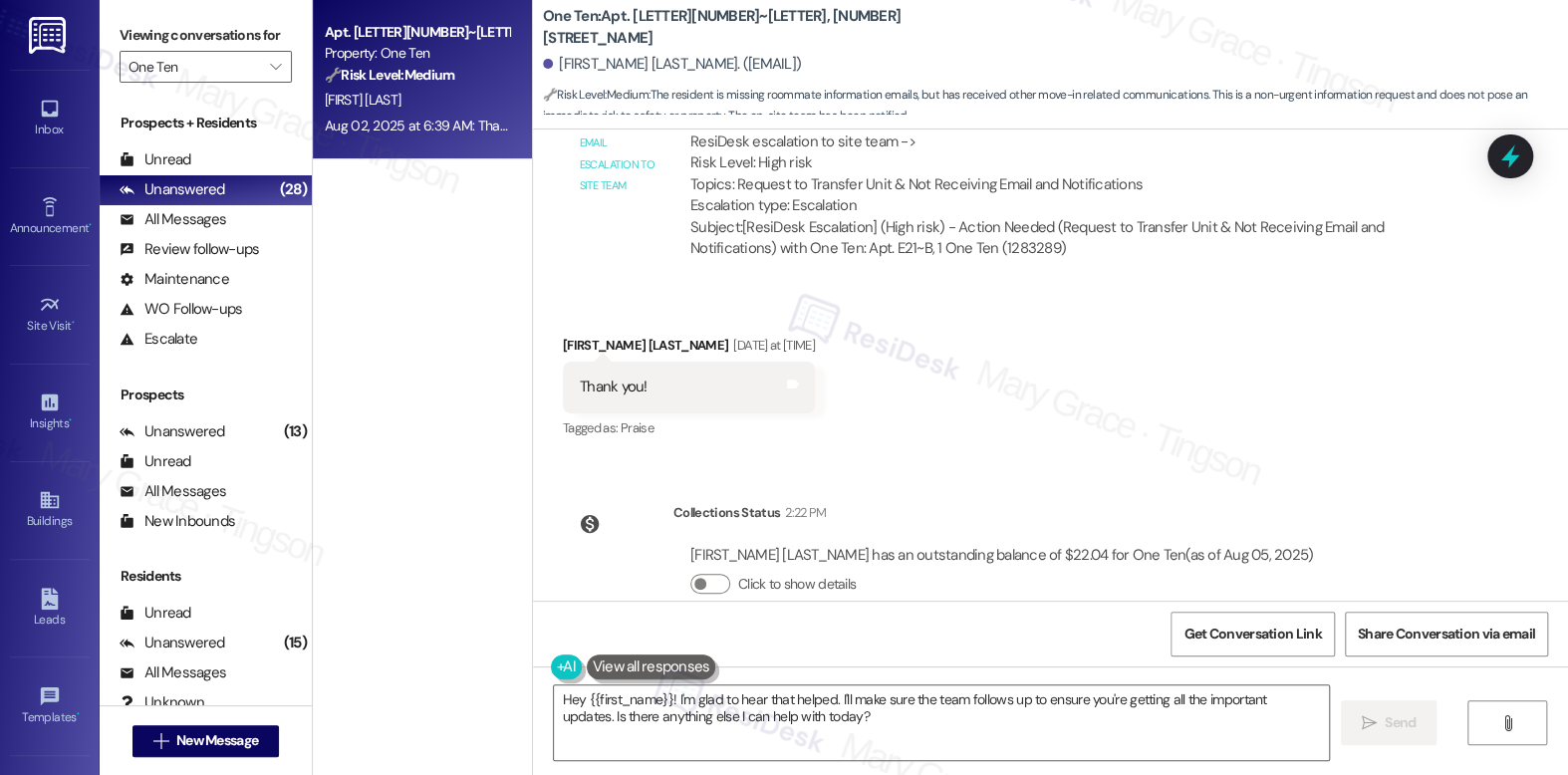 scroll, scrollTop: 4252, scrollLeft: 0, axis: vertical 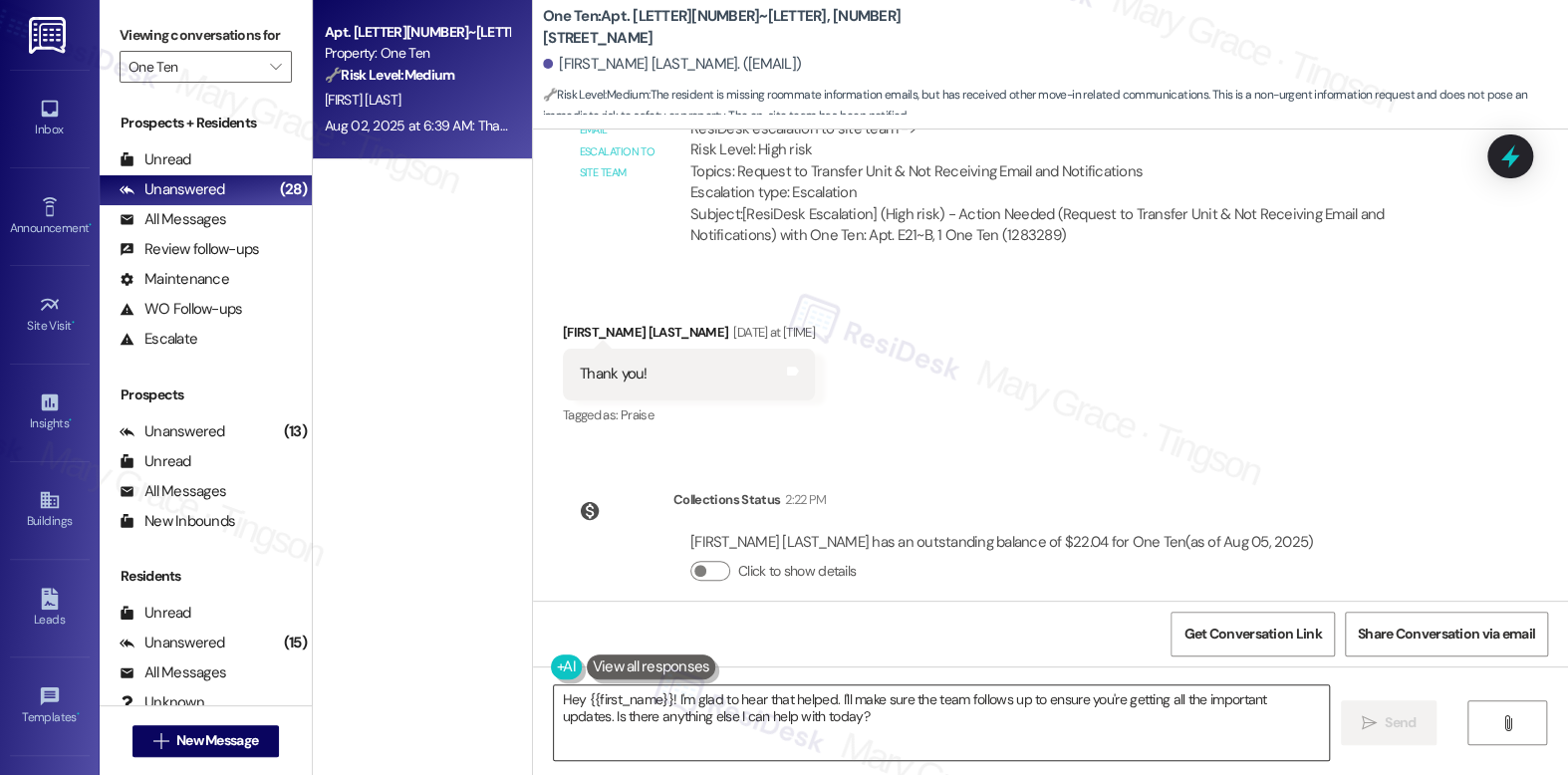 click on "Hey {{first_name}}! I'm glad to hear that helped. I'll make sure the team follows up to ensure you're getting all the important updates. Is there anything else I can help with today?" at bounding box center [940, 722] 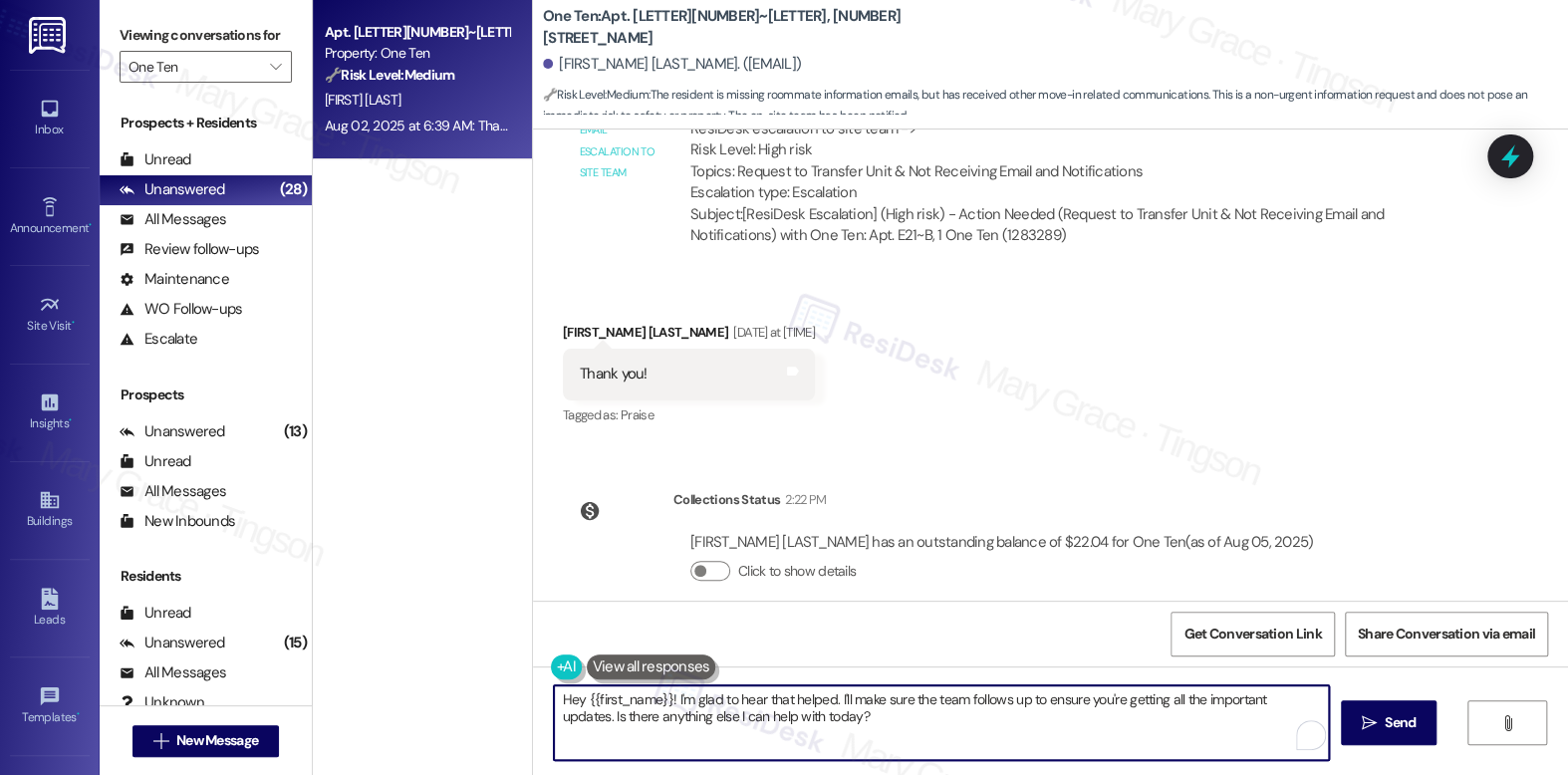 click on "Hey {{first_name}}! I'm glad to hear that helped. I'll make sure the team follows up to ensure you're getting all the important updates. Is there anything else I can help with today?" at bounding box center (940, 722) 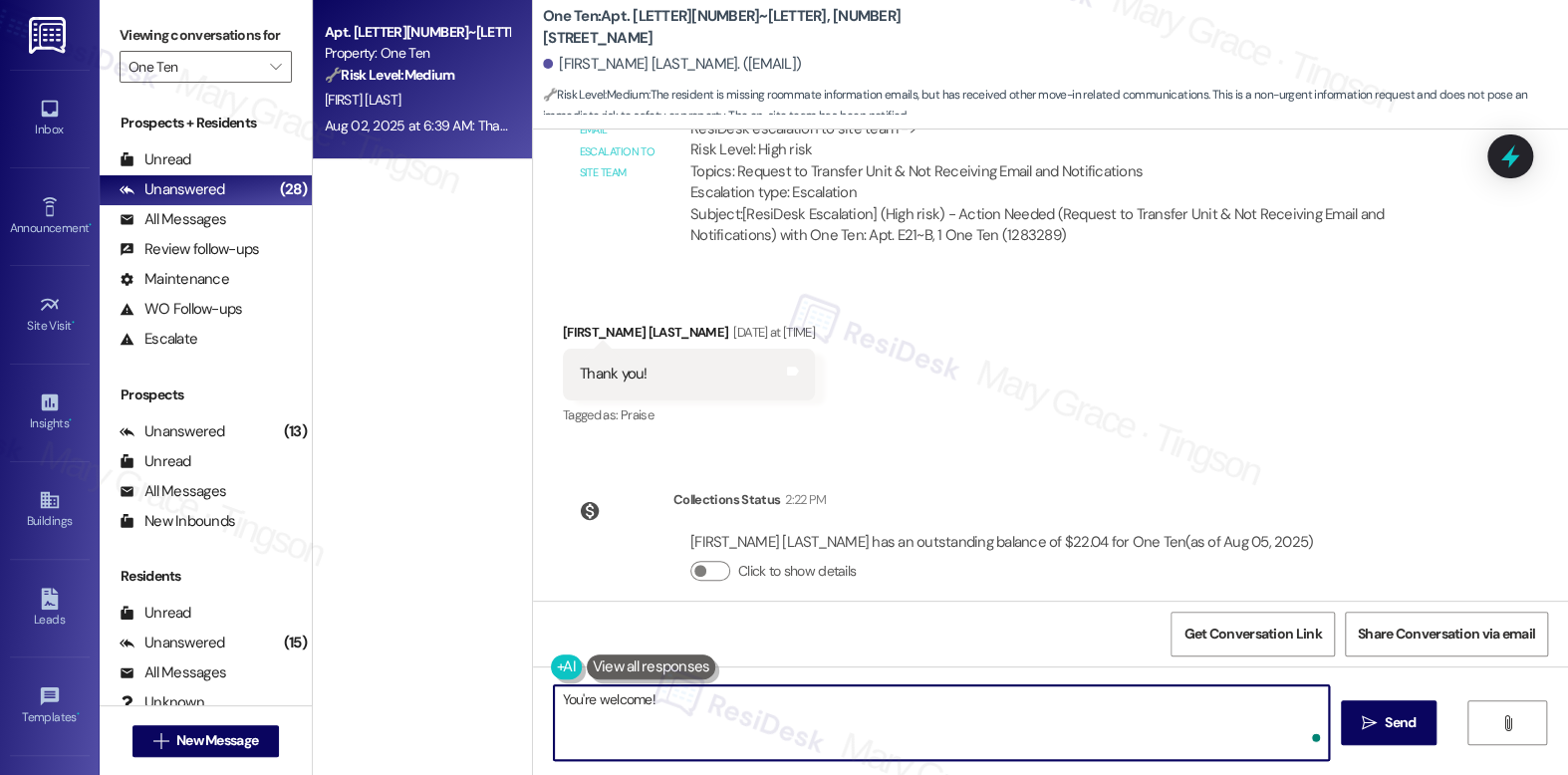 type on "You're welcome!" 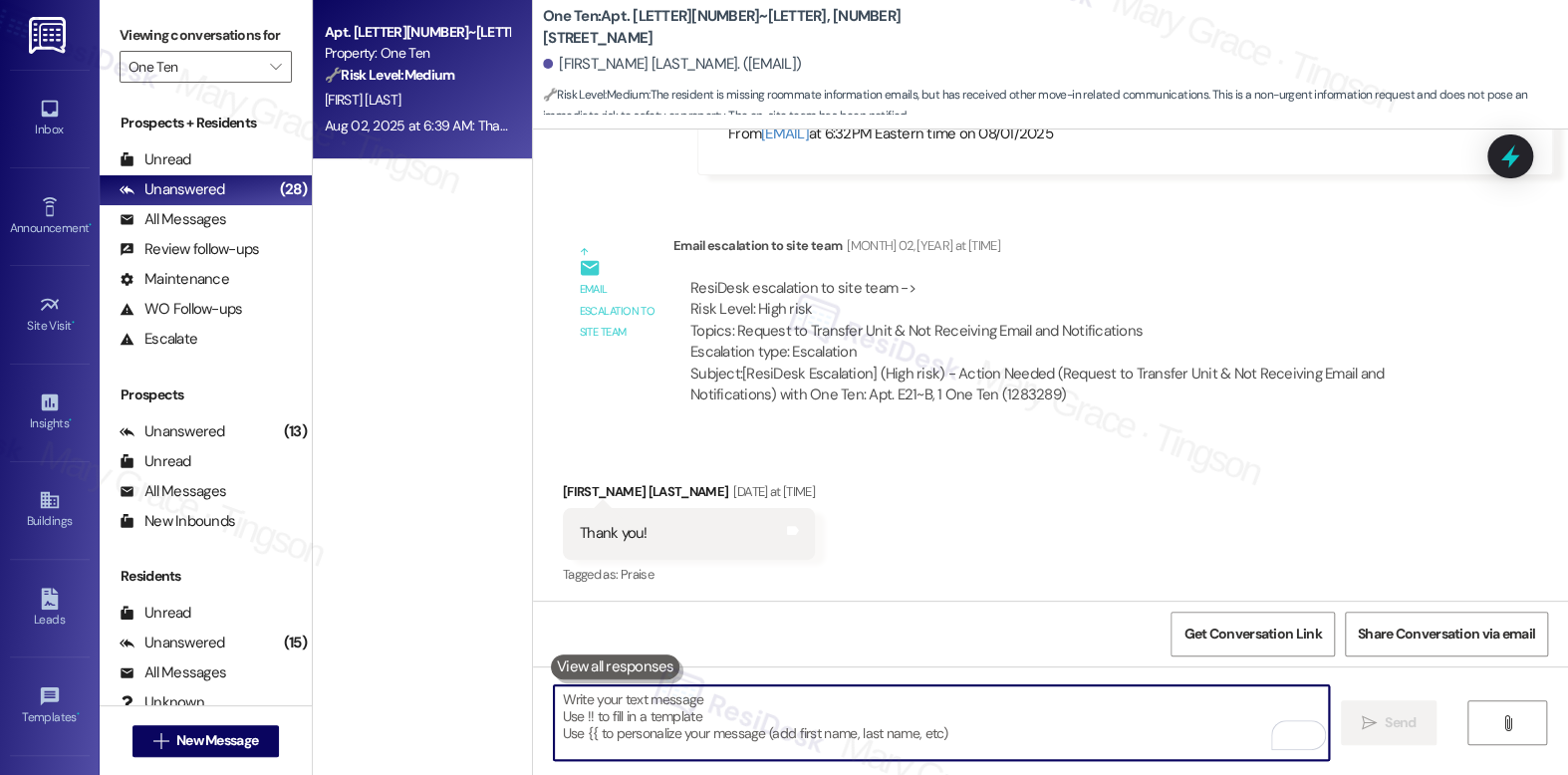 scroll, scrollTop: 4072, scrollLeft: 0, axis: vertical 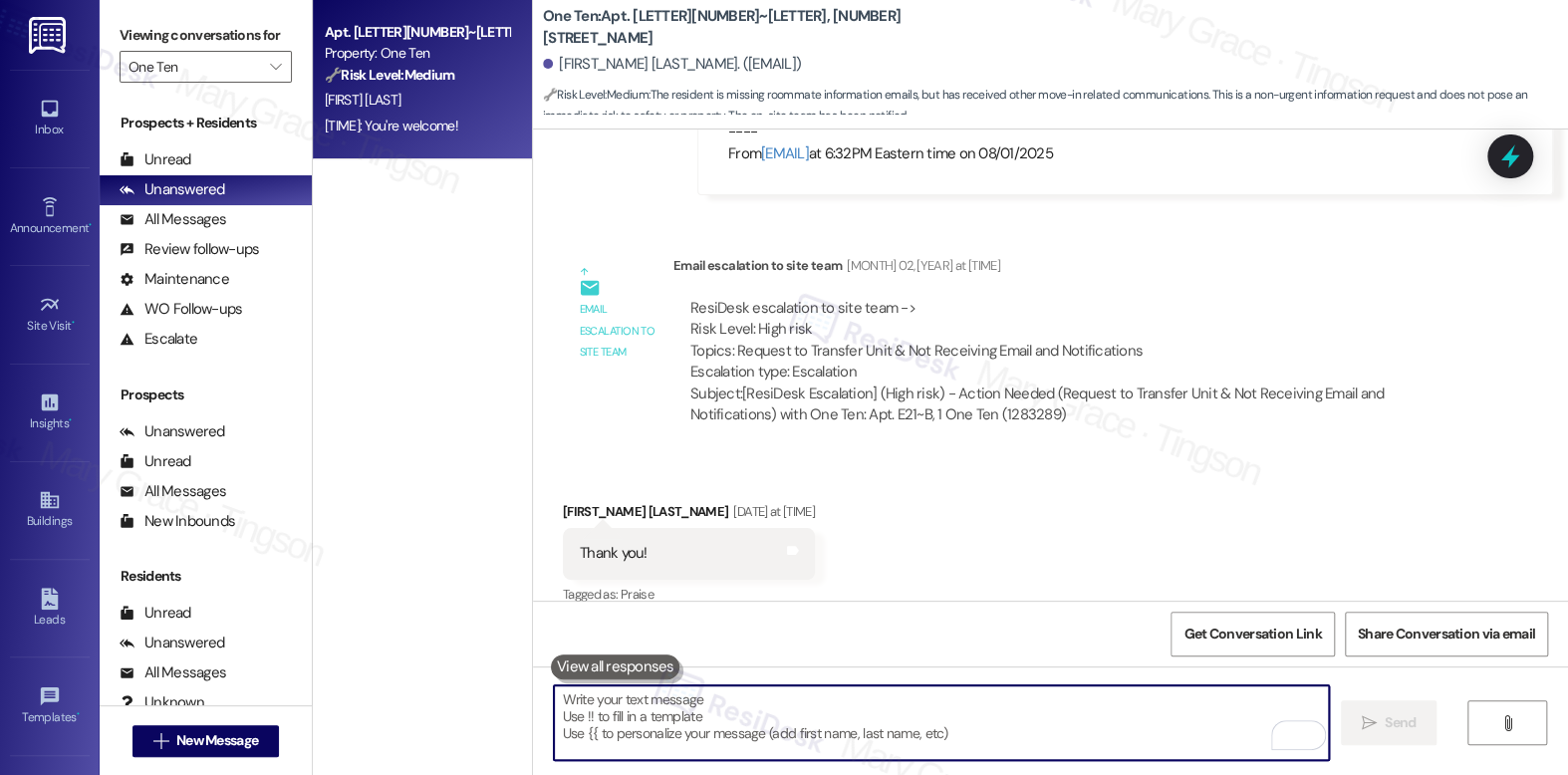 click at bounding box center (940, 722) 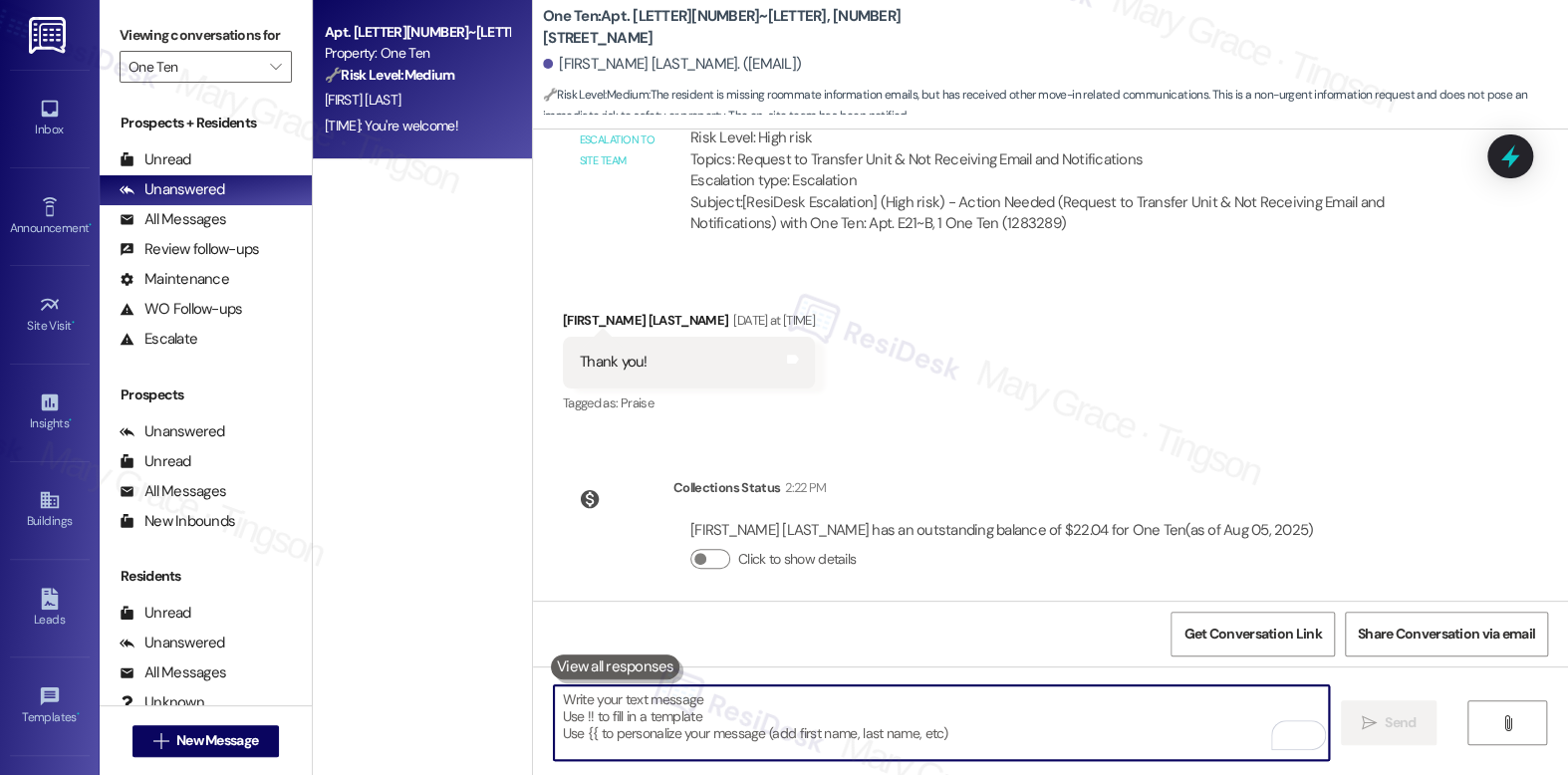 scroll, scrollTop: 4394, scrollLeft: 0, axis: vertical 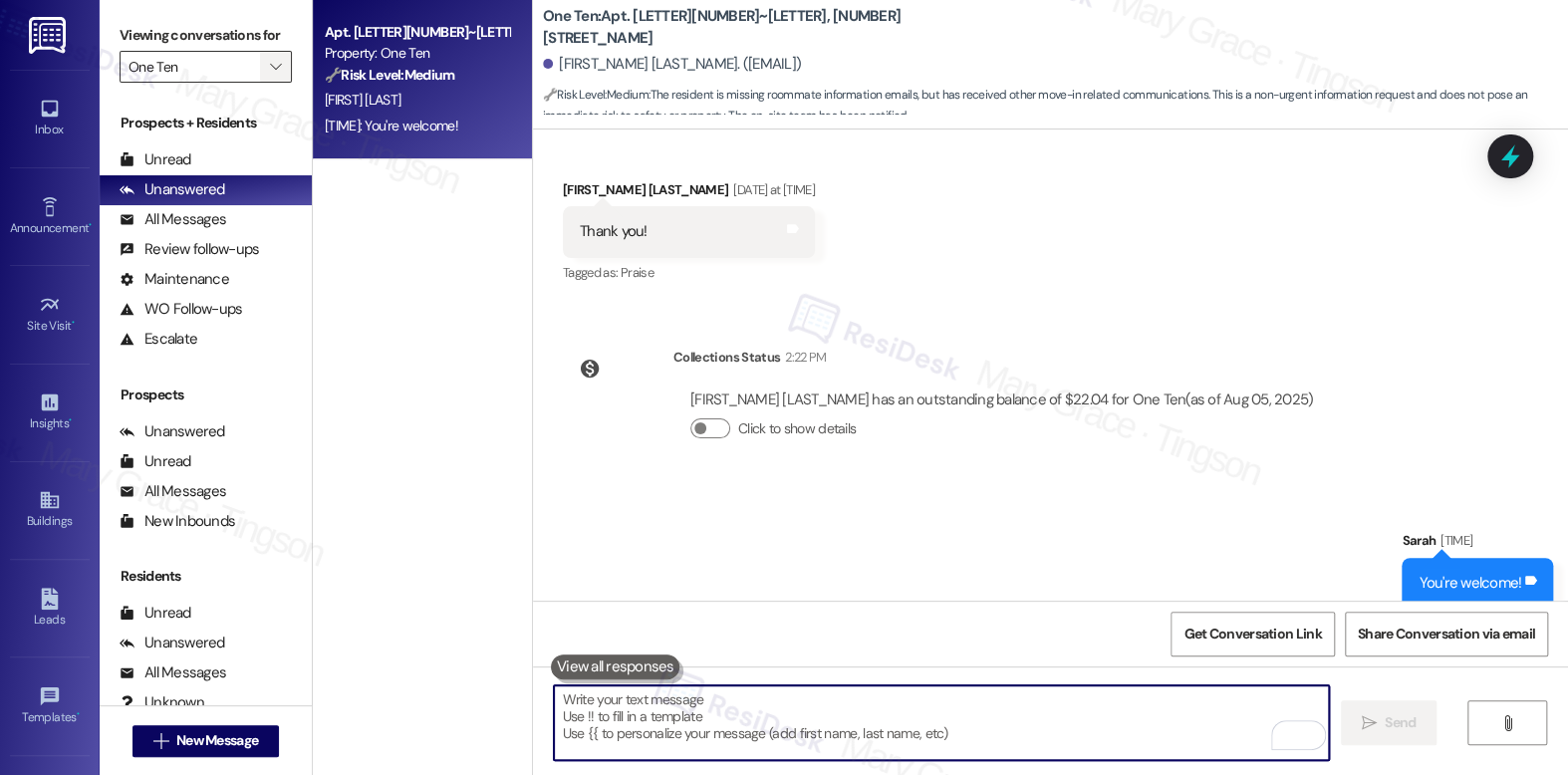 type 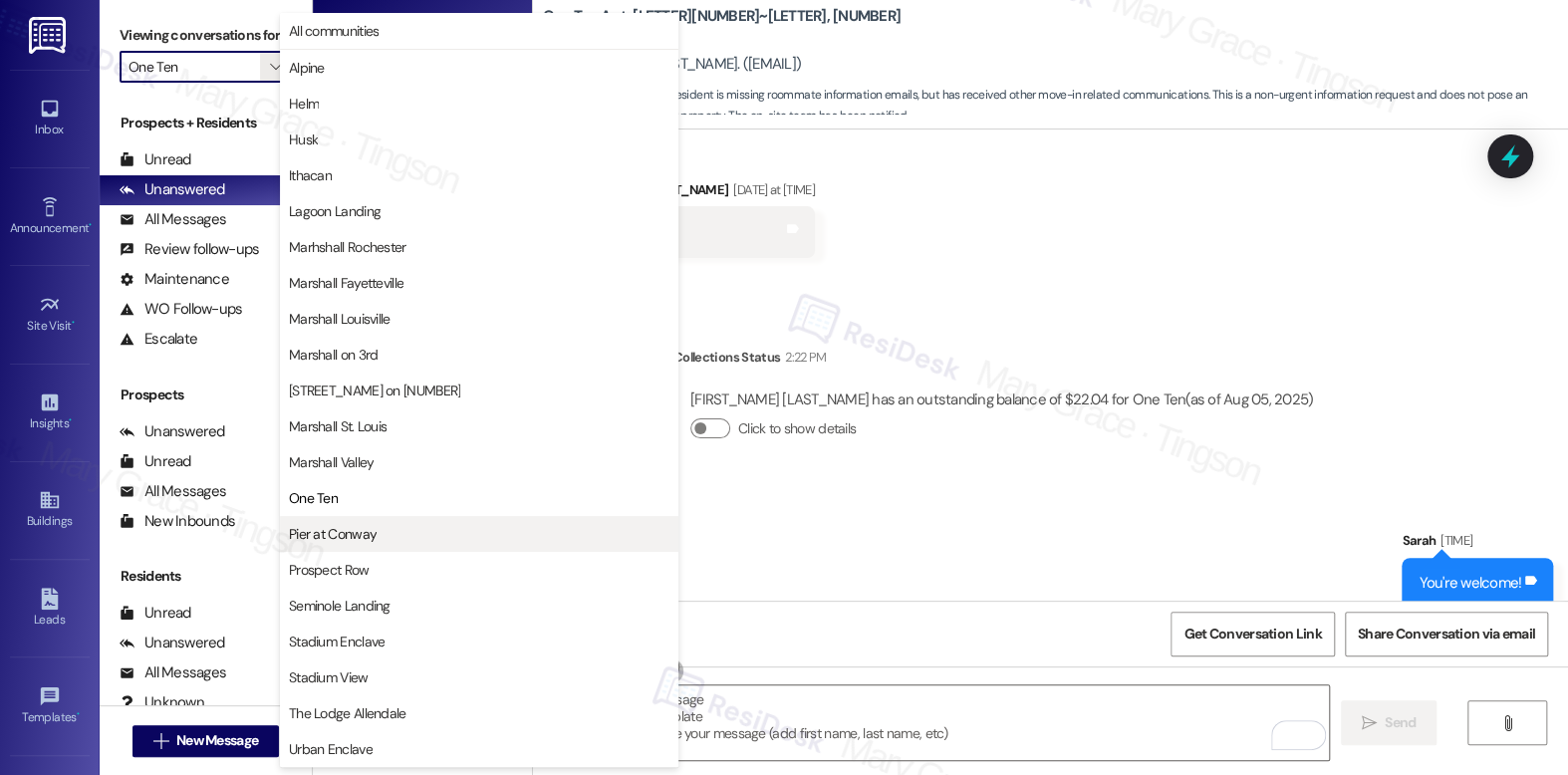 click on "Pier at Conway" at bounding box center (333, 534) 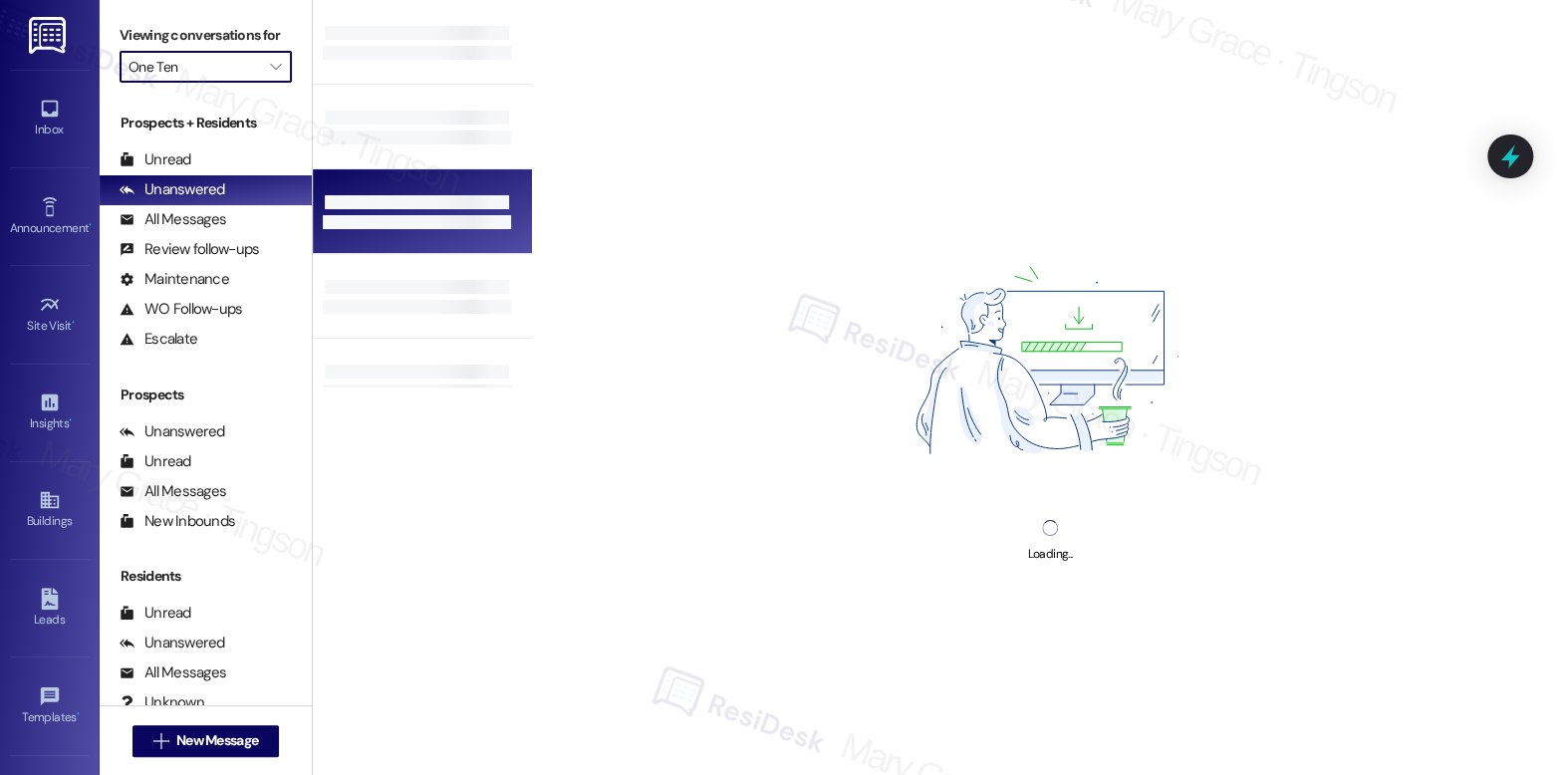 type on "Pier at Conway" 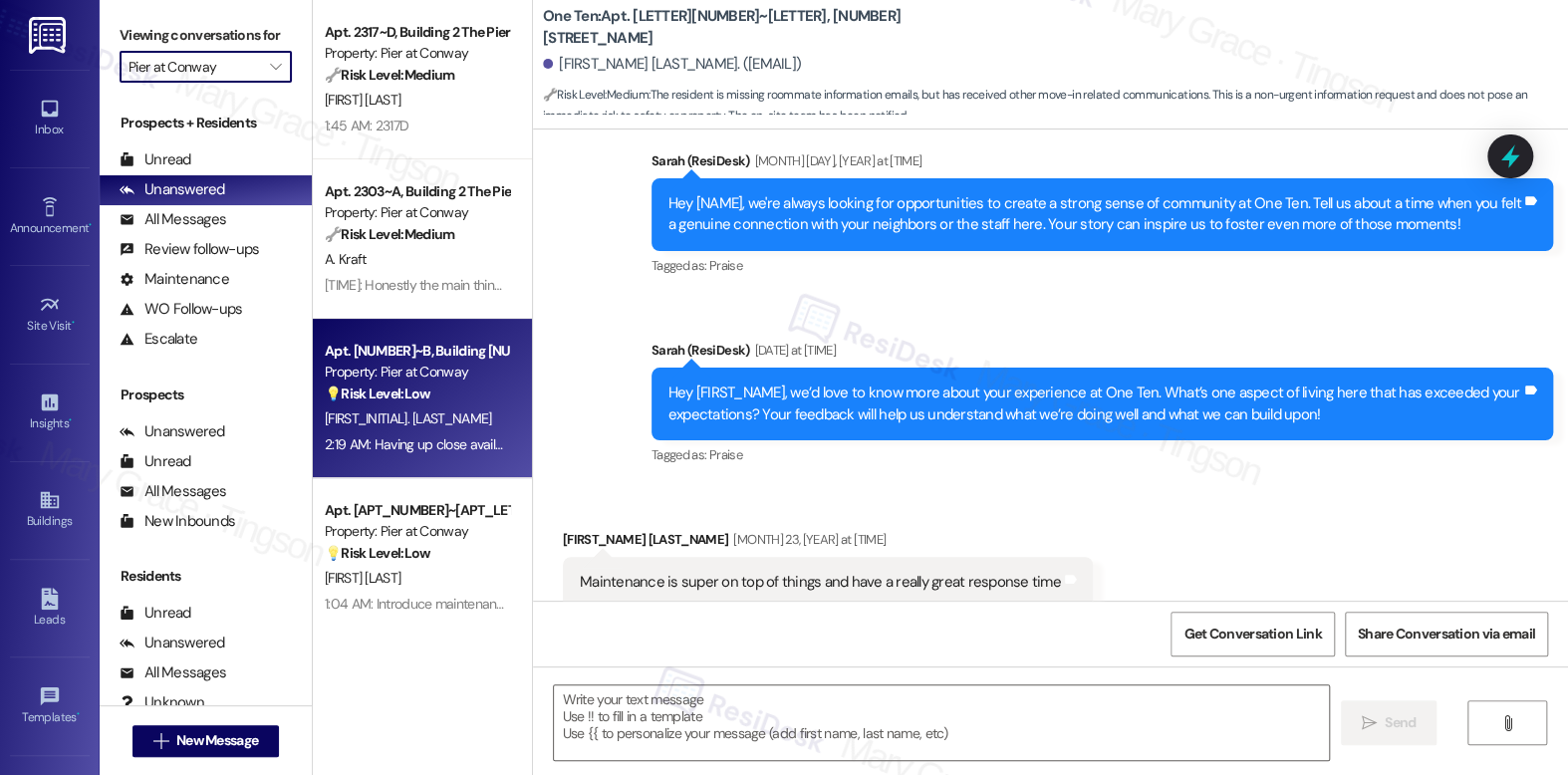 type on "Fetching suggested responses. Please feel free to read through the conversation in the meantime." 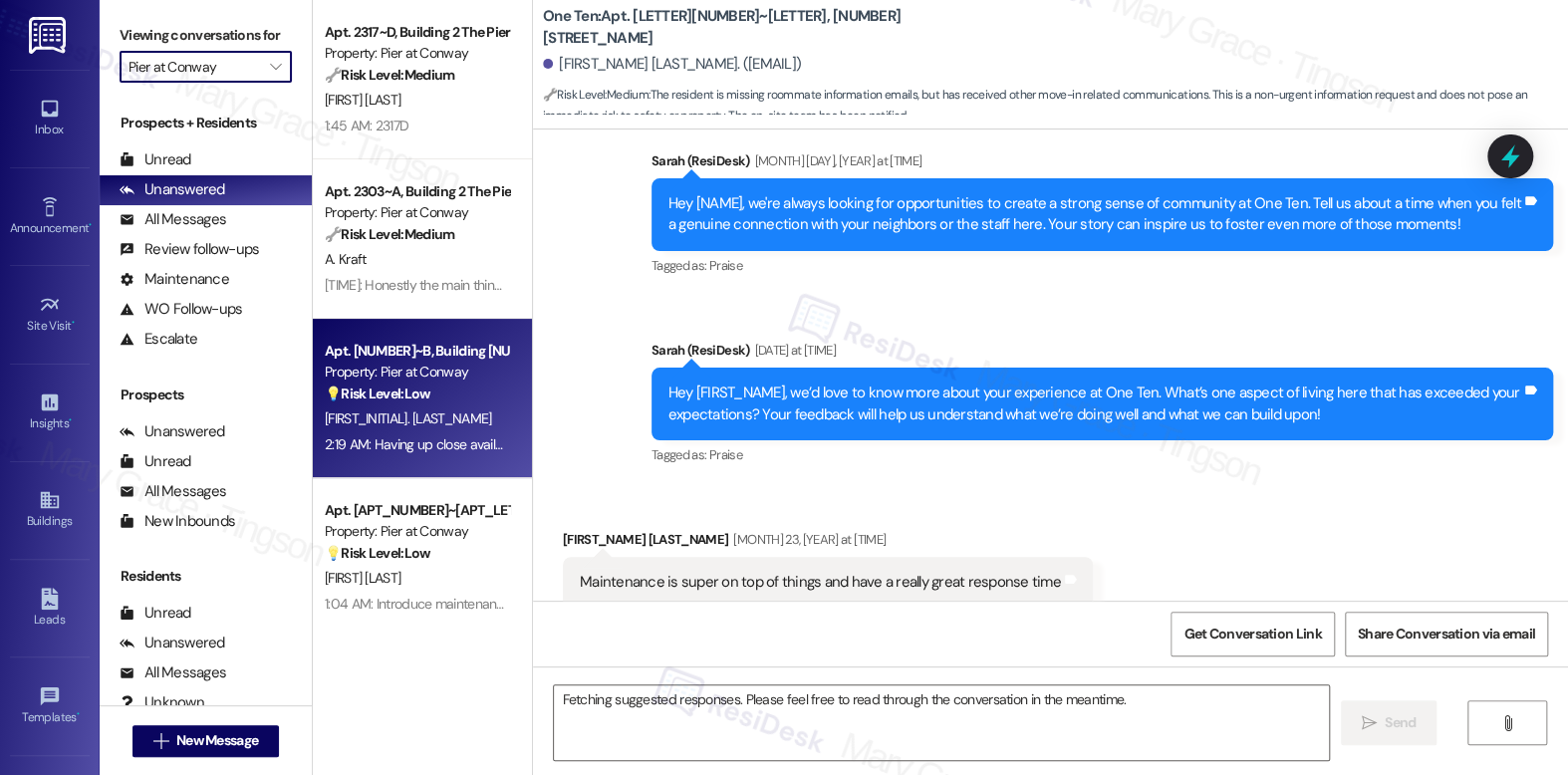 scroll, scrollTop: 1835, scrollLeft: 0, axis: vertical 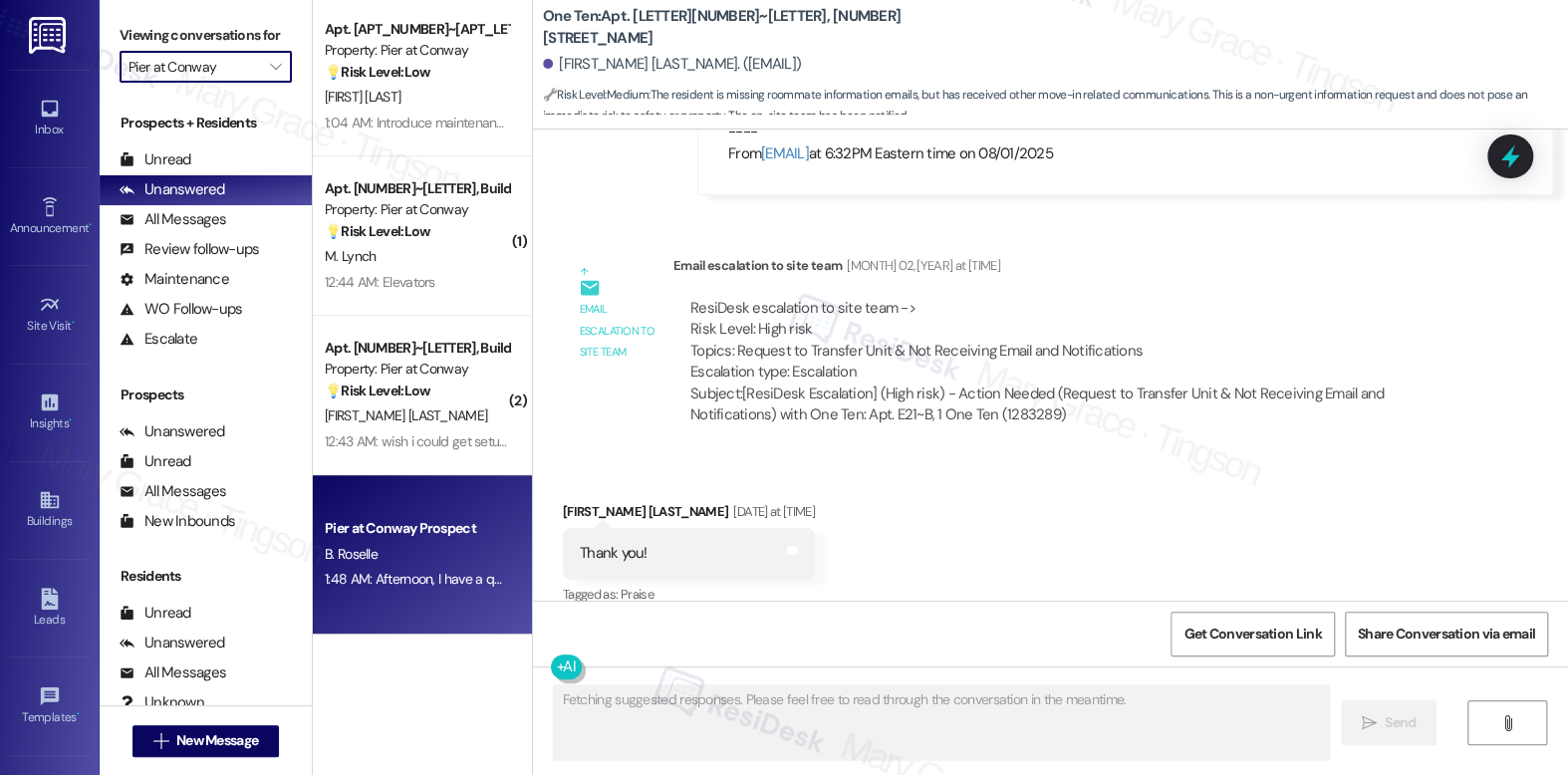 click on "Pier at Conway Prospect" at bounding box center (416, 528) 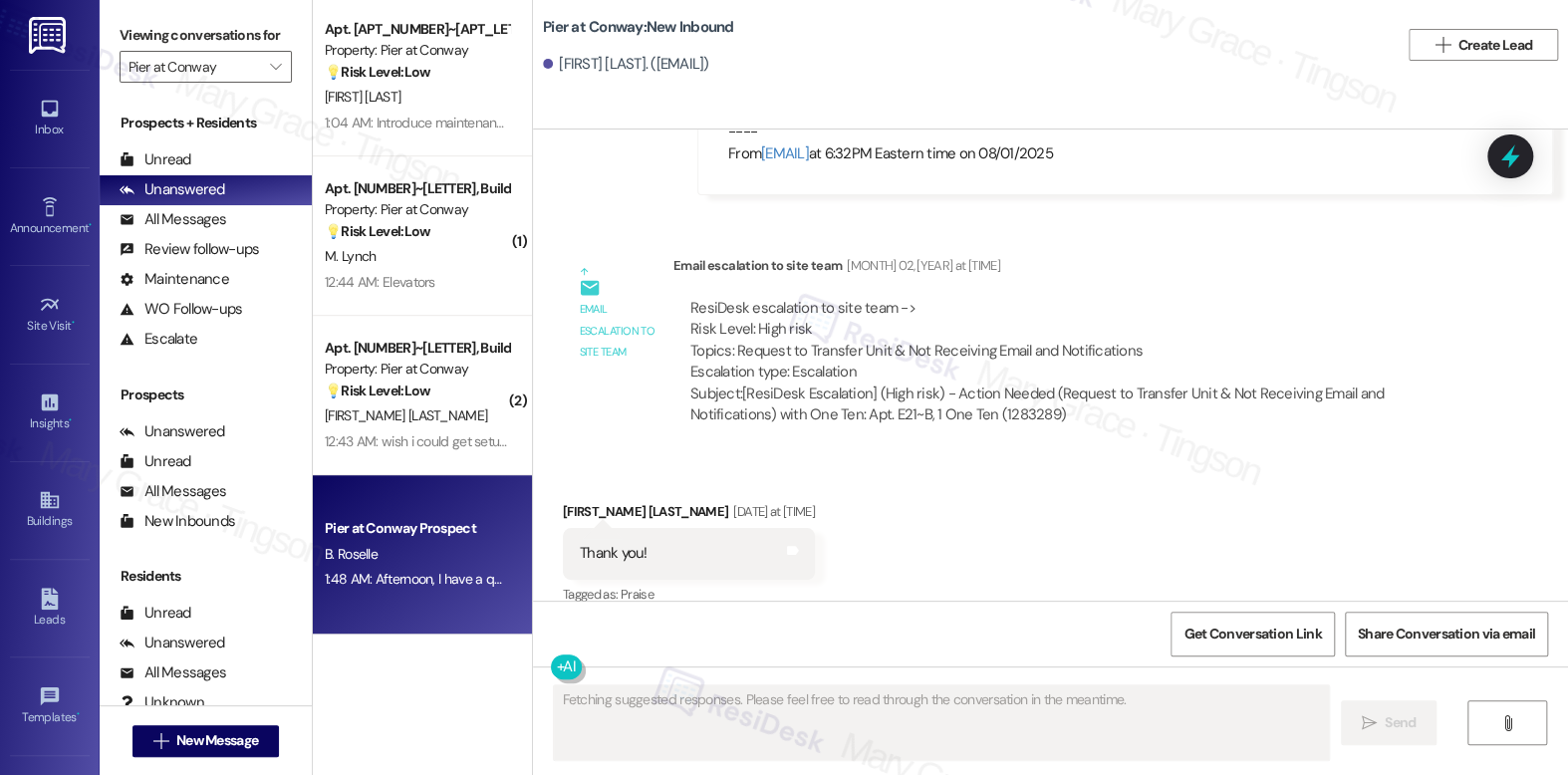 scroll, scrollTop: 3071, scrollLeft: 0, axis: vertical 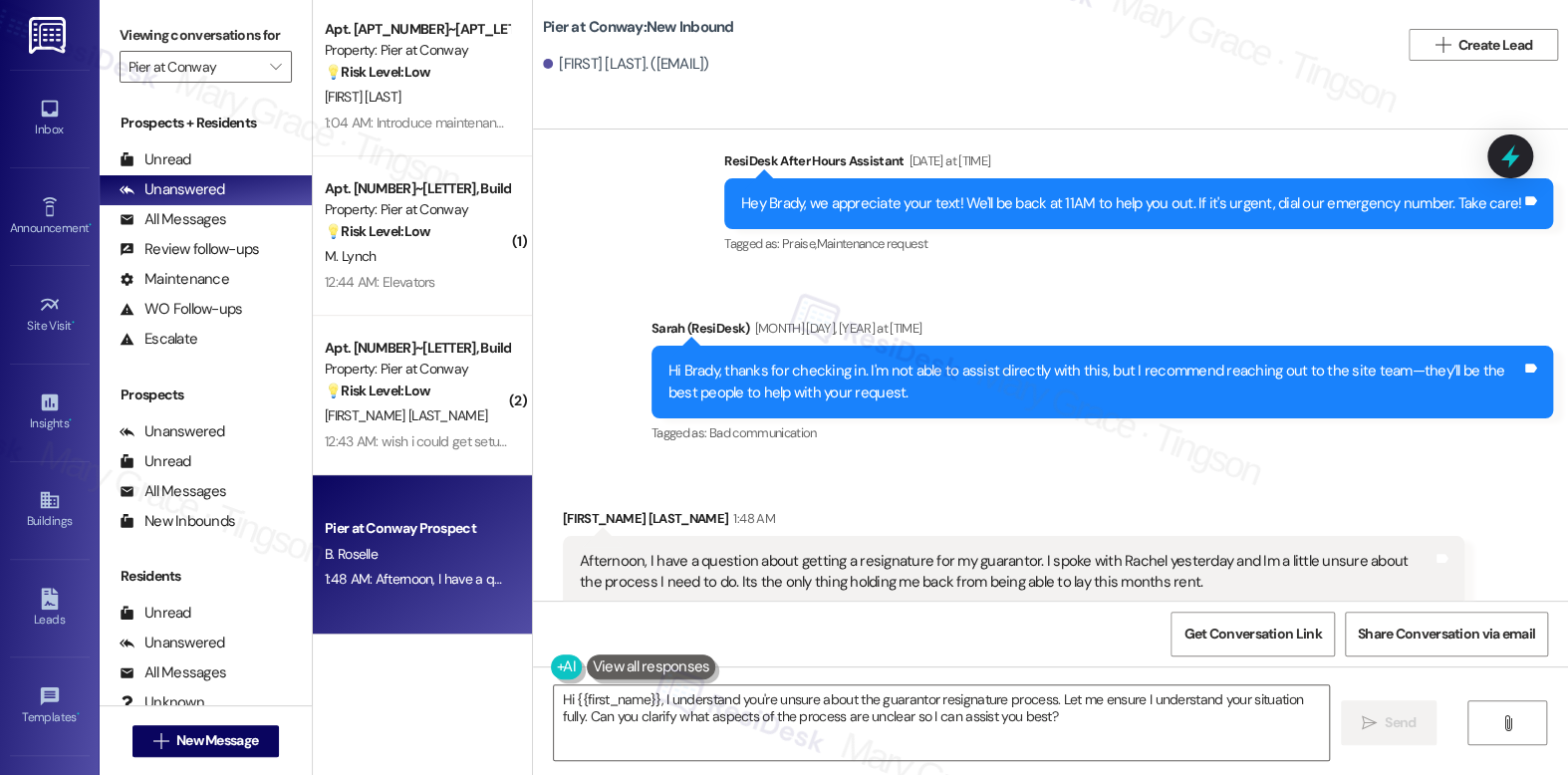 click on "Afternoon, I have a question about getting a resignature for my guarantor. I spoke with Rachel yesterday and Im a little unsure about the process I need to do. Its the only thing holding me back from being able to lay this months rent." at bounding box center (1006, 572) 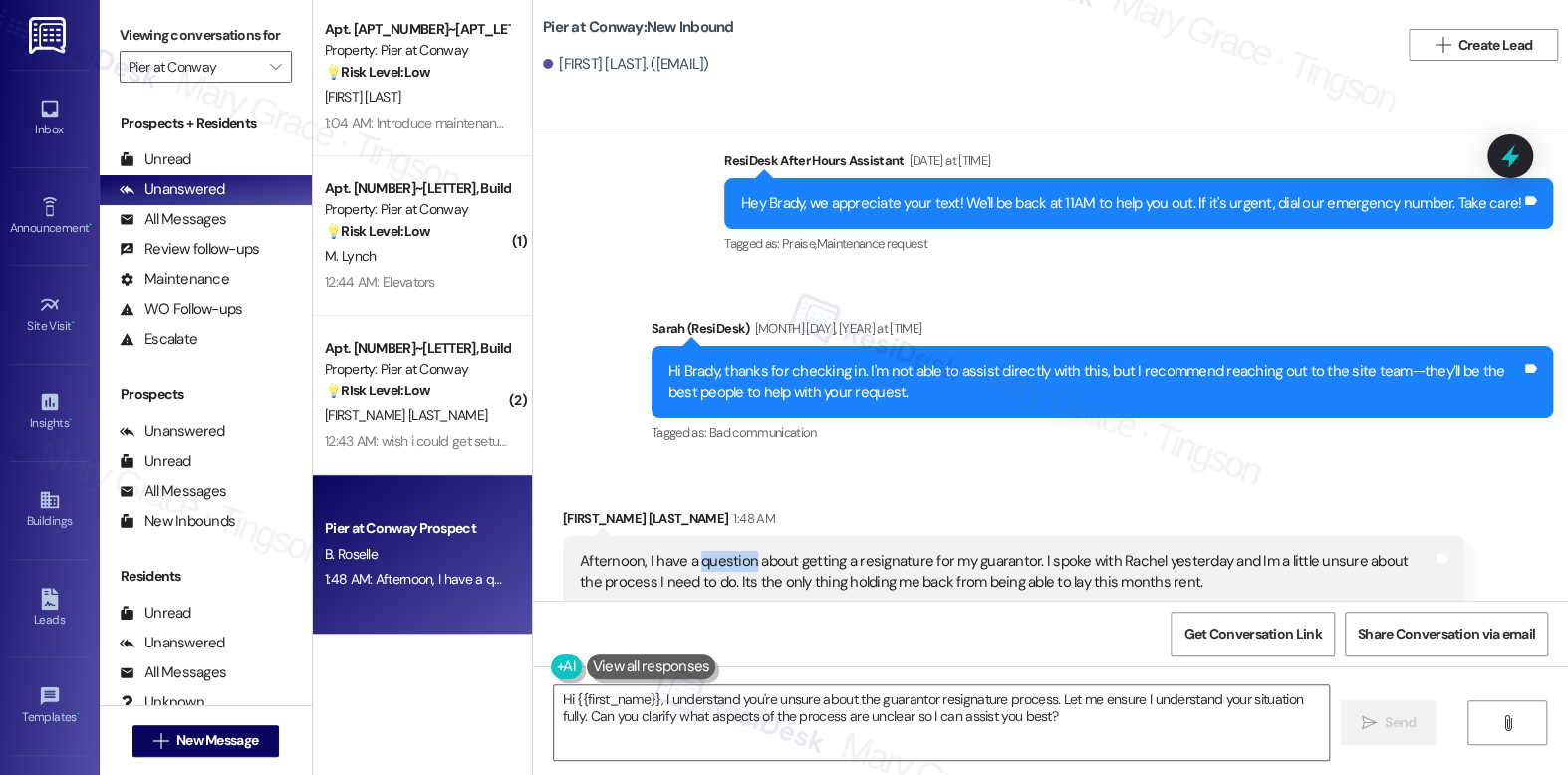 click on "Afternoon, I have a question about getting a resignature for my guarantor. I spoke with Rachel yesterday and Im a little unsure about the process I need to do. Its the only thing holding me back from being able to lay this months rent." at bounding box center [1006, 572] 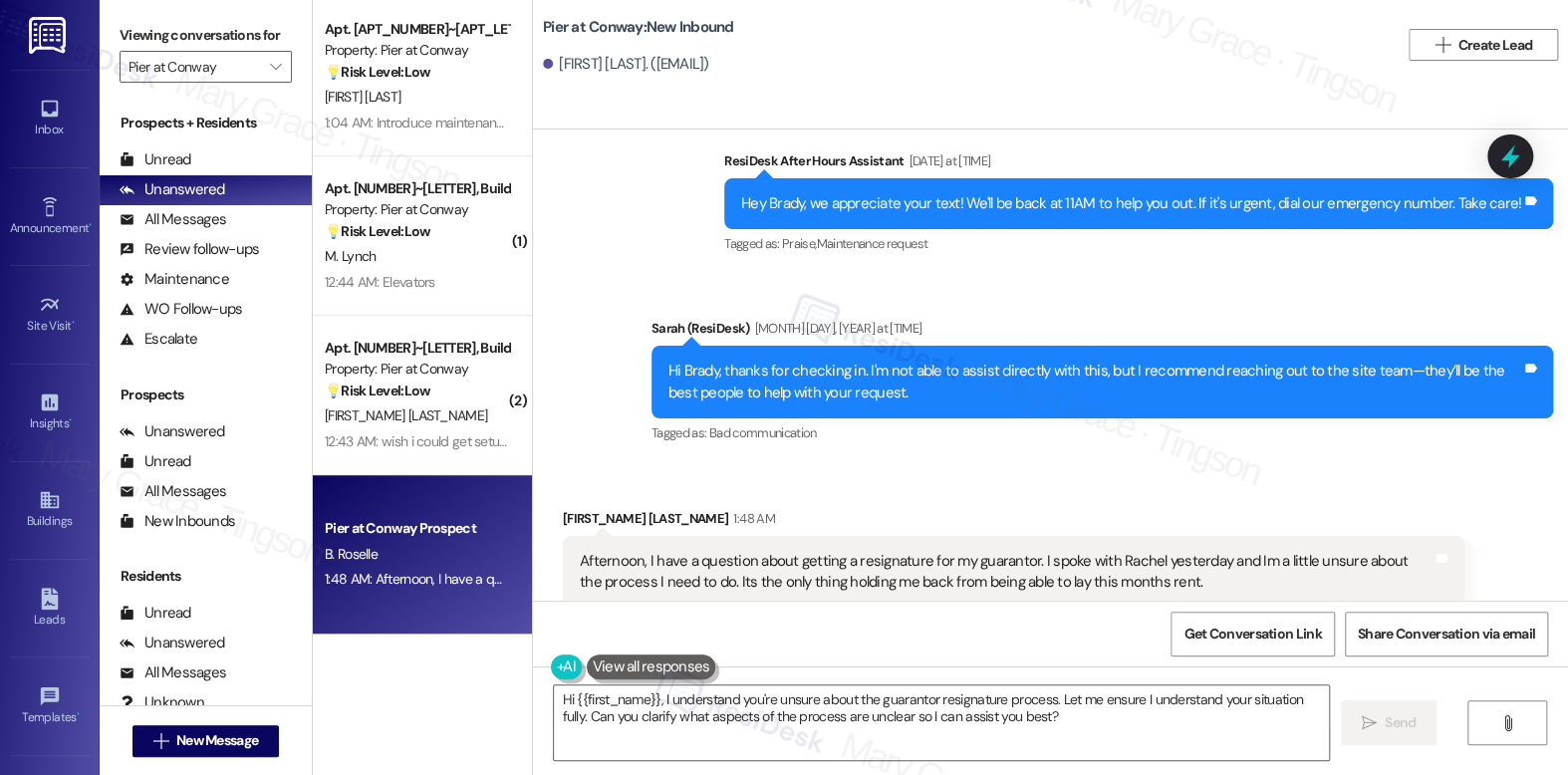click on "Afternoon, I have a question about getting a resignature for my guarantor. I spoke with Rachel yesterday and Im a little unsure about the process I need to do. Its the only thing holding me back from being able to lay this months rent." at bounding box center (1006, 572) 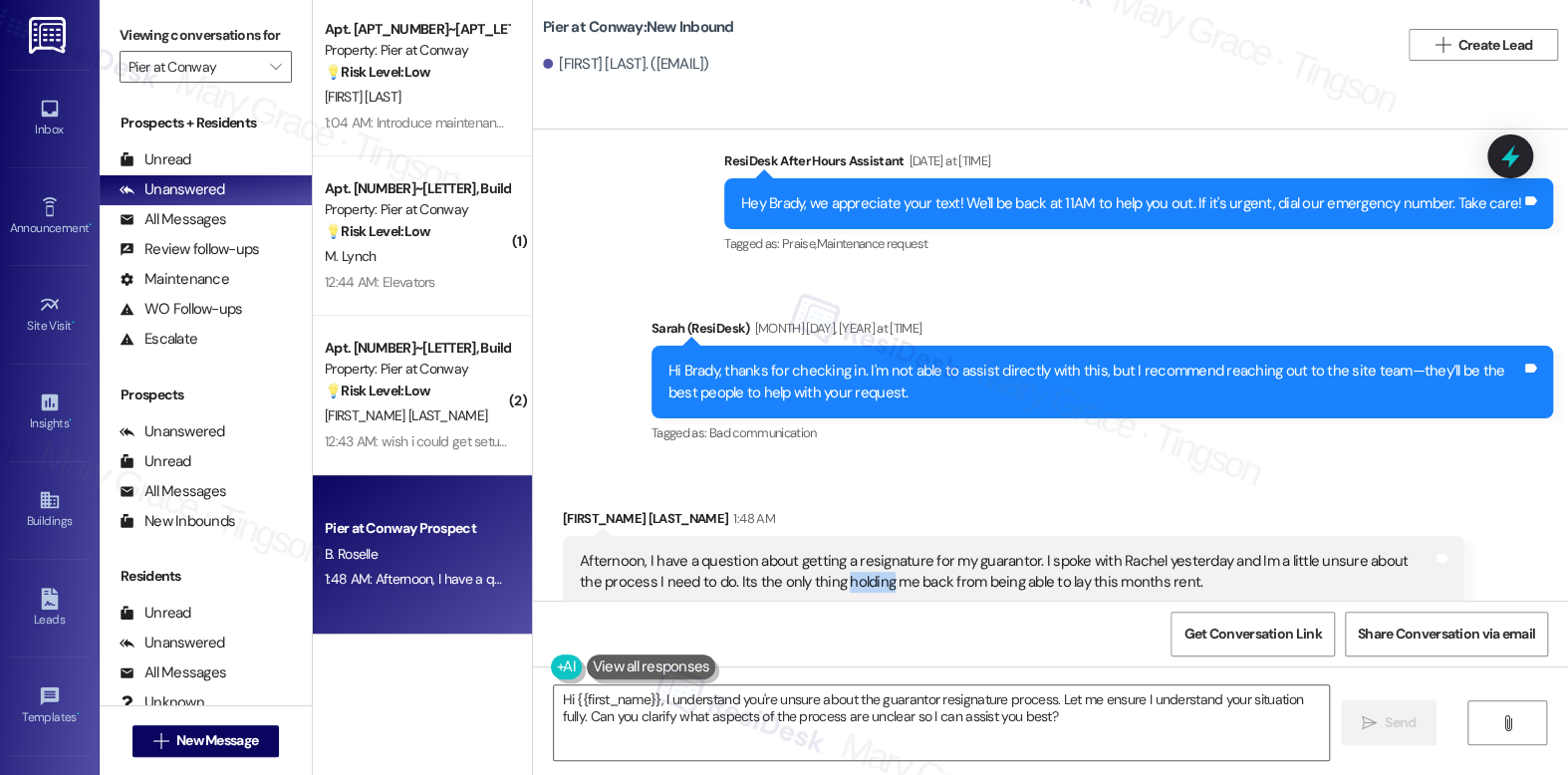 click on "Afternoon, I have a question about getting a resignature for my guarantor. I spoke with Rachel yesterday and Im a little unsure about the process I need to do. Its the only thing holding me back from being able to lay this months rent." at bounding box center (1006, 572) 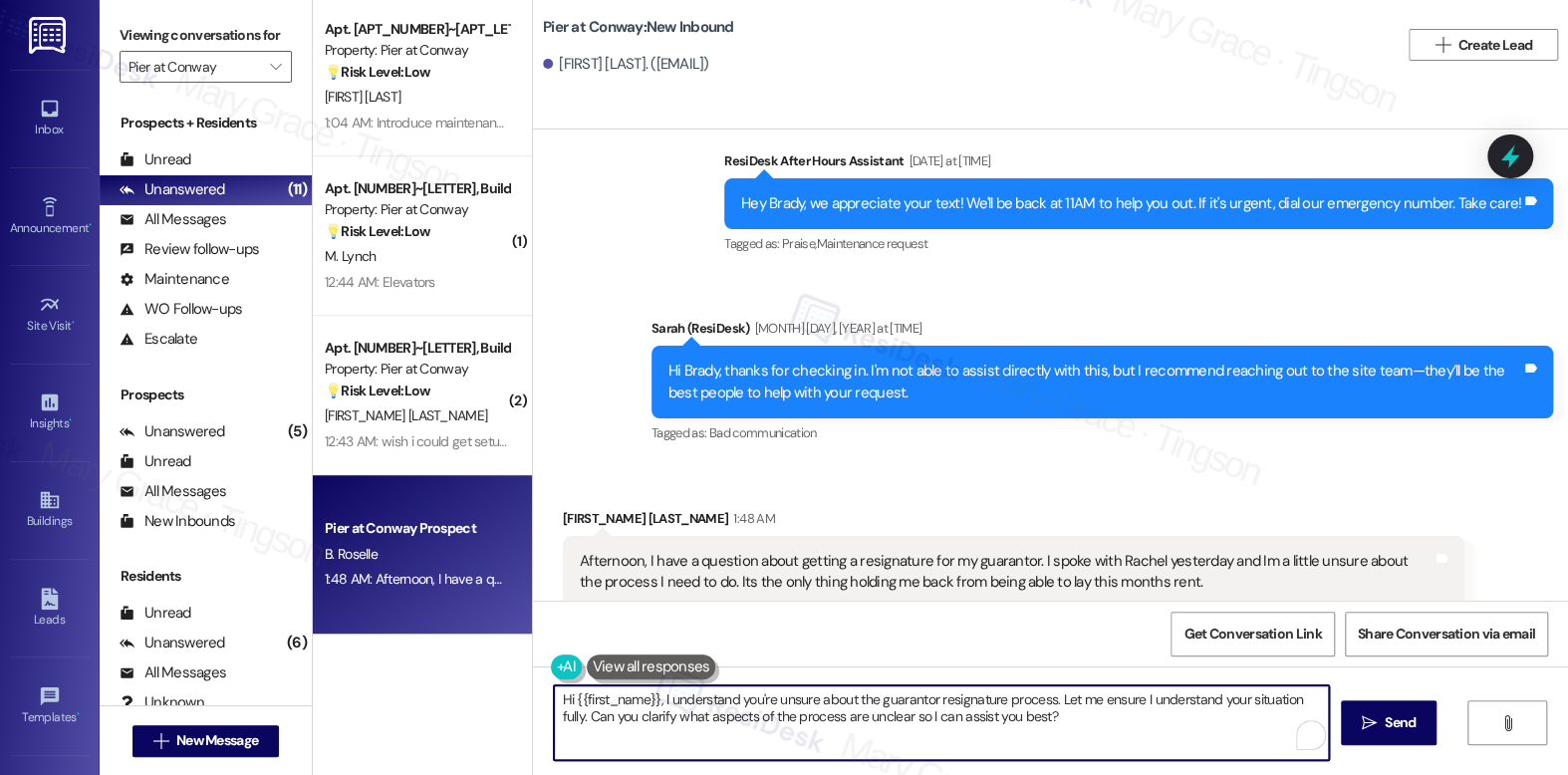 drag, startPoint x: 1073, startPoint y: 698, endPoint x: 1073, endPoint y: 728, distance: 30 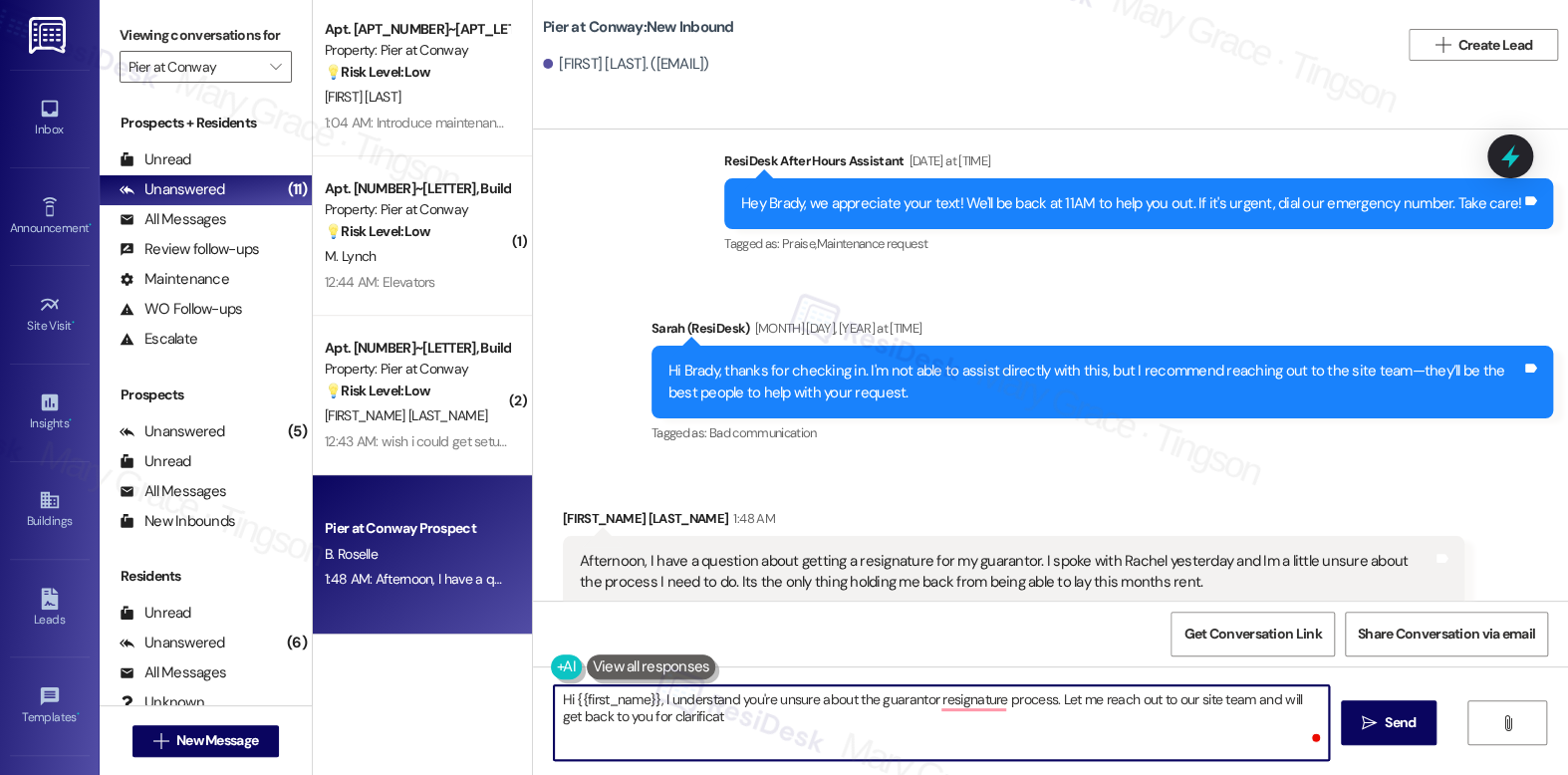 click on "Hi {{first_name}}, I understand you're unsure about the guarantor resignature process. Let me reach out to our site team and will get back to you for clarifica" at bounding box center [940, 722] 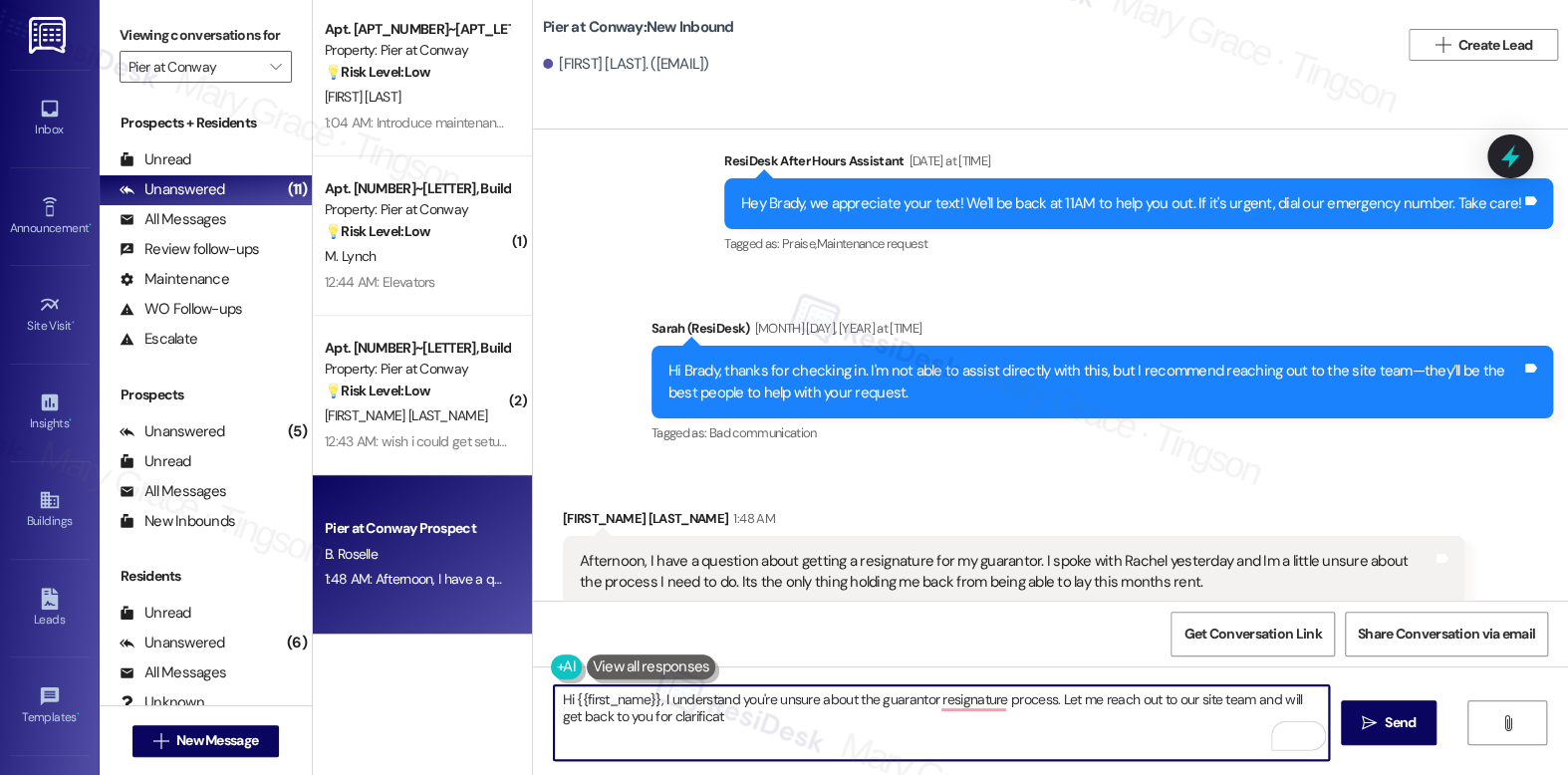 click on "Hi {{first_name}}, I understand you're unsure about the guarantor resignature process. Let me reach out to our site team and will get back to you for clarificat" at bounding box center [940, 722] 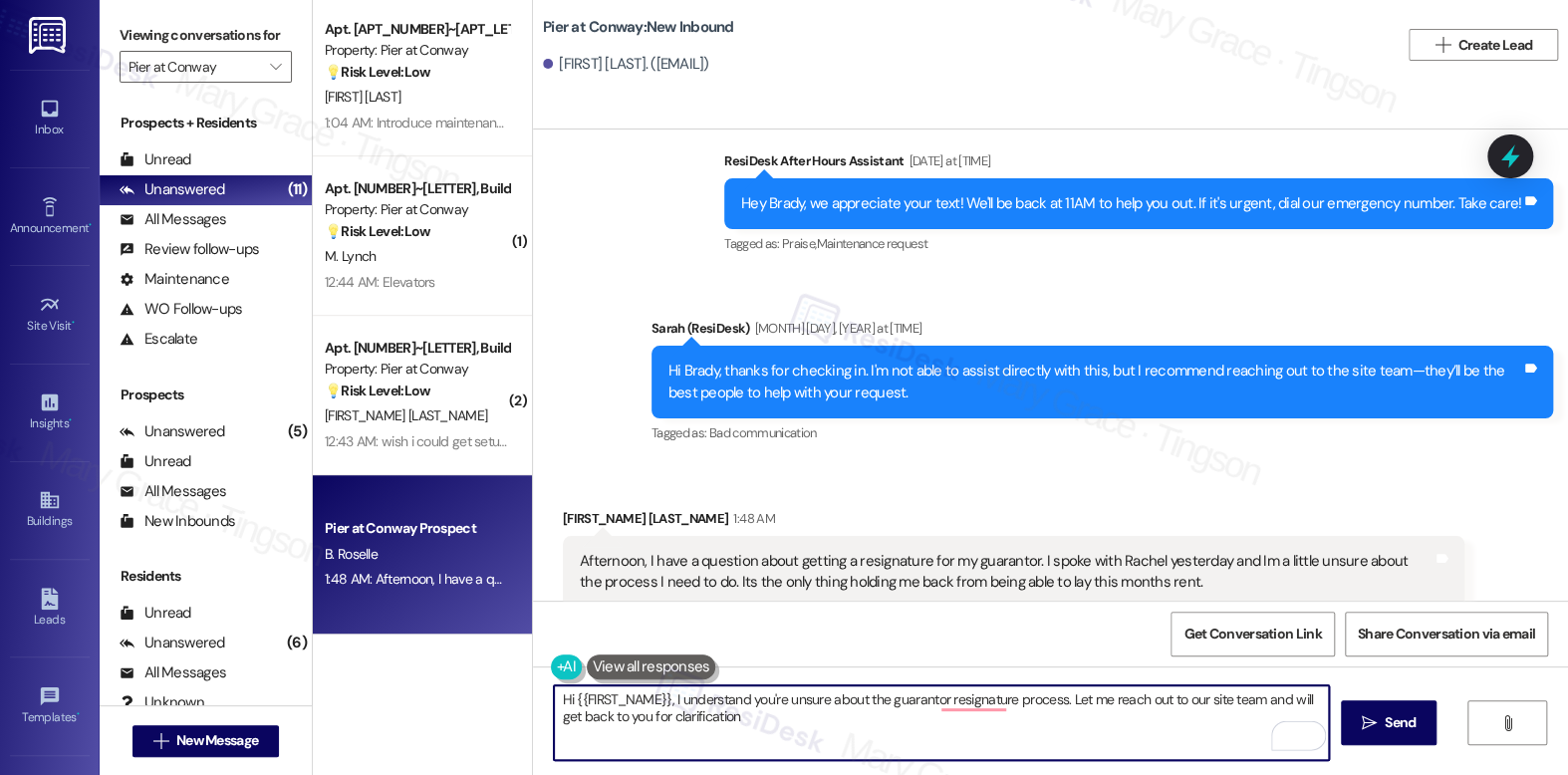click on "Received via SMS Brady Roselle 1:48 AM Afternoon, I have a question about getting a resignature for my guarantor. I spoke with Rachel yesterday and Im a little unsure about the process I need to do. Its the only thing holding me back from being able to lay this months rent. Tags and notes" at bounding box center (1013, 558) 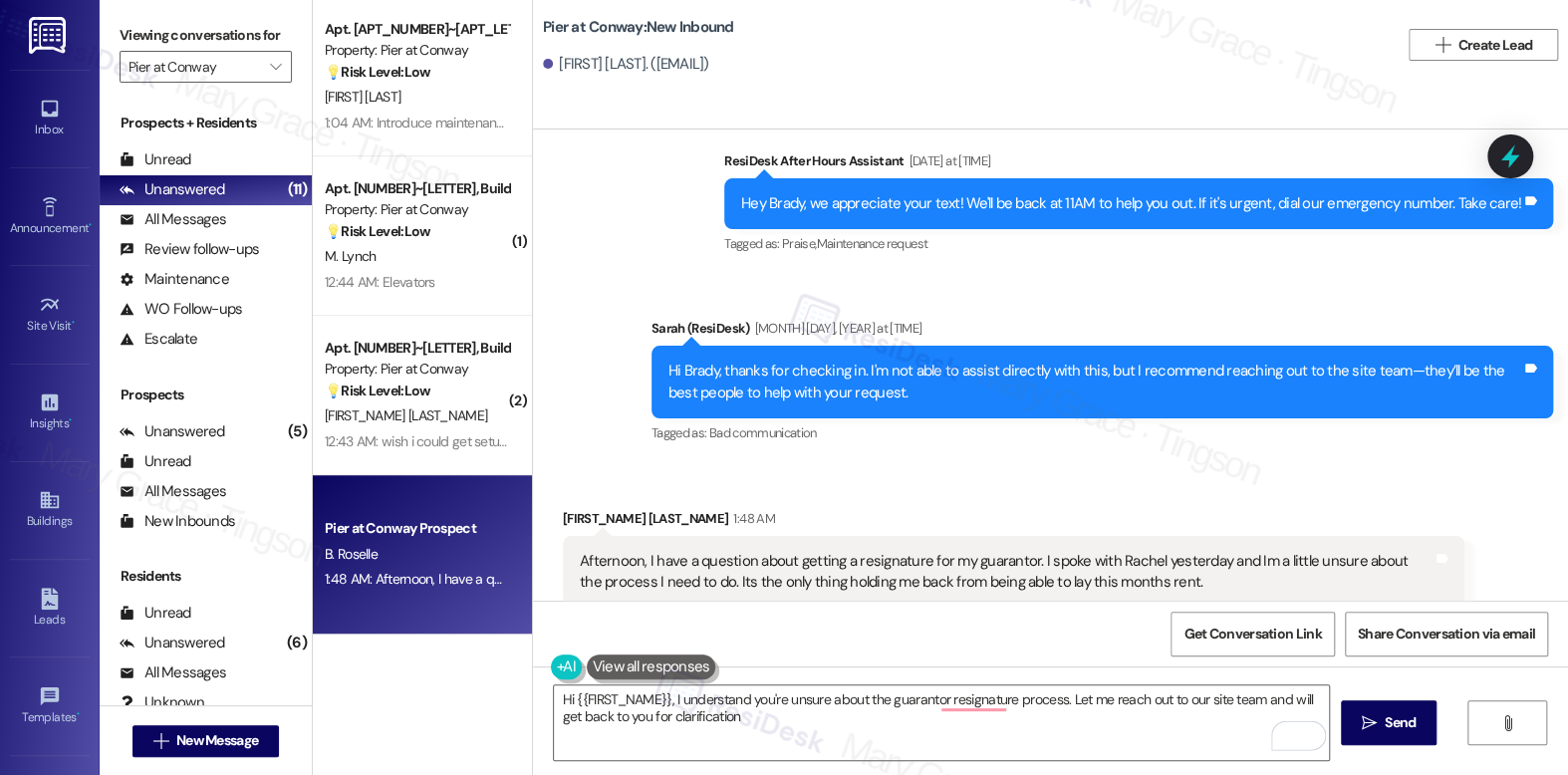 click on "Brady Roselle 1:48 AM" at bounding box center [1013, 522] 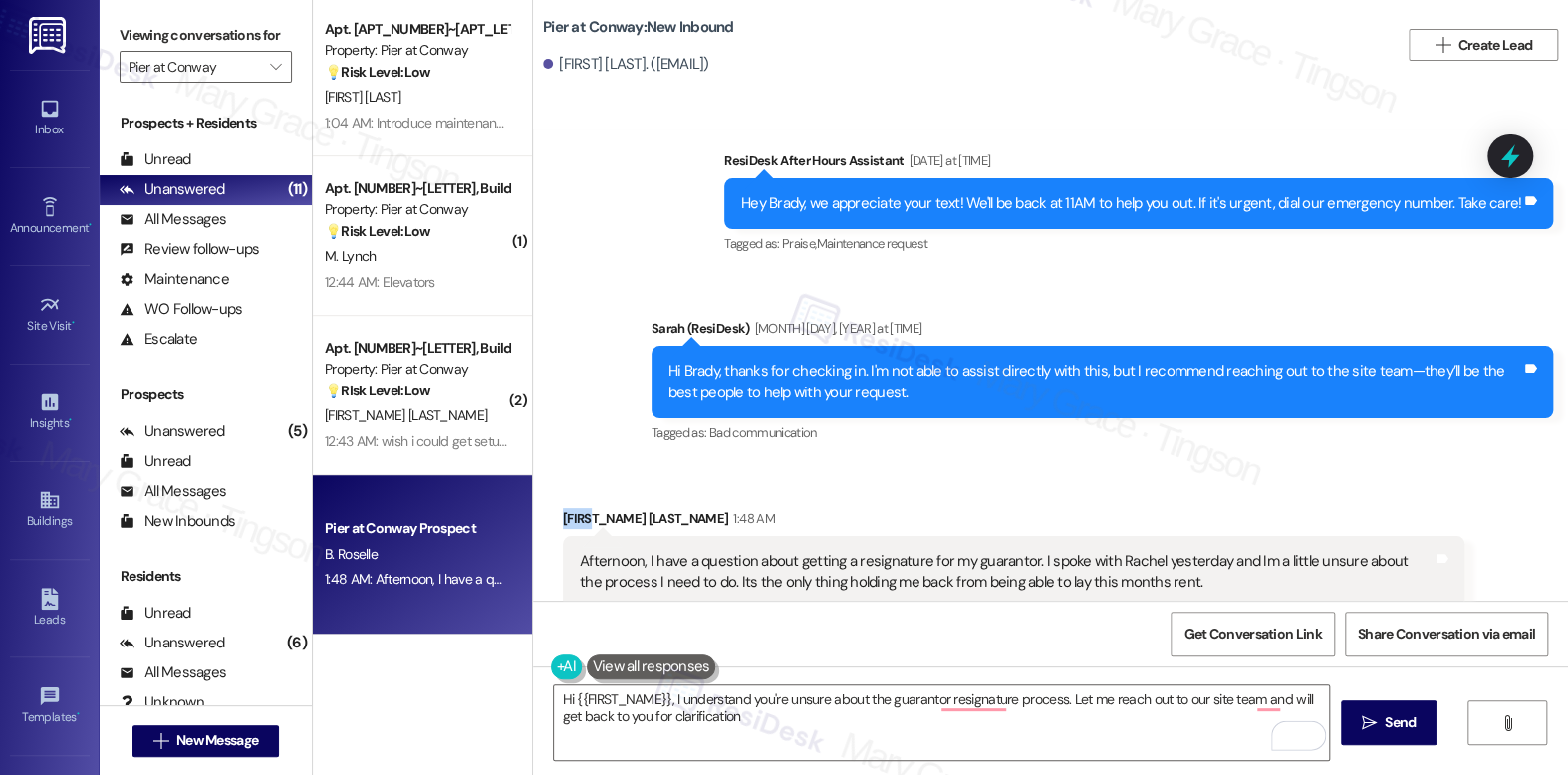 copy on "Brady" 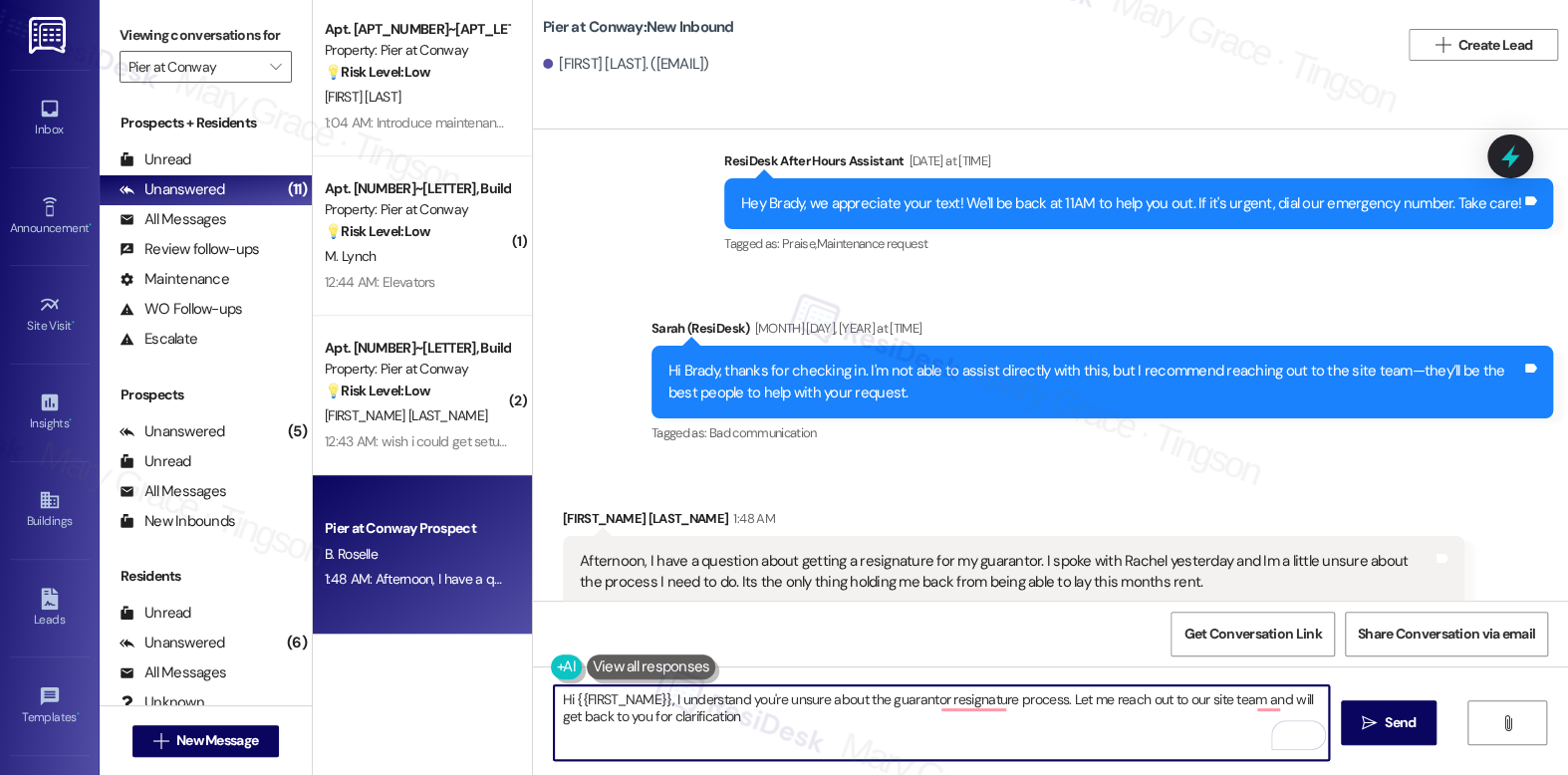 drag, startPoint x: 566, startPoint y: 697, endPoint x: 648, endPoint y: 701, distance: 82.0975 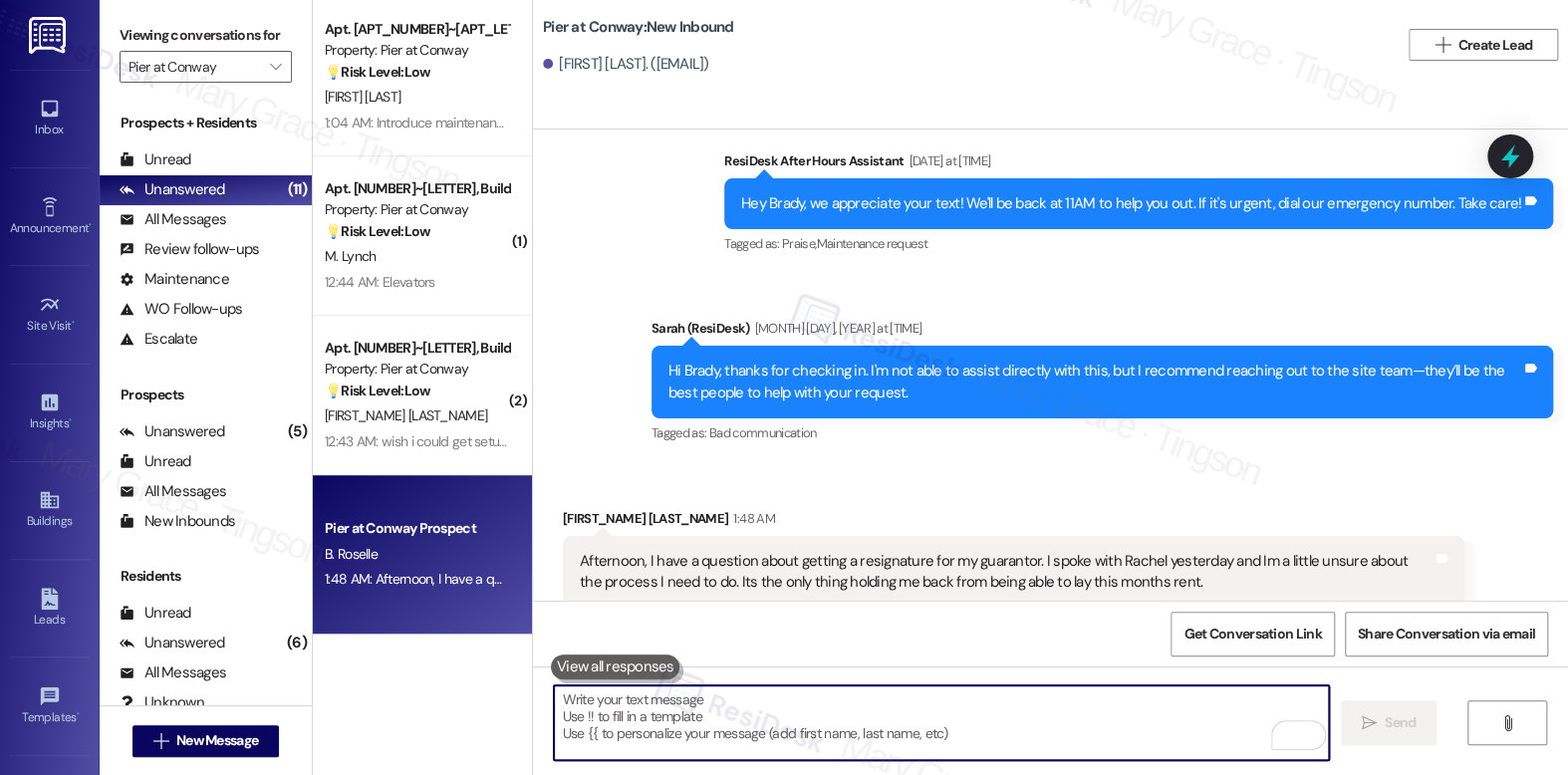 click at bounding box center [940, 722] 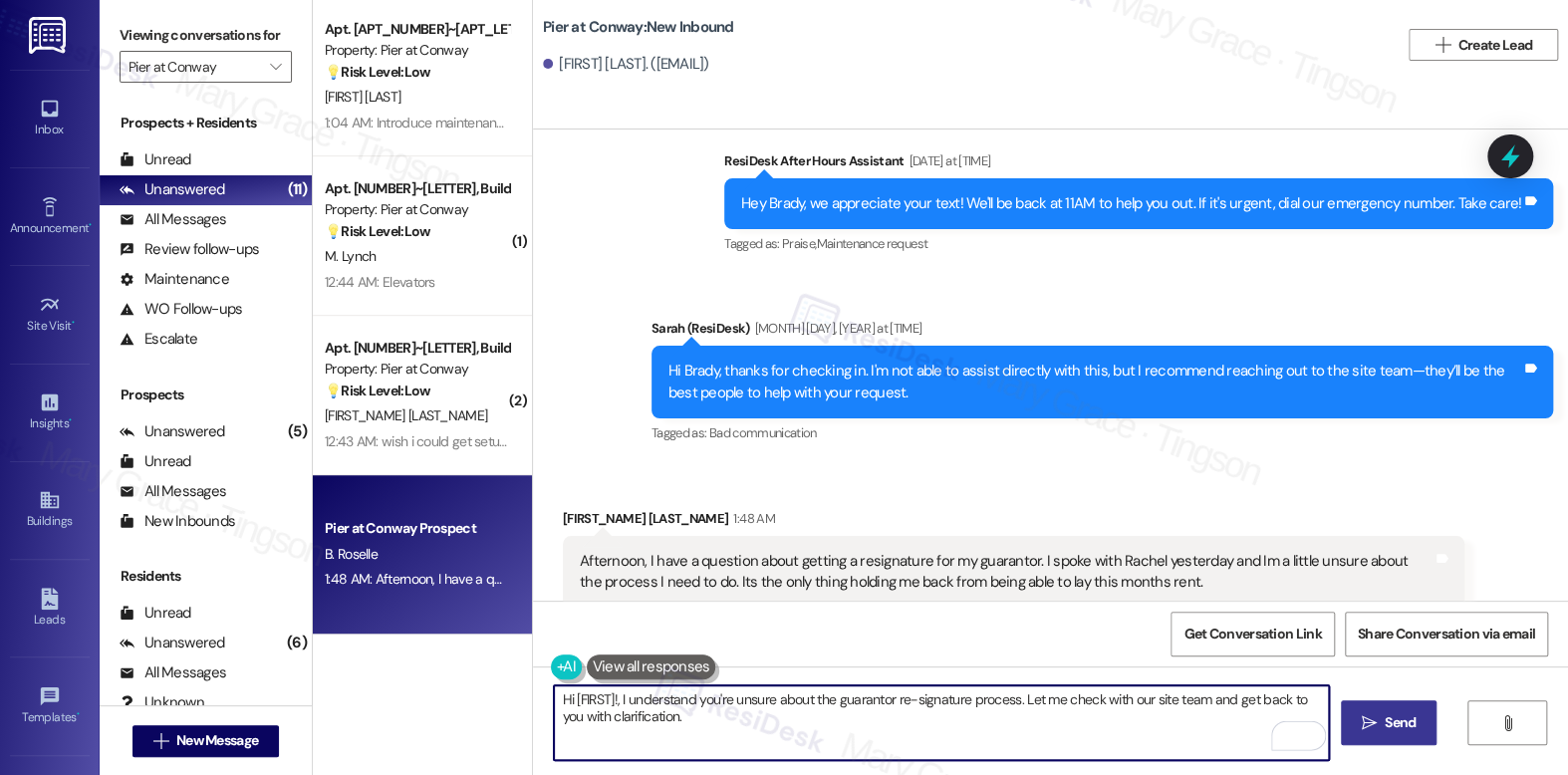 type on "Hi Brady, I understand you're unsure about the guarantor re-signature process. Let me check with our site team and get back to you with clarification." 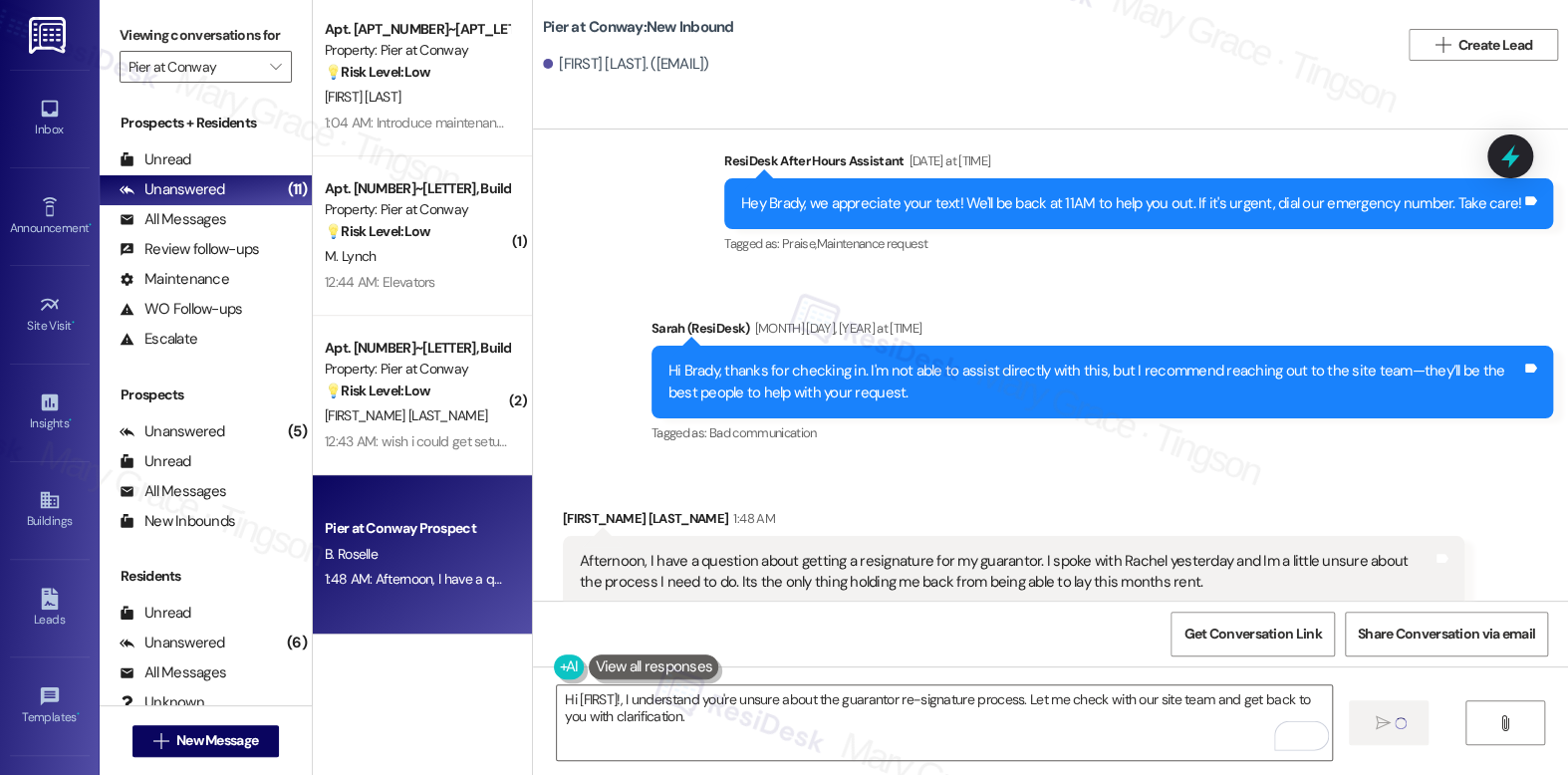 type 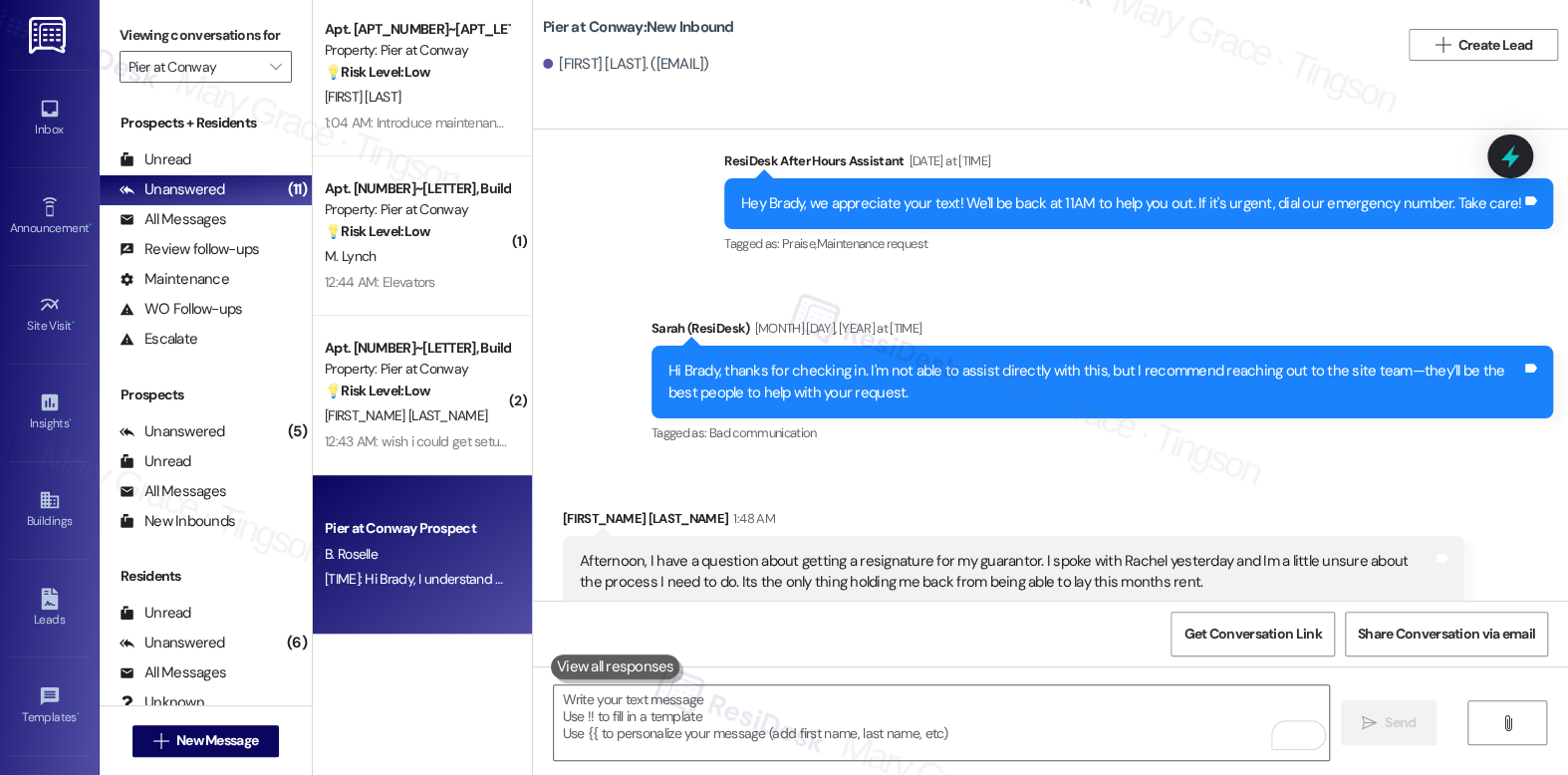scroll, scrollTop: 3231, scrollLeft: 0, axis: vertical 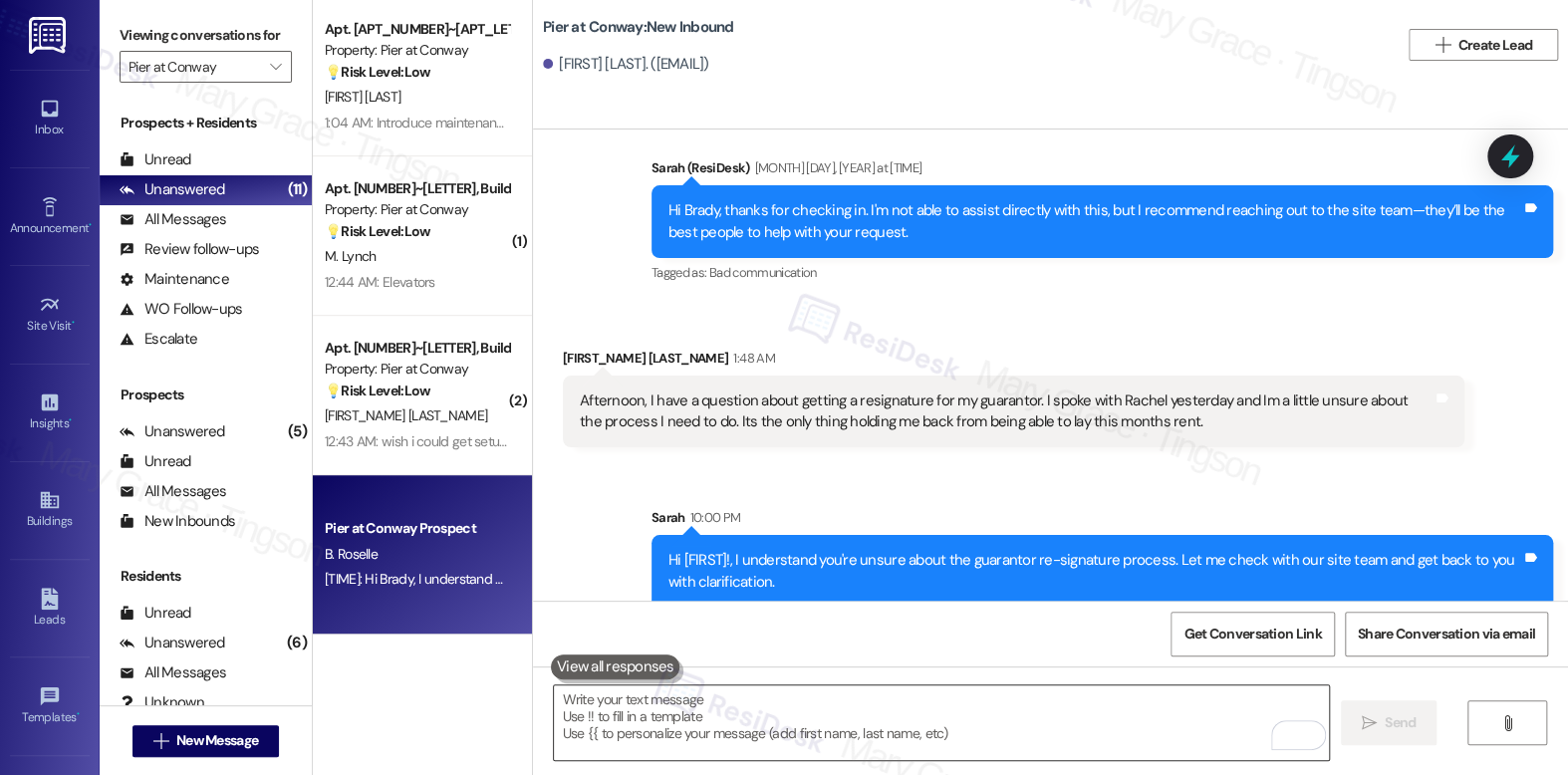 click at bounding box center [940, 722] 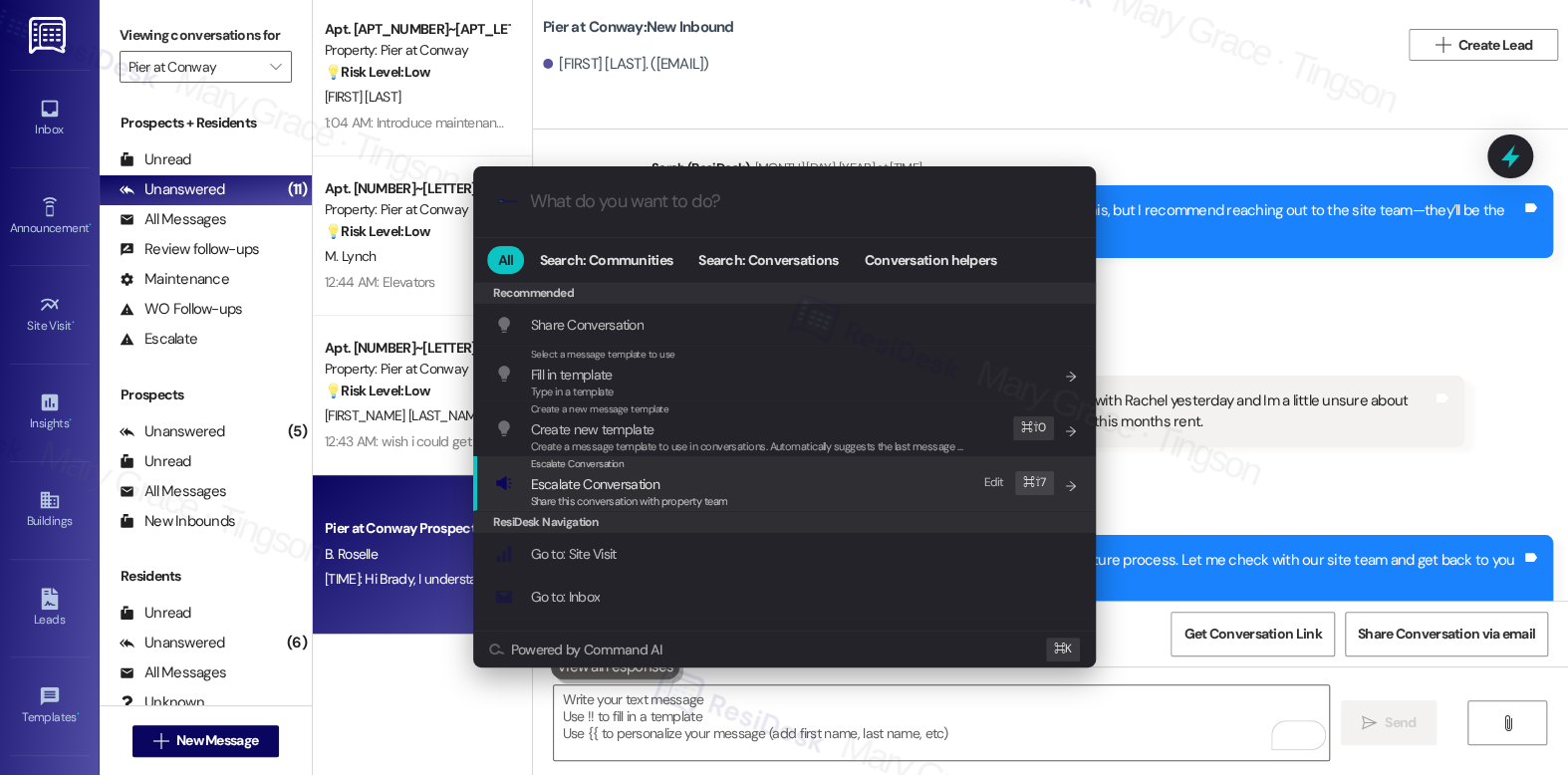 click on "Escalate Conversation Escalate Conversation Share this conversation with property team Edit ⌘ ⇧ 7" at bounding box center (786, 483) 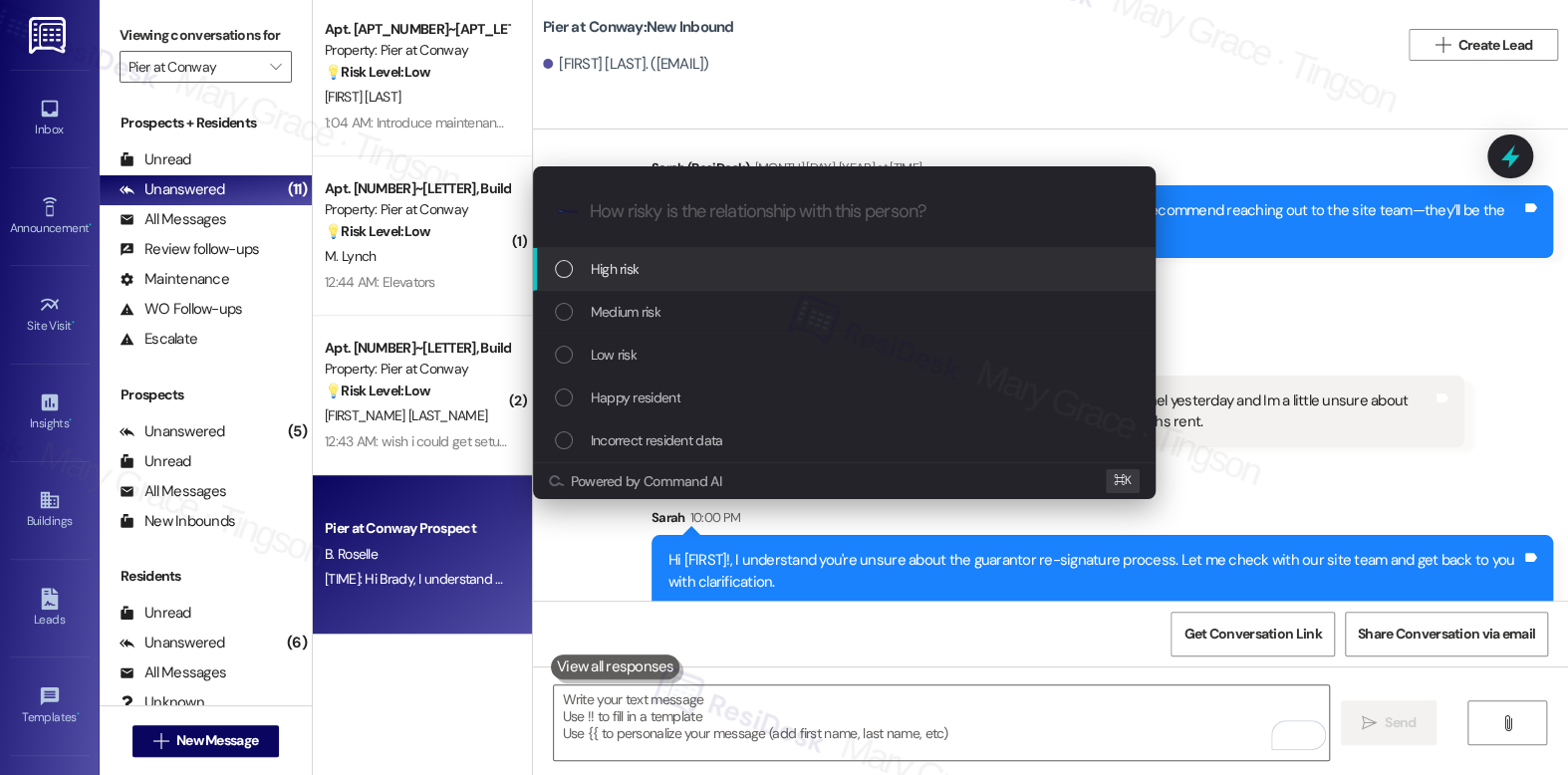 click on "High risk" at bounding box center (846, 269) 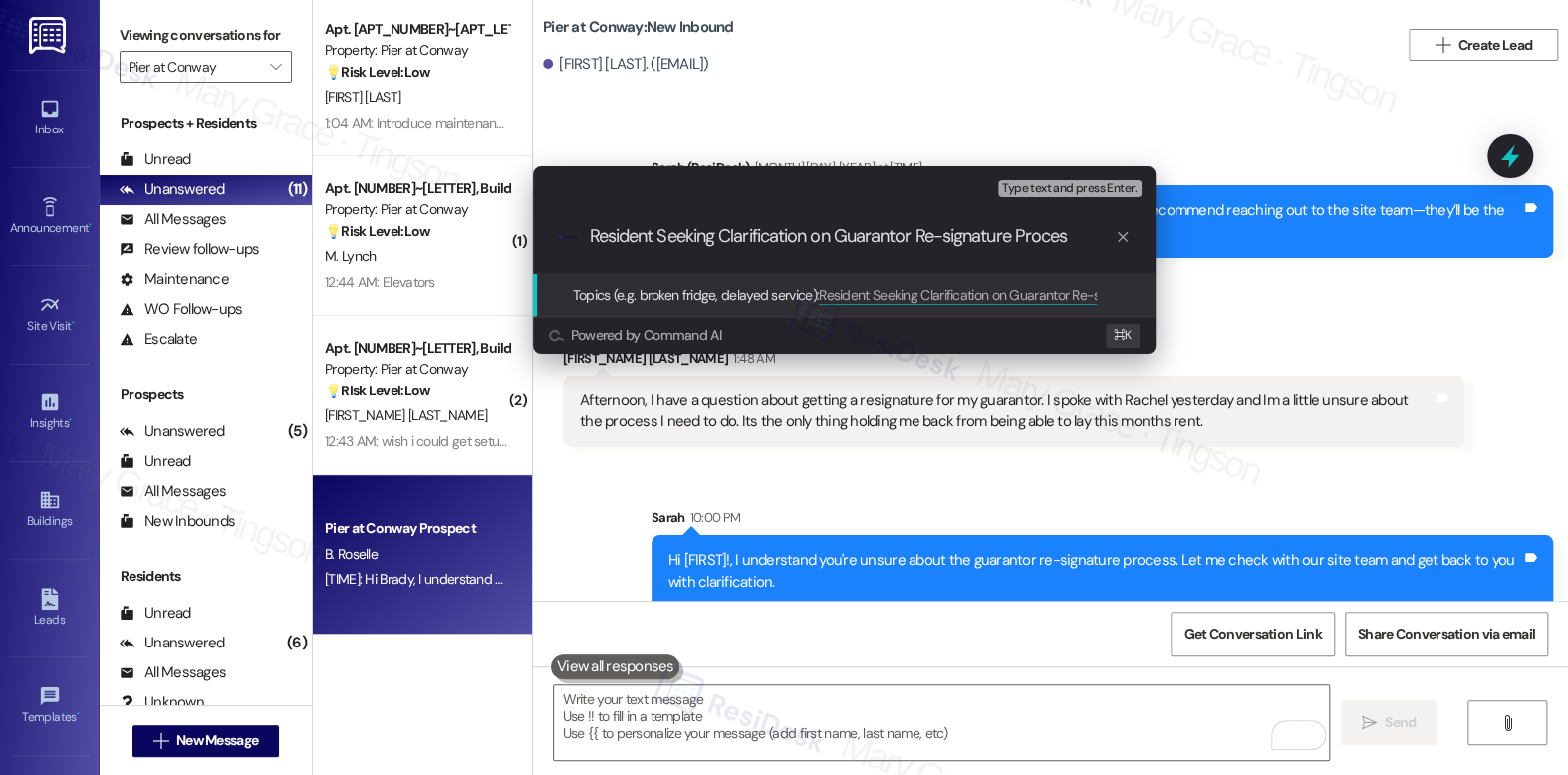 type on "Resident Seeking Clarification on Guarantor Re-signature Process" 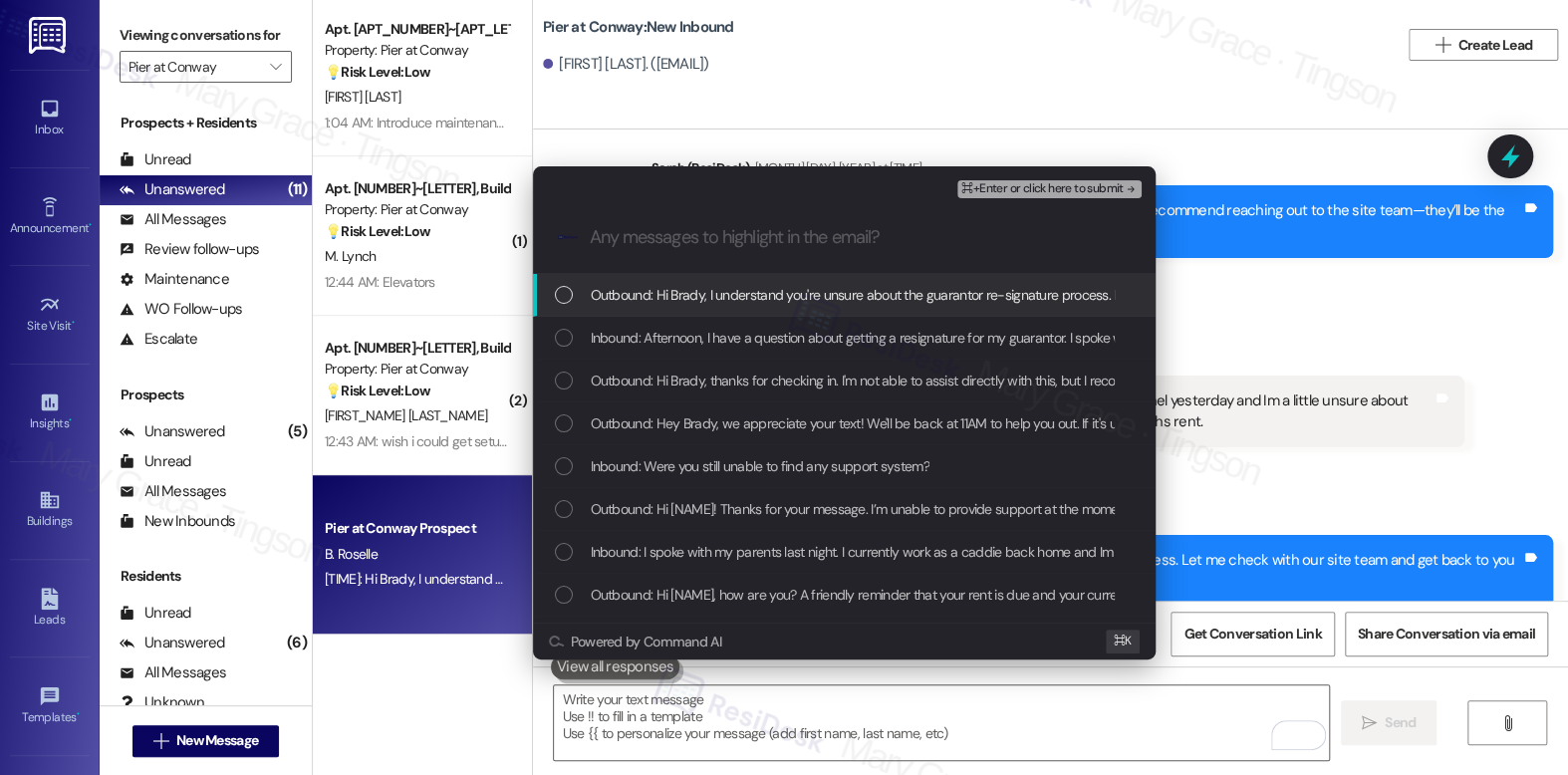 click on "Outbound: Hi Brady, I understand you're unsure about the guarantor re-signature process. Let me check with our site team and get back to you with clarification." at bounding box center (1054, 295) 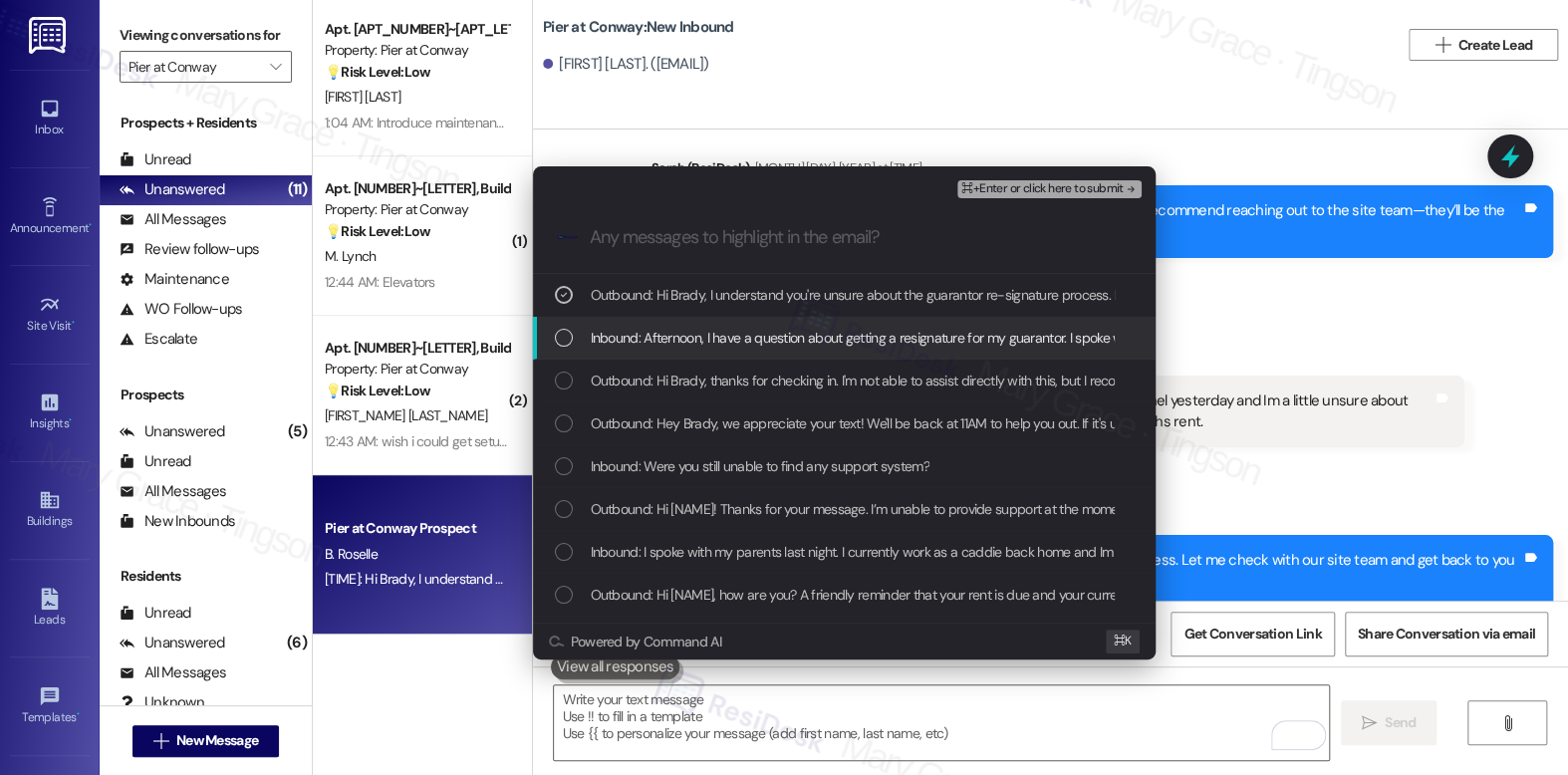 click on "Inbound: Afternoon, I have a question about getting a resignature for my guarantor. I spoke with Rachel yesterday and Im a little unsure about the process I need to do. Its the only thing holding me back from being able to lay this months rent." at bounding box center [1284, 338] 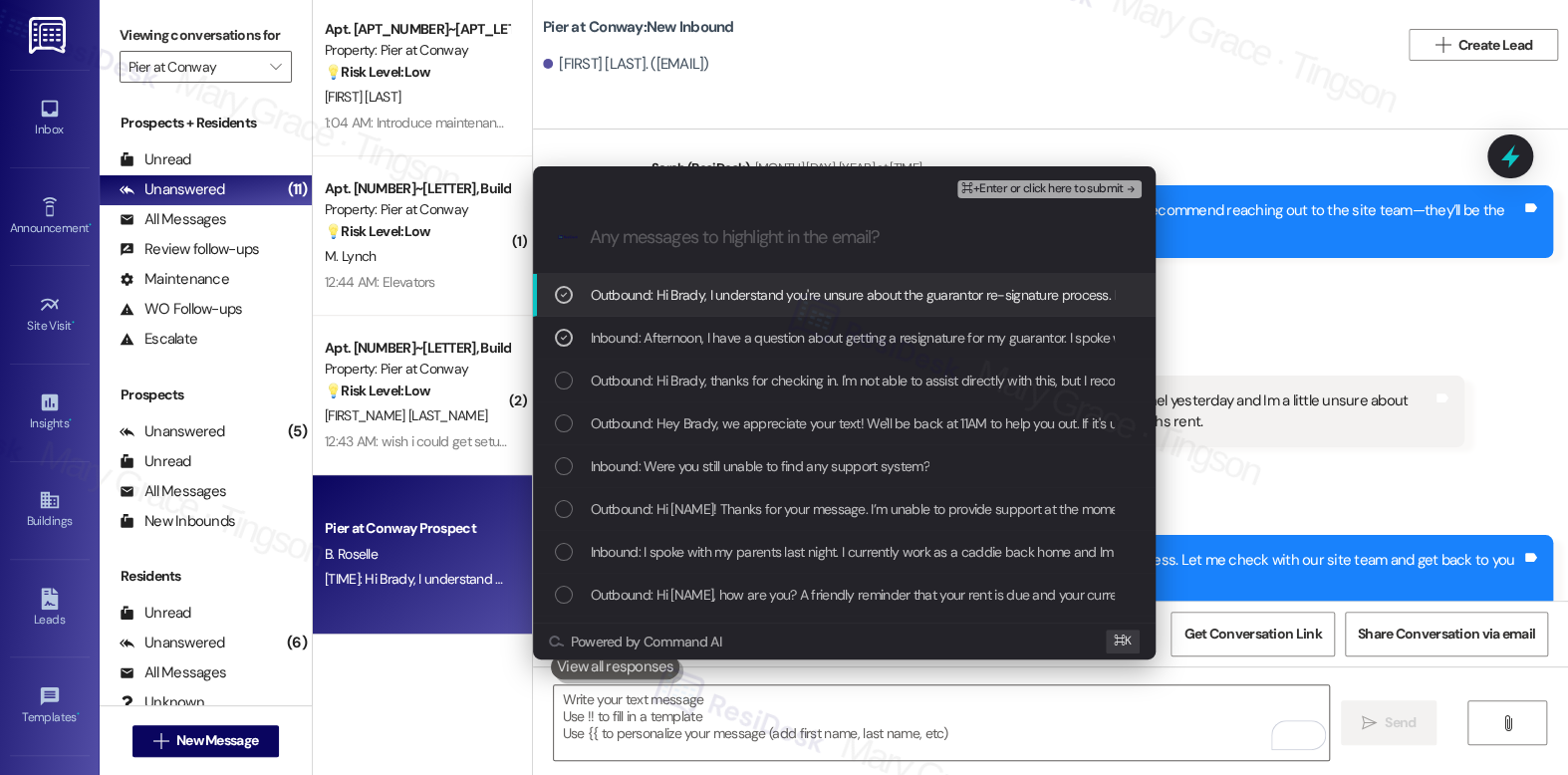 click on "⌘+Enter or click here to submit" at bounding box center (1042, 189) 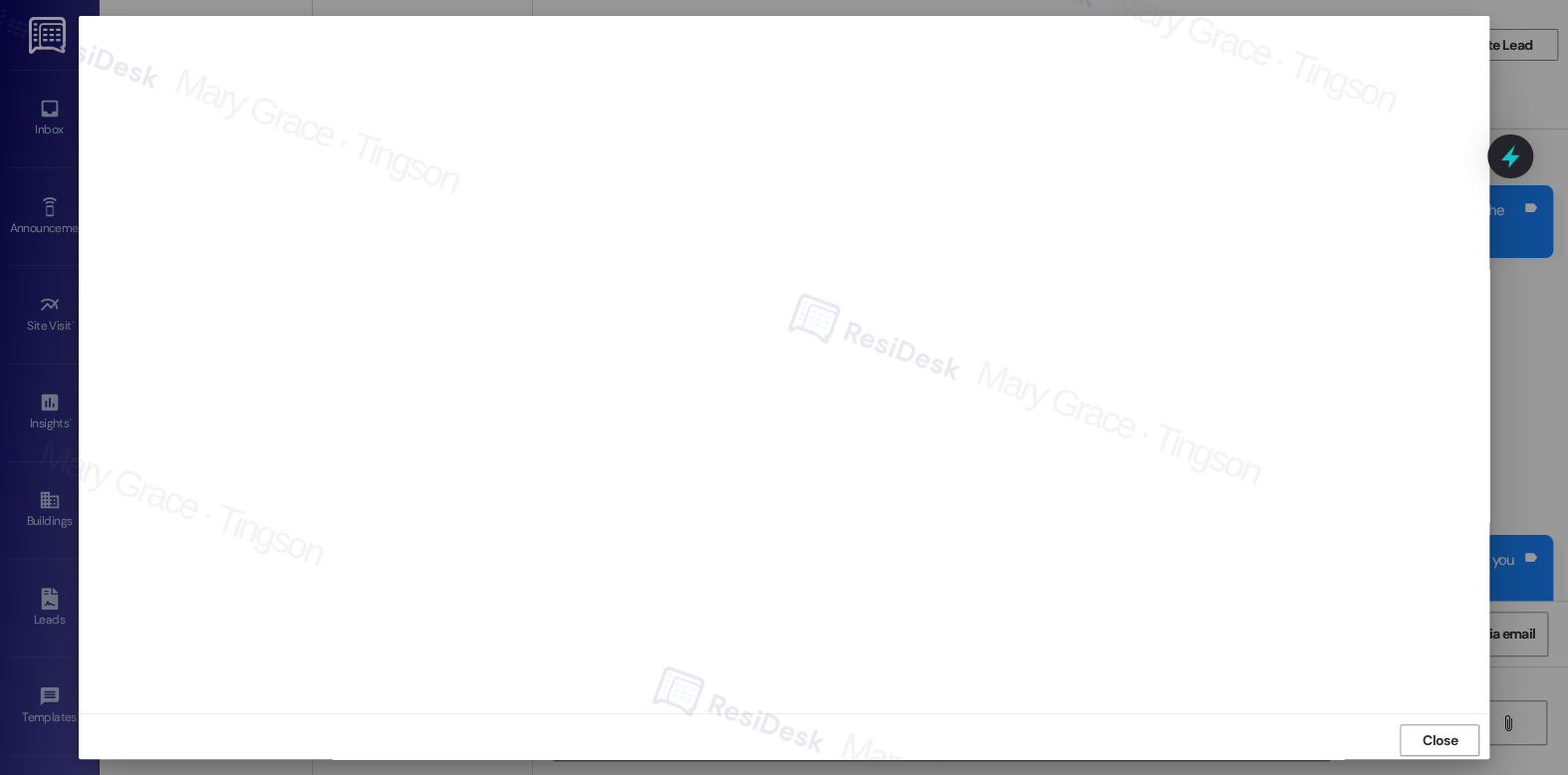 scroll, scrollTop: 7, scrollLeft: 0, axis: vertical 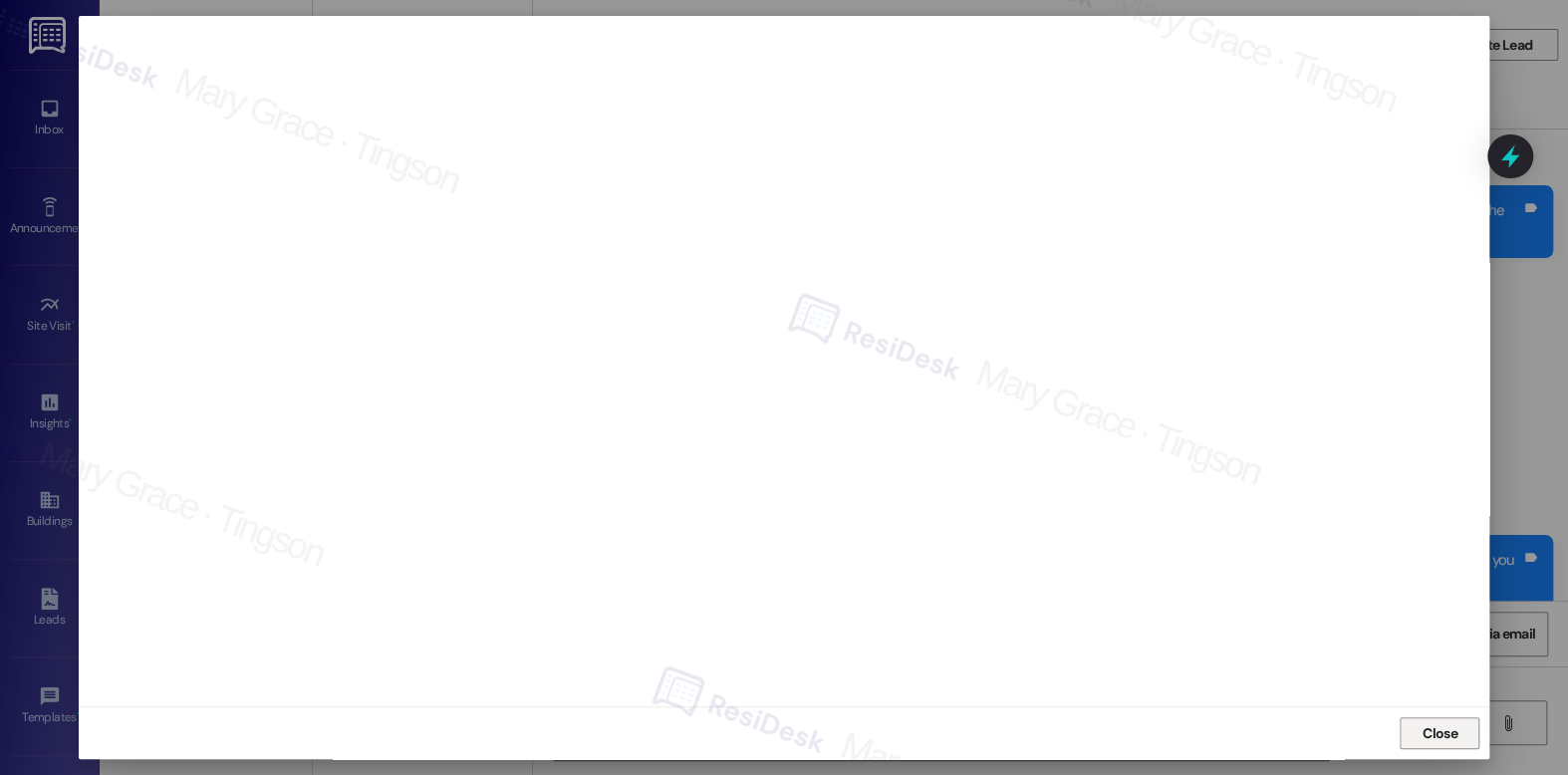 click on "Close" at bounding box center (1439, 733) 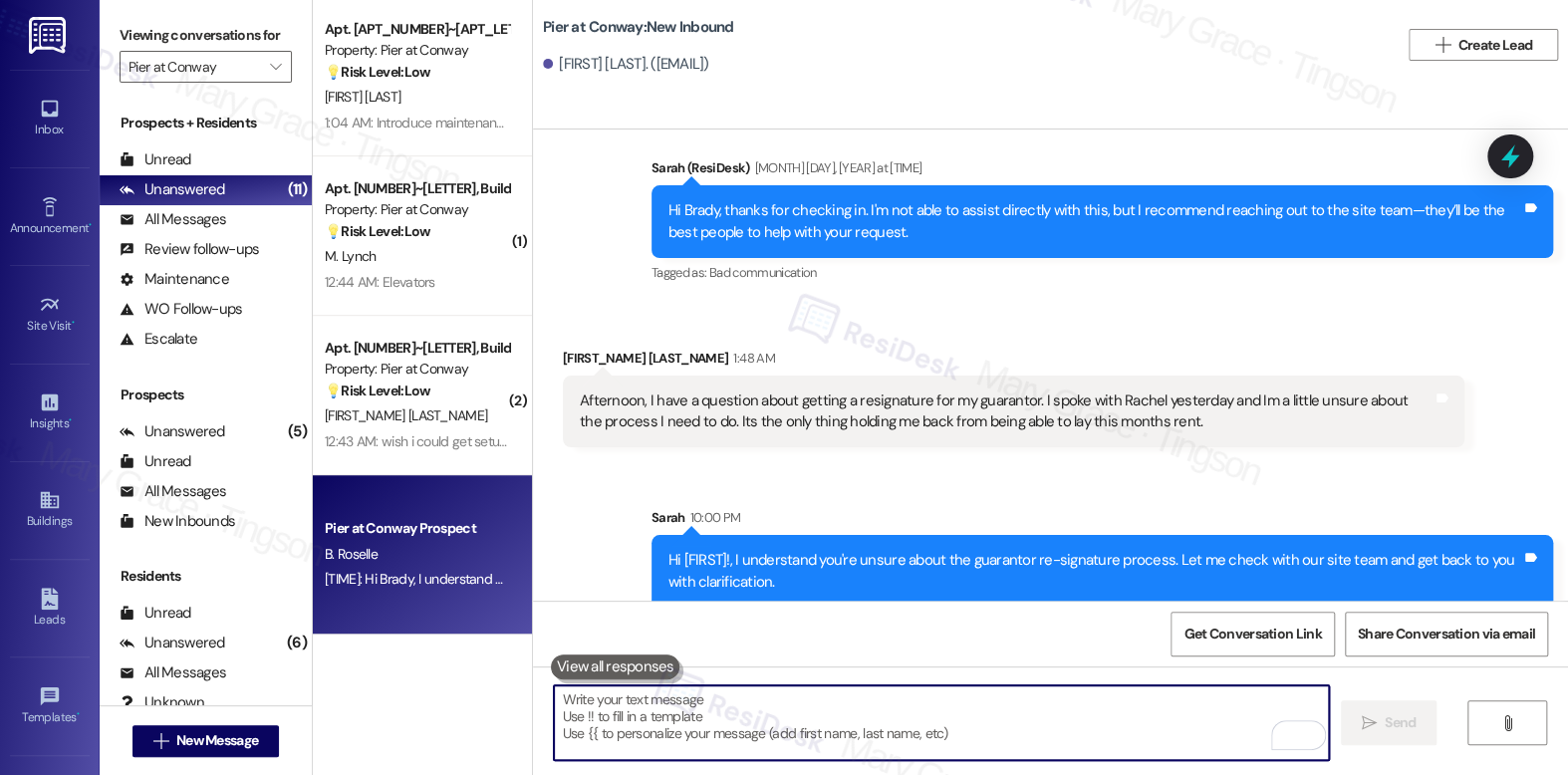 click at bounding box center [940, 722] 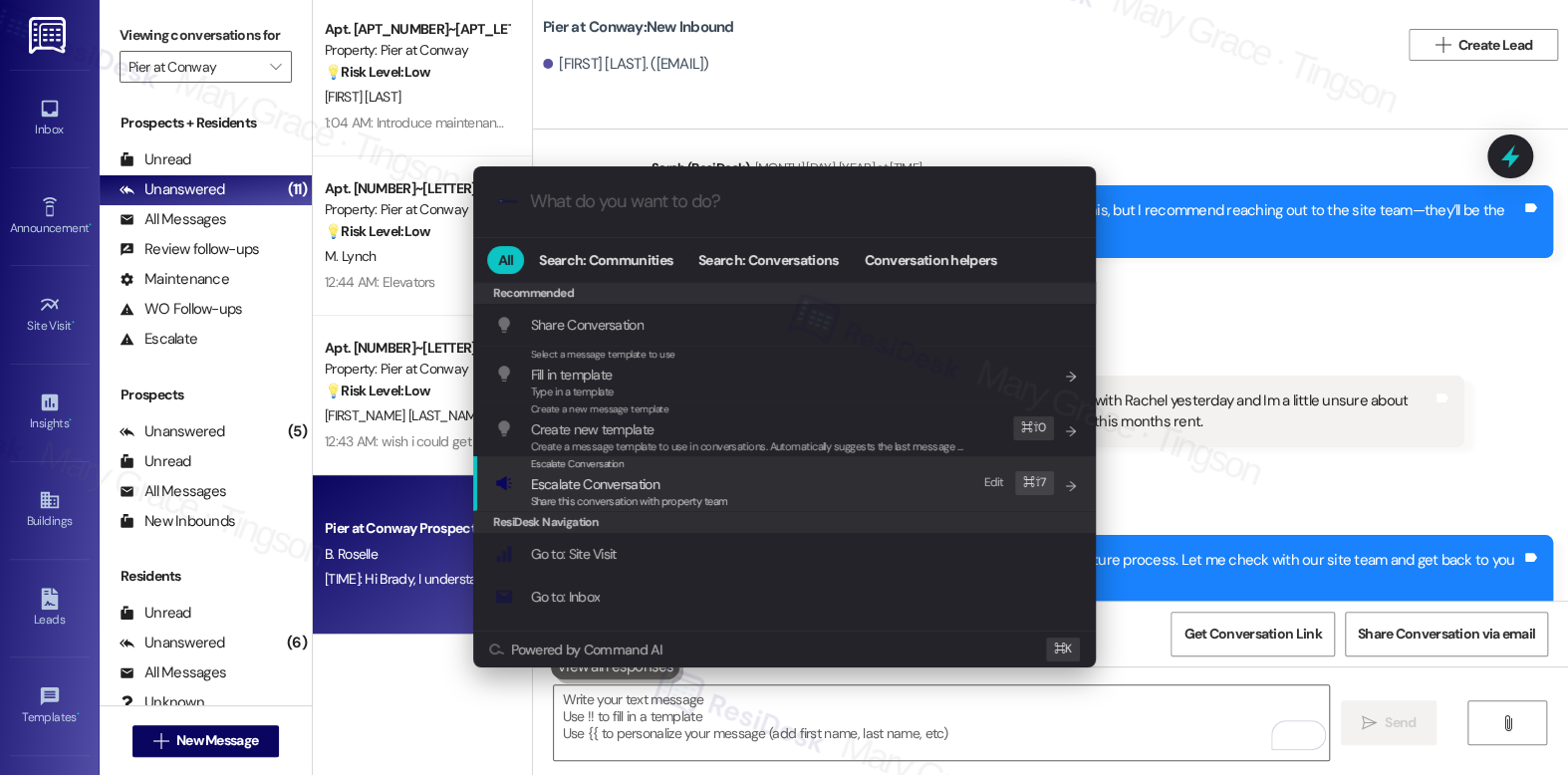 click on "Escalate Conversation" at bounding box center [630, 484] 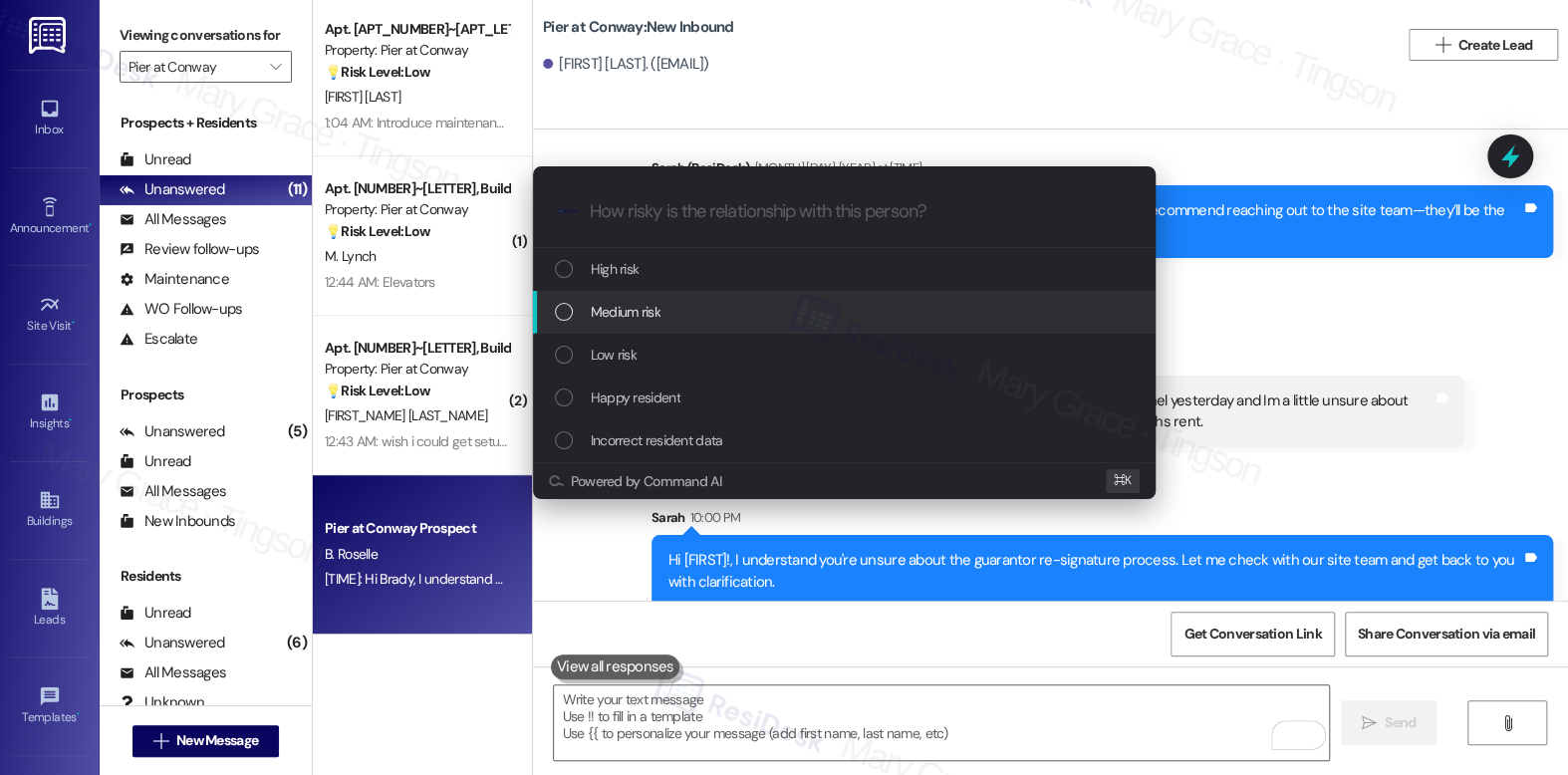 click on "Medium risk" at bounding box center (844, 312) 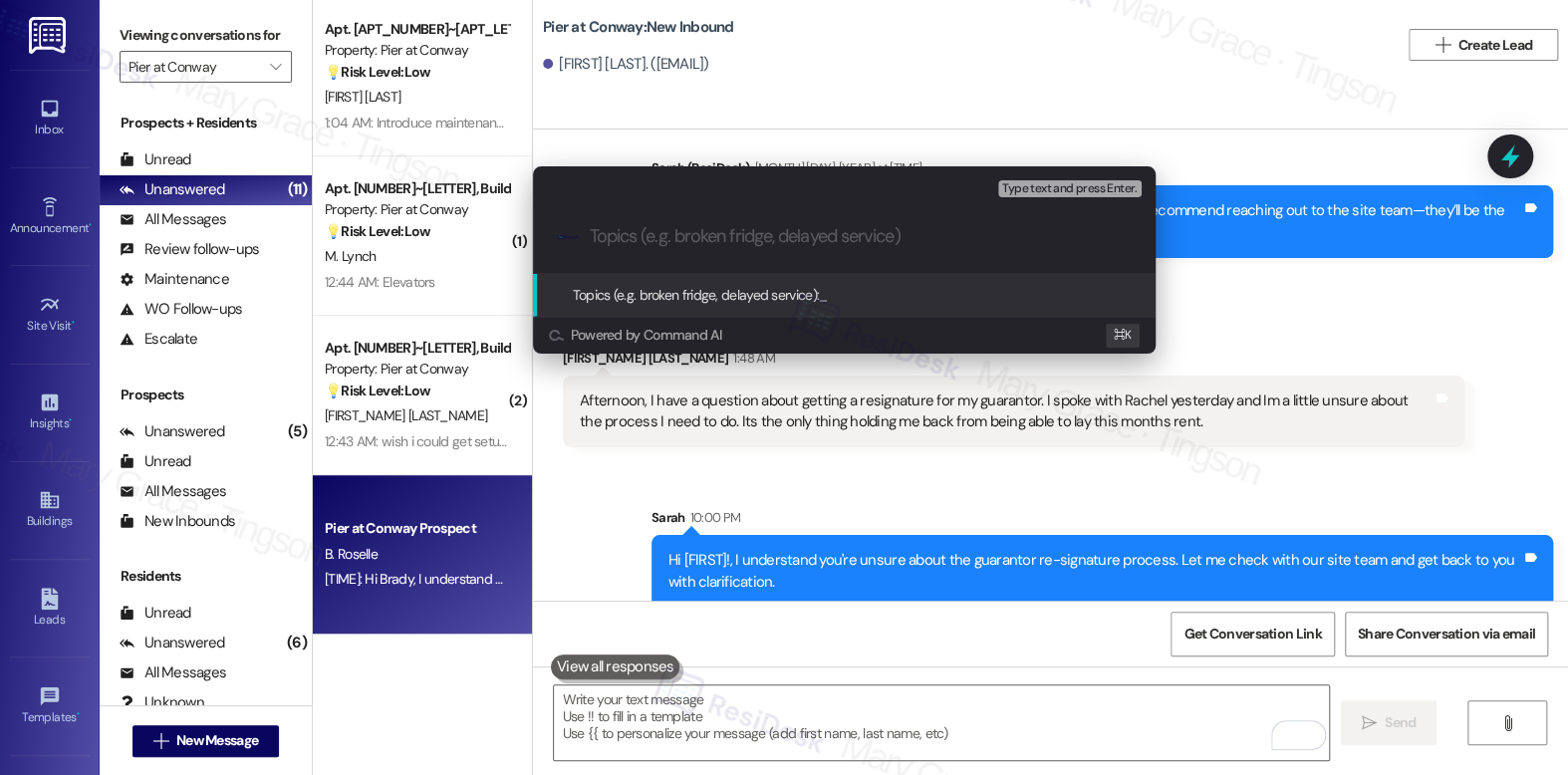 paste on "Resident Seeking Clarification on Guarantor Re-signature Process" 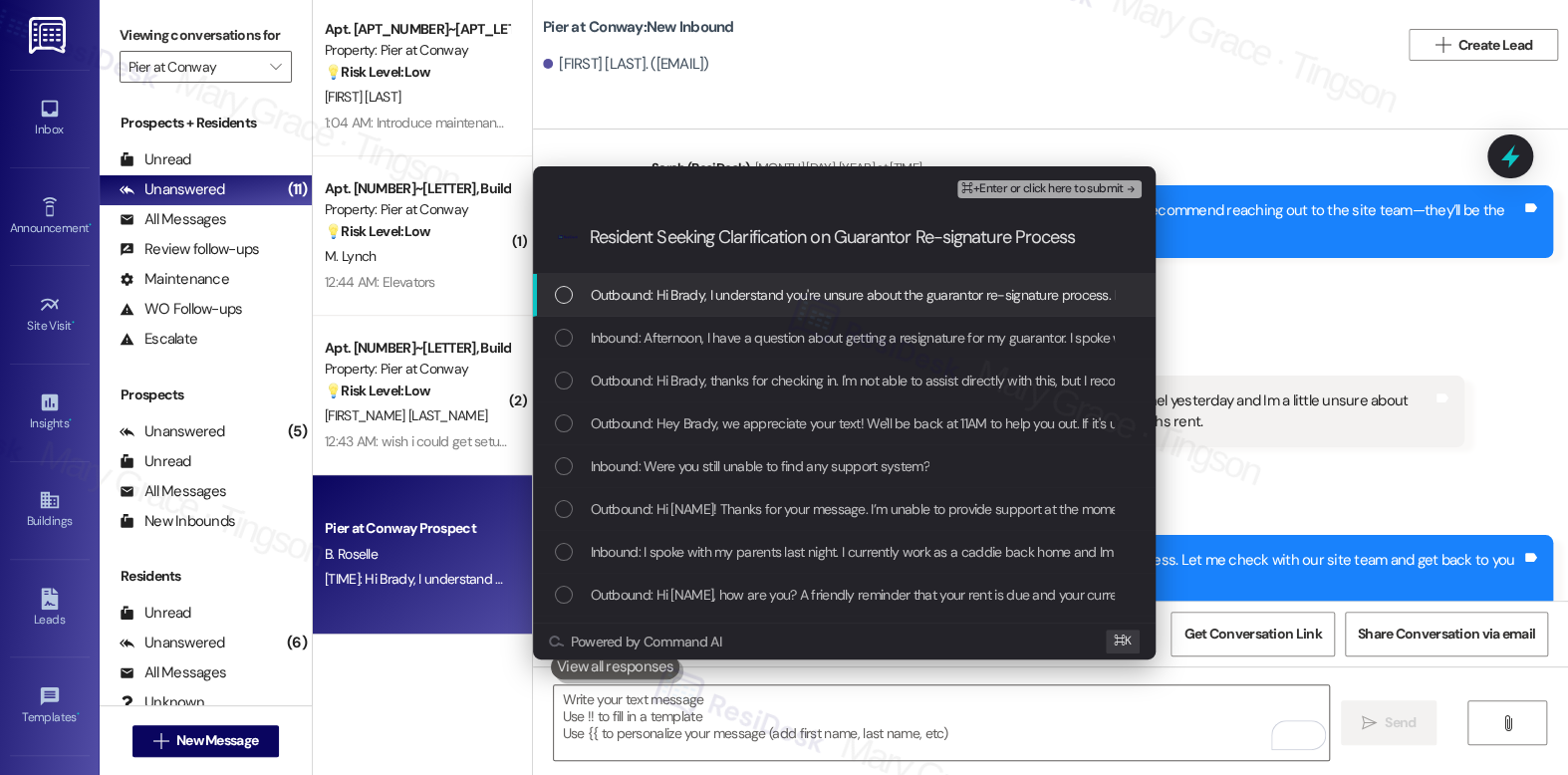 type 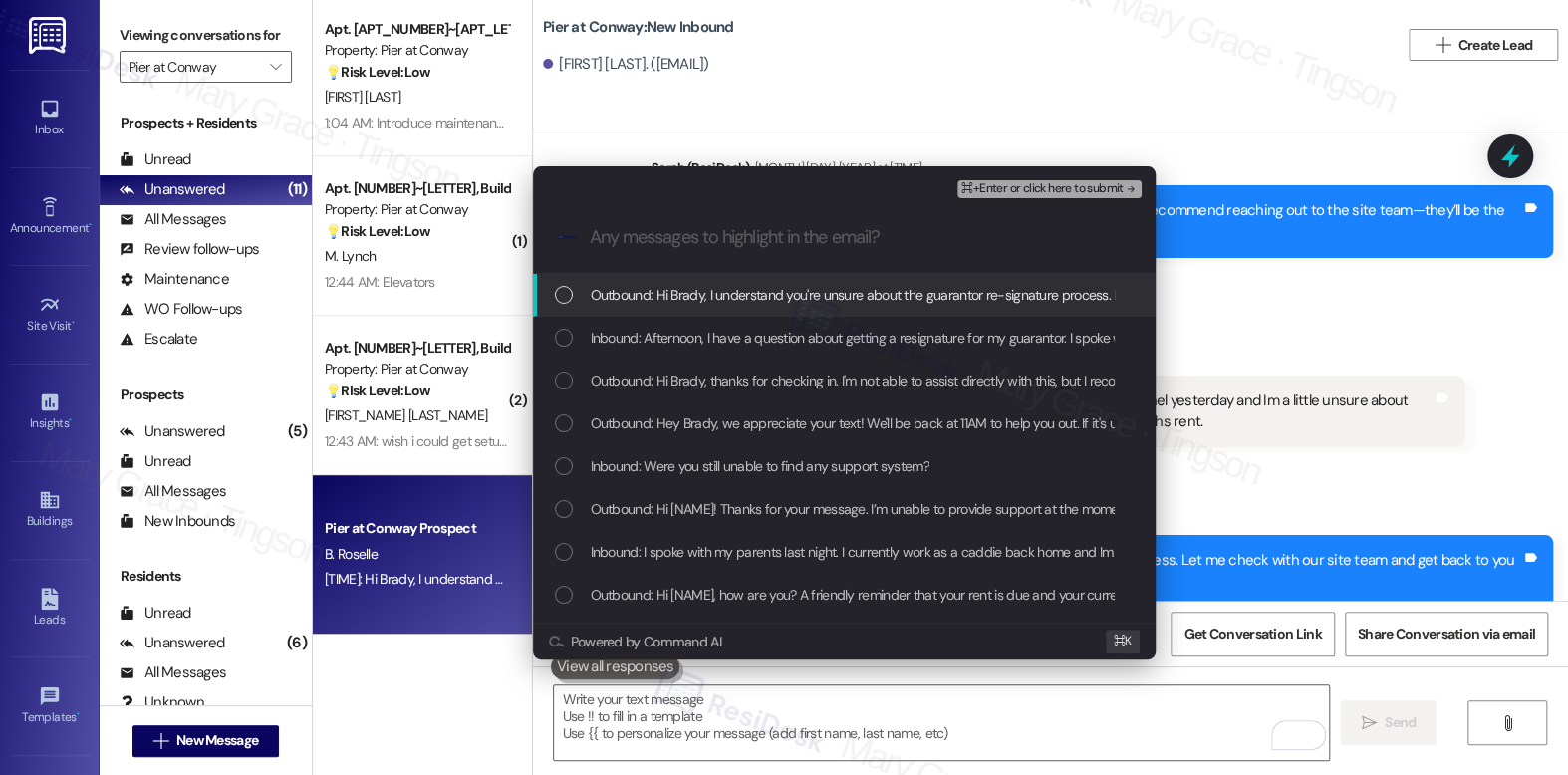 click on "Outbound: Hi Brady, I understand you're unsure about the guarantor re-signature process. Let me check with our site team and get back to you with clarification." at bounding box center (1054, 295) 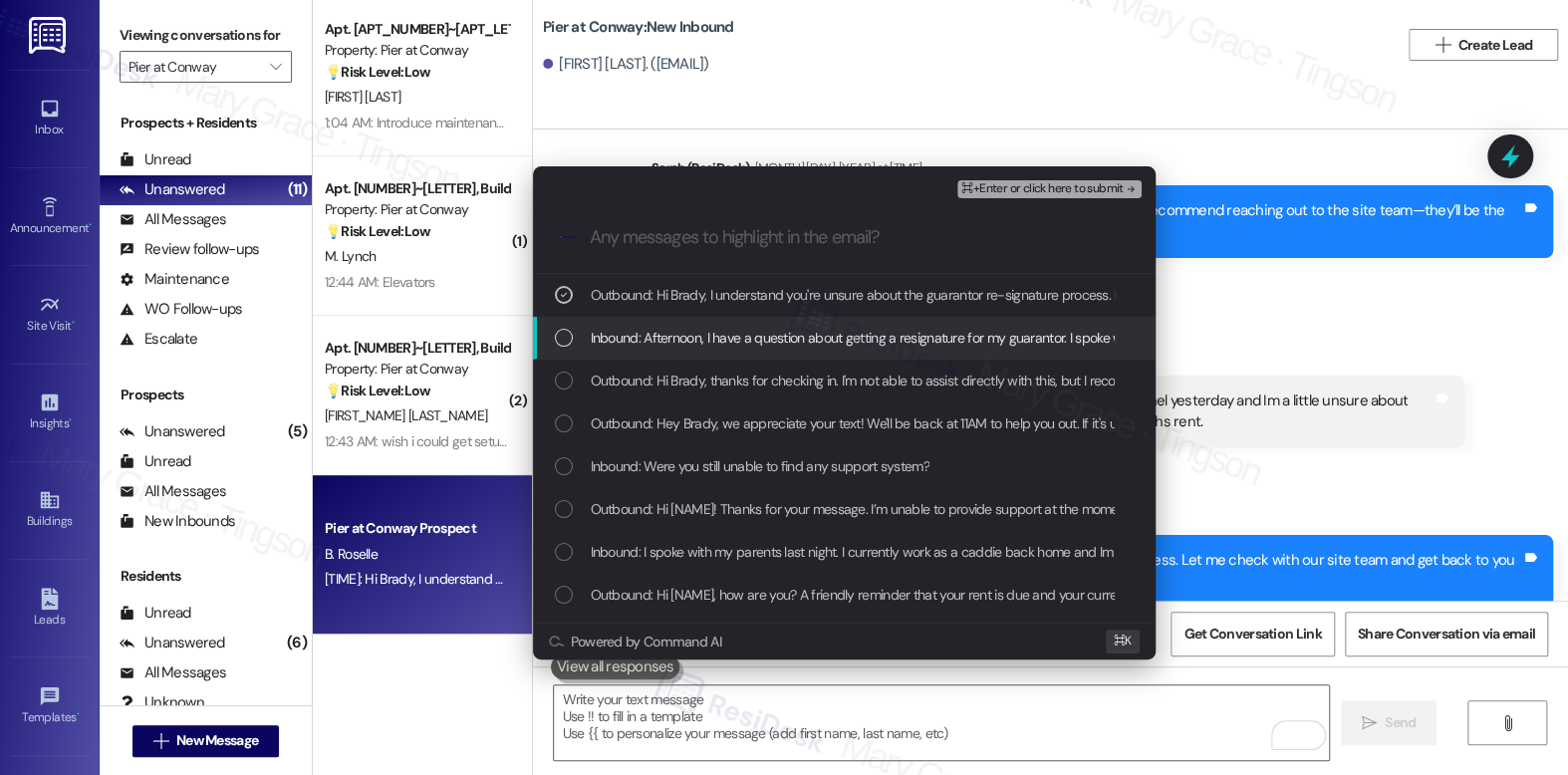 click on "Inbound: Afternoon, I have a question about getting a resignature for my guarantor. I spoke with Rachel yesterday and Im a little unsure about the process I need to do. Its the only thing holding me back from being able to lay this months rent." at bounding box center (1284, 338) 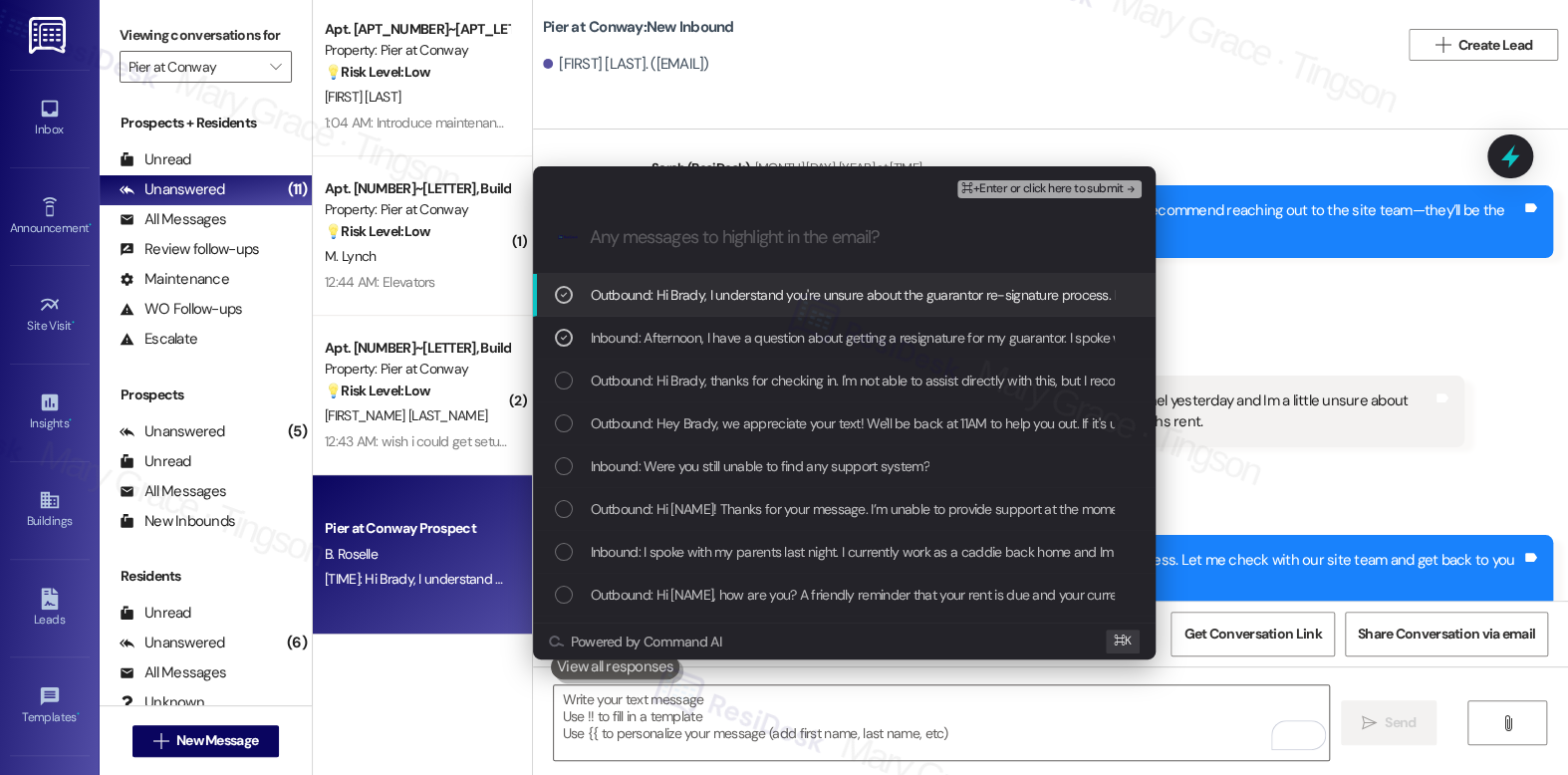click on "⌘+Enter or click here to submit" at bounding box center (1042, 189) 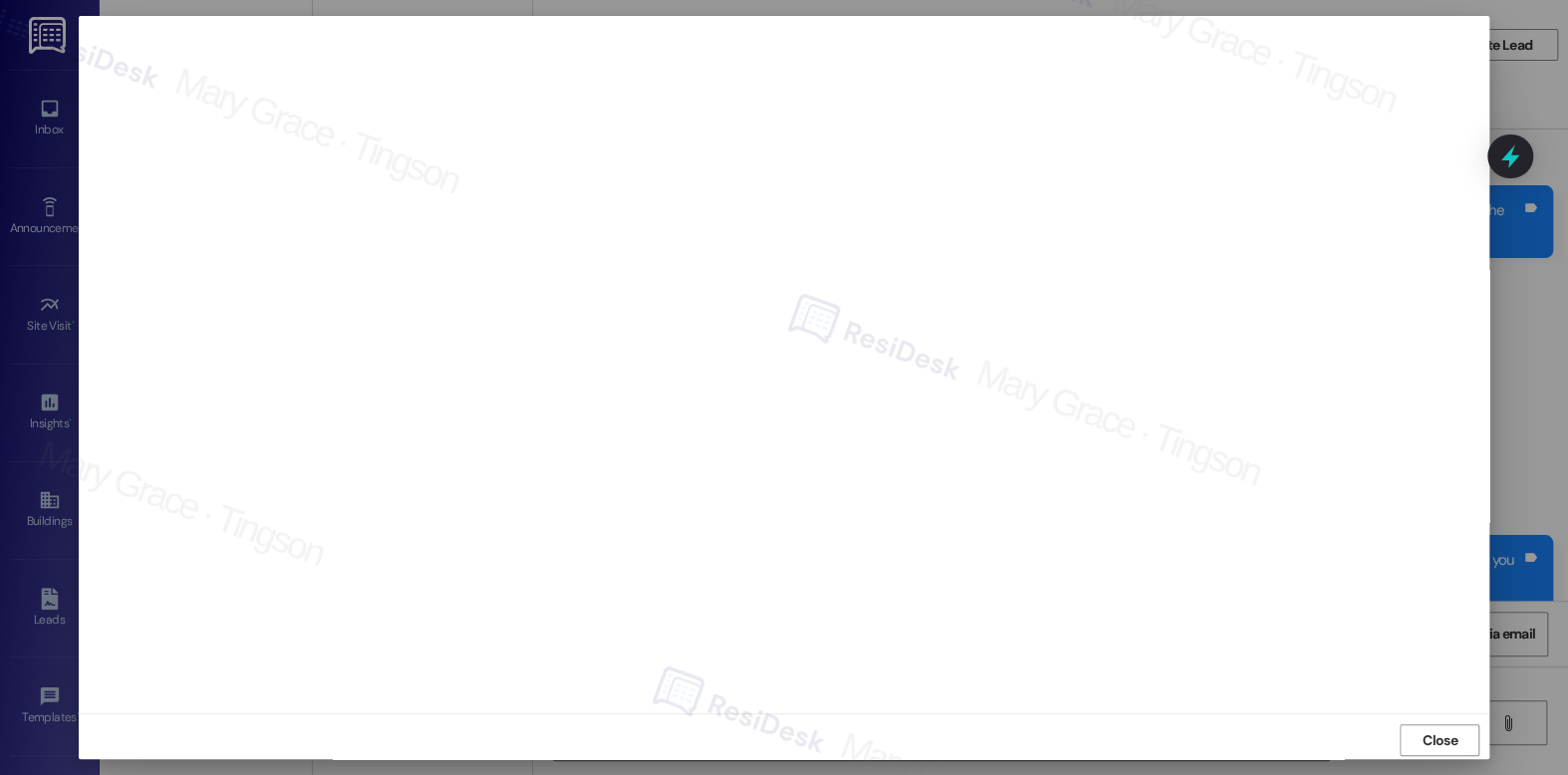 scroll, scrollTop: 7, scrollLeft: 0, axis: vertical 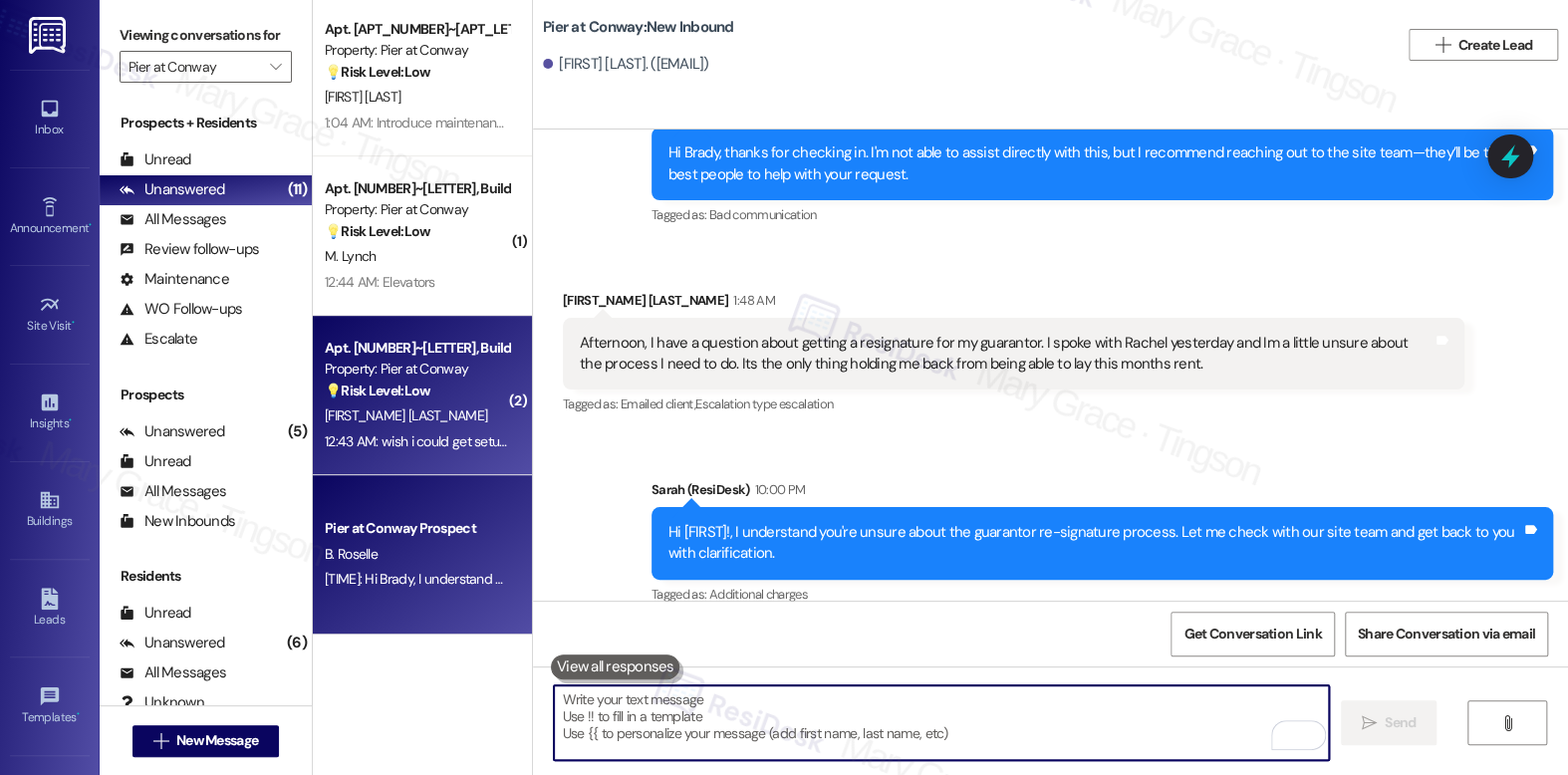 click on "C. Kraetsch" at bounding box center [416, 415] 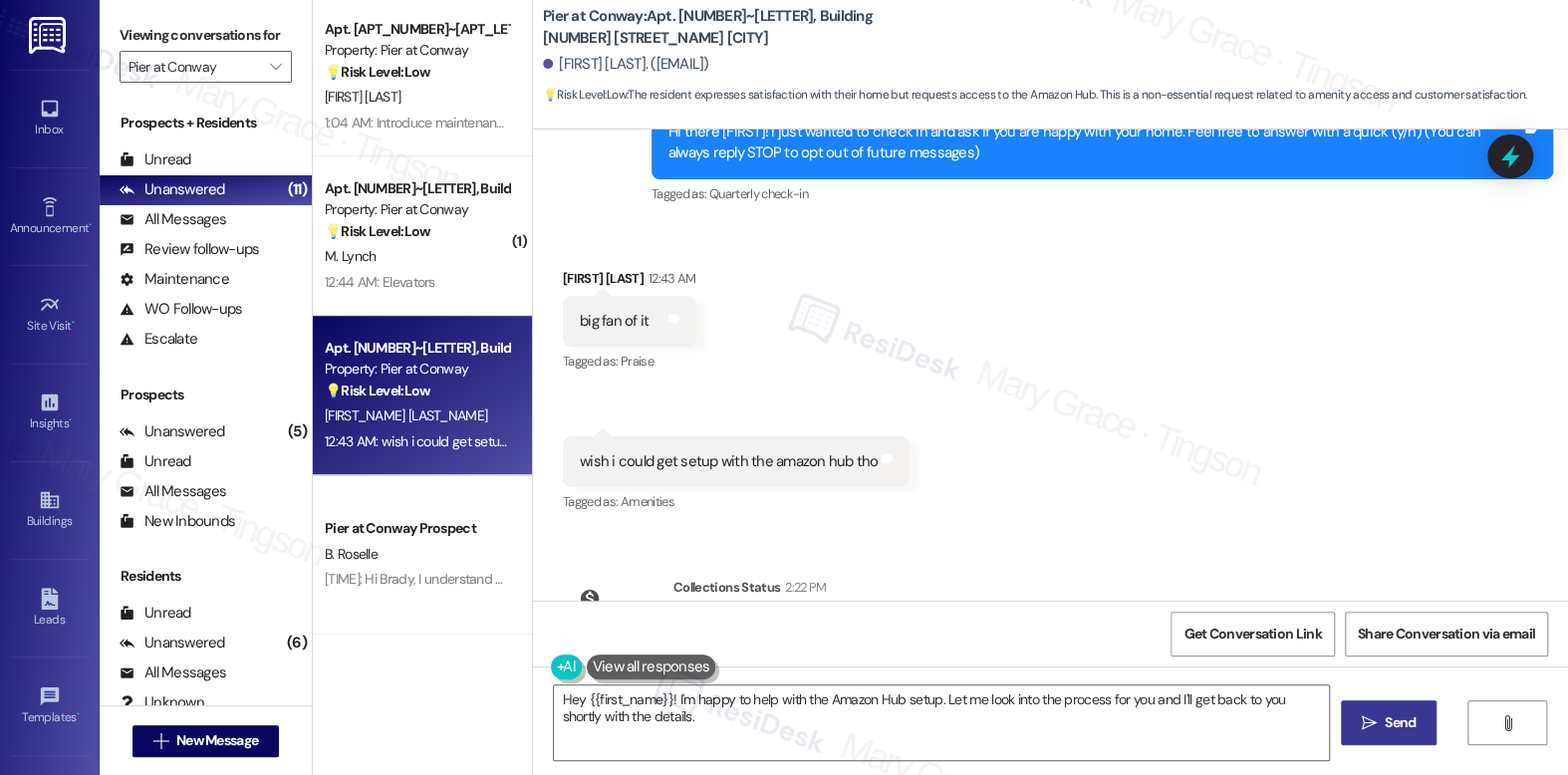 scroll, scrollTop: 343, scrollLeft: 0, axis: vertical 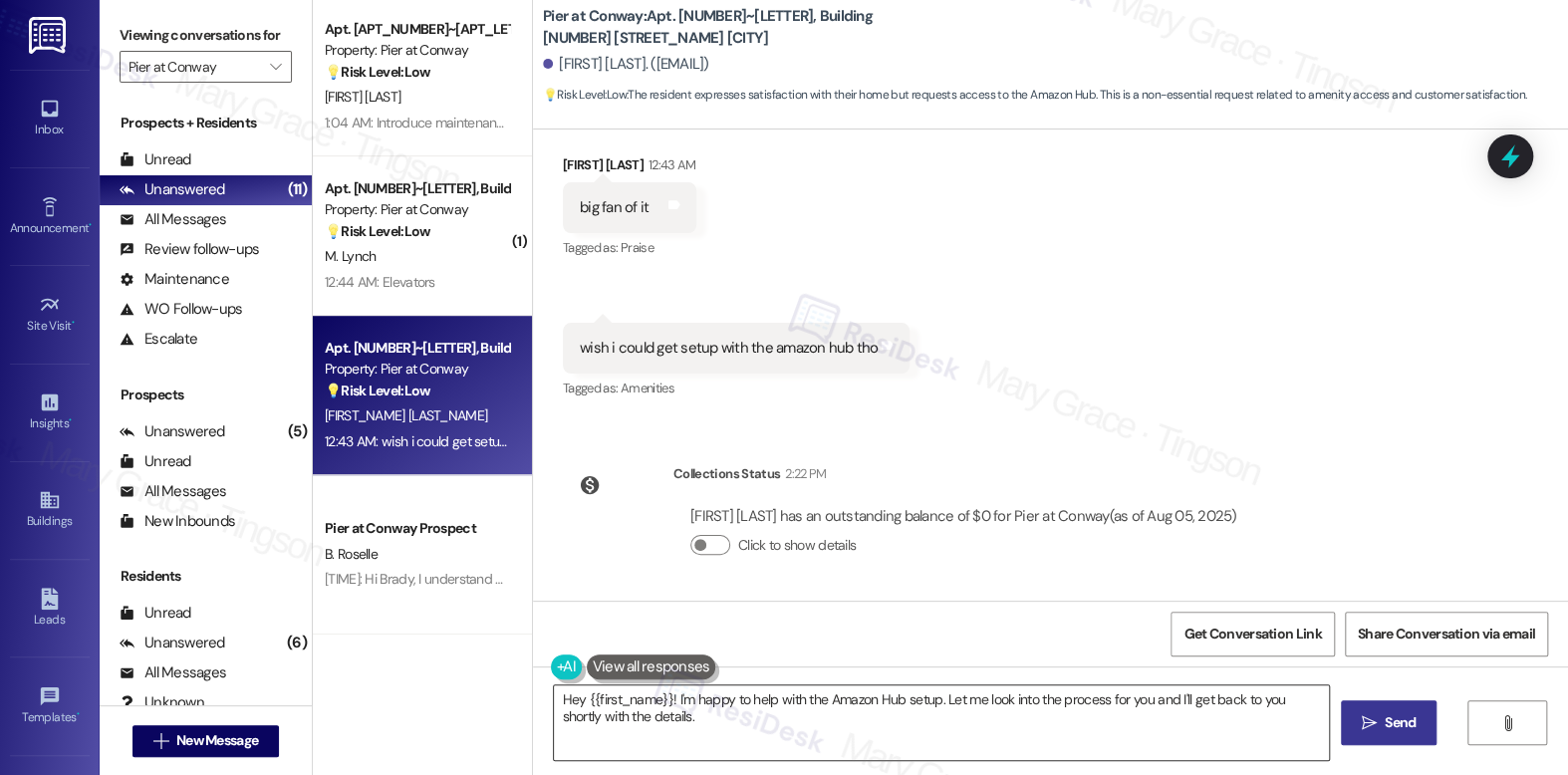 click on "Hey {{first_name}}! I'm happy to help with the Amazon Hub setup. Let me look into the process for you and I'll get back to you shortly with the details." at bounding box center (940, 722) 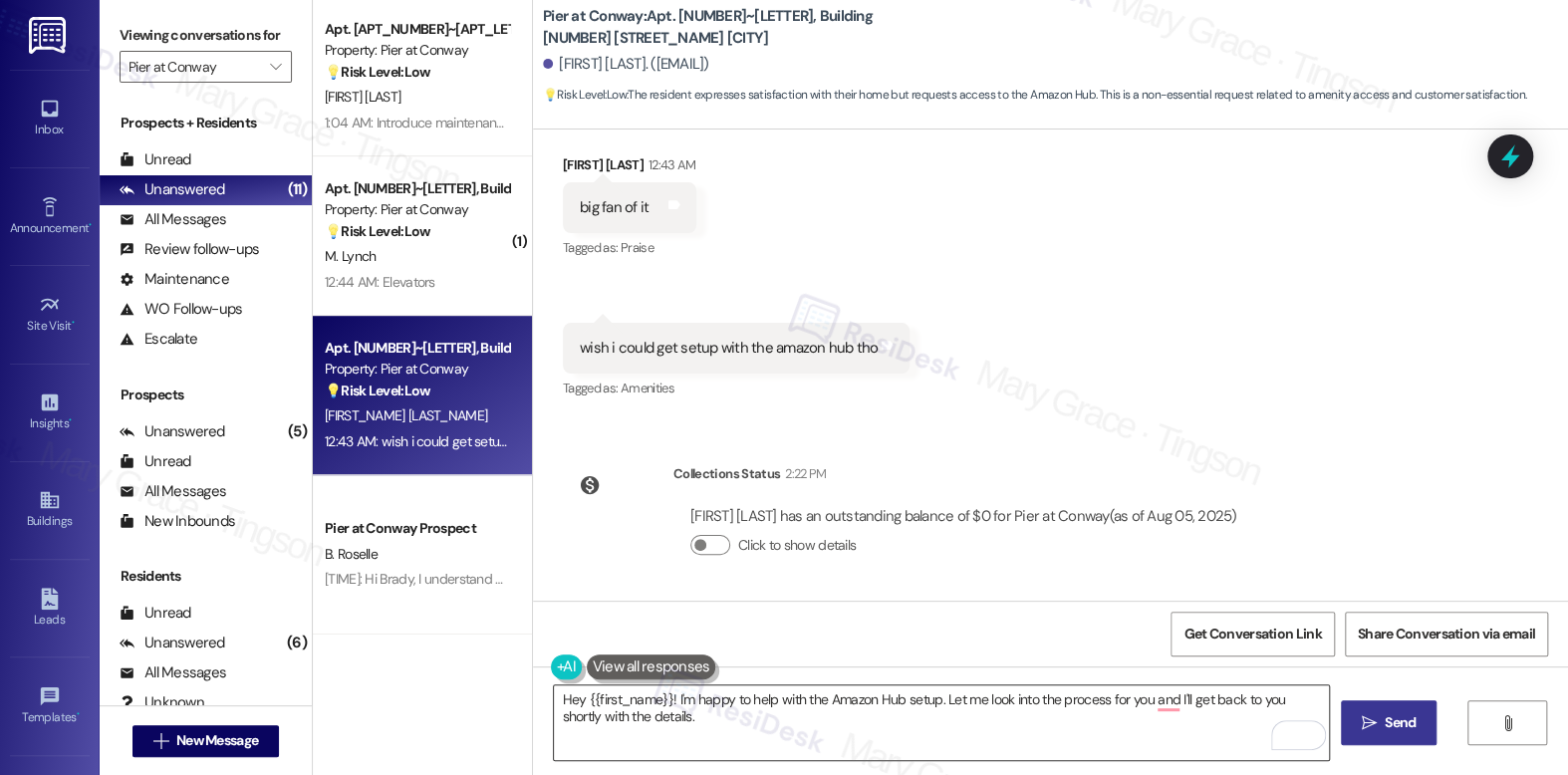 click on "Hey {{first_name}}! I'm happy to help with the Amazon Hub setup. Let me look into the process for you and I'll get back to you shortly with the details." at bounding box center (940, 722) 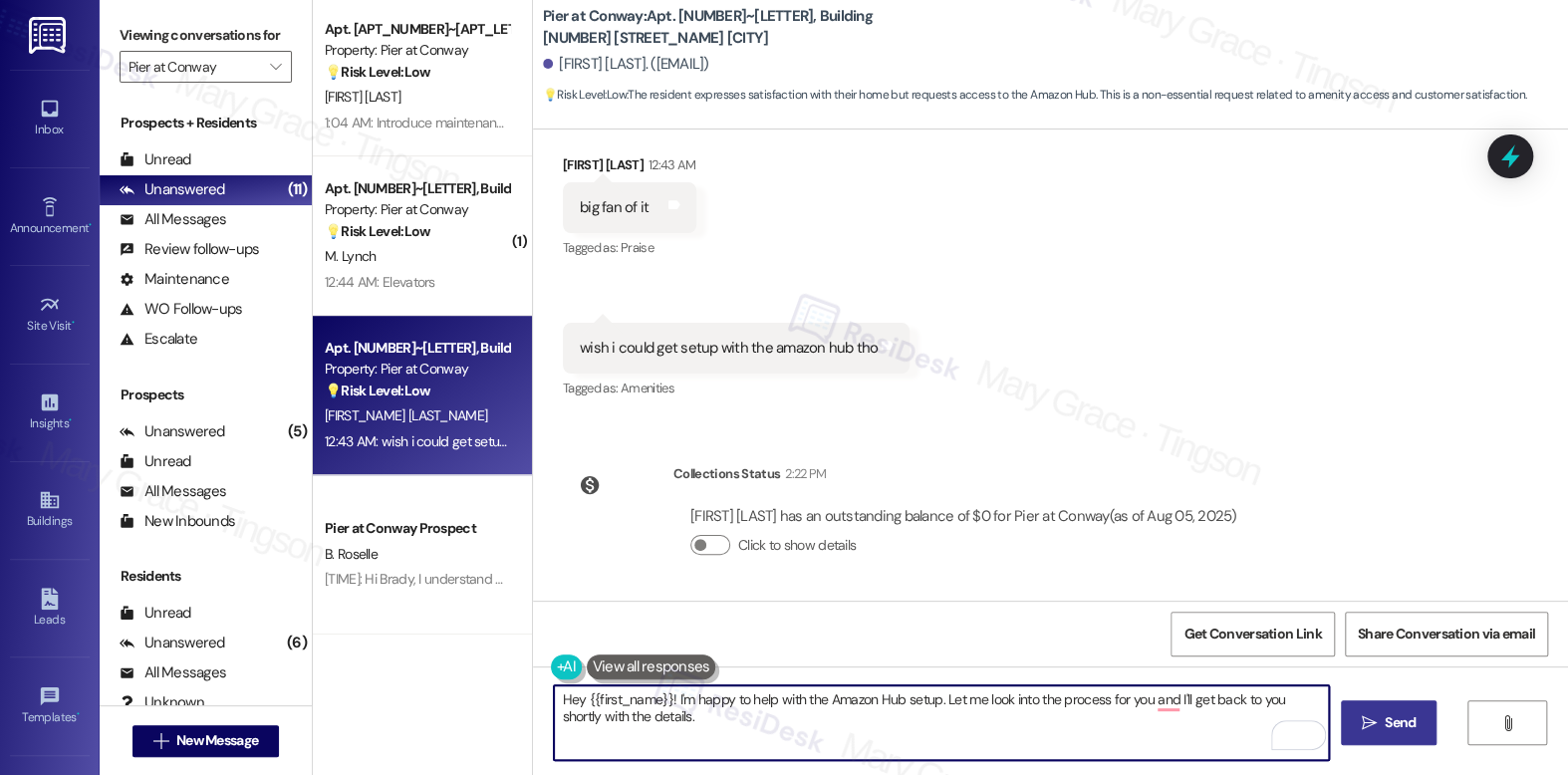 click on "Hey {{first_name}}! I'm happy to help with the Amazon Hub setup. Let me look into the process for you and I'll get back to you shortly with the details." at bounding box center [940, 722] 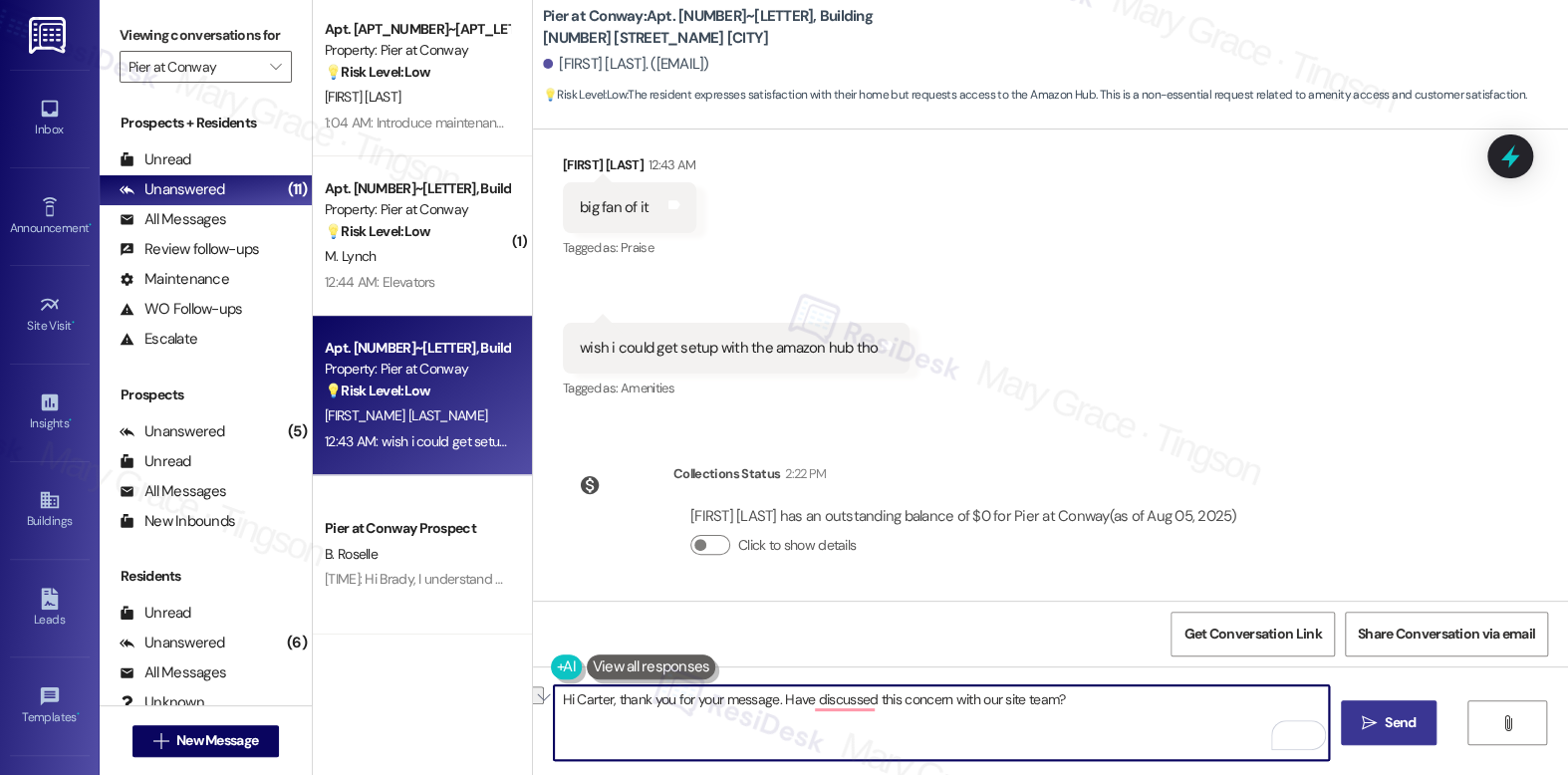 click on "Hi Carter, thank you for your message. Have discussed this concern with our site team?" at bounding box center [940, 722] 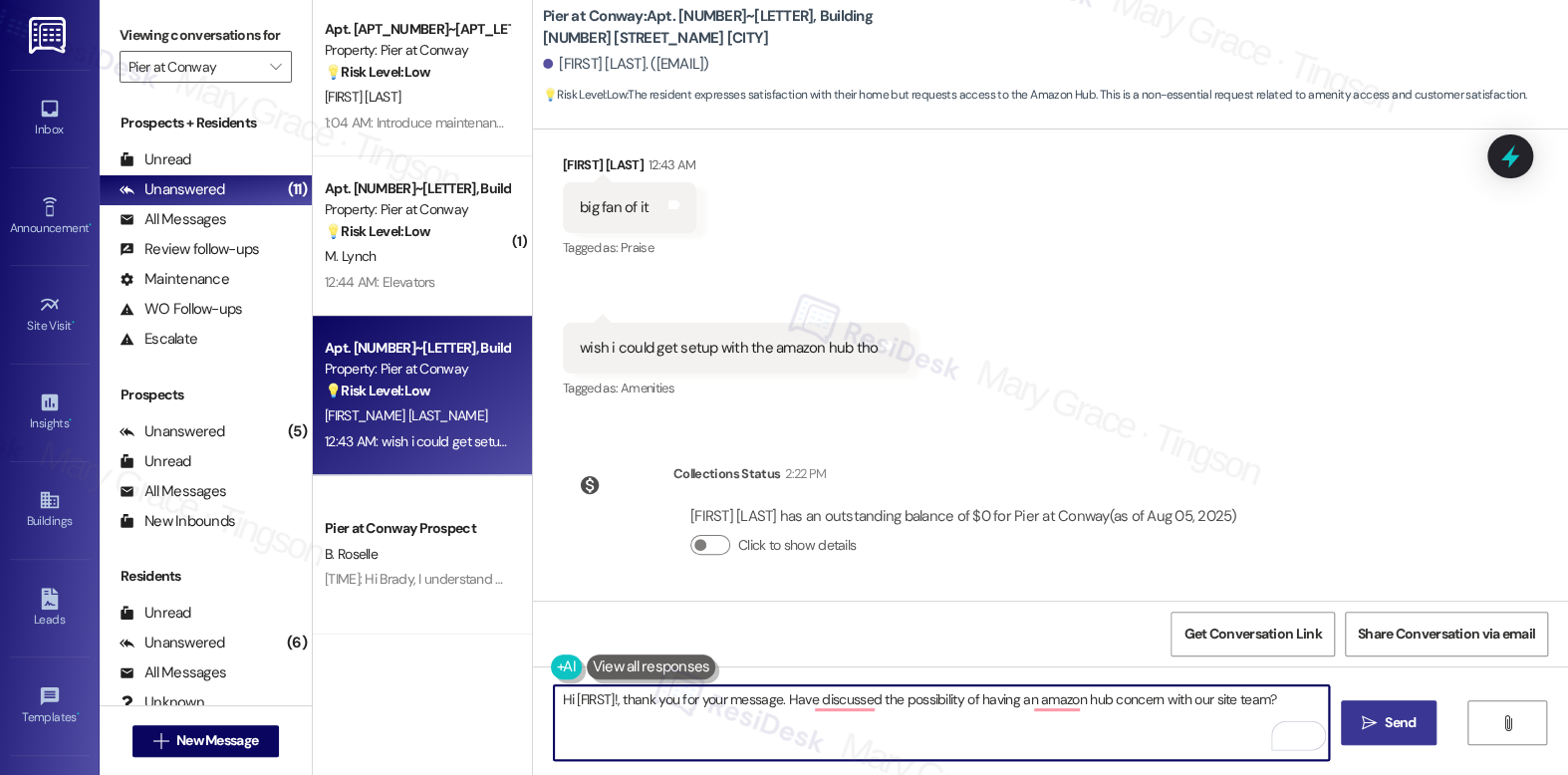 click on "Hi Carter, thank you for your message. Have discussed the possibility of having an amazon hub concern with our site team?" at bounding box center (940, 722) 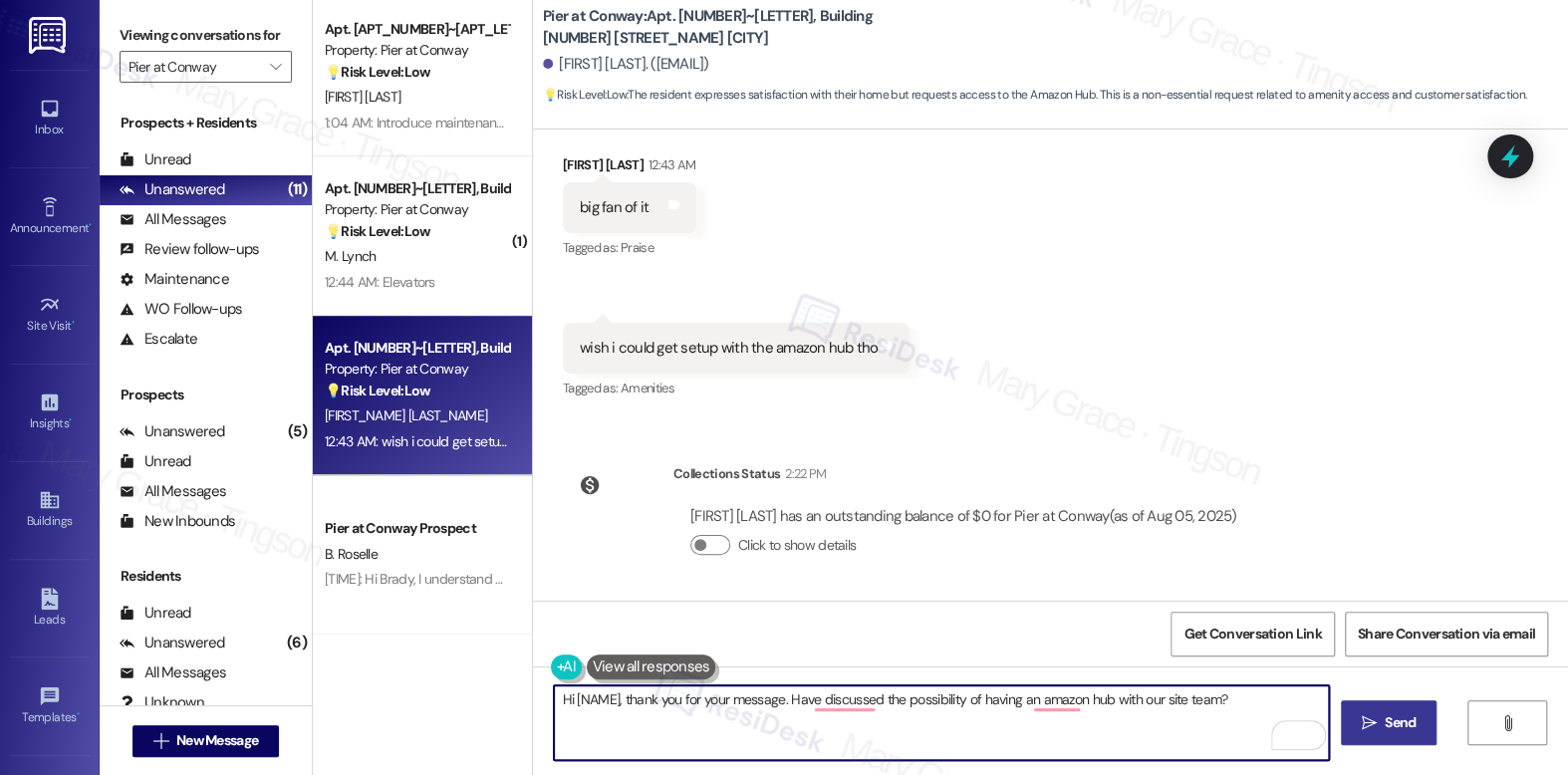 click on "Hi Carter, thank you for your message. Have discussed the possibility of having an amazon hub with our site team?" at bounding box center [940, 722] 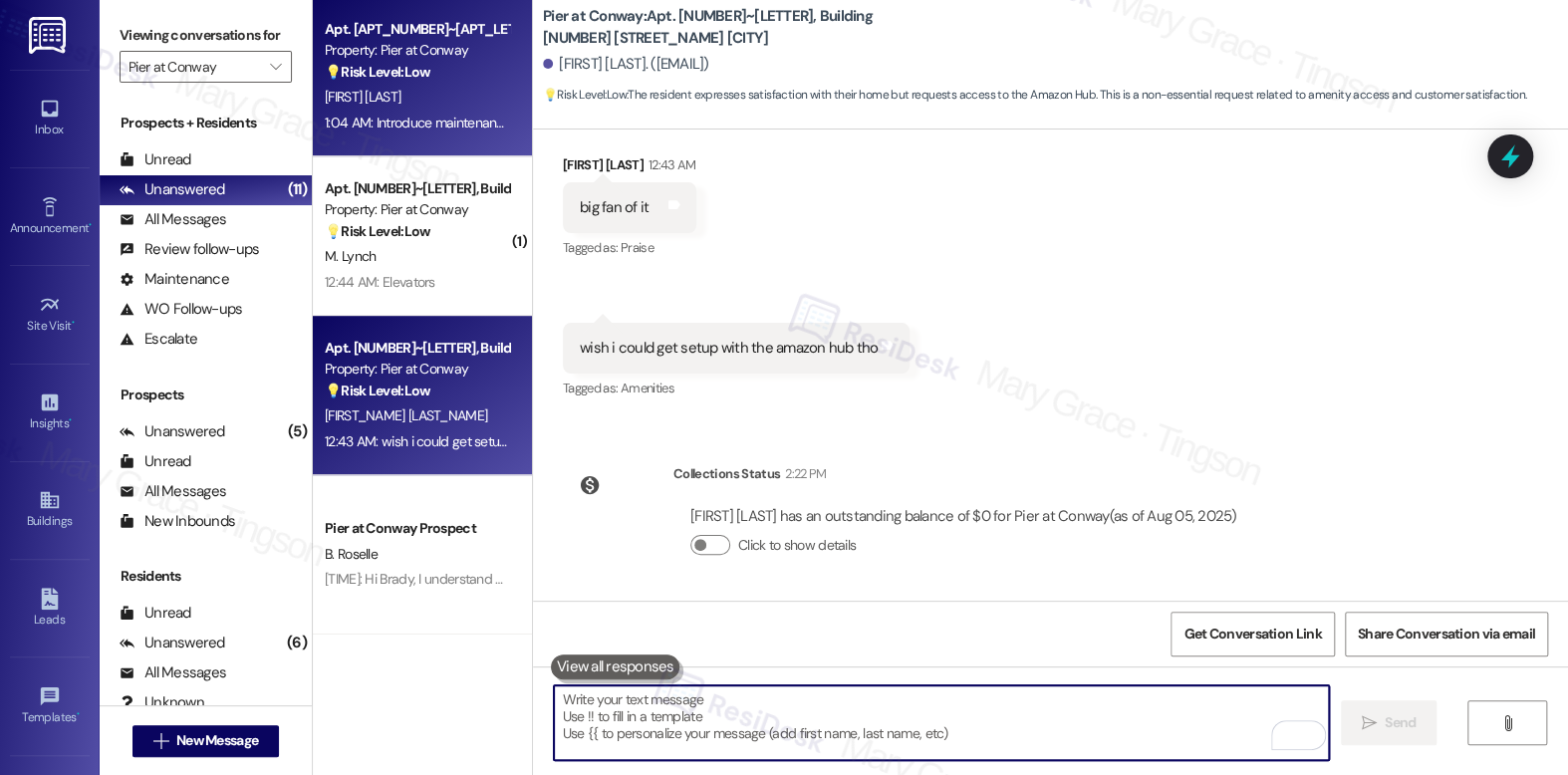 type 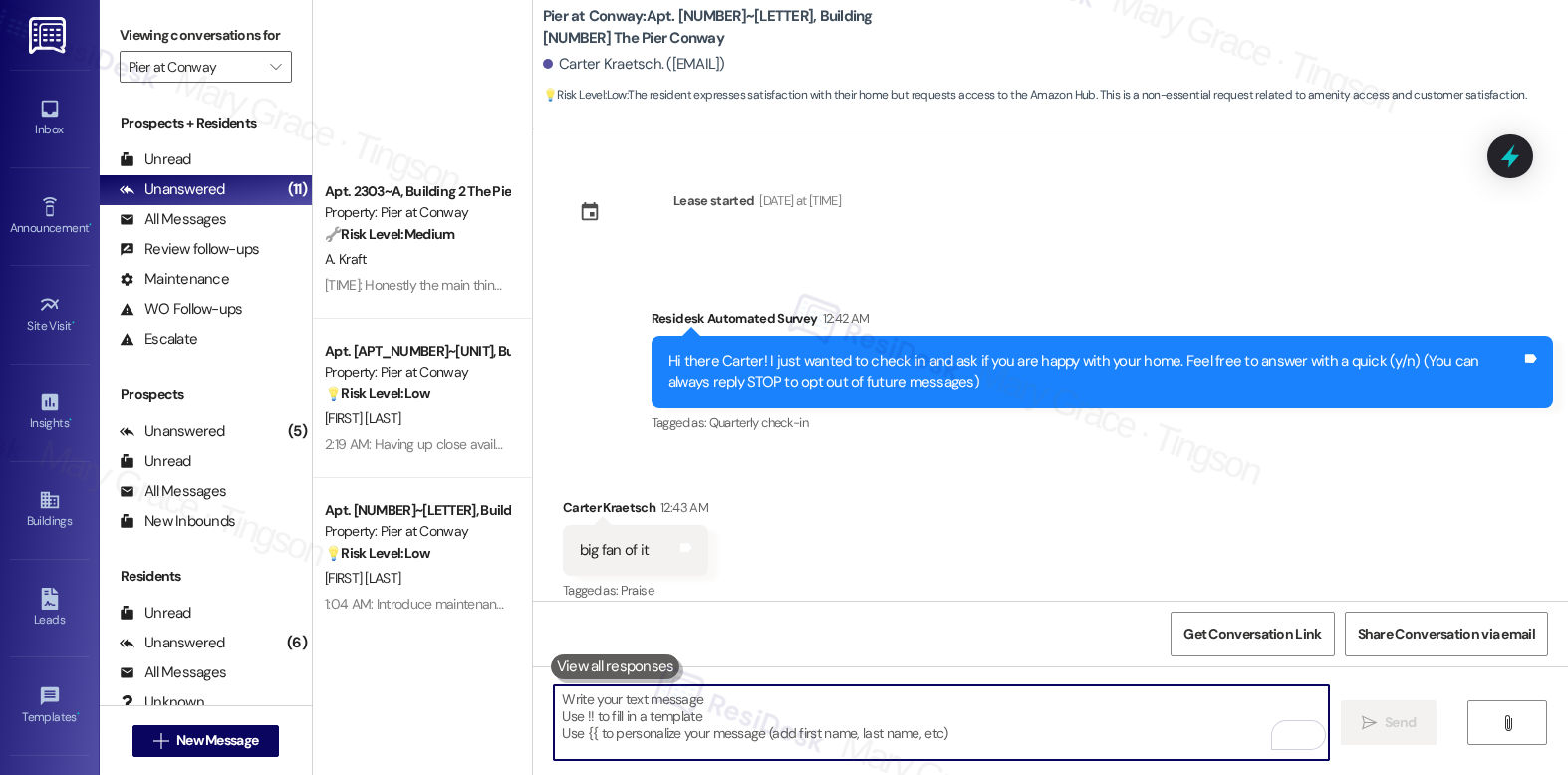 scroll, scrollTop: 0, scrollLeft: 0, axis: both 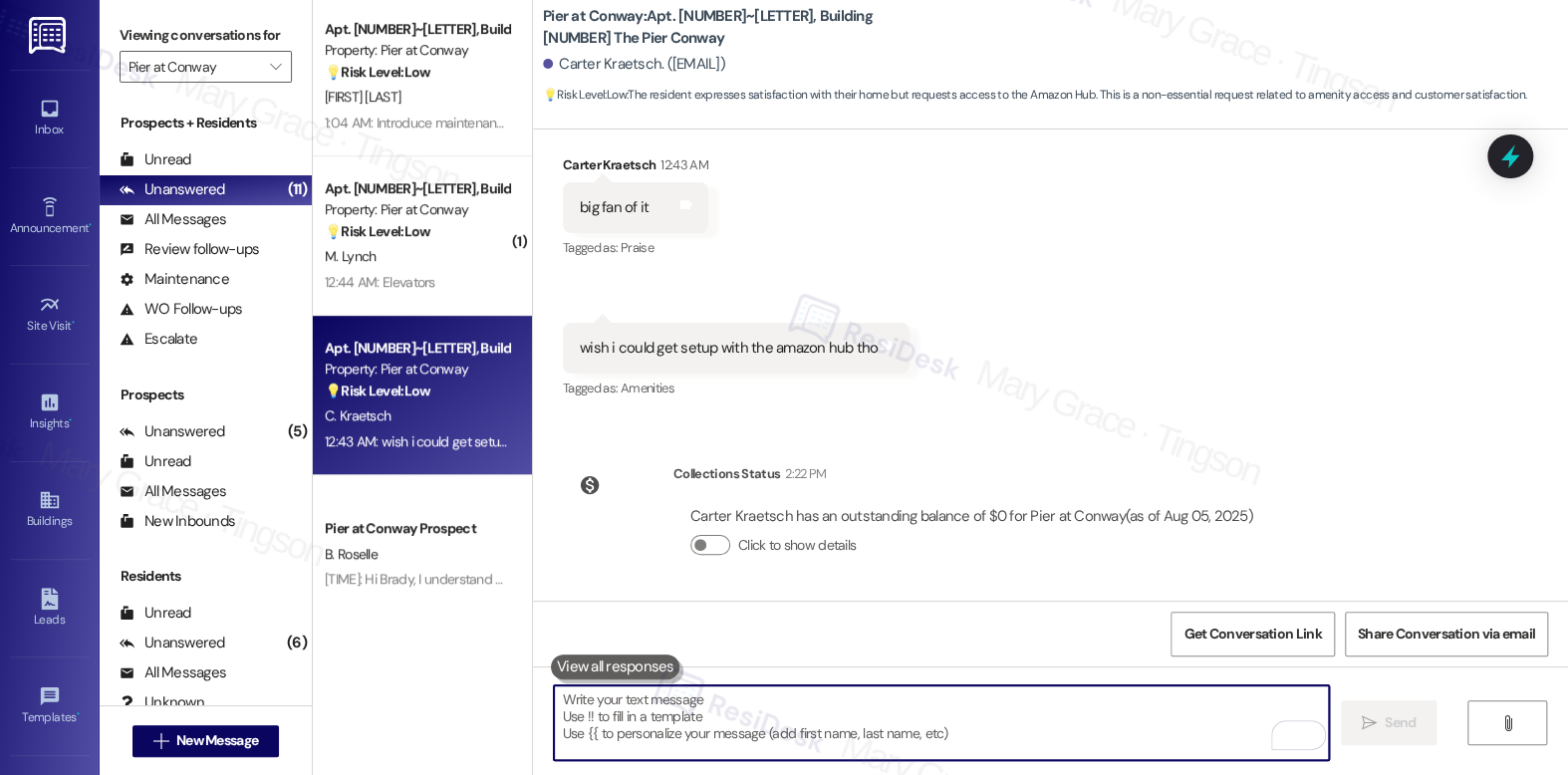click at bounding box center [940, 722] 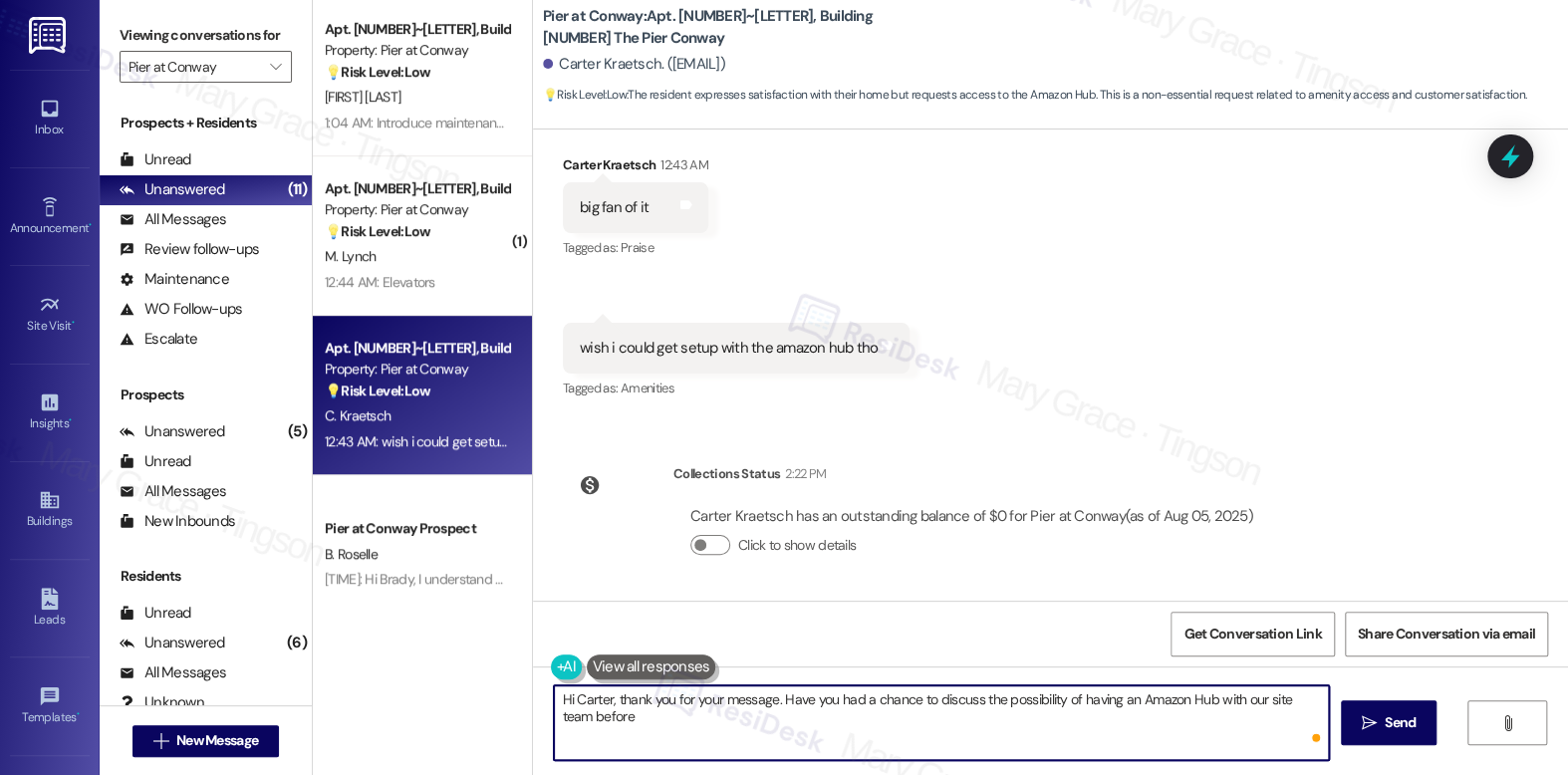 type on "Hi Carter, thank you for your message. Have you had a chance to discuss the possibility of having an Amazon Hub with our site team before?" 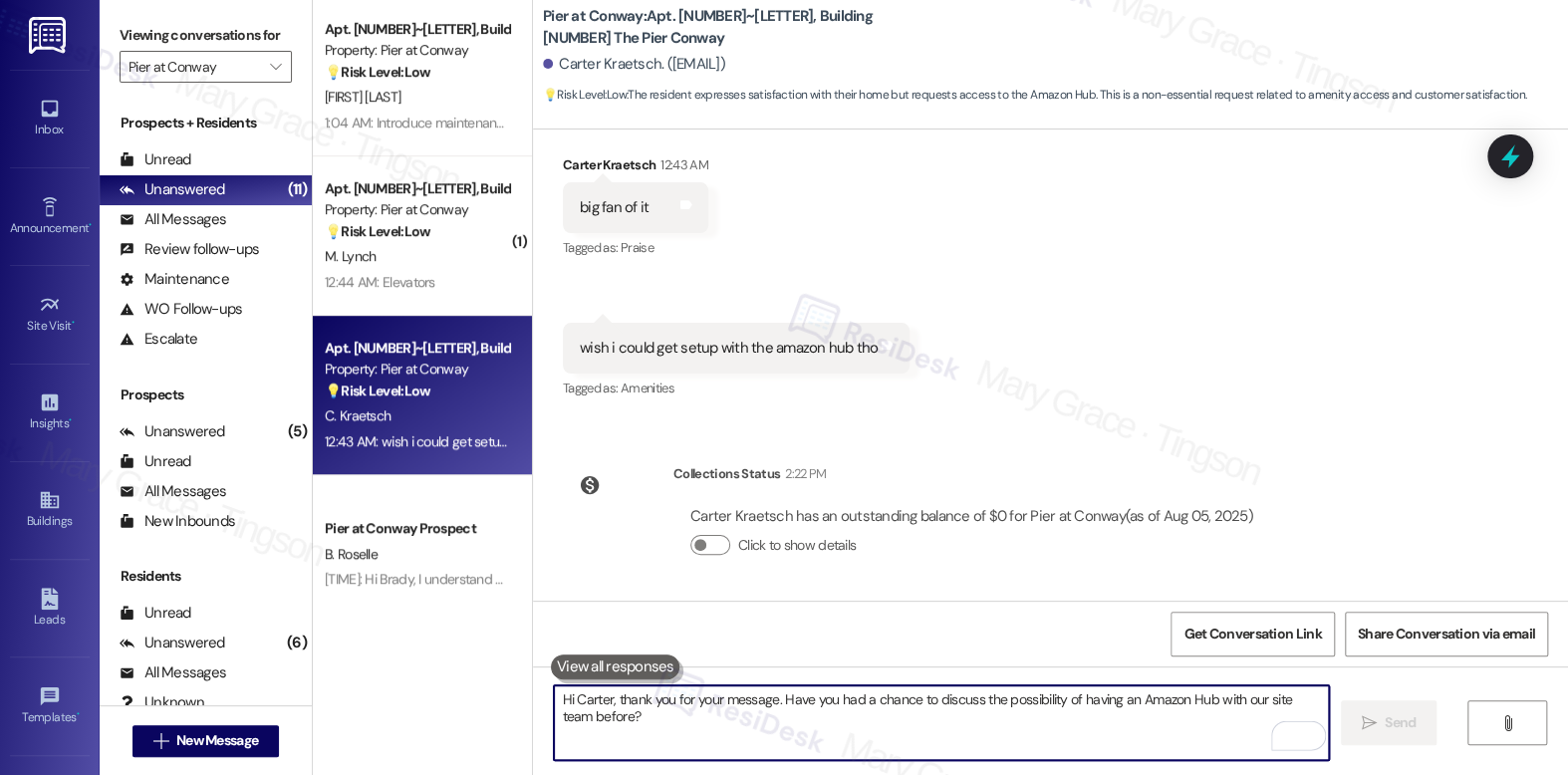 scroll, scrollTop: 503, scrollLeft: 0, axis: vertical 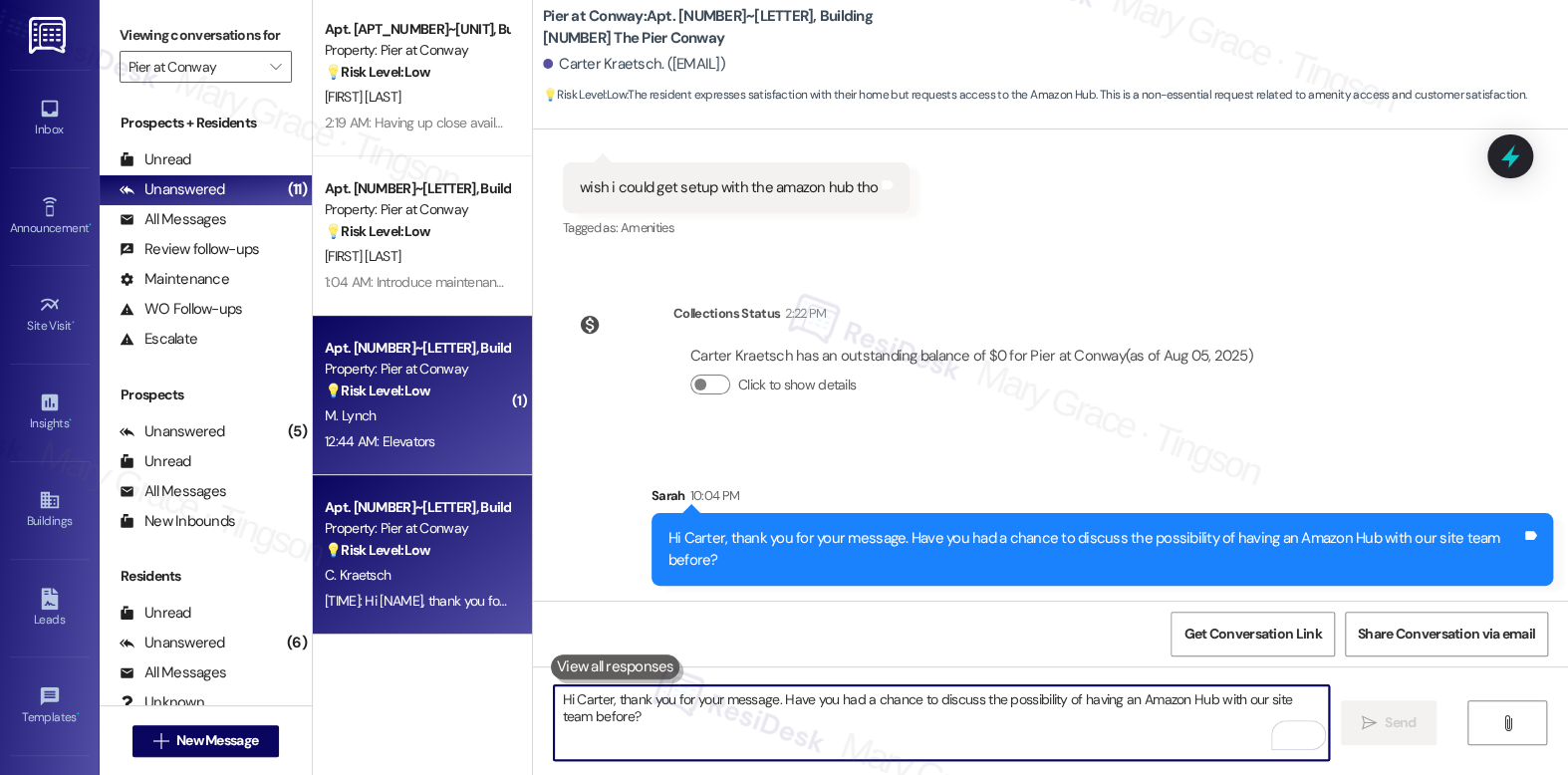 click on "12:44 AM: Elevators  12:44 AM: Elevators" at bounding box center (416, 441) 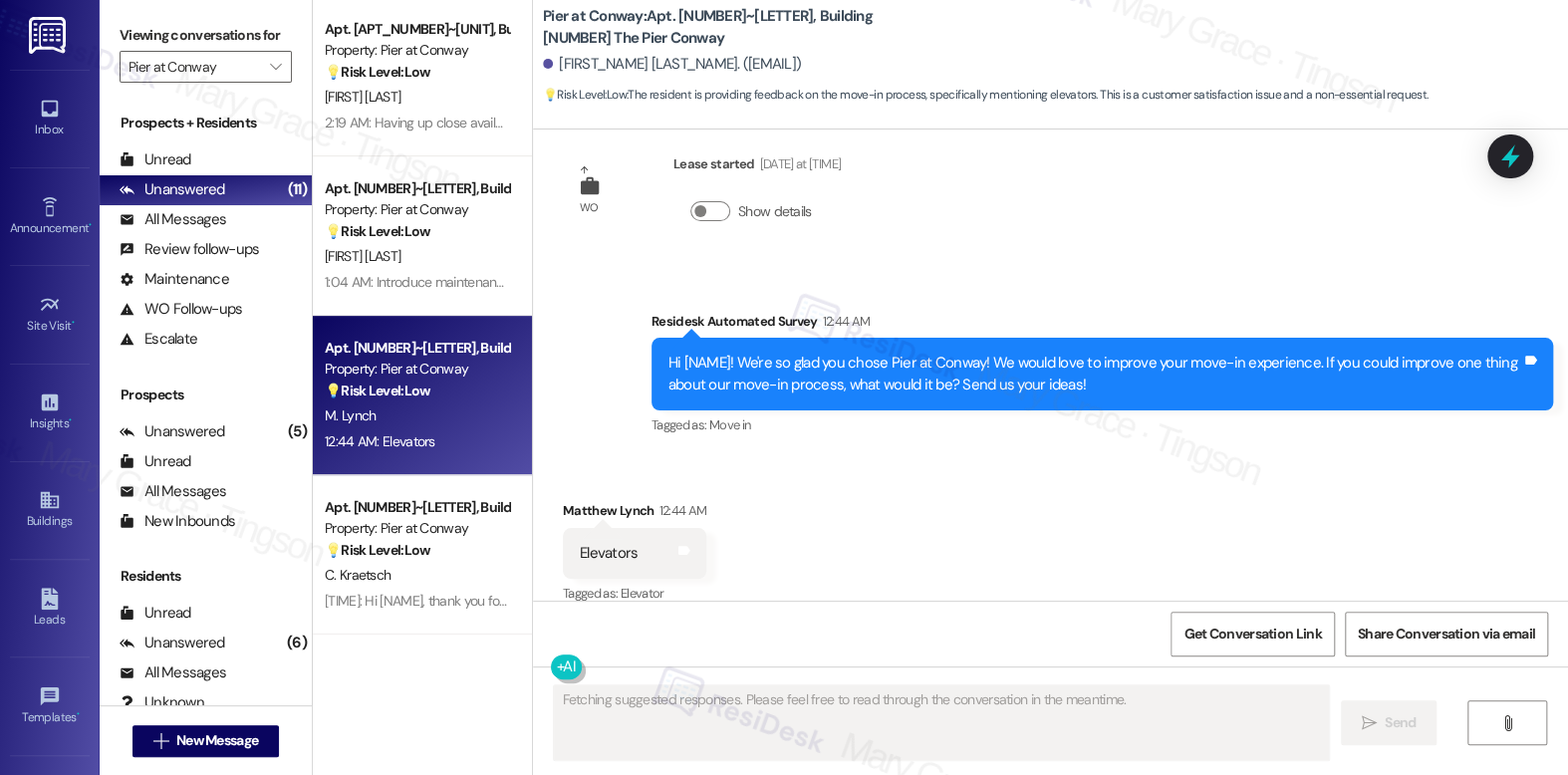 scroll, scrollTop: 1679, scrollLeft: 0, axis: vertical 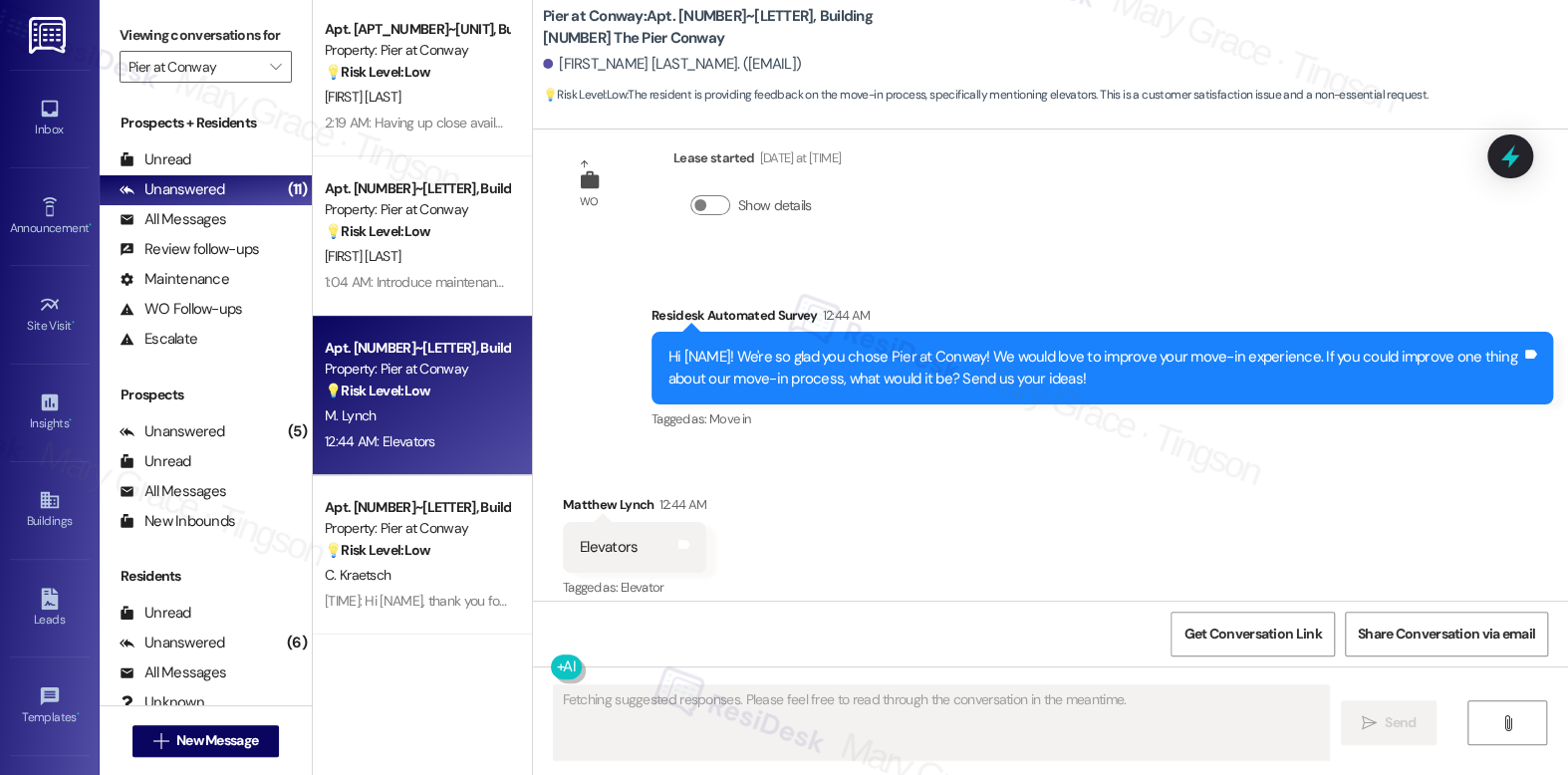click on "Hi Matthew! We're so glad you chose Pier at Conway! We would love to improve your move-in experience. If you could improve one thing about our move-in process, what would it be? Send us your ideas!" at bounding box center (1095, 368) 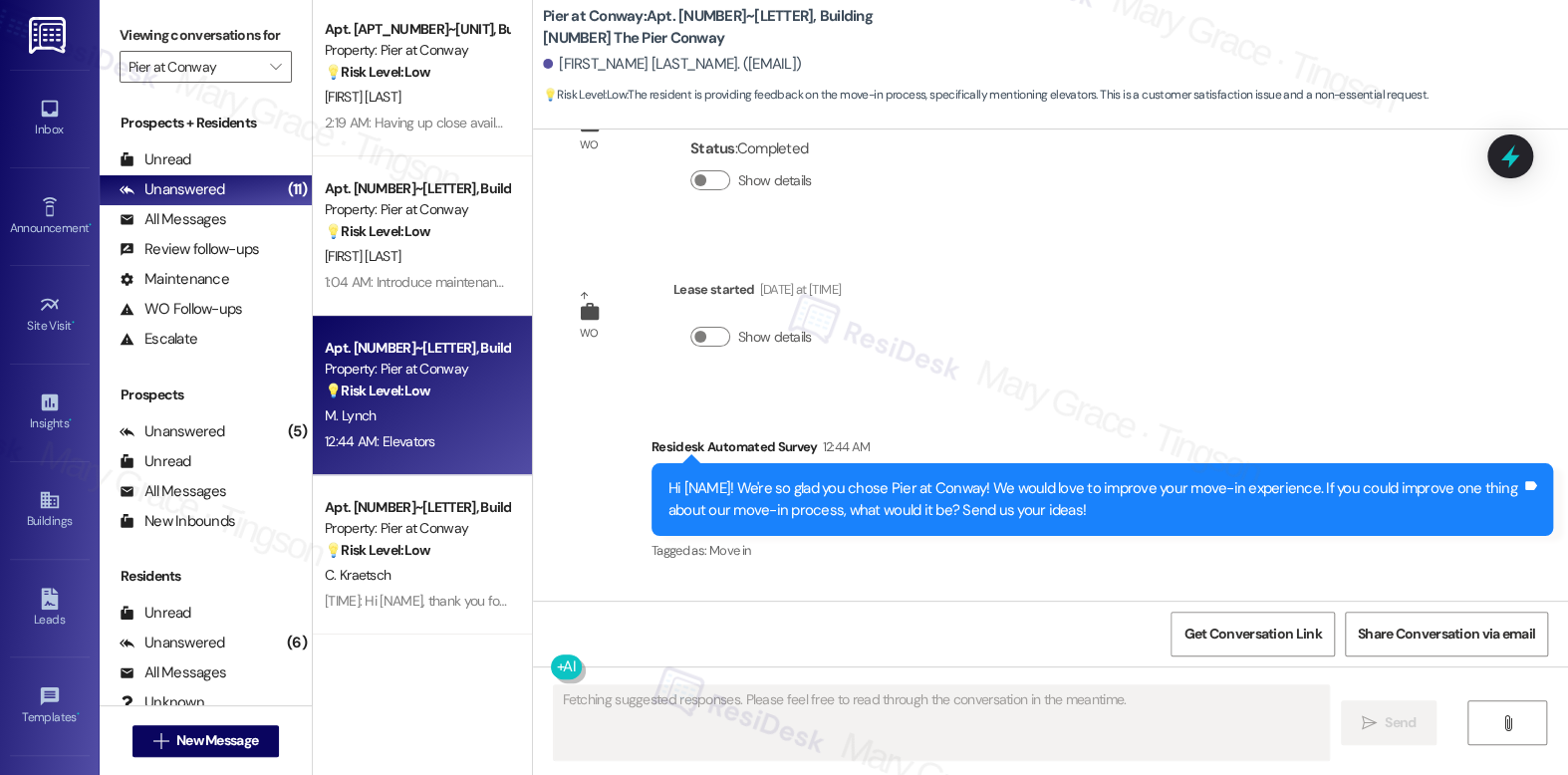 scroll, scrollTop: 1857, scrollLeft: 0, axis: vertical 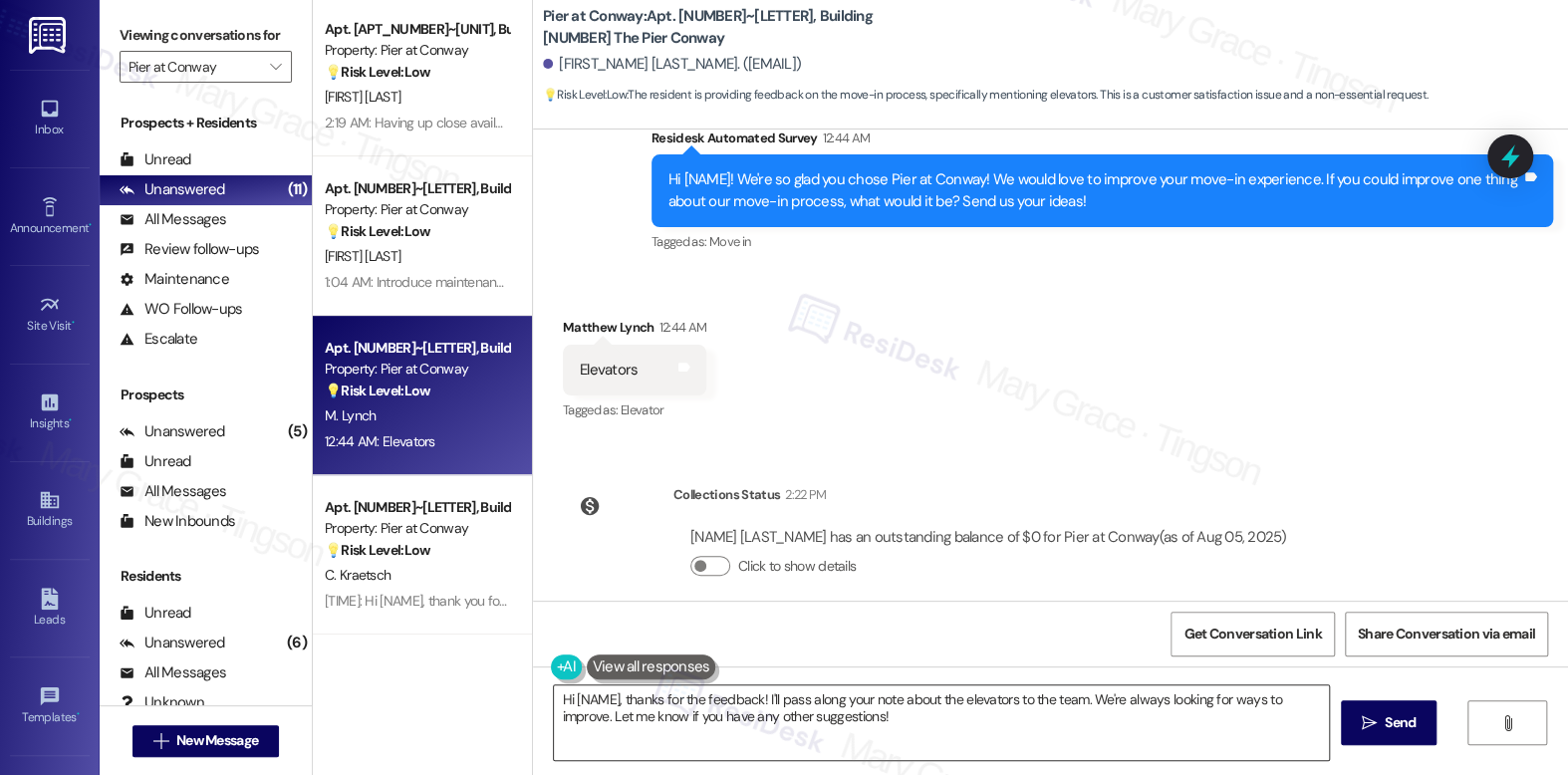 click on "Hi {{first_name}}, thanks for the feedback! I'll pass along your note about the elevators to the team. We're always looking for ways to improve. Let me know if you have any other suggestions!" at bounding box center (940, 722) 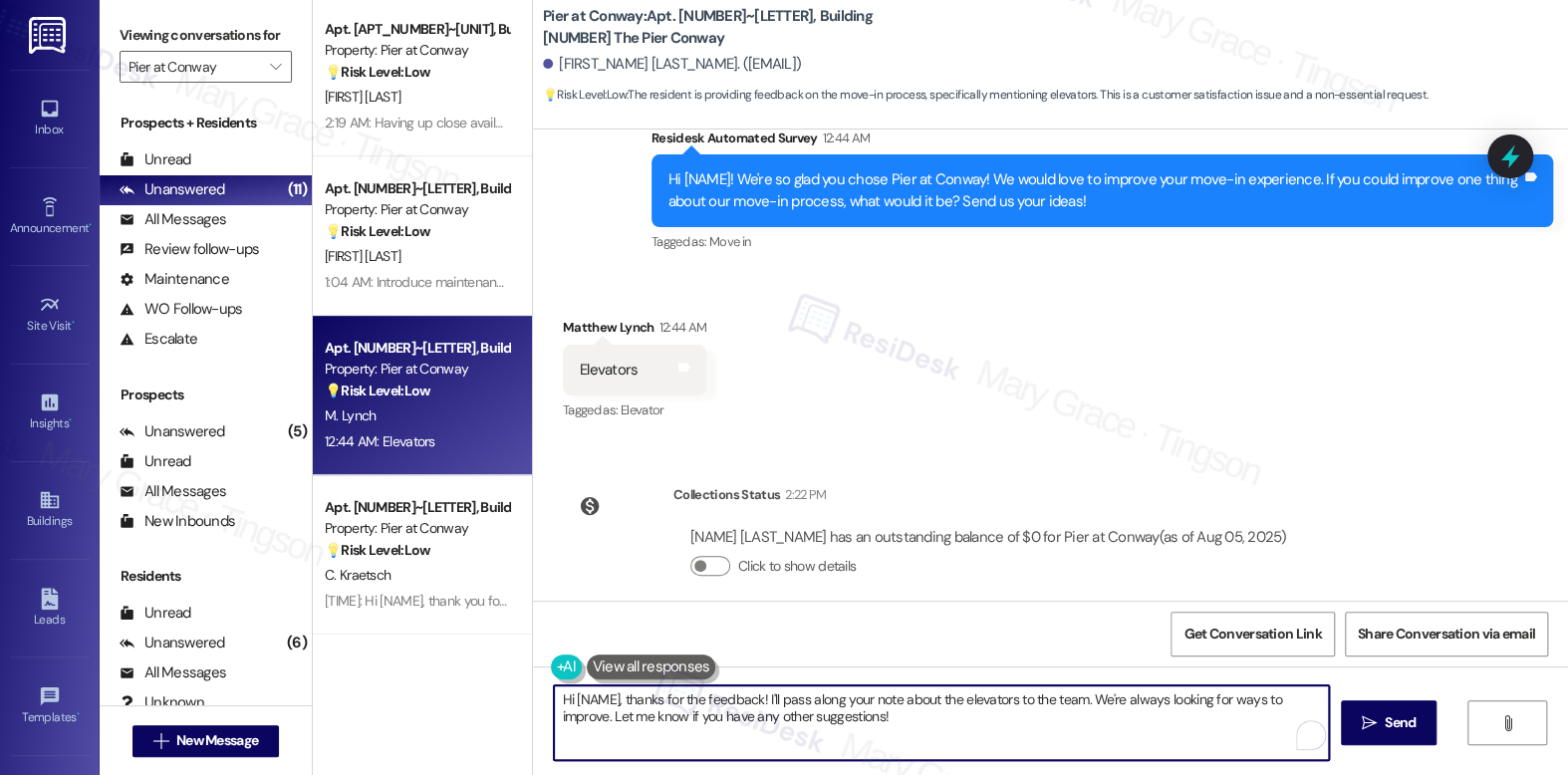 click on "Hi {{first_name}}, thanks for the feedback! I'll pass along your note about the elevators to the team. We're always looking for ways to improve. Let me know if you have any other suggestions!" at bounding box center (940, 722) 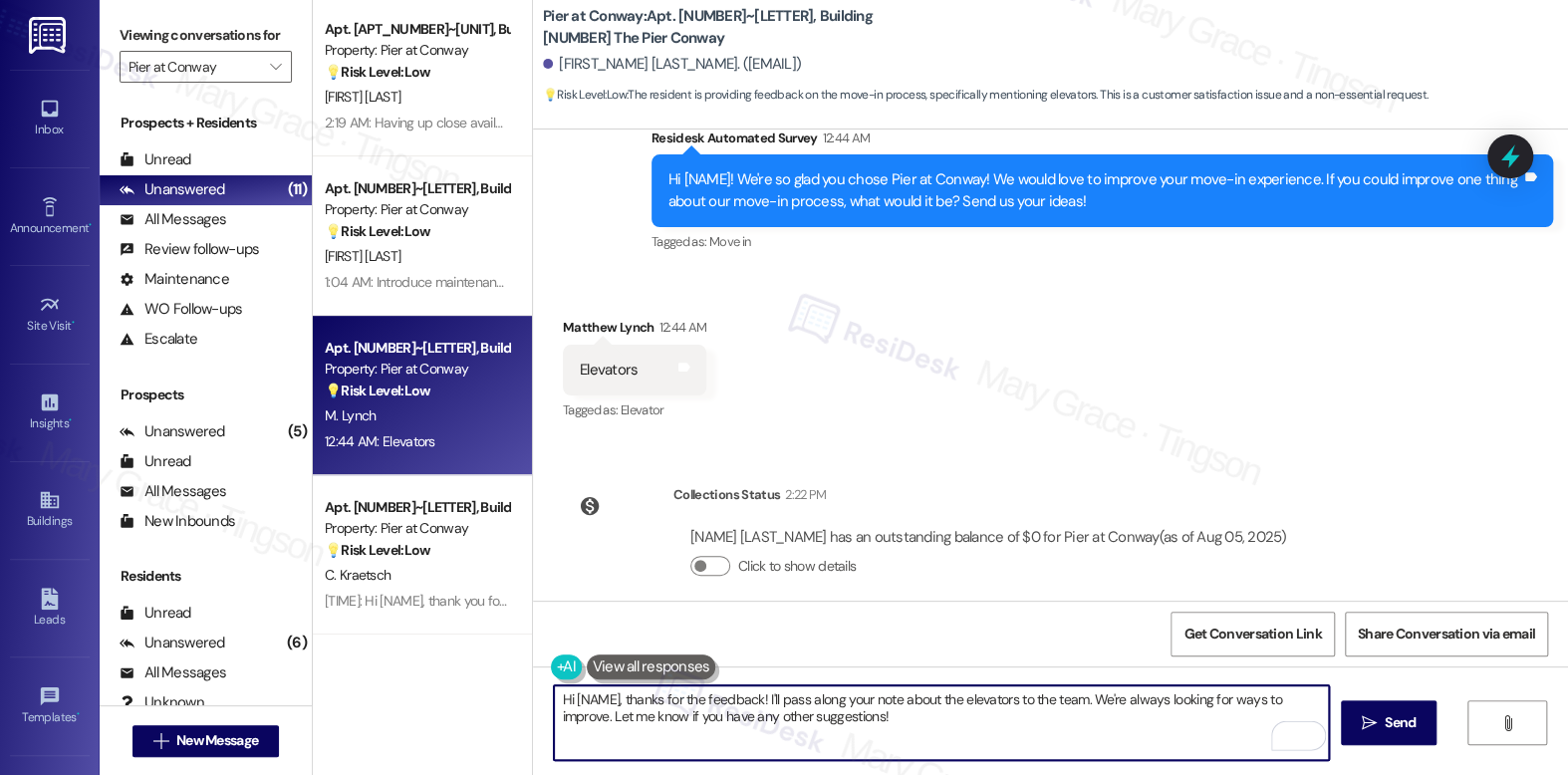 click on "Hi {{first_name}}, thanks for the feedback! I'll pass along your note about the elevators to the team. We're always looking for ways to improve. Let me know if you have any other suggestions!" at bounding box center [940, 722] 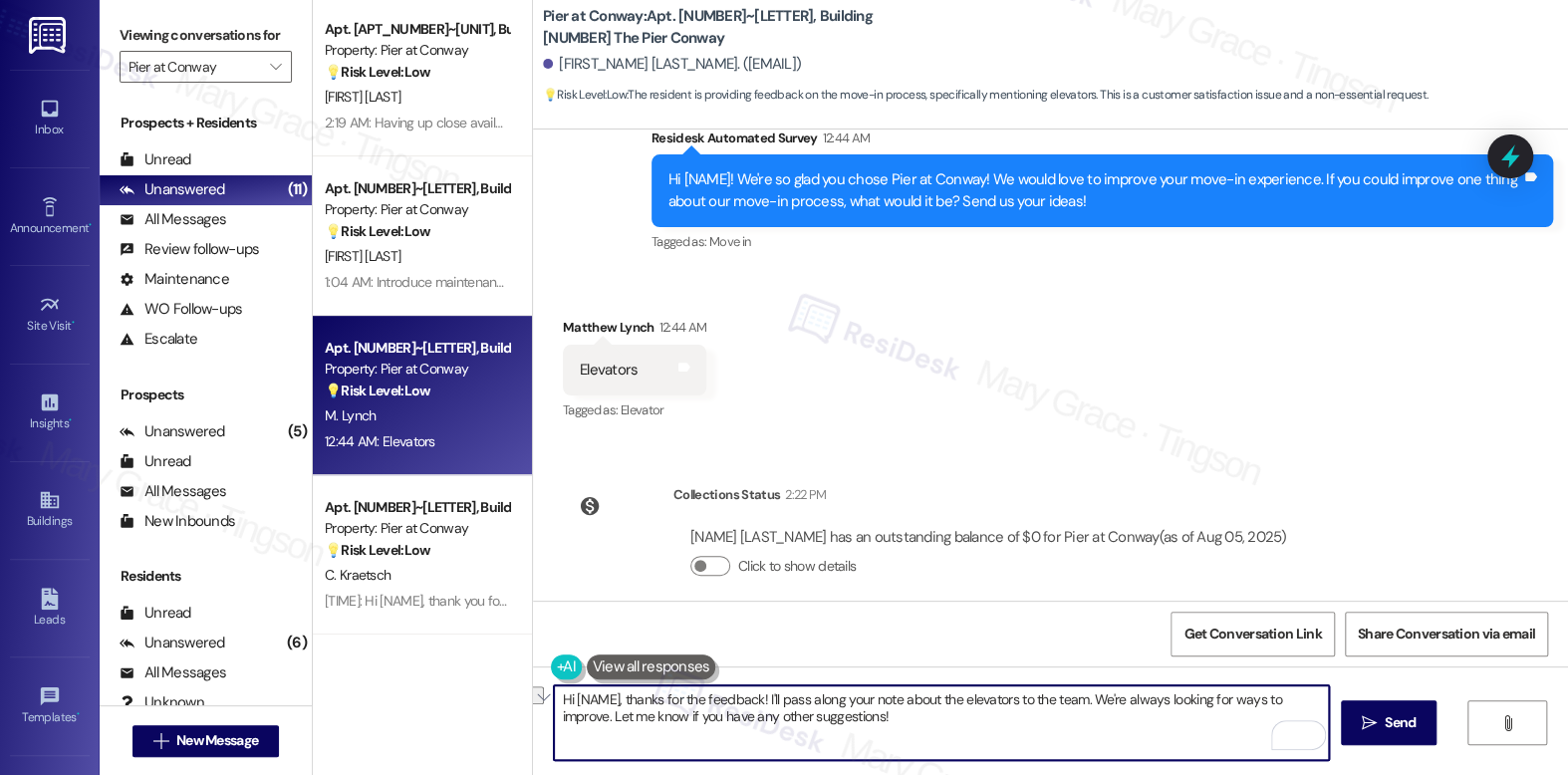 drag, startPoint x: 968, startPoint y: 734, endPoint x: 603, endPoint y: 713, distance: 365.6036 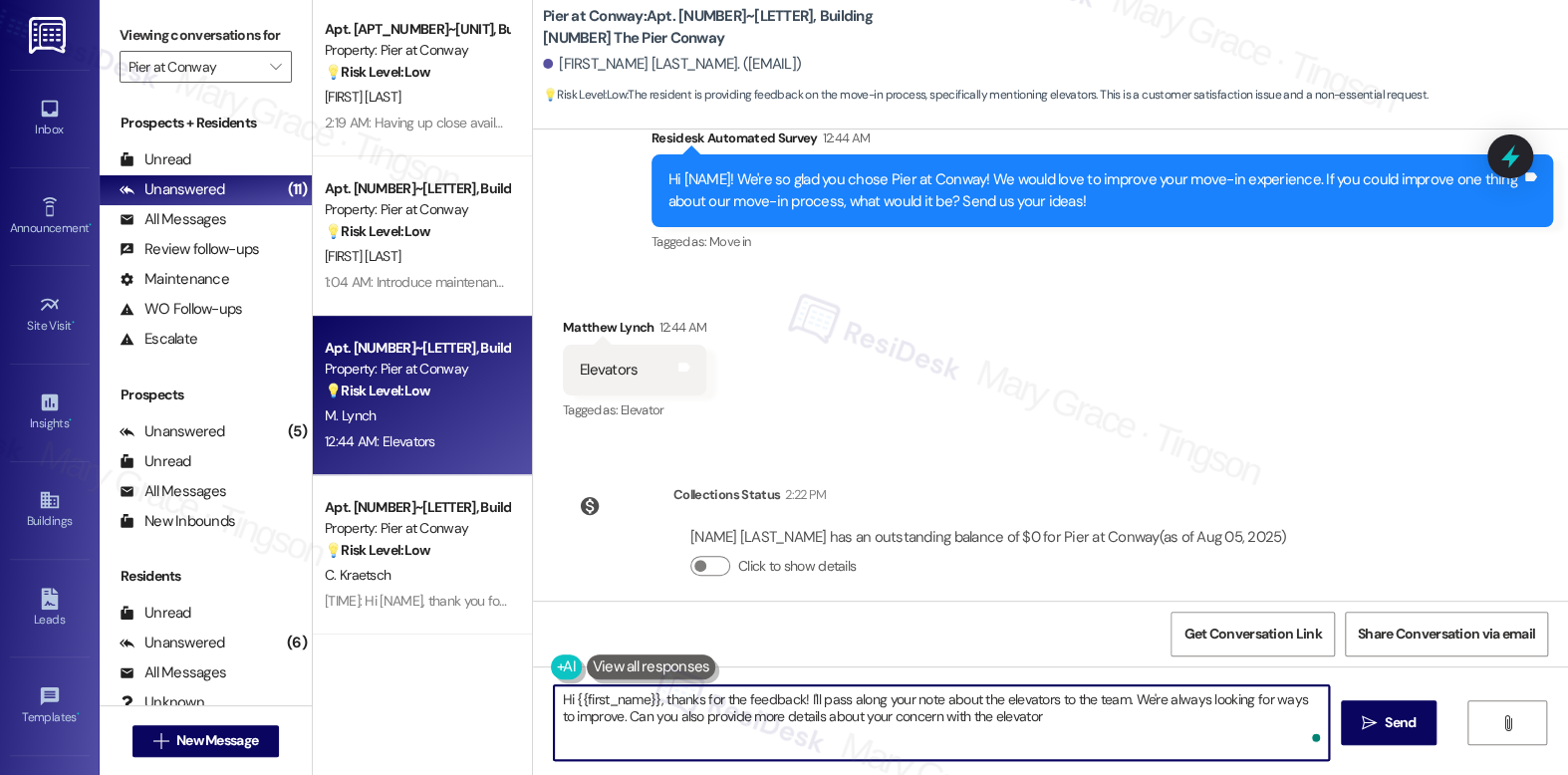 type on "Hi {{first_name}}, thanks for the feedback! I'll pass along your note about the elevators to the team. We're always looking for ways to improve. Can you also provide more details about your concern with the elevator?" 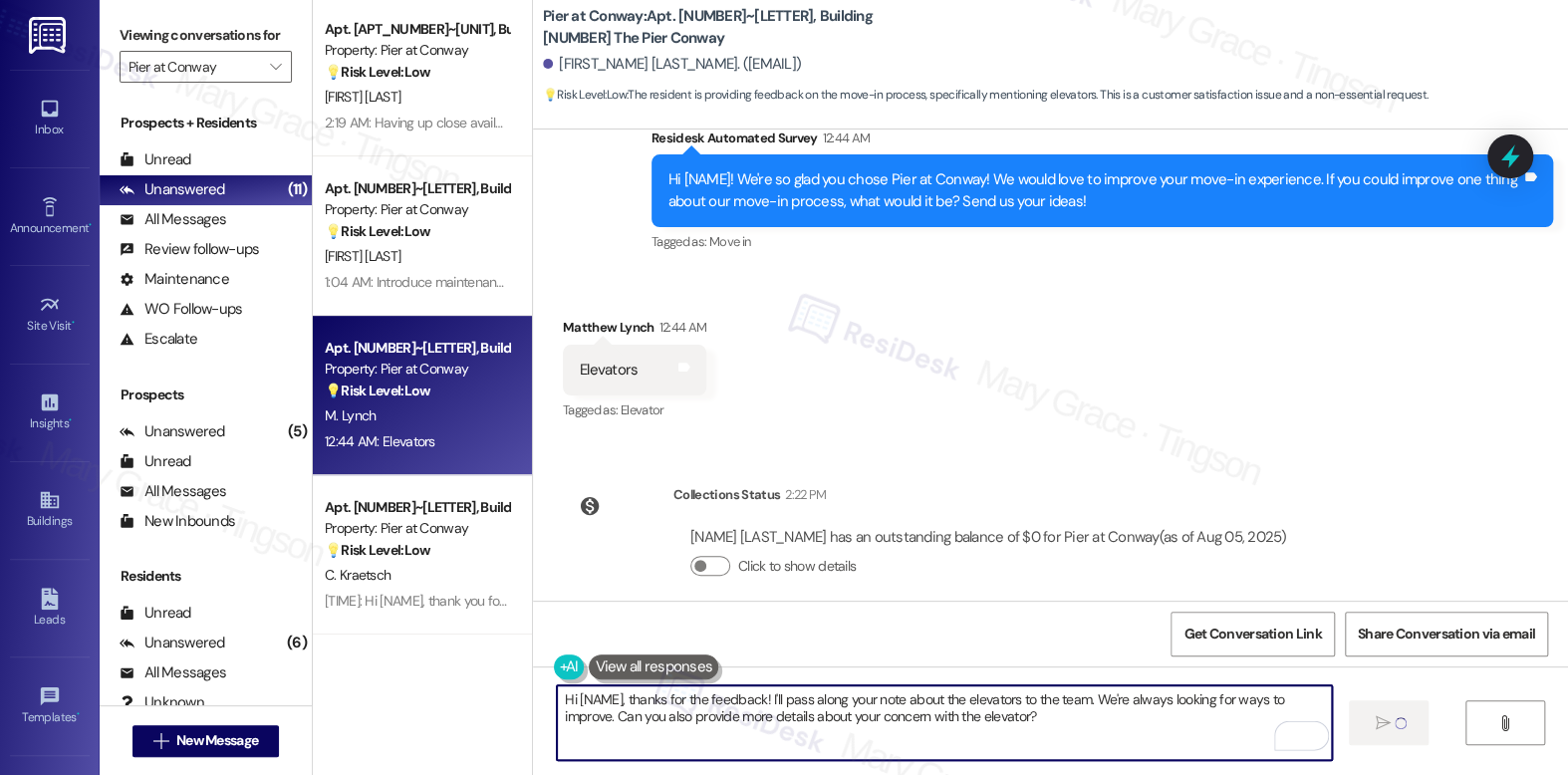 type 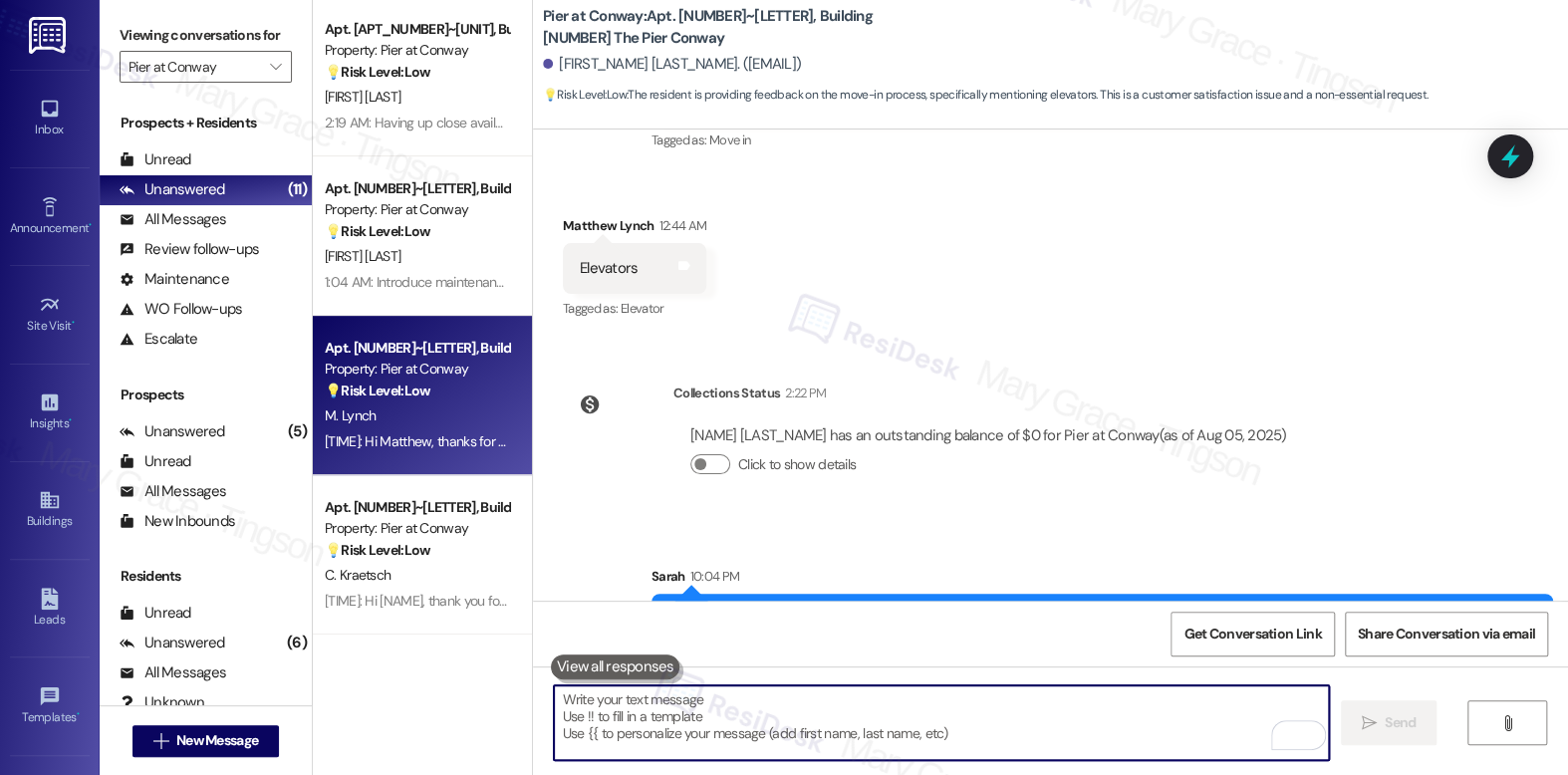 scroll, scrollTop: 2017, scrollLeft: 0, axis: vertical 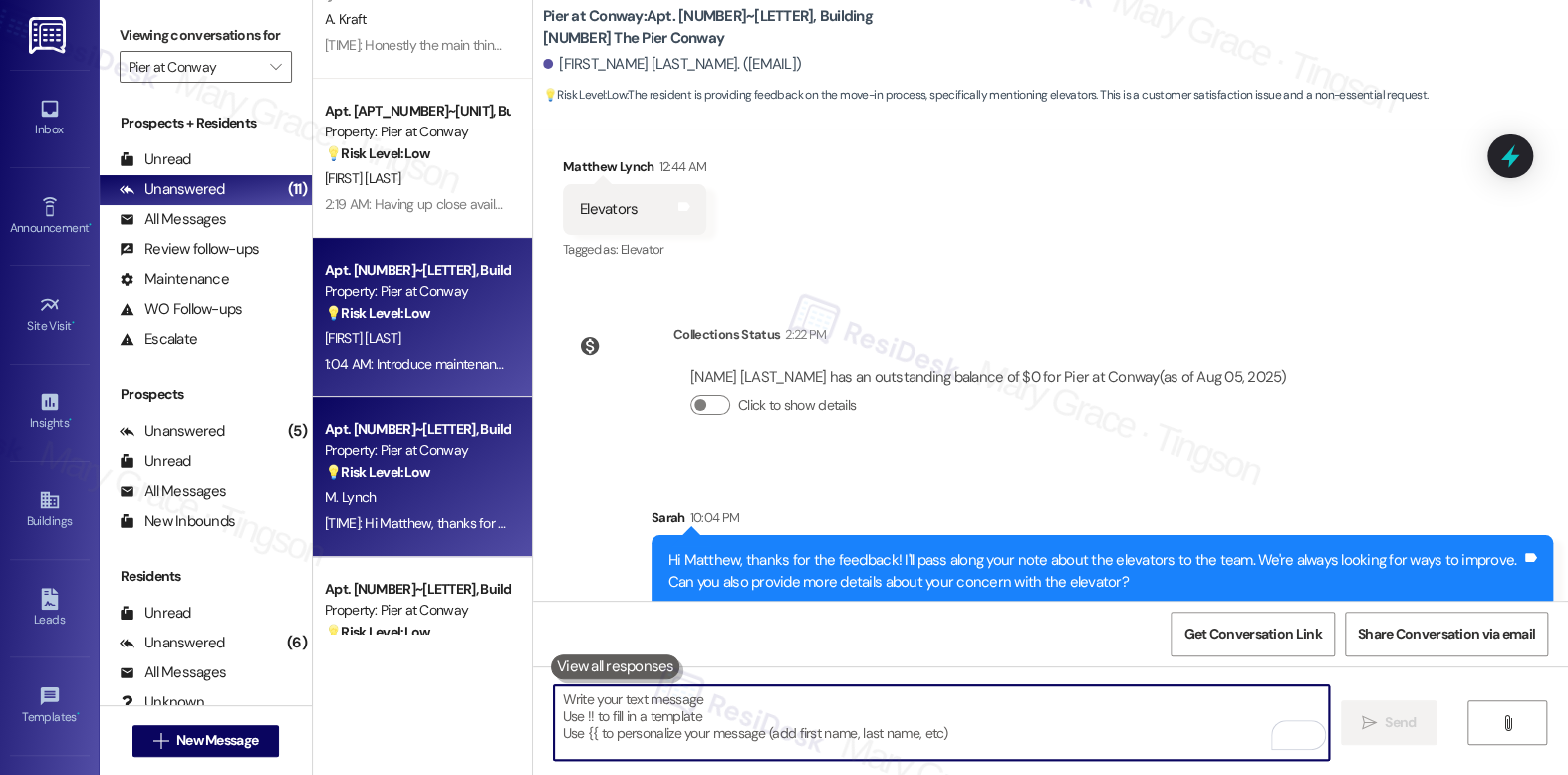click on "1:04 AM: Introduce maintenance workers and movers to residents so it doesn't feel like strangers are coming and going in my apt and random hours  1:04 AM: Introduce maintenance workers and movers to residents so it doesn't feel like strangers are coming and going in my apt and random hours" at bounding box center (749, 364) 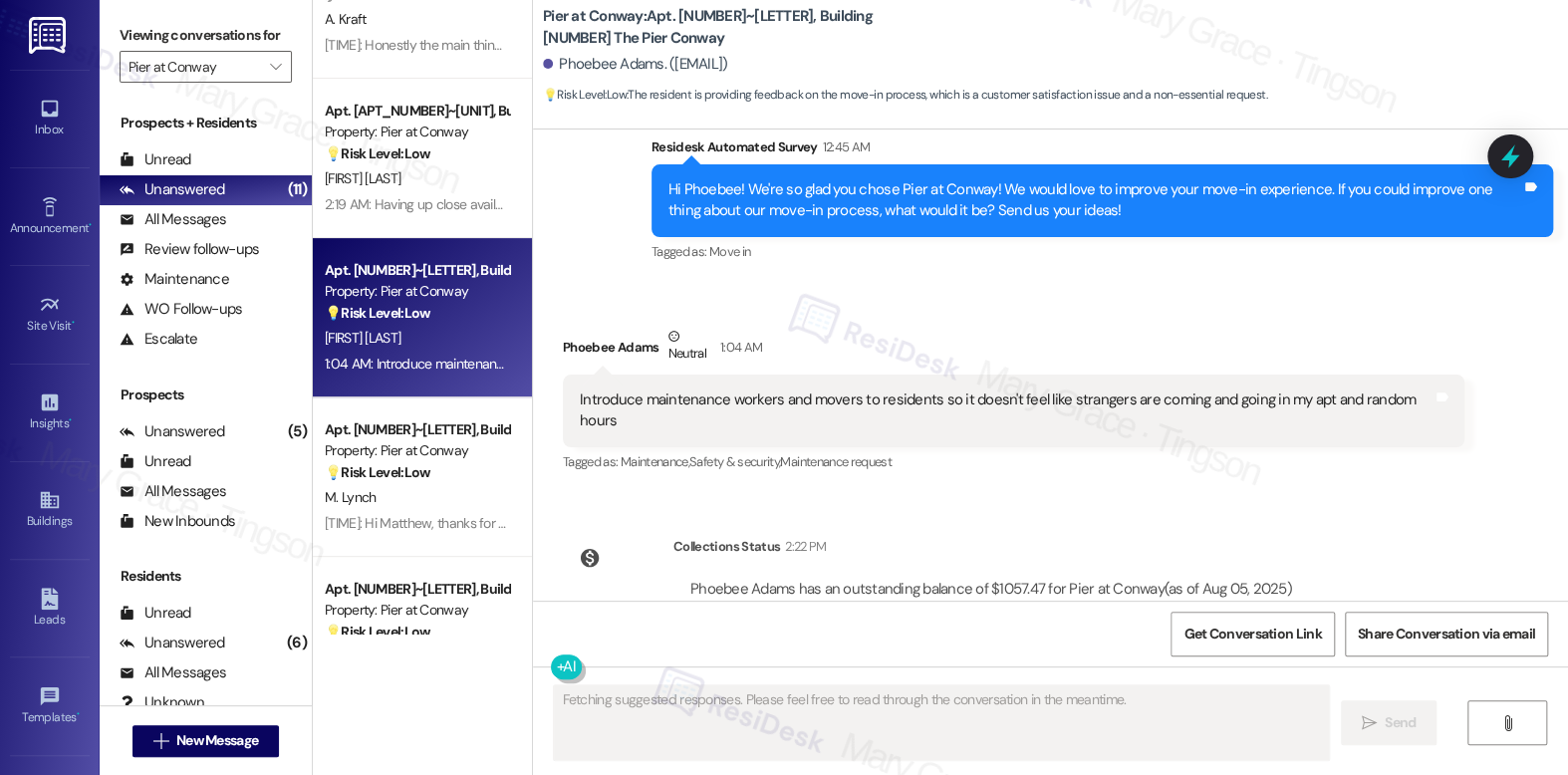 scroll, scrollTop: 3497, scrollLeft: 0, axis: vertical 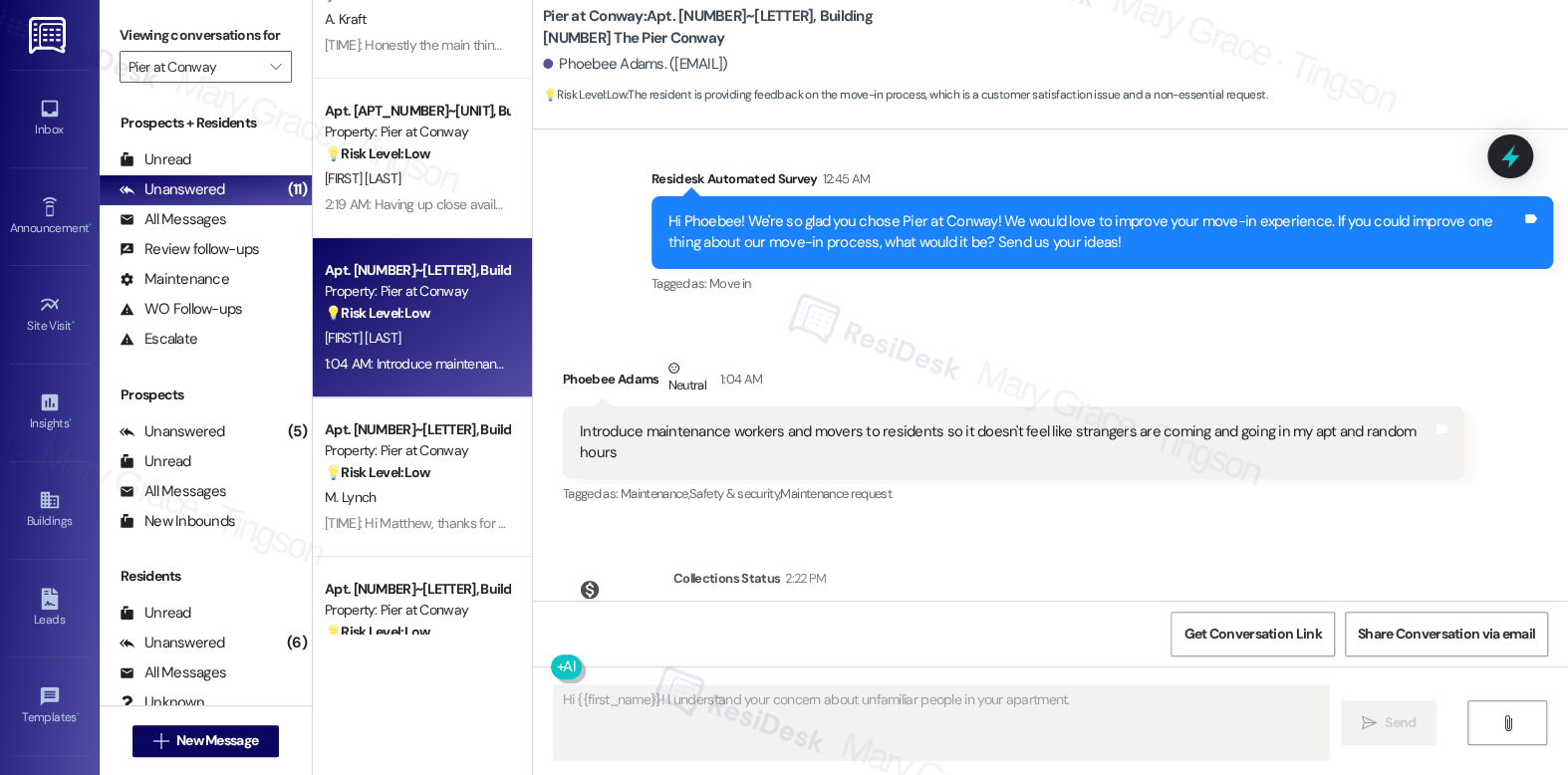 click on "Hi Phoebee! We're so glad you chose Pier at Conway! We would love to improve your move-in experience. If you could improve one thing about our move-in process, what would it be? Send us your ideas!" at bounding box center (1095, 232) 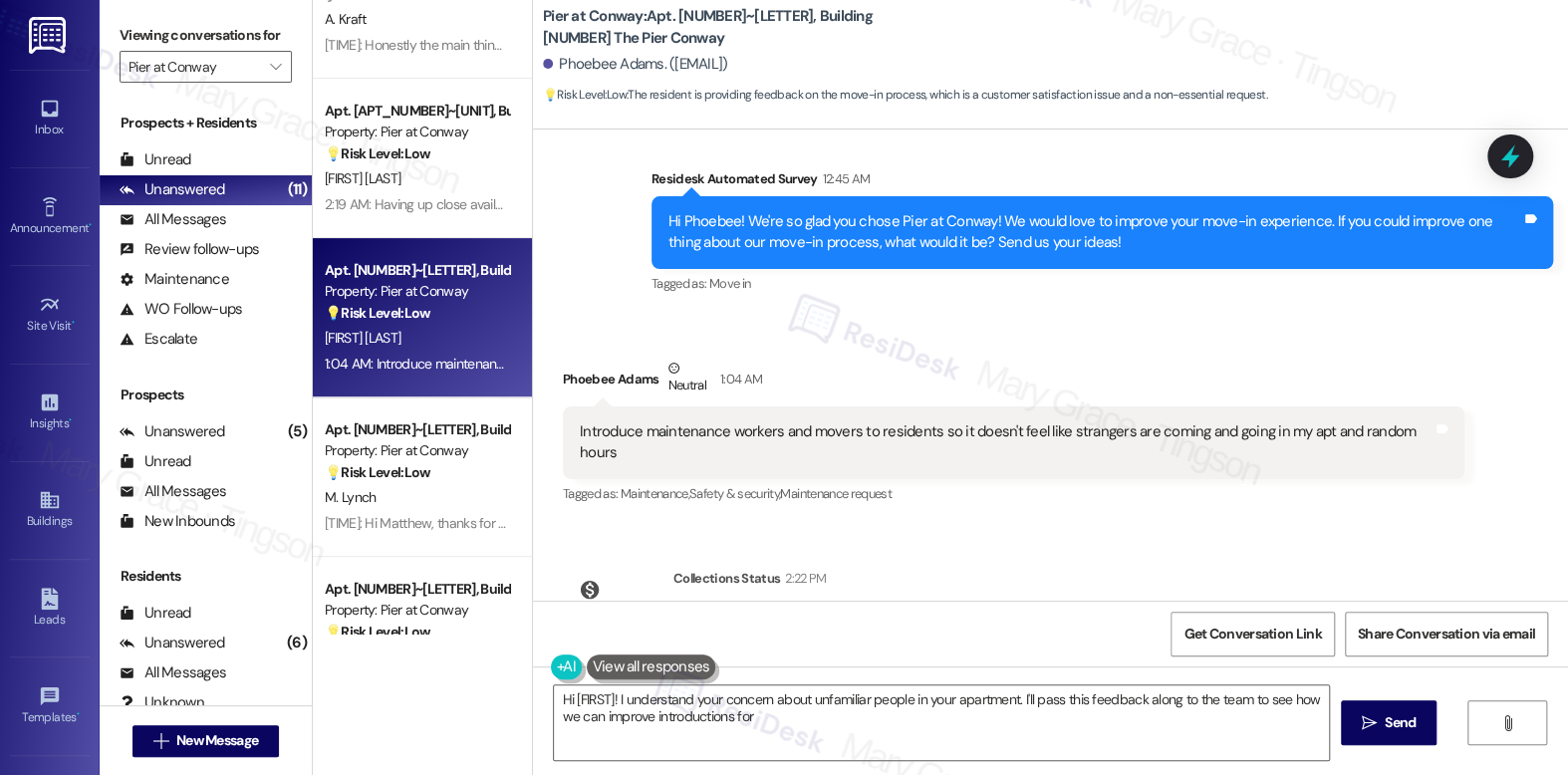 click on "Hi Phoebee! We're so glad you chose Pier at Conway! We would love to improve your move-in experience. If you could improve one thing about our move-in process, what would it be? Send us your ideas!" at bounding box center [1095, 232] 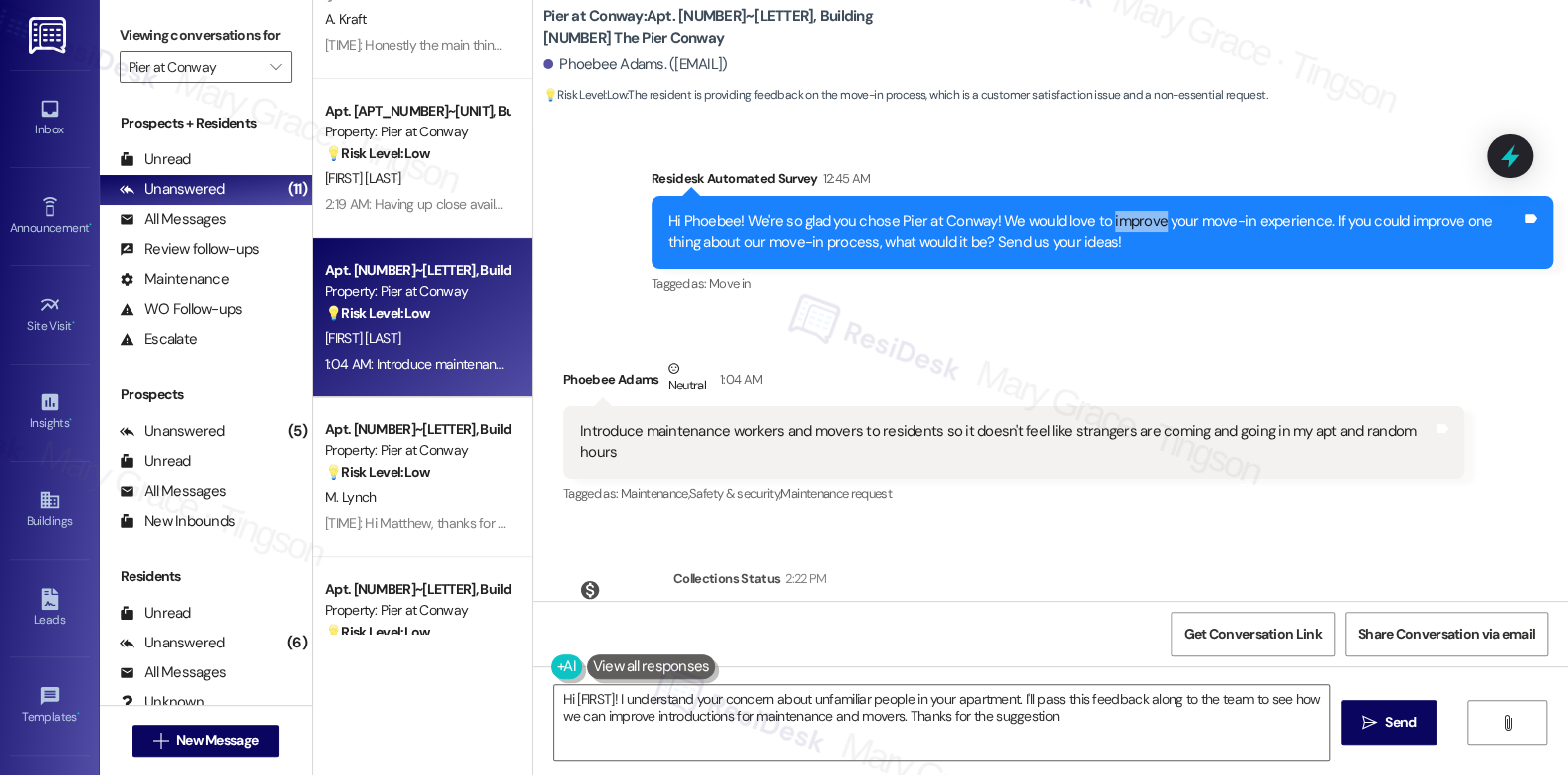 type on "Hi {{first_name}}! I understand your concern about unfamiliar people in your apartment. I'll pass this feedback along to the team to see how we can improve introductions for maintenance and movers. Thanks for the suggestion!" 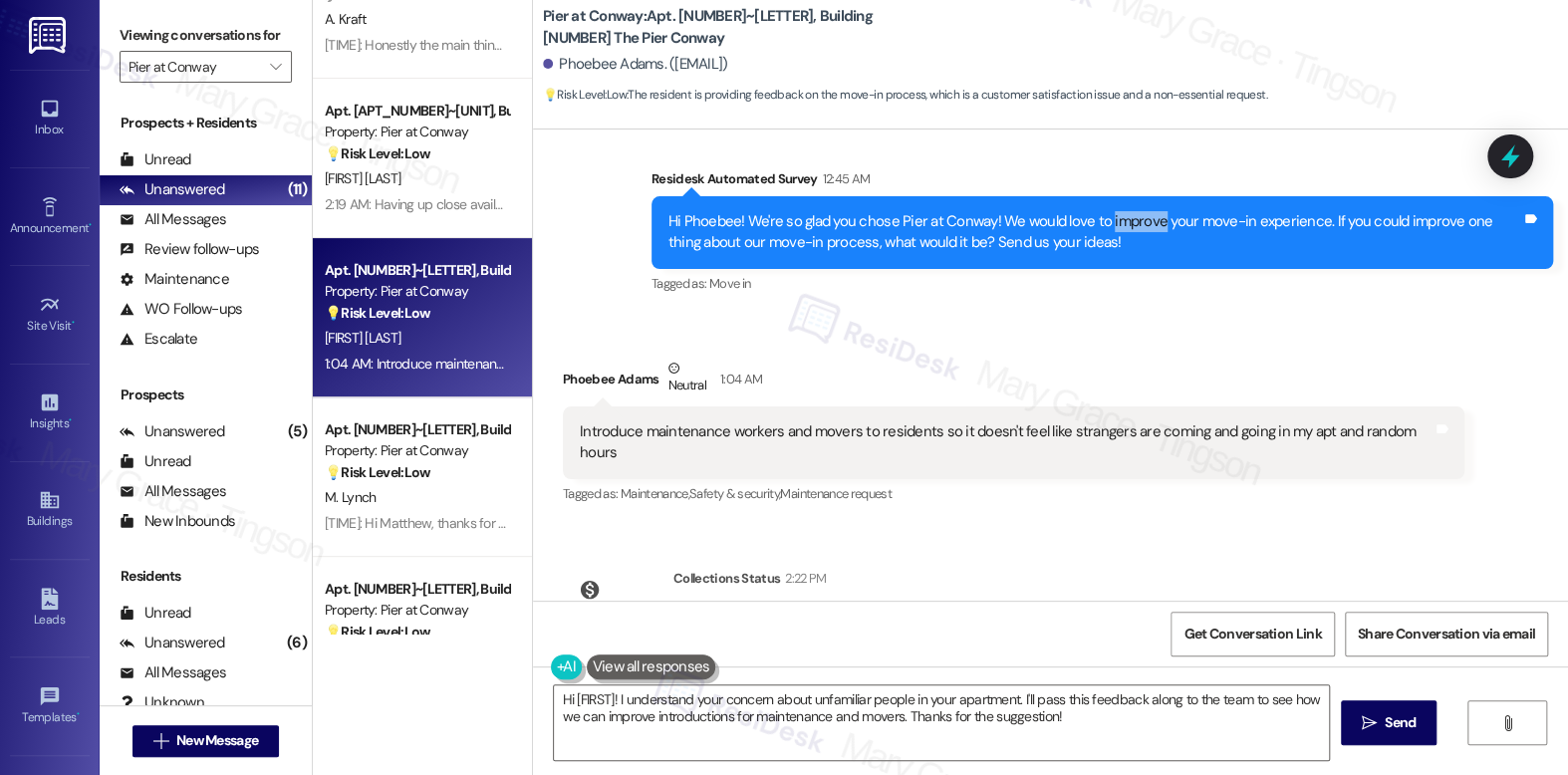 click on "Hi Phoebee! We're so glad you chose Pier at Conway! We would love to improve your move-in experience. If you could improve one thing about our move-in process, what would it be? Send us your ideas!" at bounding box center [1095, 232] 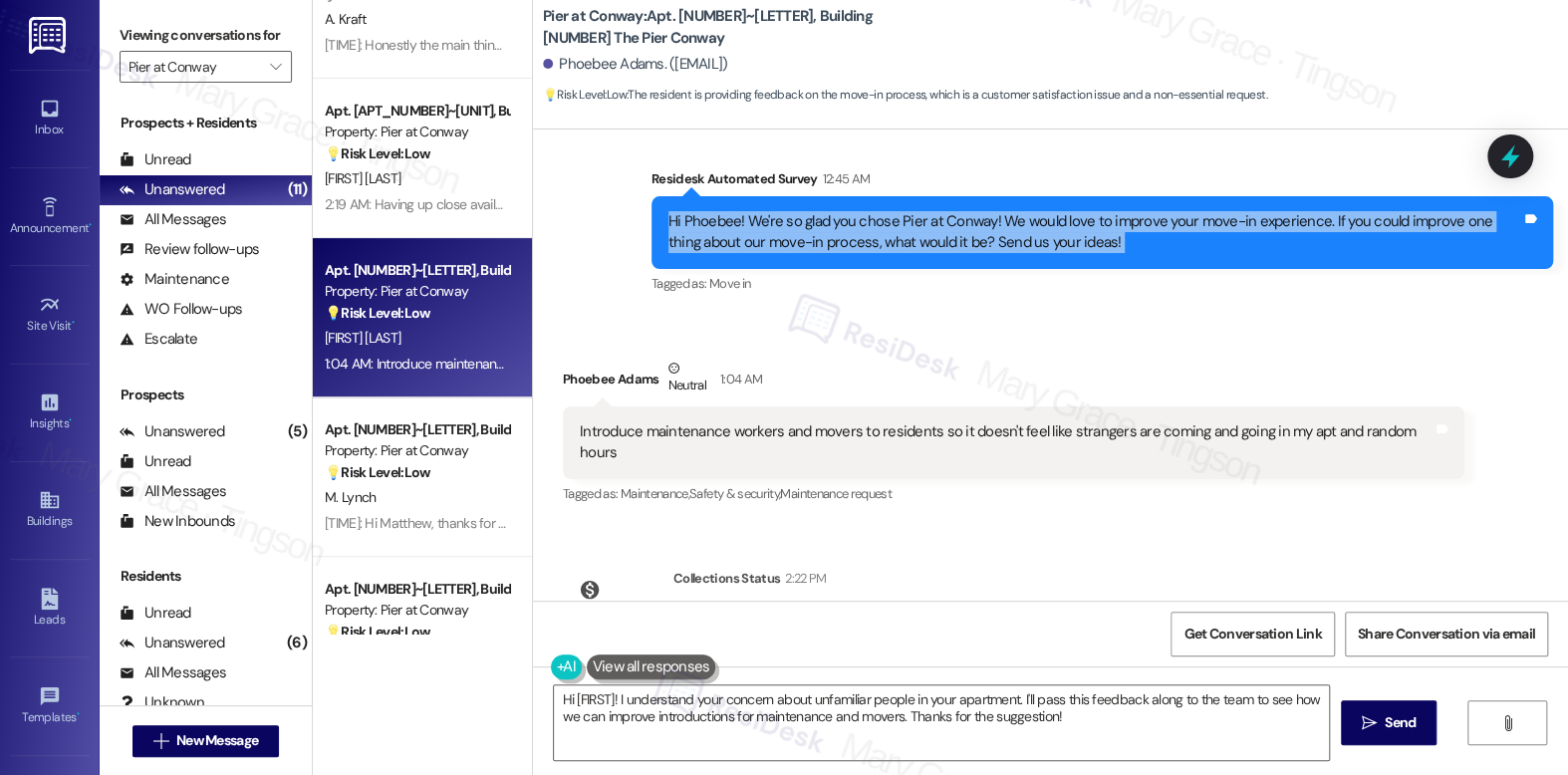 click on "Introduce maintenance workers and movers to residents so it doesn't feel like strangers are coming and going in my apt and random hours" at bounding box center (1006, 442) 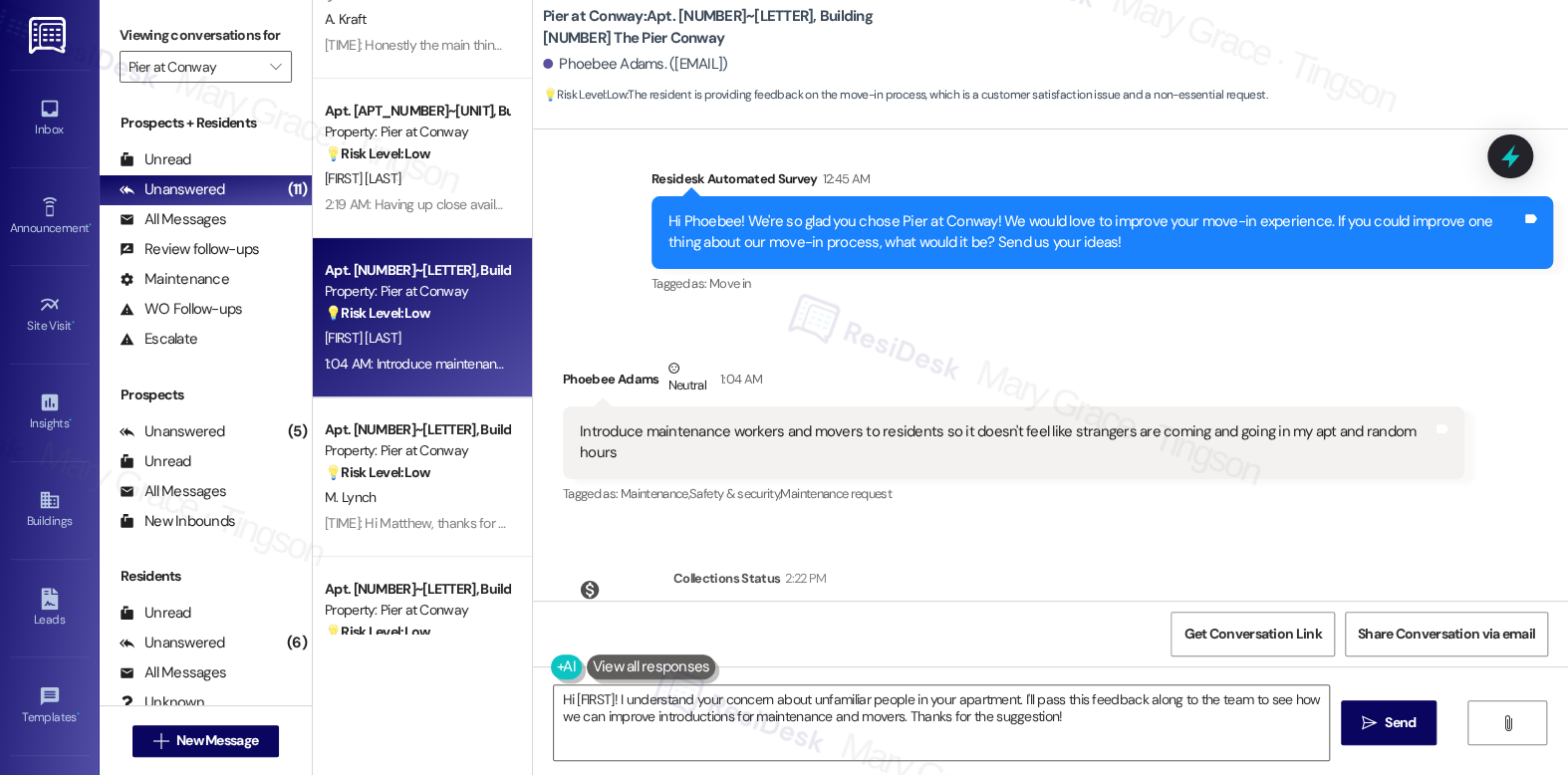 click on "Introduce maintenance workers and movers to residents so it doesn't feel like strangers are coming and going in my apt and random hours" at bounding box center (1006, 442) 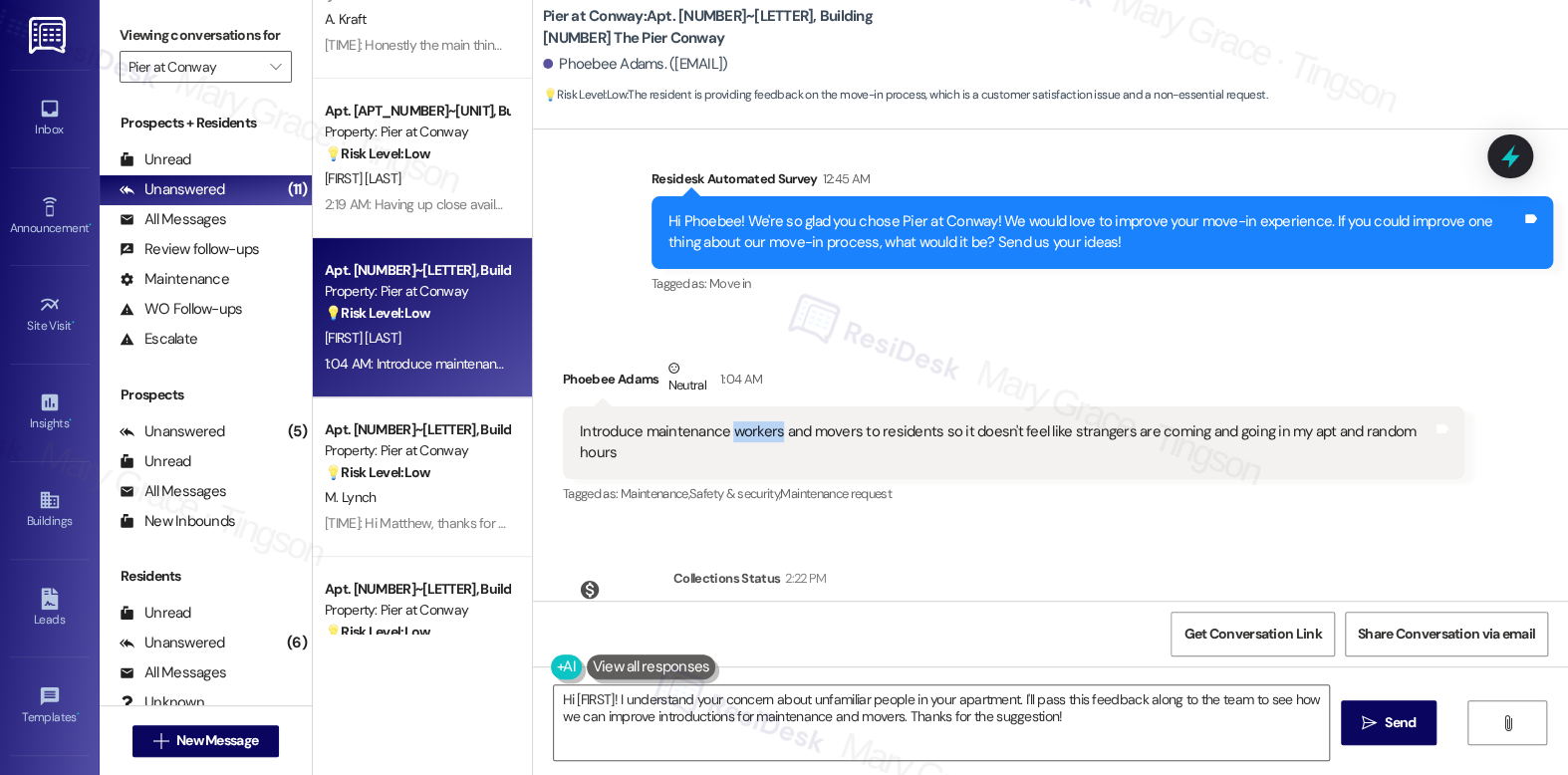 scroll, scrollTop: 3499, scrollLeft: 0, axis: vertical 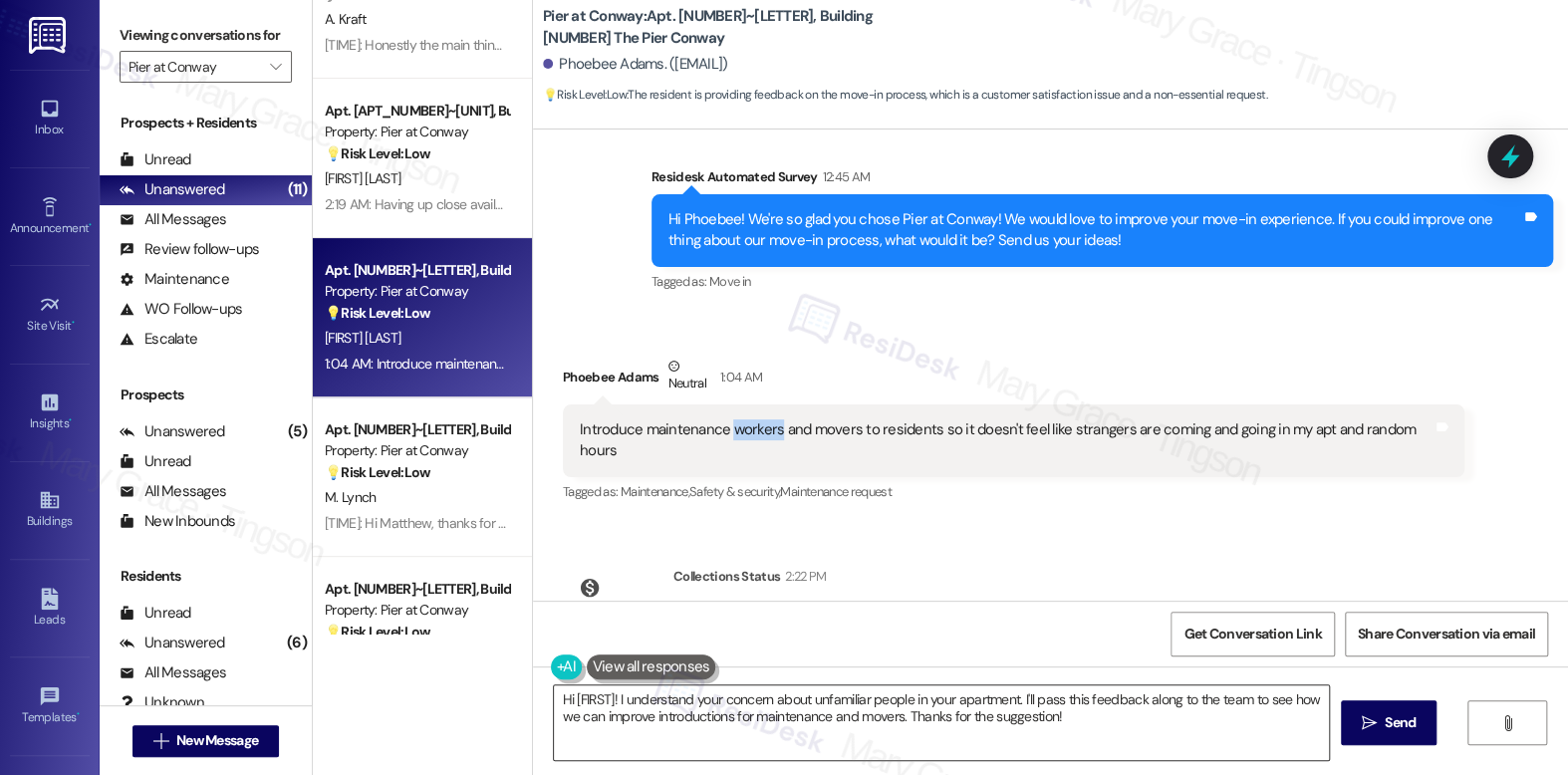 click on "Hi {{first_name}}! I understand your concern about unfamiliar people in your apartment. I'll pass this feedback along to the team to see how we can improve introductions for maintenance and movers. Thanks for the suggestion!" at bounding box center (940, 722) 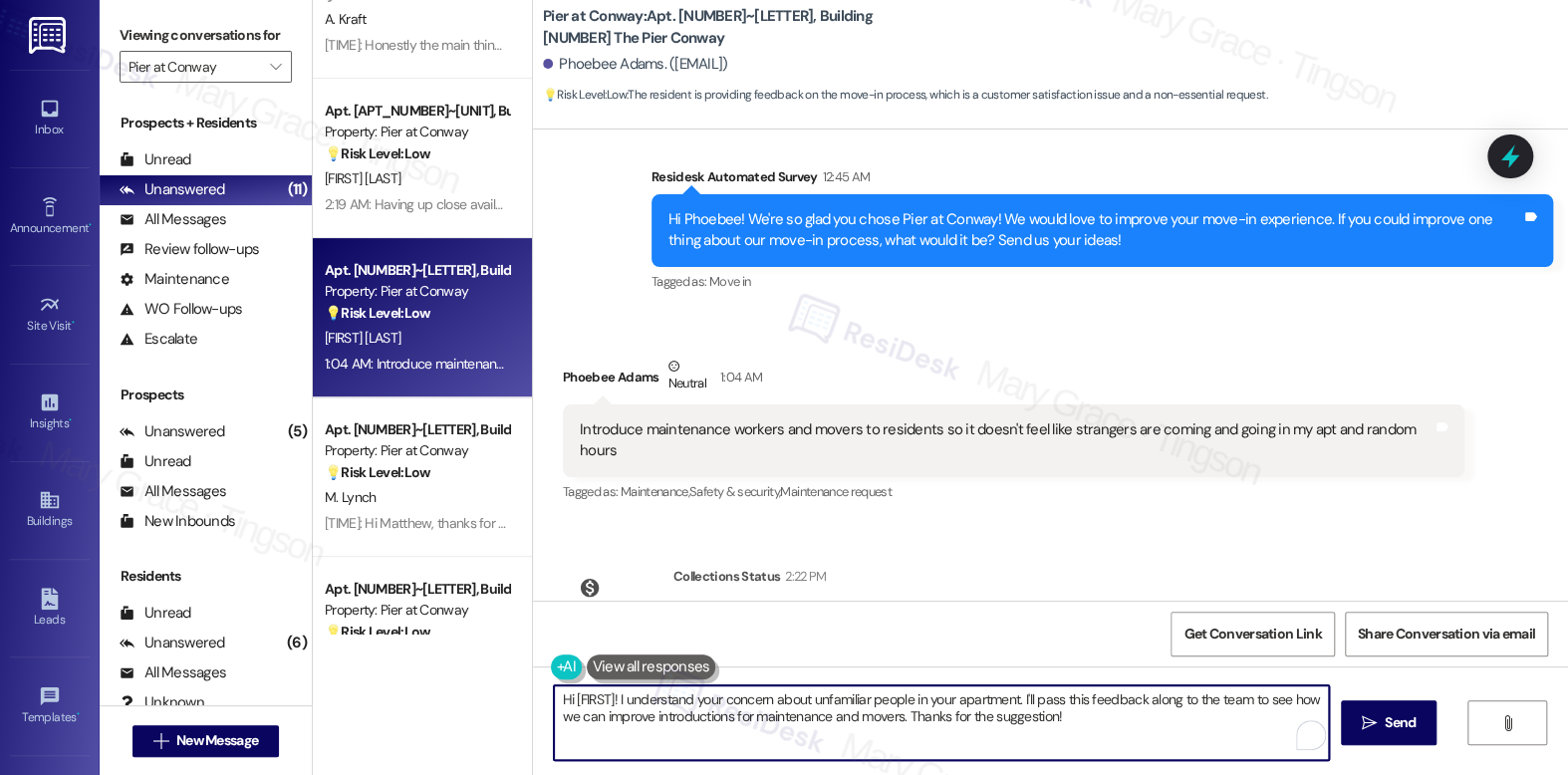 click on "Hi {{first_name}}! I understand your concern about unfamiliar people in your apartment. I'll pass this feedback along to the team to see how we can improve introductions for maintenance and movers. Thanks for the suggestion!" at bounding box center (940, 722) 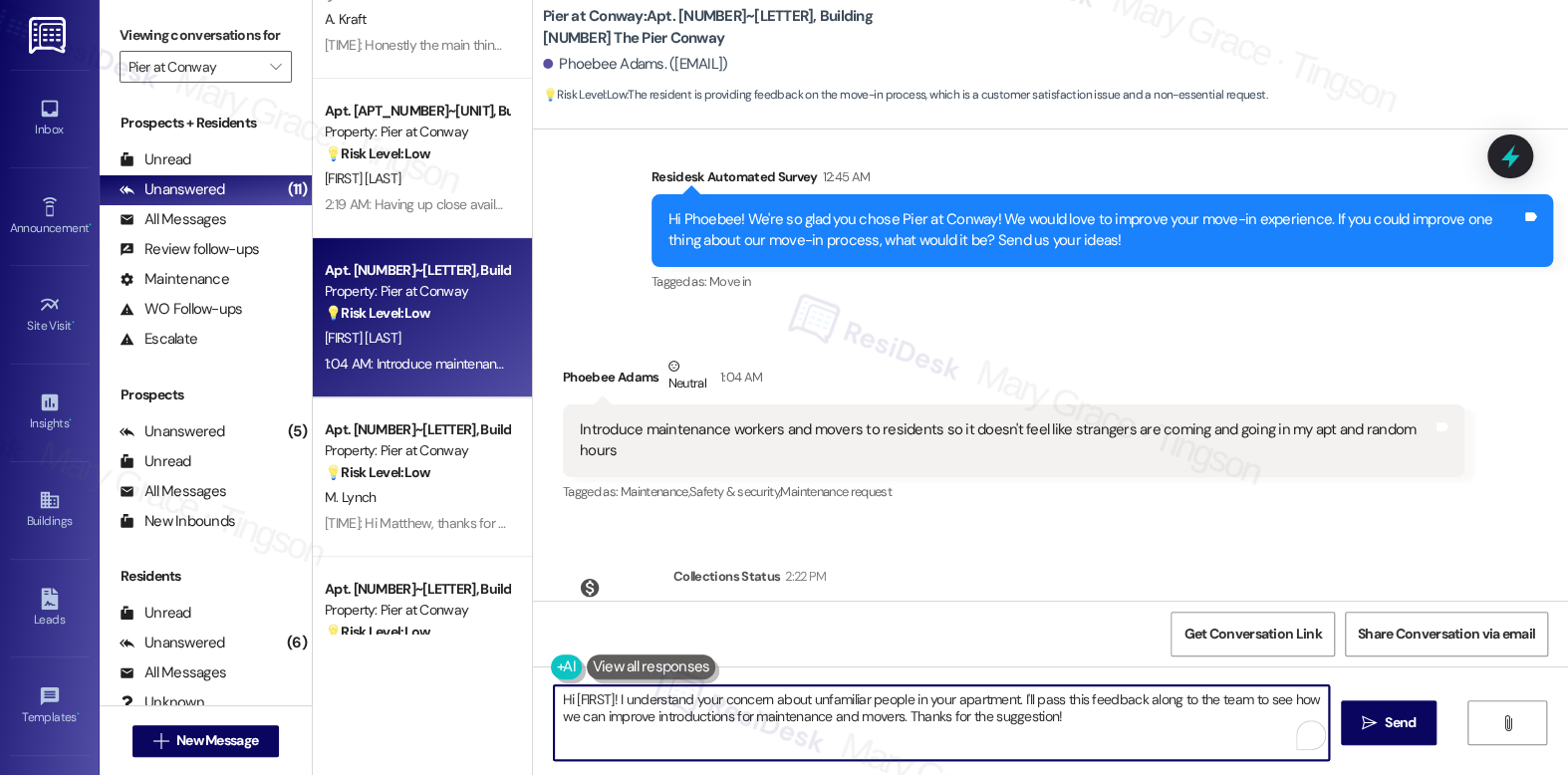click on "Hi {{first_name}}! I understand your concern about unfamiliar people in your apartment. I'll pass this feedback along to the team to see how we can improve introductions for maintenance and movers. Thanks for the suggestion!" at bounding box center (940, 722) 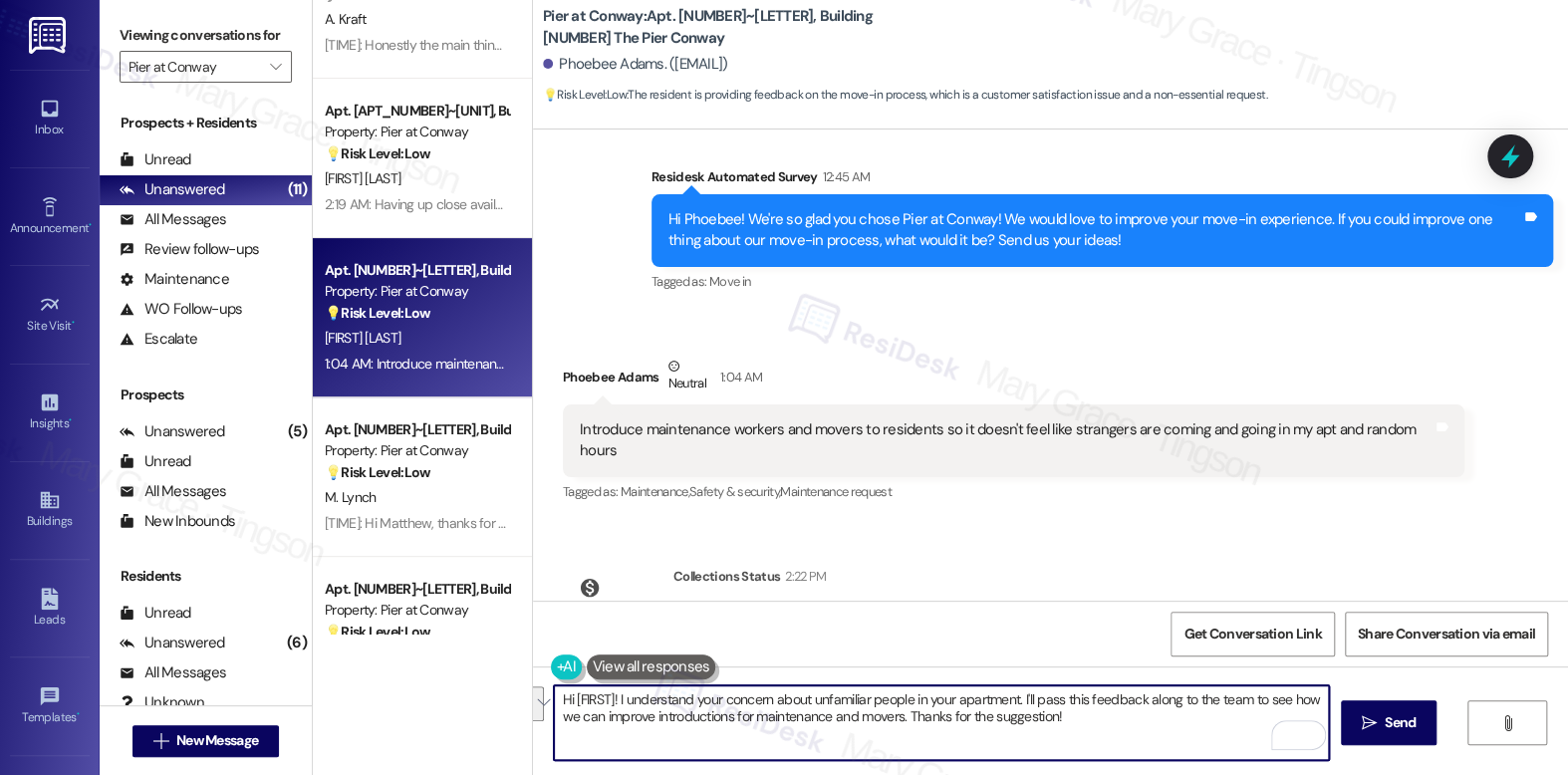 click on "Hi {{first_name}}! I understand your concern about unfamiliar people in your apartment. I'll pass this feedback along to the team to see how we can improve introductions for maintenance and movers. Thanks for the suggestion!" at bounding box center (940, 722) 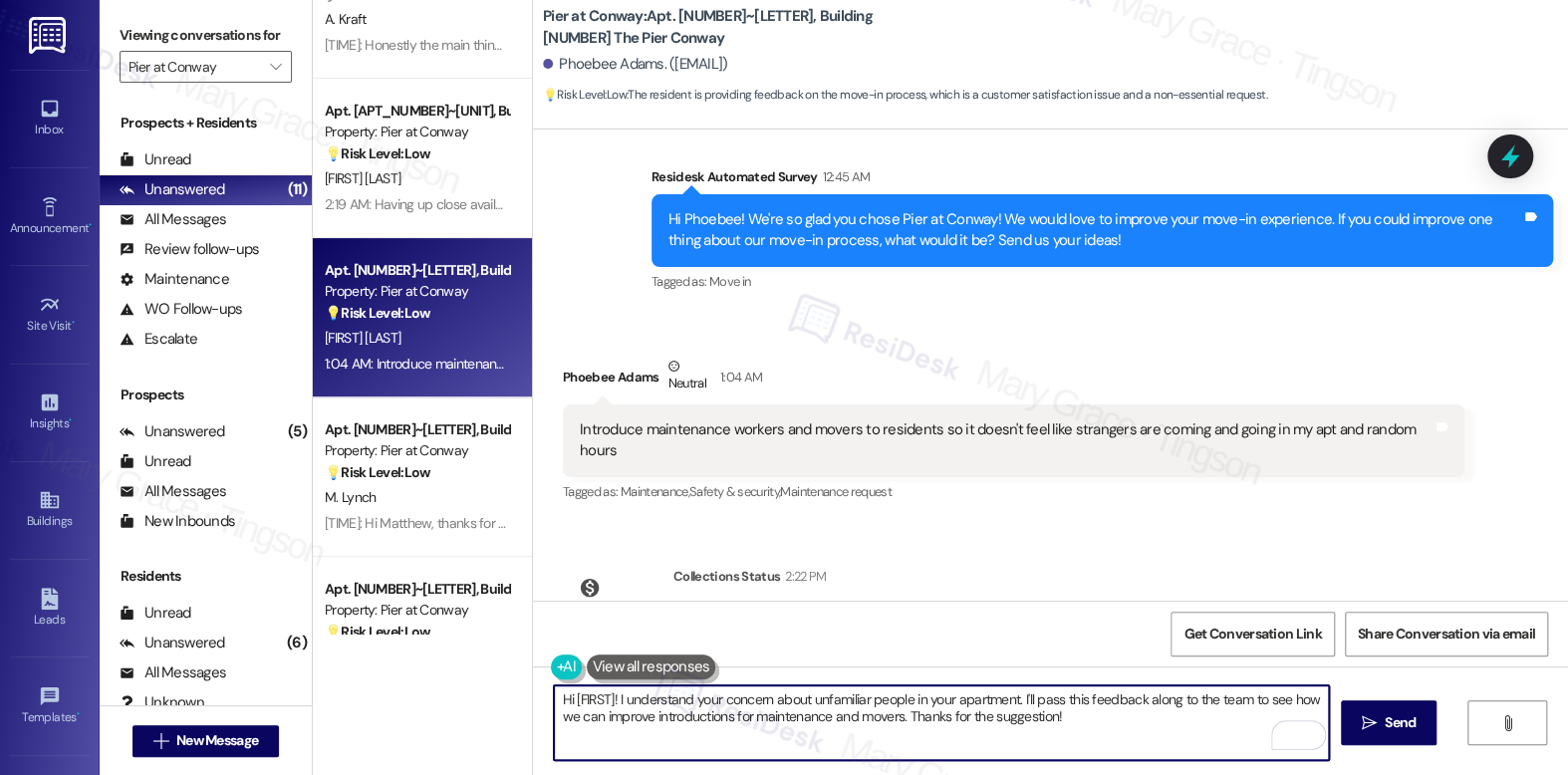 click on "Hi {{first_name}}! I understand your concern about unfamiliar people in your apartment. I'll pass this feedback along to the team to see how we can improve introductions for maintenance and movers. Thanks for the suggestion!" at bounding box center (940, 722) 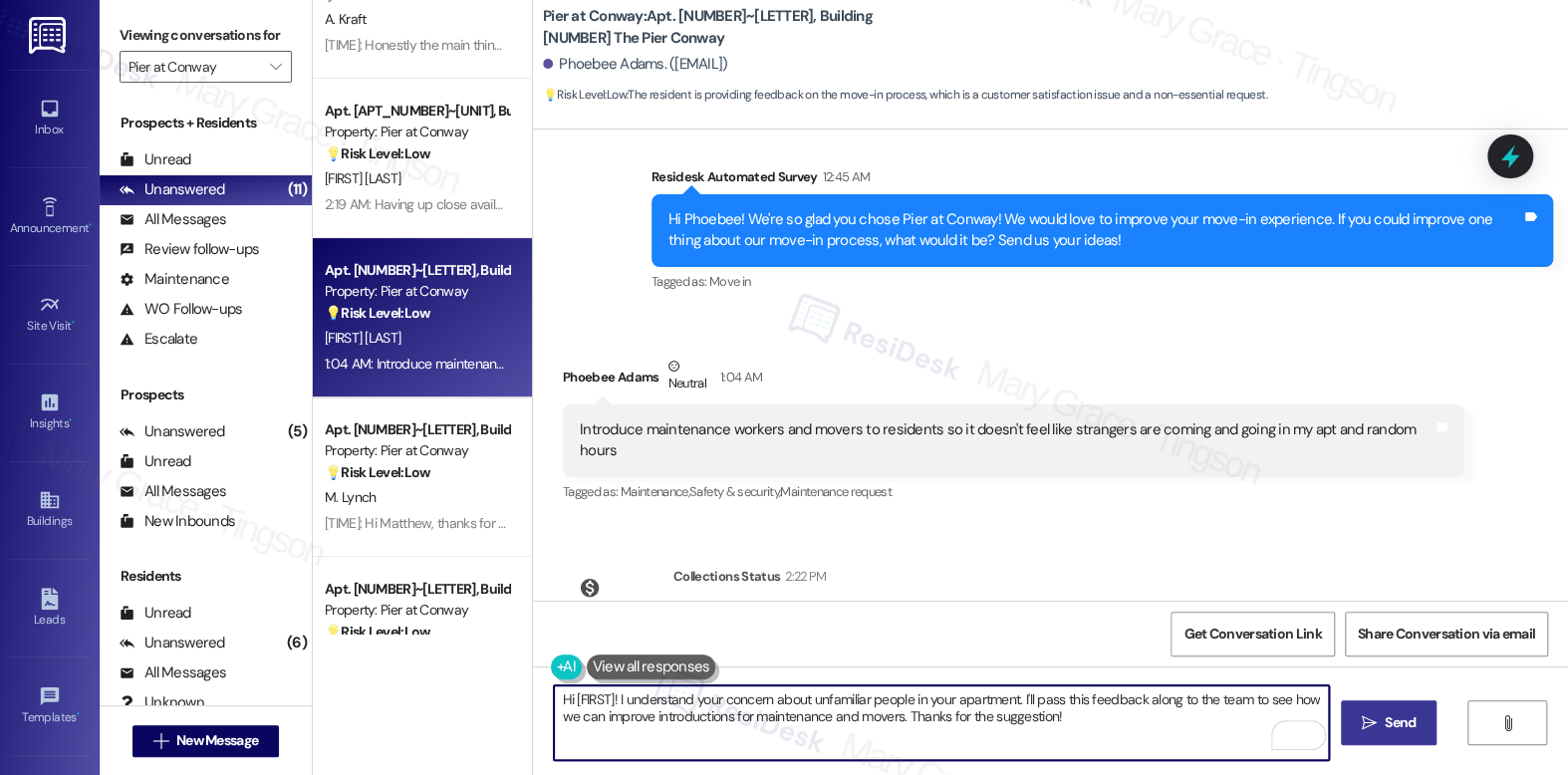click on "Send" at bounding box center [1400, 722] 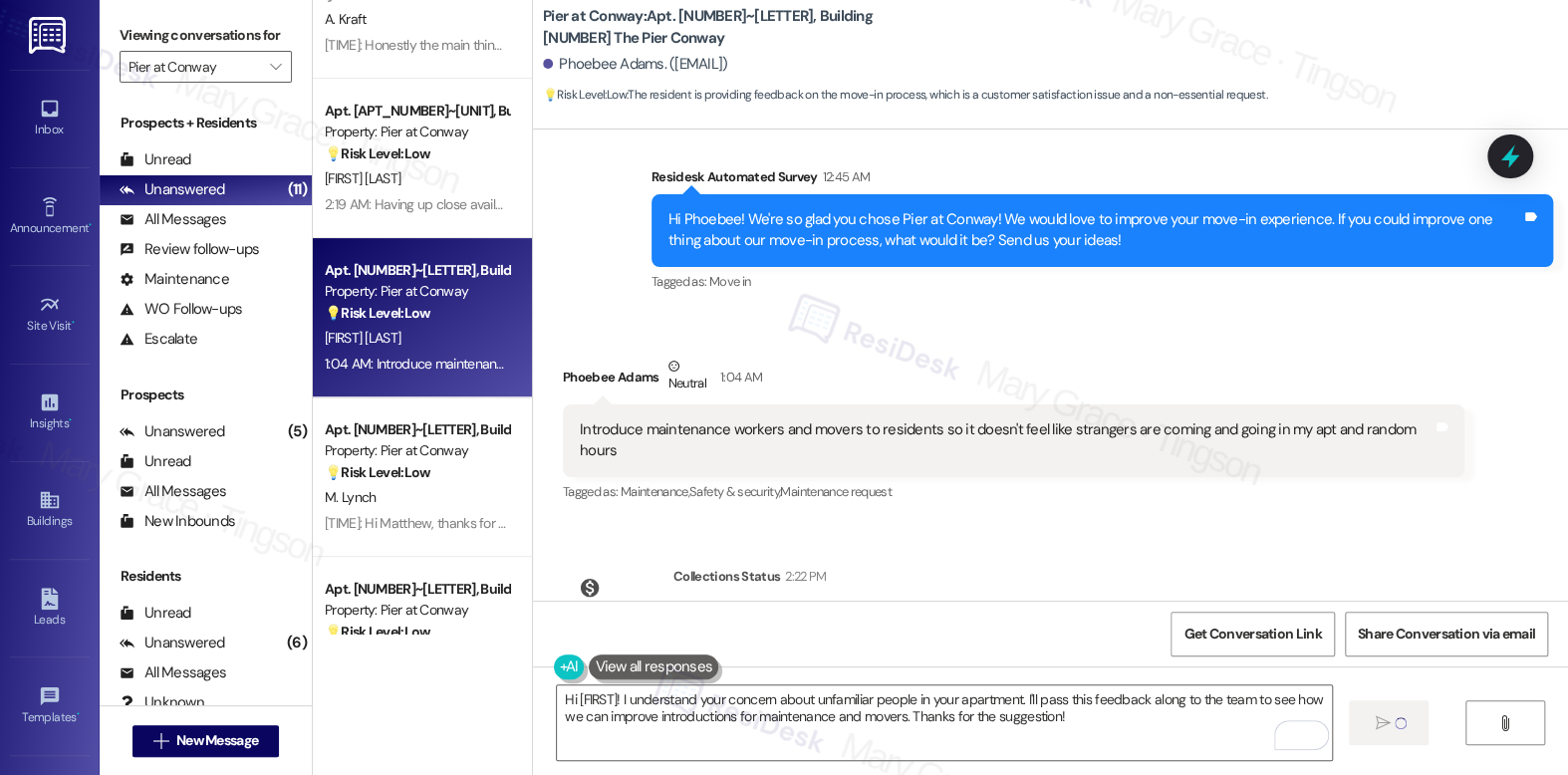 type 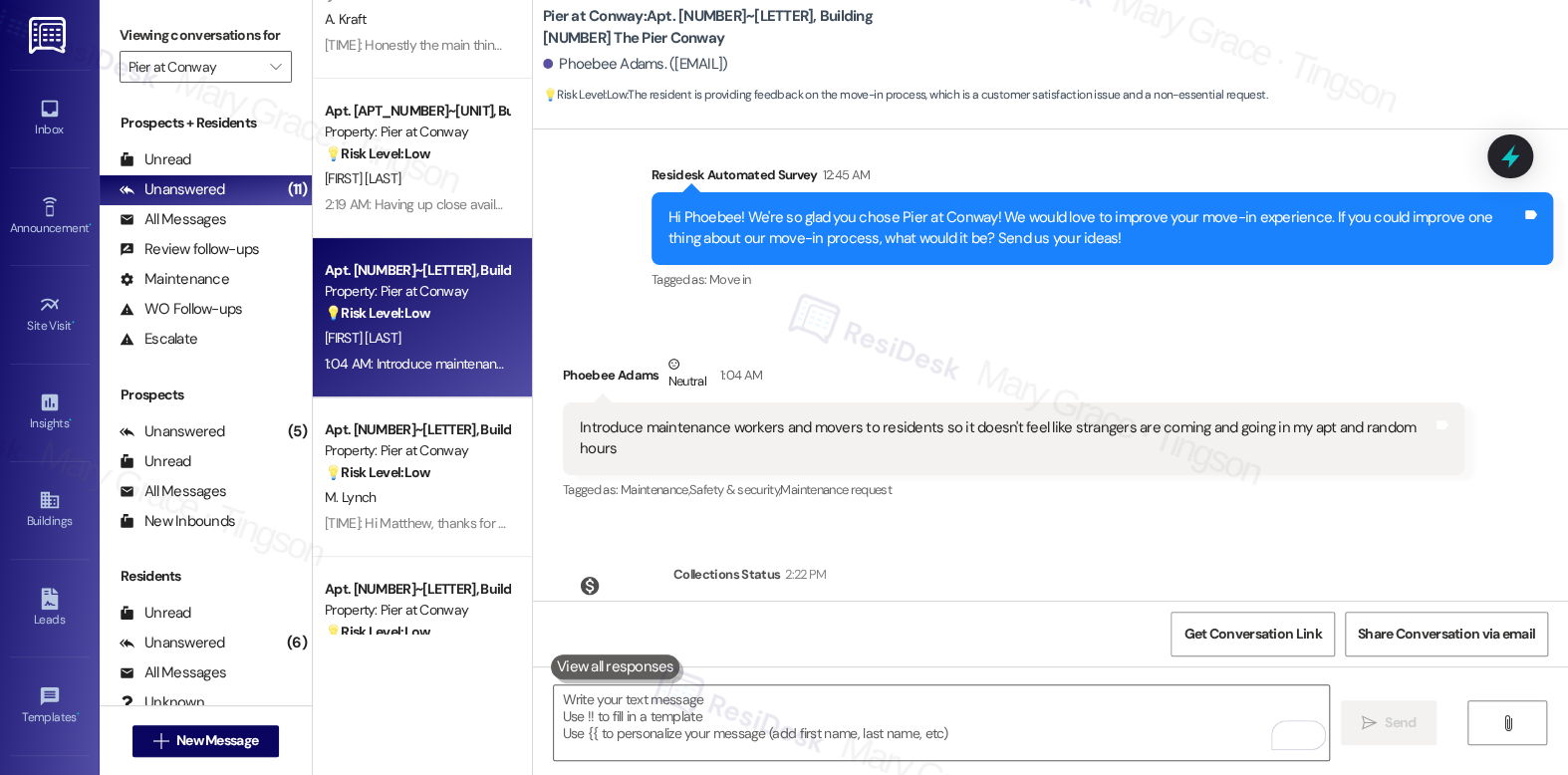 scroll, scrollTop: 3720, scrollLeft: 0, axis: vertical 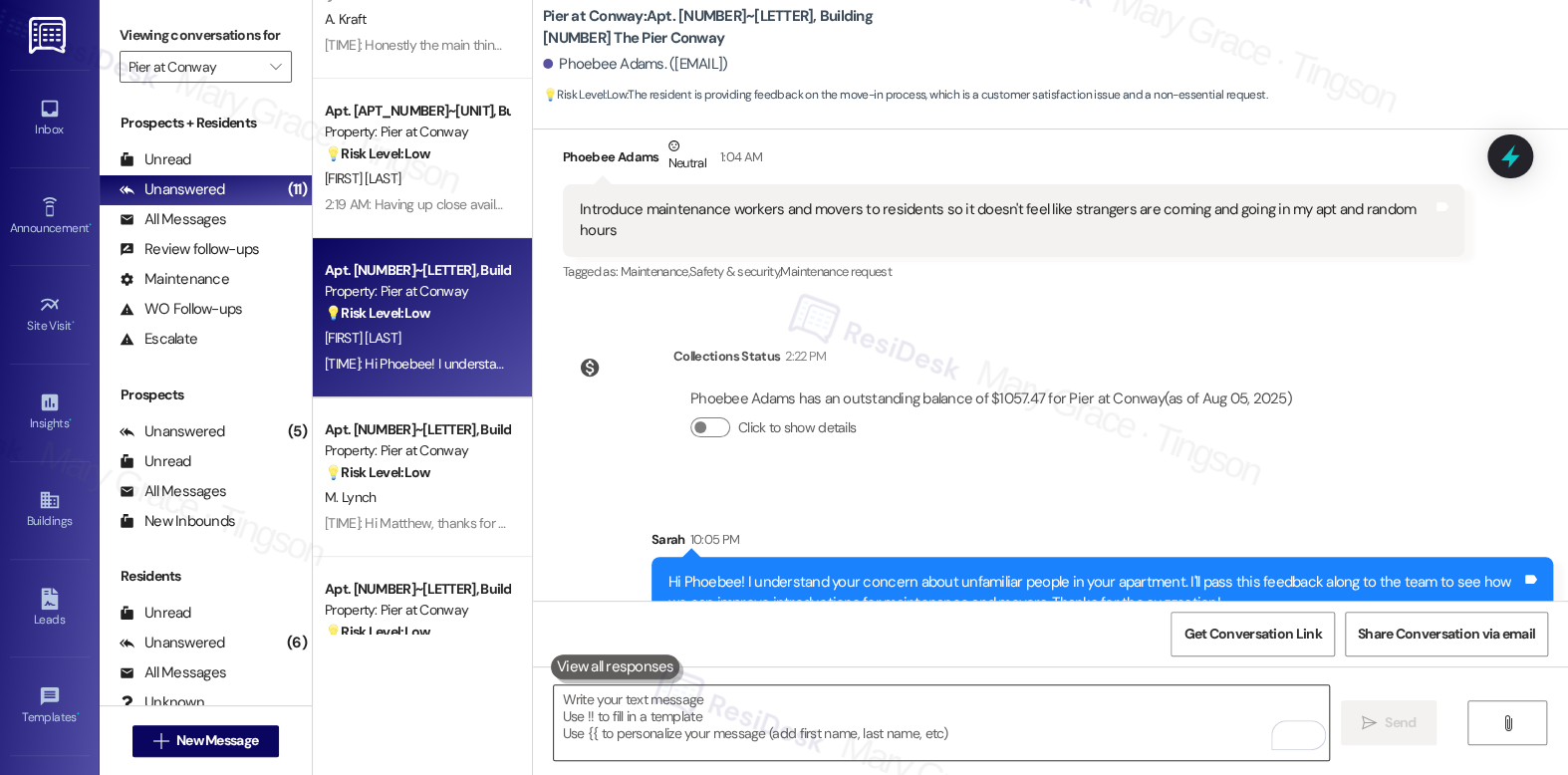 click at bounding box center (940, 722) 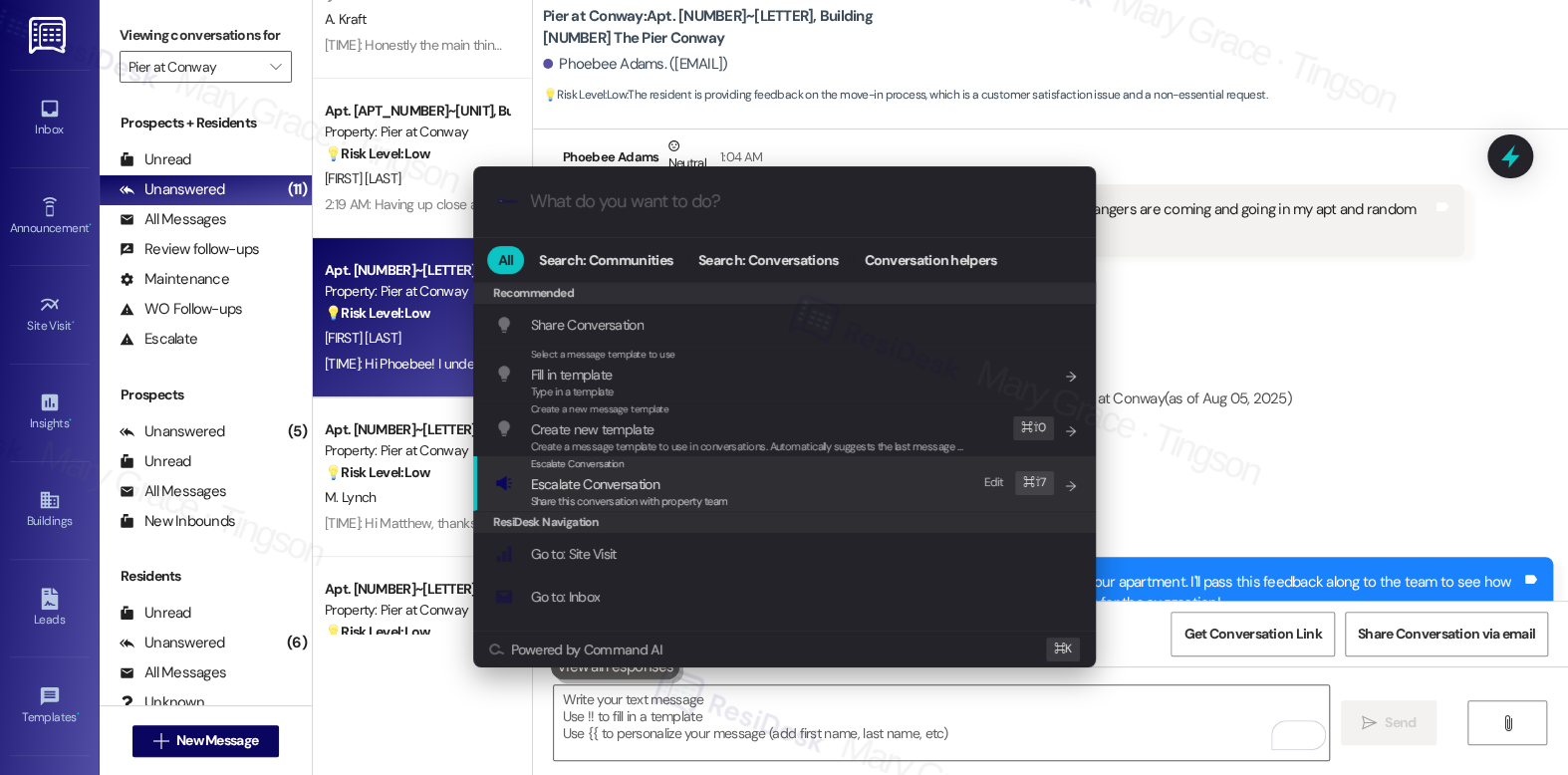 click on "Escalate Conversation Escalate Conversation Share this conversation with property team Edit ⌘ ⇧ 7" at bounding box center (786, 483) 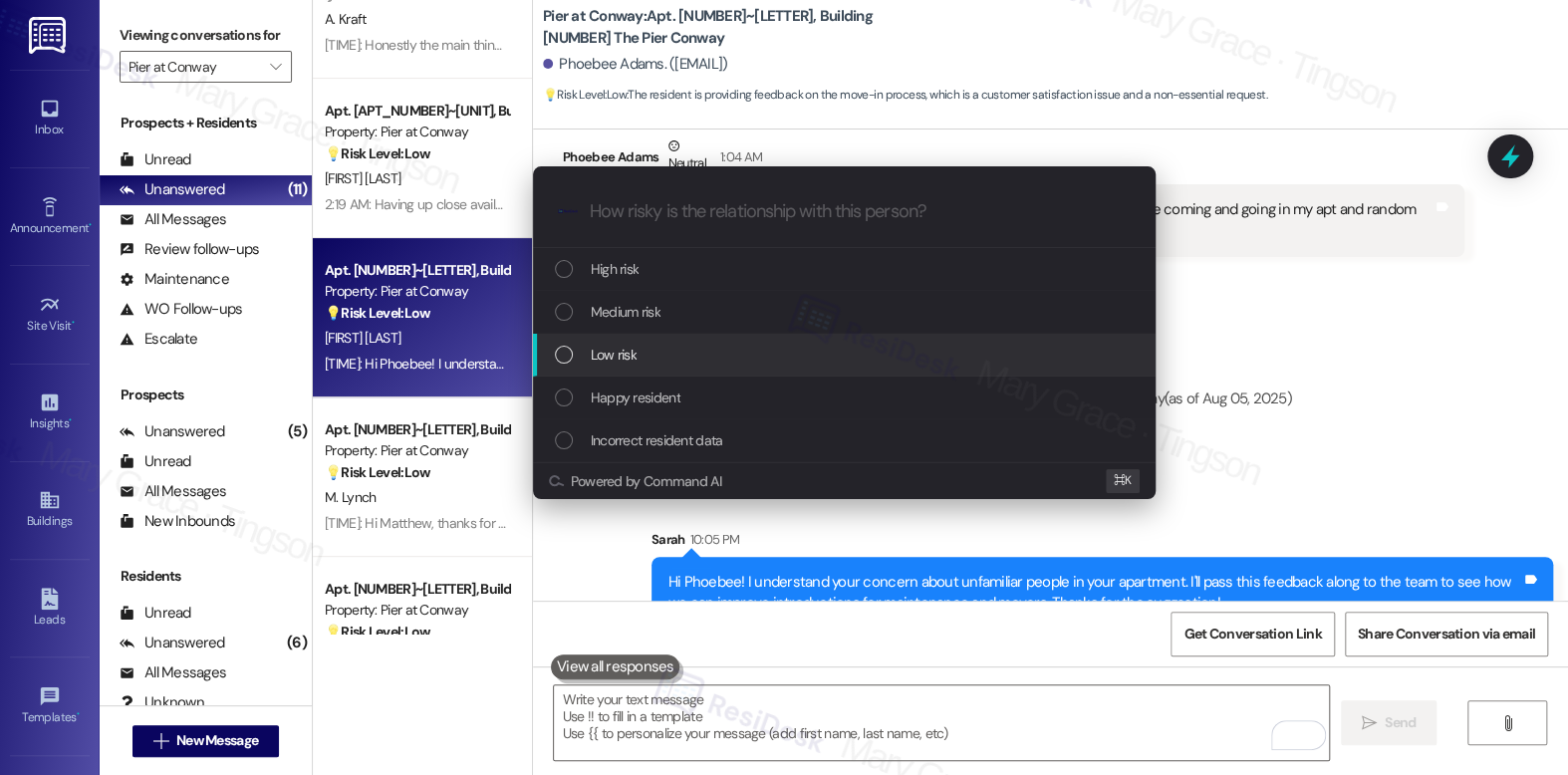 click on "Low risk" at bounding box center (846, 355) 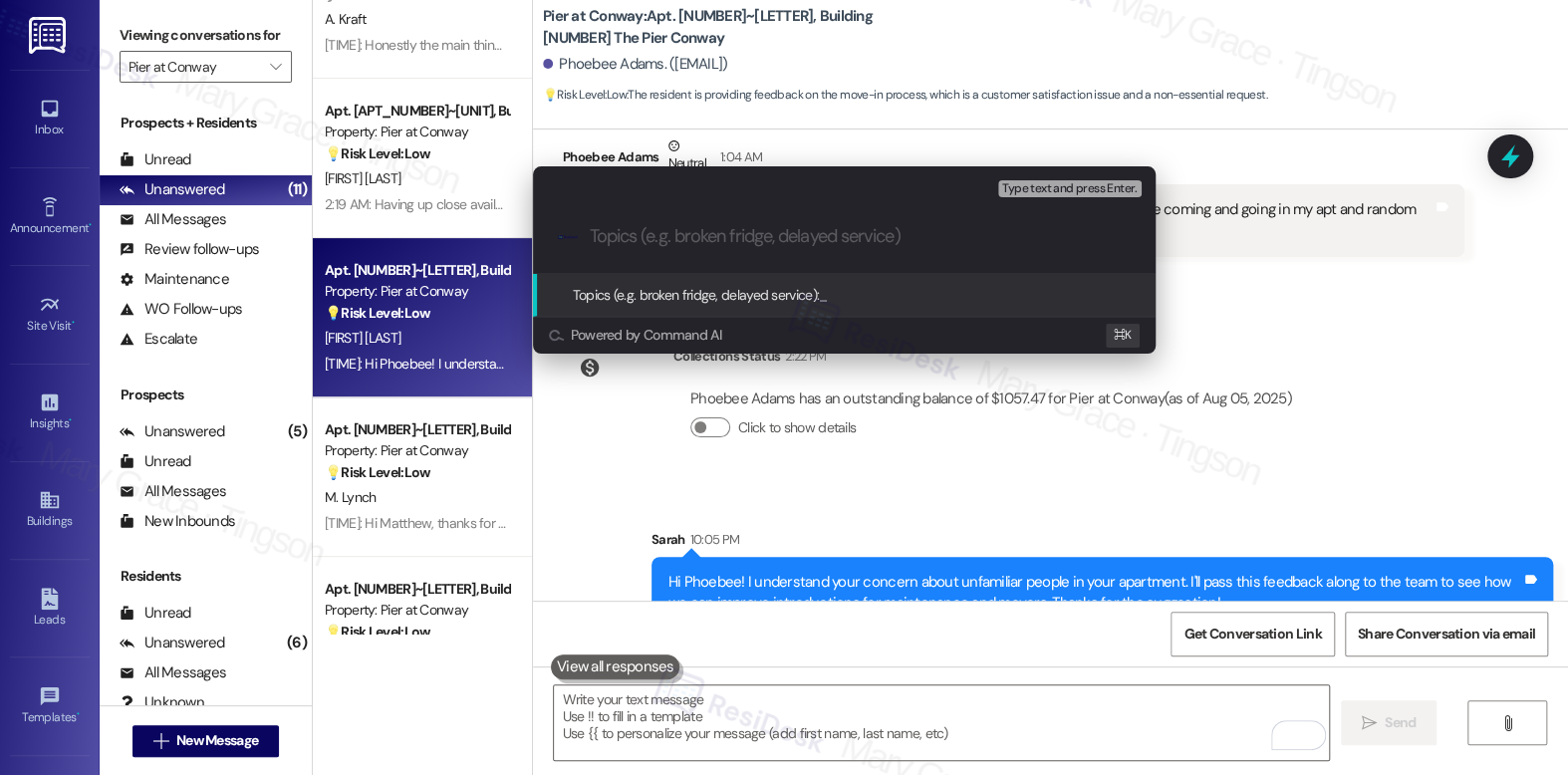 type on "{" 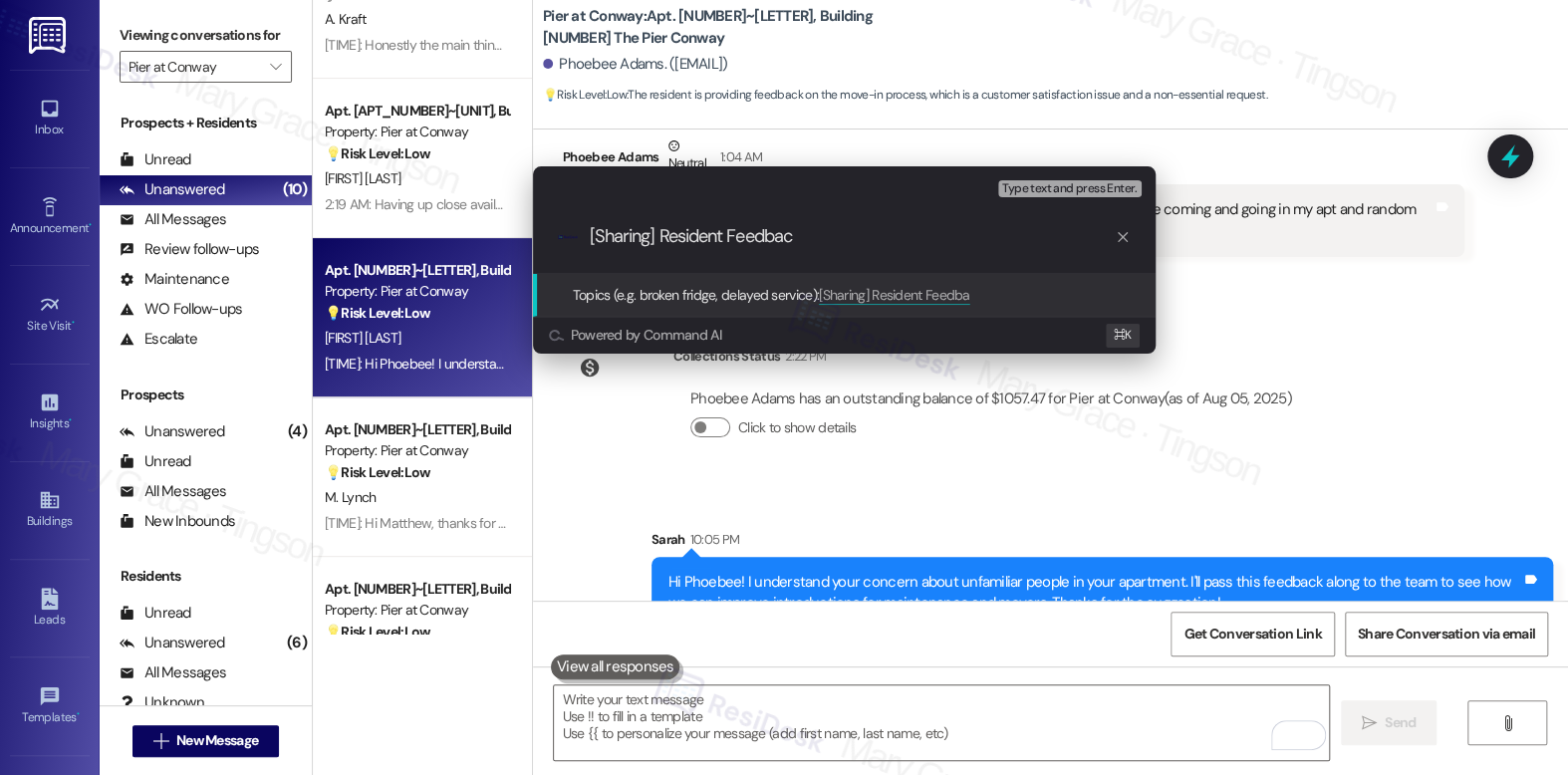 type on "[Sharing] Resident Feedback" 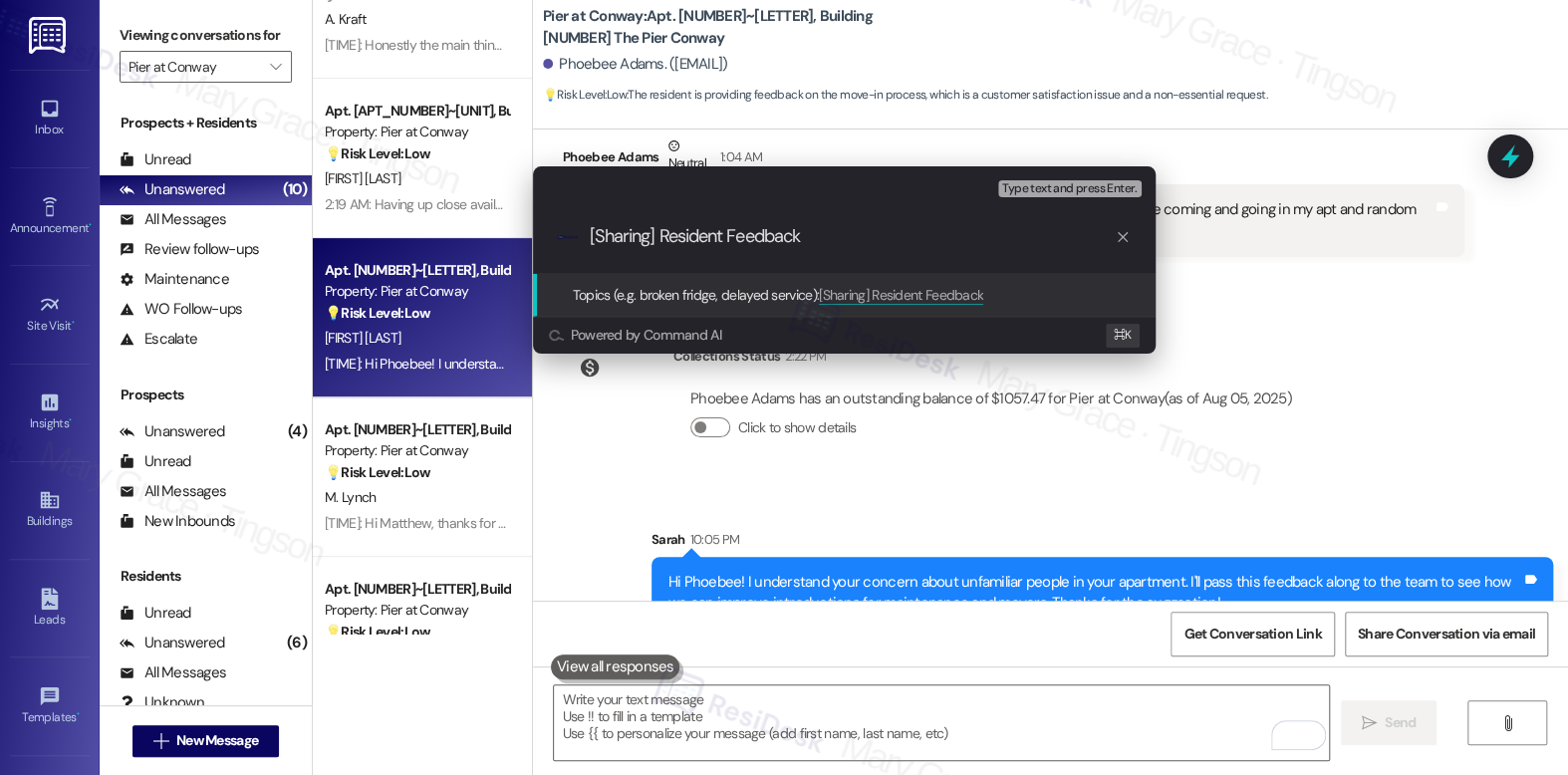 type 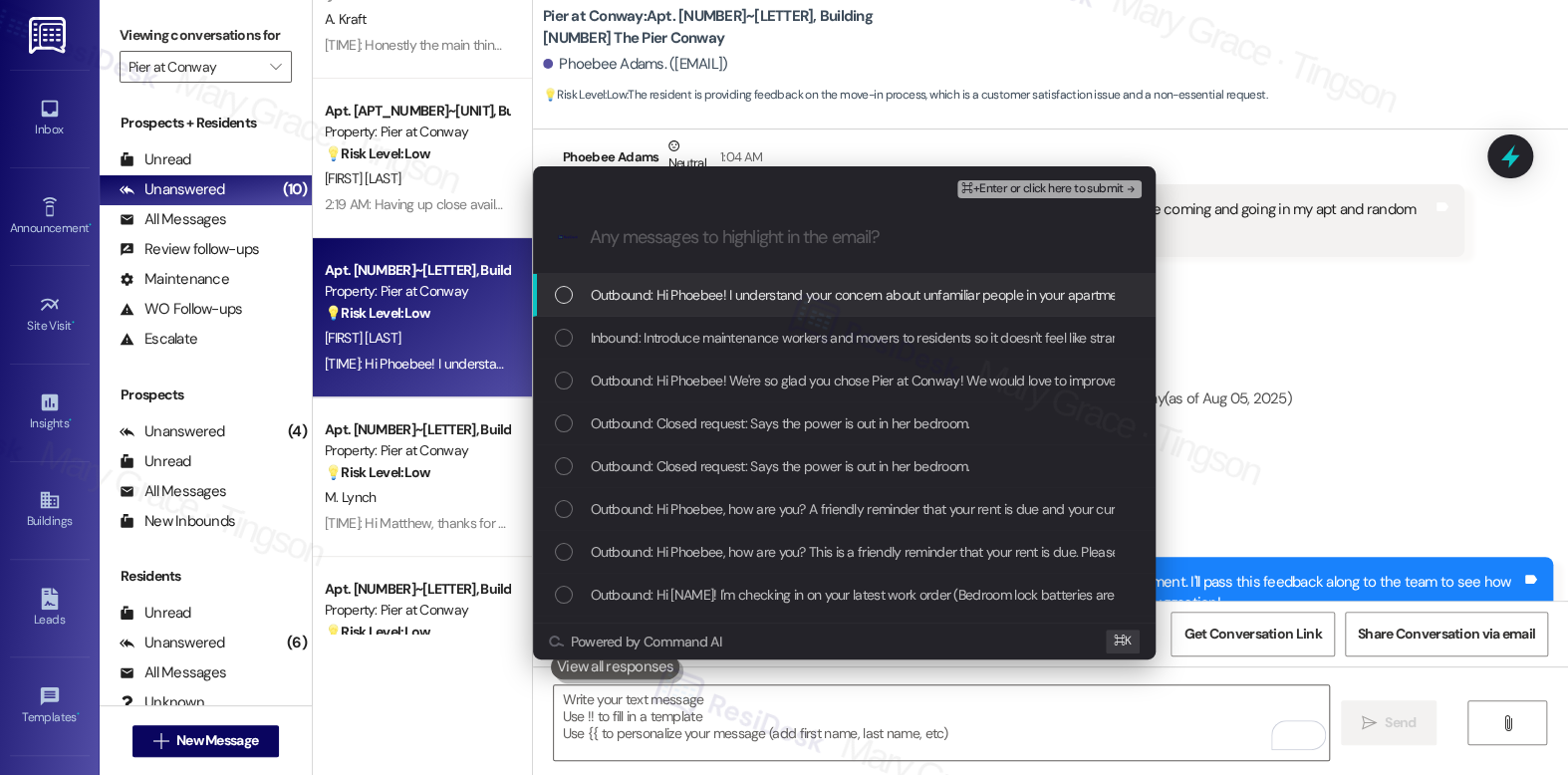 click on "Outbound: Hi Phoebee! I understand your concern about unfamiliar people in your apartment. I'll pass this feedback along to the team to see how we can improve introductions for maintenance and movers. Thanks for the suggestion!" at bounding box center (844, 295) 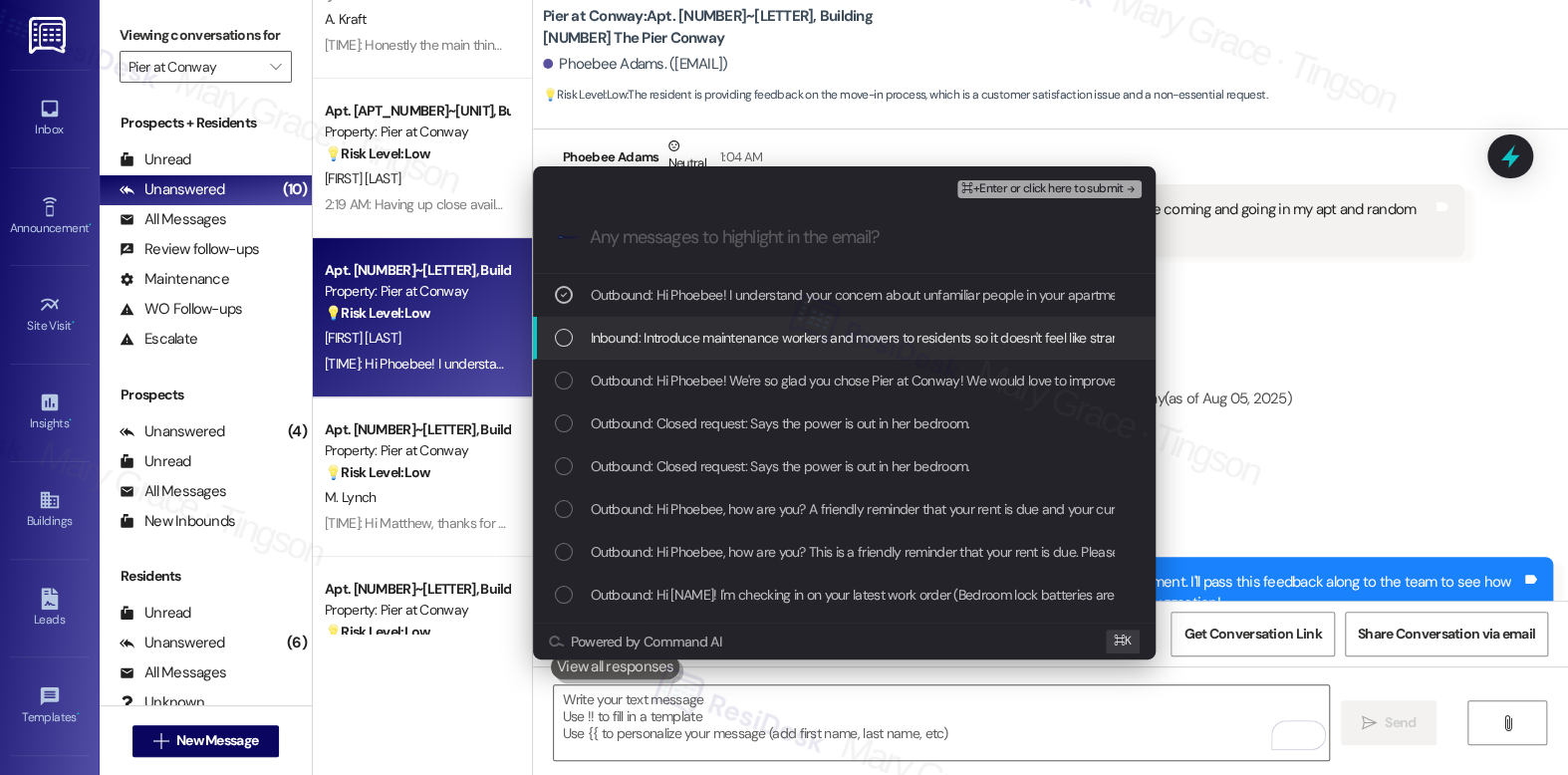 click on "Inbound: Introduce maintenance workers and movers to residents so it doesn't feel like strangers are coming and going in my apt and random hours" at bounding box center (1016, 338) 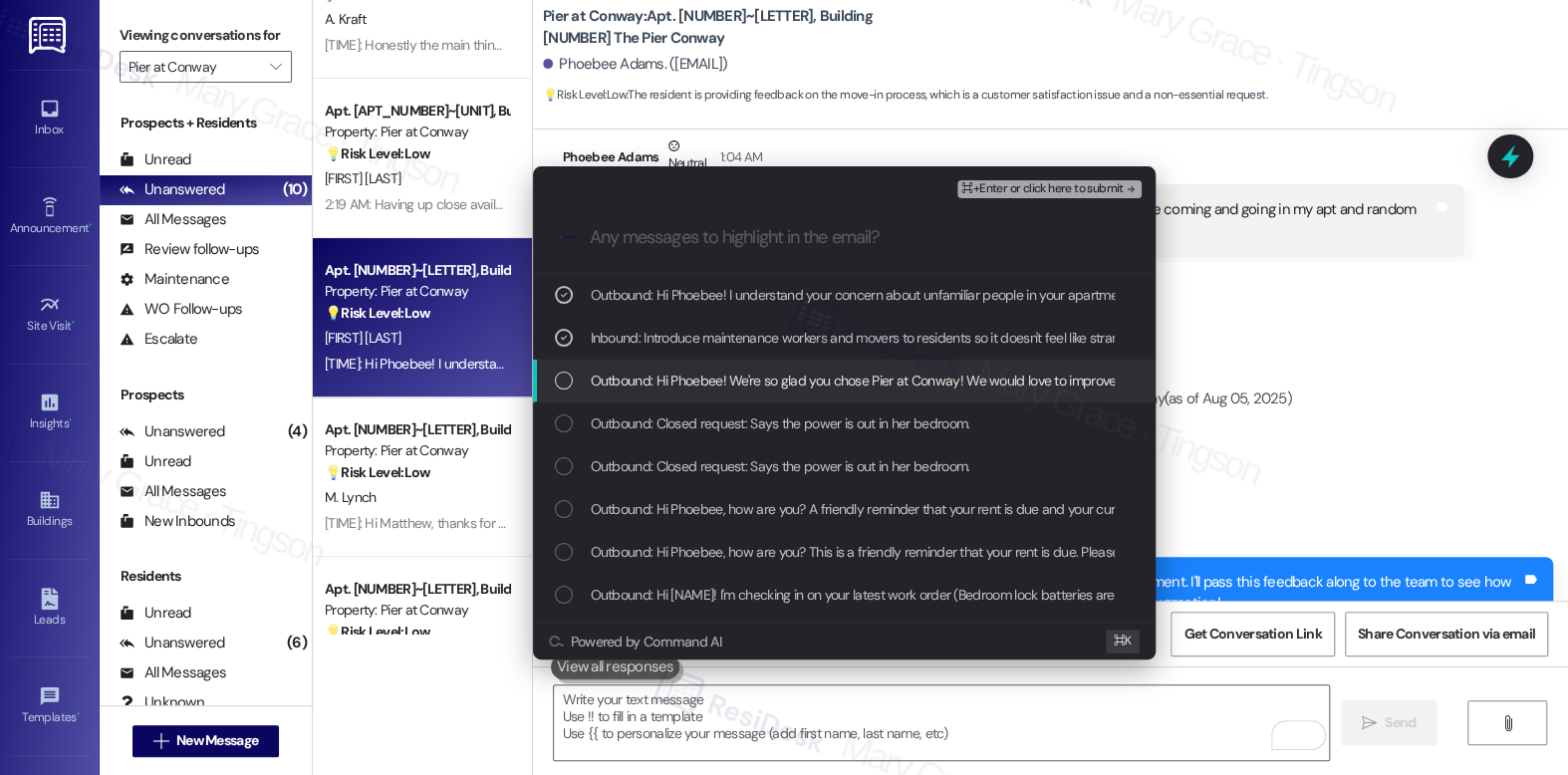click on "Outbound: Hi Phoebee! We're so glad you chose Pier at Conway! We would love to improve your move-in experience. If you could improve one thing about our move-in process, what would it be? Send us your ideas!" at bounding box center [1210, 381] 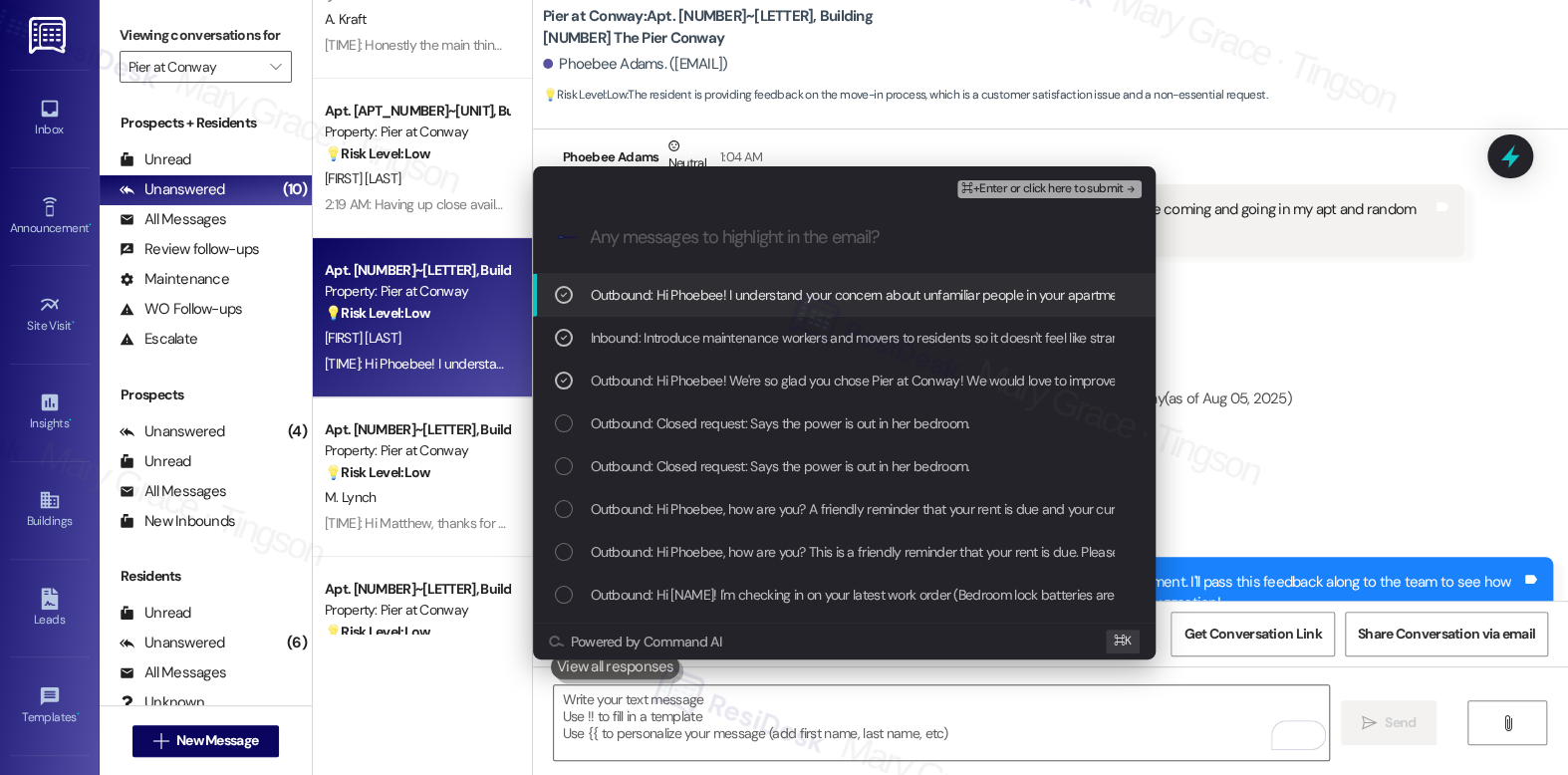 click on "⌘+Enter or click here to submit" at bounding box center [1042, 189] 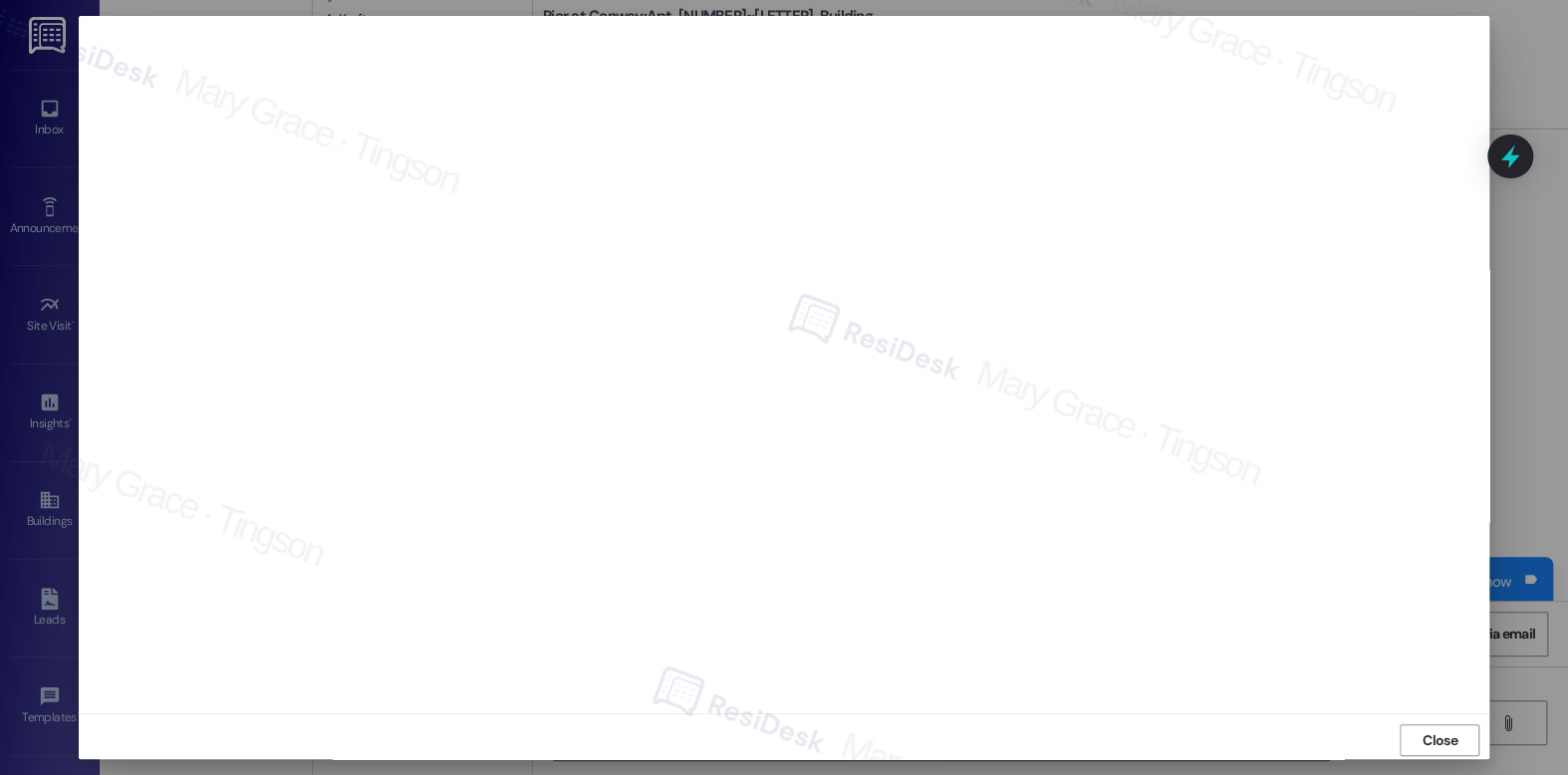 scroll, scrollTop: 7, scrollLeft: 0, axis: vertical 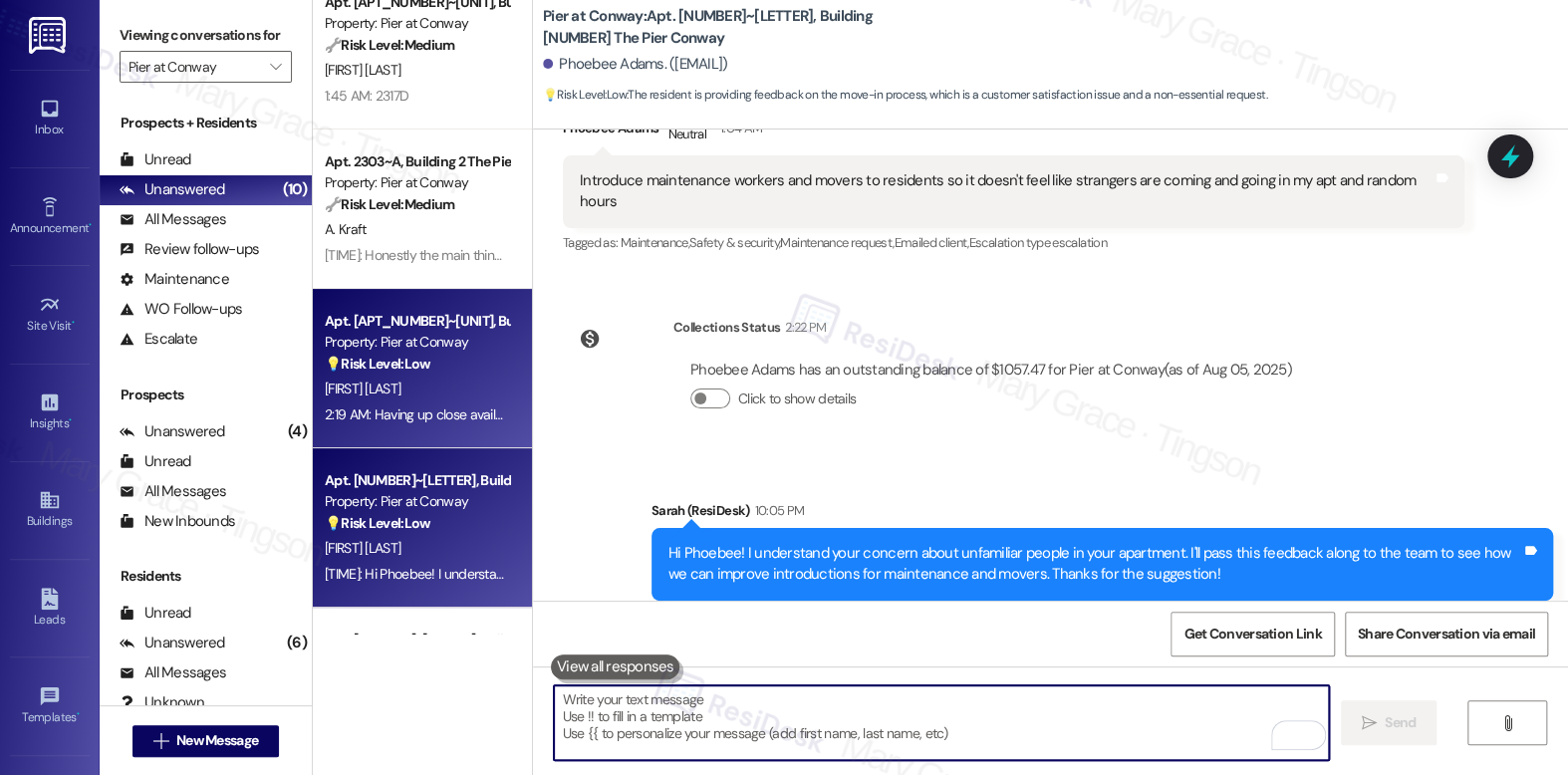 click on "J. Gulino" at bounding box center [416, 388] 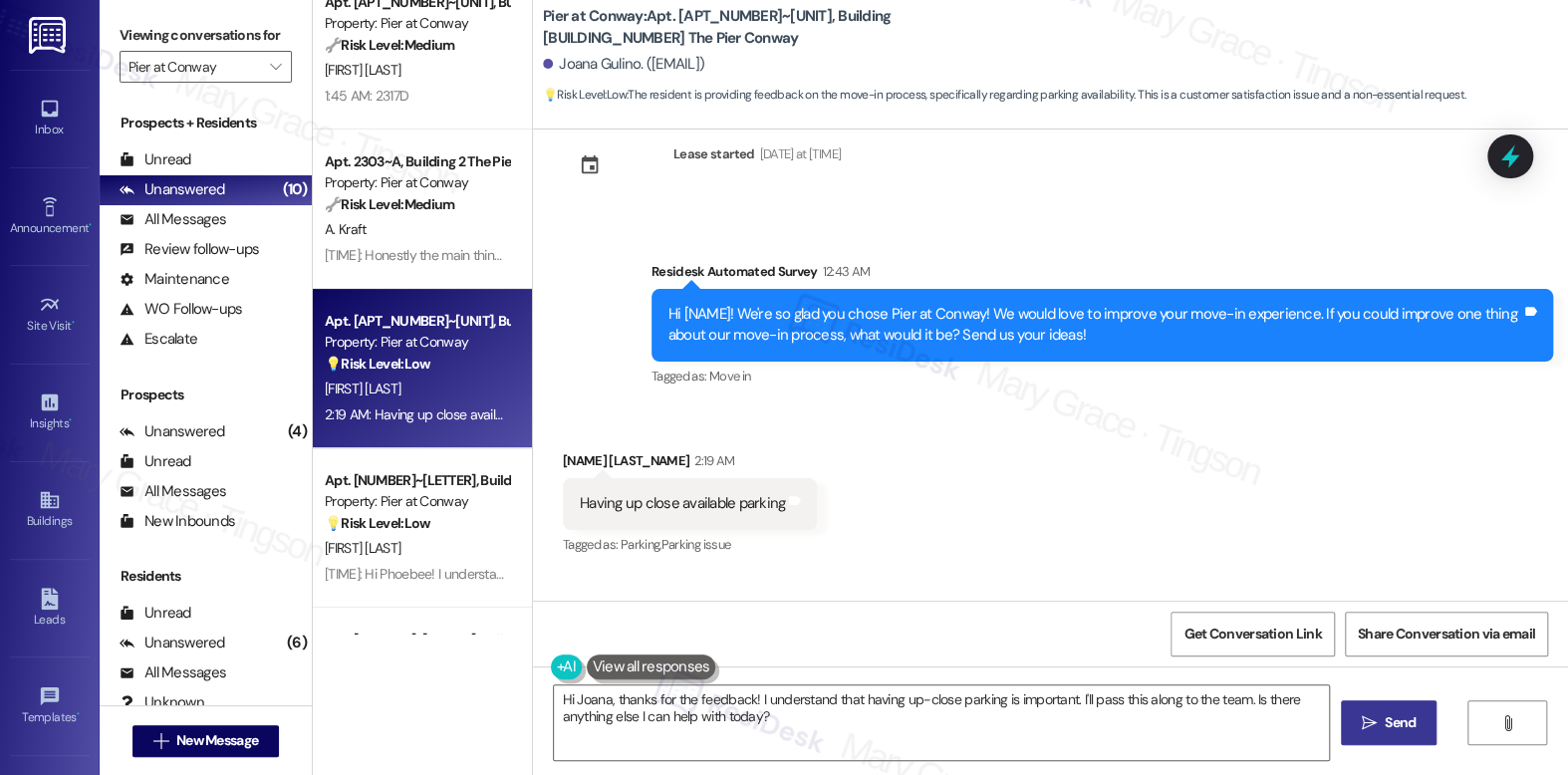 scroll, scrollTop: 1395, scrollLeft: 0, axis: vertical 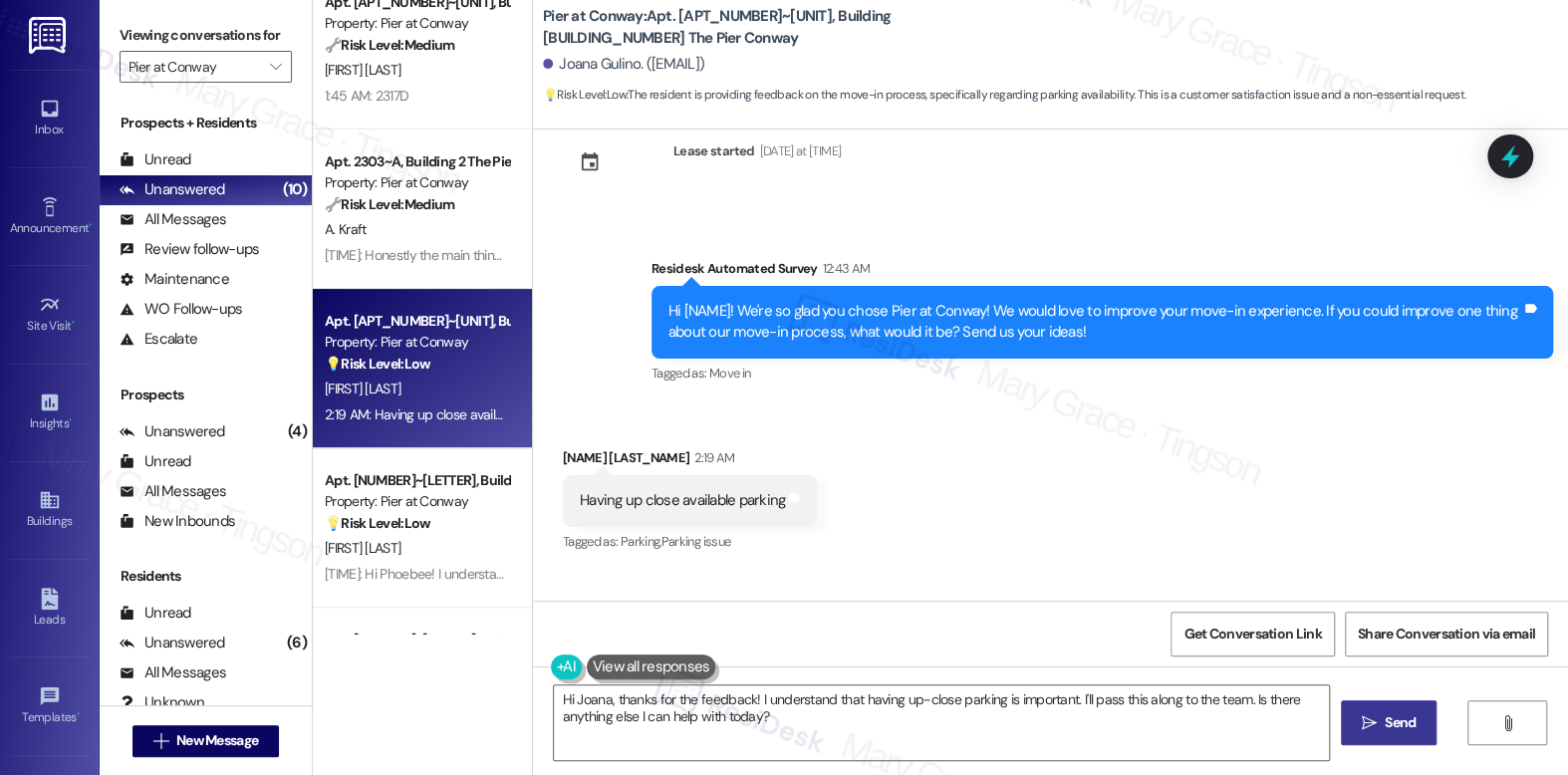 click on "Hi Joana! We're so glad you chose Pier at Conway! We would love to improve your move-in experience. If you could improve one thing about our move-in process, what would it be? Send us your ideas!" at bounding box center [1095, 322] 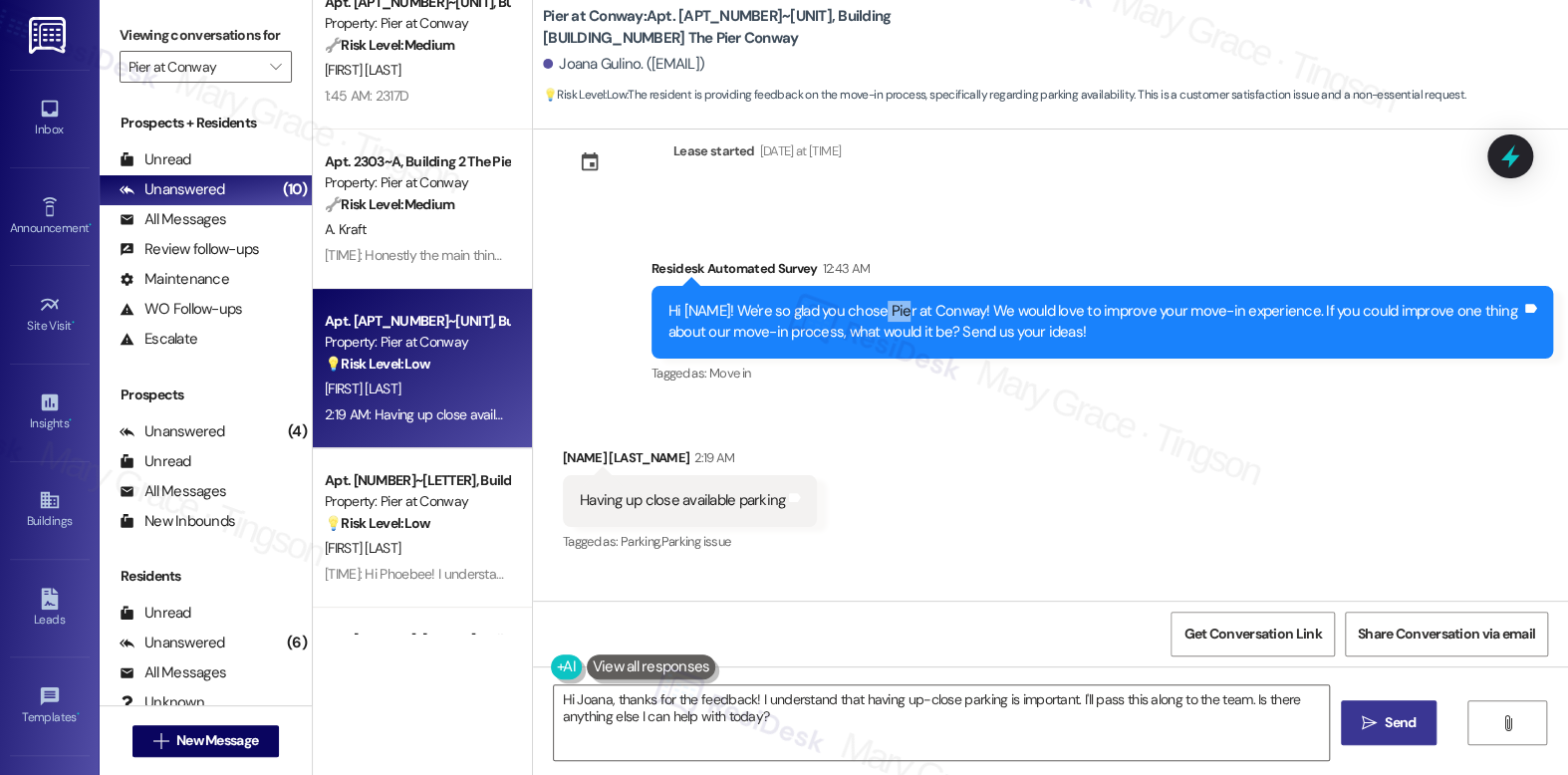 click on "Hi Joana! We're so glad you chose Pier at Conway! We would love to improve your move-in experience. If you could improve one thing about our move-in process, what would it be? Send us your ideas!" at bounding box center (1095, 322) 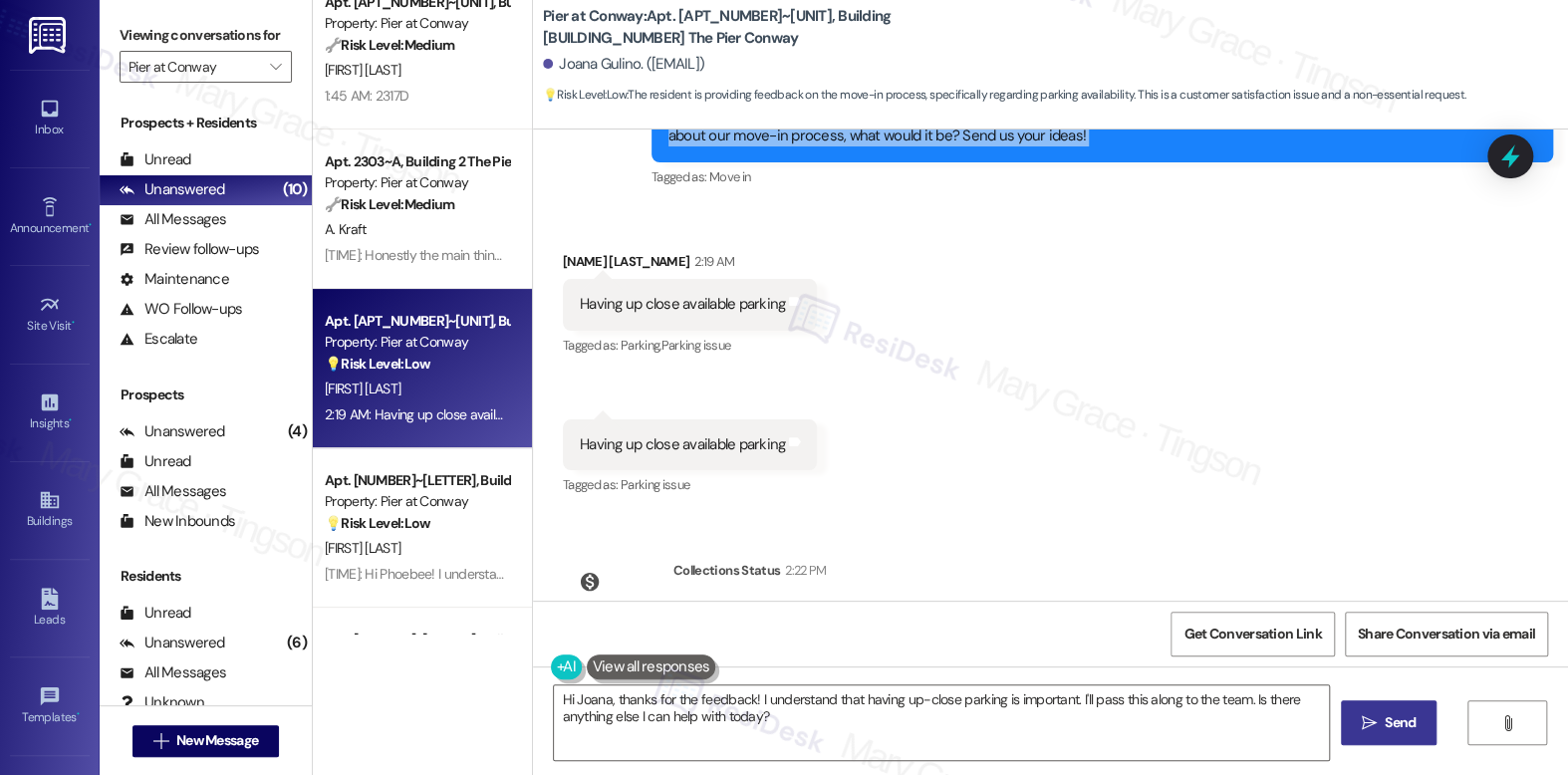 scroll, scrollTop: 1603, scrollLeft: 0, axis: vertical 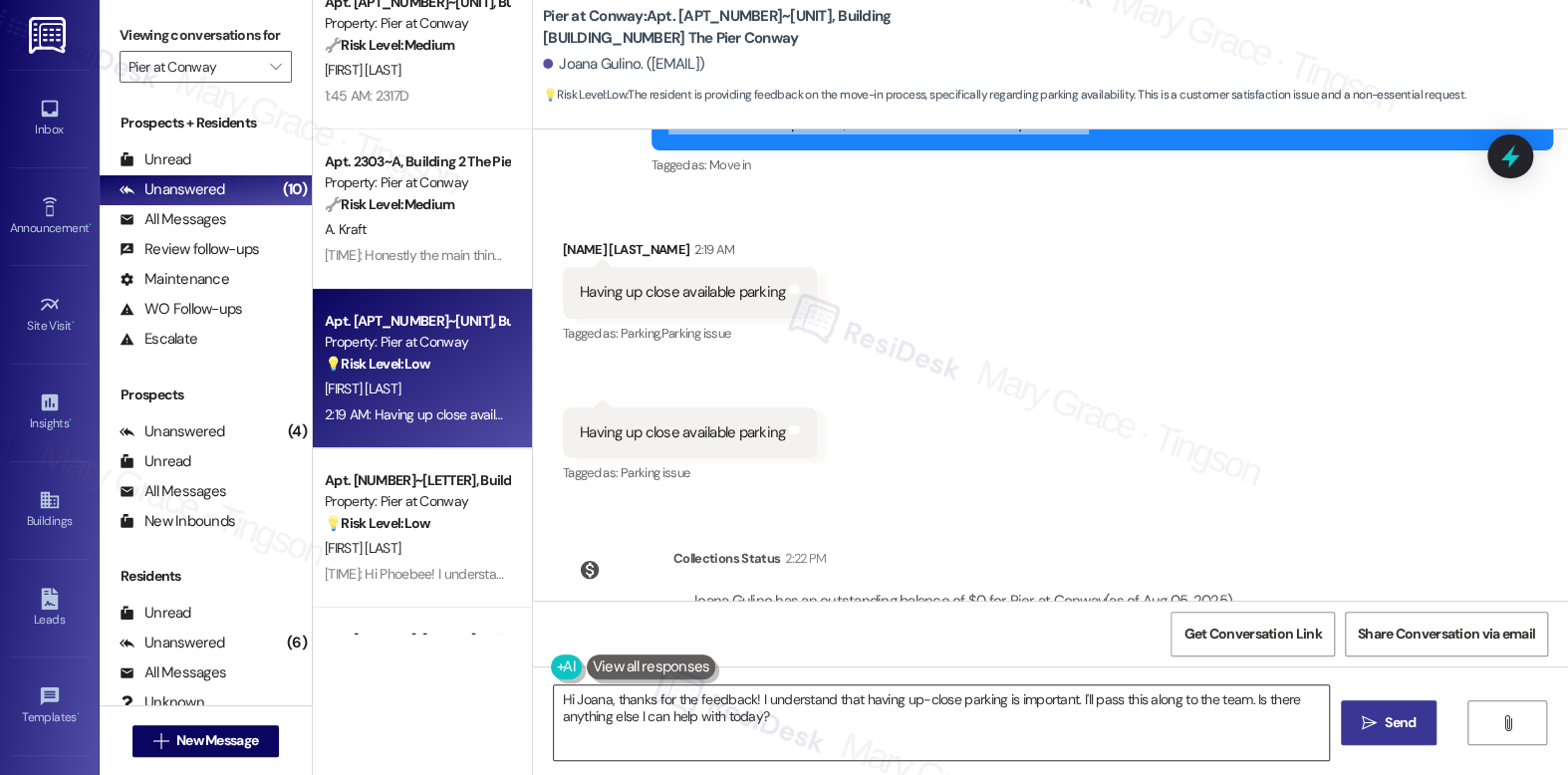 click on "Hi Joana, thanks for the feedback! I understand that having up-close parking is important. I'll pass this along to the team. Is there anything else I can help with today?" at bounding box center [940, 722] 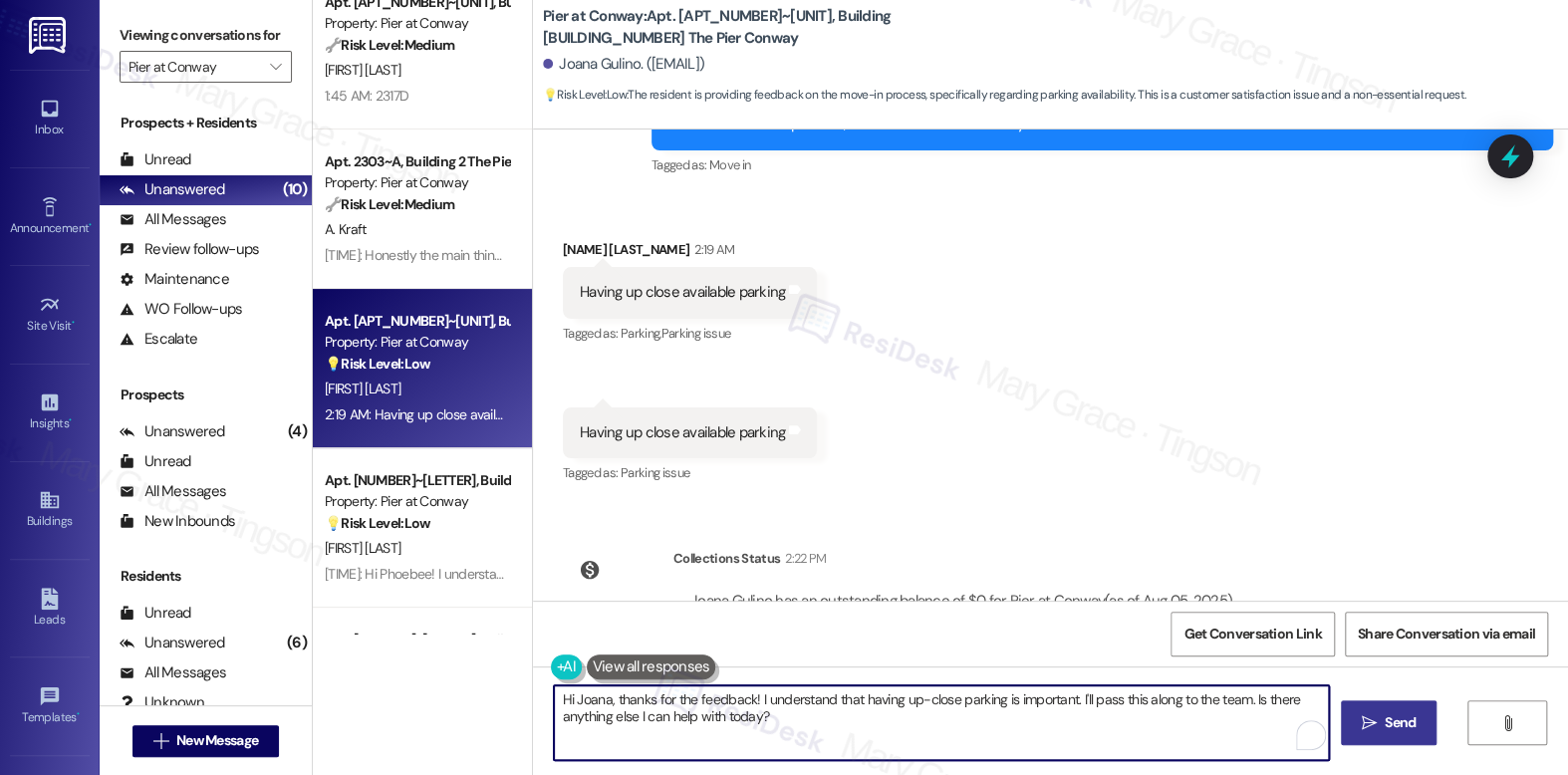 click on "Hi Joana, thanks for the feedback! I understand that having up-close parking is important. I'll pass this along to the team. Is there anything else I can help with today?" at bounding box center (940, 722) 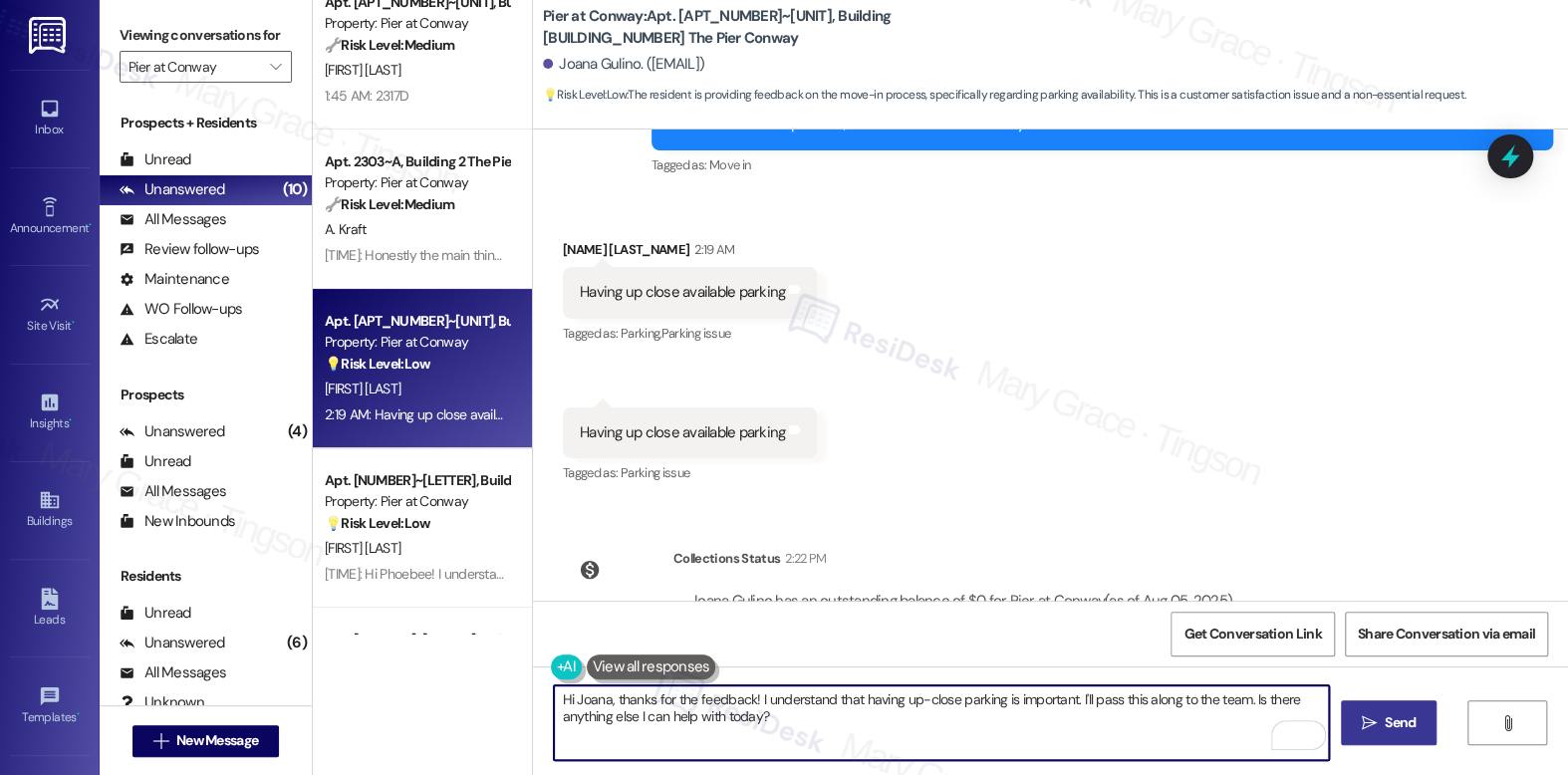 click on "Hi Joana, thanks for the feedback! I understand that having up-close parking is important. I'll pass this along to the team. Is there anything else I can help with today?" at bounding box center [940, 722] 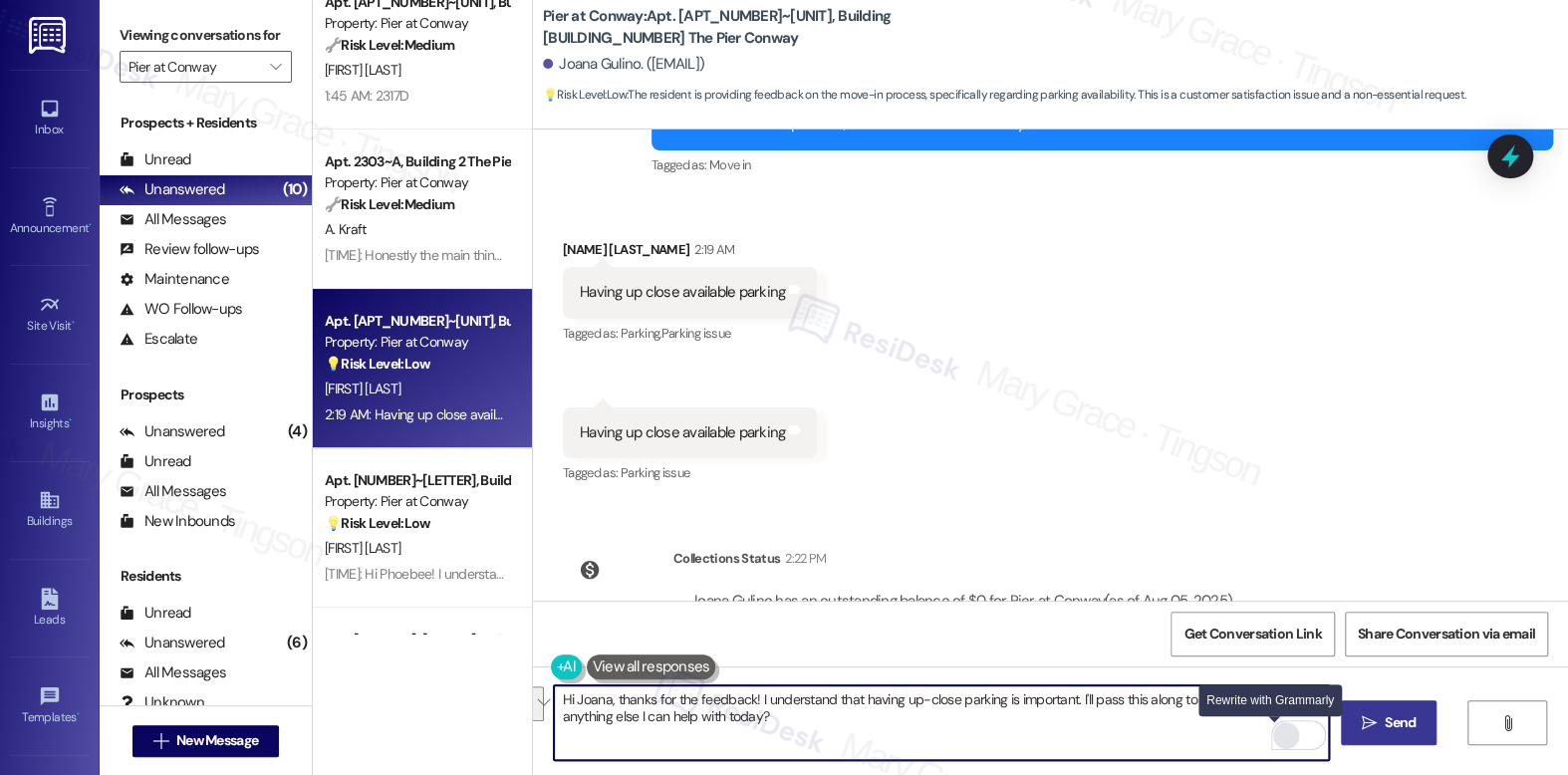 drag, startPoint x: 1238, startPoint y: 700, endPoint x: 1267, endPoint y: 725, distance: 38.28838 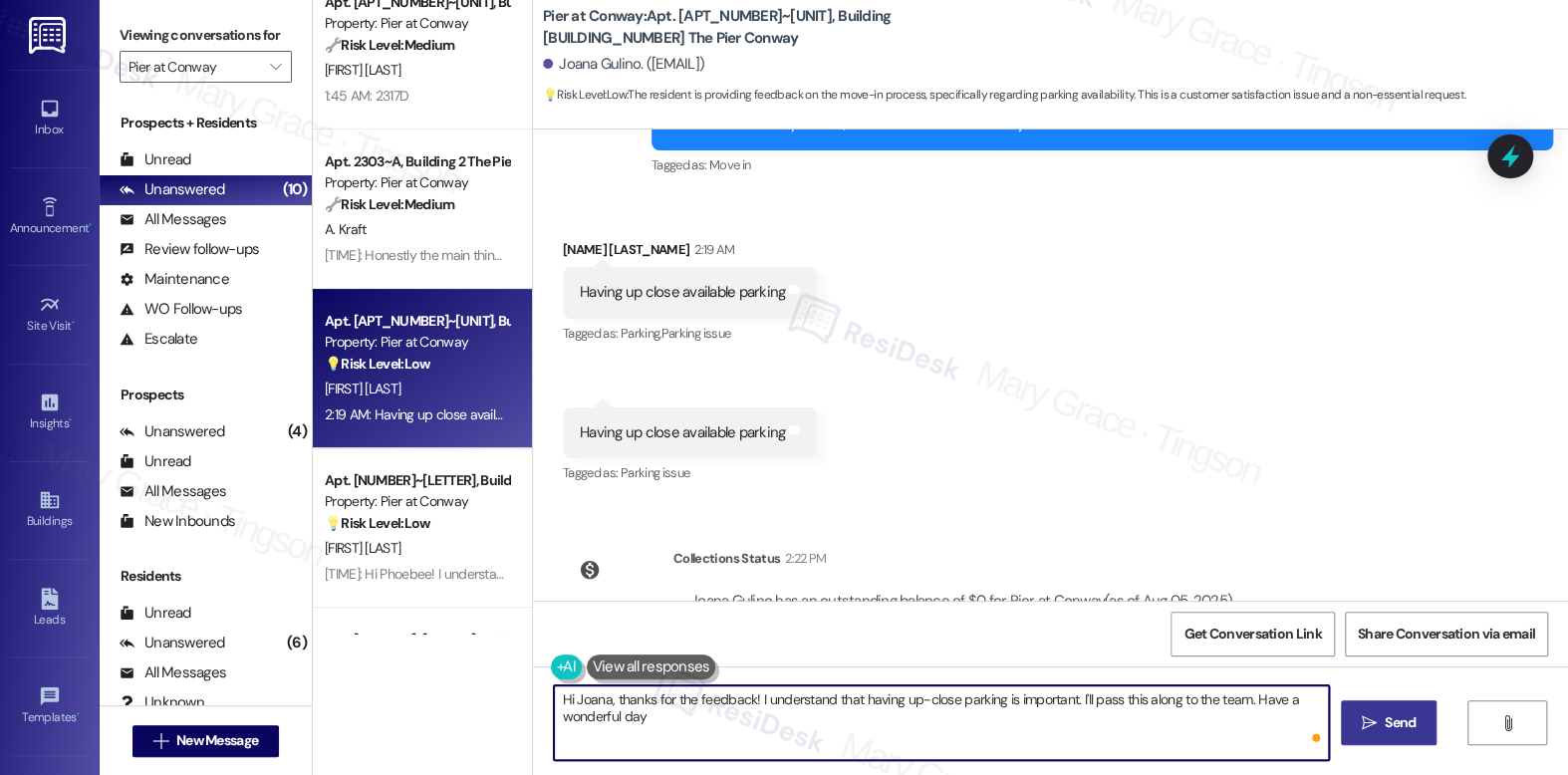 type on "Hi Joana, thanks for the feedback! I understand that having up-close parking is important. I'll pass this along to the team. Have a wonderful day!" 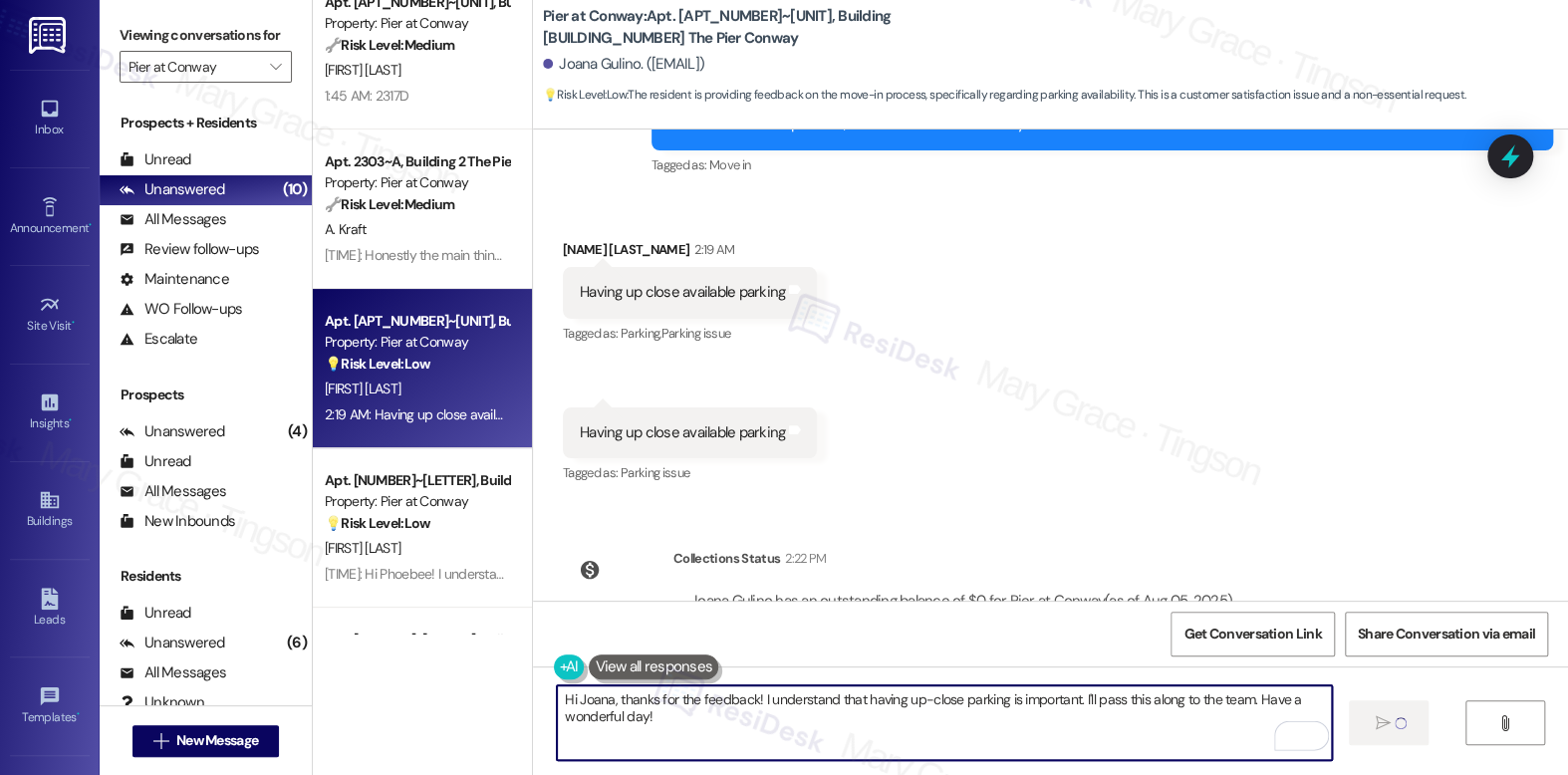 type 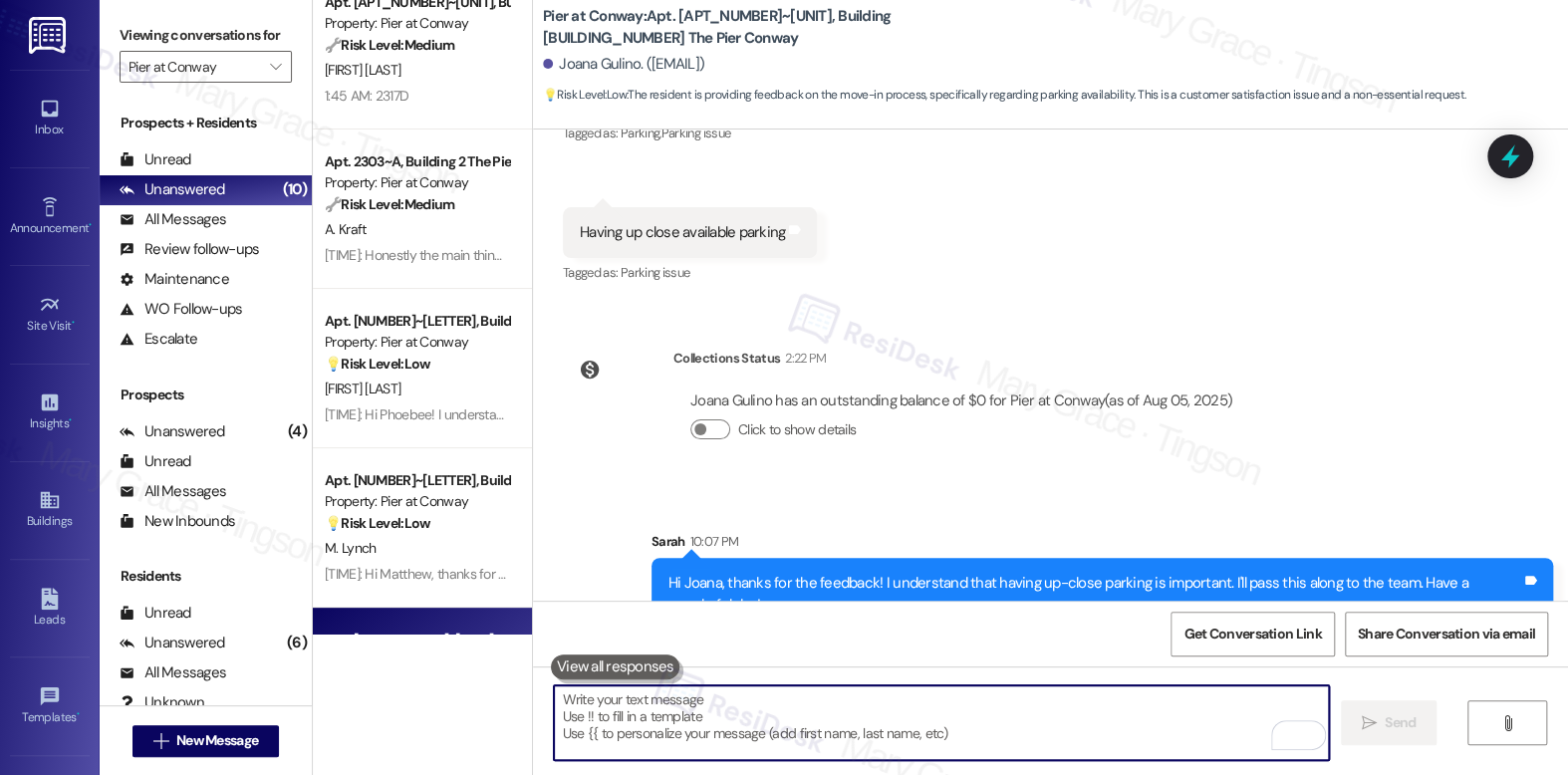 scroll, scrollTop: 1826, scrollLeft: 0, axis: vertical 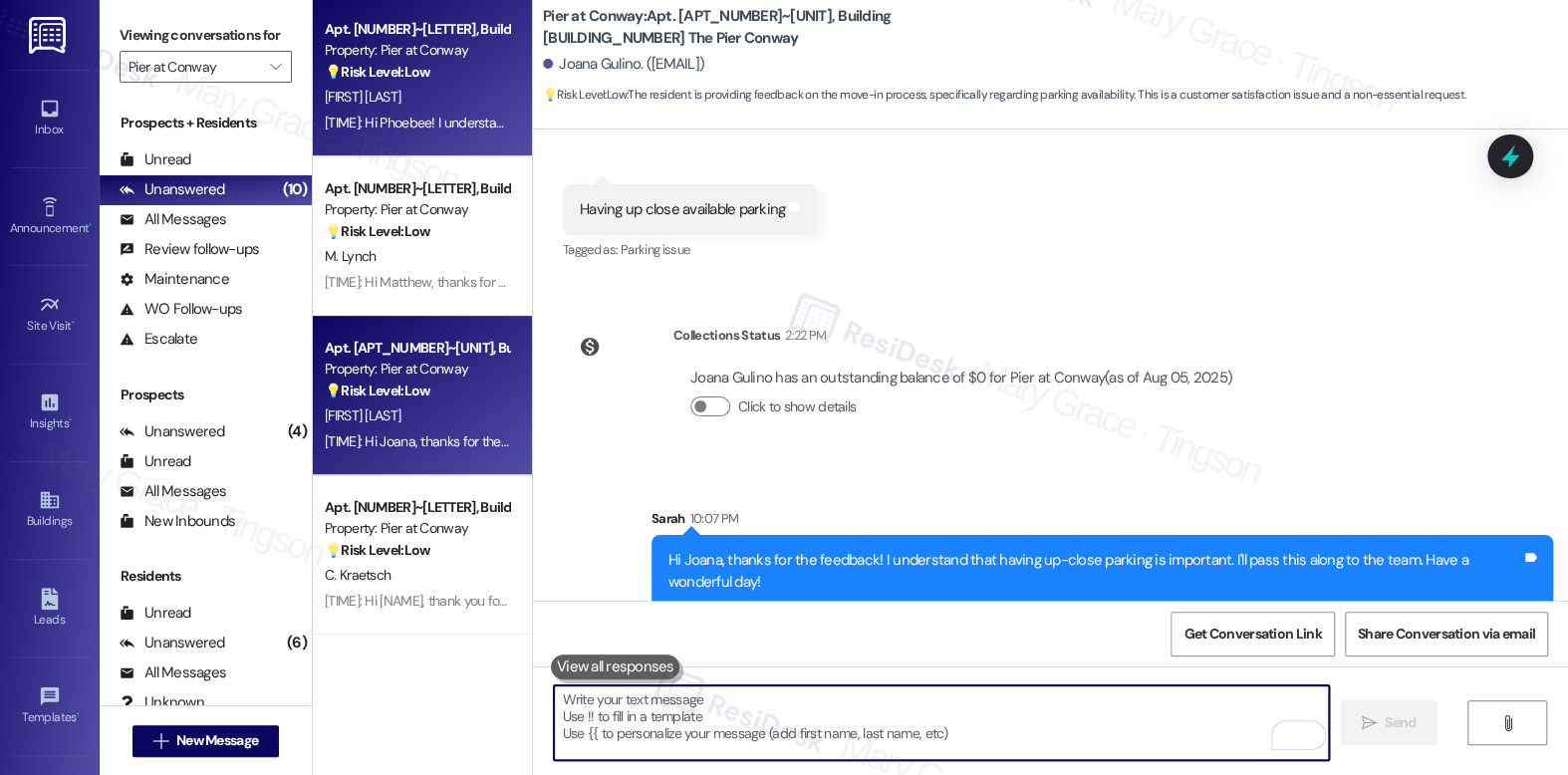 click on "P. Adams" at bounding box center (416, 97) 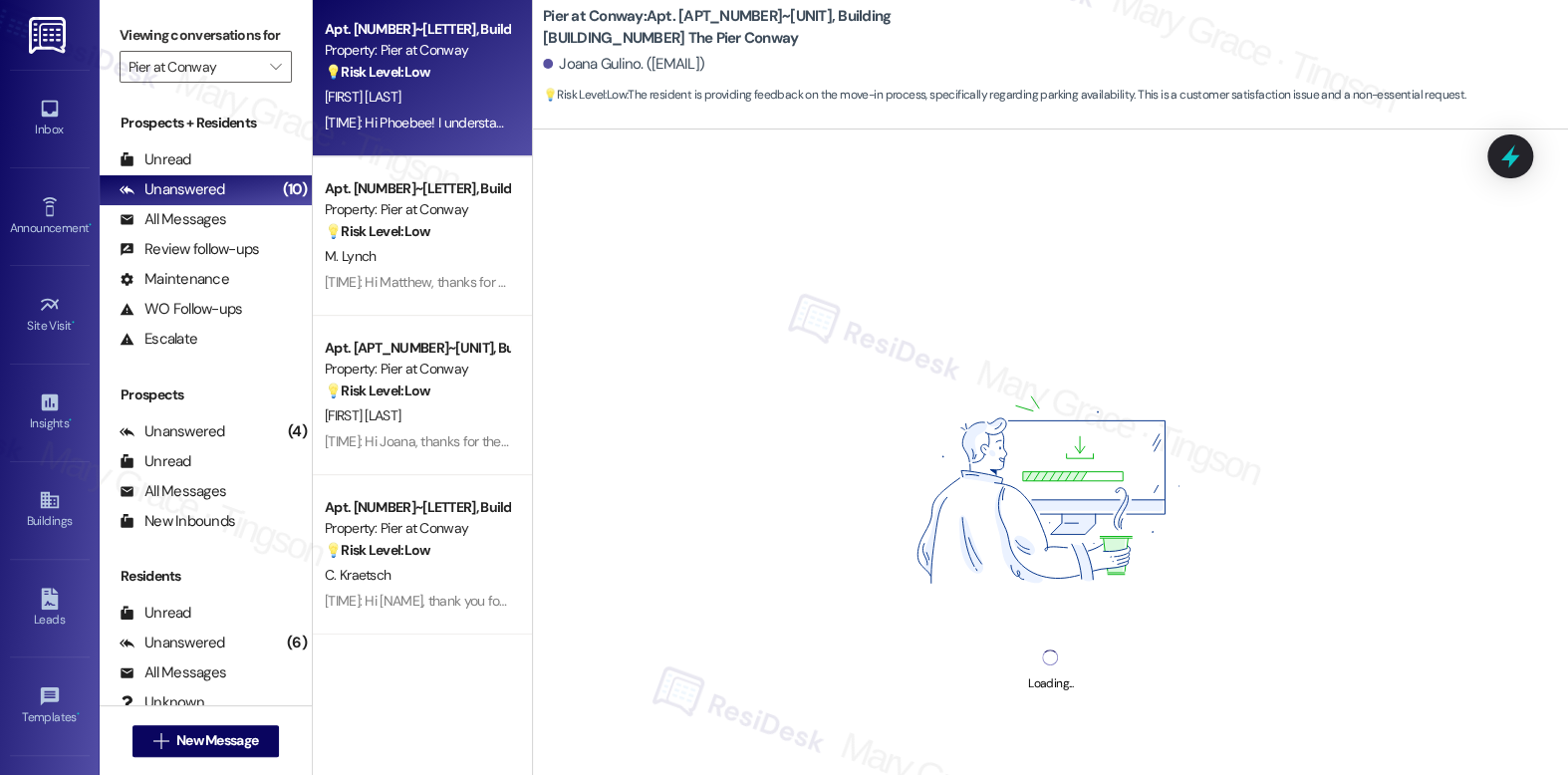 scroll, scrollTop: 0, scrollLeft: 0, axis: both 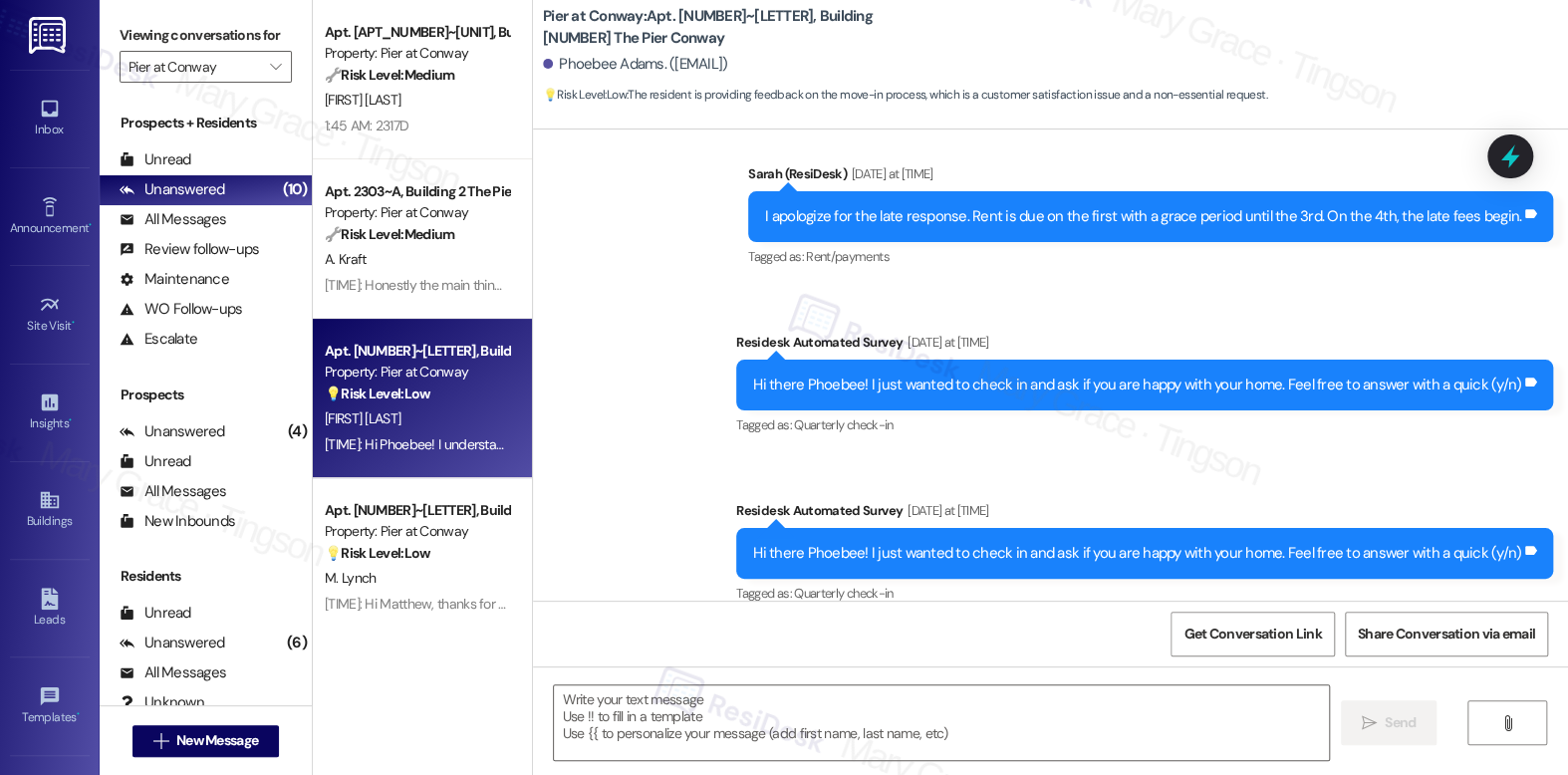 type on "Fetching suggested responses. Please feel free to read through the conversation in the meantime." 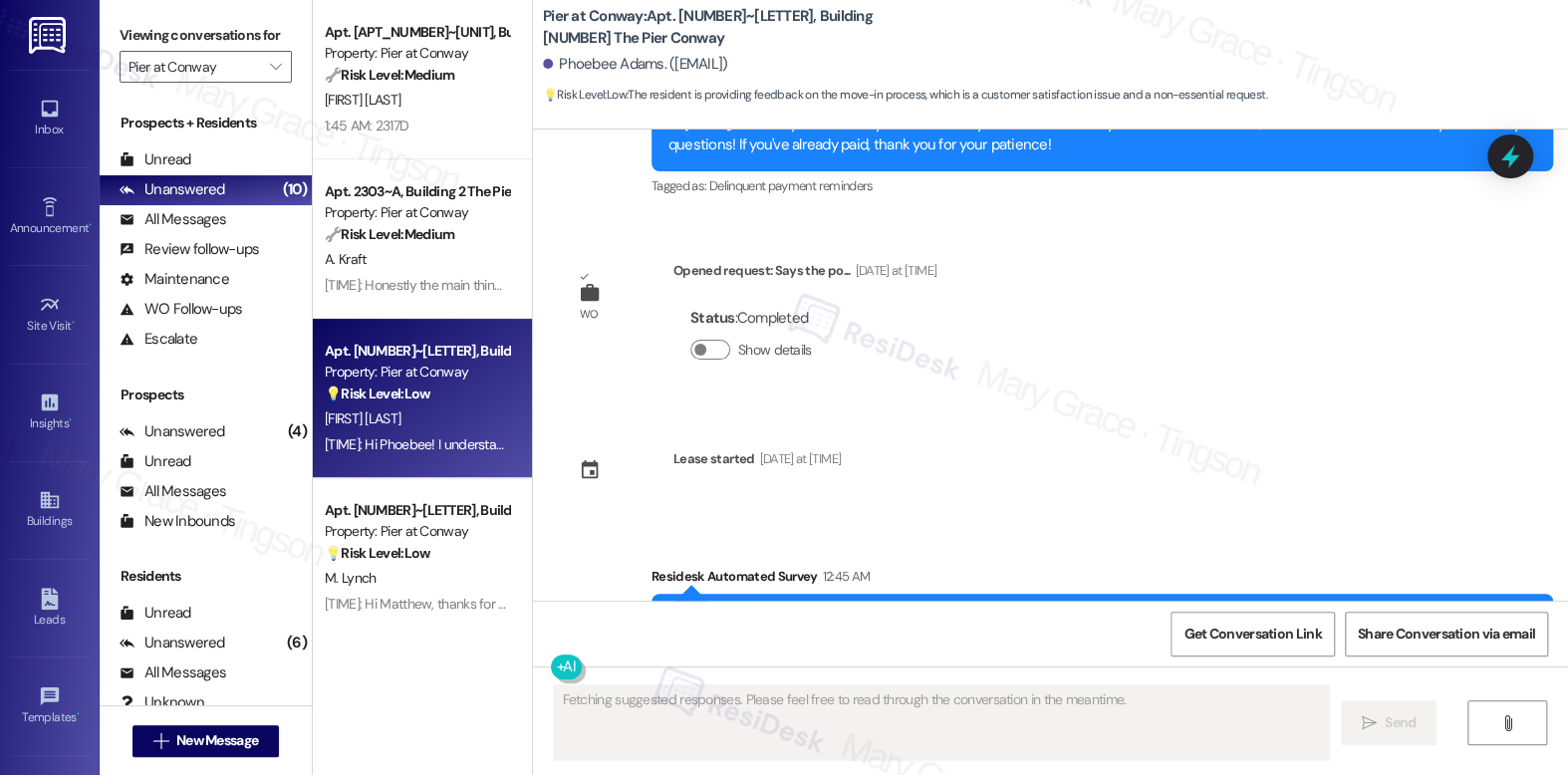 scroll, scrollTop: 3376, scrollLeft: 0, axis: vertical 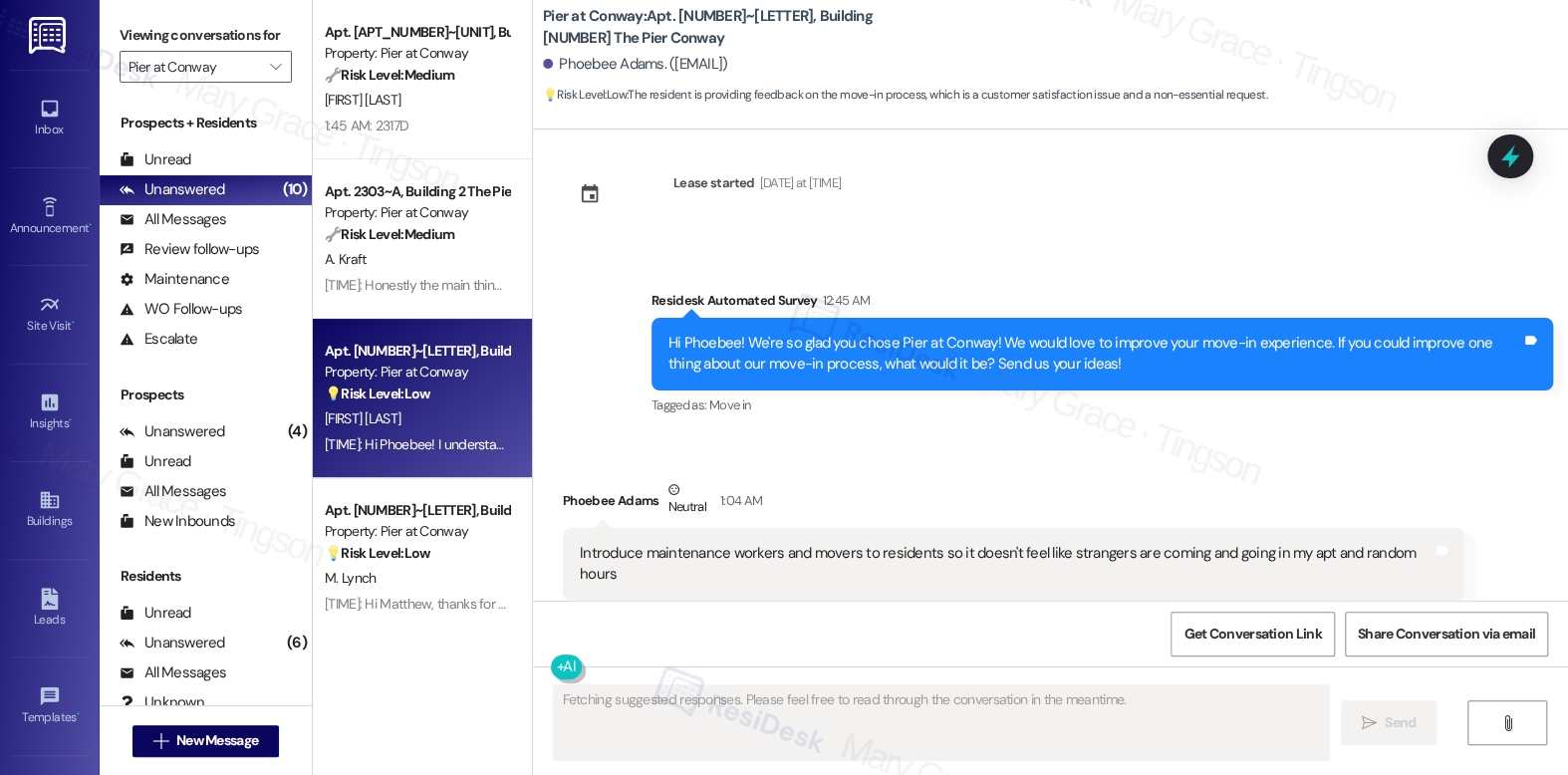 click on "[FIRST] [LAST]" at bounding box center [416, 100] 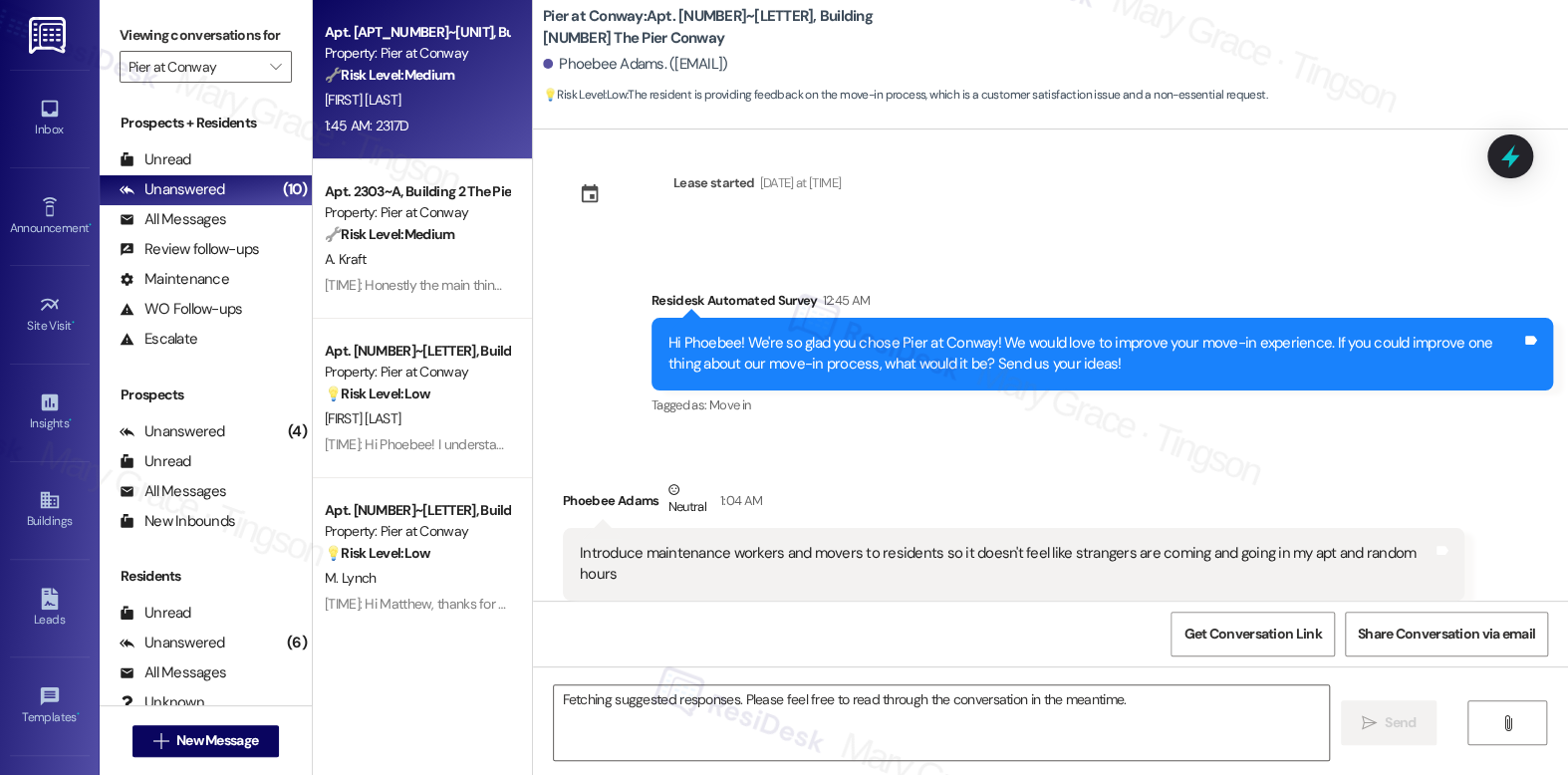 click on "[FIRST] [LAST]" at bounding box center [416, 100] 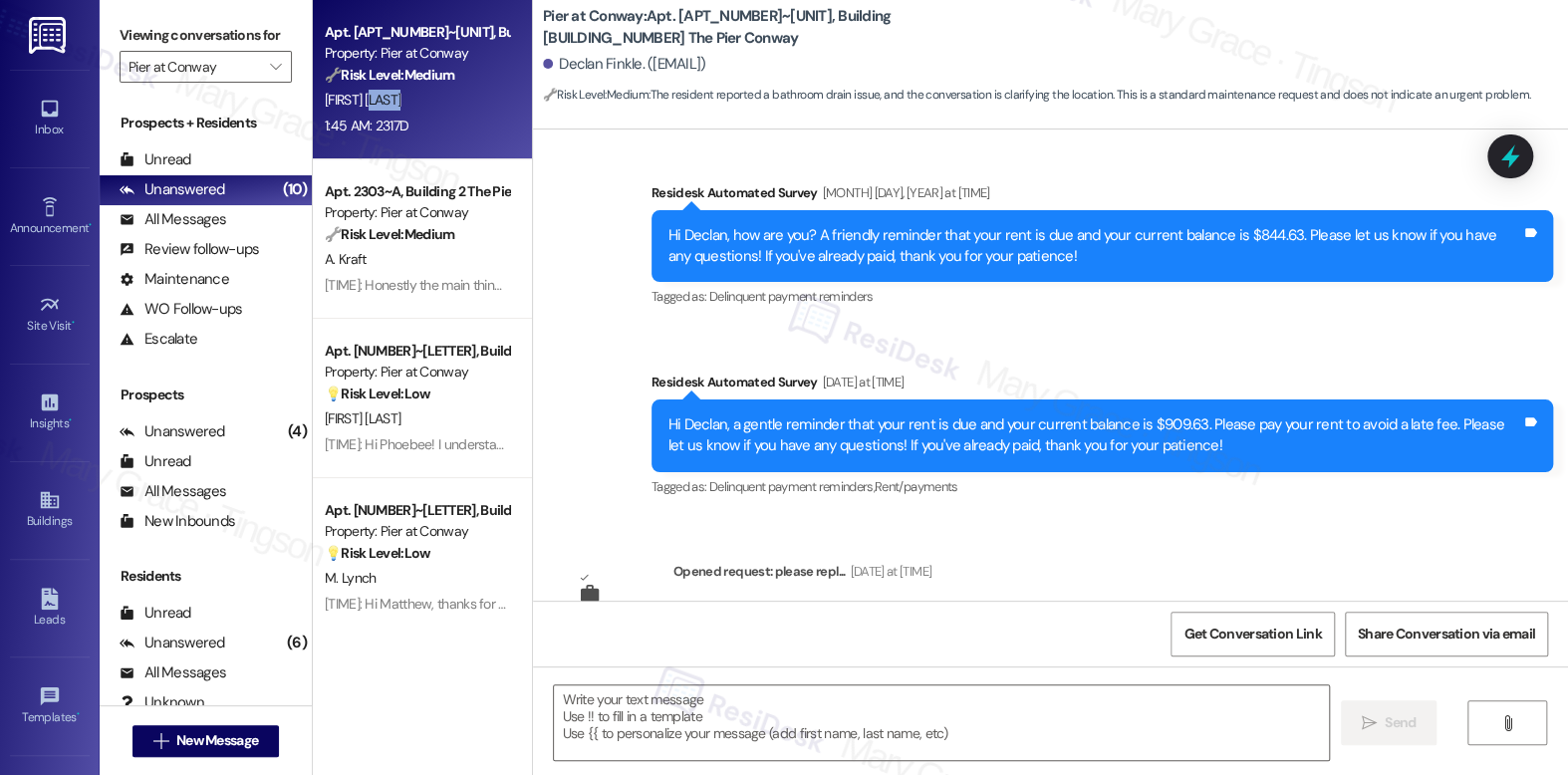 type on "Fetching suggested responses. Please feel free to read through the conversation in the meantime." 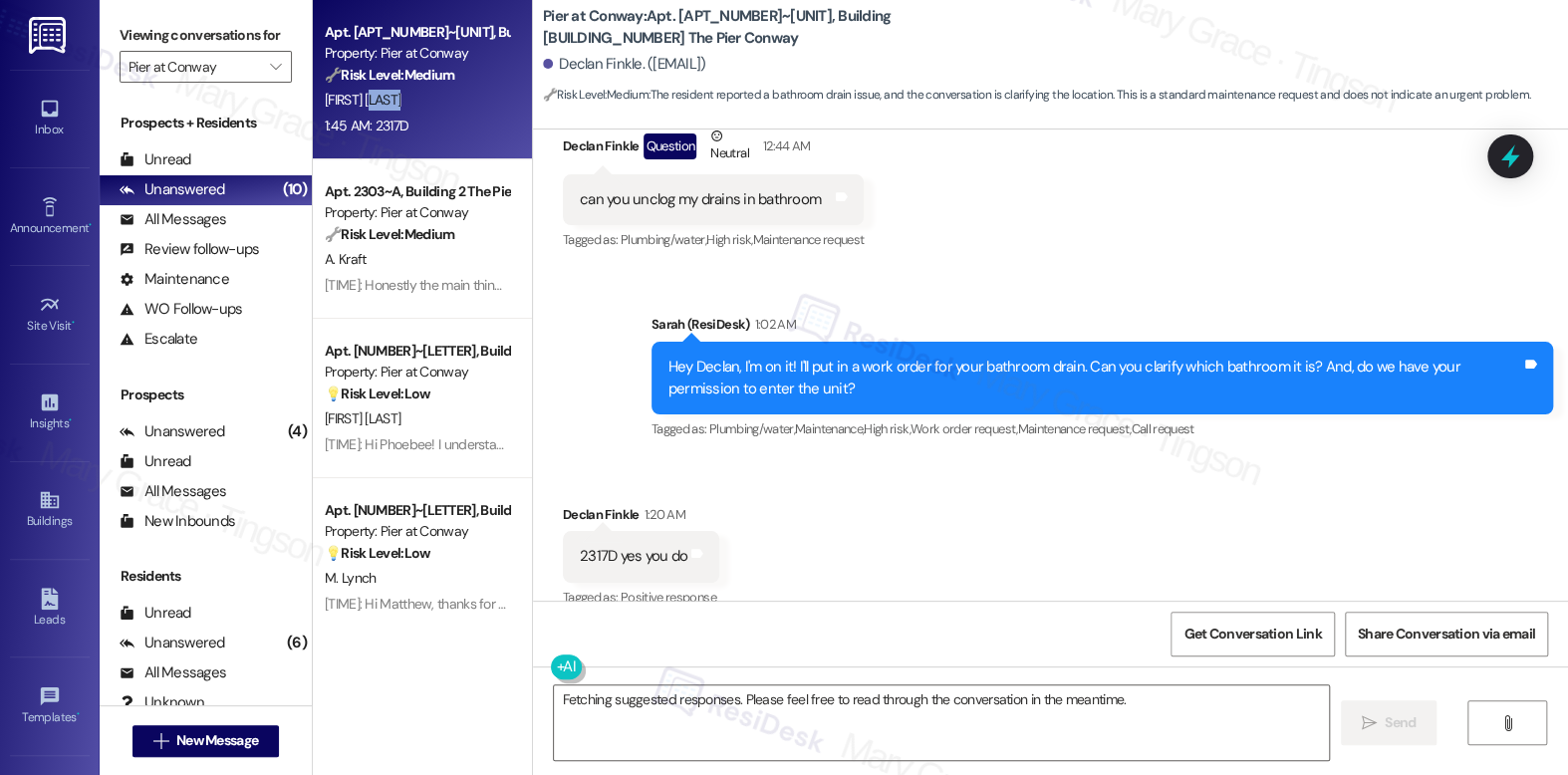 scroll, scrollTop: 3734, scrollLeft: 0, axis: vertical 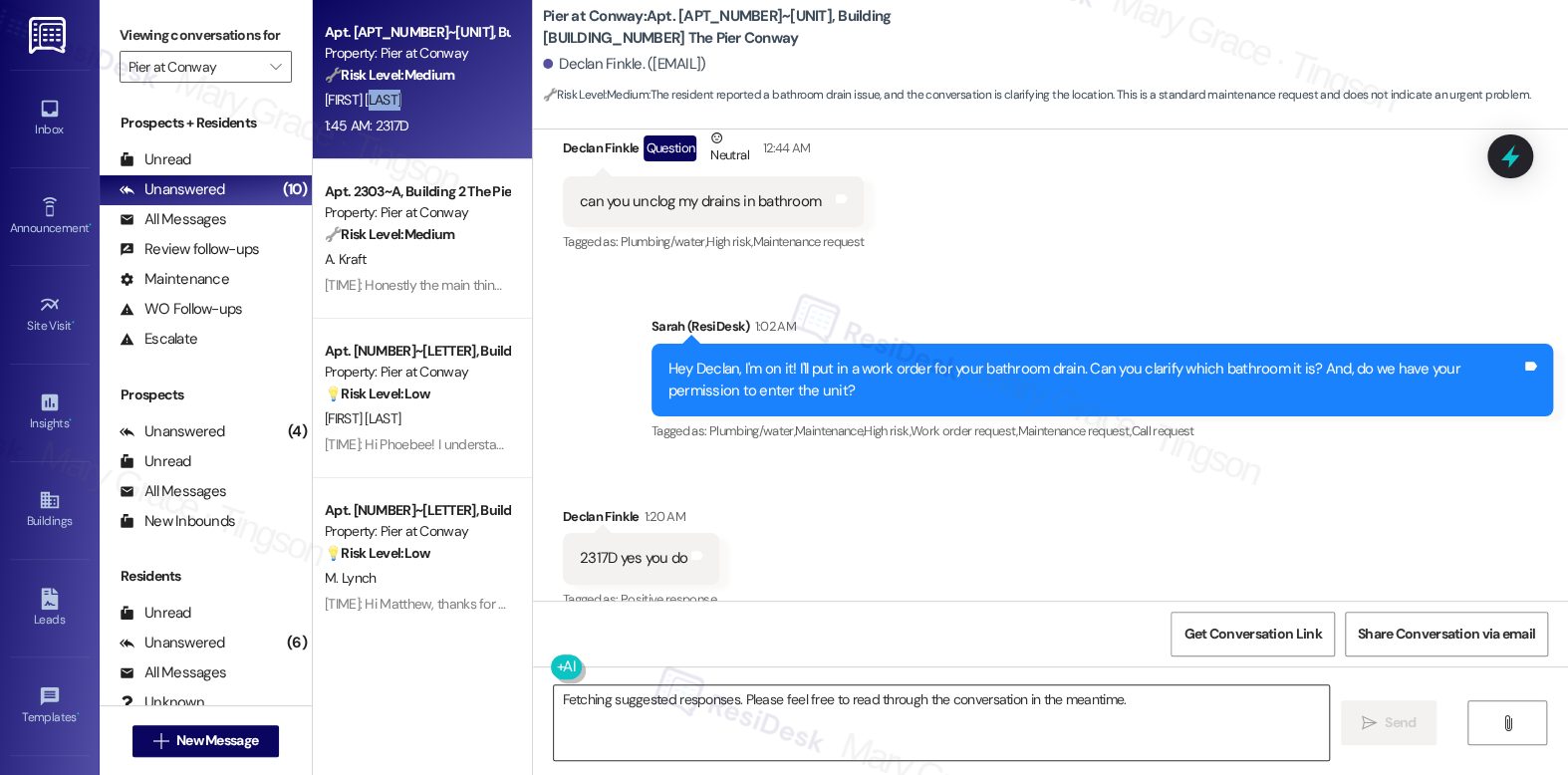 click on "Fetching suggested responses. Please feel free to read through the conversation in the meantime." at bounding box center (940, 722) 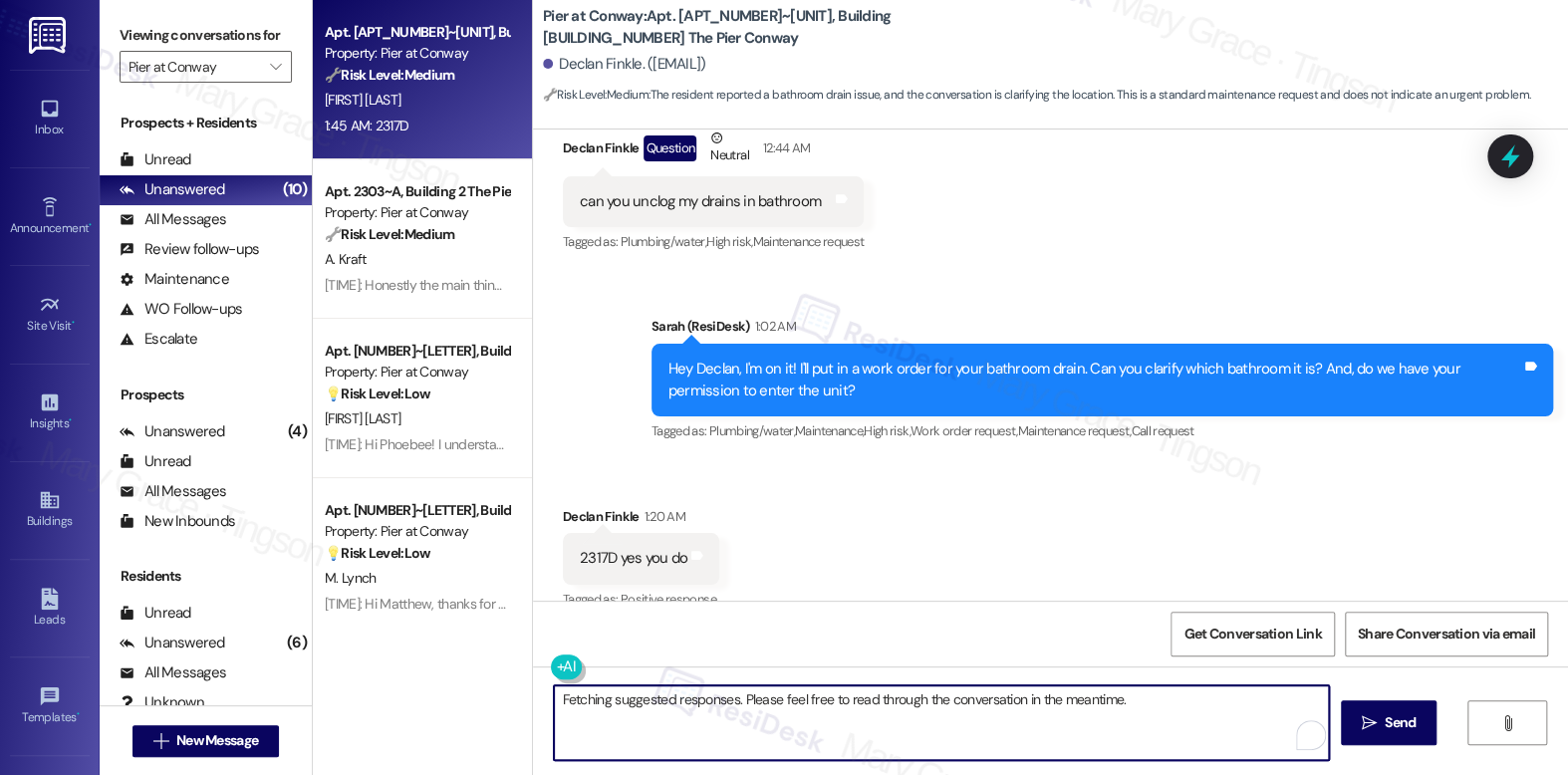 click on "Fetching suggested responses. Please feel free to read through the conversation in the meantime." at bounding box center [940, 722] 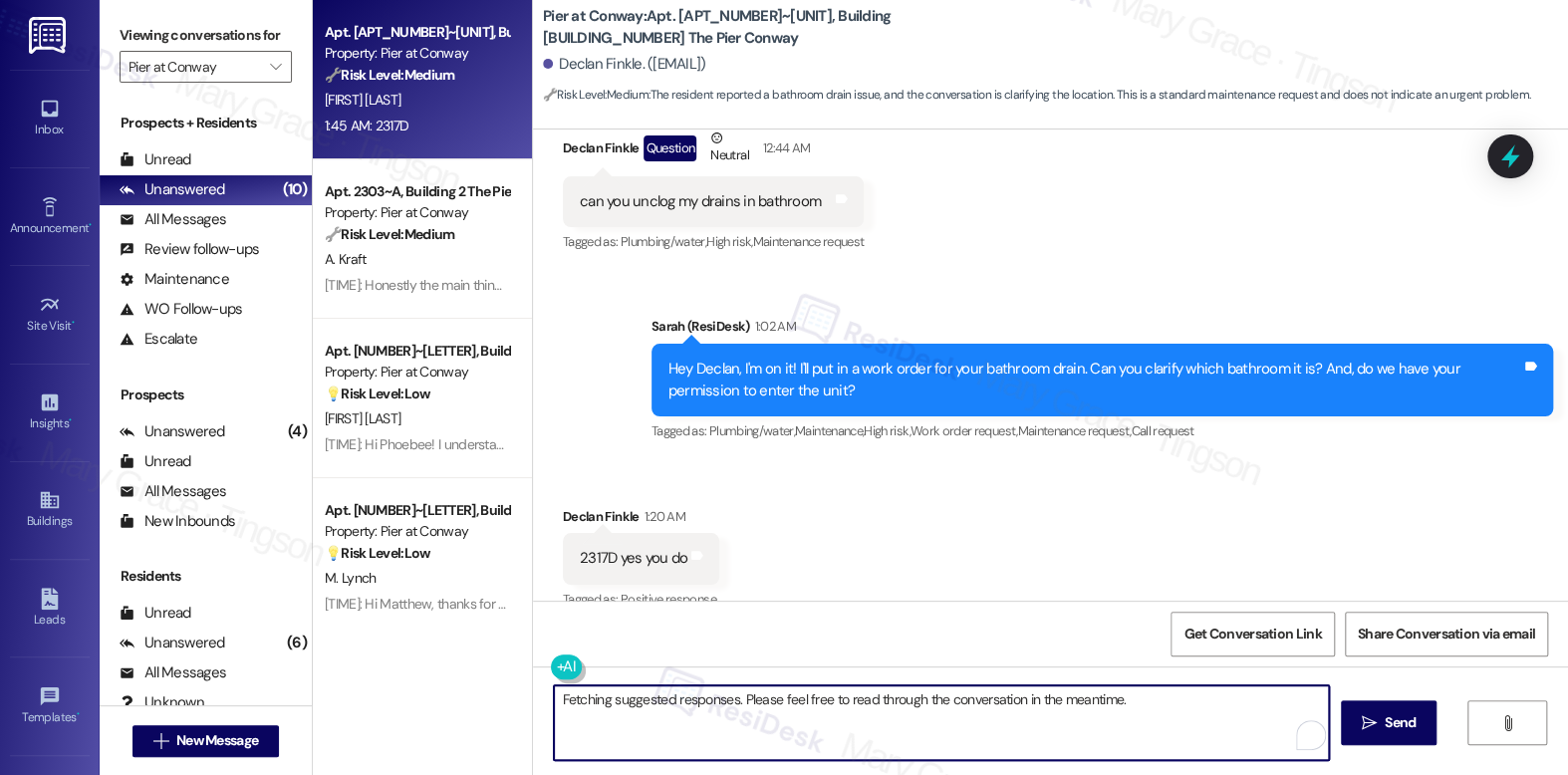 click on "Fetching suggested responses. Please feel free to read through the conversation in the meantime." at bounding box center [940, 722] 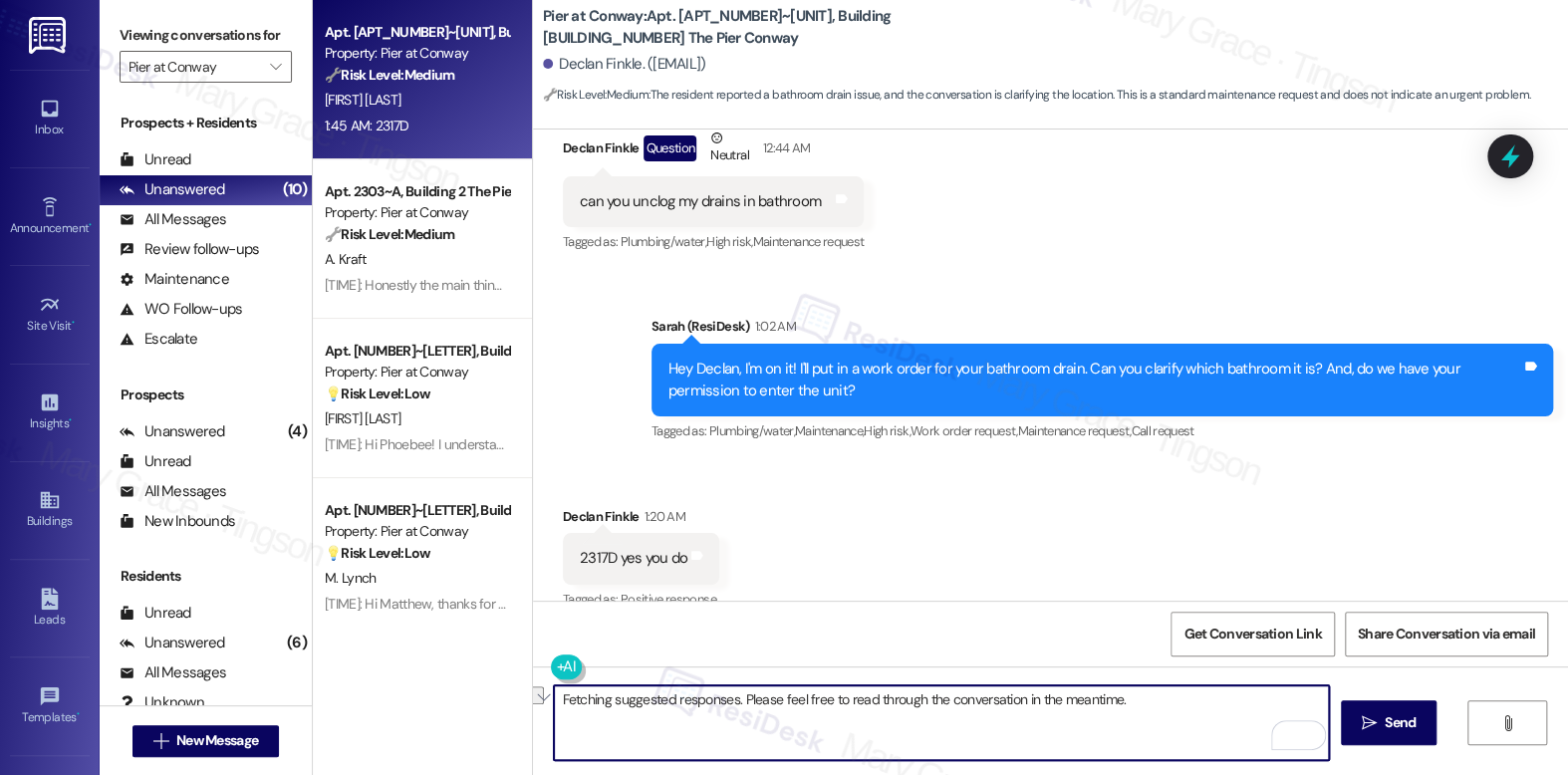 click on "Fetching suggested responses. Please feel free to read through the conversation in the meantime." at bounding box center [940, 722] 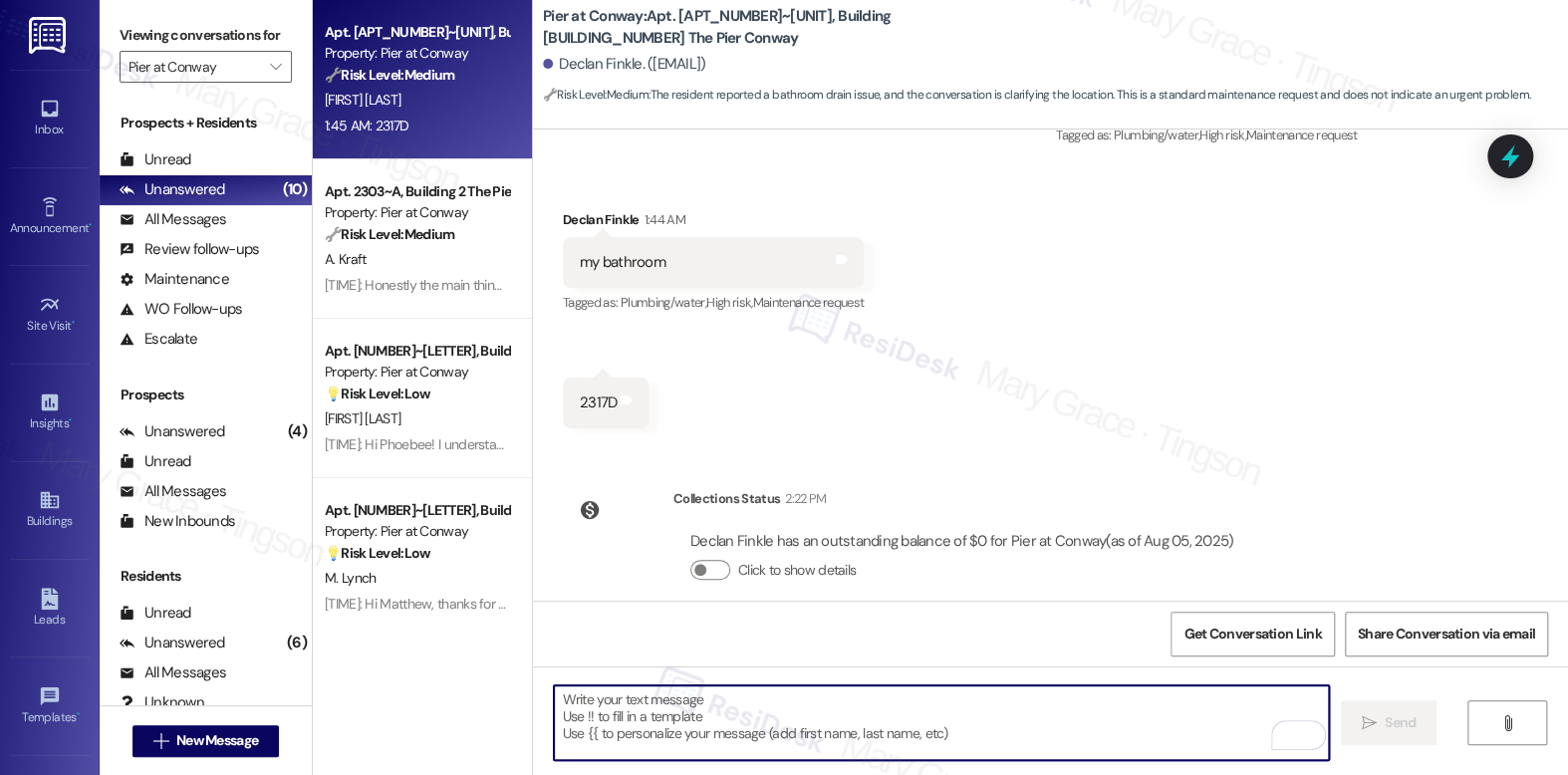 scroll, scrollTop: 4531, scrollLeft: 0, axis: vertical 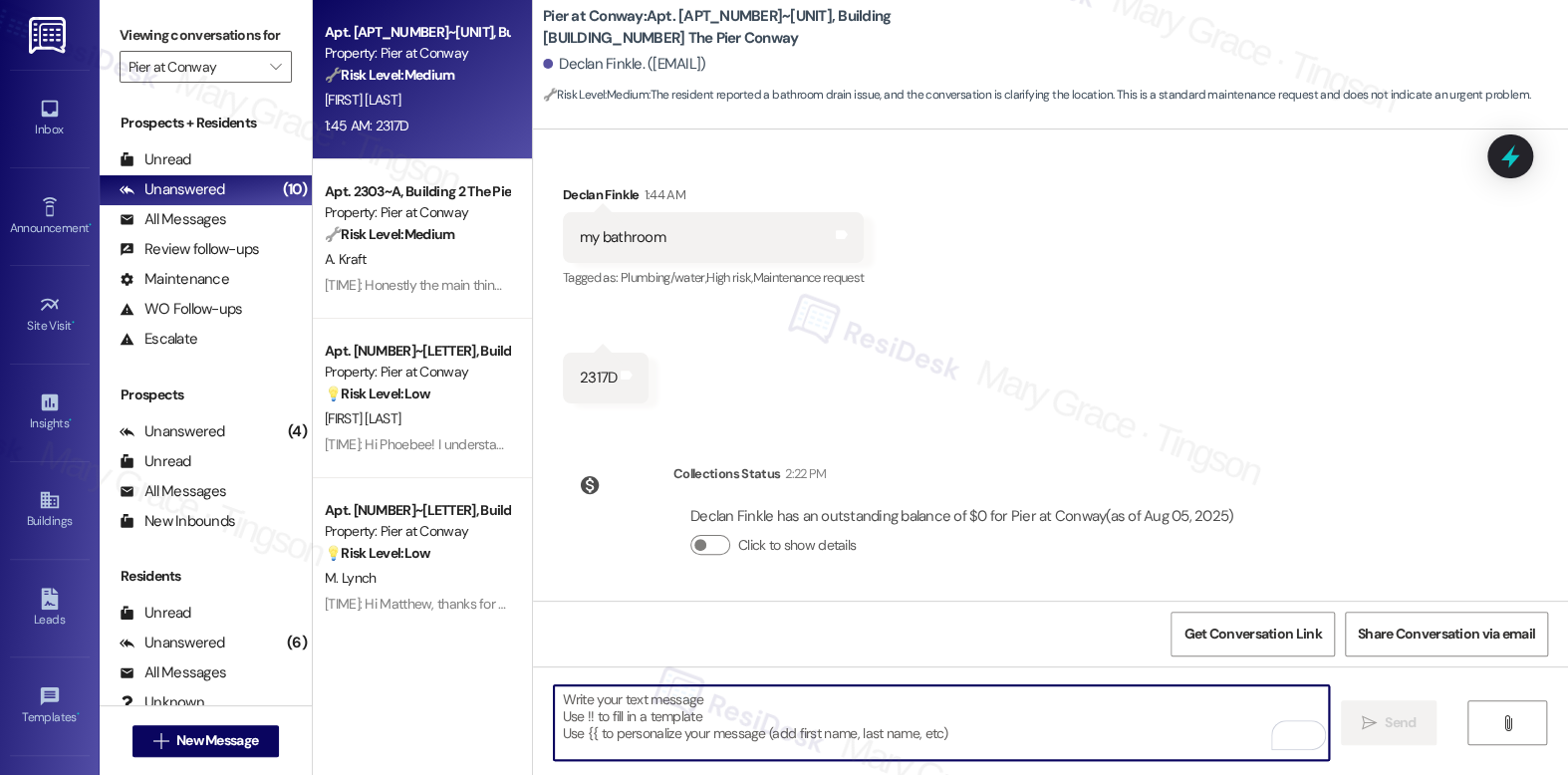 click at bounding box center (940, 722) 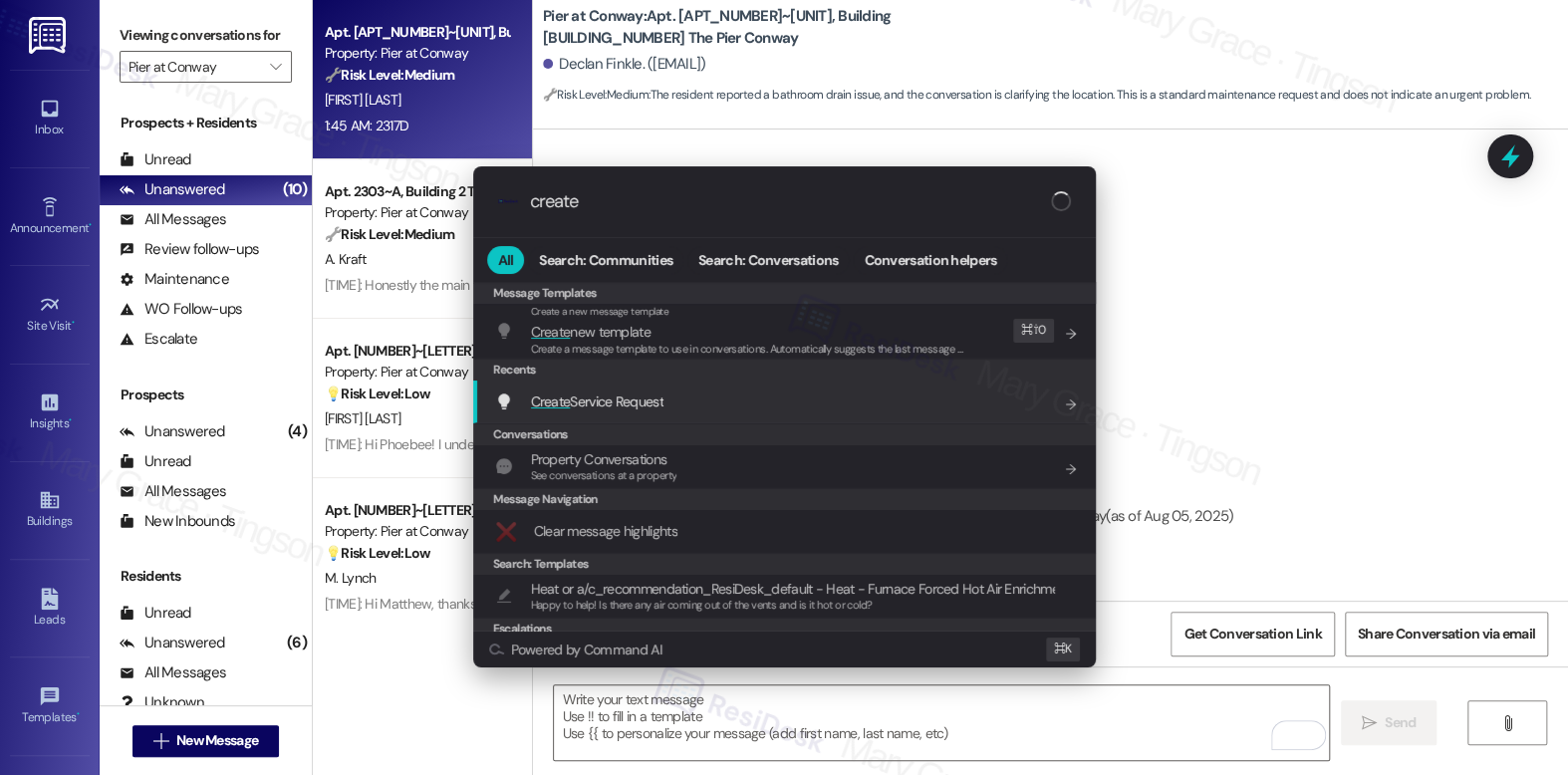 type on "create" 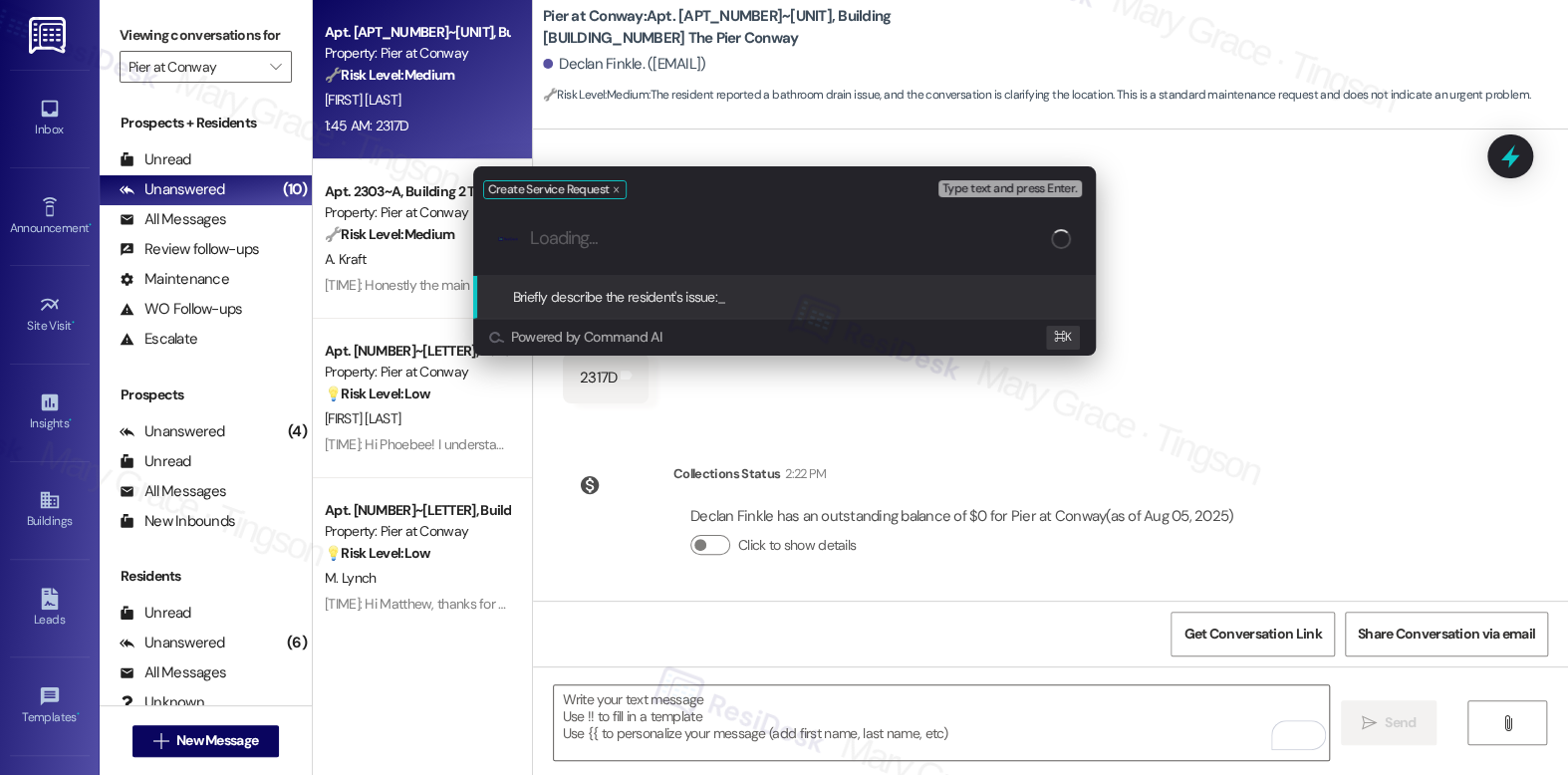 click at bounding box center (790, 238) 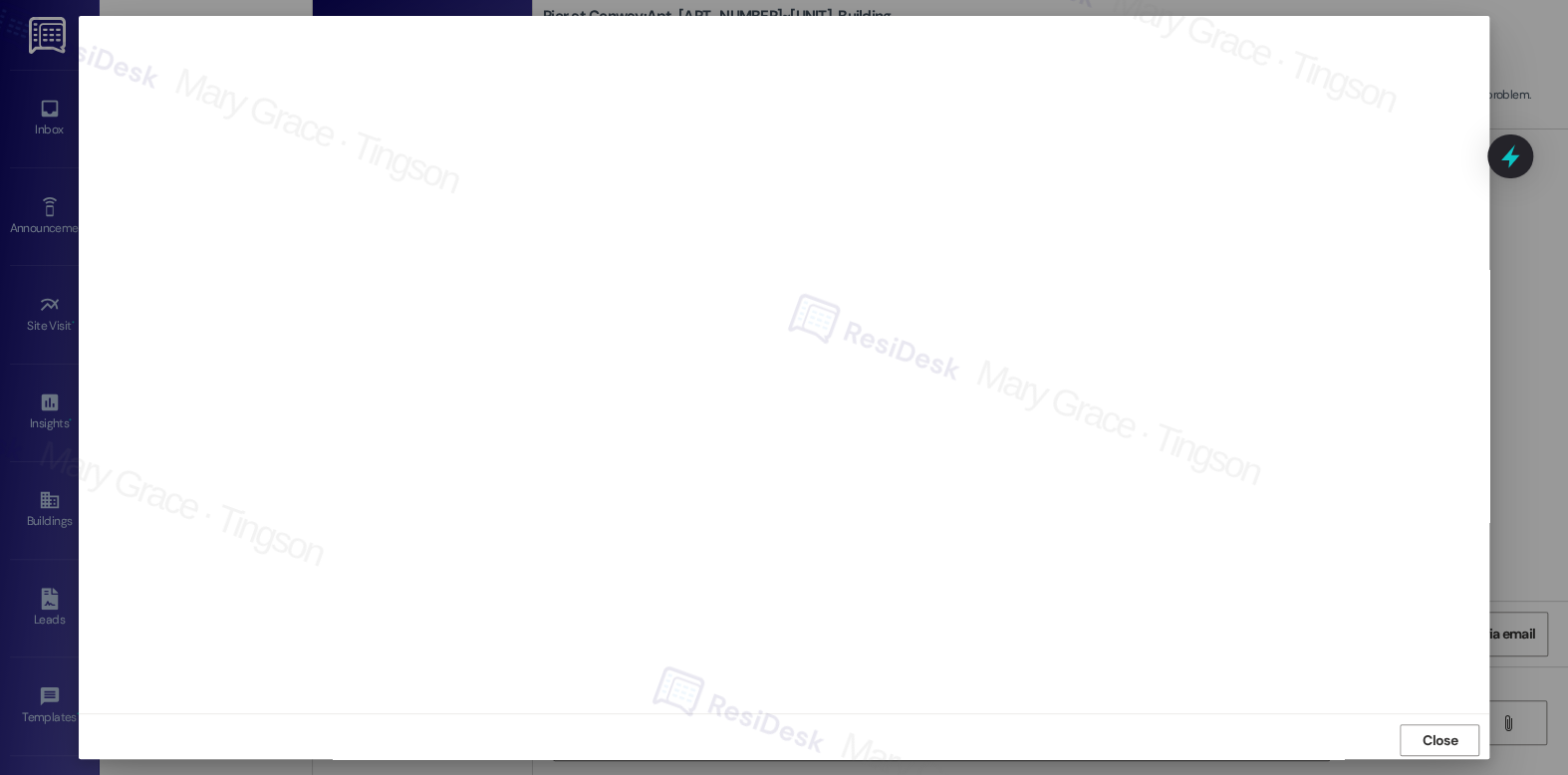 scroll, scrollTop: 7, scrollLeft: 0, axis: vertical 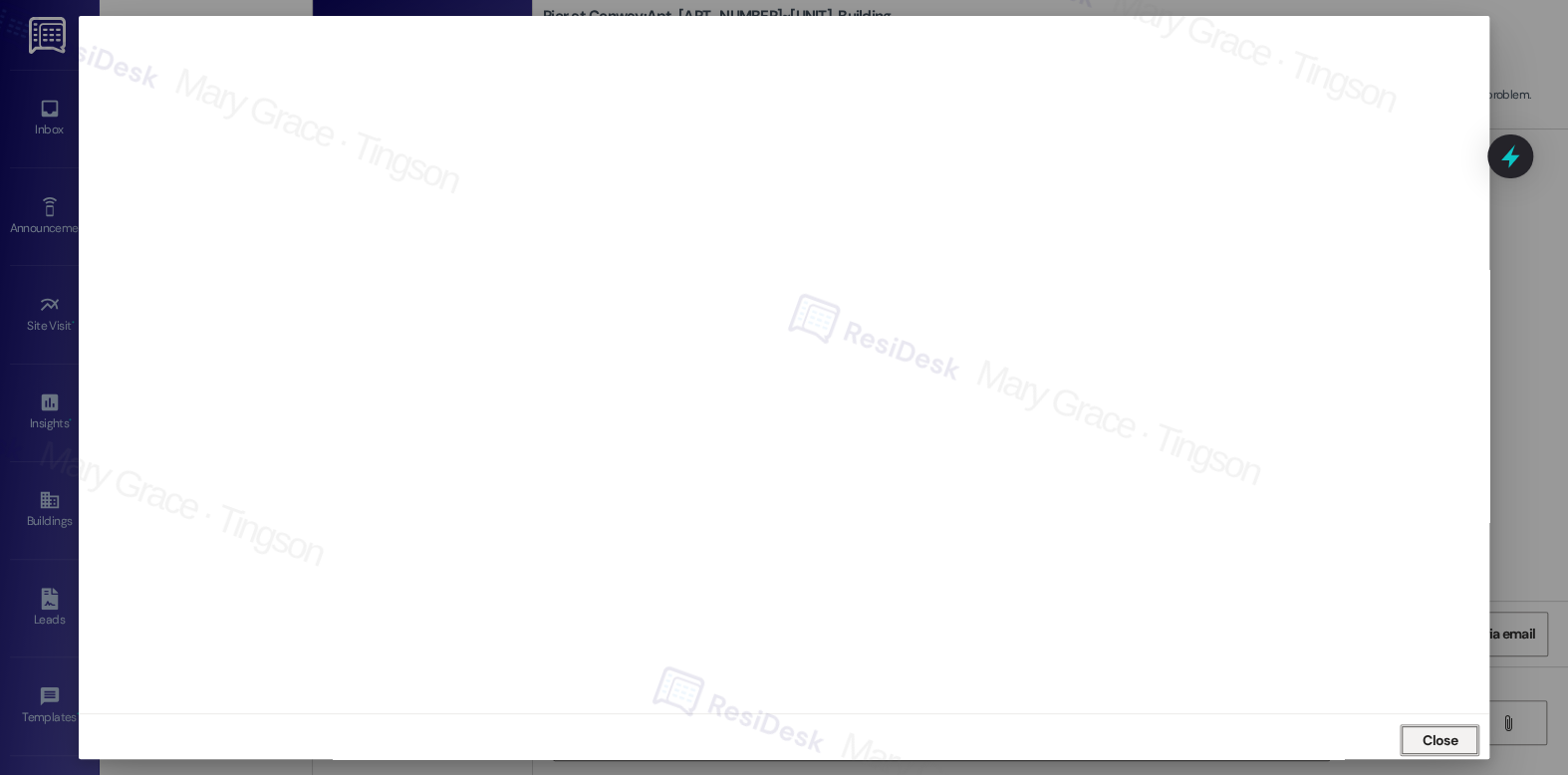 click on "Close" at bounding box center [1439, 740] 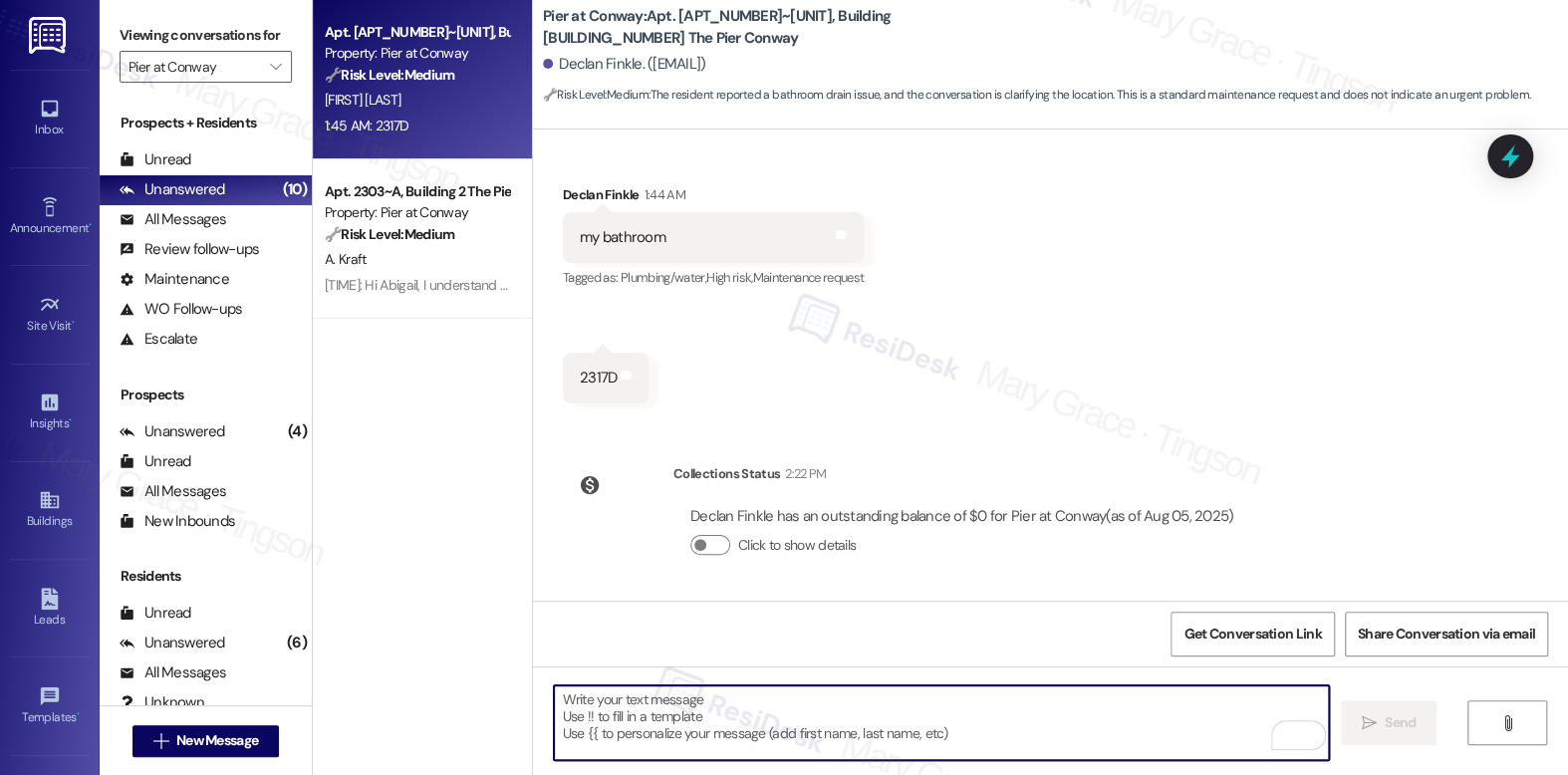 click at bounding box center [940, 722] 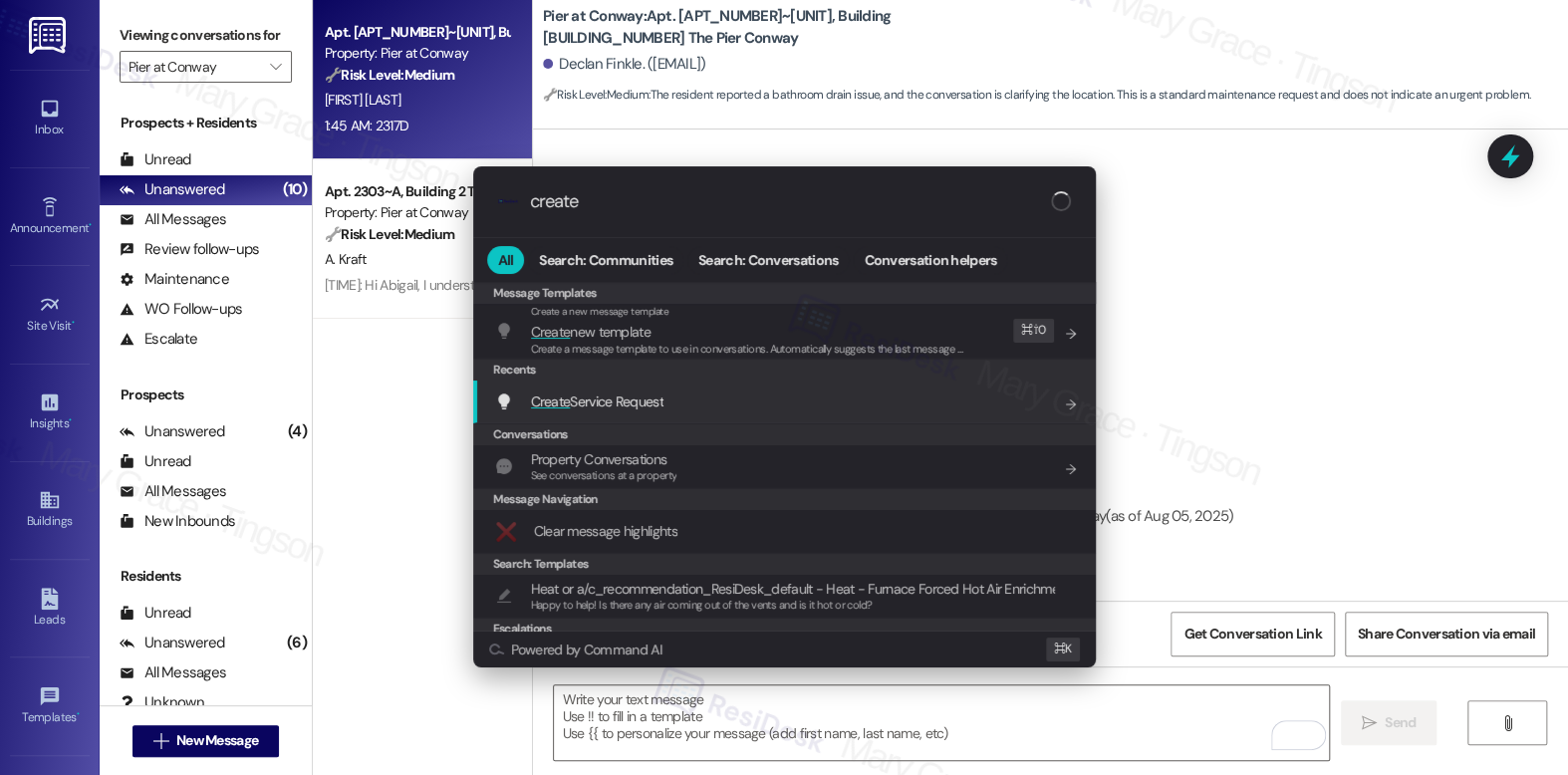 type on "create" 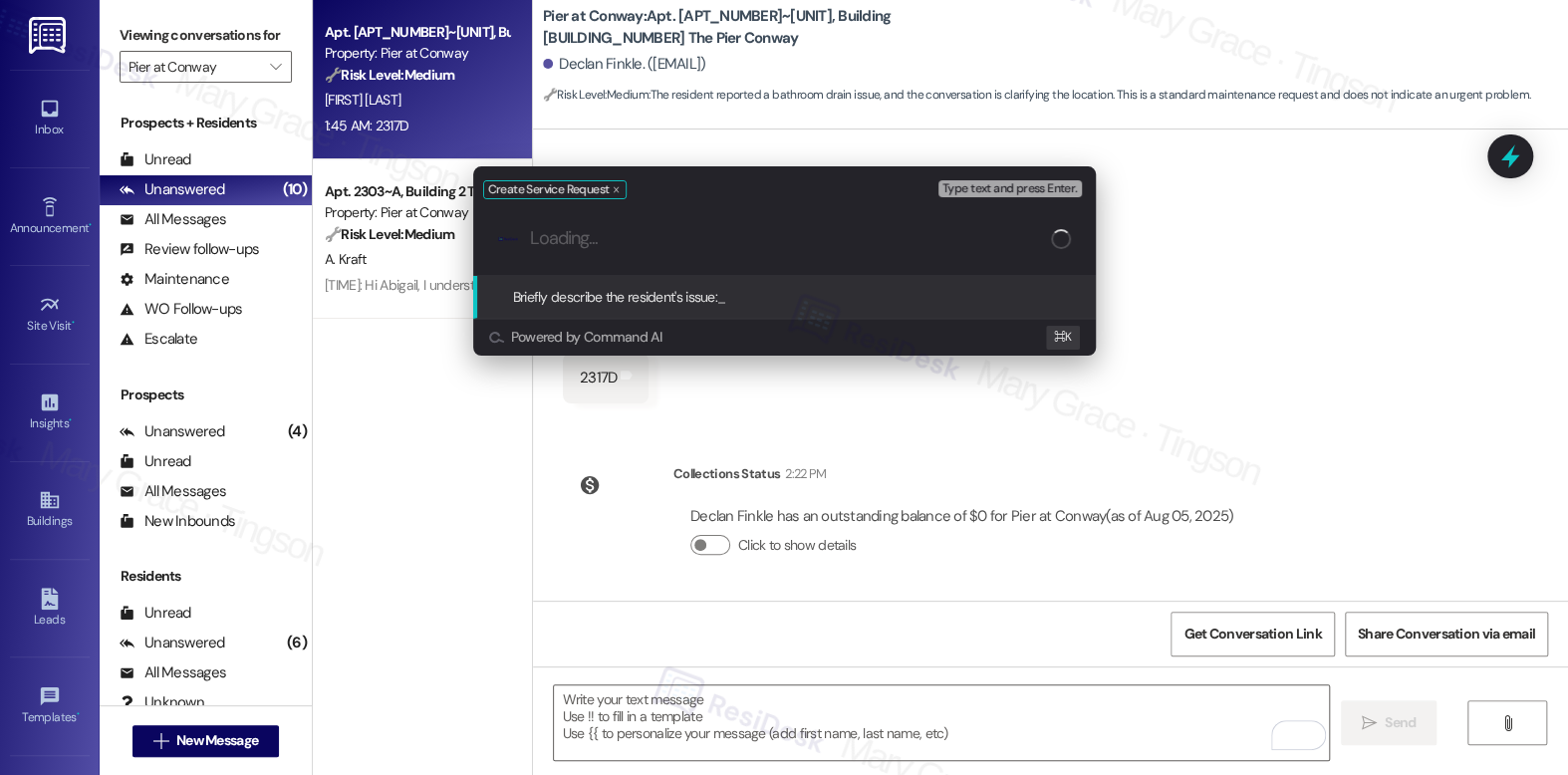 click on ".cls-1{fill:#0a055f;}.cls-2{fill:#0cc4c4;} resideskLogoBlueOrange" at bounding box center (784, 238) 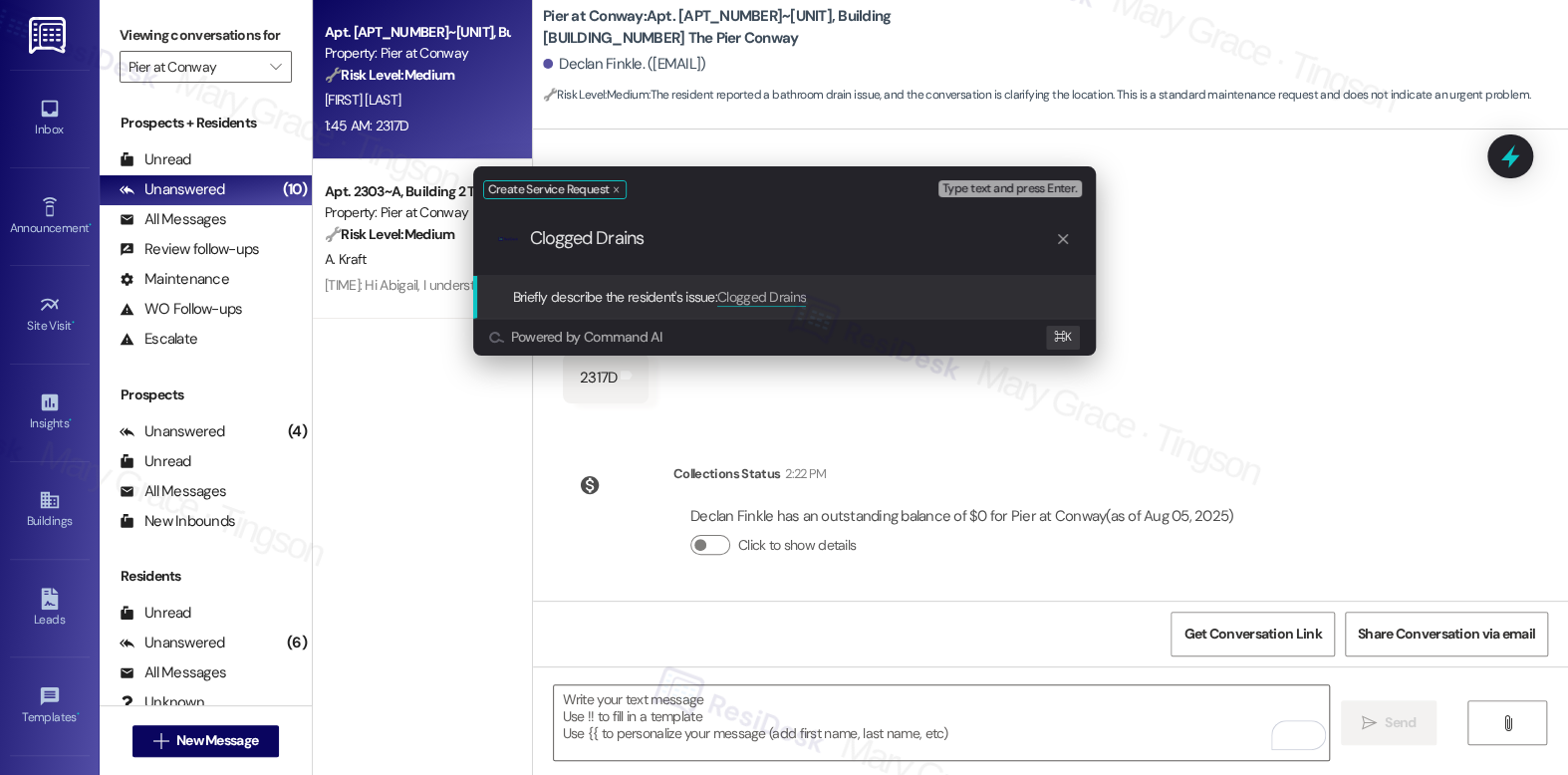 click on "Clogged Drains" at bounding box center (792, 238) 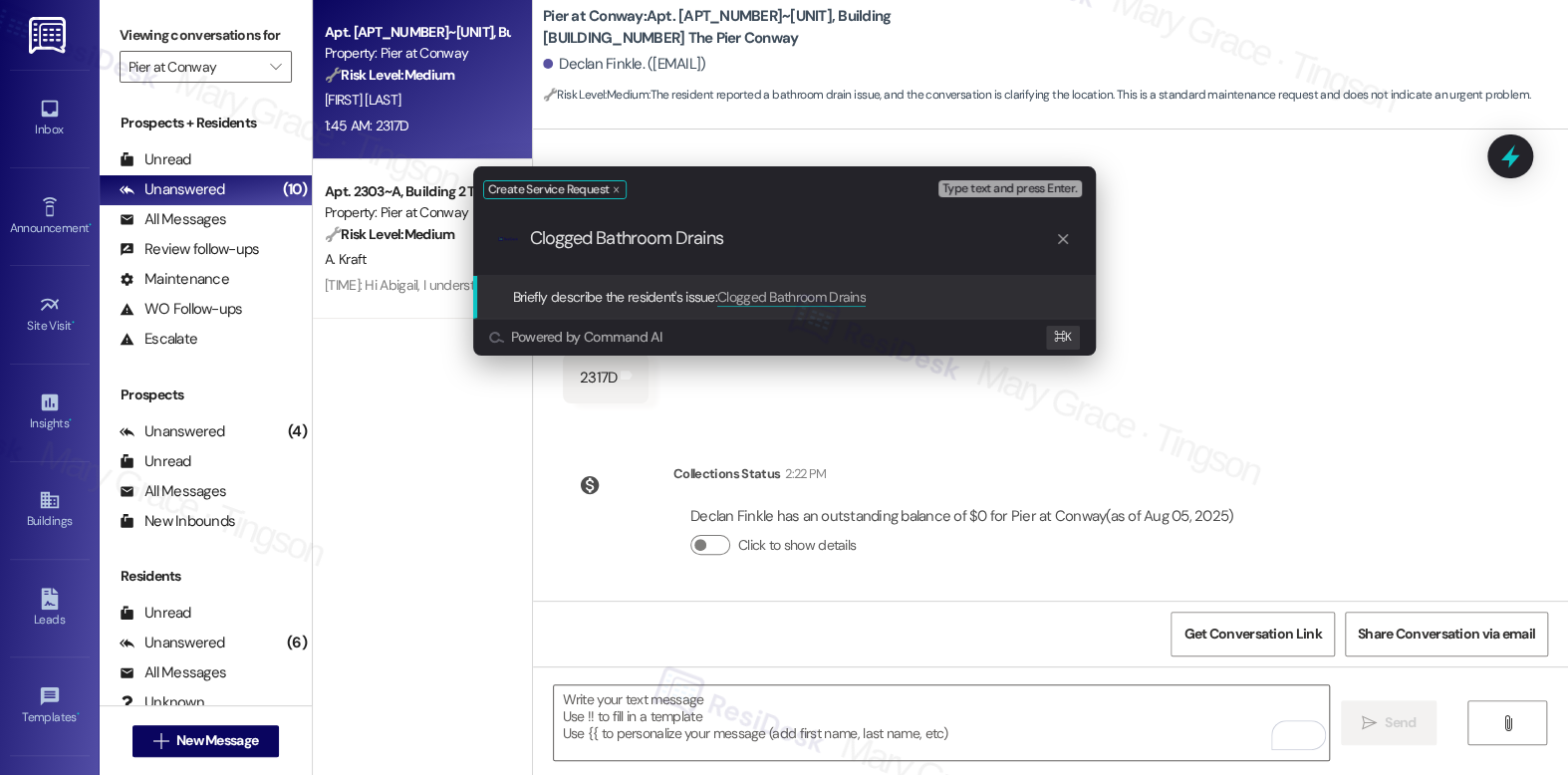 type on "Clogged Bathroom Drains" 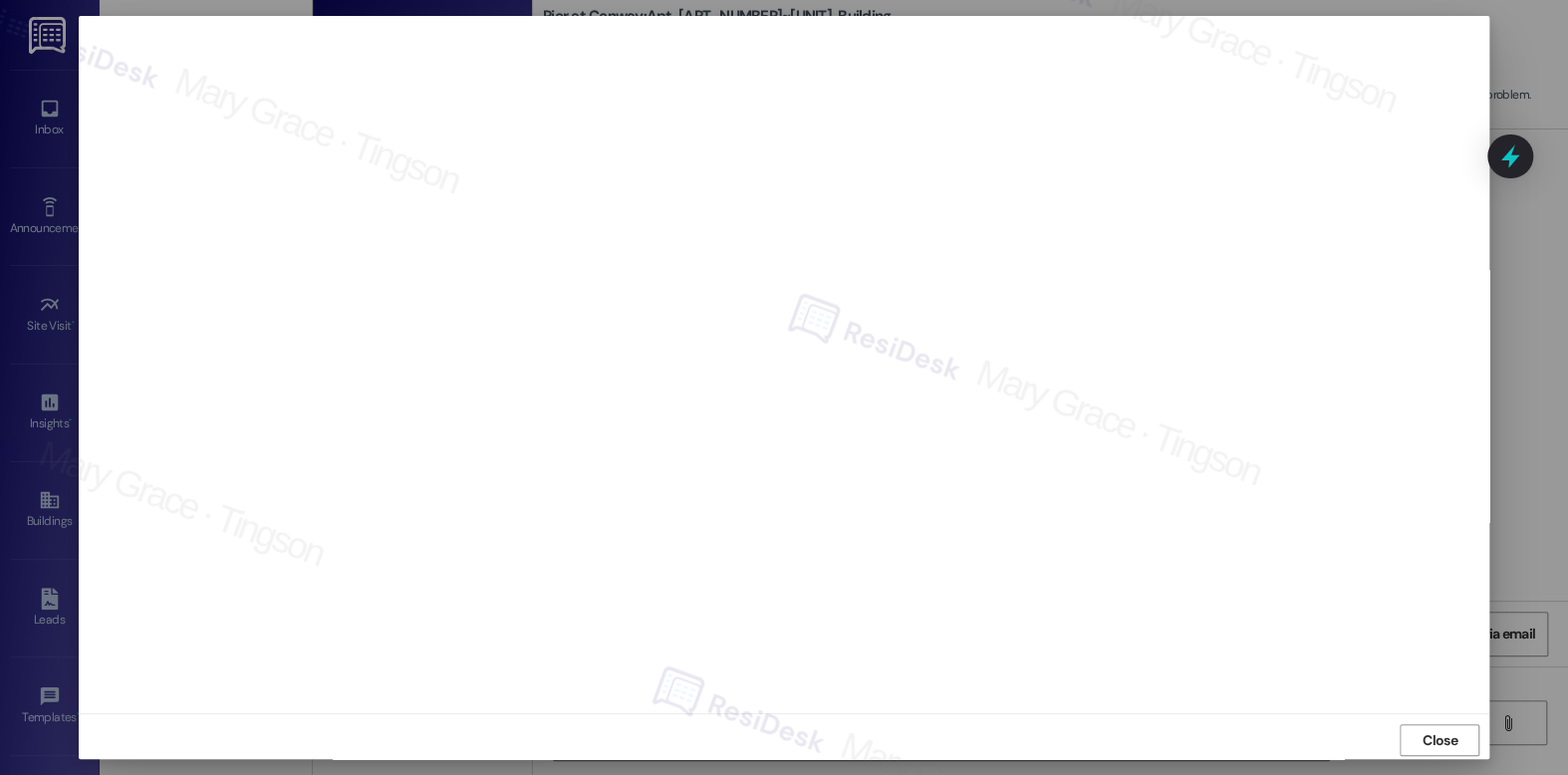 scroll, scrollTop: 7, scrollLeft: 0, axis: vertical 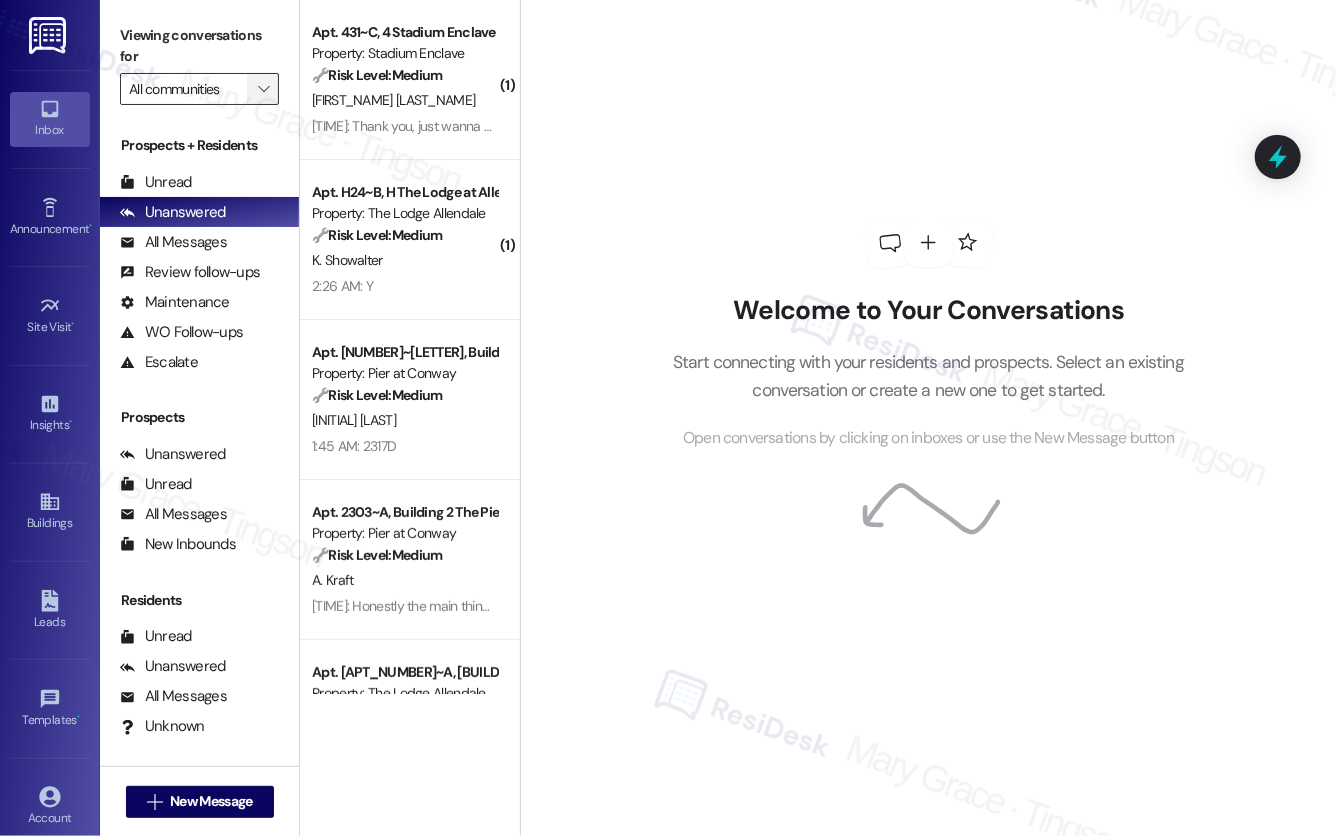 click on "" at bounding box center (263, 89) 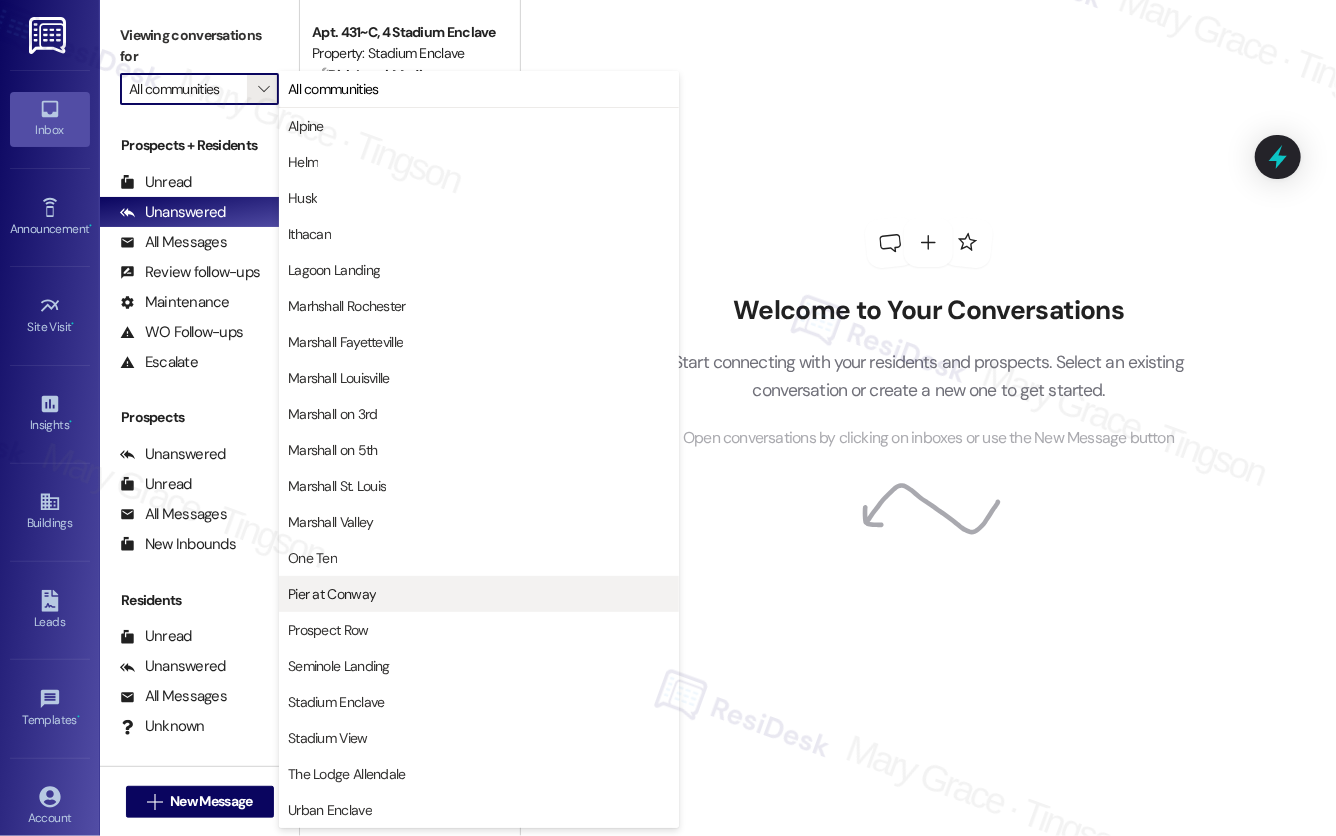 click on "Pier at Conway" at bounding box center (479, 594) 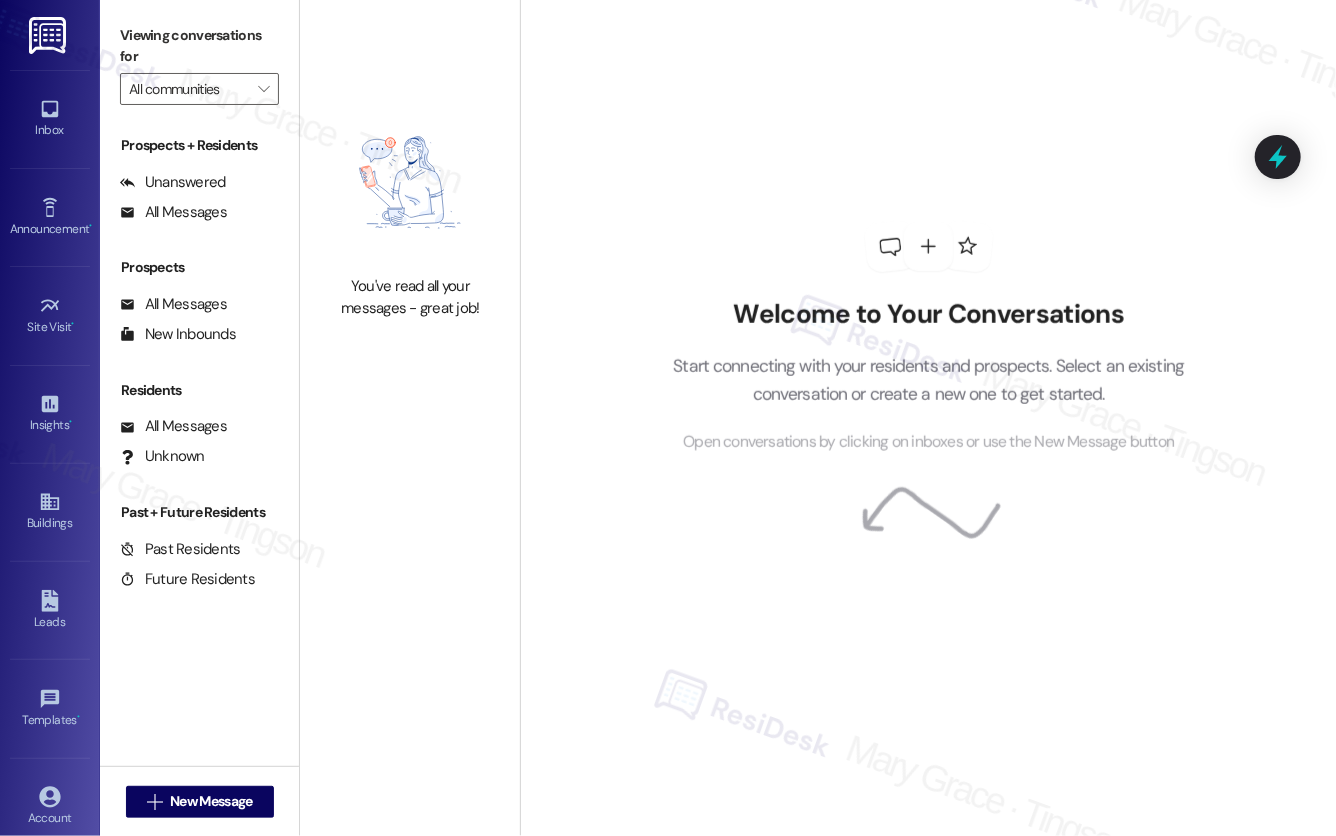 type on "Pier at Conway" 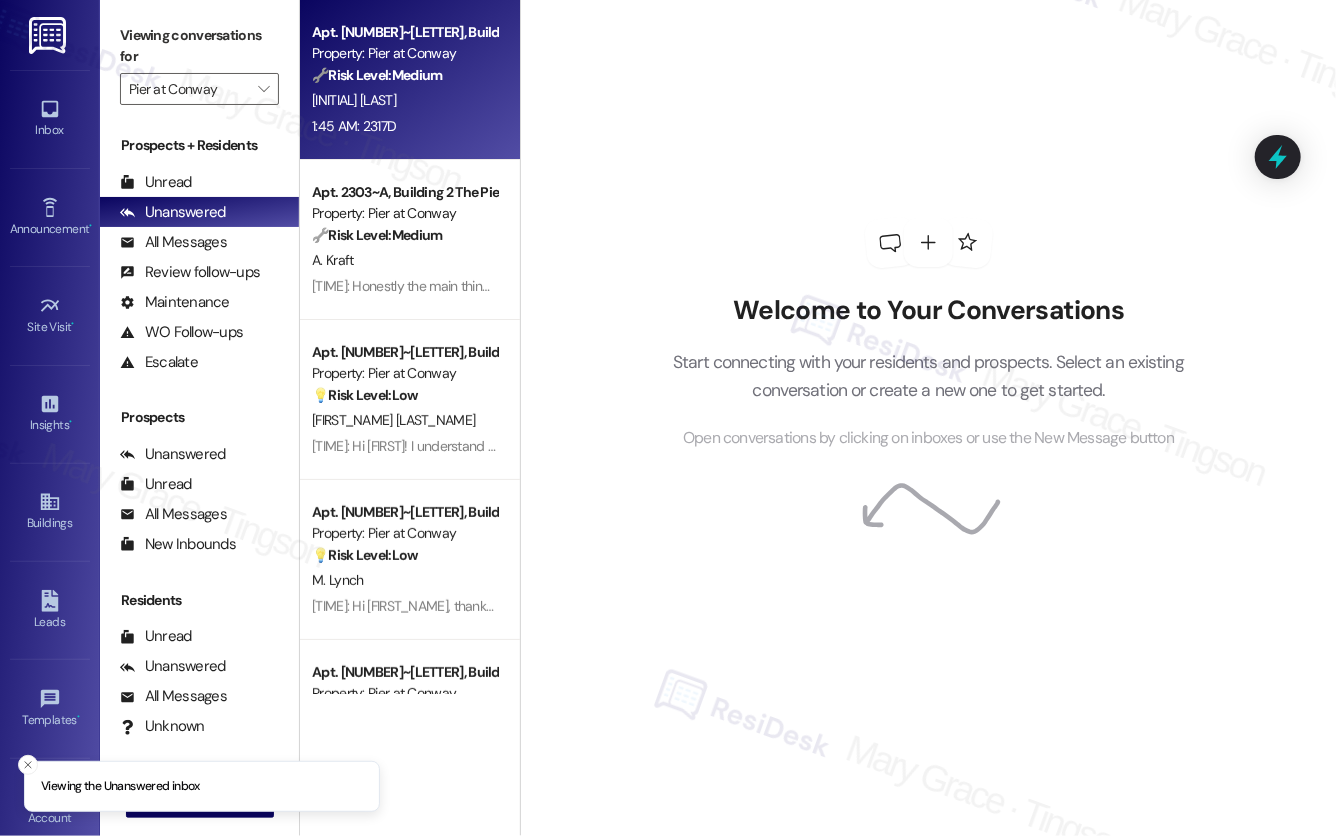 click on "[TIME]: [APT_NUMBER] [APT_NUMBER]" at bounding box center (404, 126) 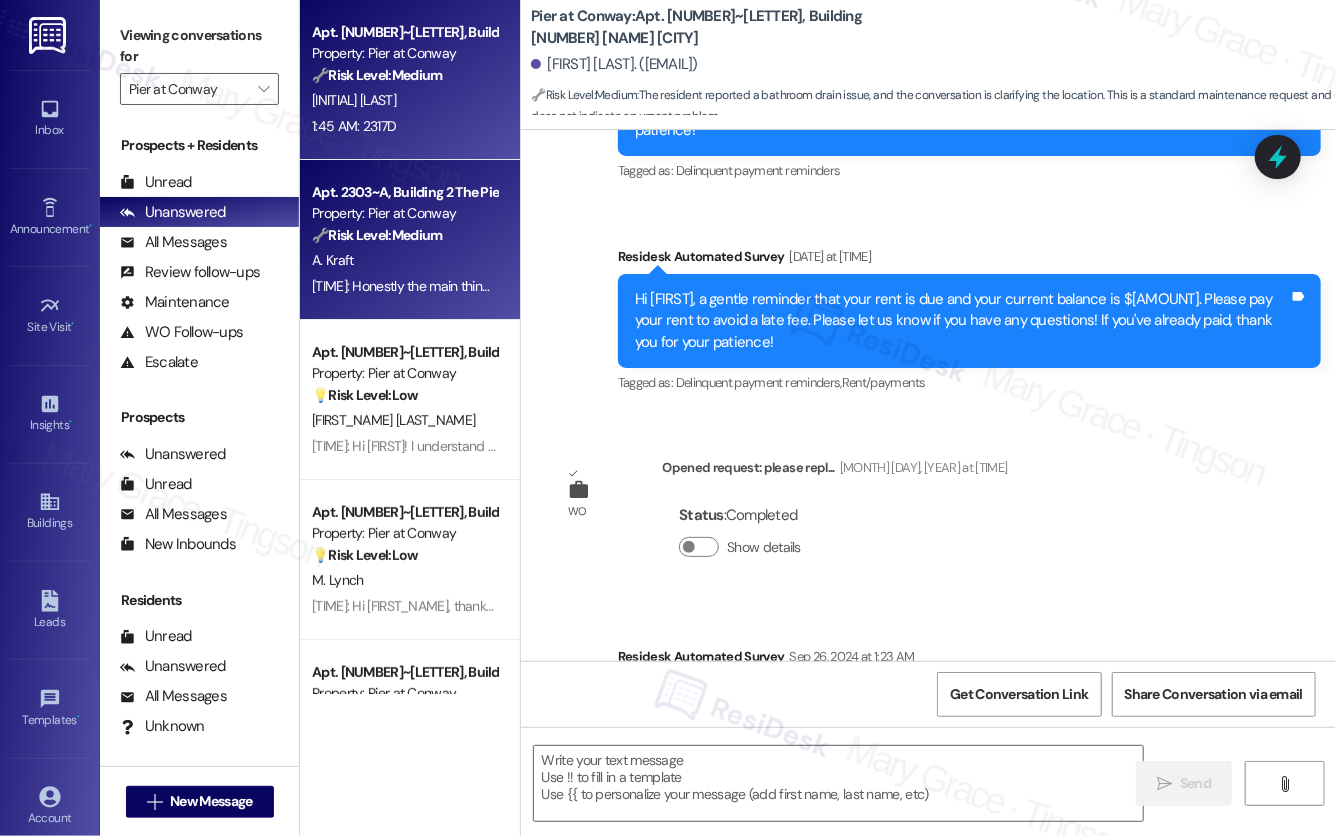 type on "Fetching suggested responses. Please feel free to read through the conversation in the meantime." 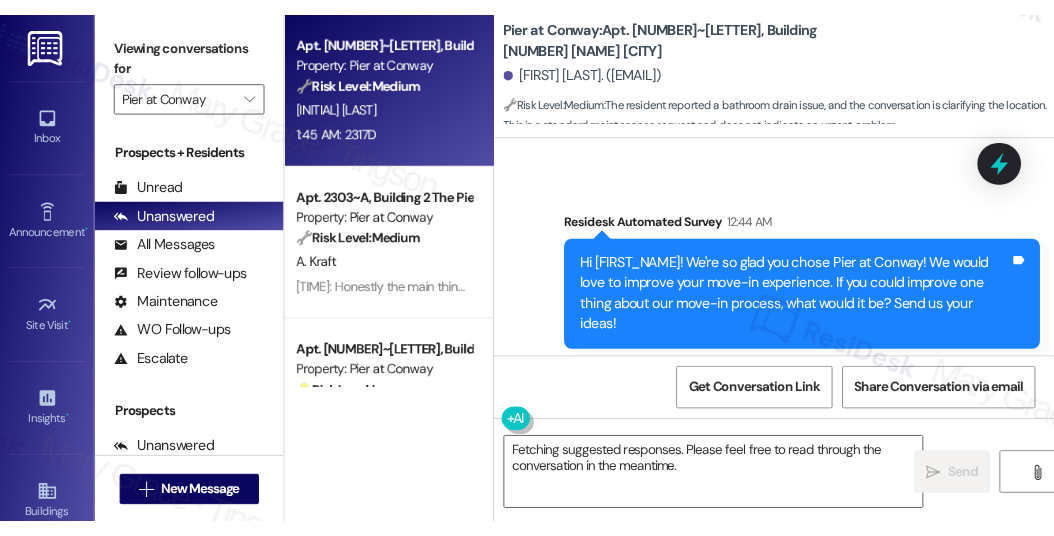 scroll, scrollTop: 4270, scrollLeft: 0, axis: vertical 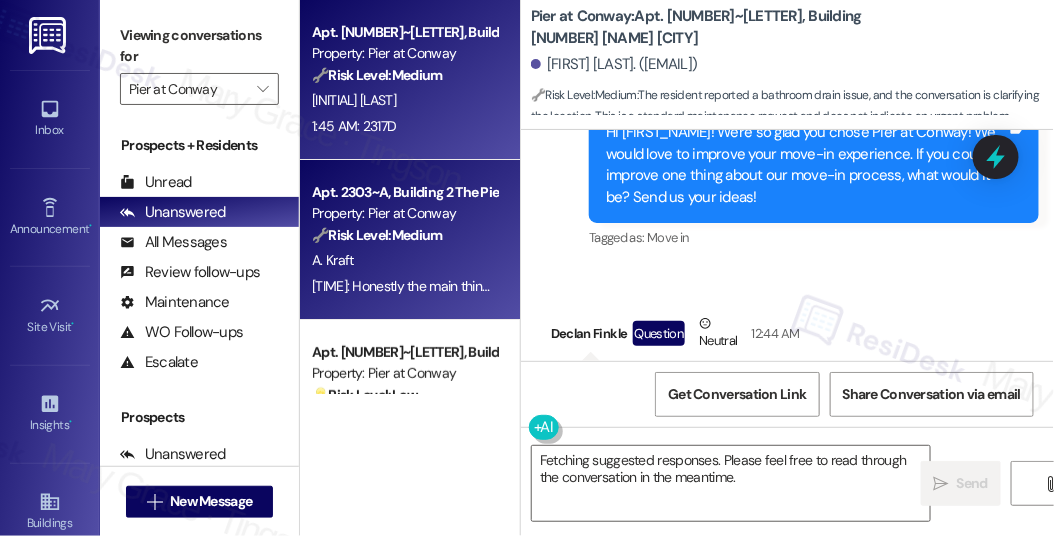 click on "[TIME]: Honestly the main thing is the hallways and trash cans were provided. It's so disgusting and never kept up with, and with that rent went up even though things haven't been kept up with.  [TIME]: Honestly the main thing is the hallways and trash cans were provided. It's so disgusting and never kept up with, and with that rent went up even though things haven't been kept up with." at bounding box center [866, 286] 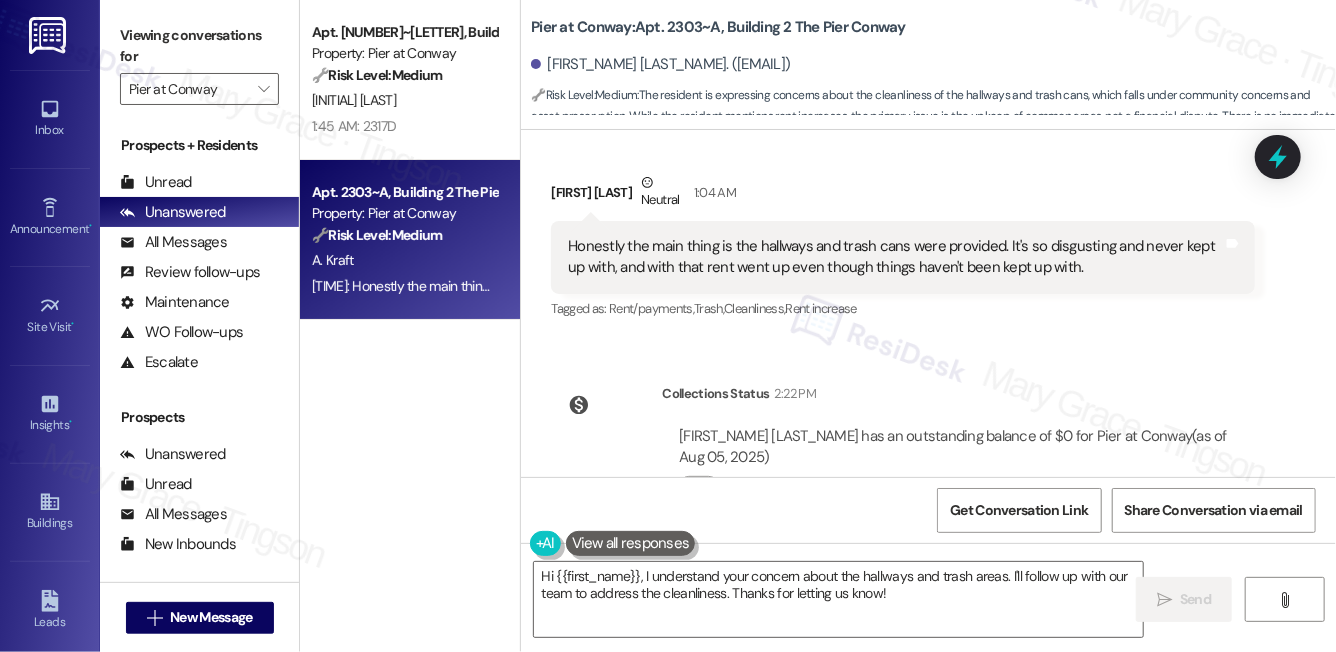 scroll, scrollTop: 739, scrollLeft: 0, axis: vertical 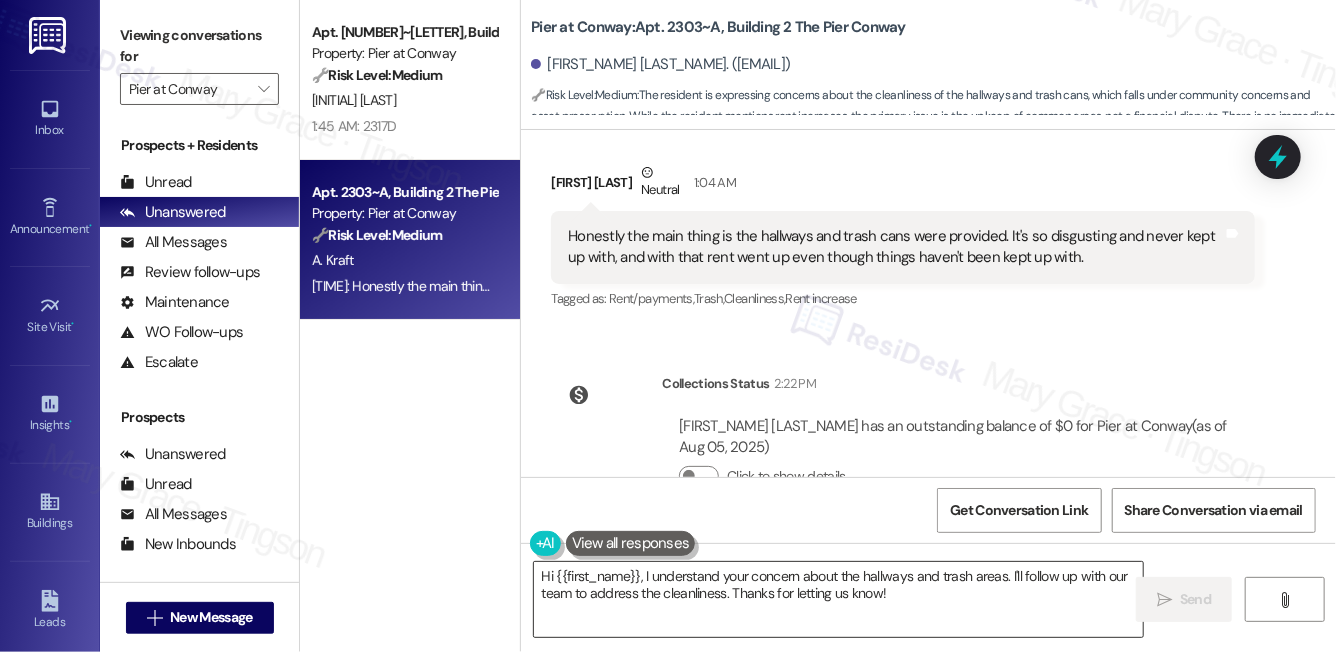 click on "Hi {{first_name}}, I understand your concern about the hallways and trash areas. I'll follow up with our team to address the cleanliness. Thanks for letting us know!" at bounding box center (838, 599) 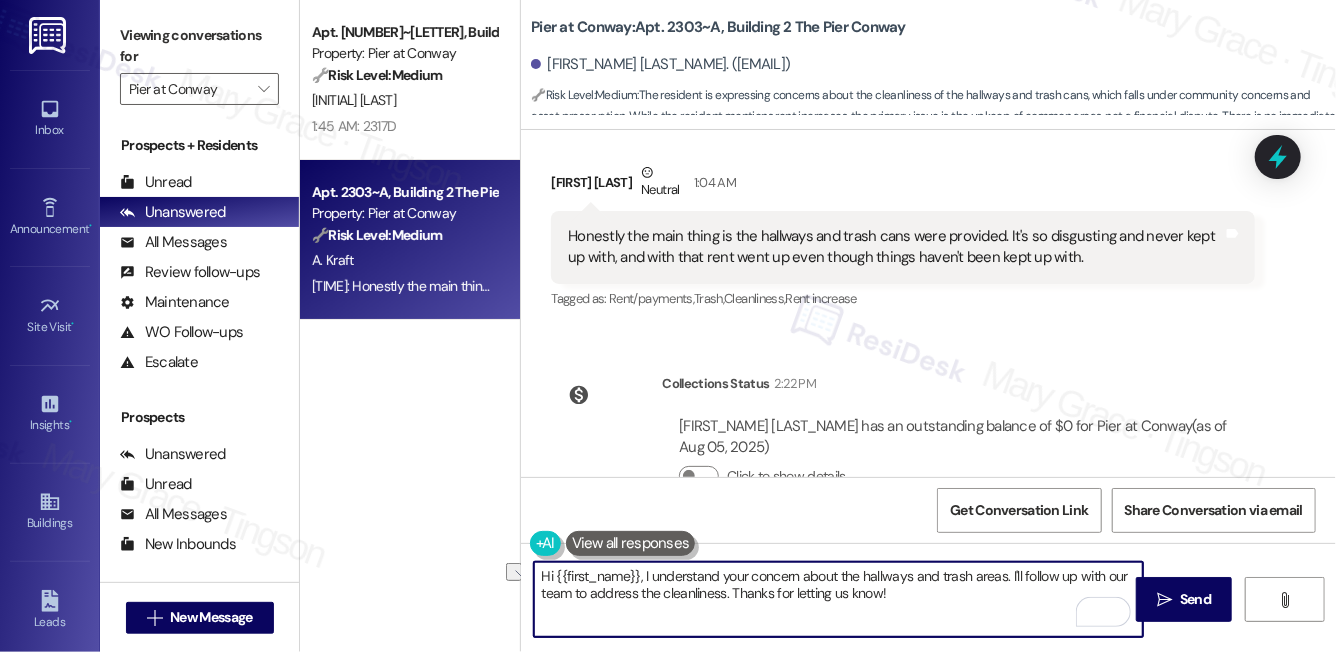 drag, startPoint x: 935, startPoint y: 590, endPoint x: 735, endPoint y: 590, distance: 200 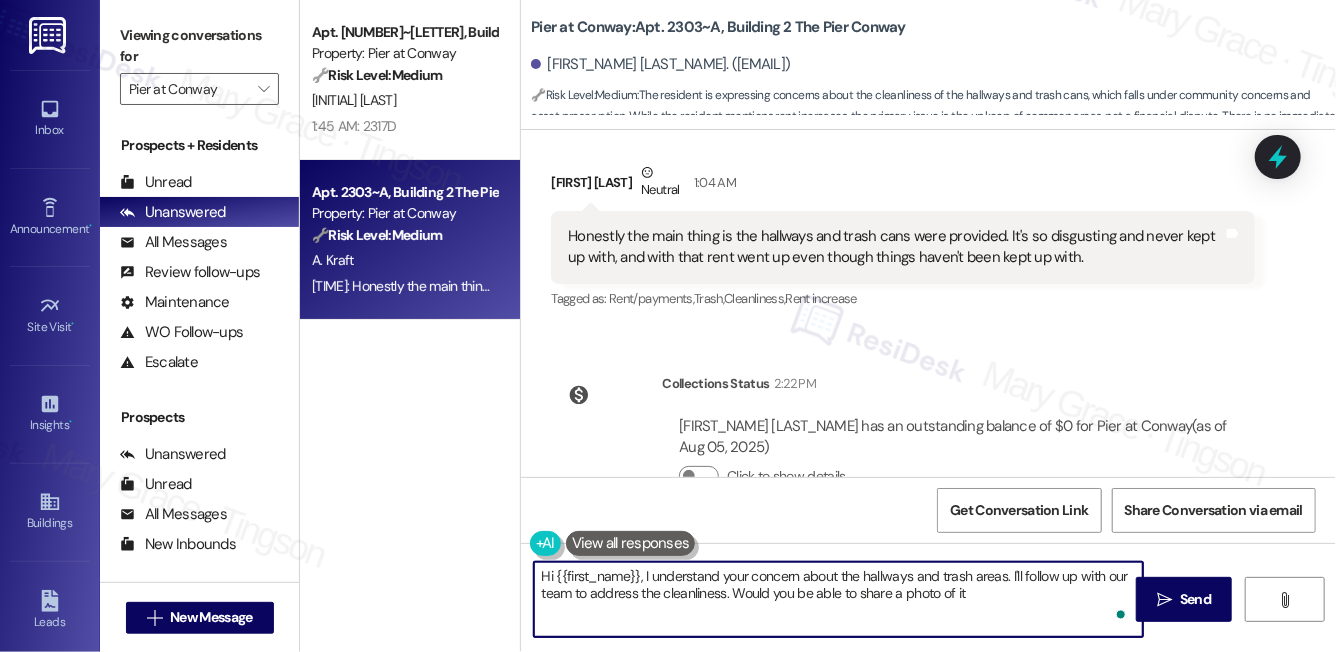 type on "Hi [FIRST_NAME], I understand your concern about the hallways and trash areas. I'll follow up with our team to address the cleanliness. Would you be able to share a photo of it?" 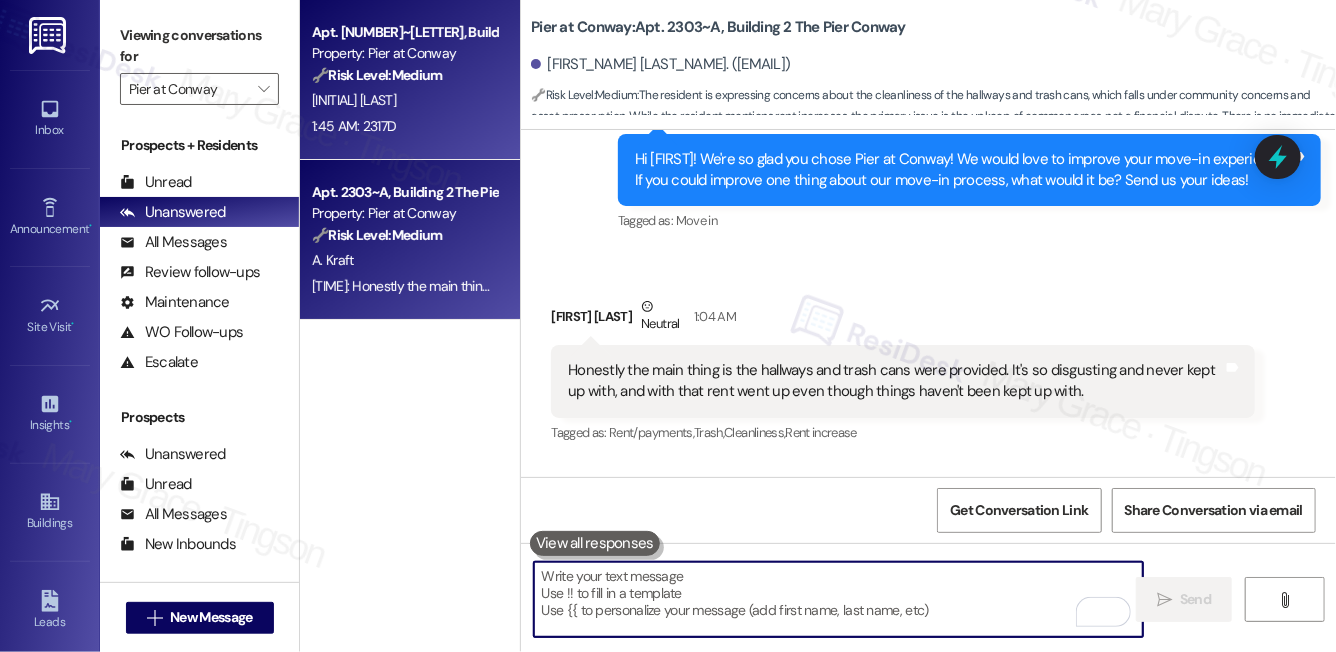 scroll, scrollTop: 589, scrollLeft: 0, axis: vertical 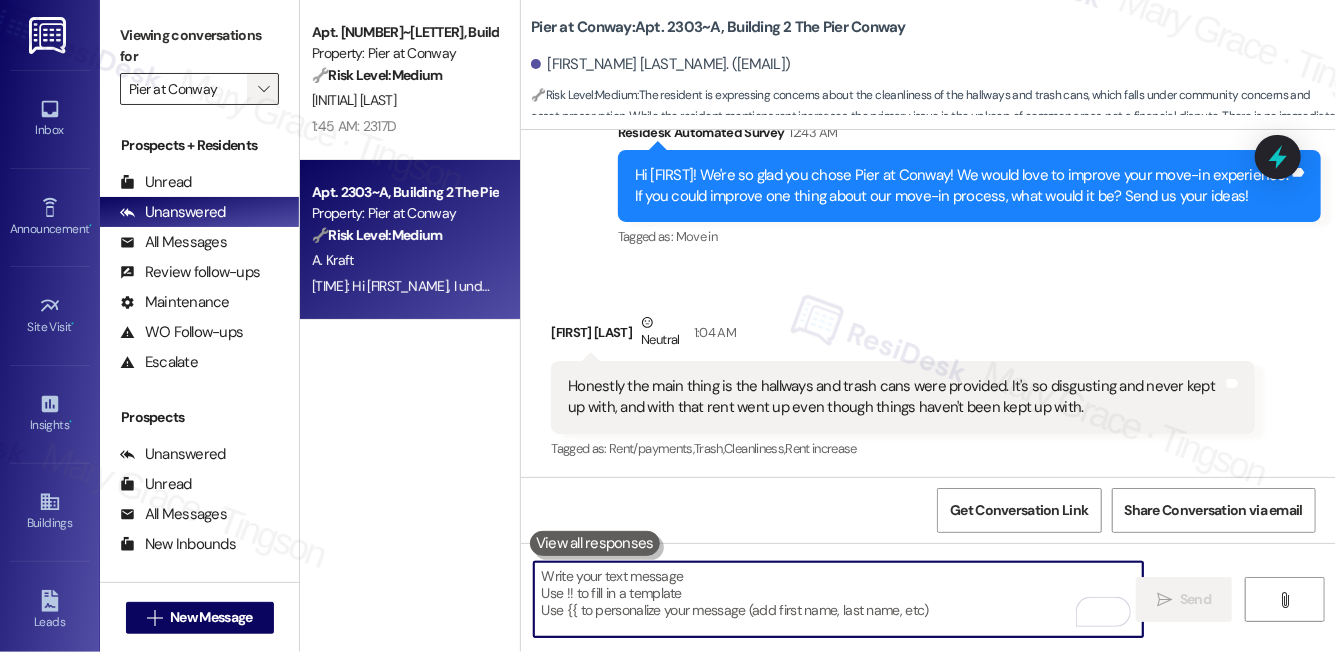 type 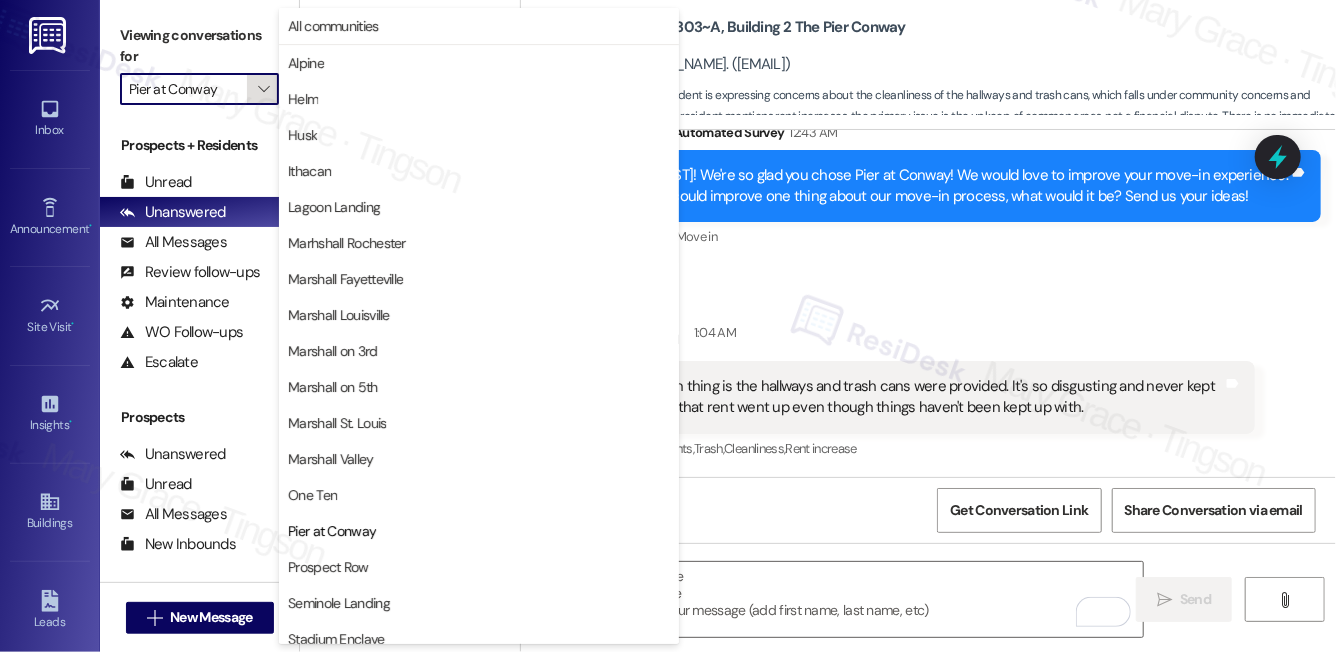 scroll, scrollTop: 120, scrollLeft: 0, axis: vertical 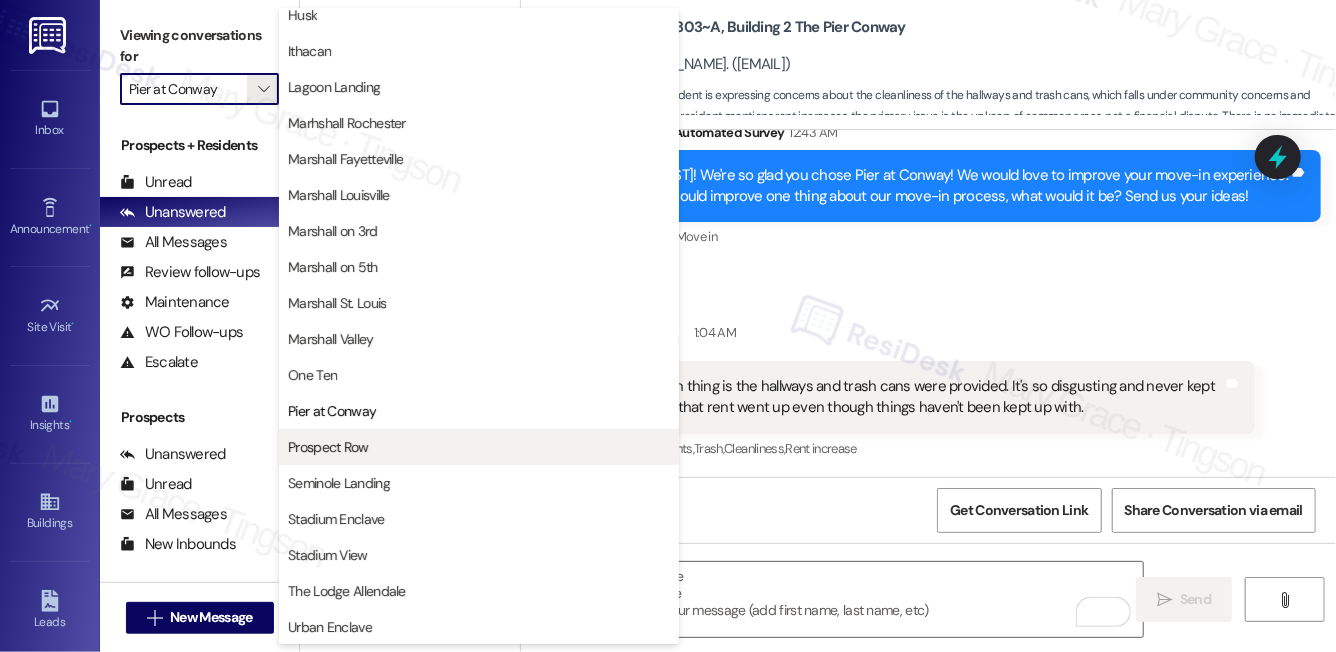 click on "Prospect Row" at bounding box center (479, 447) 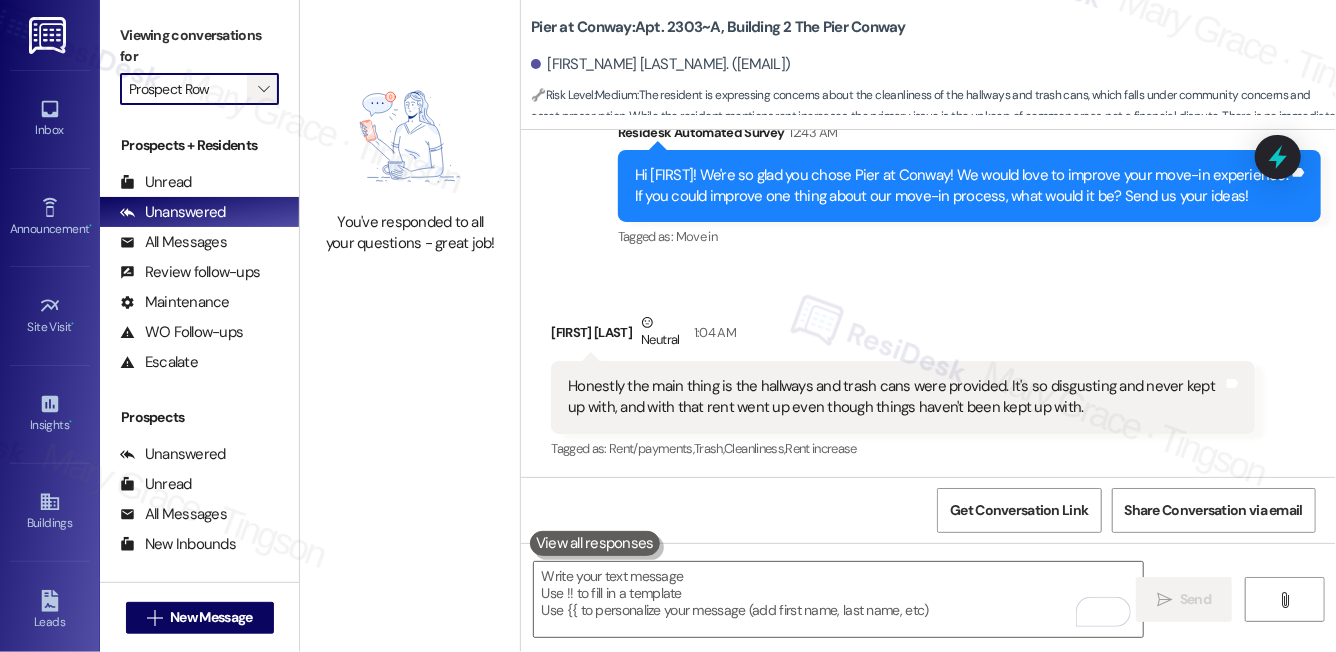 click on "" at bounding box center [263, 89] 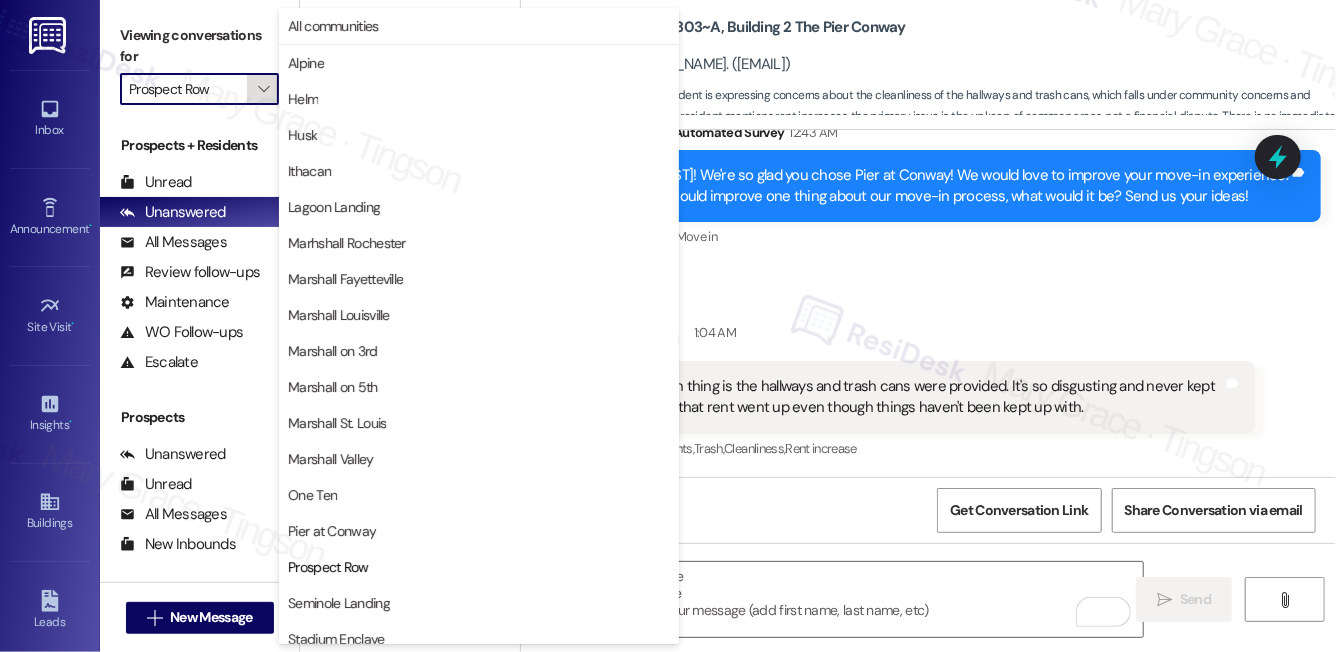 scroll, scrollTop: 120, scrollLeft: 0, axis: vertical 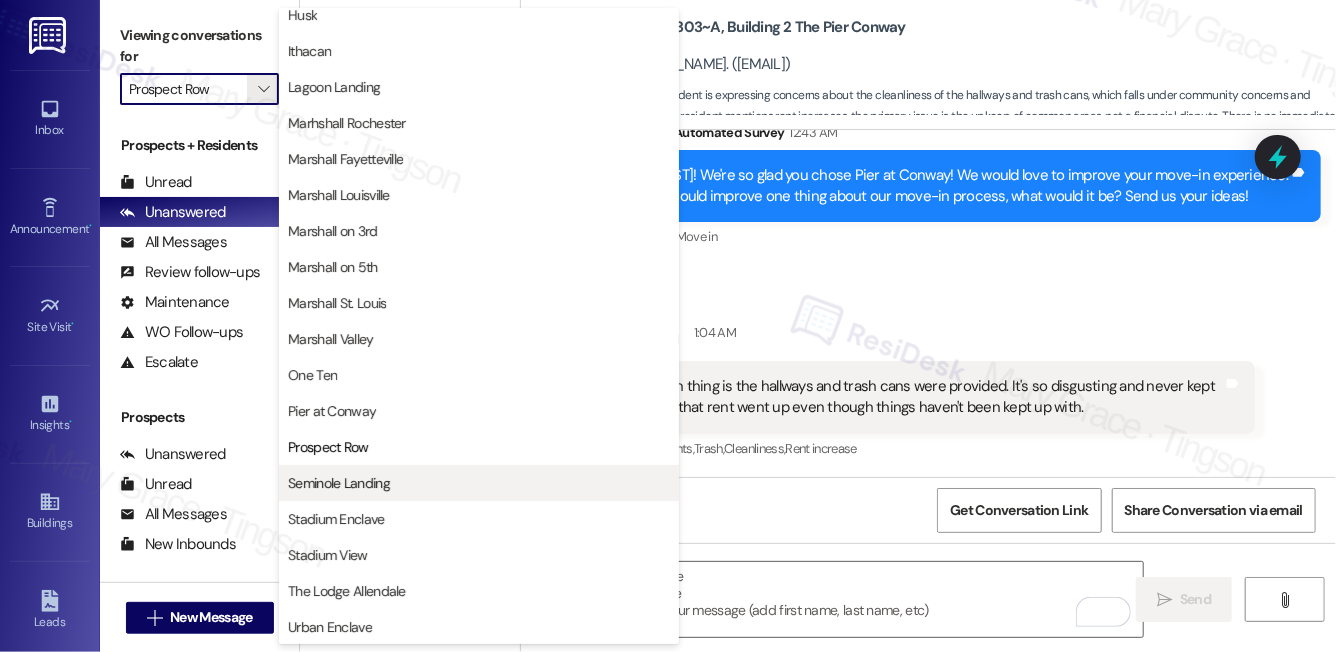 click on "Seminole Landing" at bounding box center (339, 483) 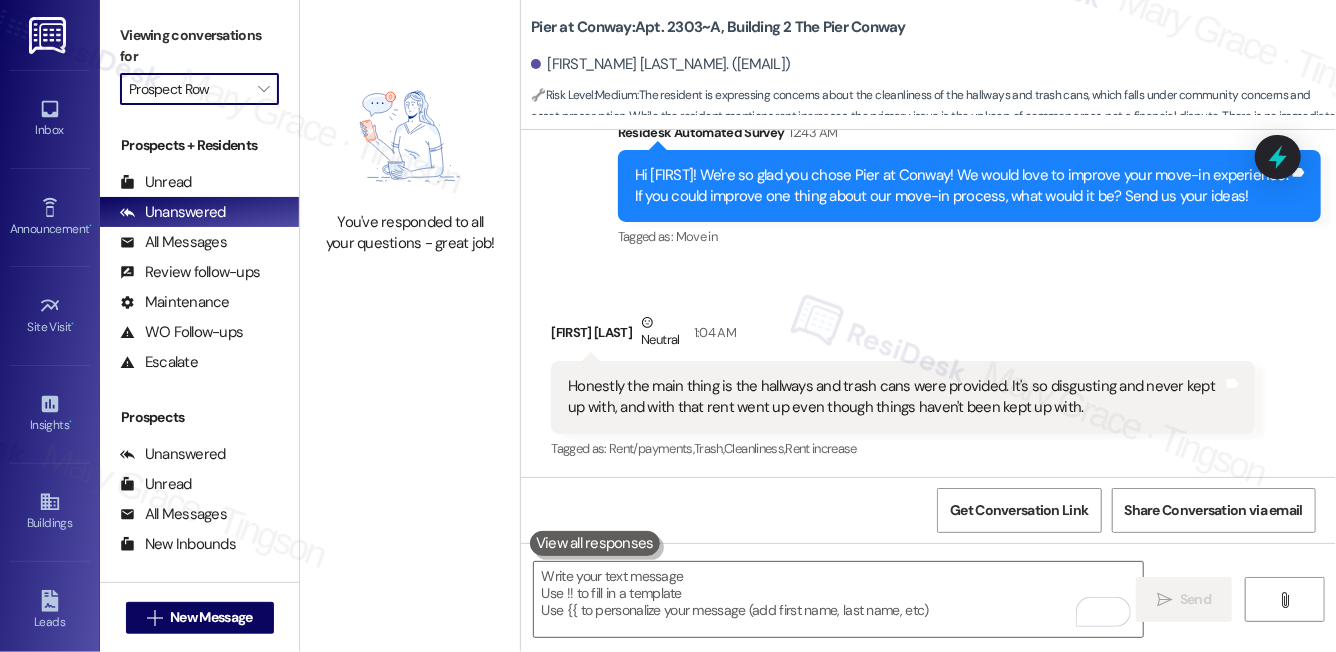 type on "Seminole Landing" 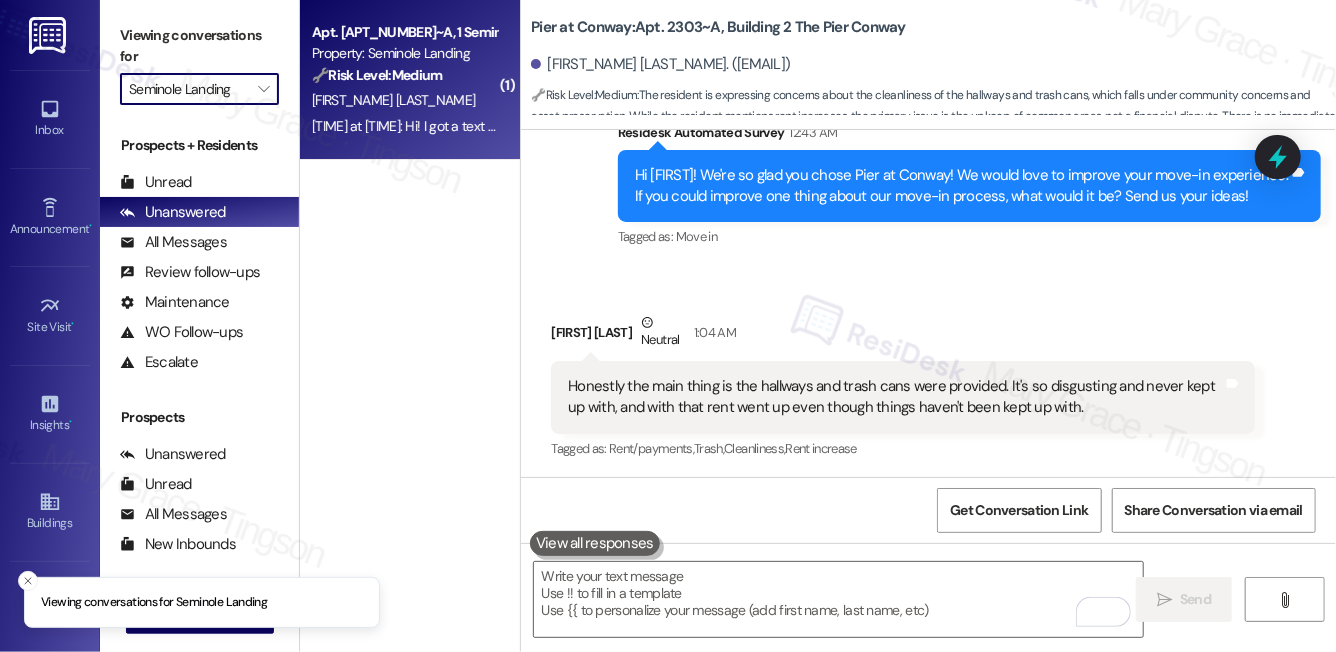 click on "🔧  Risk Level:  Medium" at bounding box center (377, 75) 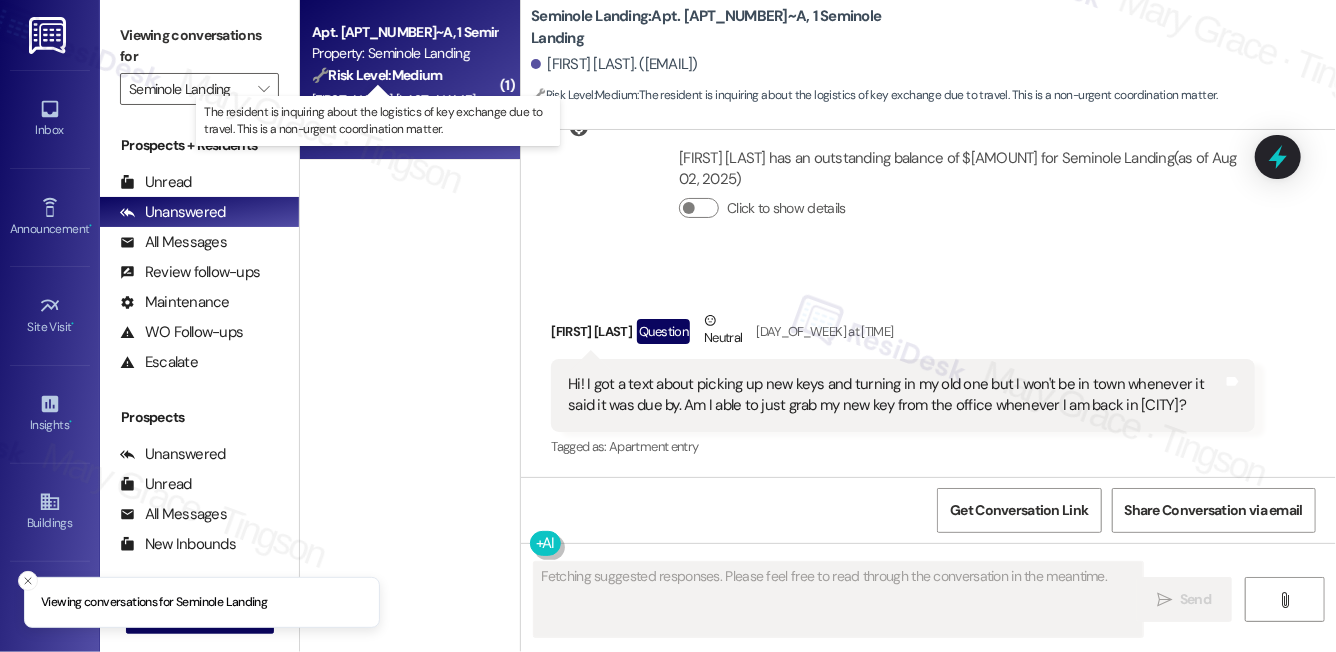 scroll, scrollTop: 4759, scrollLeft: 0, axis: vertical 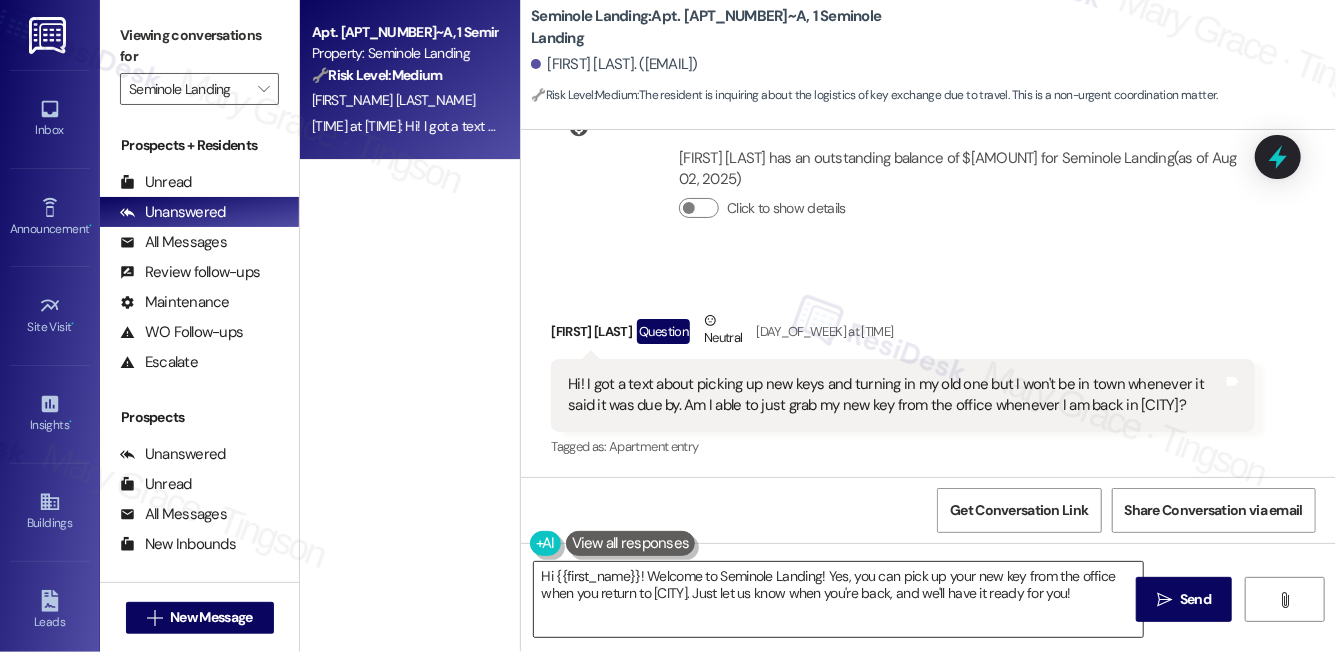 click on "Hi {{first_name}}! Welcome to Seminole Landing! Yes, you can pick up your new key from the office when you return to Panama City. Just let us know when you're back, and we'll have it ready for you!" at bounding box center [838, 599] 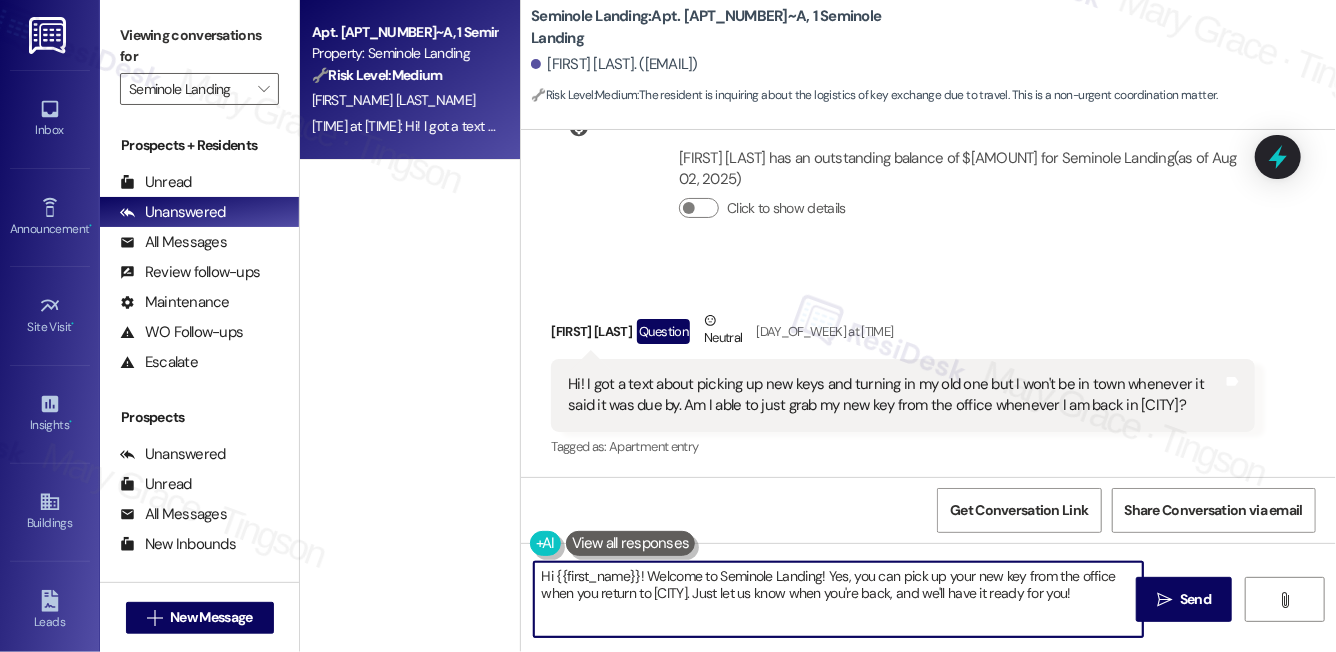 click on "Hi {{first_name}}! Welcome to Seminole Landing! Yes, you can pick up your new key from the office when you return to Panama City. Just let us know when you're back, and we'll have it ready for you!" at bounding box center (838, 599) 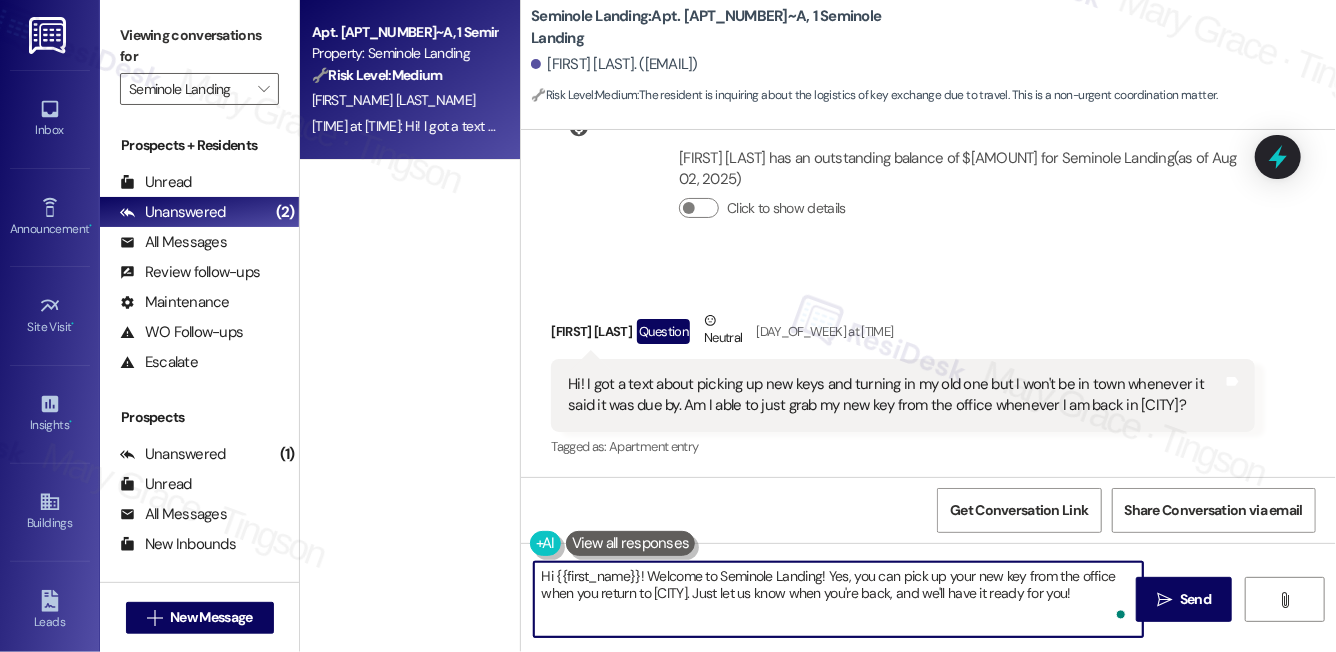 click on "Hi {{first_name}}! Welcome to Seminole Landing! Yes, you can pick up your new key from the office when you return to Panama City. Just let us know when you're back, and we'll have it ready for you!" at bounding box center [838, 599] 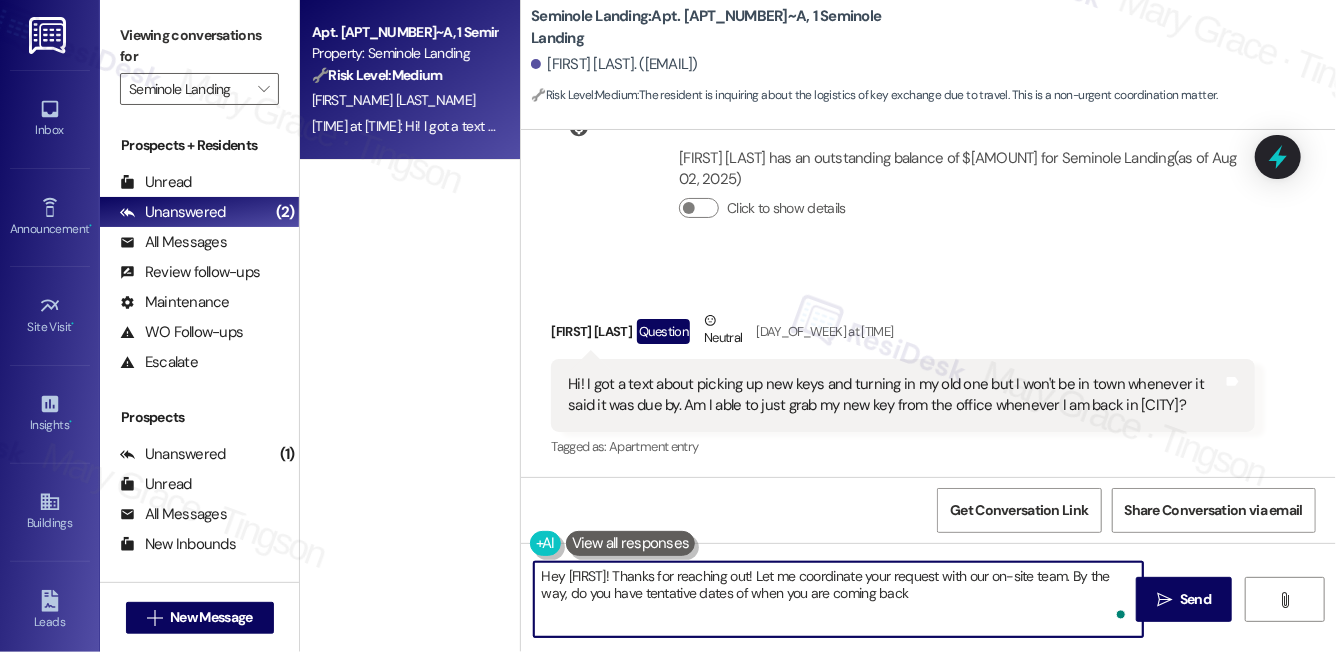 type on "Hey Haley! Thanks for reaching out! Let me coordinate your request with our on-site team. By the way, do you have tentative dates of when you are coming back?" 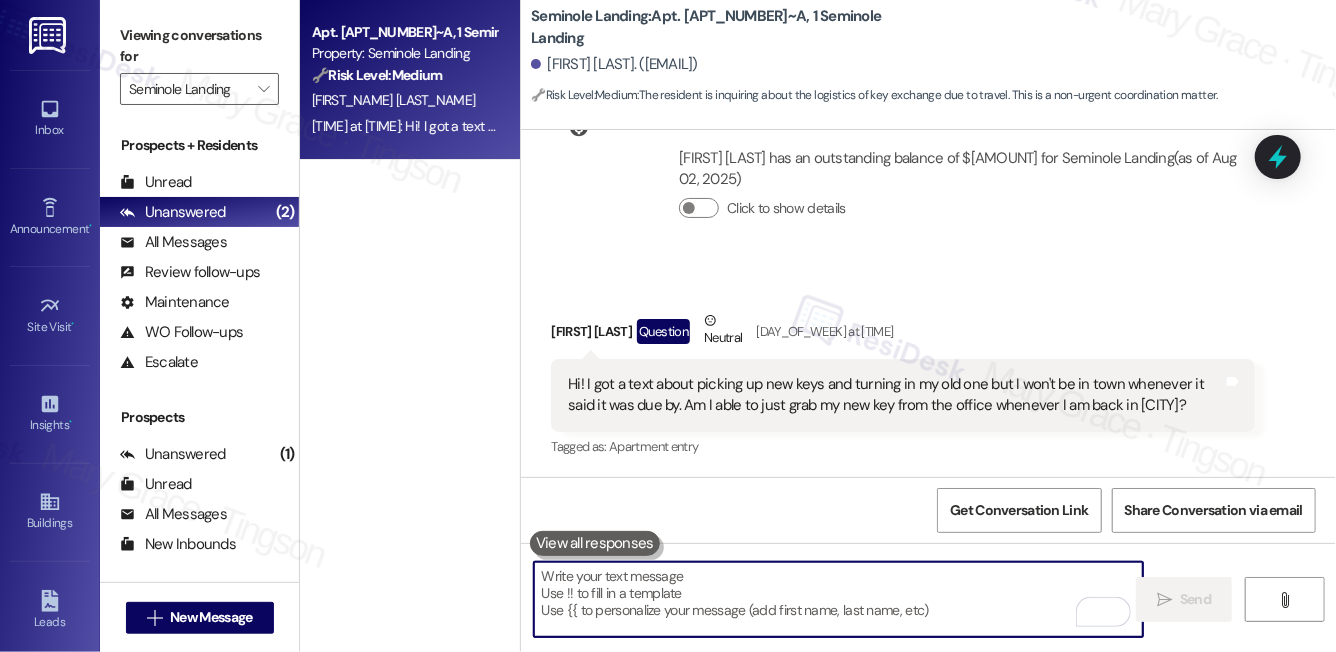 click at bounding box center [838, 599] 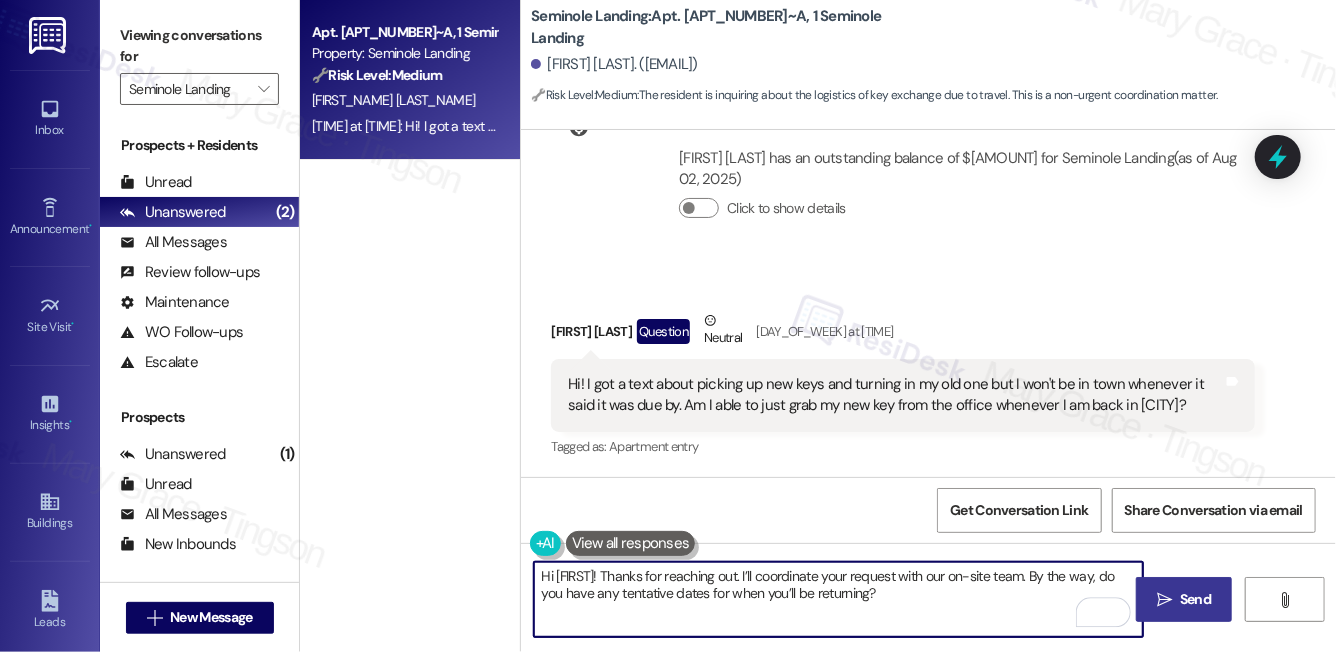 type on "Hi Haley! Thanks for reaching out. I’ll coordinate your request with our on-site team. By the way, do you have any tentative dates for when you’ll be returning?" 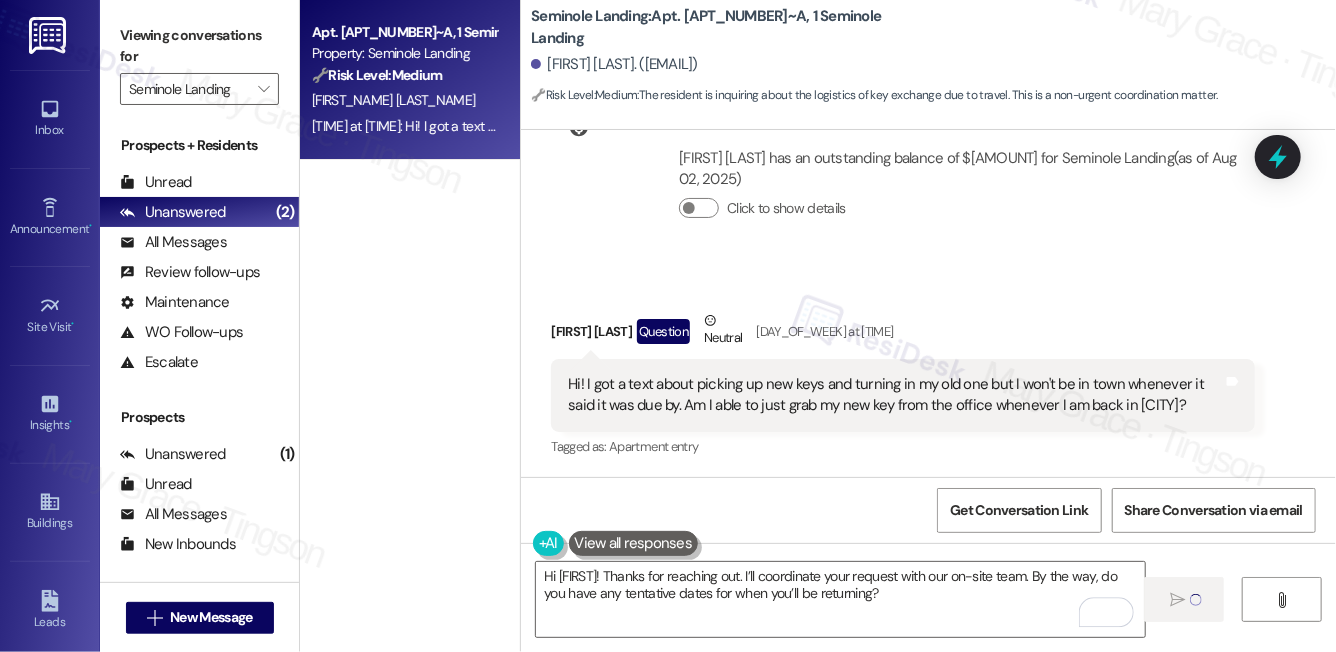 type 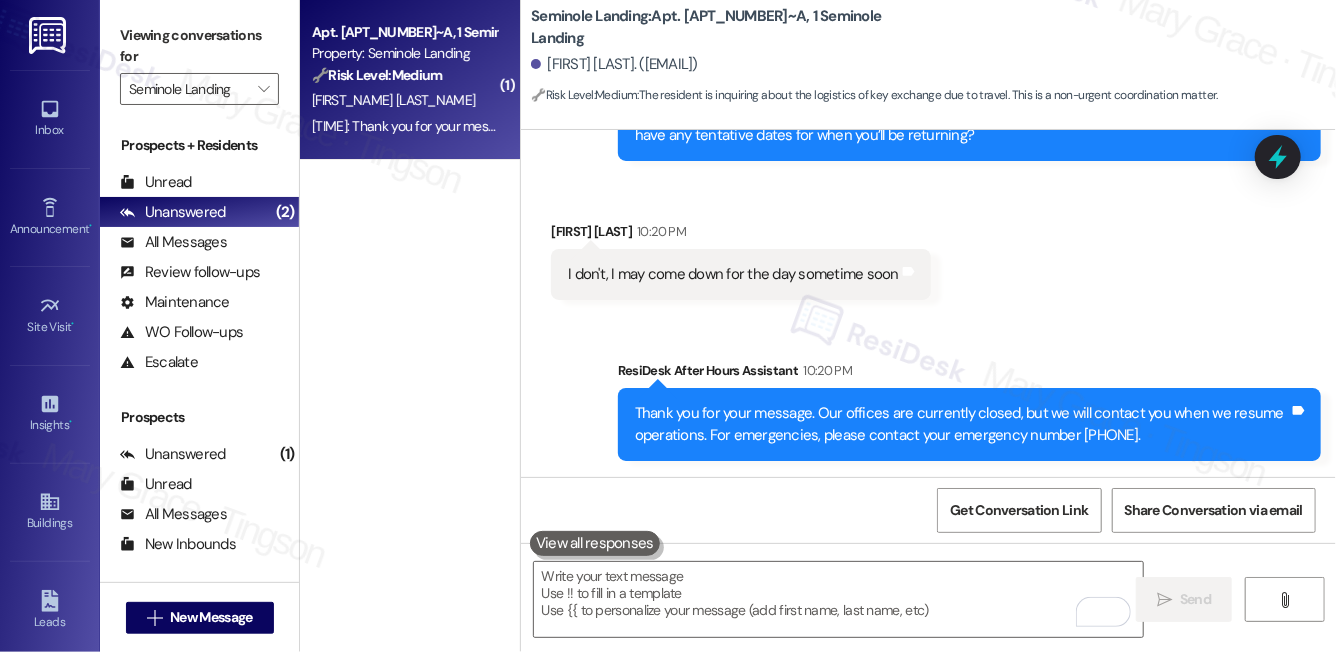 scroll, scrollTop: 5221, scrollLeft: 0, axis: vertical 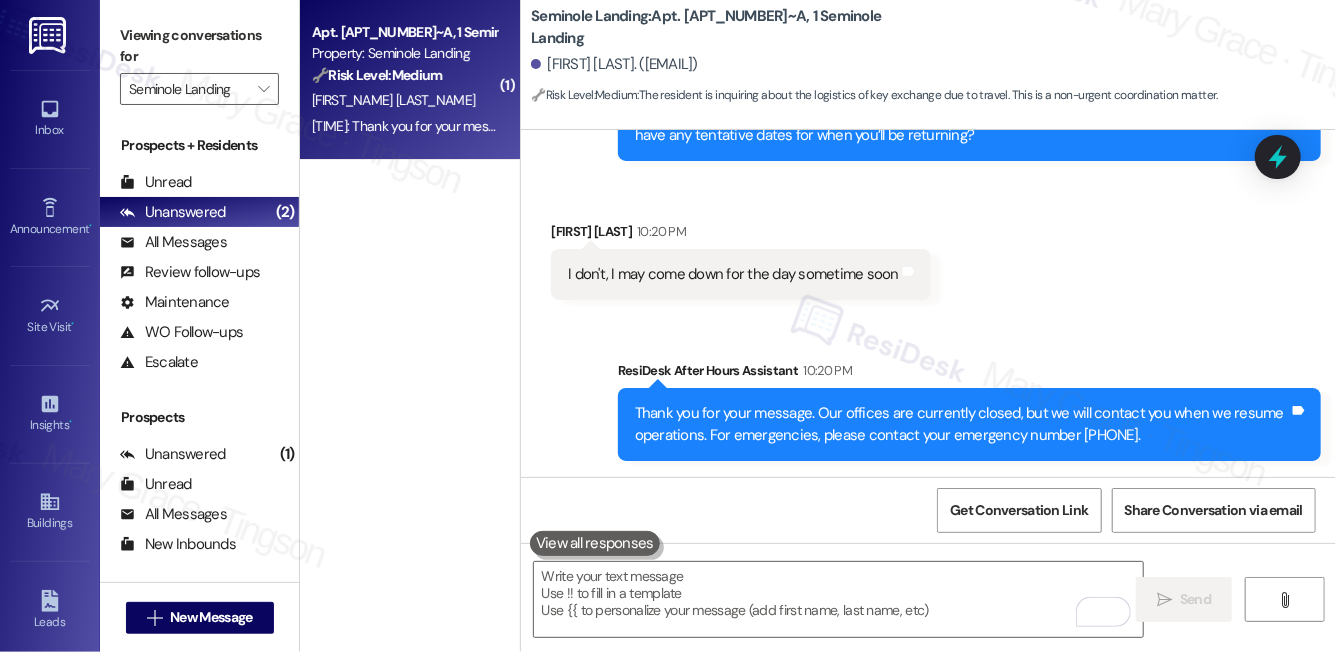 click on "I don't, I may come down for the day sometime soon" at bounding box center [733, 274] 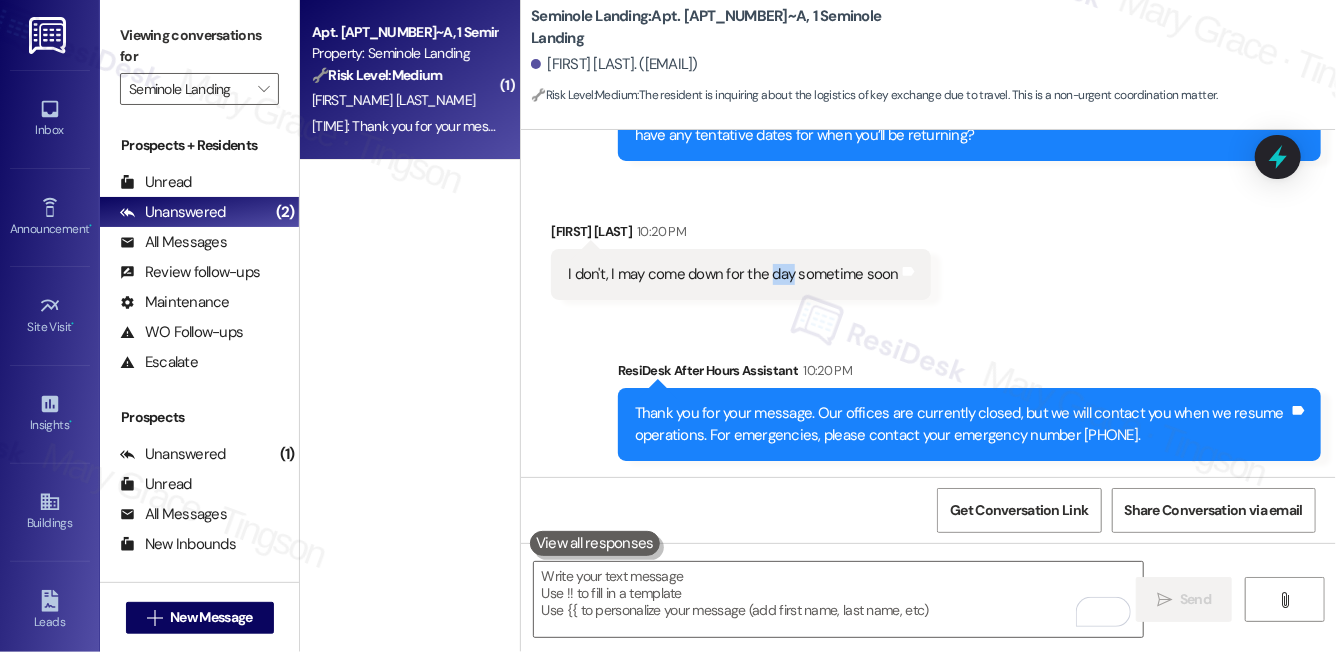 click on "I don't, I may come down for the day sometime soon" at bounding box center (733, 274) 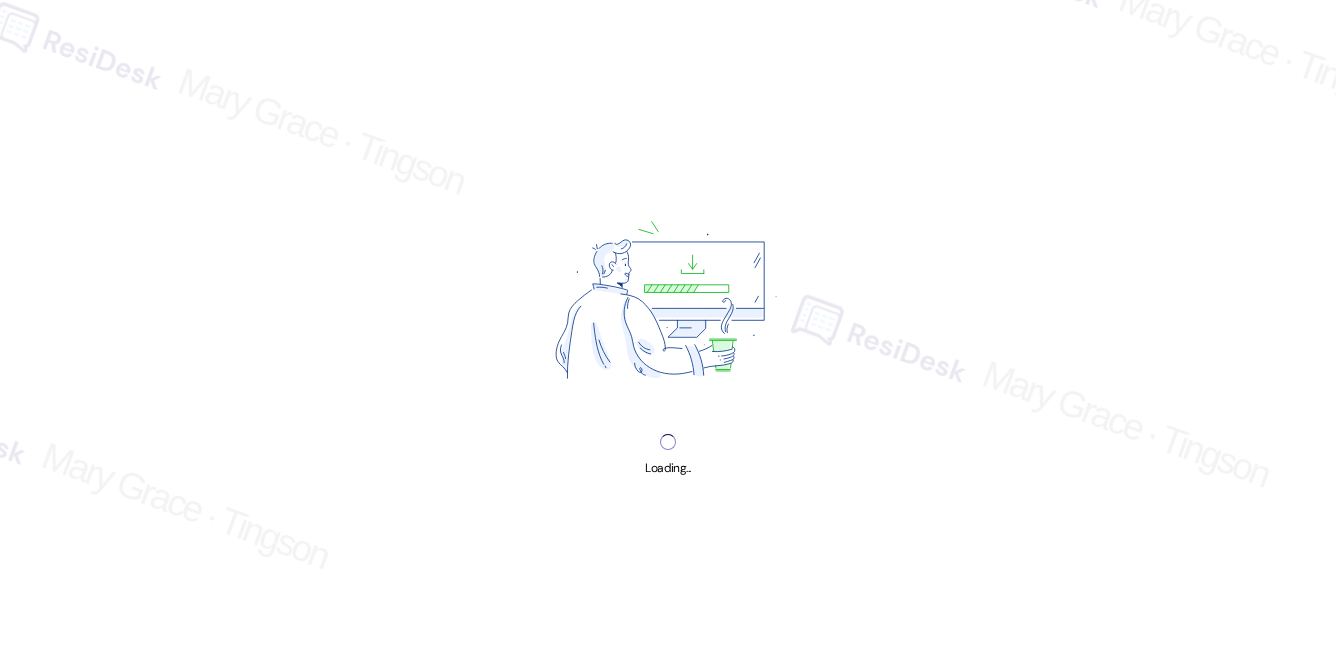 scroll, scrollTop: 0, scrollLeft: 0, axis: both 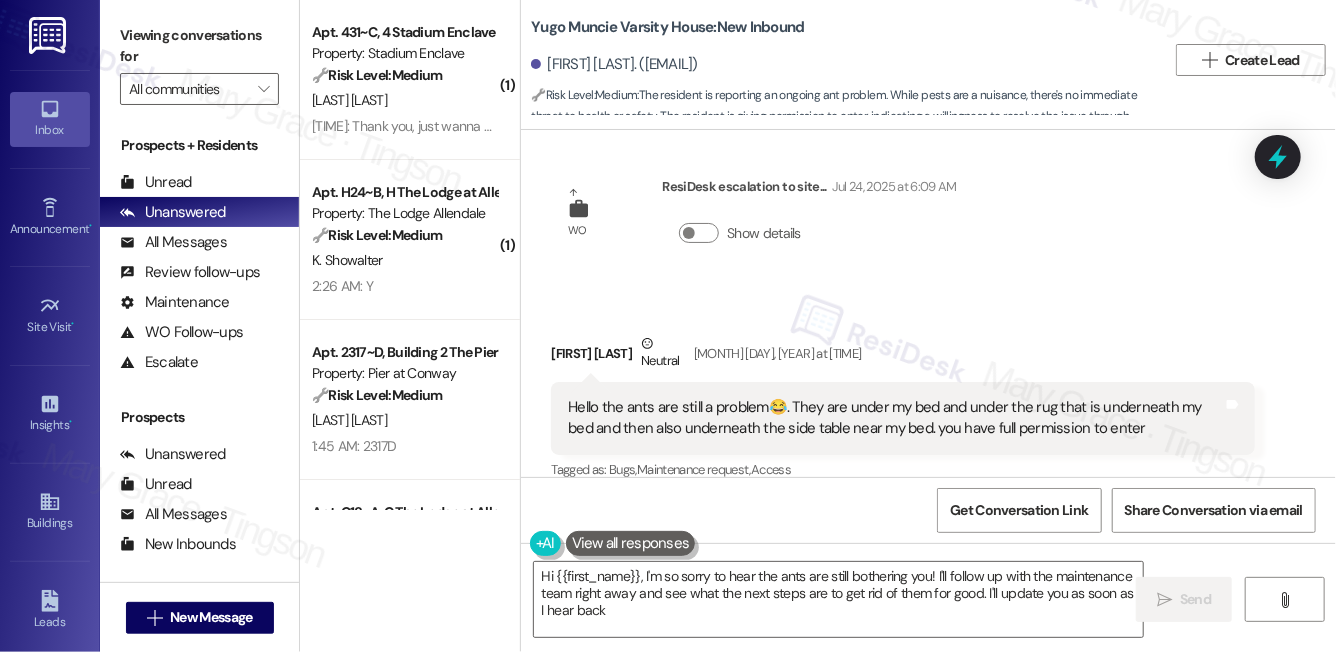 type on "Hi {{first_name}}, I'm so sorry to hear the ants are still bothering you! I'll follow up with the maintenance team right away and see what the next steps are to get rid of them for good. I'll update you as soon as I hear back!" 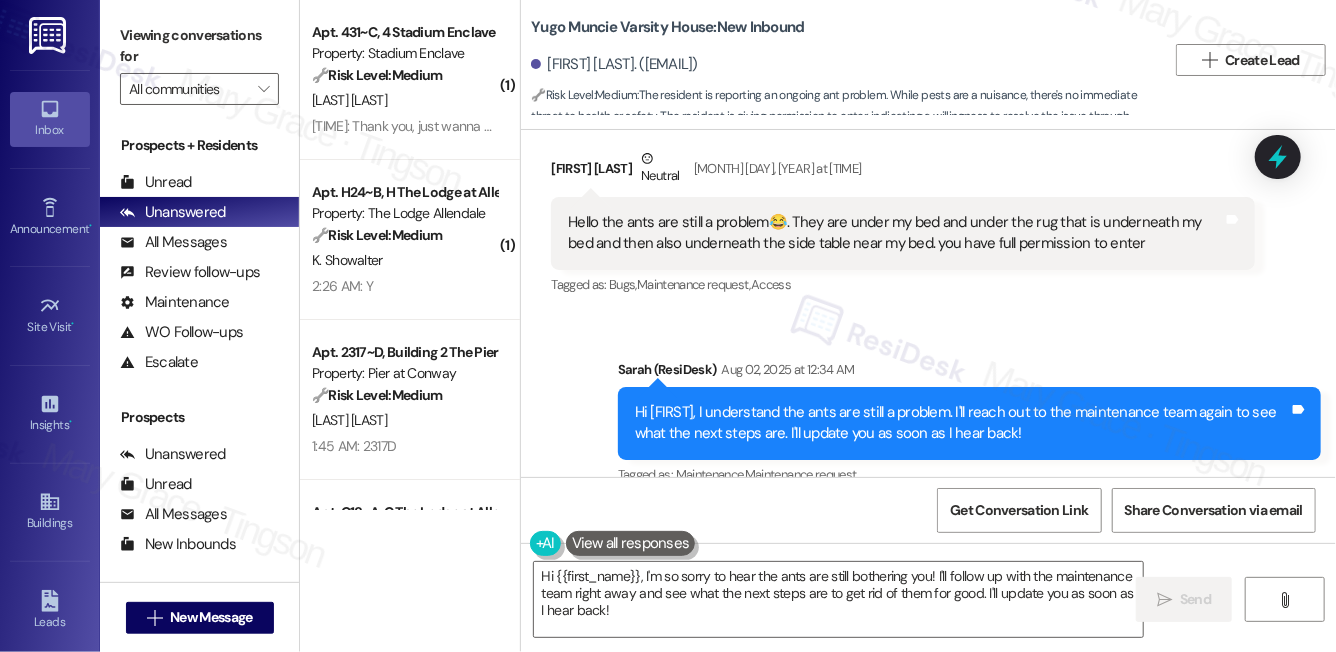 scroll, scrollTop: 9561, scrollLeft: 0, axis: vertical 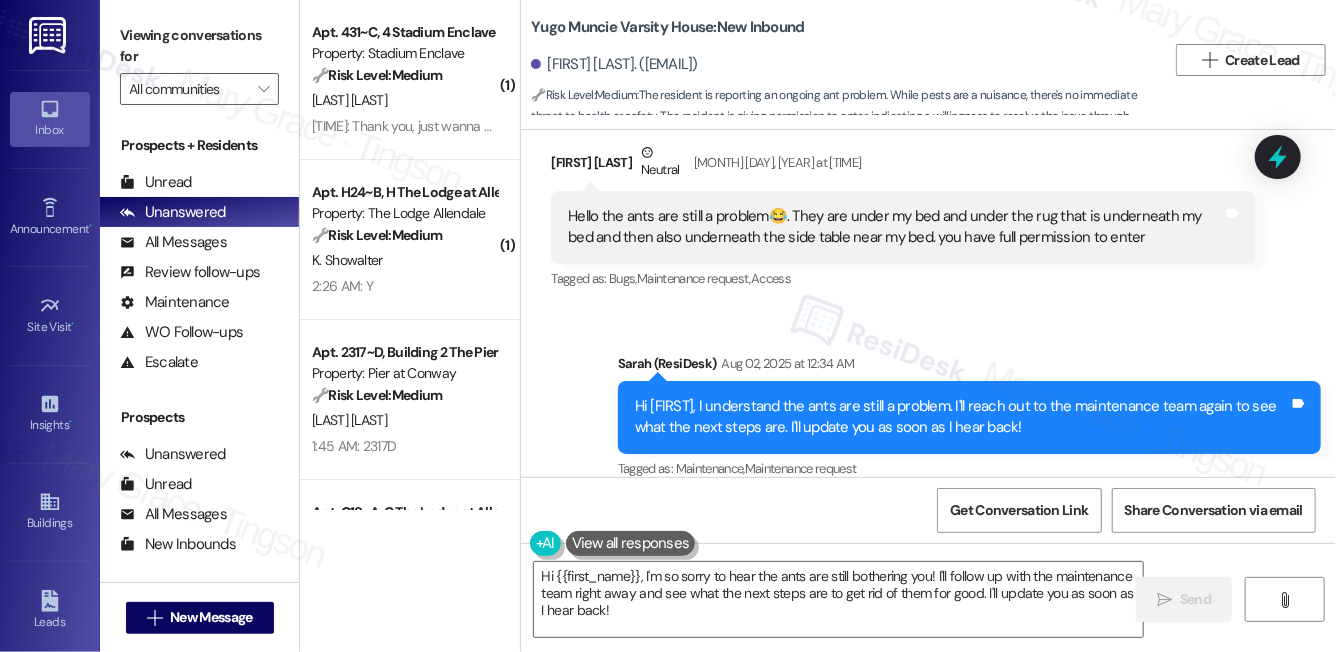 click on "Hi [FIRST], I understand the ants are still a problem. I'll reach out to the maintenance team again to see what the next steps are. I'll update you as soon as I hear back!" at bounding box center (962, 417) 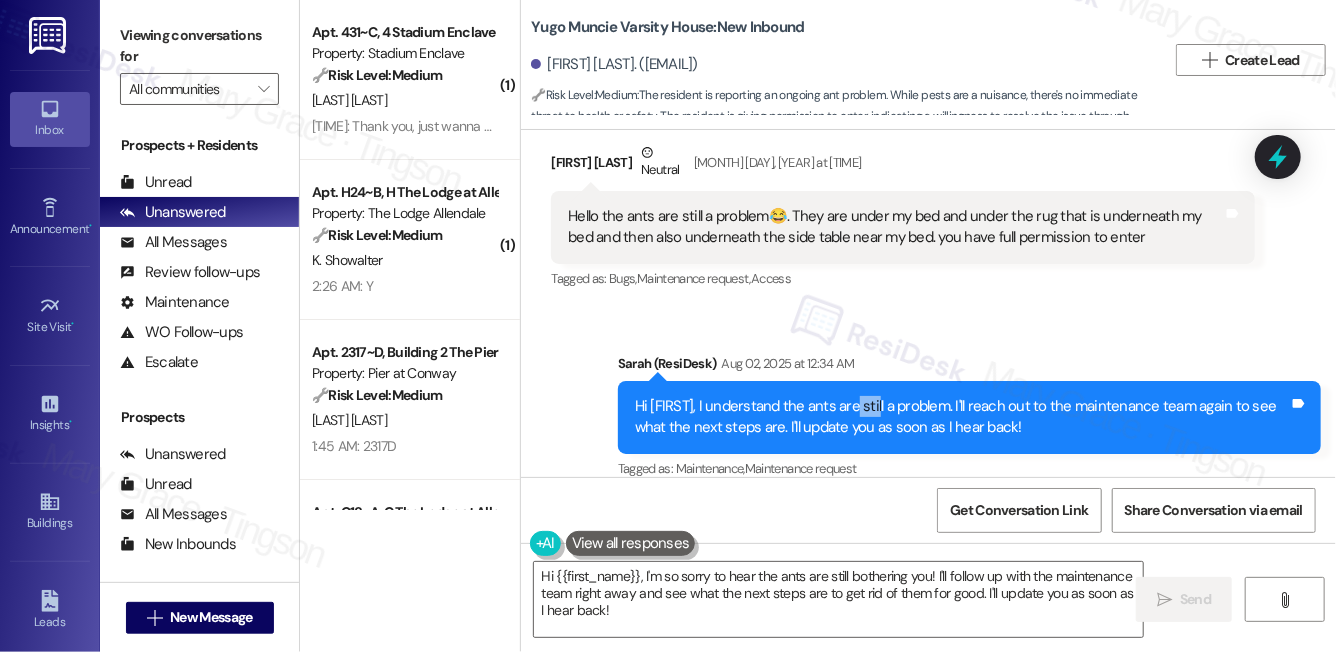 click on "Hi [FIRST], I understand the ants are still a problem. I'll reach out to the maintenance team again to see what the next steps are. I'll update you as soon as I hear back!" at bounding box center (962, 417) 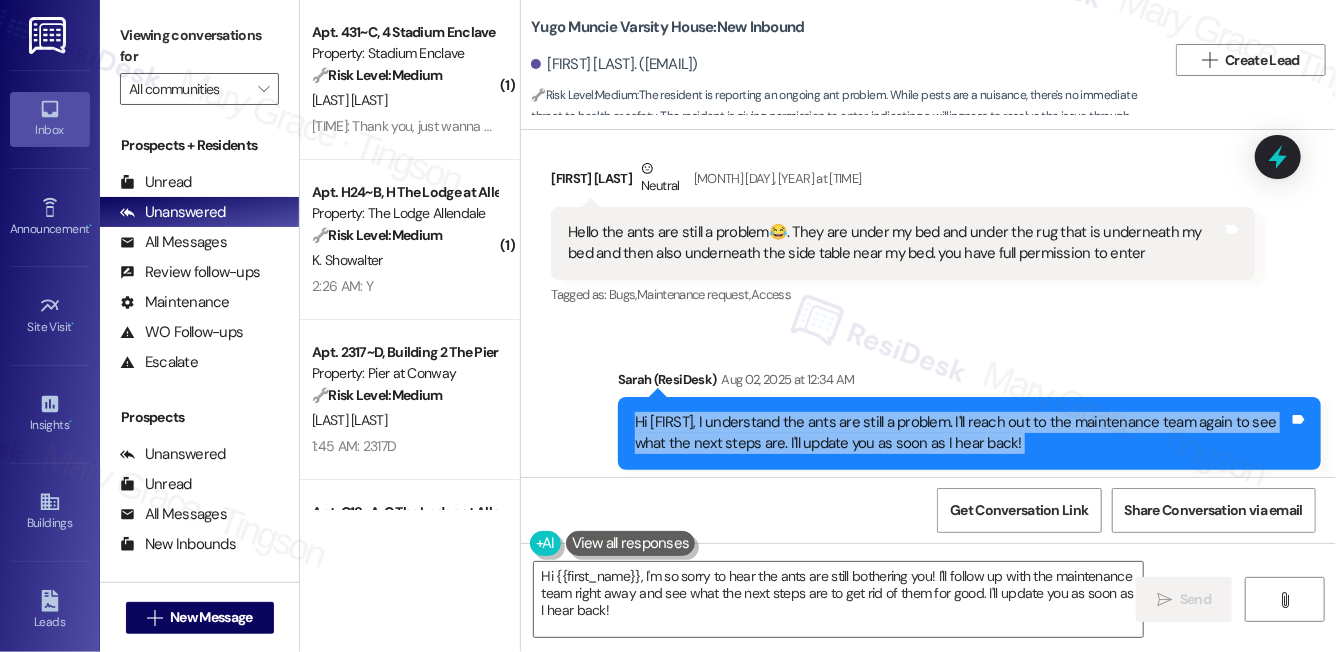 scroll, scrollTop: 9561, scrollLeft: 0, axis: vertical 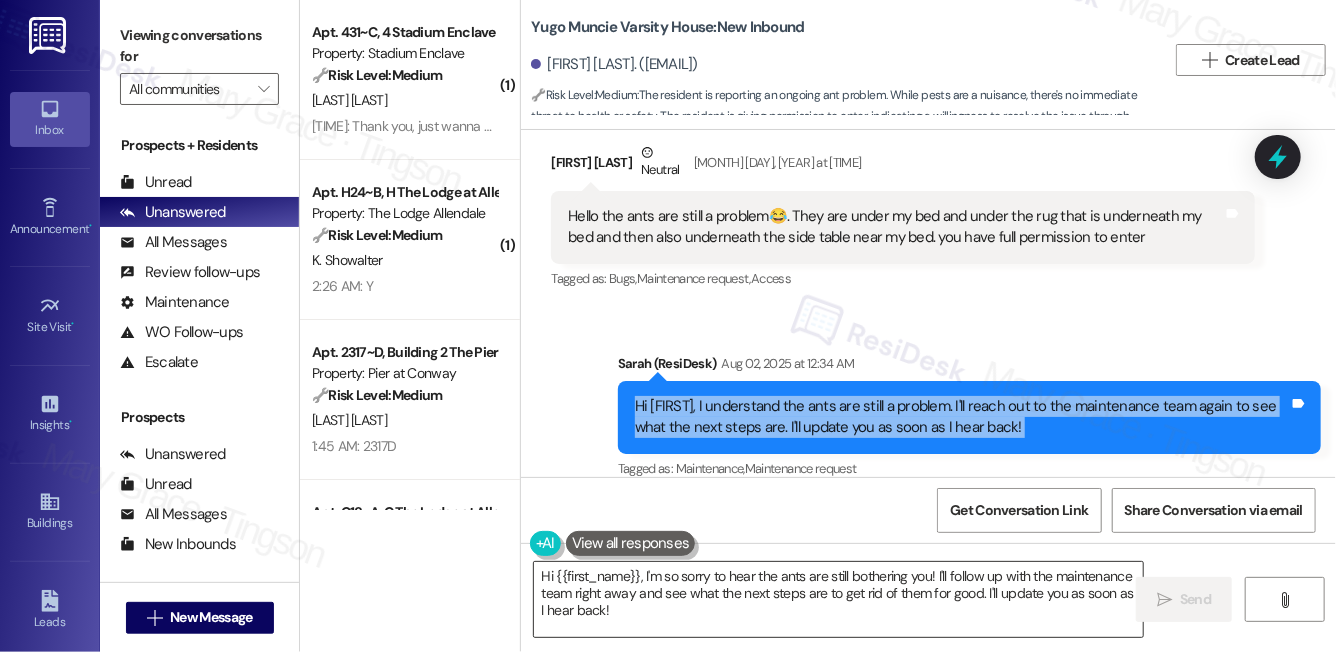 click on "Hi {{first_name}}, I'm so sorry to hear the ants are still bothering you! I'll follow up with the maintenance team right away and see what the next steps are to get rid of them for good. I'll update you as soon as I hear back!" at bounding box center (838, 599) 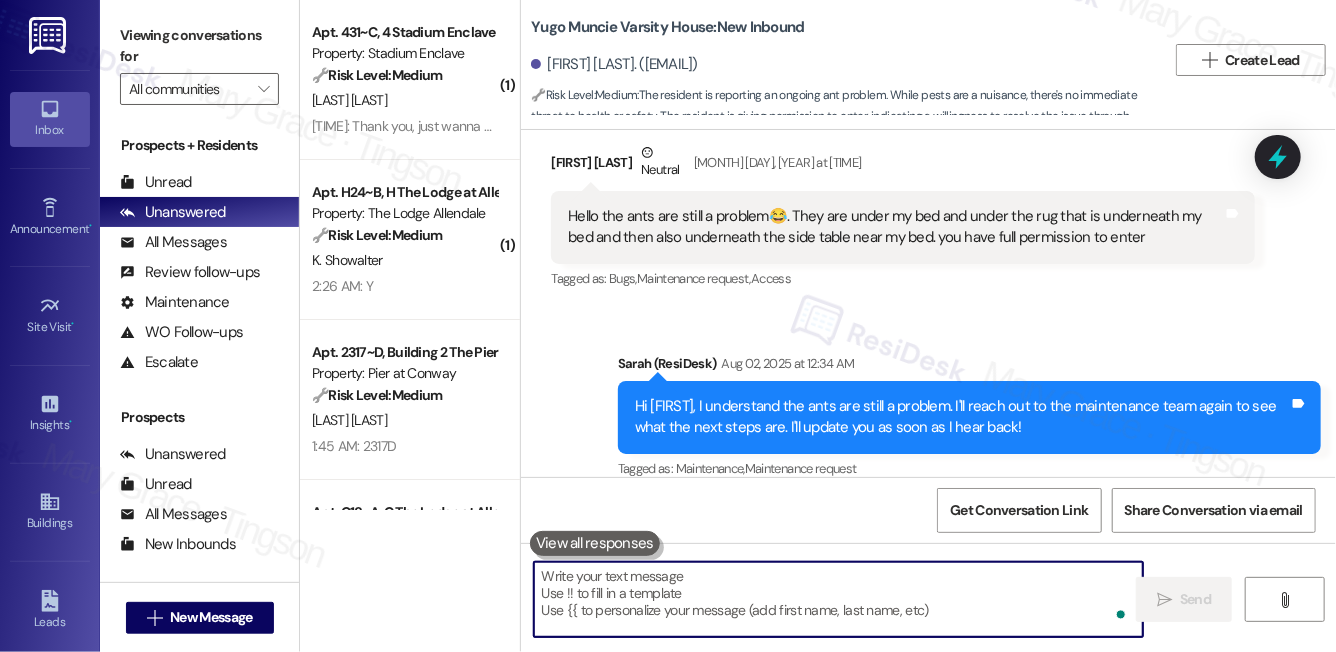 type 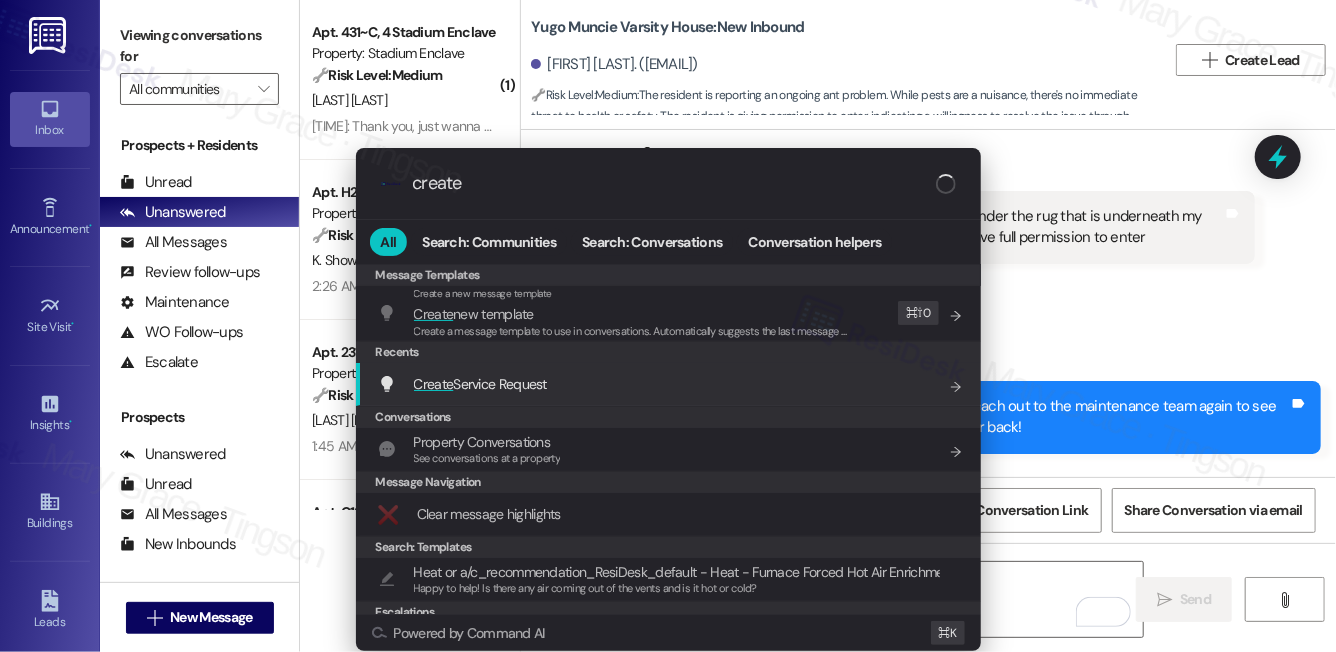 type on "create" 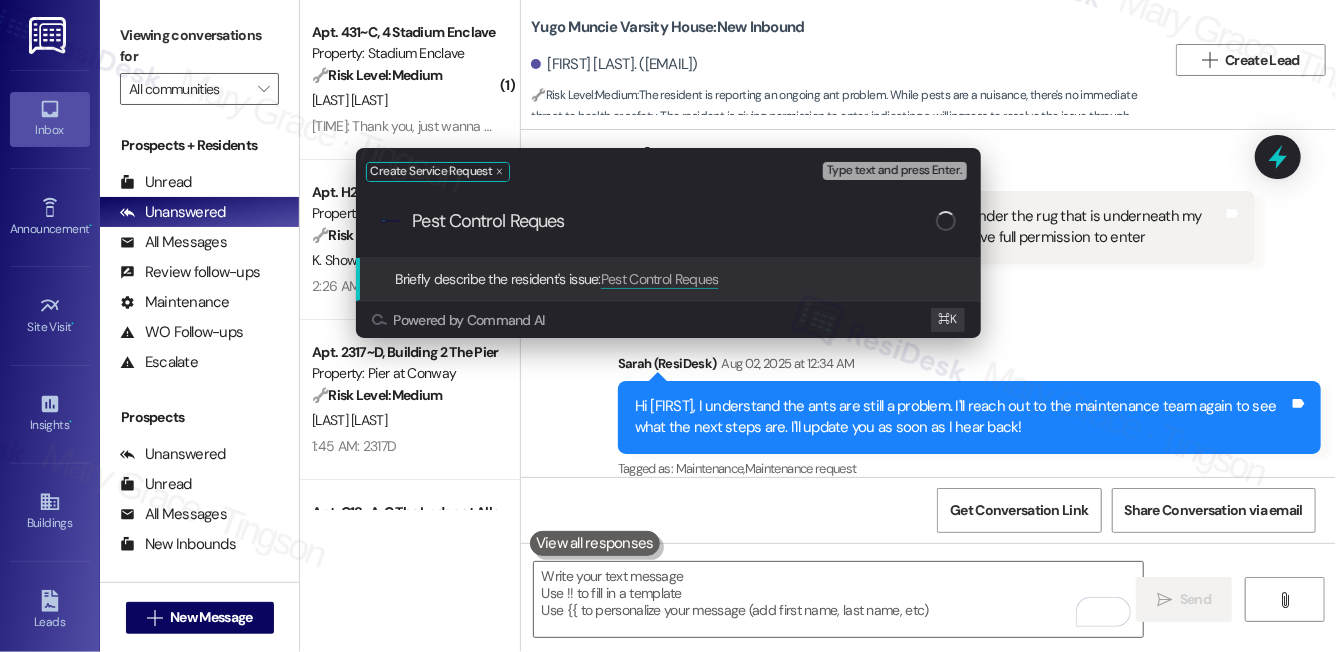 type on "Pest Control Request" 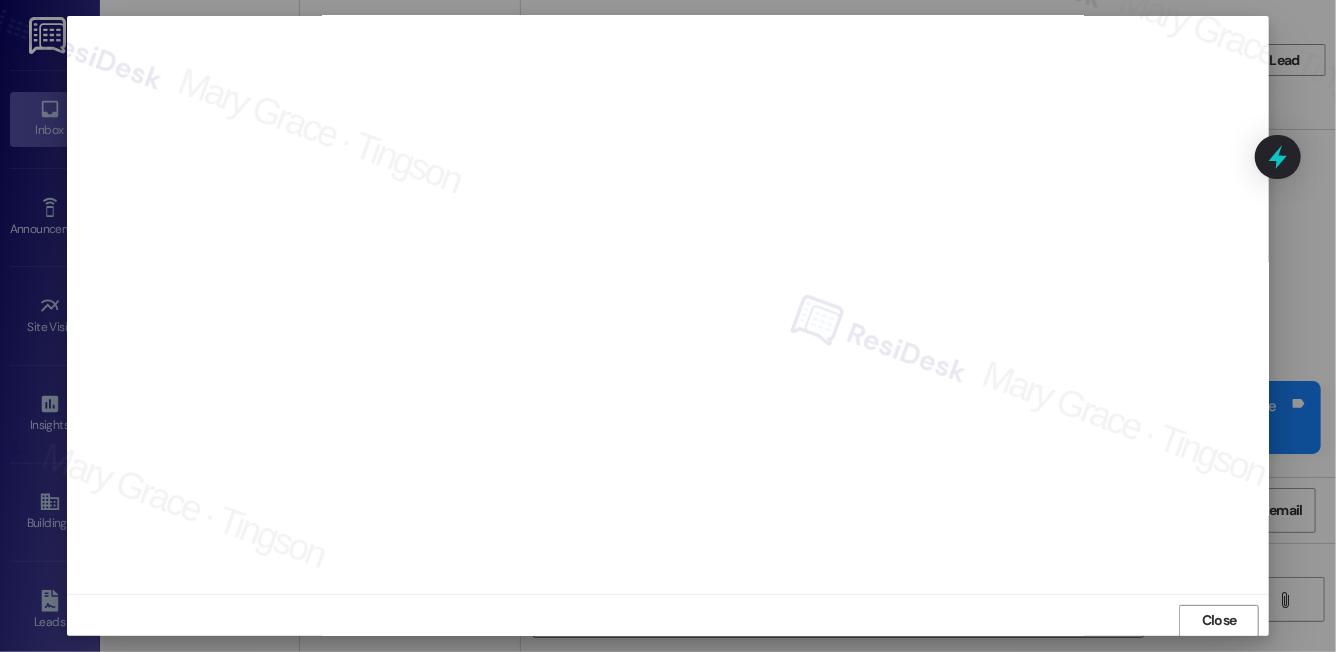 scroll, scrollTop: 19, scrollLeft: 0, axis: vertical 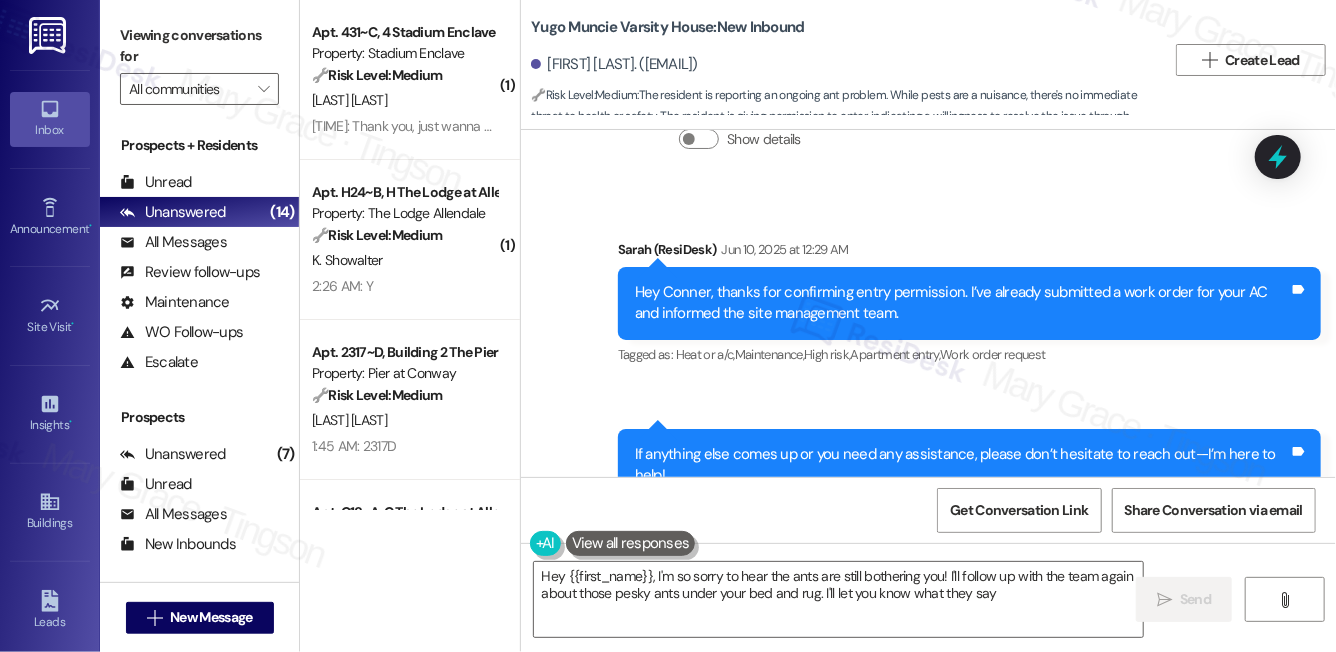 type on "Hey {{first_name}}, I'm so sorry to hear the ants are still bothering you! I'll follow up with the team again about those pesky ants under your bed and rug. I'll let you know what they say!" 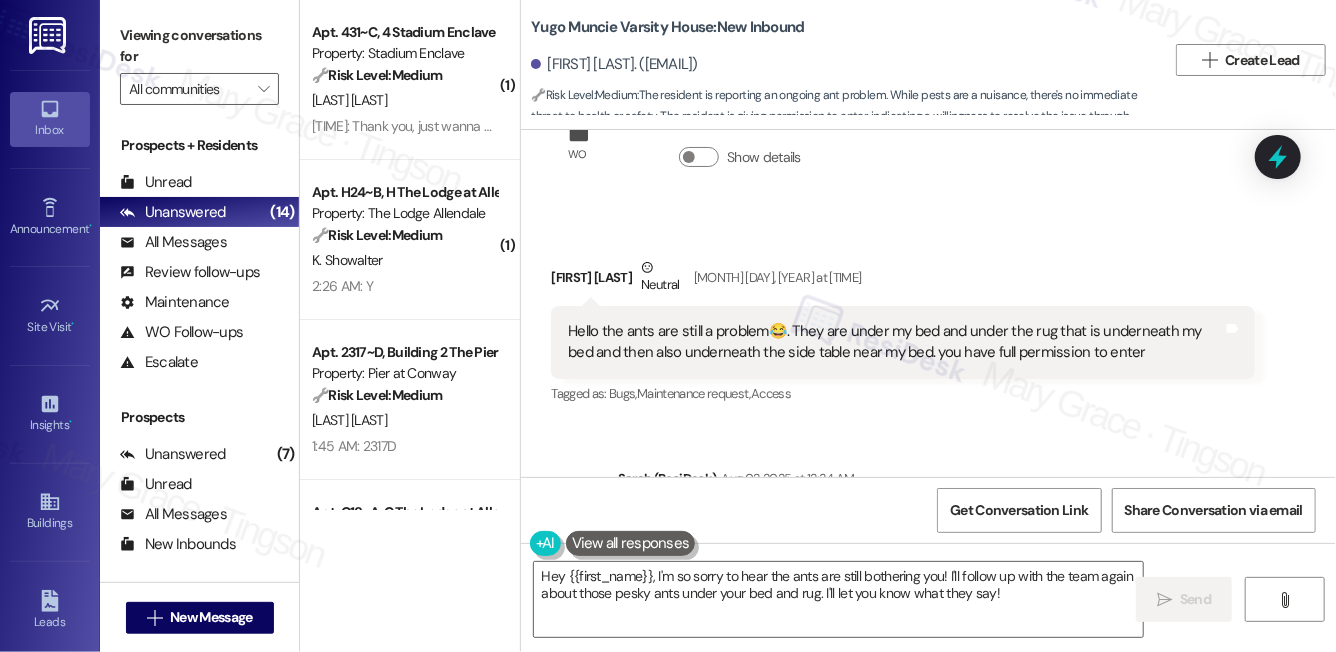 scroll, scrollTop: 9561, scrollLeft: 0, axis: vertical 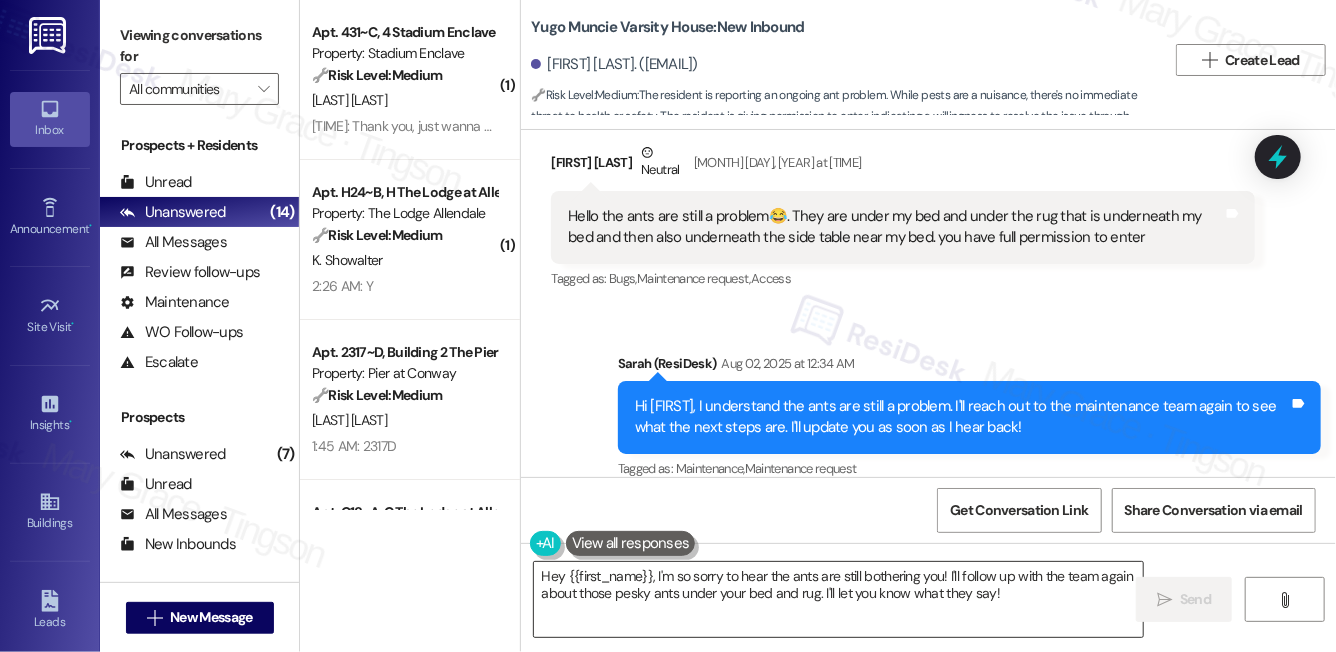 click on "Hey {{first_name}}, I'm so sorry to hear the ants are still bothering you! I'll follow up with the team again about those pesky ants under your bed and rug. I'll let you know what they say!" at bounding box center (838, 599) 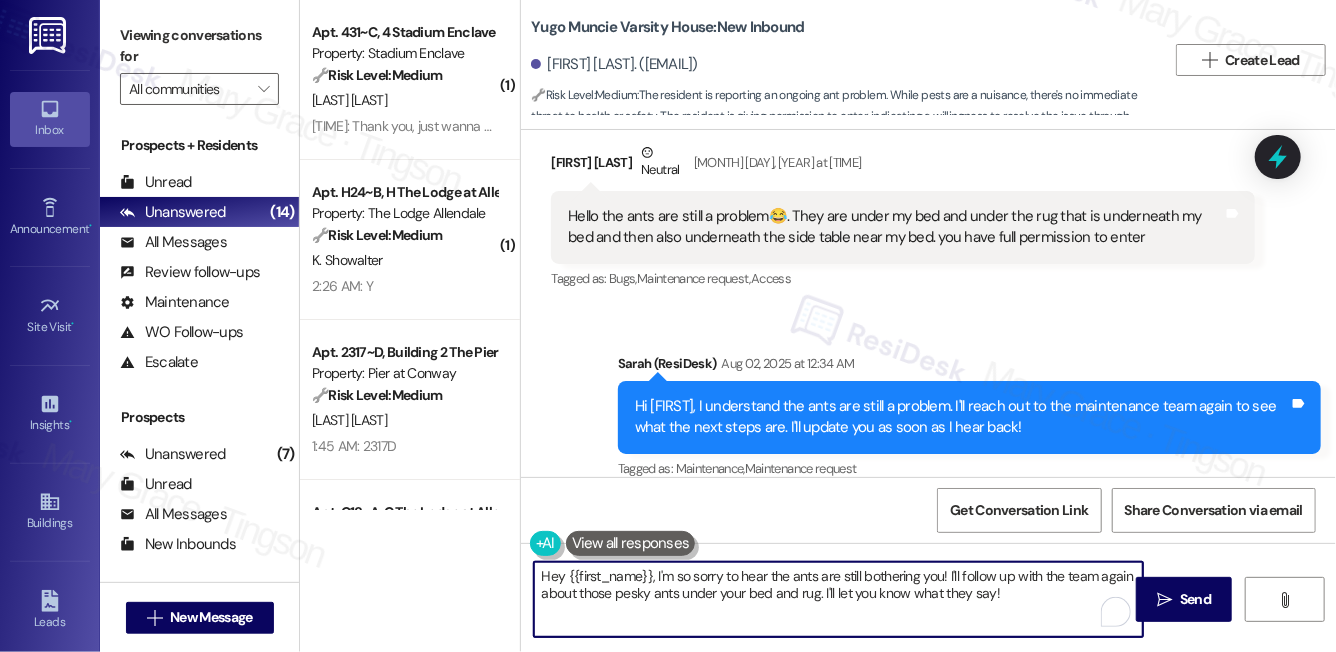 click on "Hey {{first_name}}, I'm so sorry to hear the ants are still bothering you! I'll follow up with the team again about those pesky ants under your bed and rug. I'll let you know what they say!" at bounding box center (838, 599) 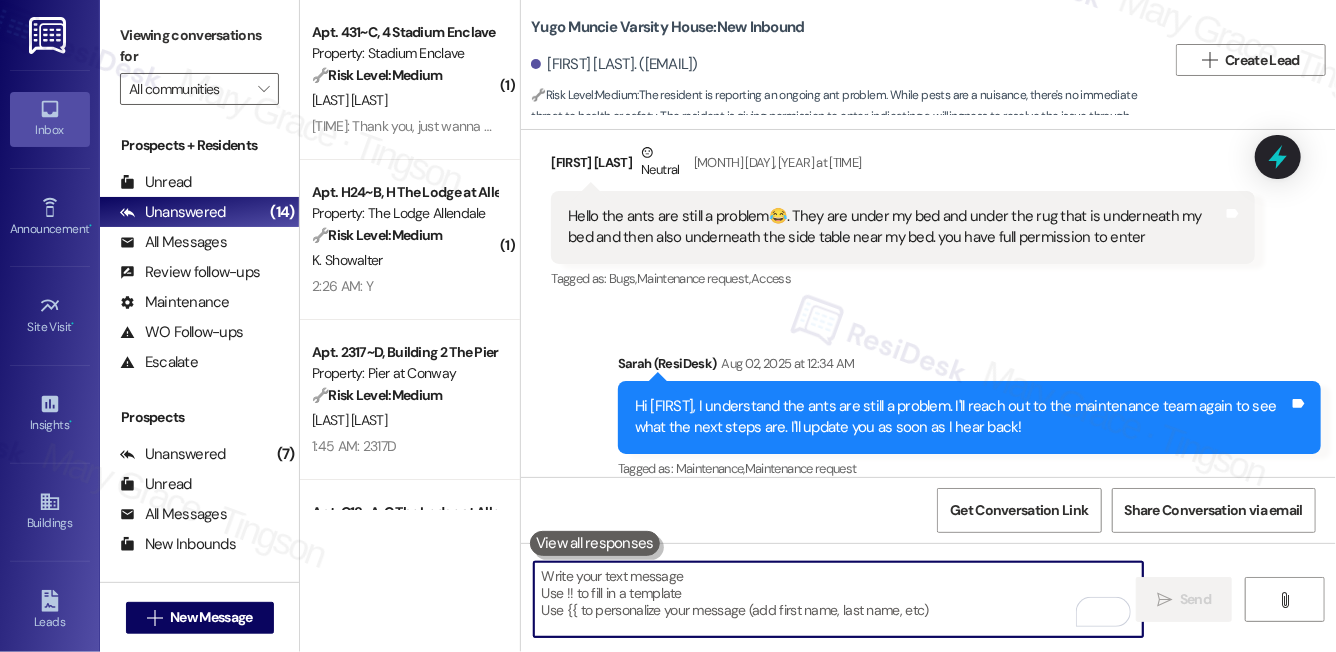 type 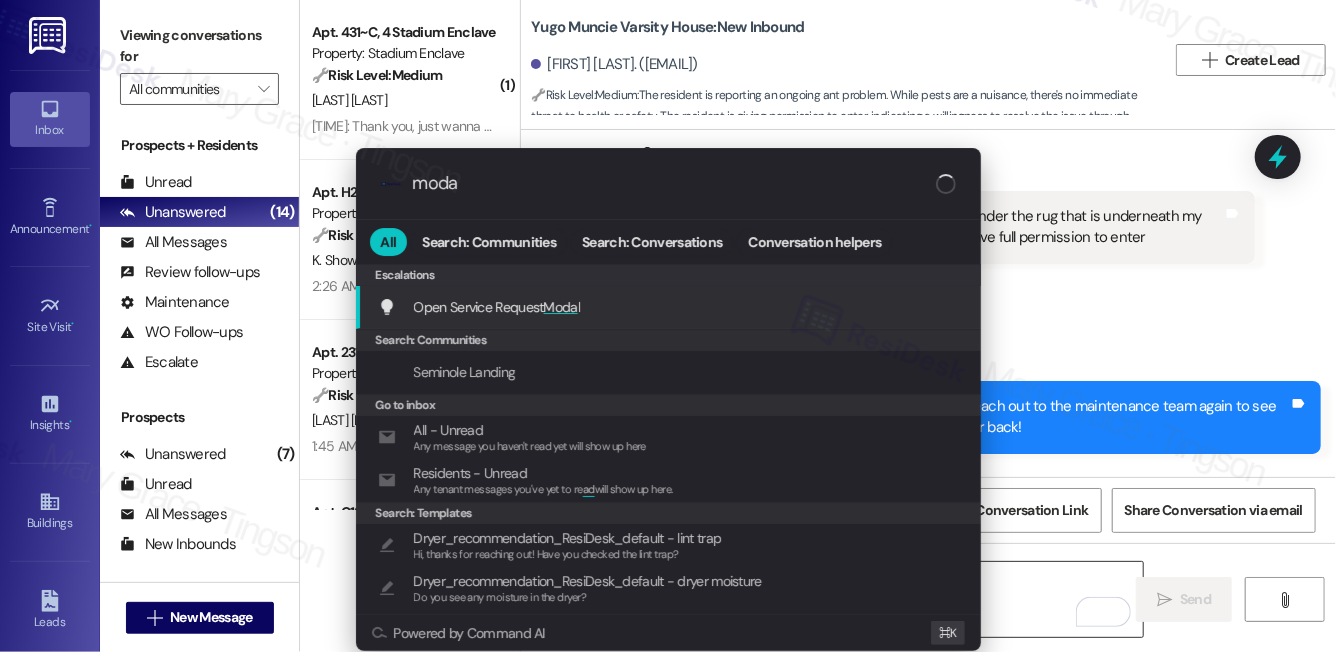 type on "modal" 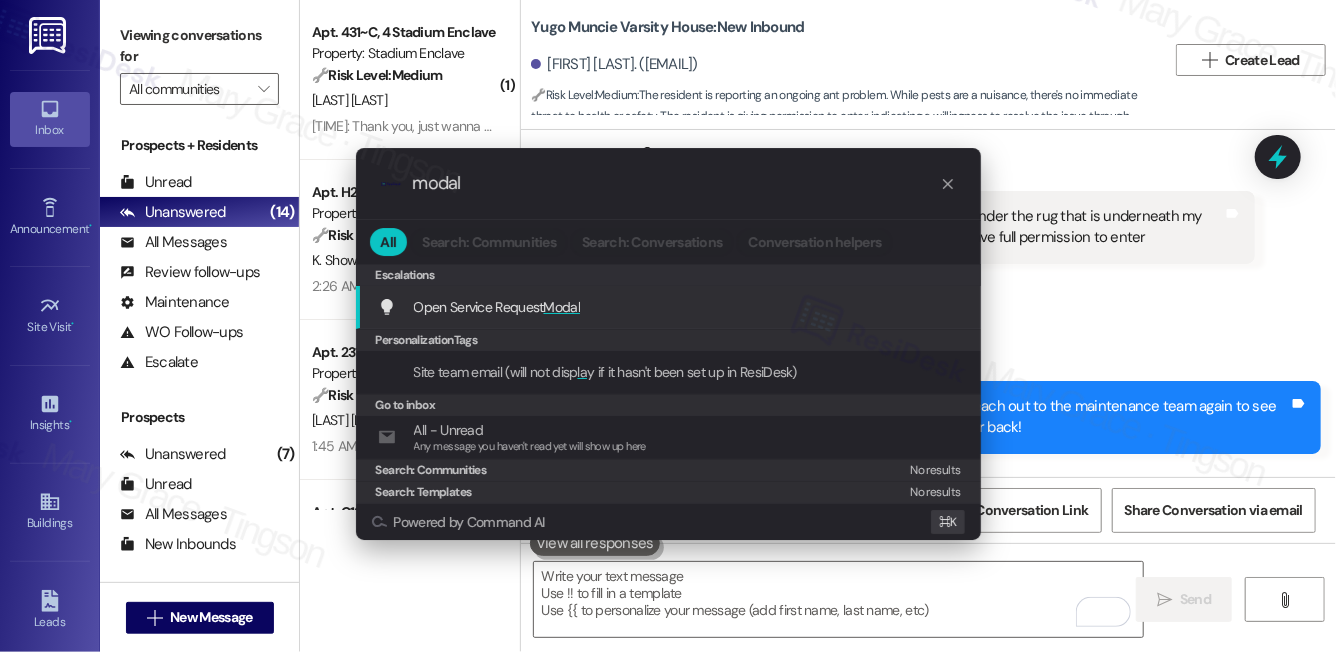click on "Open Service Request  Modal Add shortcut" at bounding box center [670, 307] 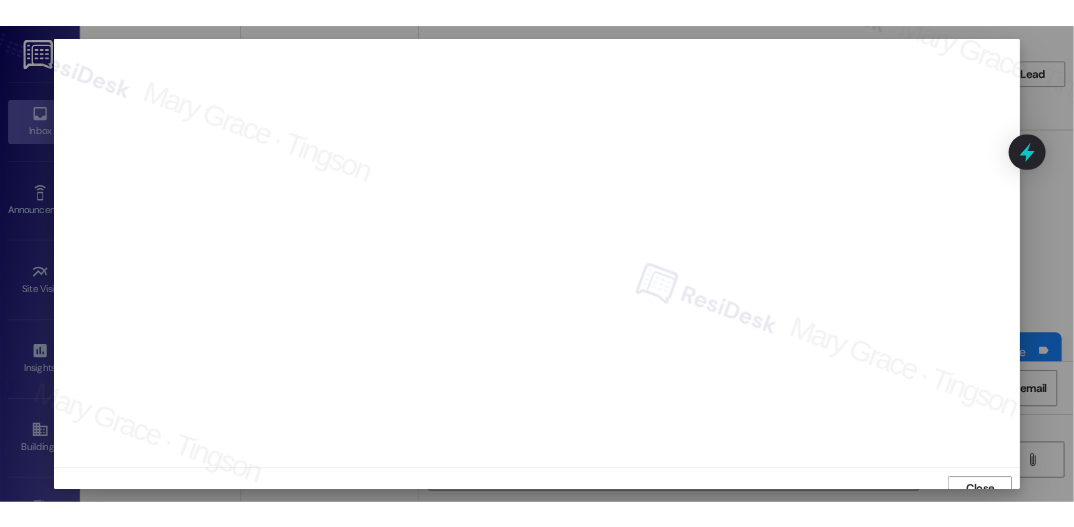 scroll, scrollTop: 0, scrollLeft: 0, axis: both 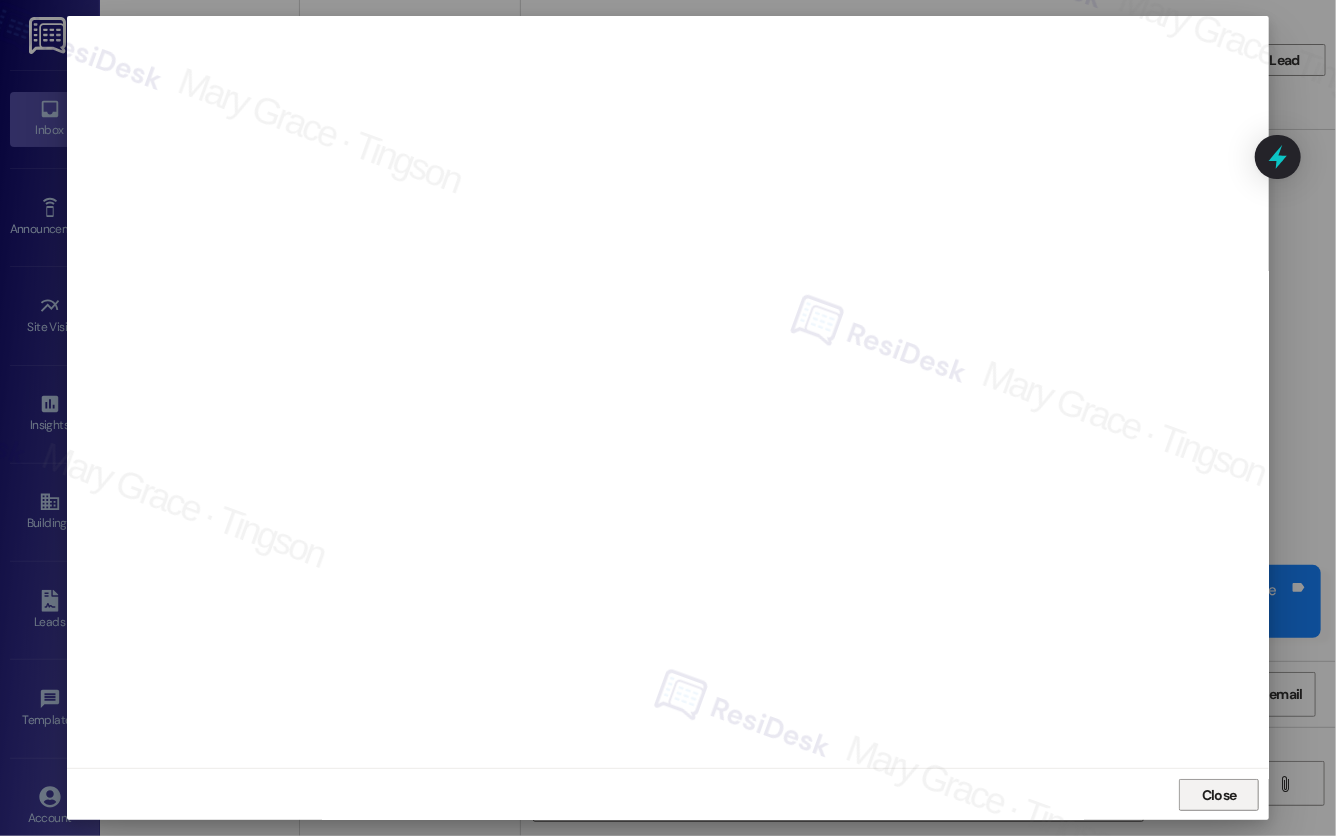 click on "Close" at bounding box center [1219, 795] 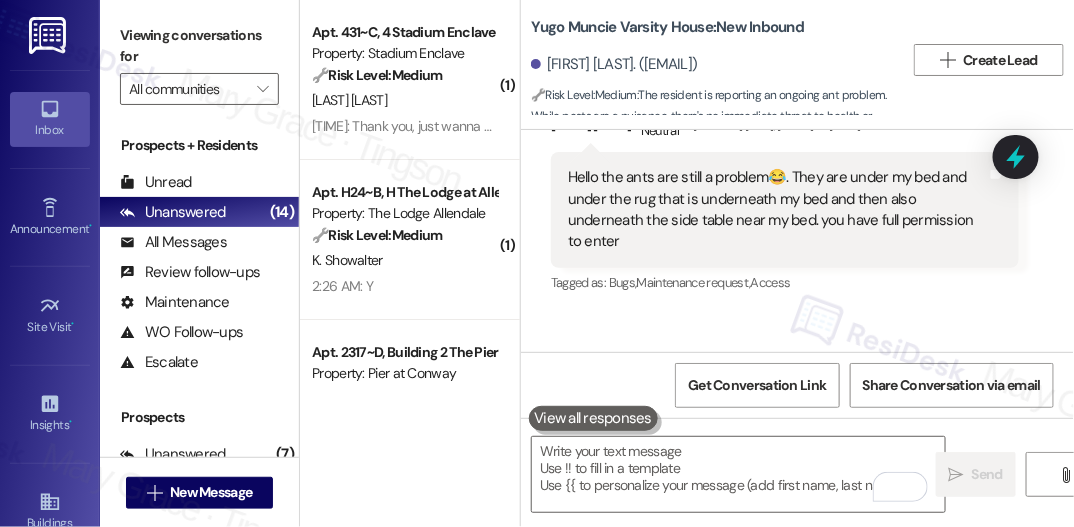 scroll, scrollTop: 10622, scrollLeft: 0, axis: vertical 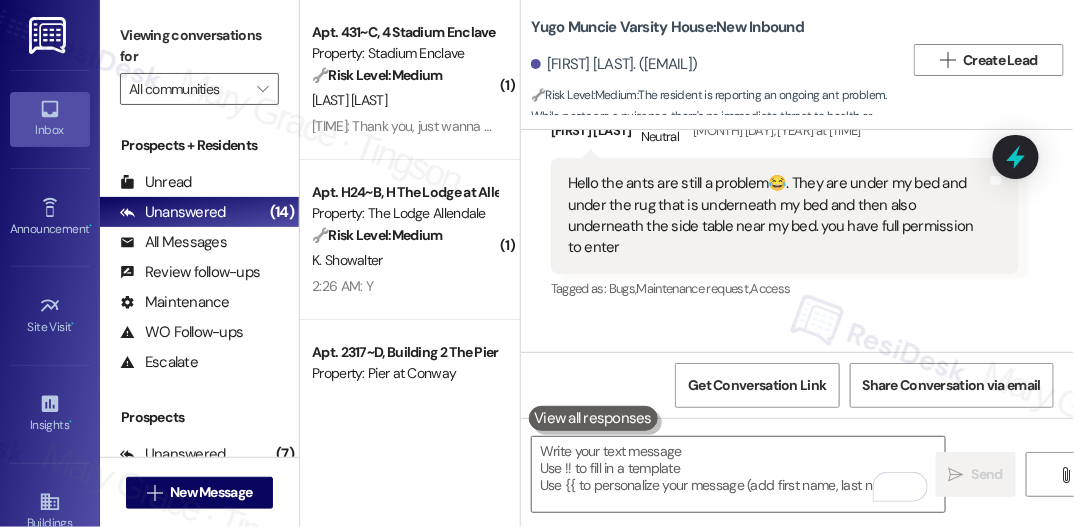 click on "Yugo Muncie Varsity House:  New Inbound" at bounding box center [667, 27] 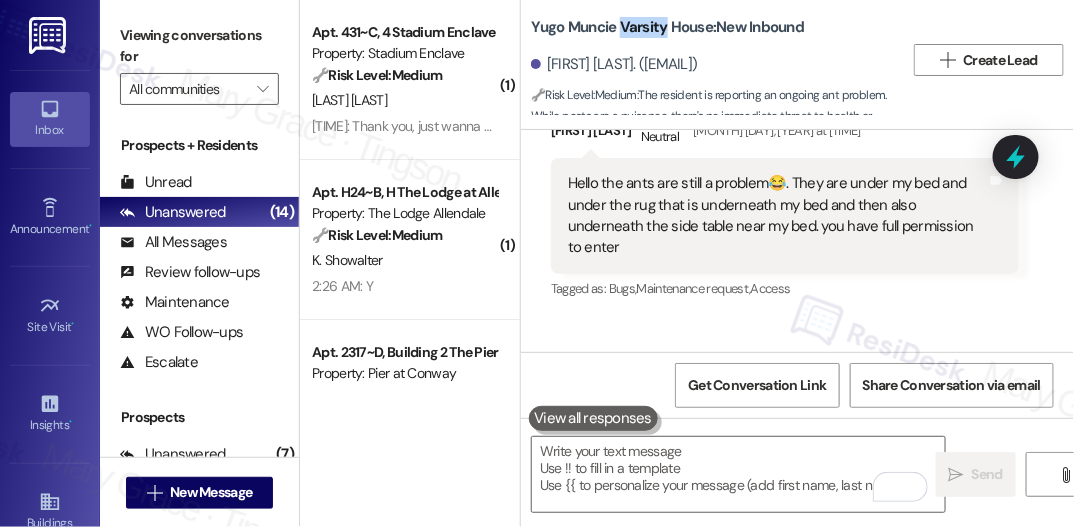 click on "Yugo Muncie Varsity House:  New Inbound" at bounding box center (667, 27) 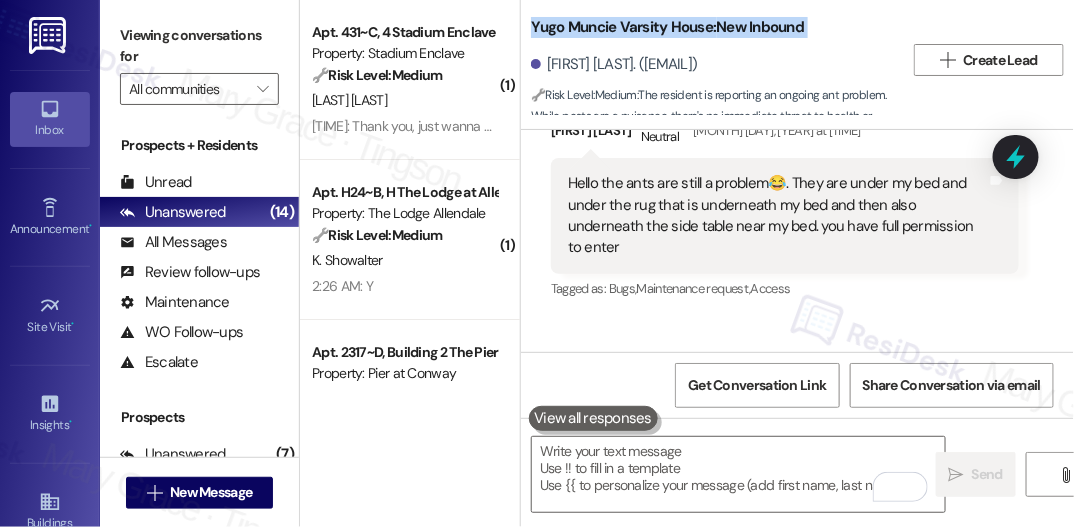 copy on "Yugo Muncie Varsity House:  New Inbound" 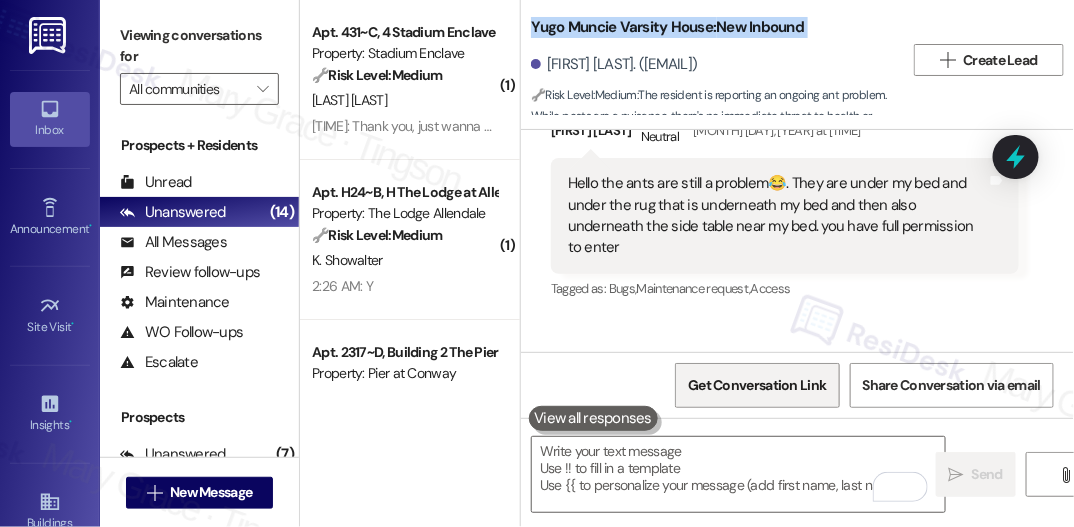 click on "Get Conversation Link" at bounding box center (757, 385) 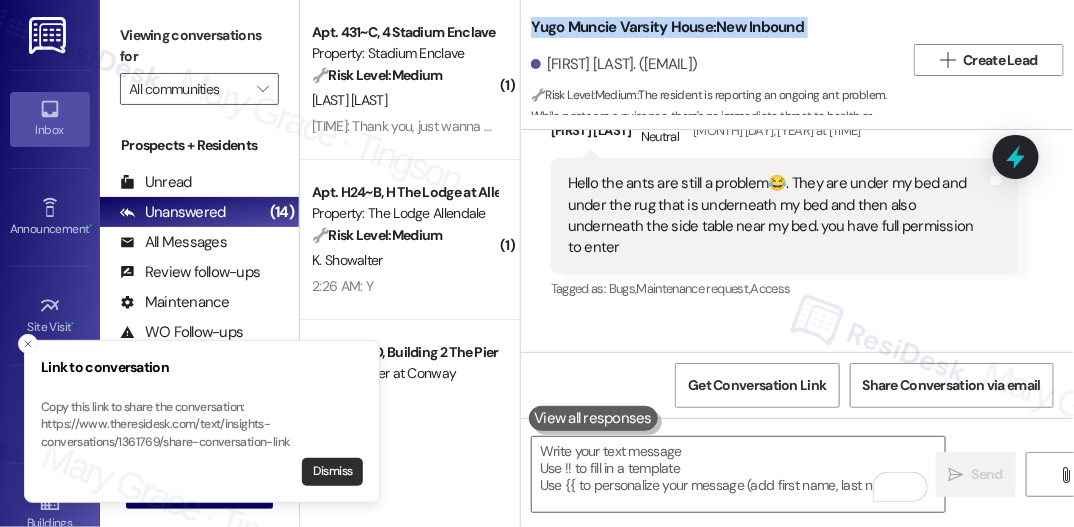click on "Dismiss" at bounding box center (332, 472) 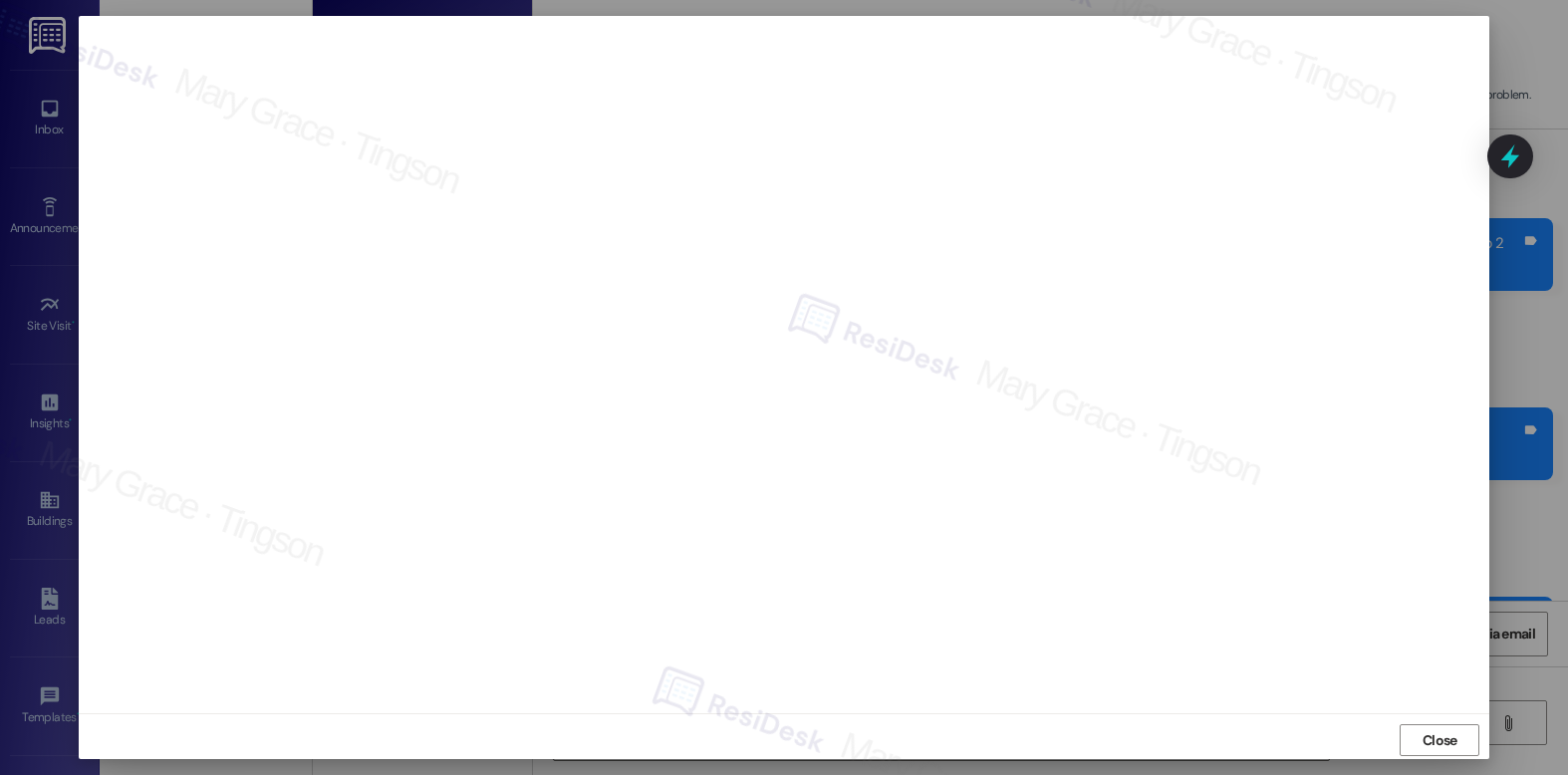 scroll, scrollTop: 0, scrollLeft: 0, axis: both 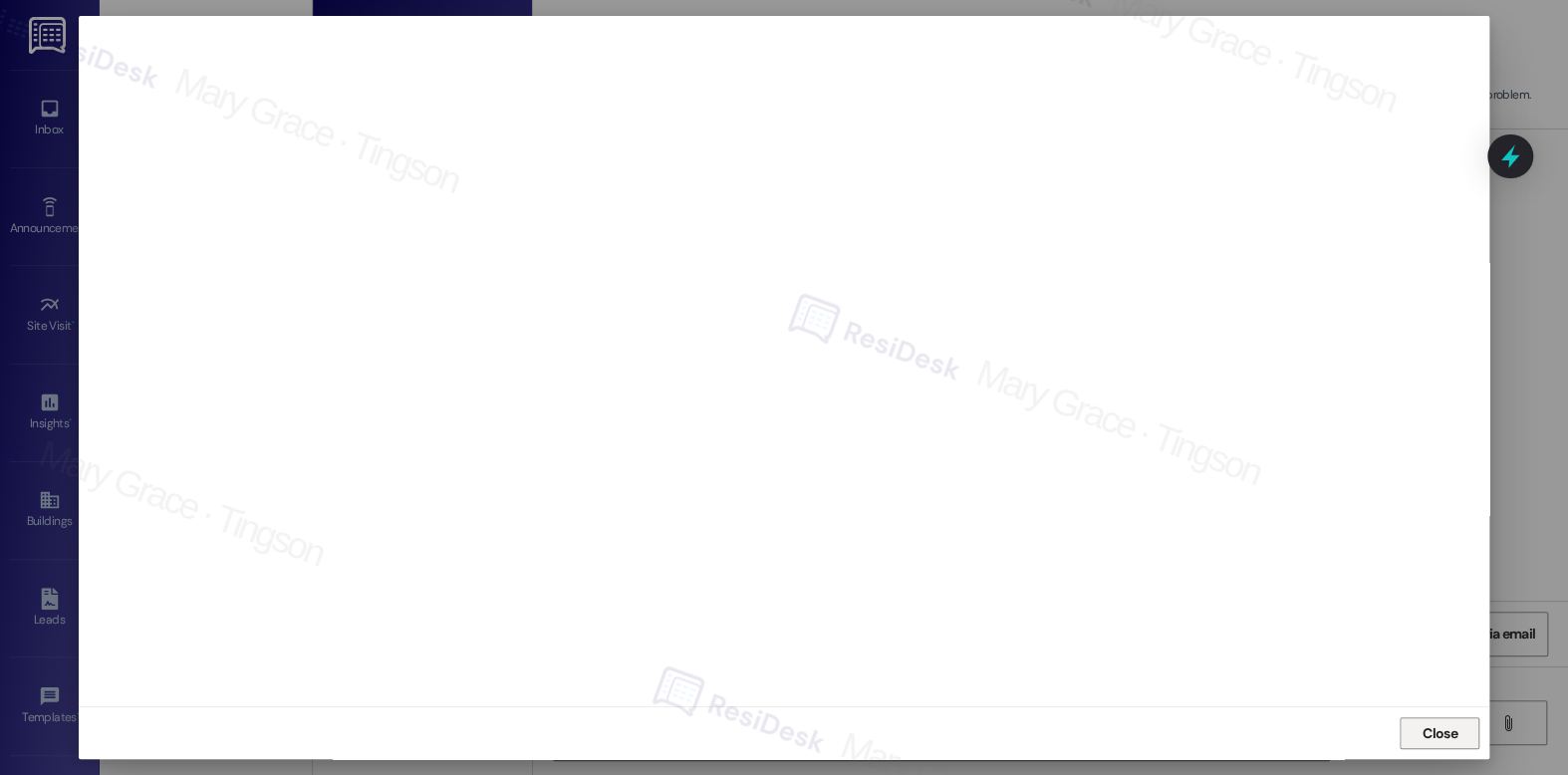 click on "Close" at bounding box center (1439, 733) 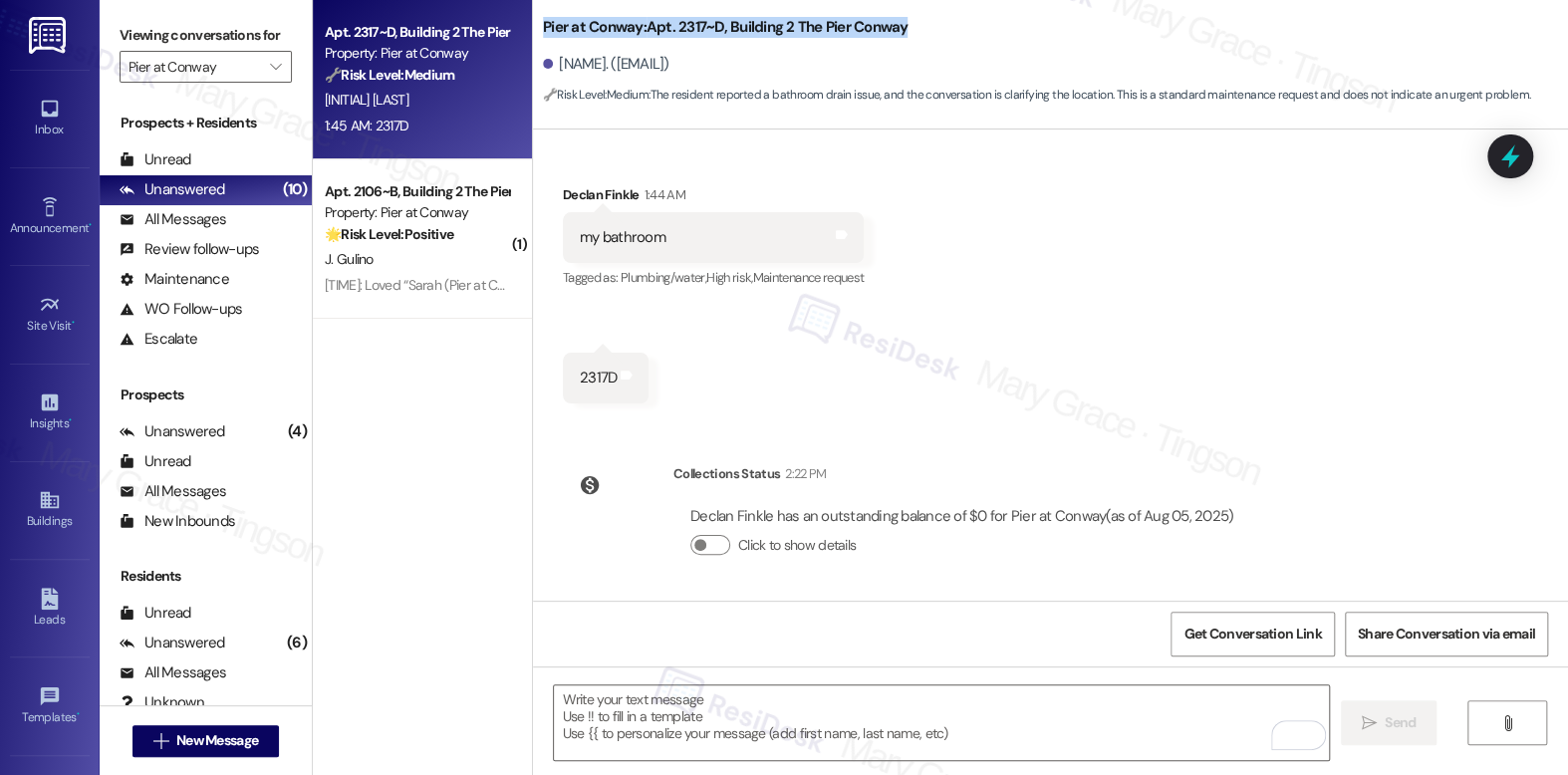 drag, startPoint x: 915, startPoint y: 24, endPoint x: 533, endPoint y: 32, distance: 382.0838 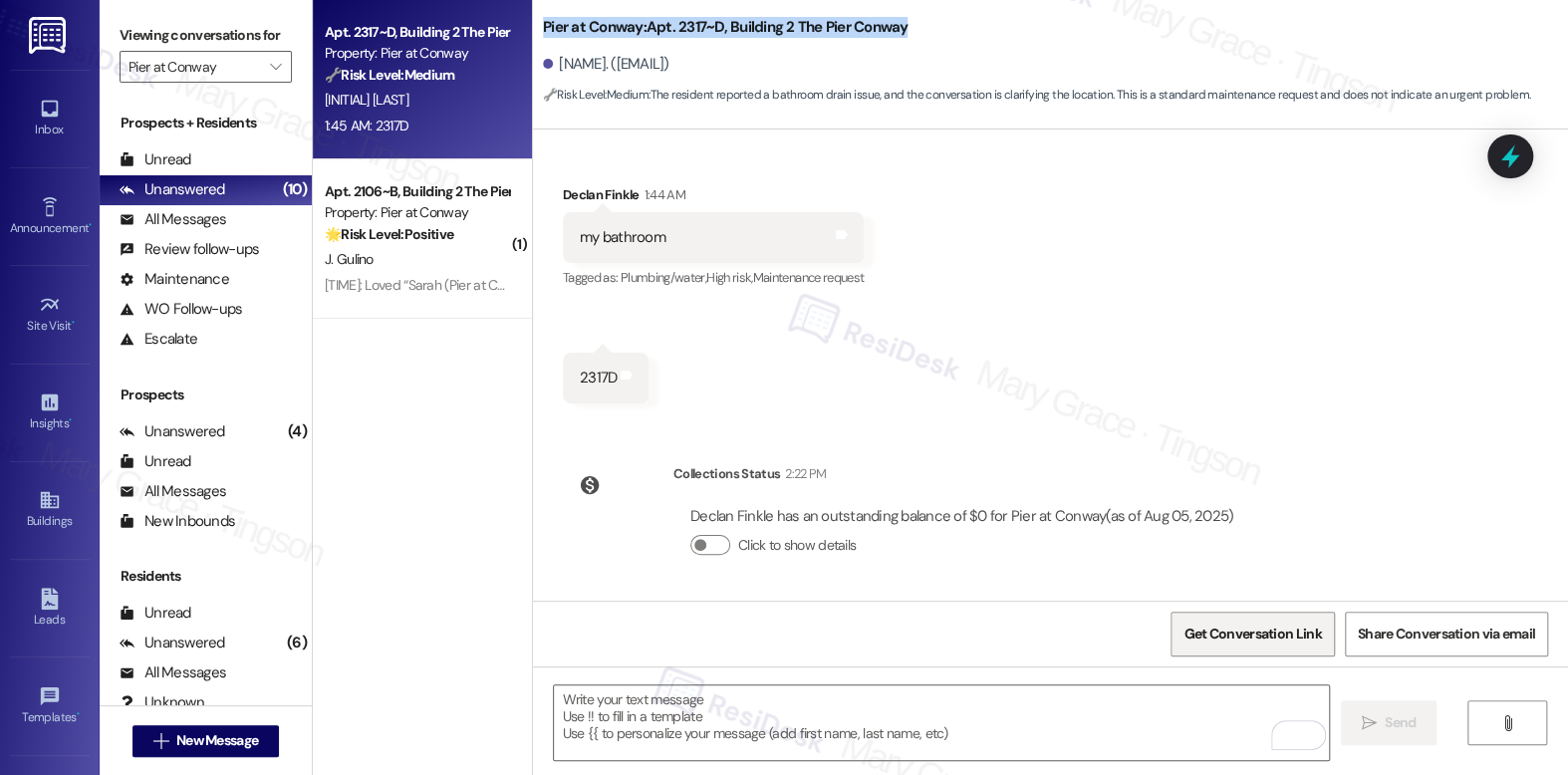 click on "Get Conversation Link" at bounding box center [1252, 634] 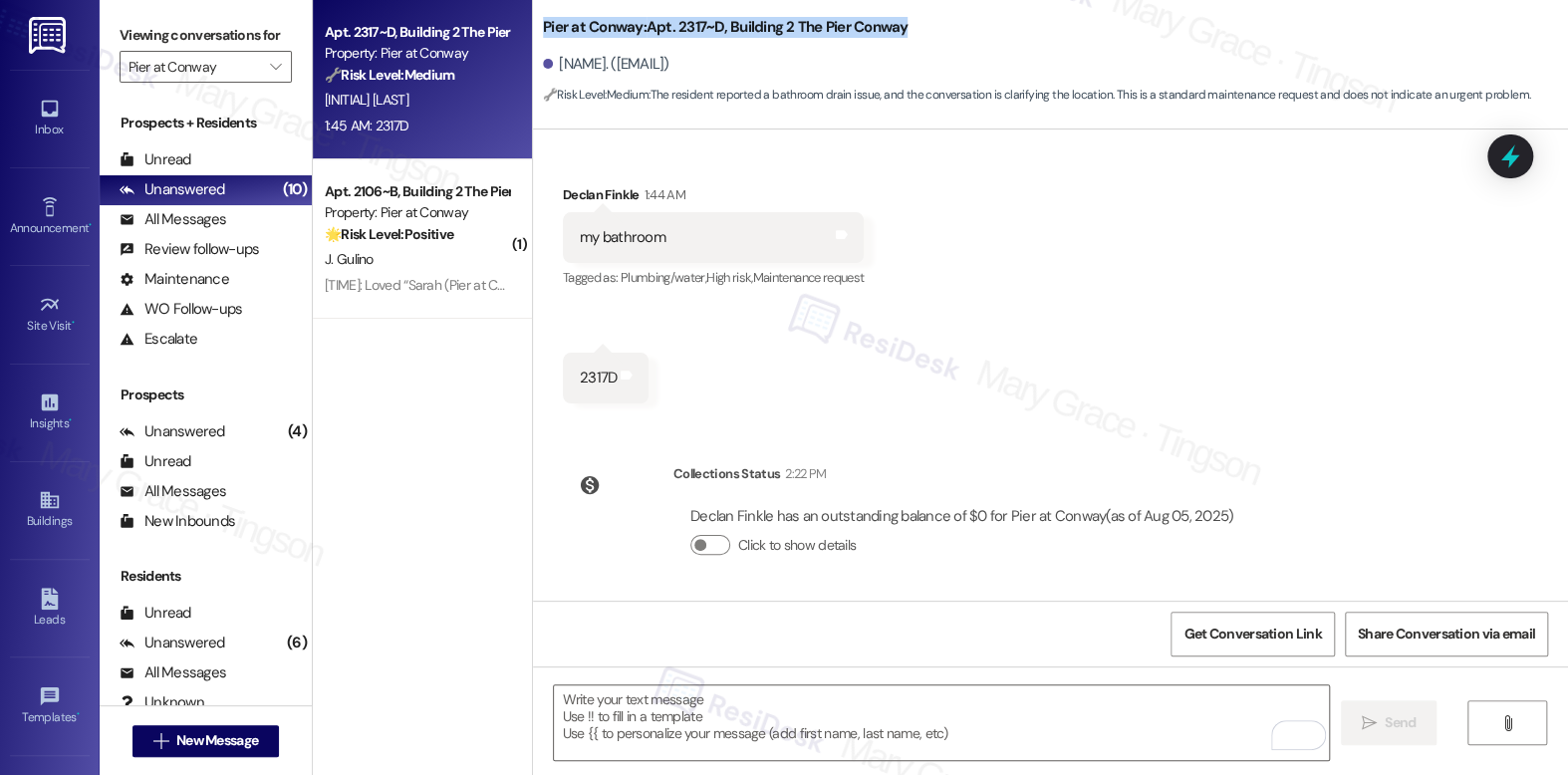 scroll, scrollTop: 4531, scrollLeft: 0, axis: vertical 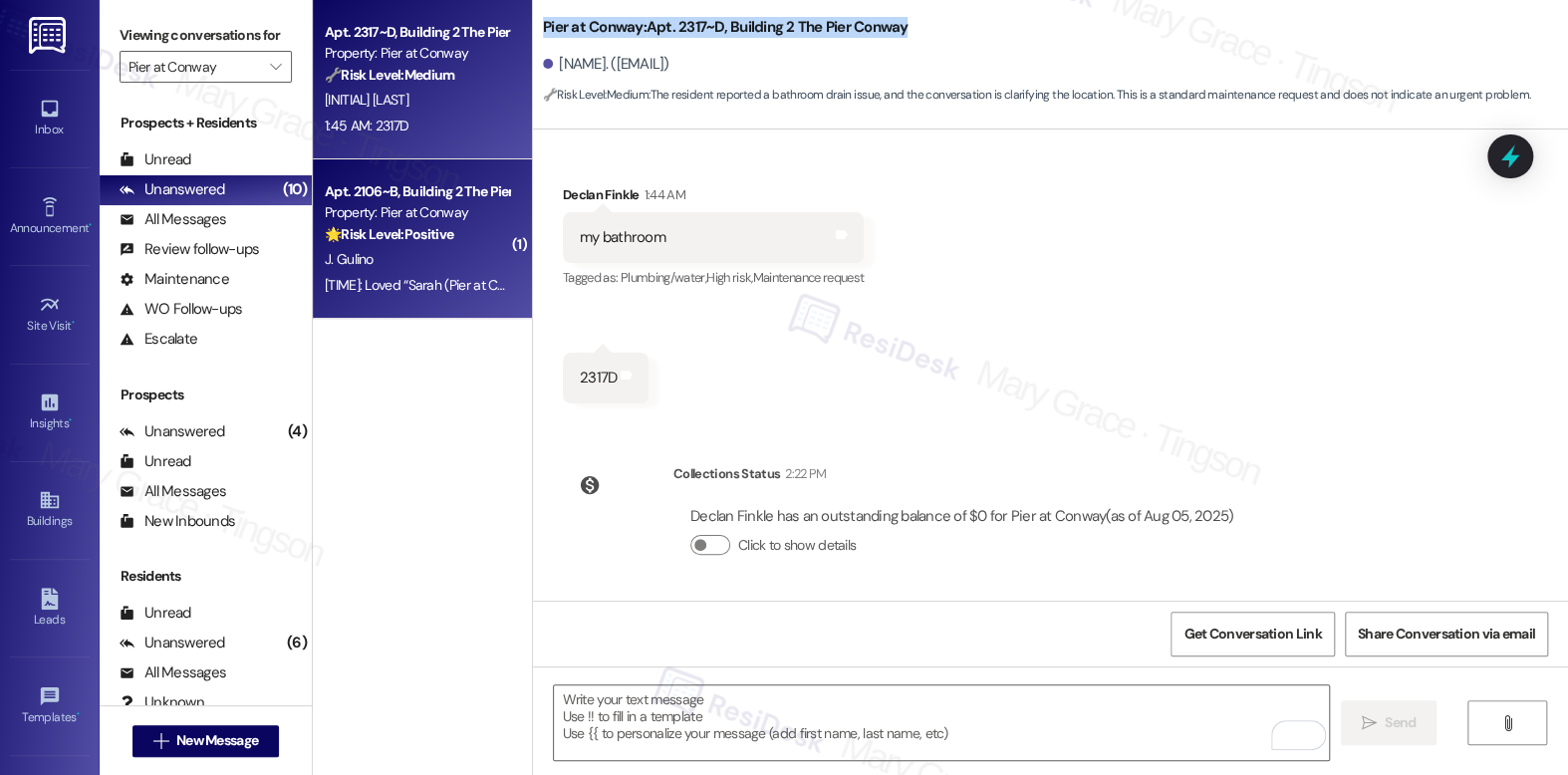 click on "🌟  Risk Level:  Positive" at bounding box center [389, 234] 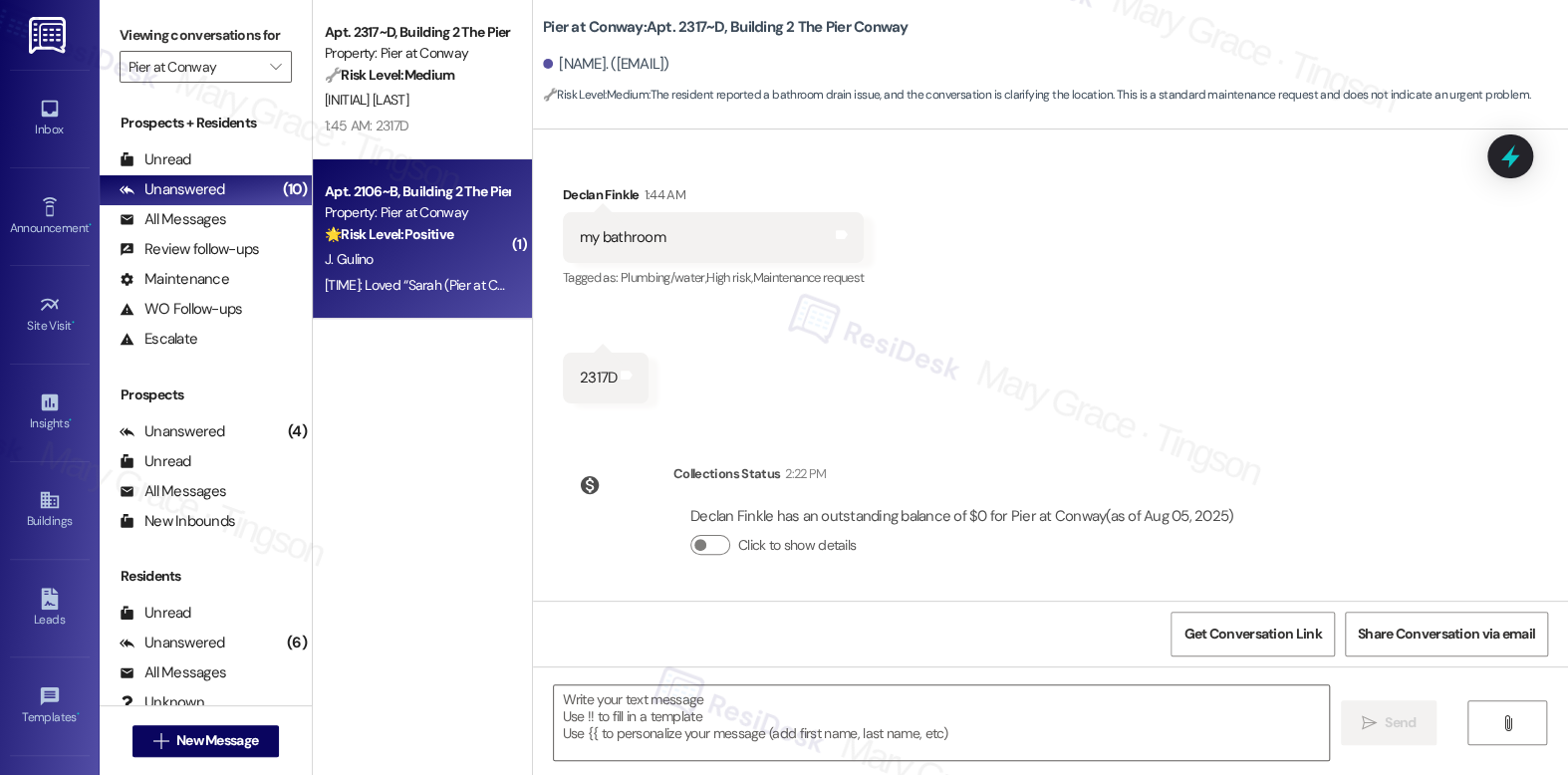 click on "🌟  Risk Level:  Positive" at bounding box center (389, 234) 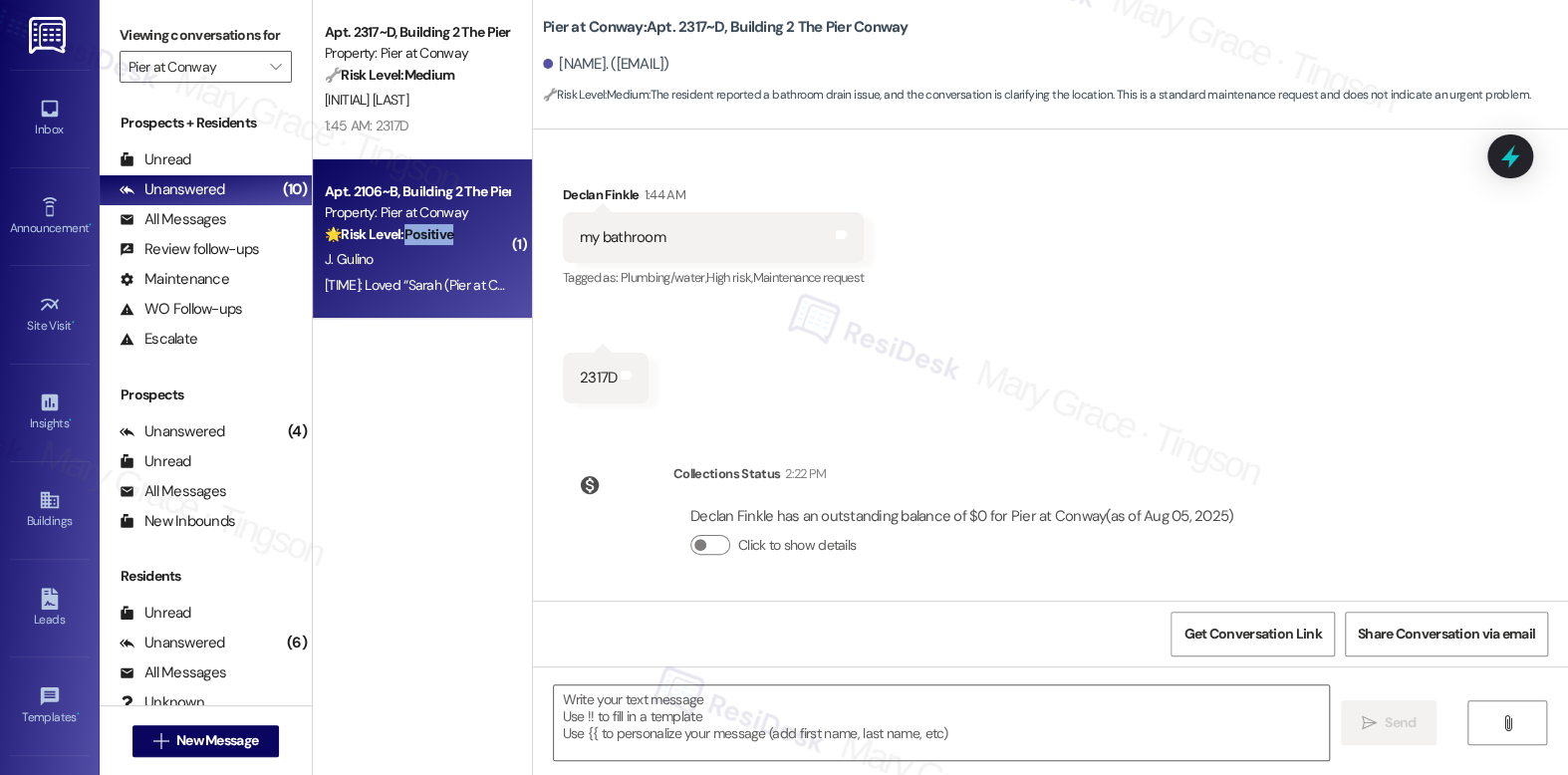 click on "🌟  Risk Level:  Positive" at bounding box center (389, 234) 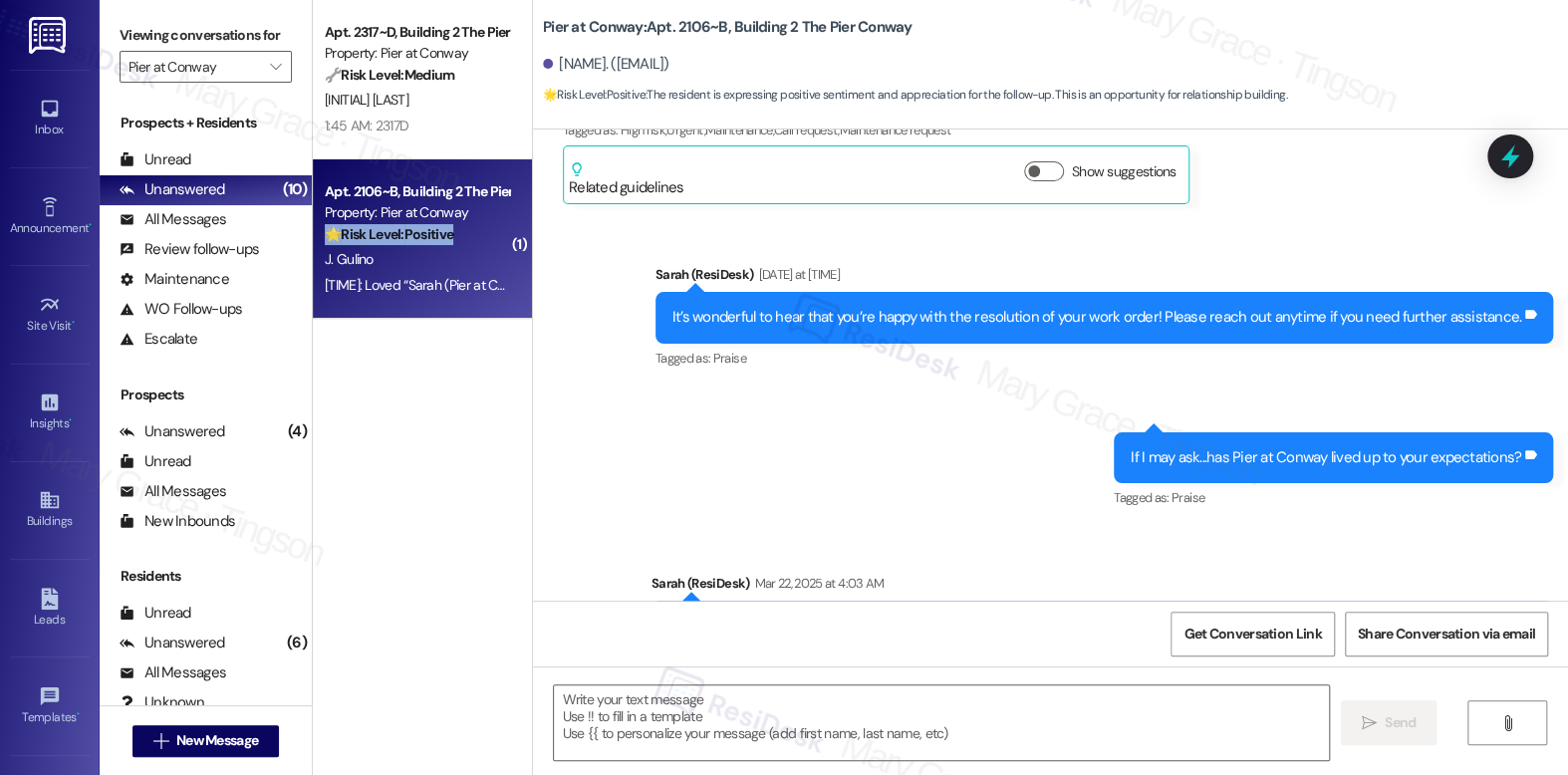 type on "Fetching suggested responses. Please feel free to read through the conversation in the meantime." 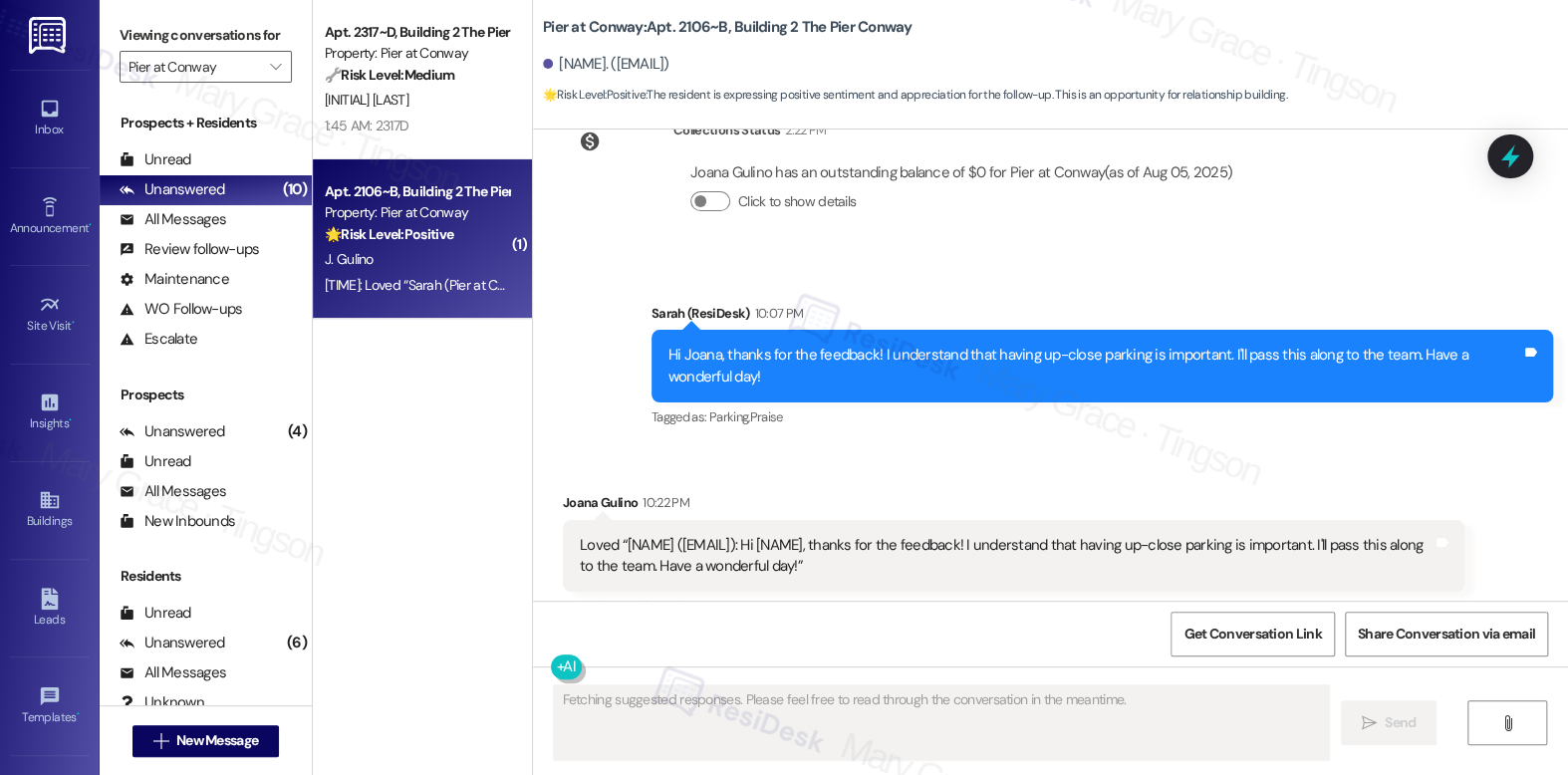 scroll, scrollTop: 2044, scrollLeft: 0, axis: vertical 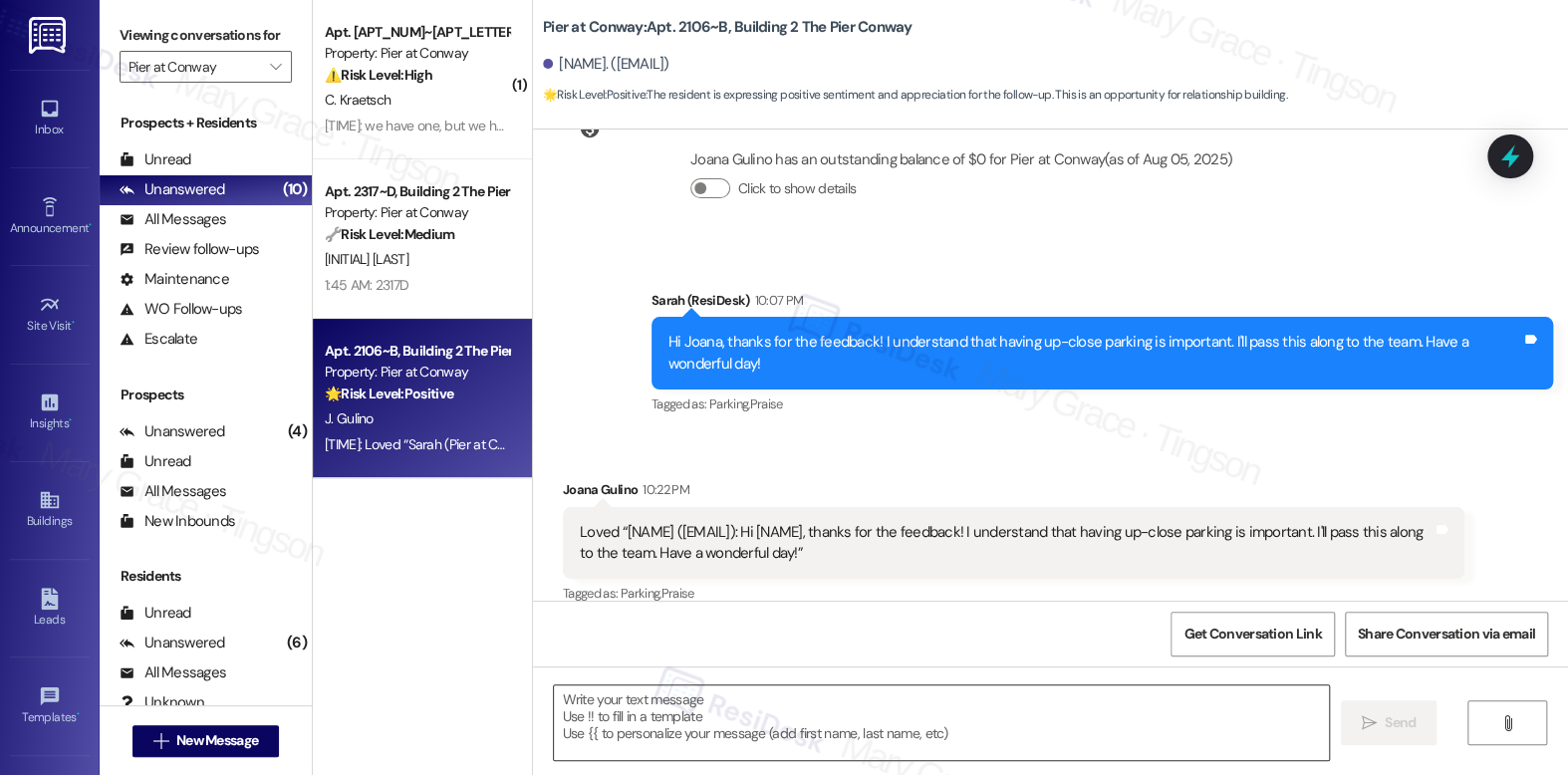 click at bounding box center [940, 722] 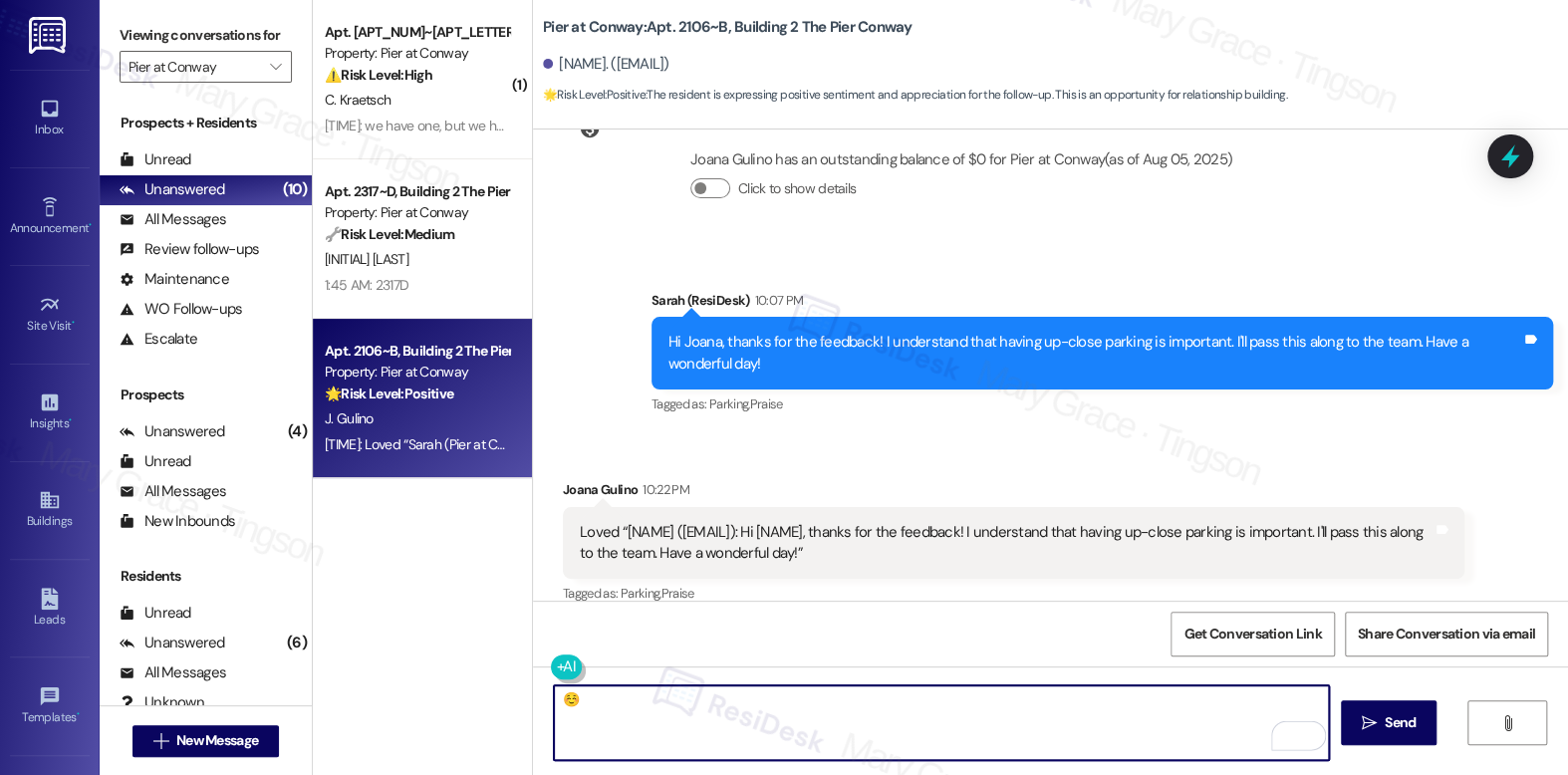 click on "☺️" at bounding box center (940, 722) 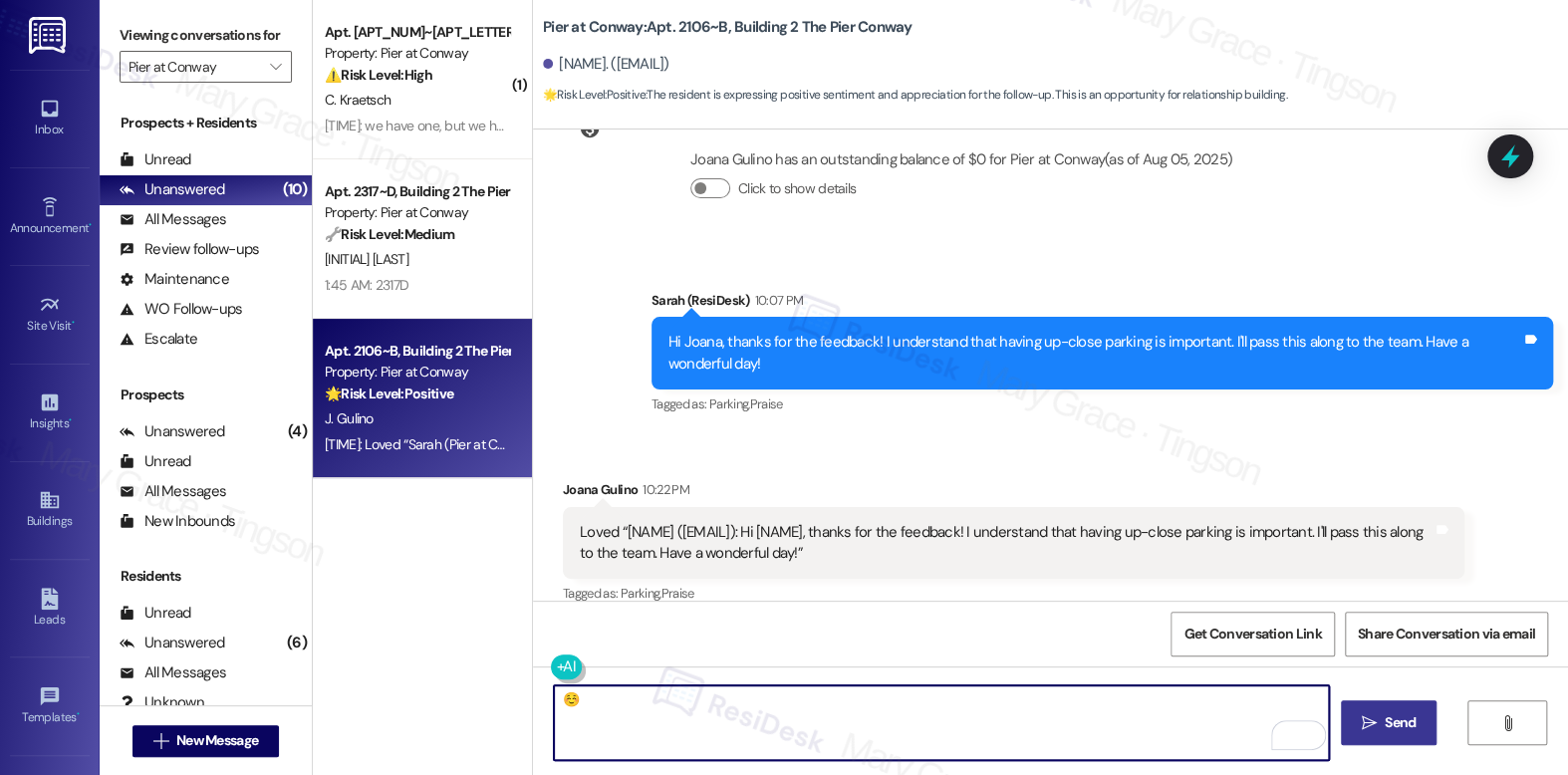 type on "☺️" 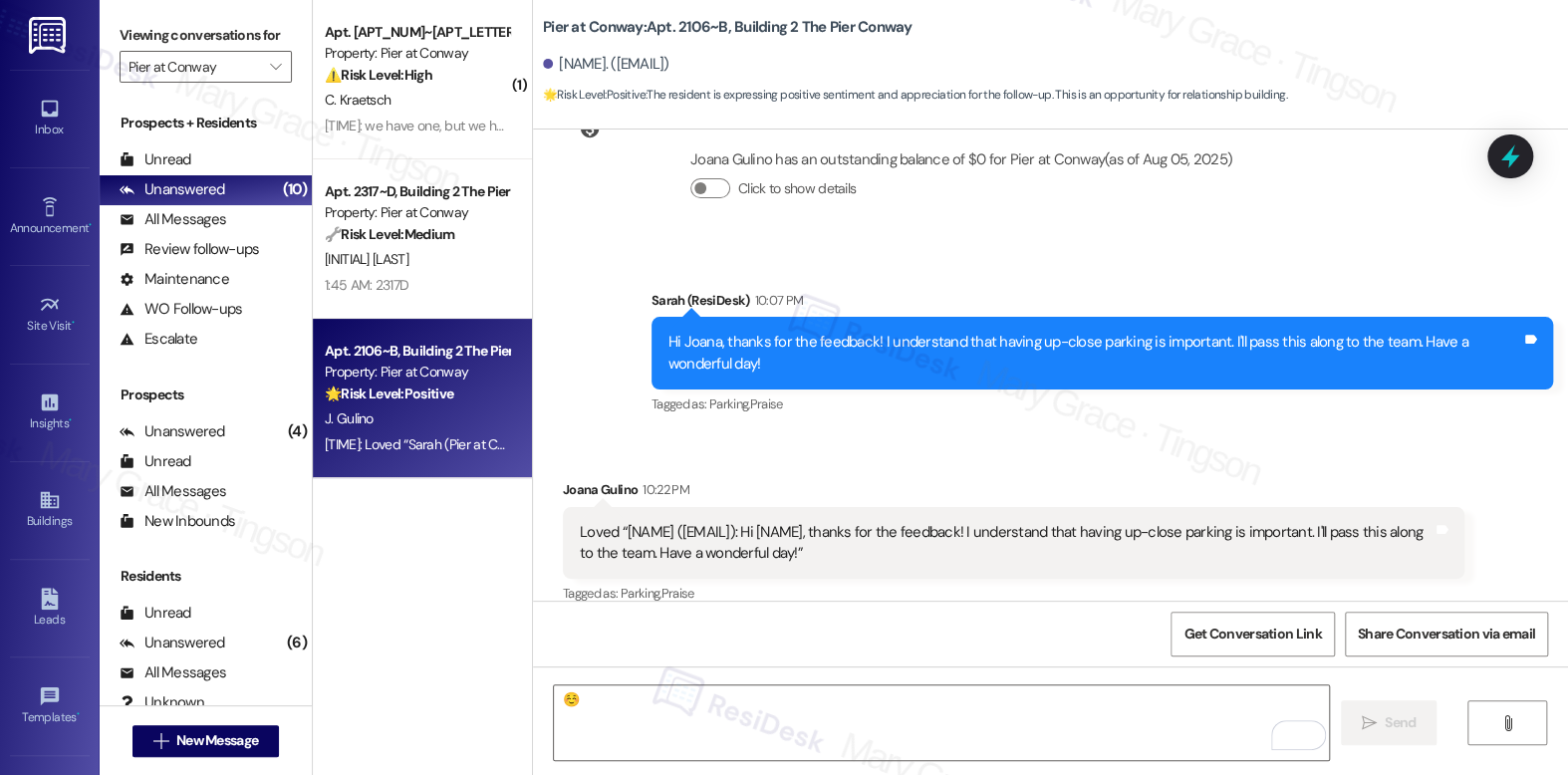 type 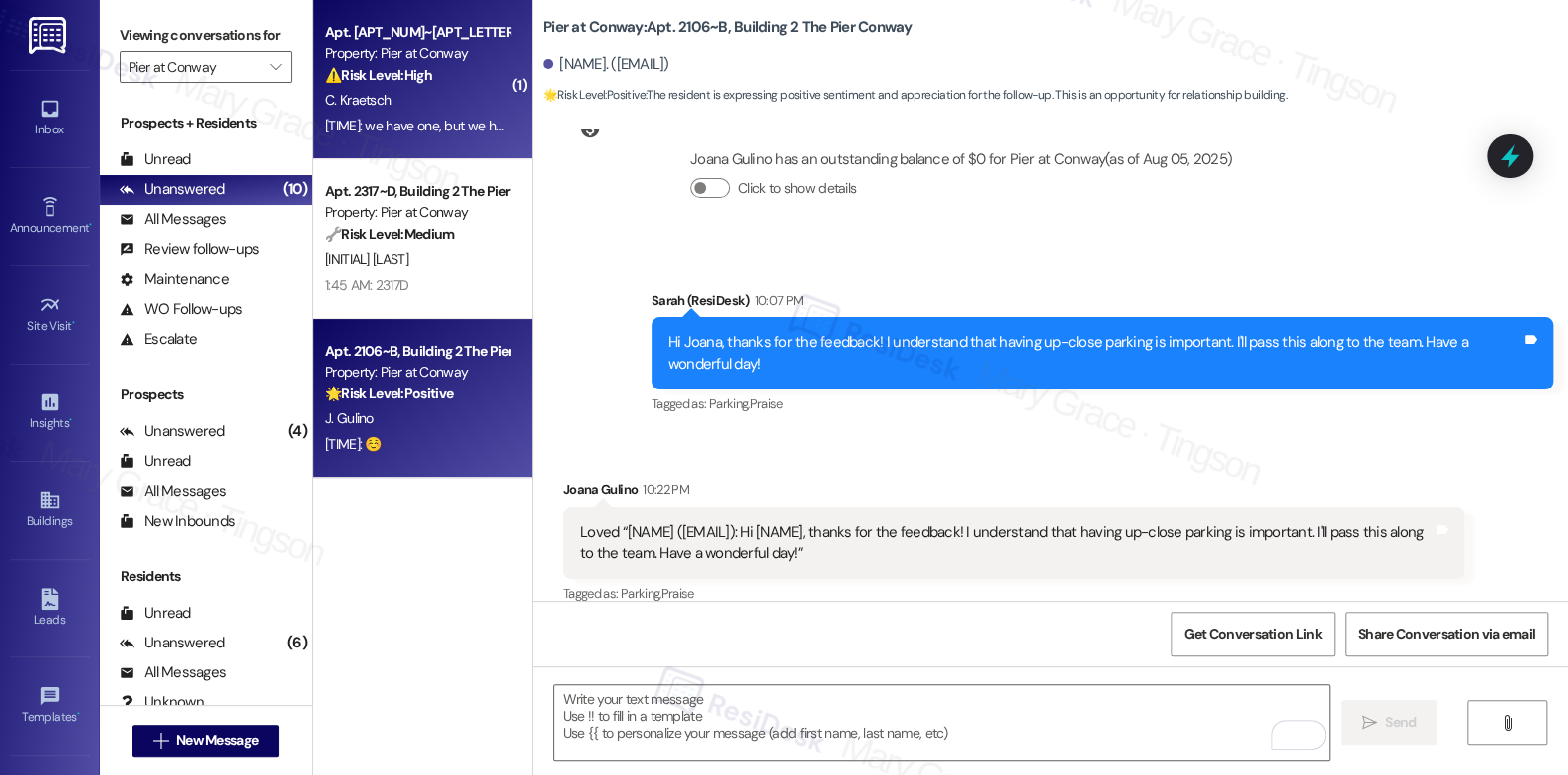 click on "⚠️  Risk Level:  High The resident is reporting an issue with accessing the Amazon Hub, and mentions that the only person who knew how to register residents was fired. This indicates a potential service failure and requires urgent attention to resolve the access issue and train current staff." at bounding box center (416, 75) 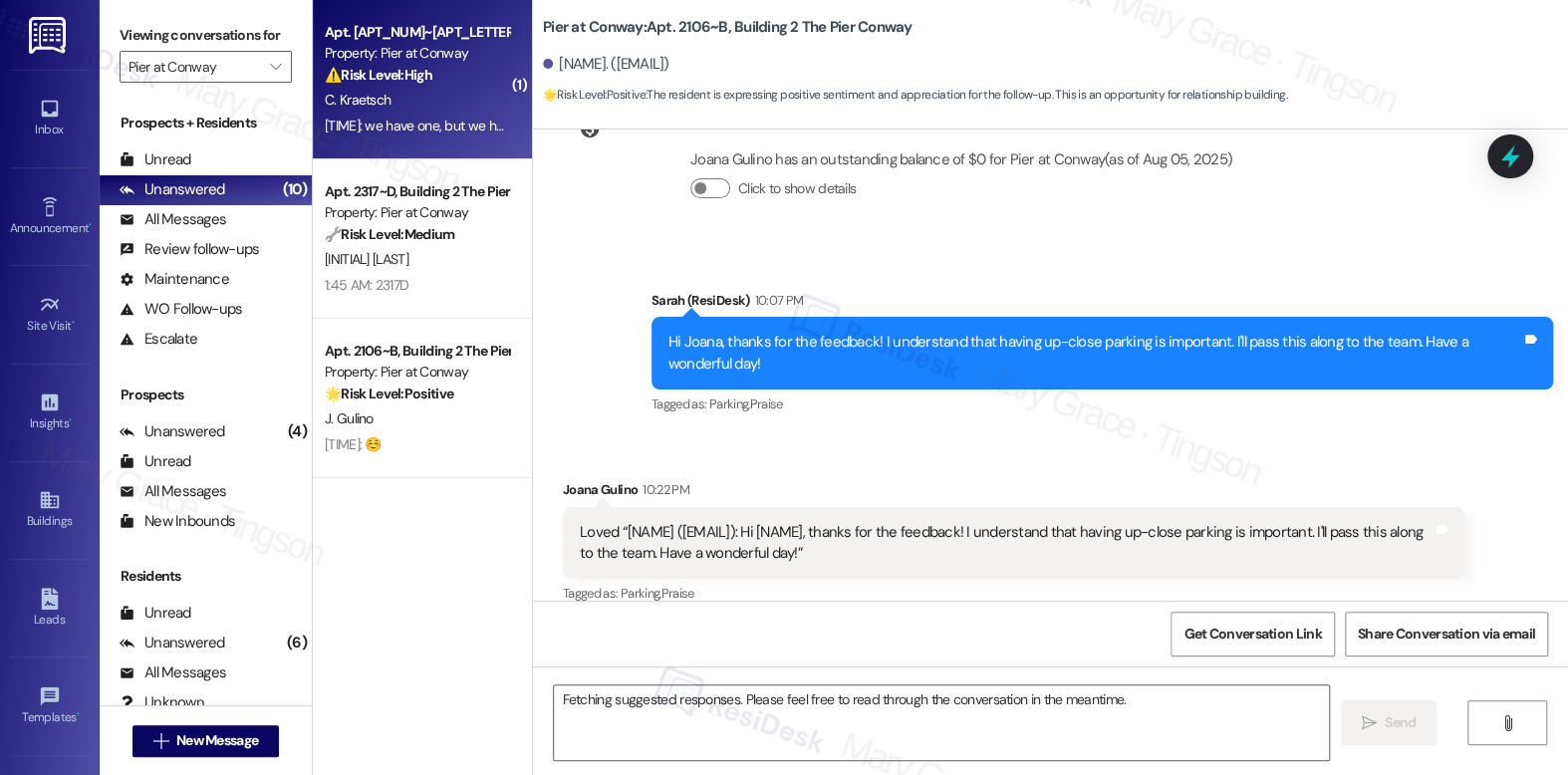 click on "⚠️  Risk Level:  High The resident is reporting an issue with accessing the Amazon Hub, and mentions that the only person who knew how to register residents was fired. This indicates a potential service failure and requires urgent attention to resolve the access issue and train current staff." at bounding box center [416, 75] 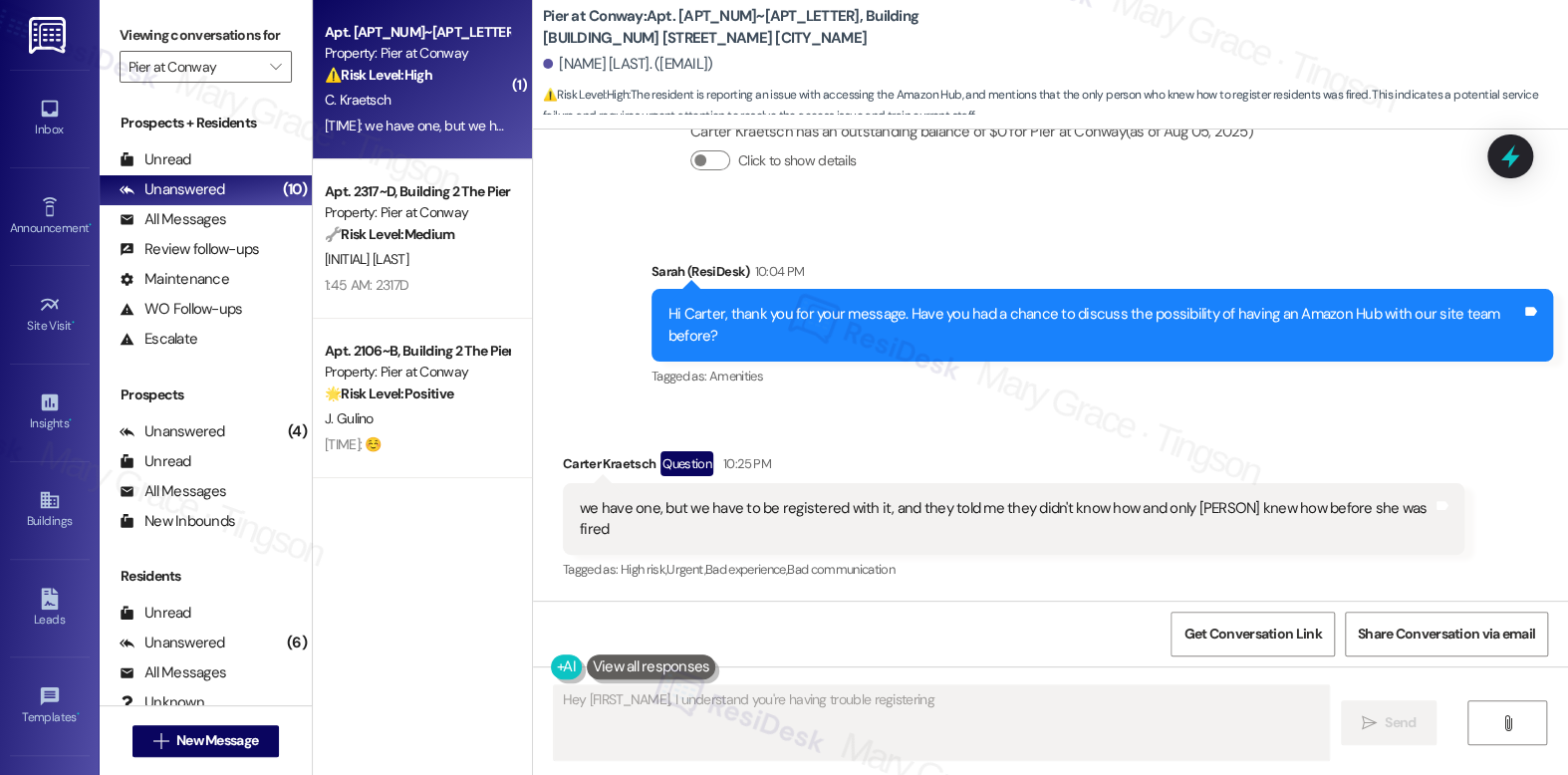 scroll, scrollTop: 704, scrollLeft: 0, axis: vertical 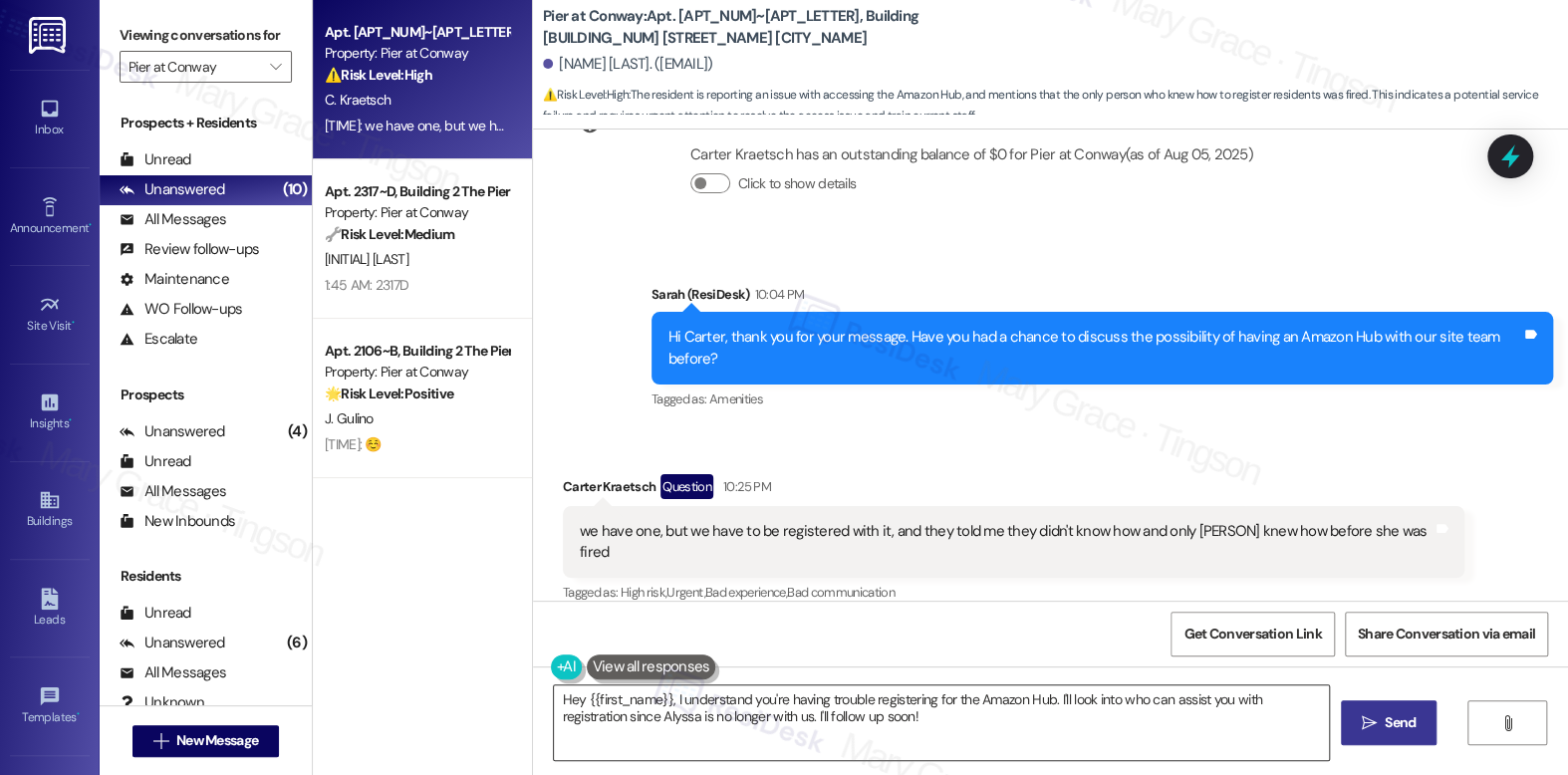 click on "Hey {{first_name}}, I understand you're having trouble registering for the Amazon Hub. I'll look into who can assist you with registration since Alyssa is no longer with us. I'll follow up soon!" at bounding box center (940, 722) 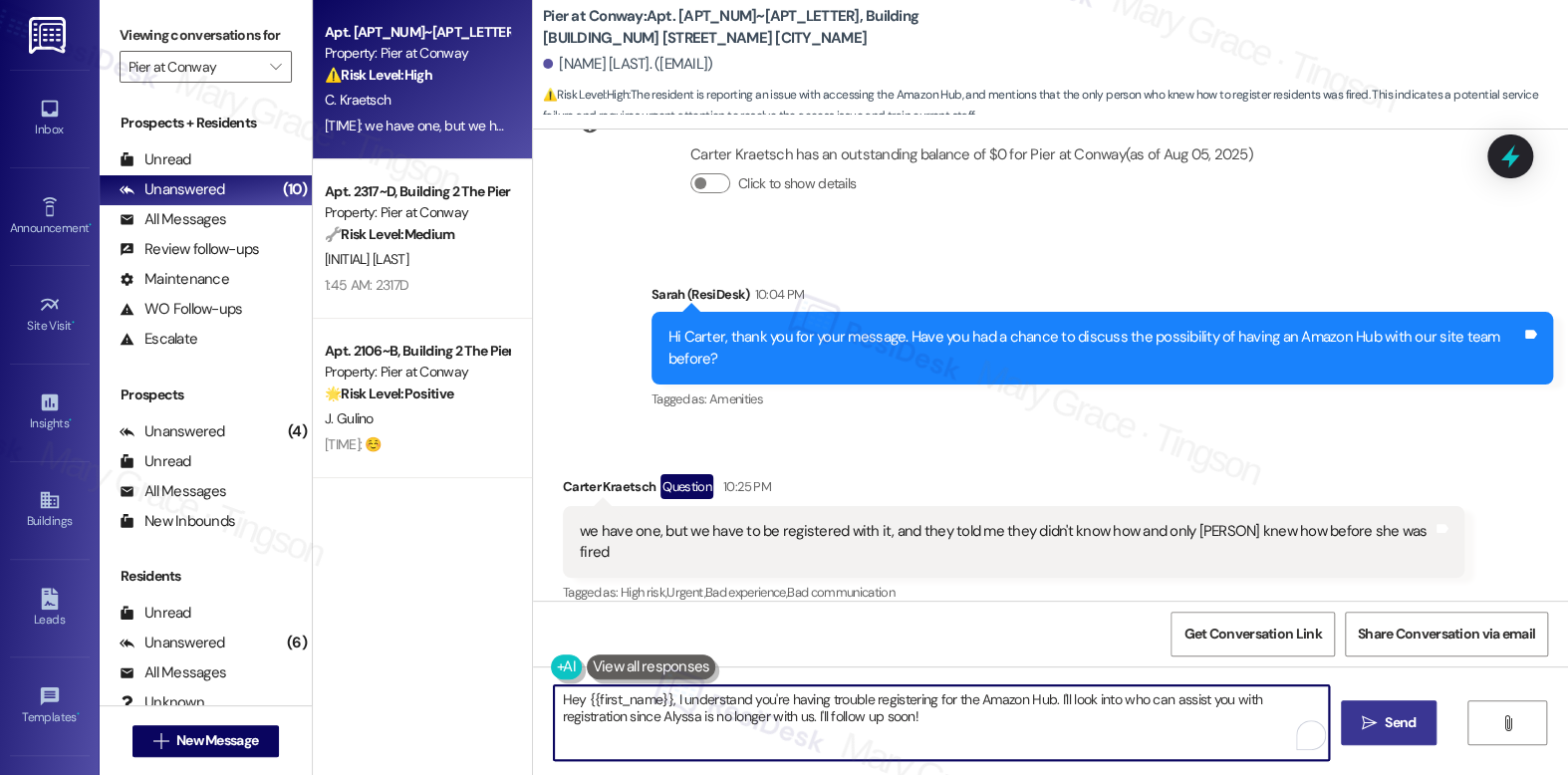 click on "Hey {{first_name}}, I understand you're having trouble registering for the Amazon Hub. I'll look into who can assist you with registration since Alyssa is no longer with us. I'll follow up soon!" at bounding box center (940, 722) 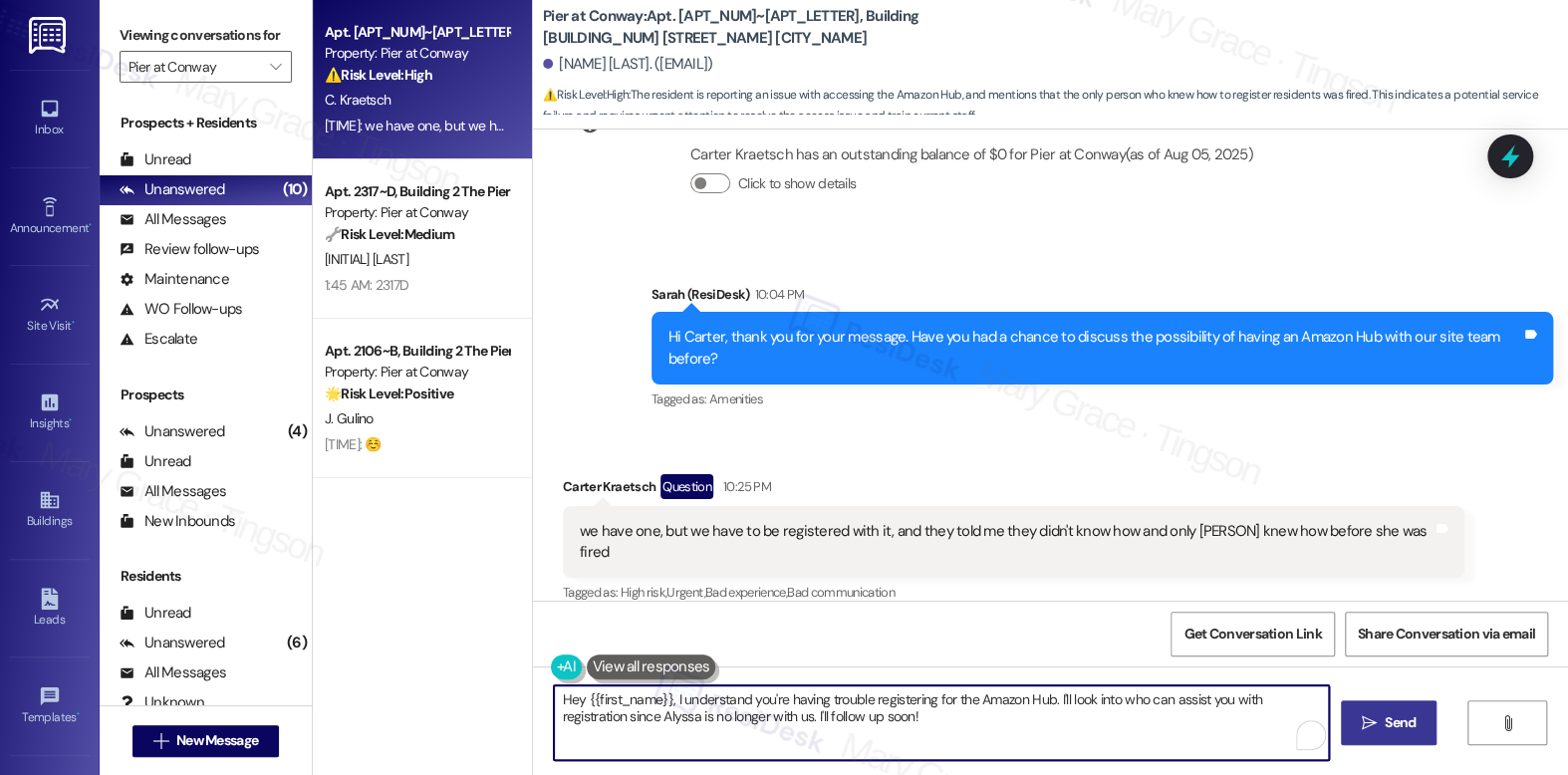 click on "Hey {{first_name}}, I understand you're having trouble registering for the Amazon Hub. I'll look into who can assist you with registration since Alyssa is no longer with us. I'll follow up soon!" at bounding box center [940, 722] 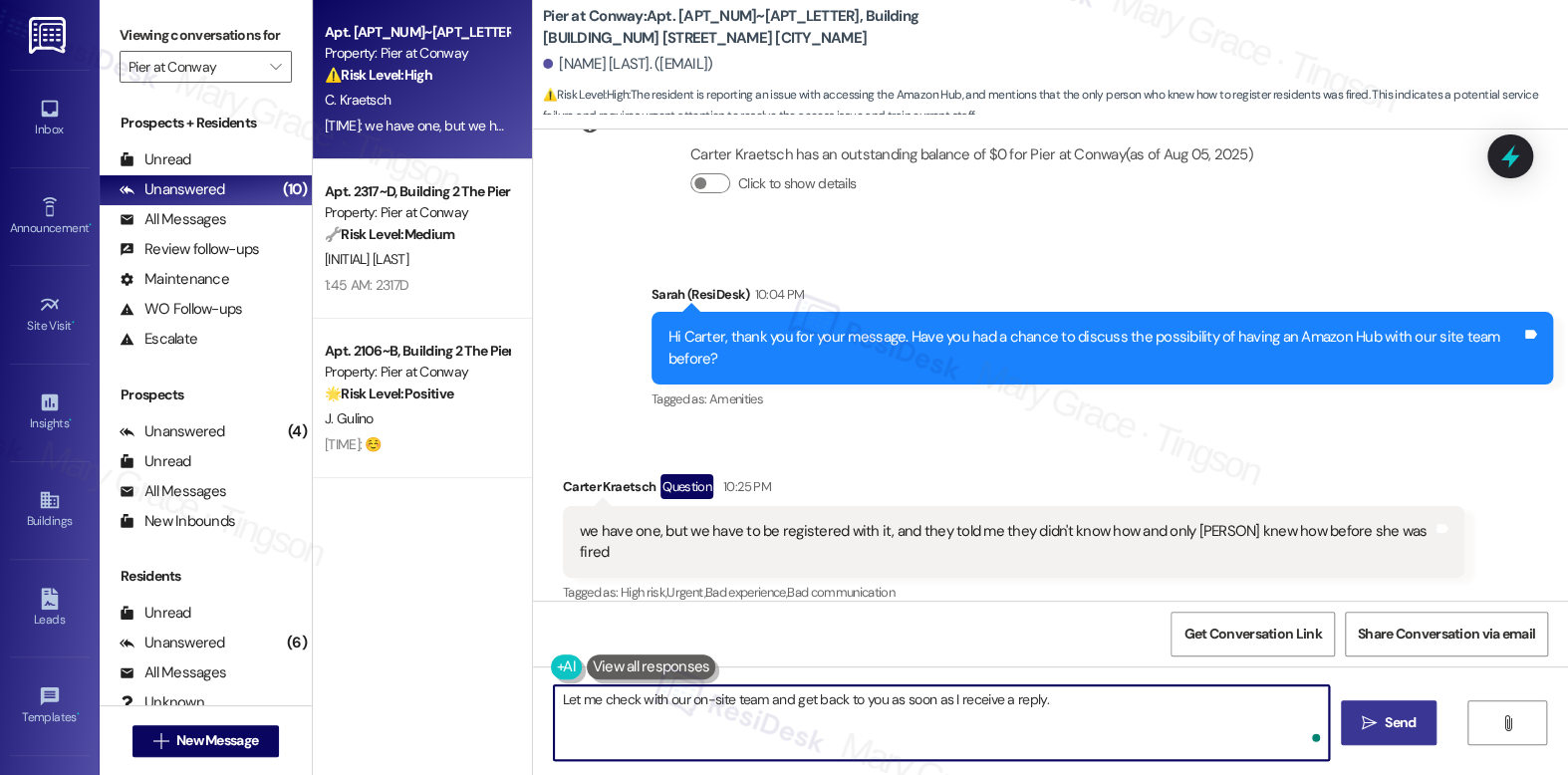 type on "Let me check with our on-site team and get back to you as soon as I receive a reply." 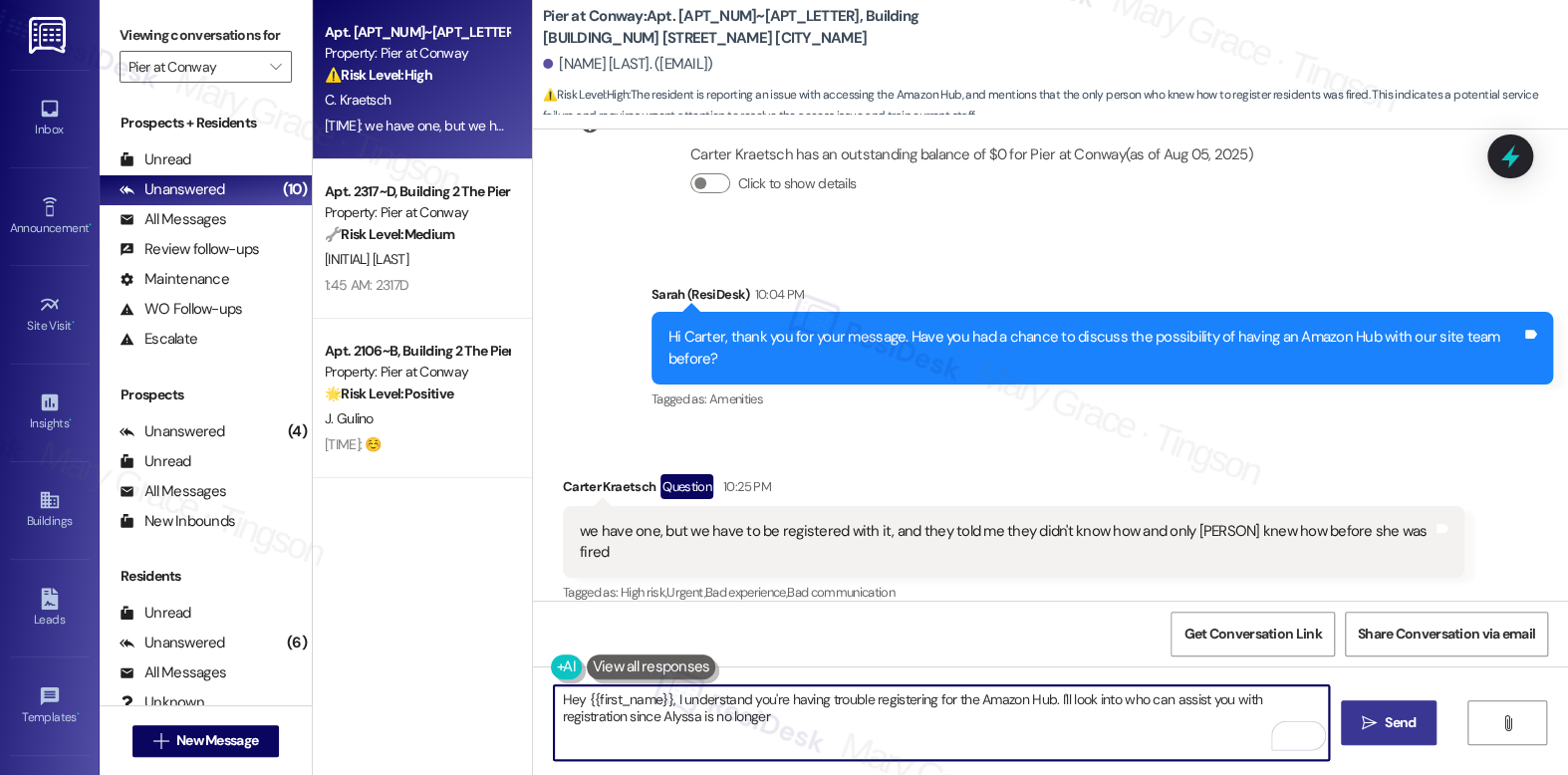 scroll, scrollTop: 844, scrollLeft: 0, axis: vertical 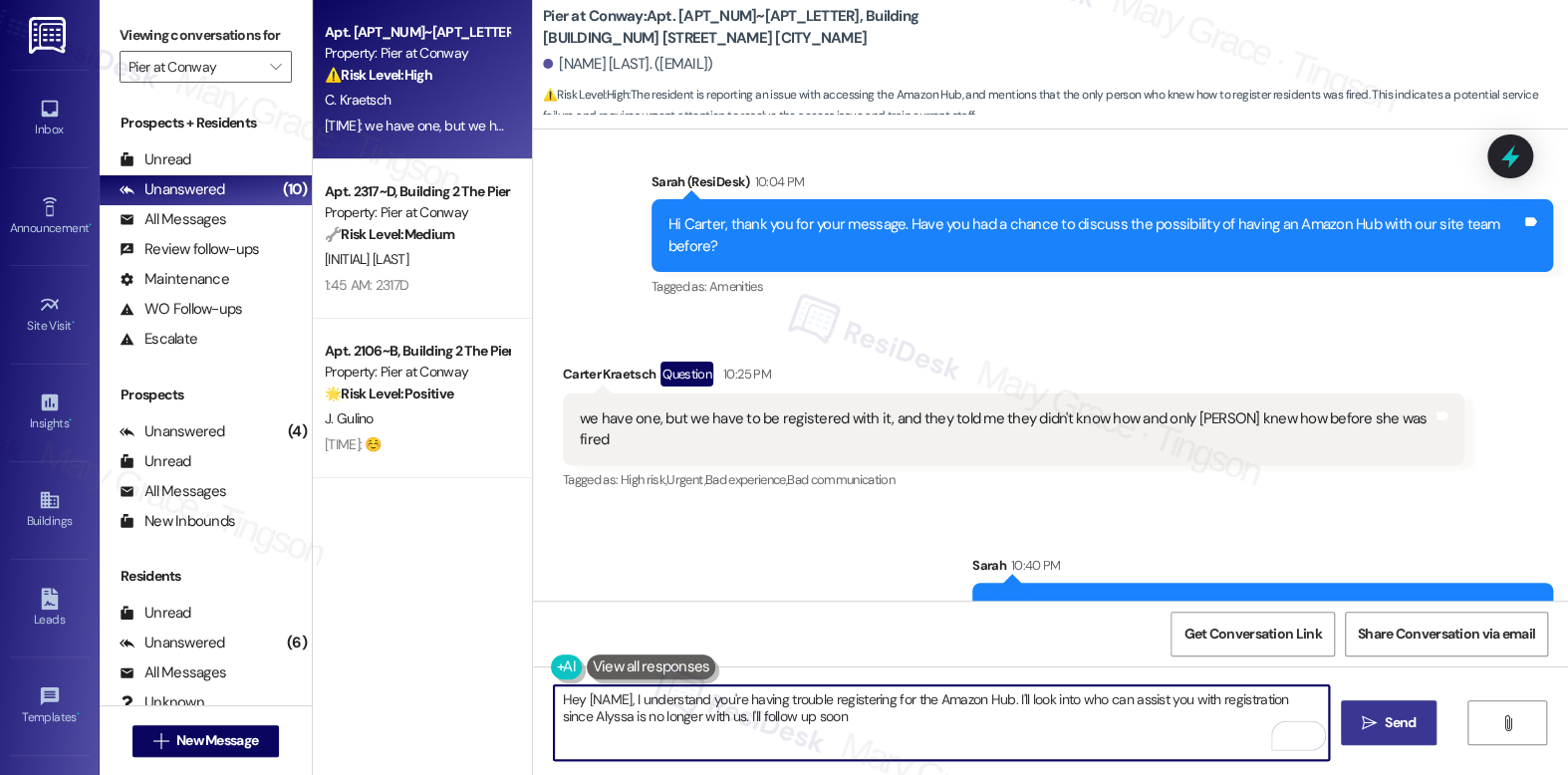 type on "Hey {{first_name}}, I understand you're having trouble registering for the Amazon Hub. I'll look into who can assist you with registration since Alyssa is no longer with us. I'll follow up soon!" 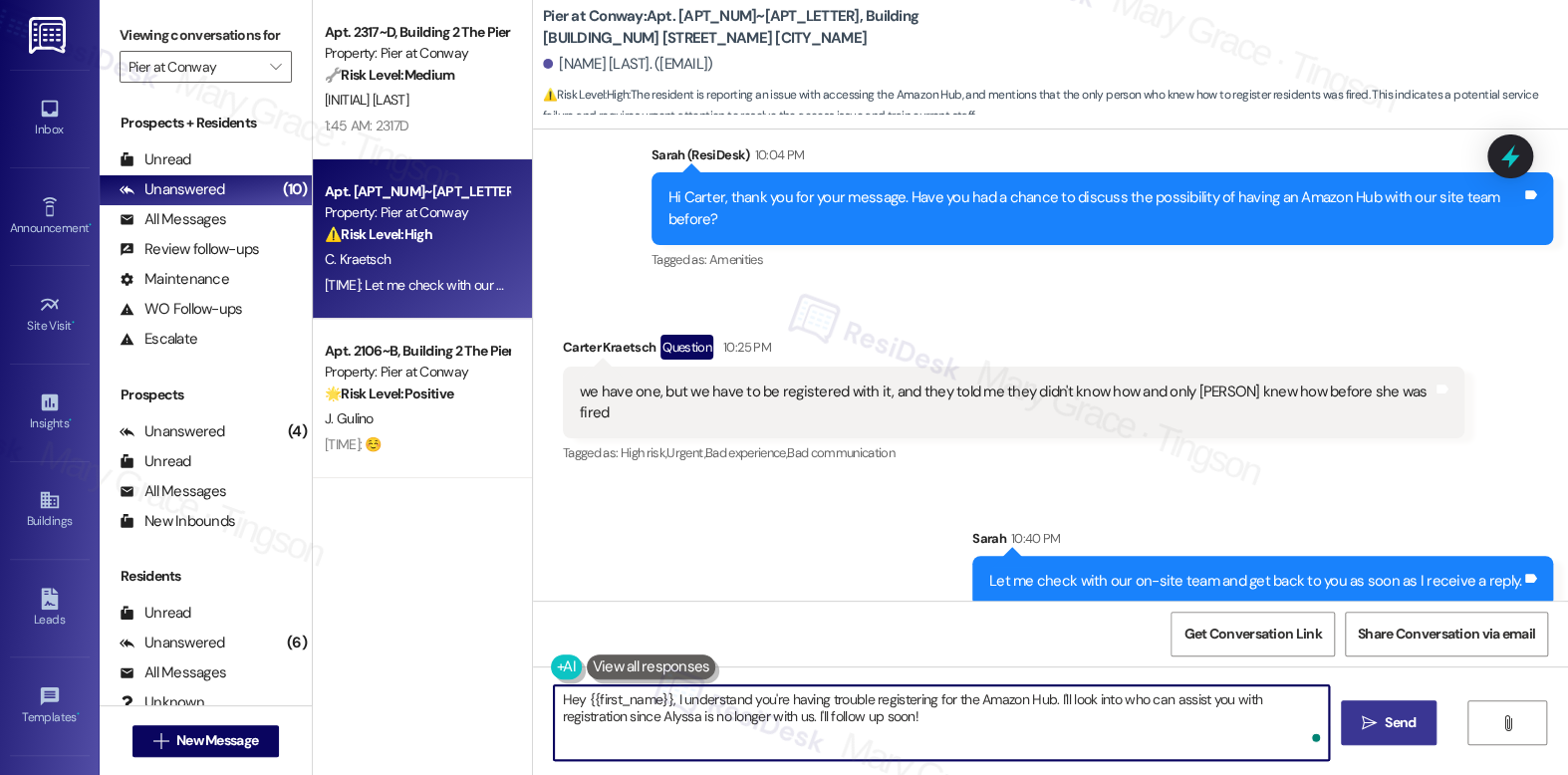 click on "Hey {{first_name}}, I understand you're having trouble registering for the Amazon Hub. I'll look into who can assist you with registration since Alyssa is no longer with us. I'll follow up soon!" at bounding box center [940, 722] 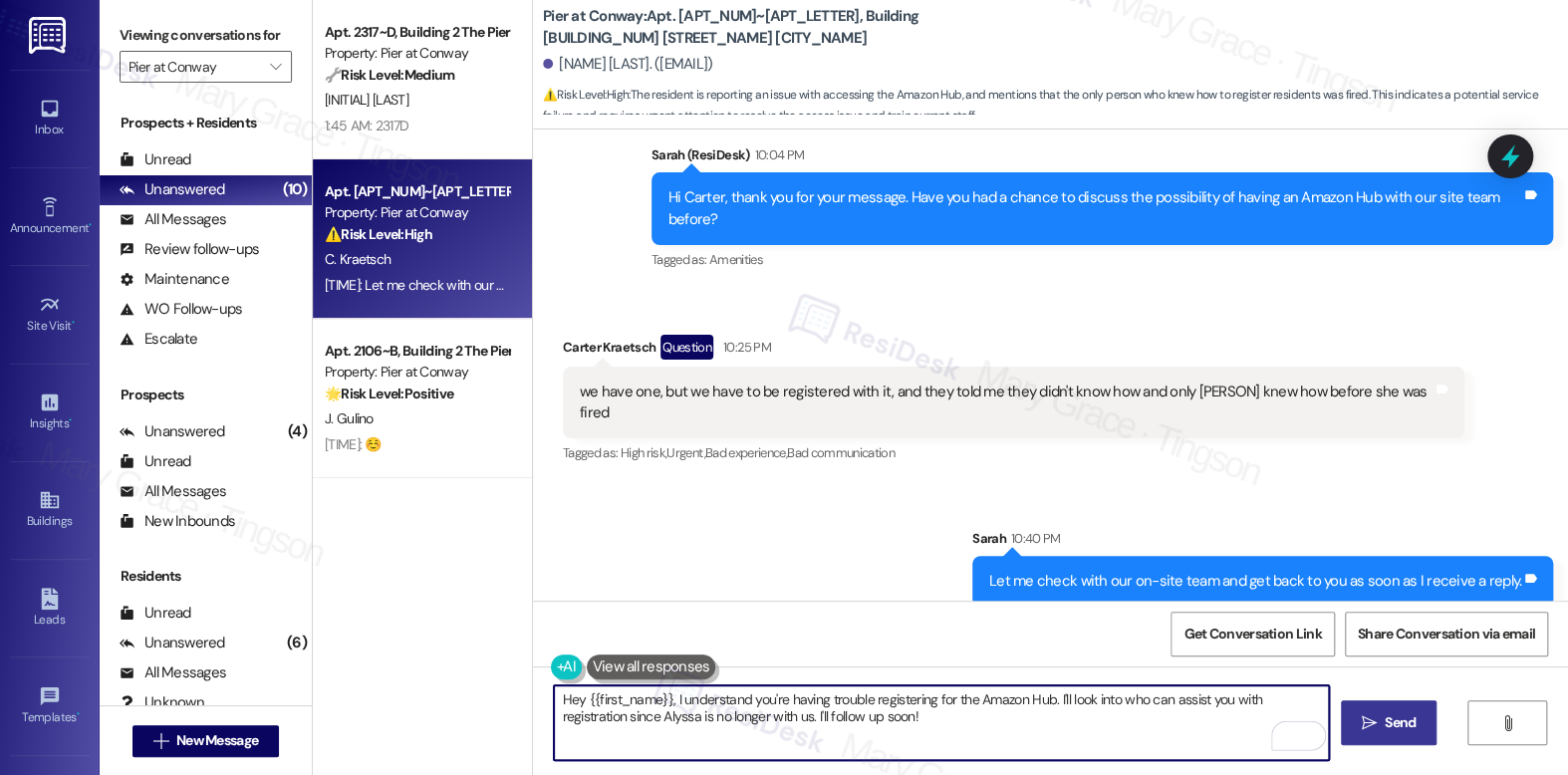 click on "Hey {{first_name}}, I understand you're having trouble registering for the Amazon Hub. I'll look into who can assist you with registration since Alyssa is no longer with us. I'll follow up soon!" at bounding box center [940, 722] 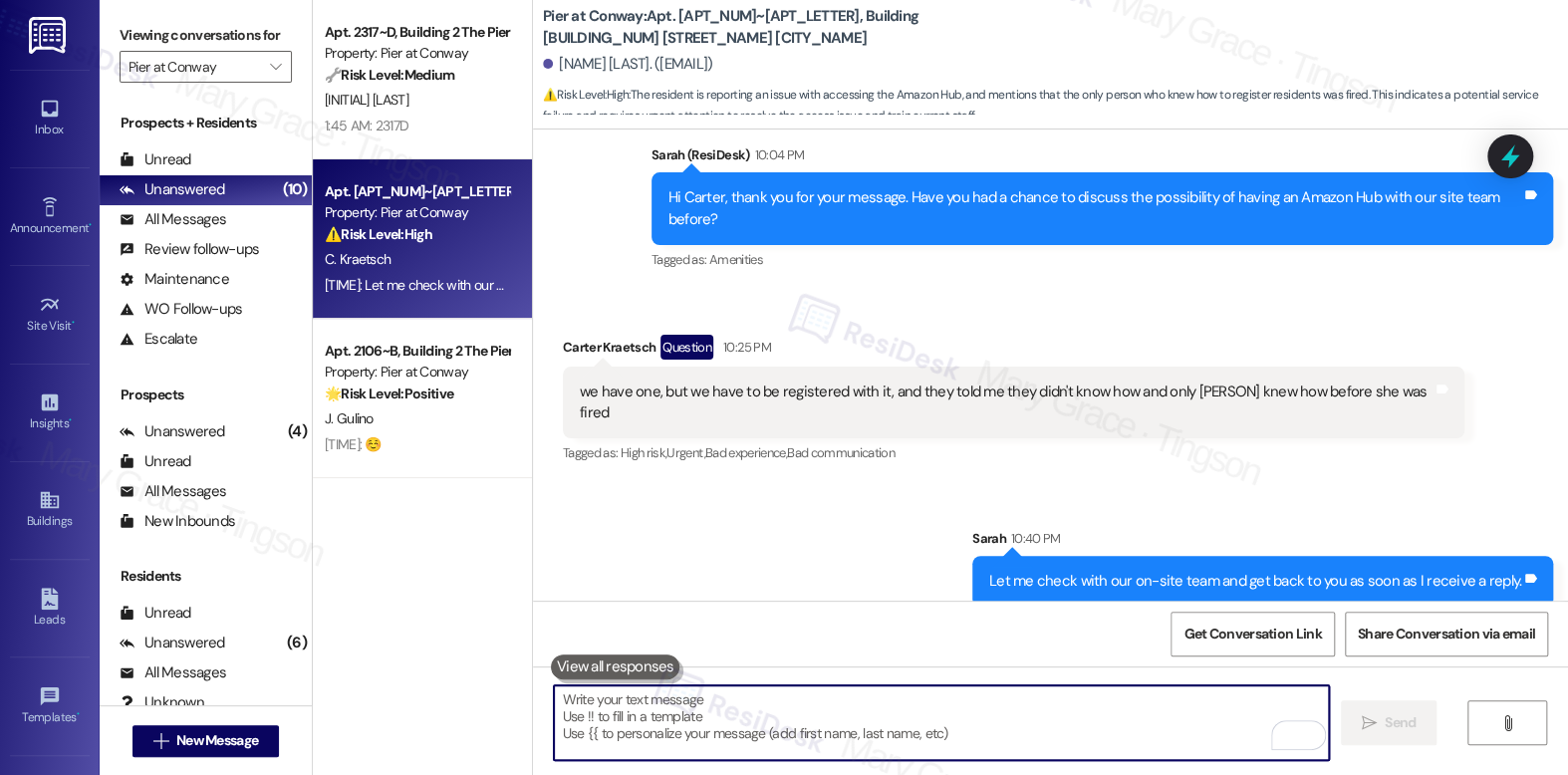 type 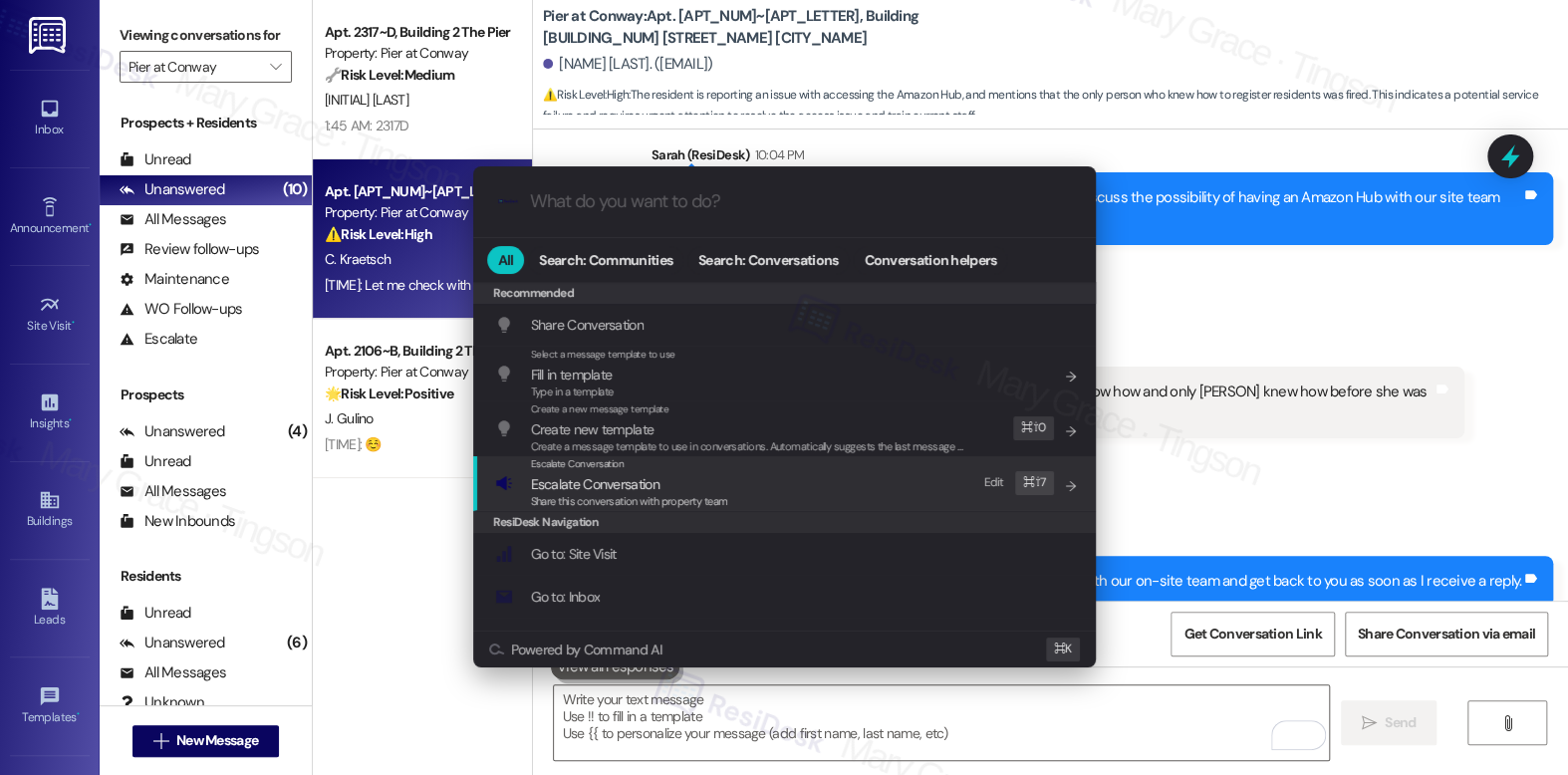 click on "Escalate Conversation Escalate Conversation Share this conversation with property team Edit ⌘ ⇧ 7" at bounding box center [786, 483] 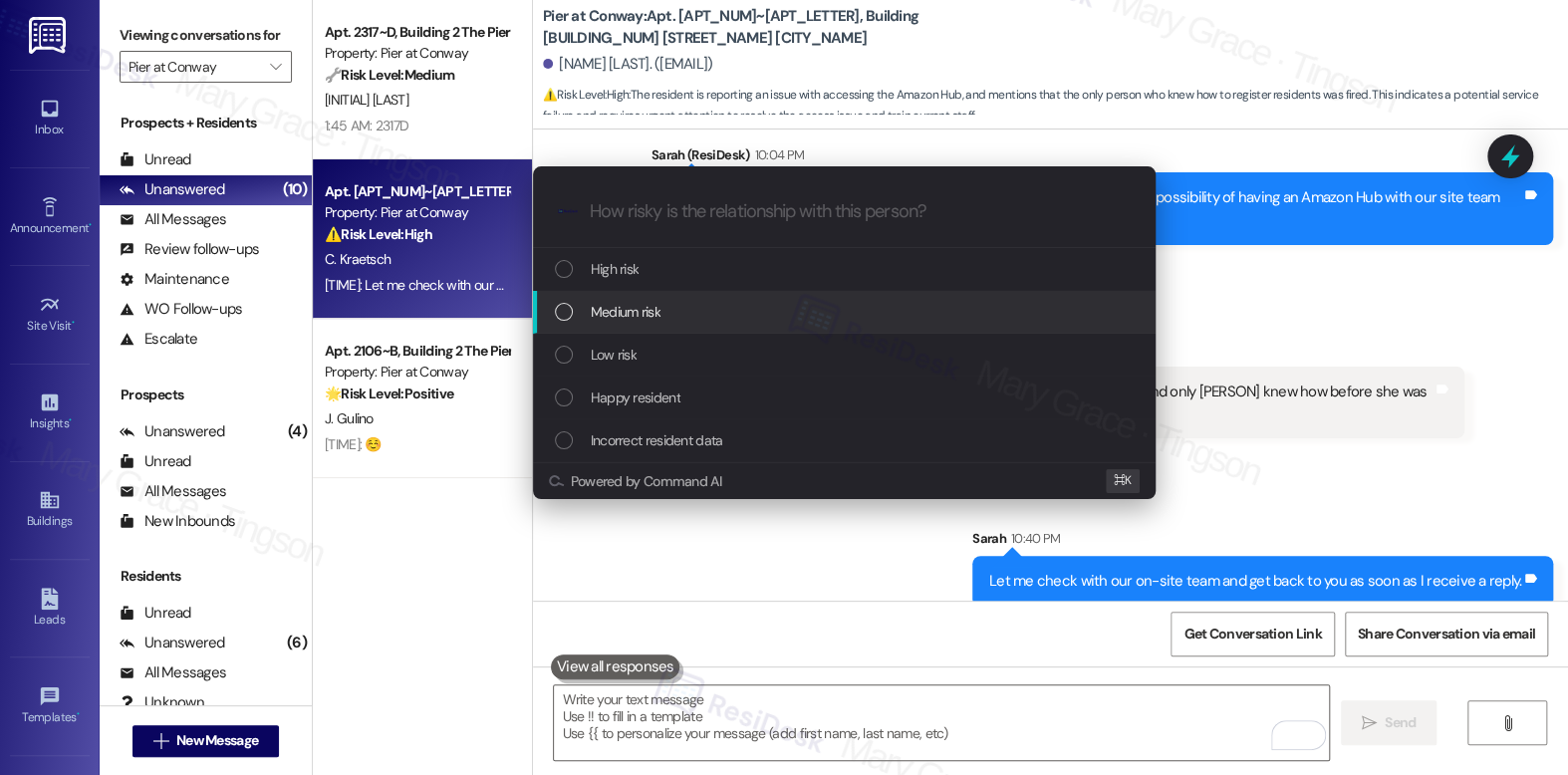 click on "Medium risk" at bounding box center [846, 312] 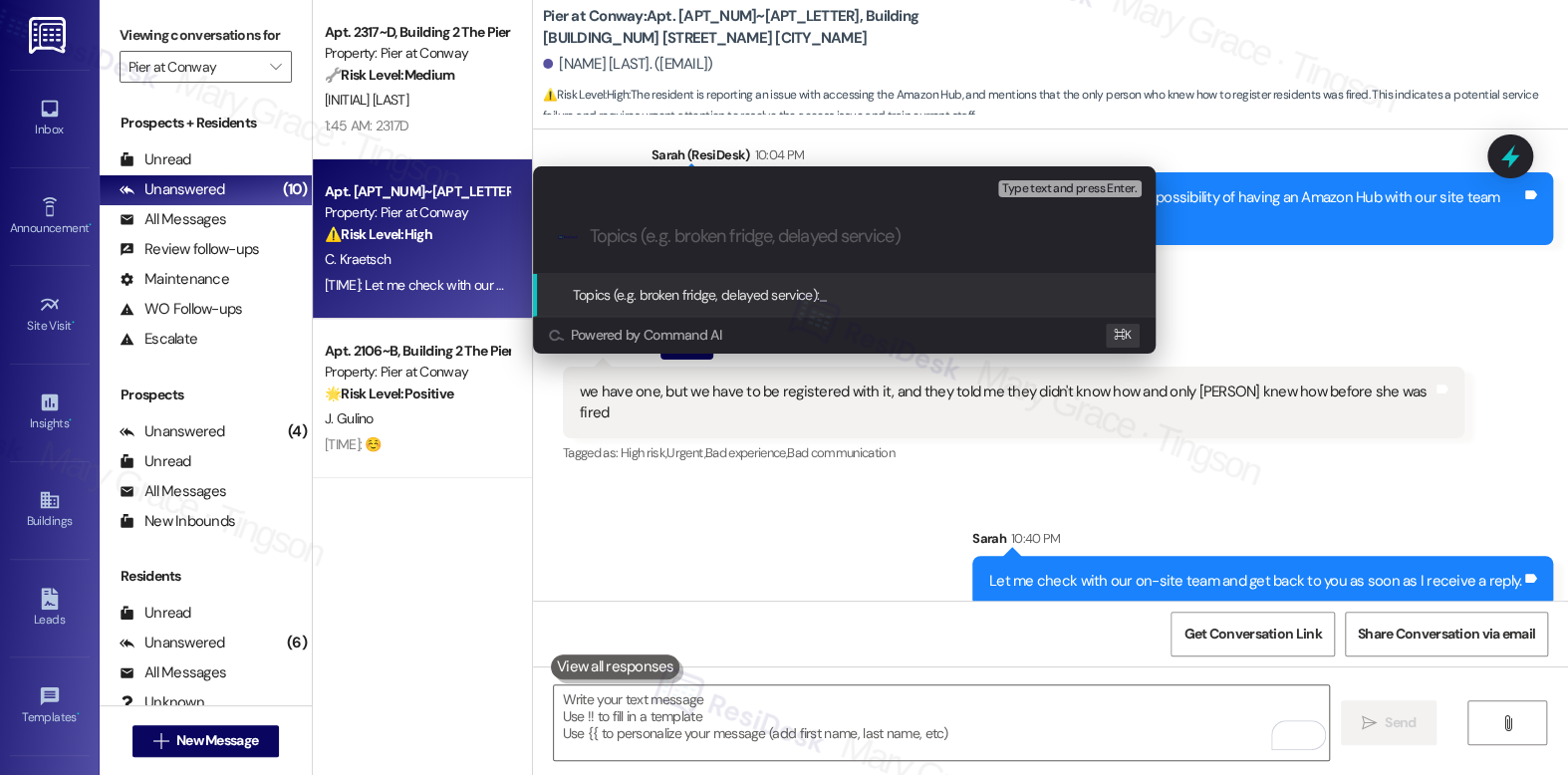 click at bounding box center [860, 236] 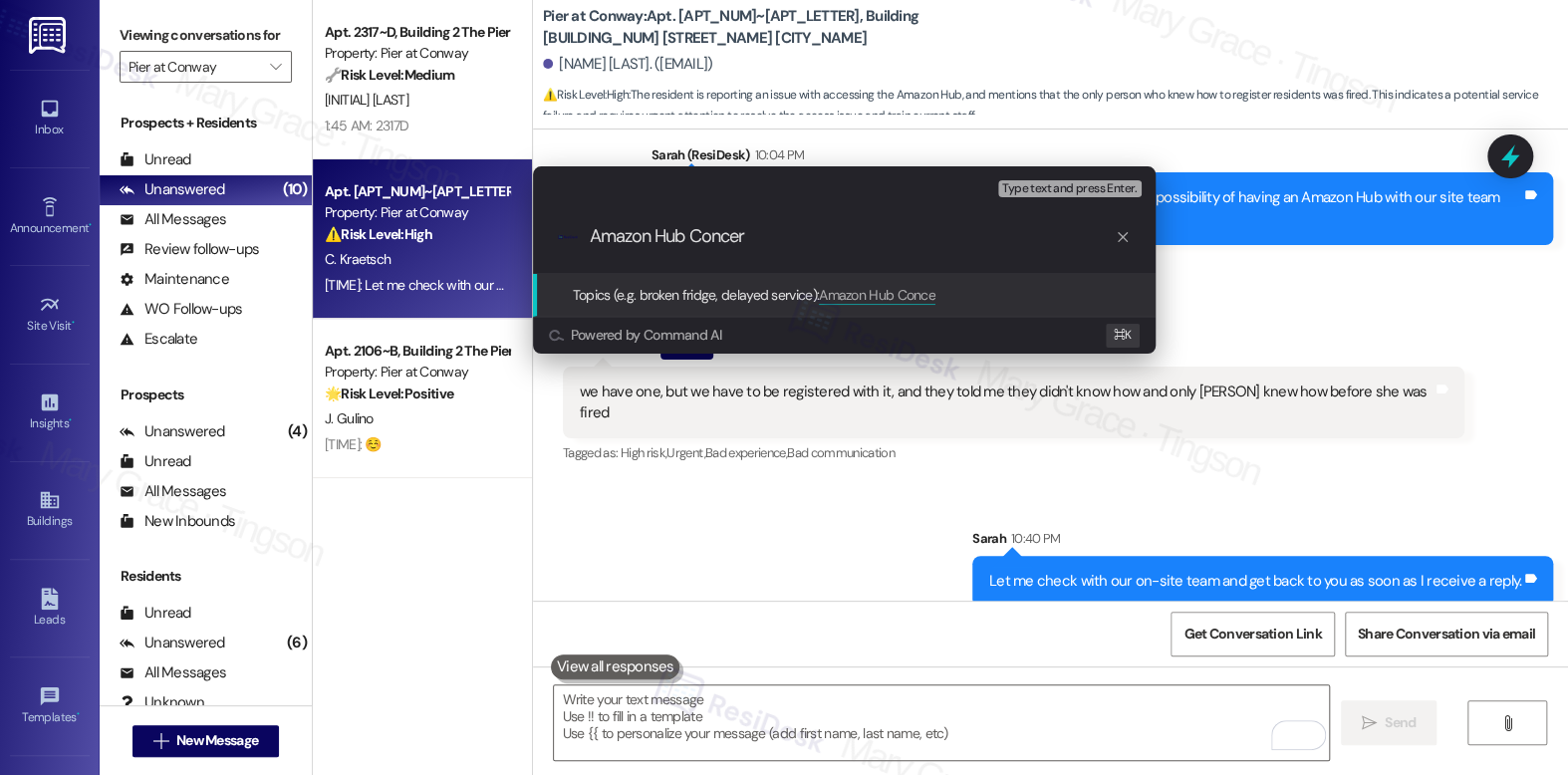 type on "Amazon Hub Concern" 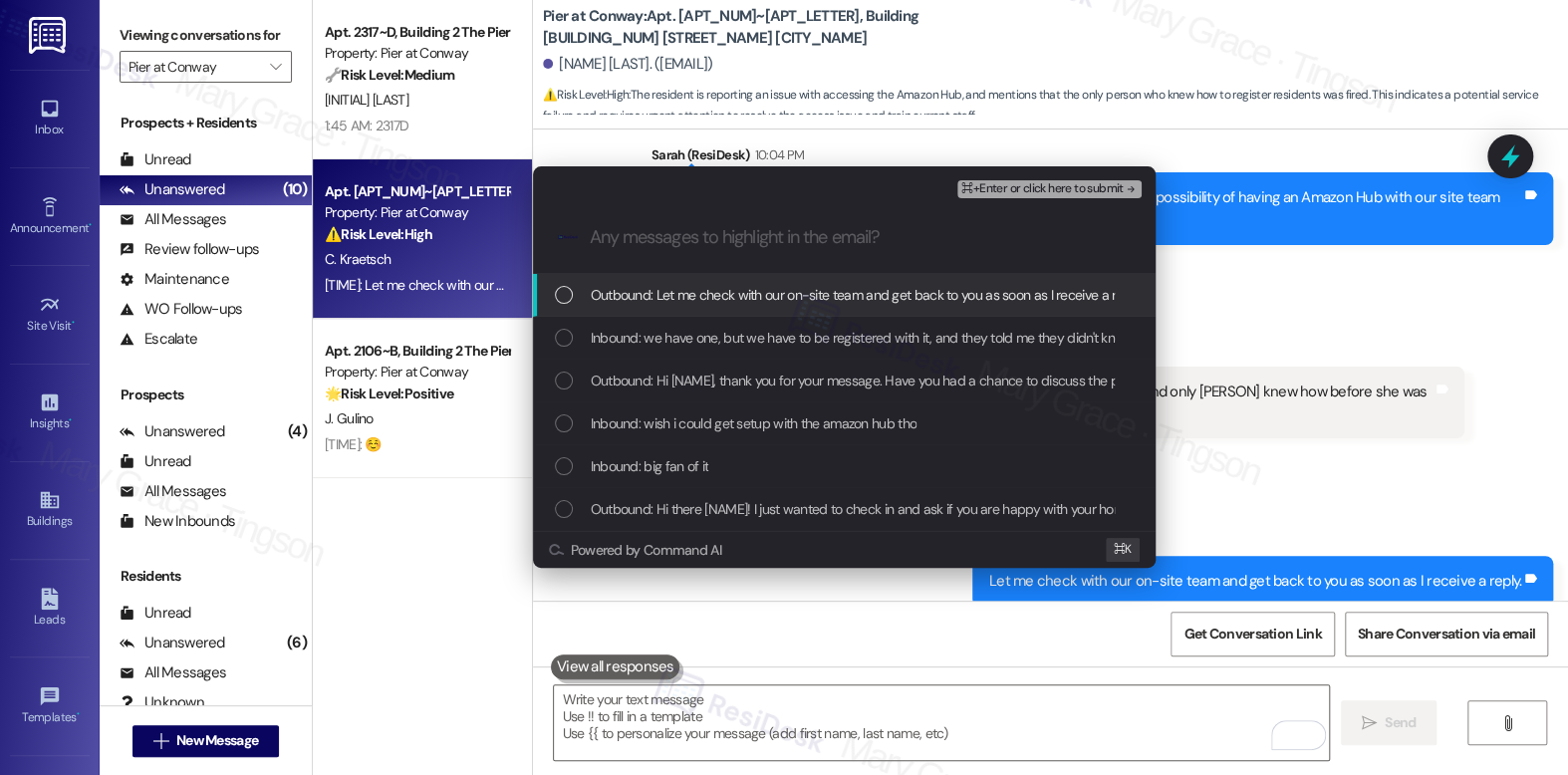click on "Outbound: Let me check with our on-site team and get back to you as soon as I receive a reply." at bounding box center (867, 295) 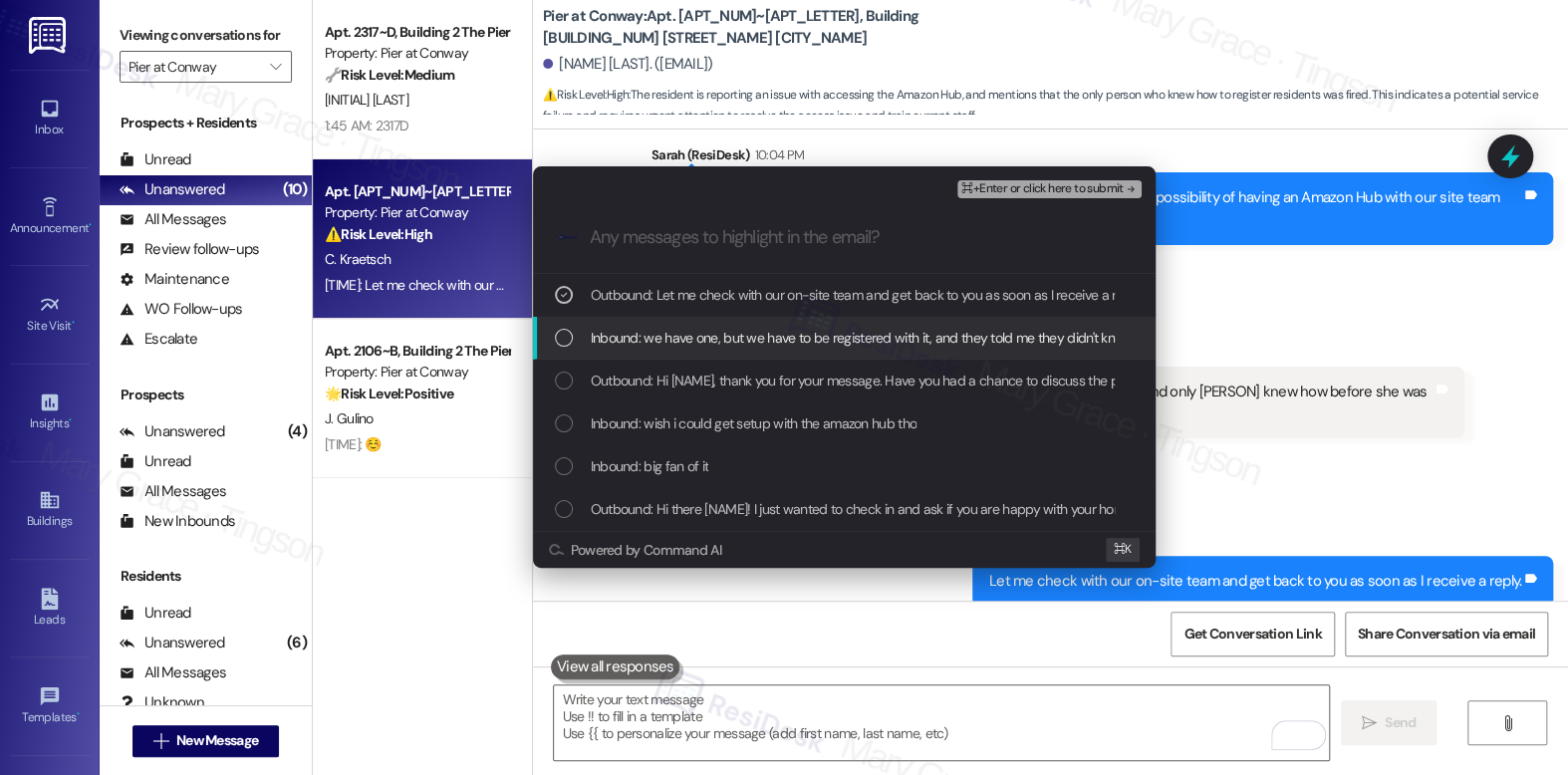 click on "Inbound: we have one, but we have to be registered with it, and they told me they didn't know how and only alyssa knew how before she was fired" at bounding box center (1015, 338) 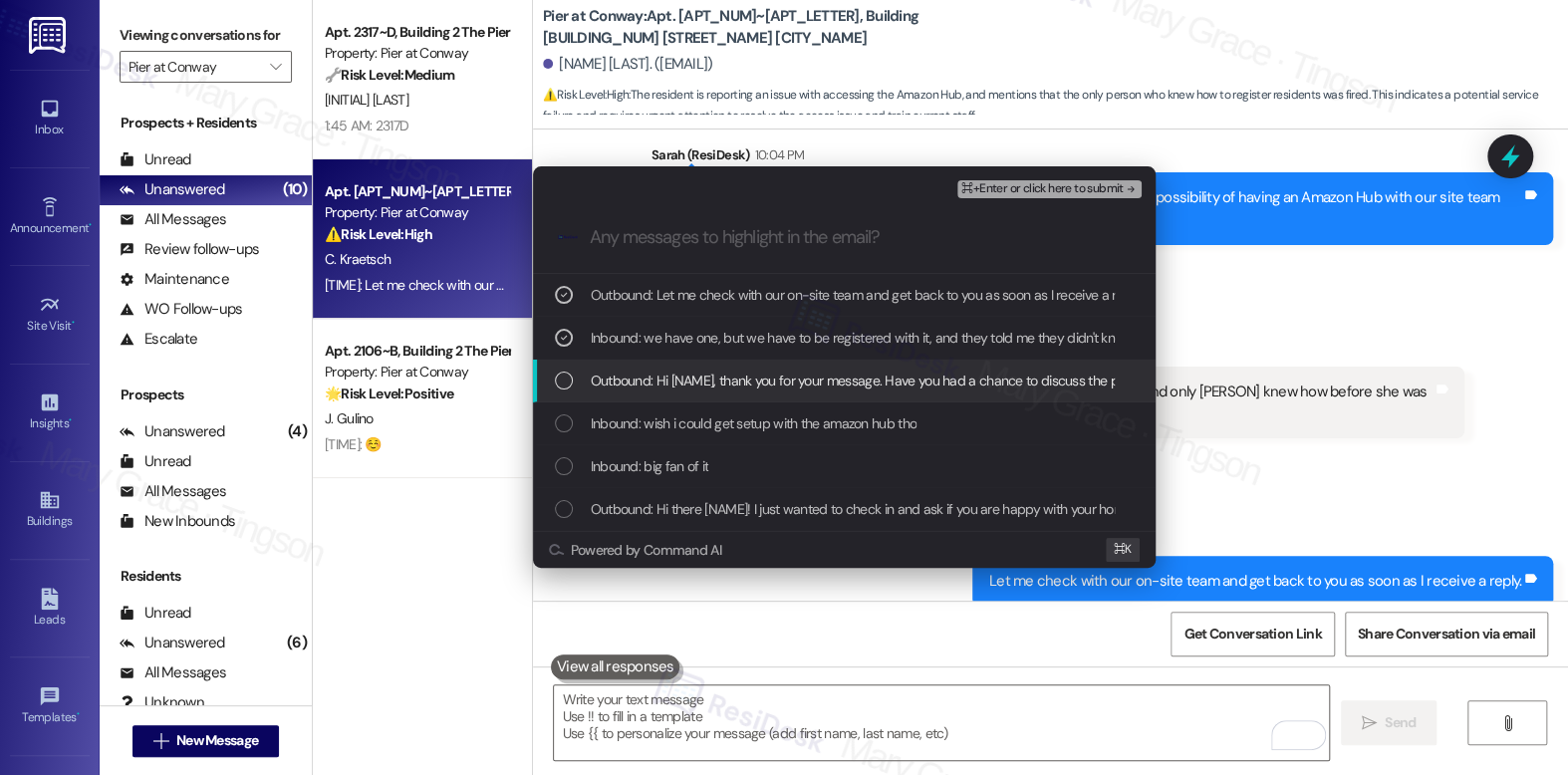 click on "Outbound: Hi [NAME], thank you for your message. Have you had a chance to discuss the possibility of having an Amazon Hub with our site team before?" at bounding box center (1032, 381) 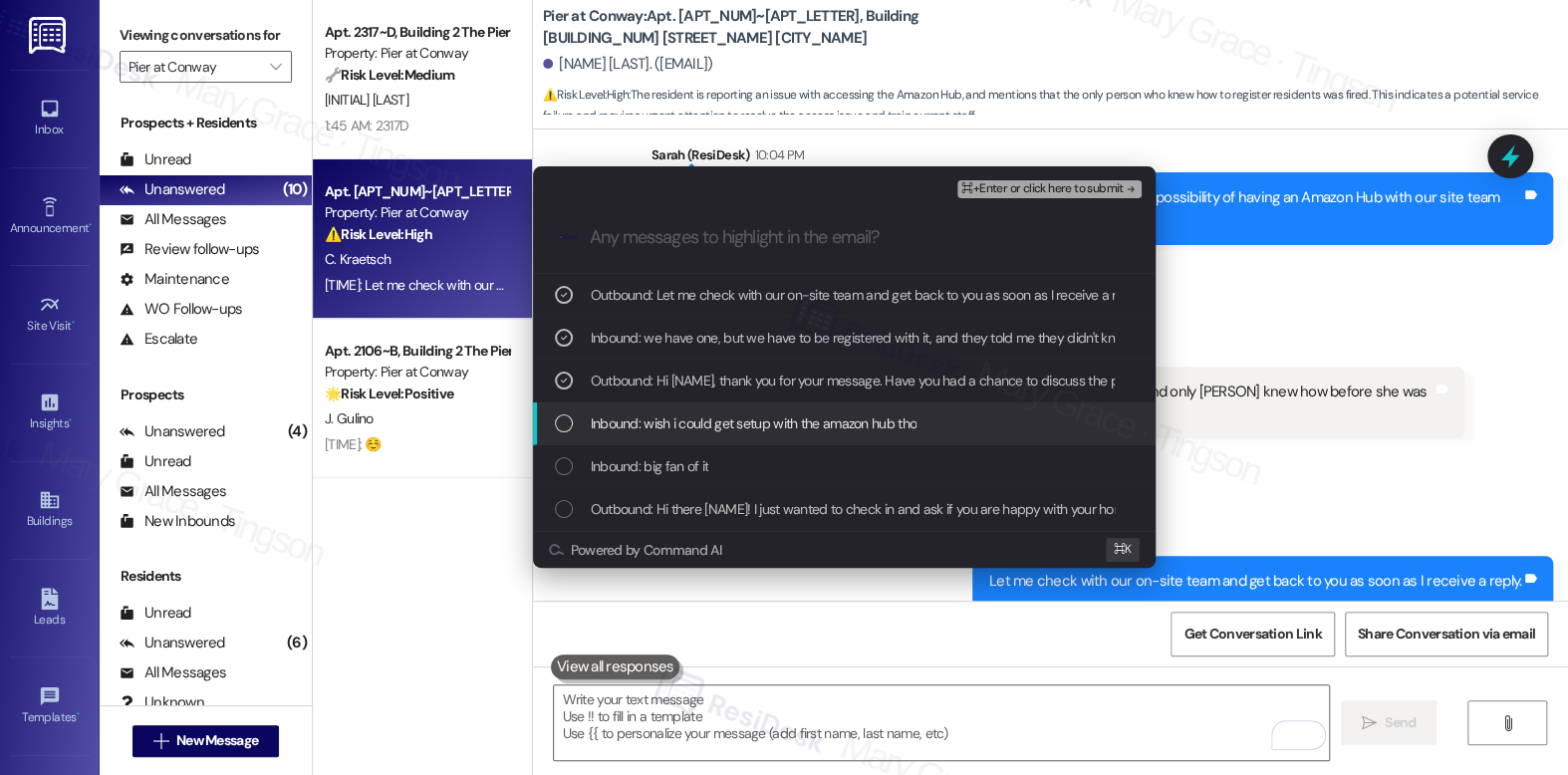 click on "Inbound: wish i could get setup with the amazon hub tho" at bounding box center (754, 423) 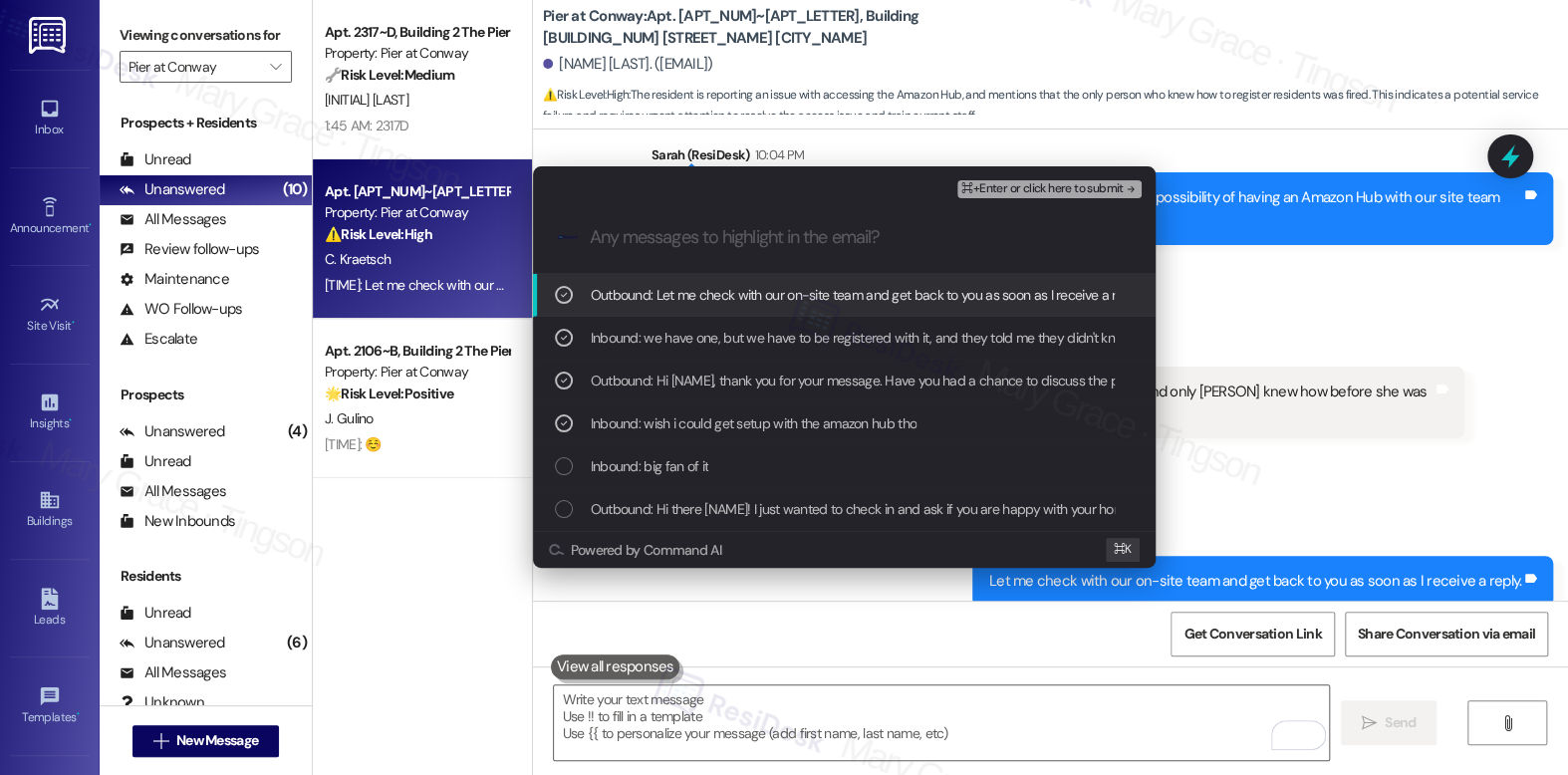click on "⌘+Enter or click here to submit" at bounding box center [1051, 189] 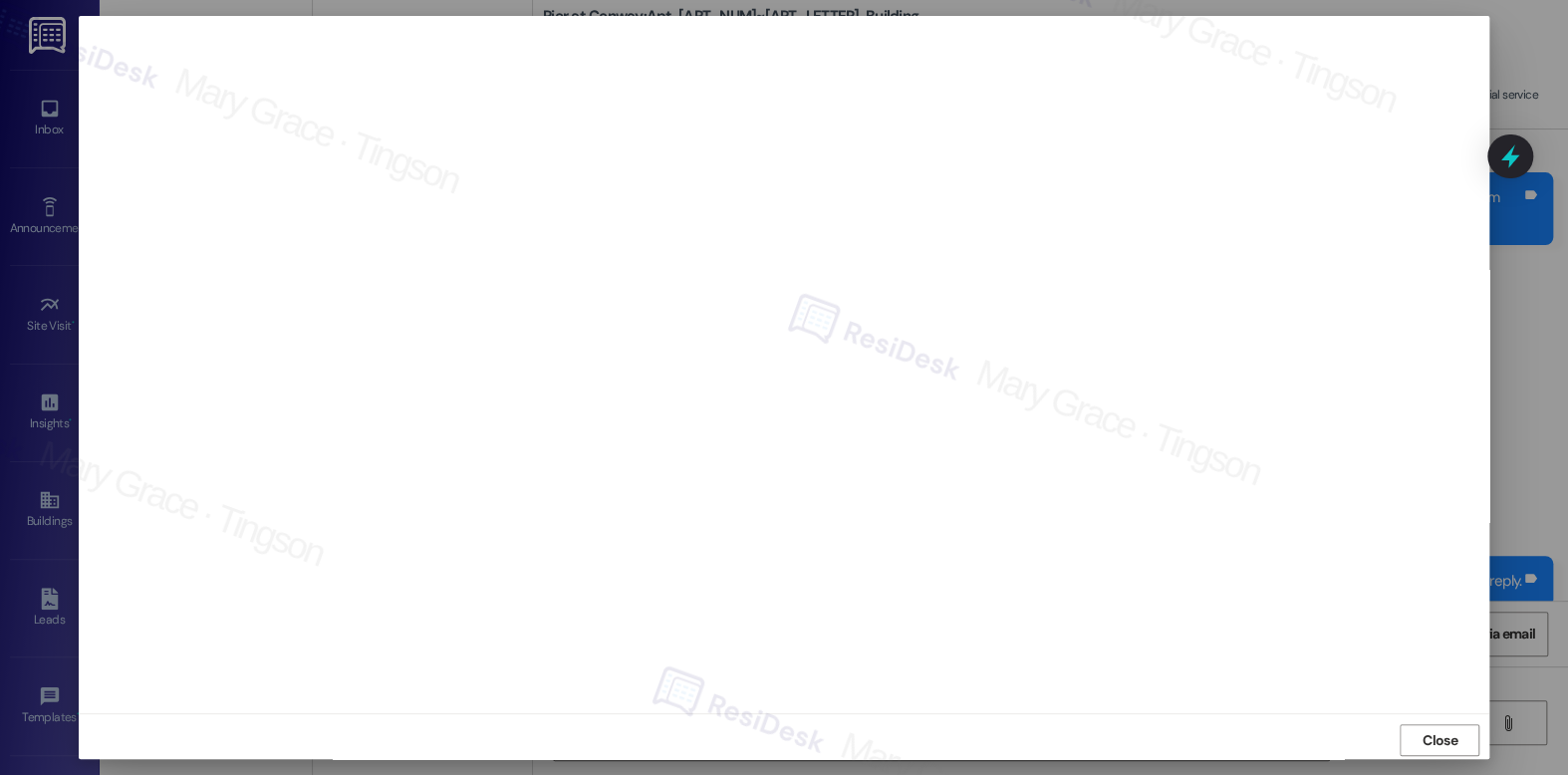 scroll, scrollTop: 5, scrollLeft: 0, axis: vertical 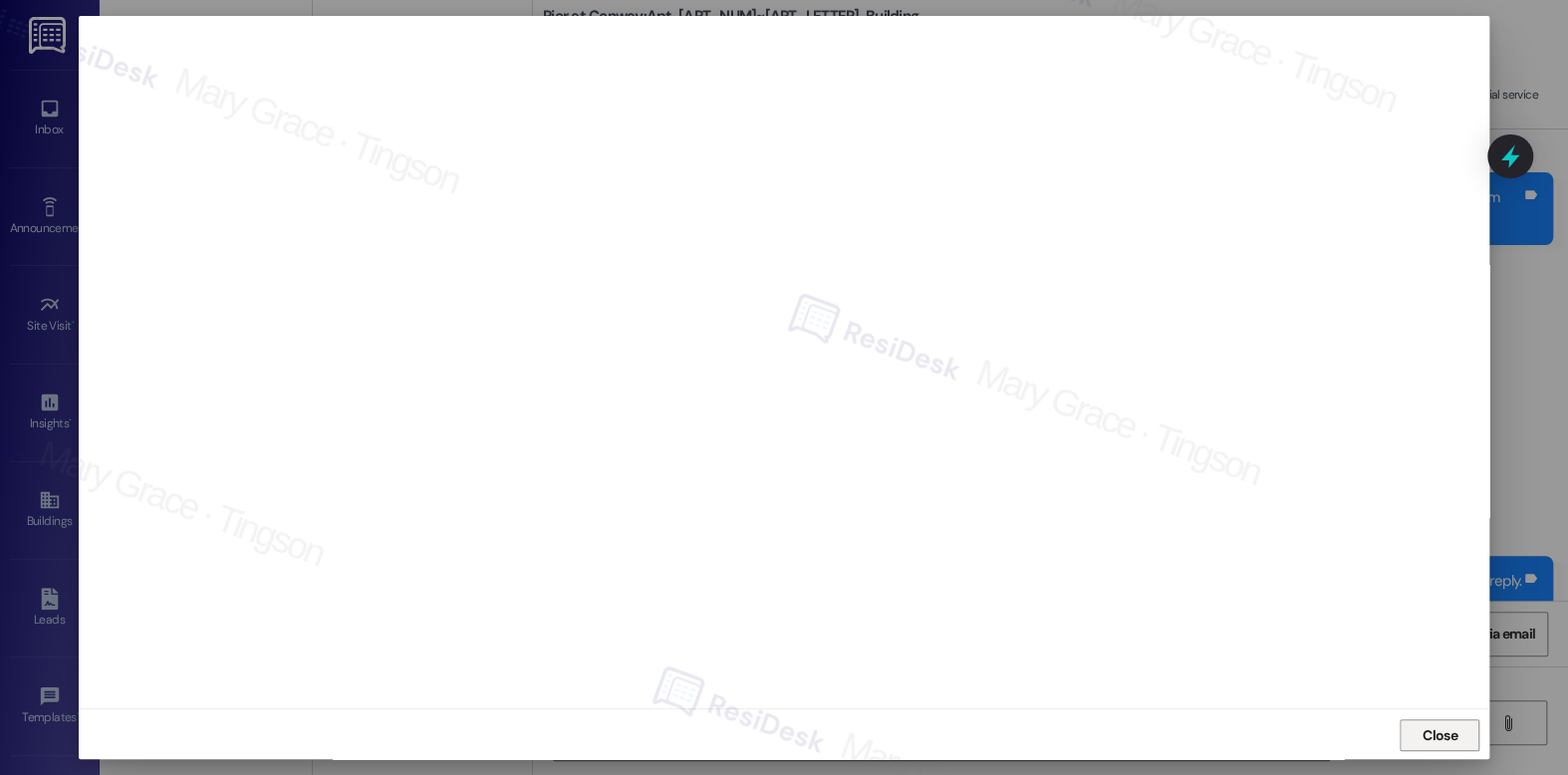 click on "Close" at bounding box center (1439, 735) 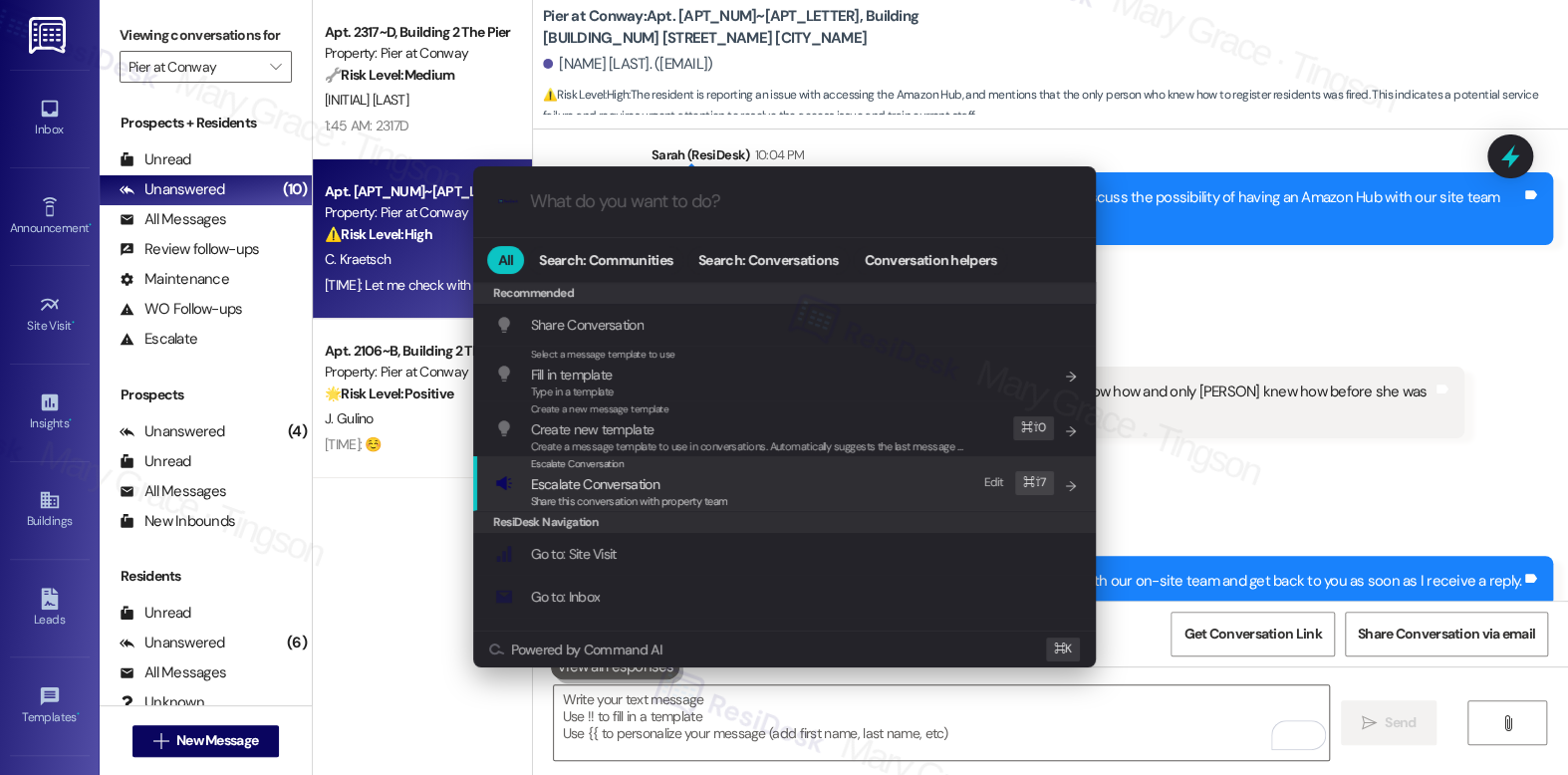 click on "Escalate Conversation Escalate Conversation Share this conversation with property team Edit ⌘ ⇧ 7" at bounding box center [786, 483] 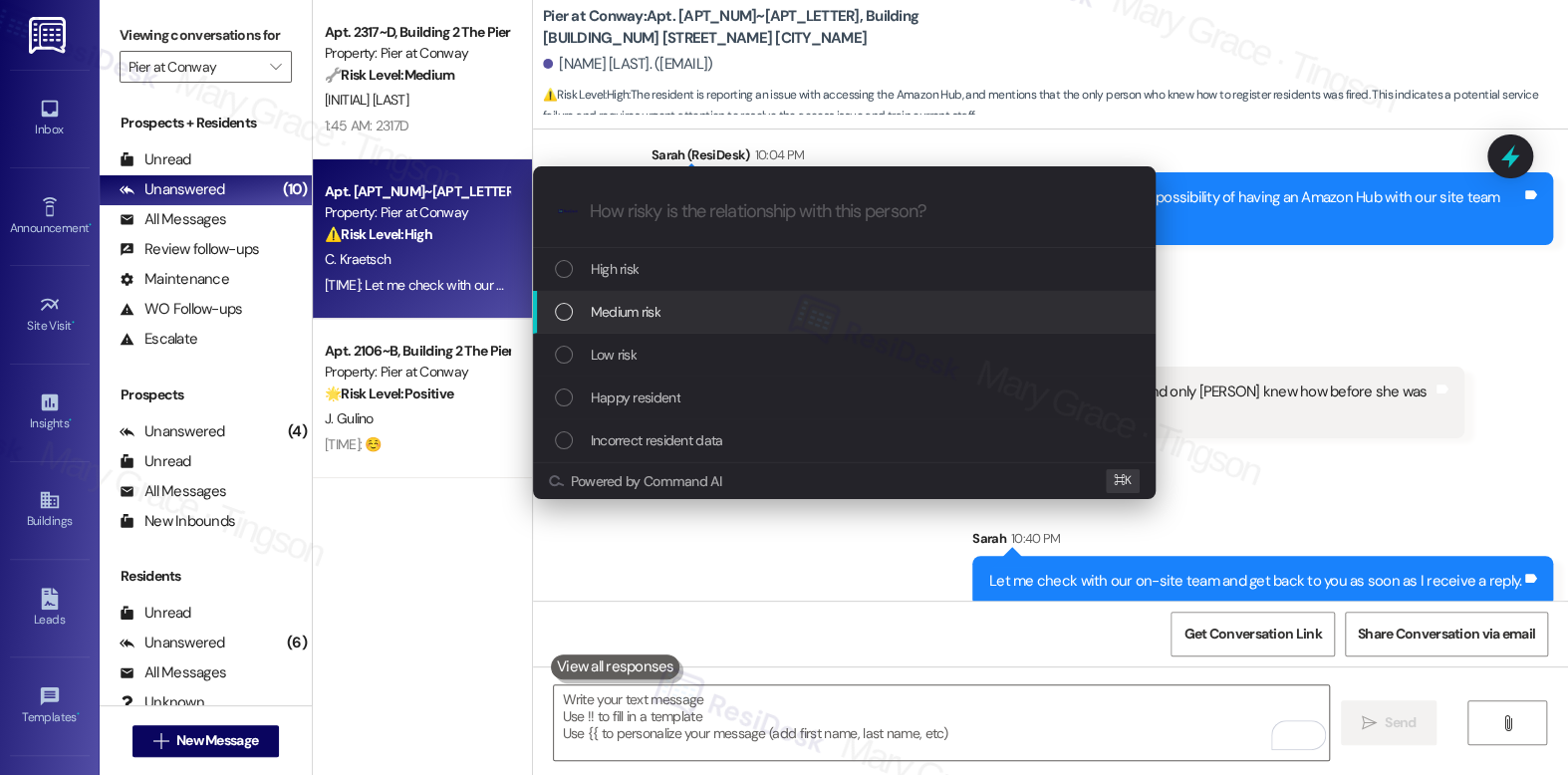 click on "Medium risk" at bounding box center [846, 312] 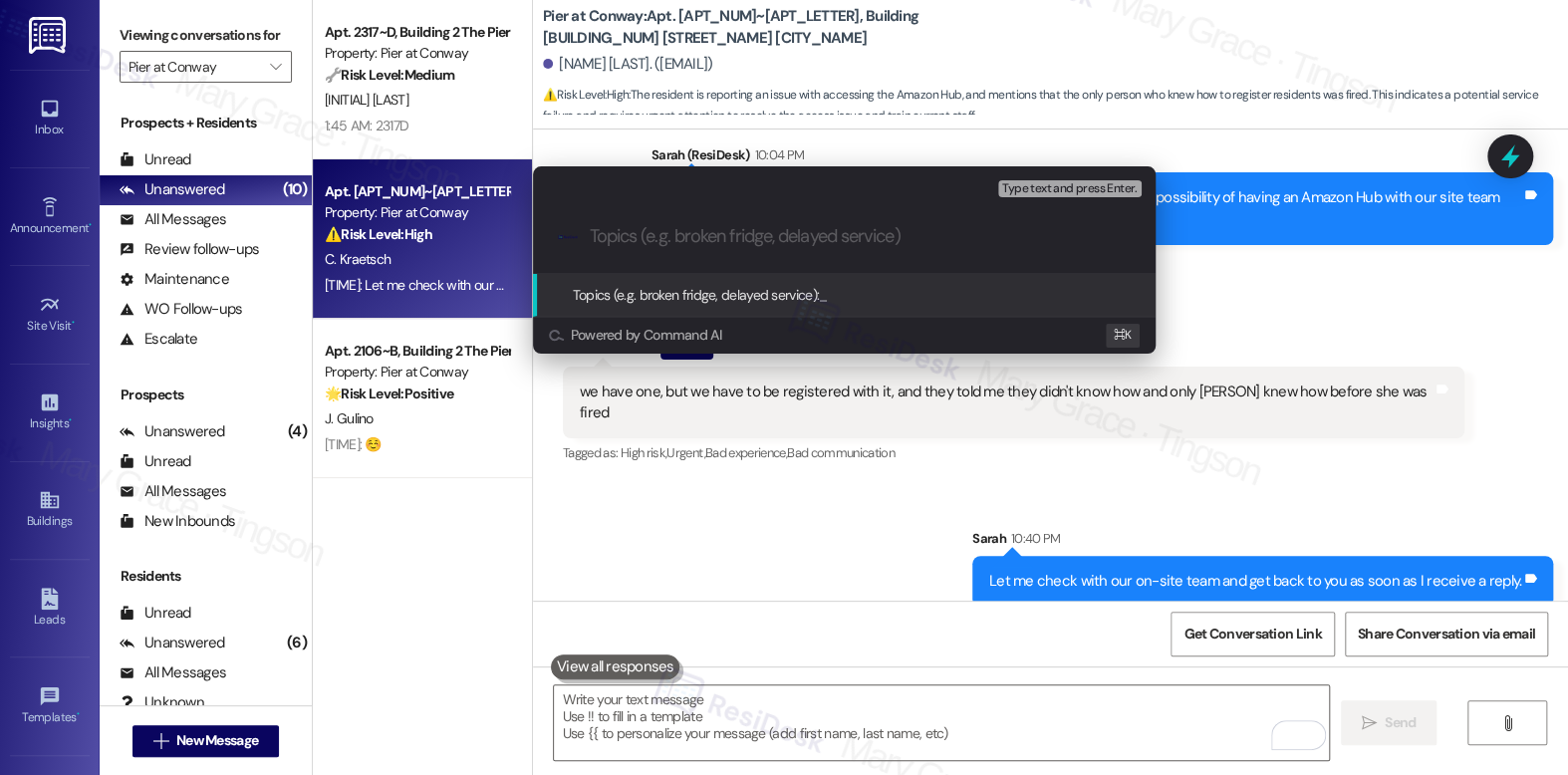 paste on "Amazon Hub Concern" 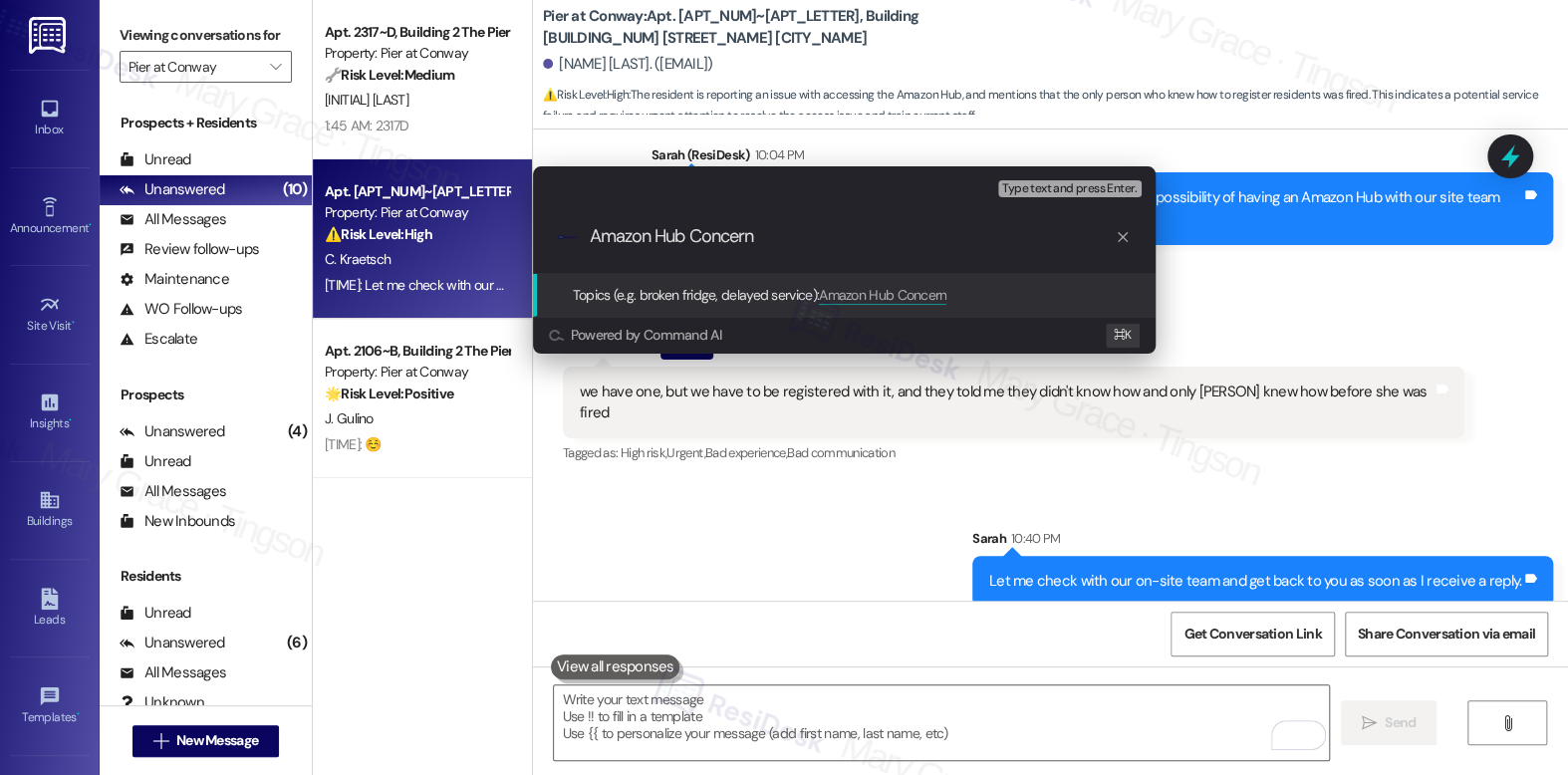 type 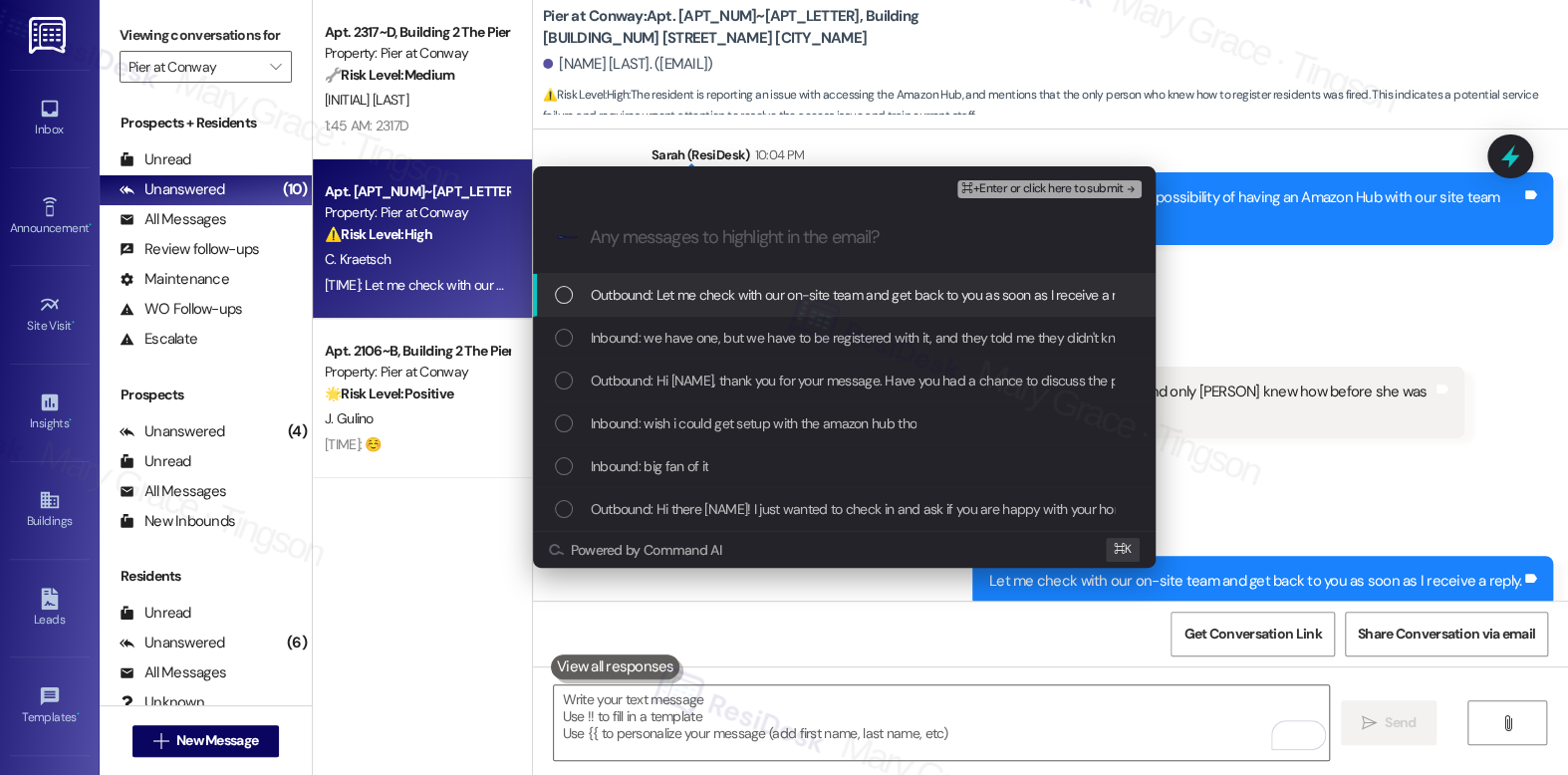 click on "Outbound: Let me check with our on-site team and get back to you as soon as I receive a reply." at bounding box center [867, 295] 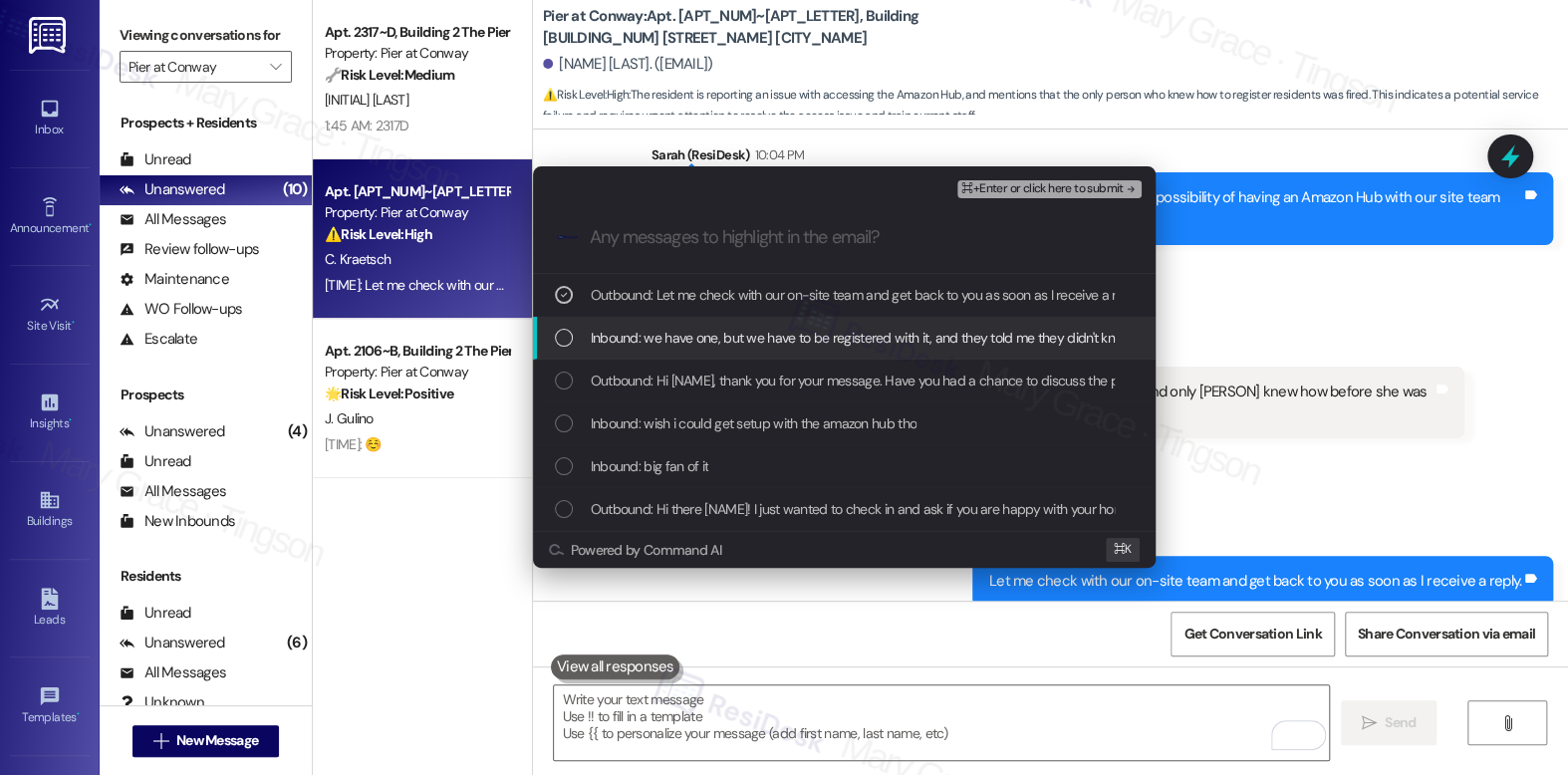 click on "Inbound: we have one, but we have to be registered with it, and they told me they didn't know how and only alyssa knew how before she was fired" at bounding box center (844, 338) 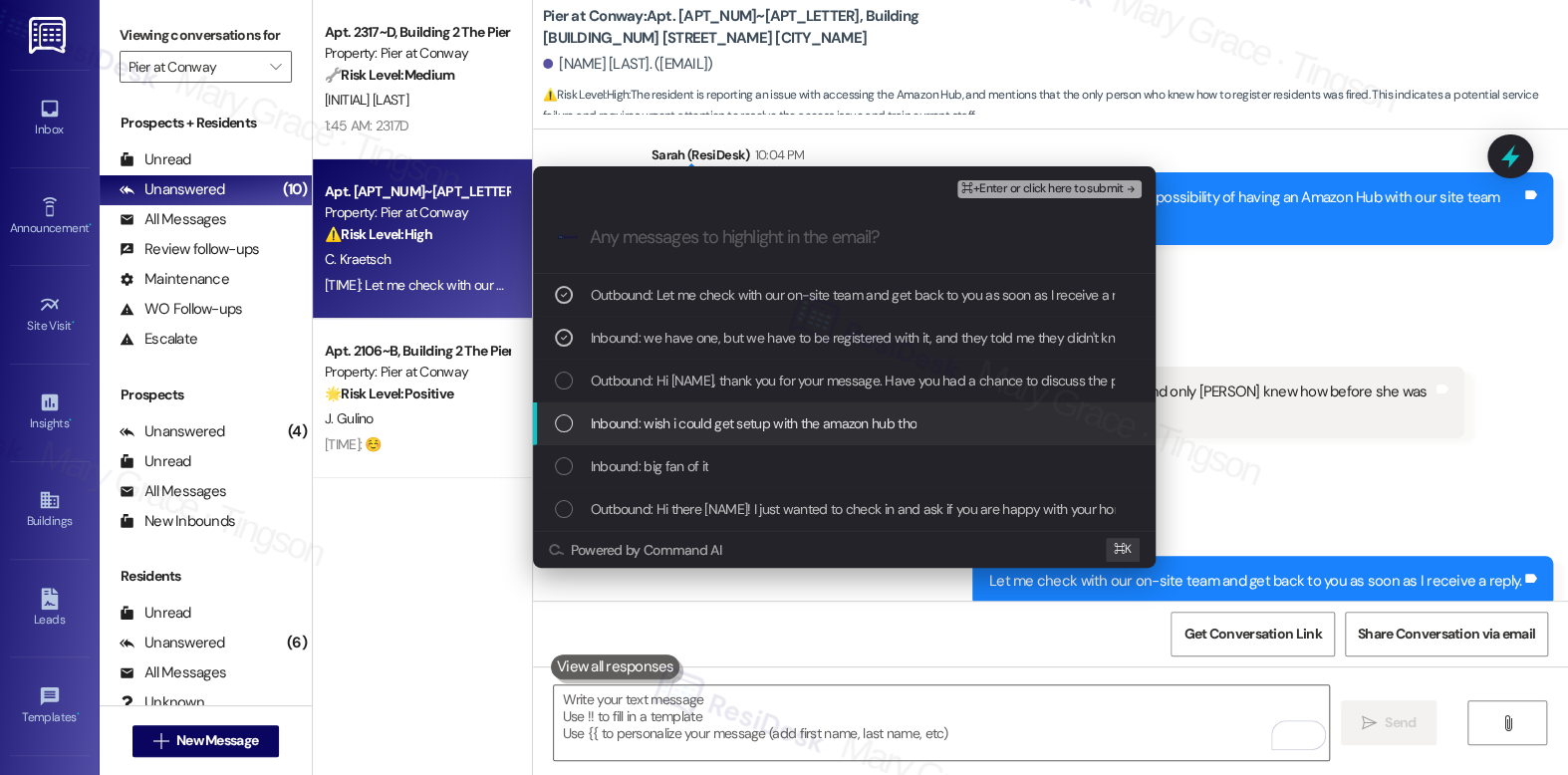 click on "Inbound: wish i could get setup with the amazon hub tho" at bounding box center (844, 423) 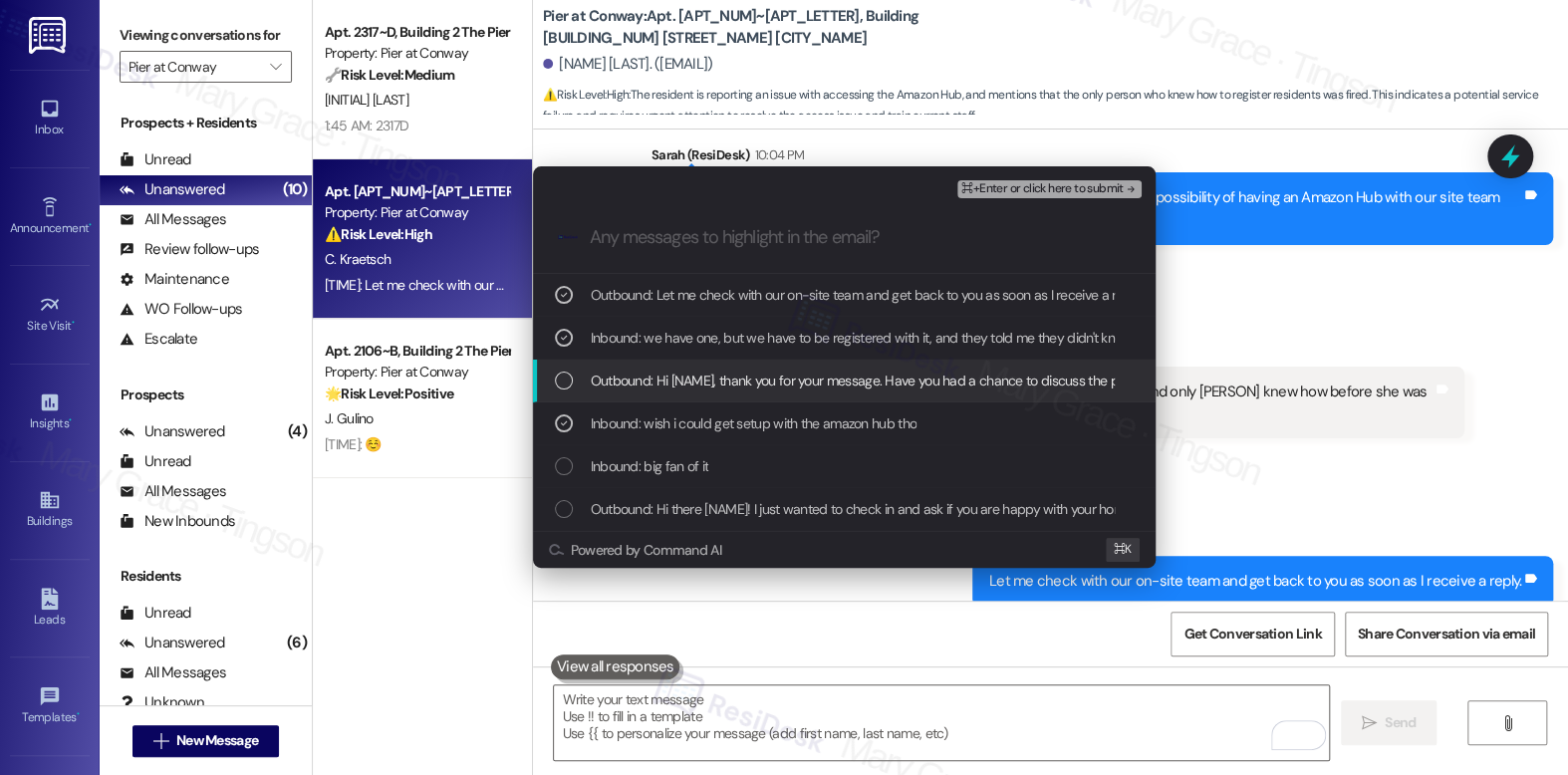 click on "Outbound: Hi [NAME], thank you for your message. Have you had a chance to discuss the possibility of having an Amazon Hub with our site team before?" at bounding box center [1032, 381] 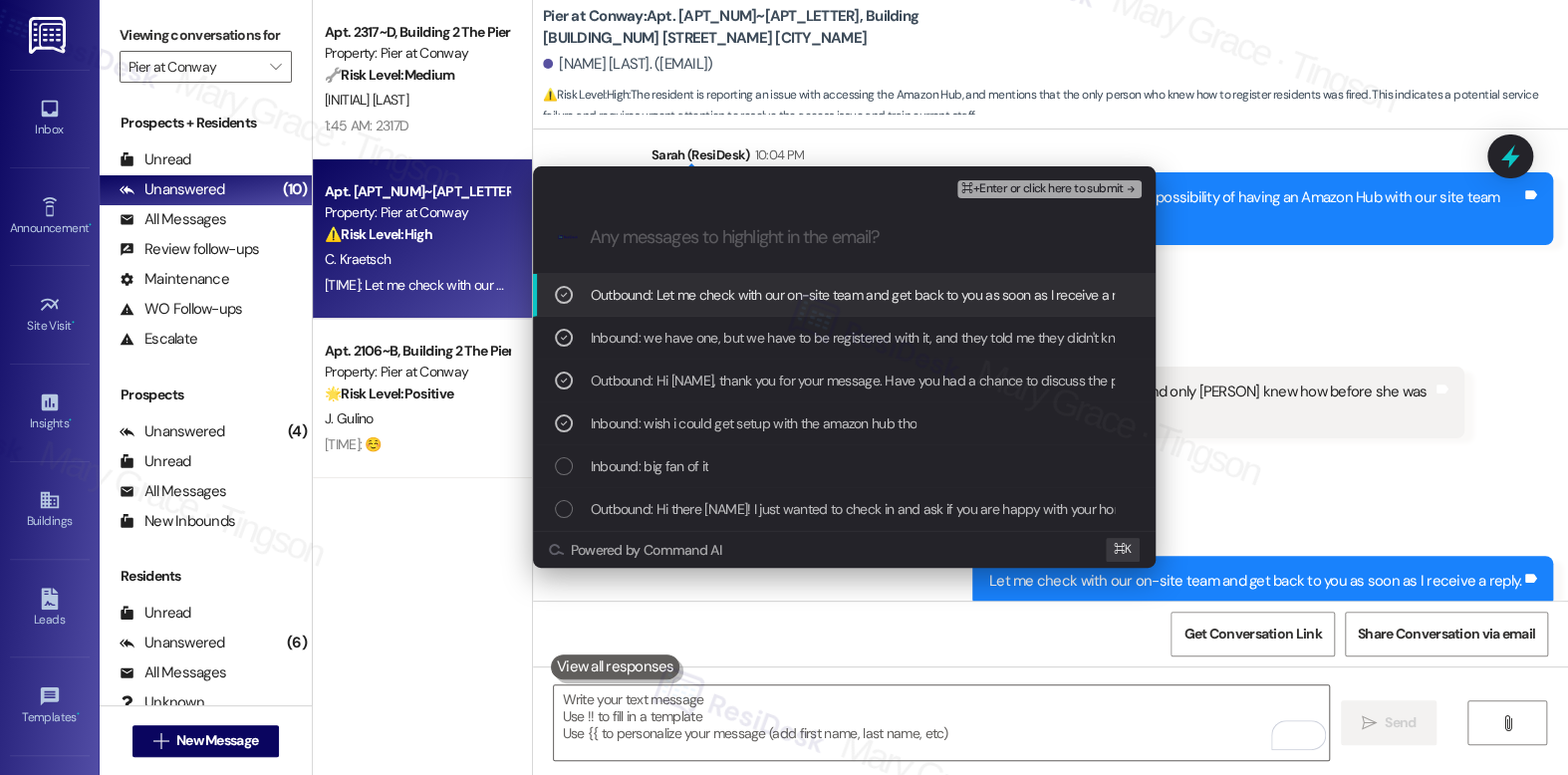 click on ".cls-1{fill:#0a055f;}.cls-2{fill:#0cc4c4;} resideskLogoBlueOrange" at bounding box center (844, 237) 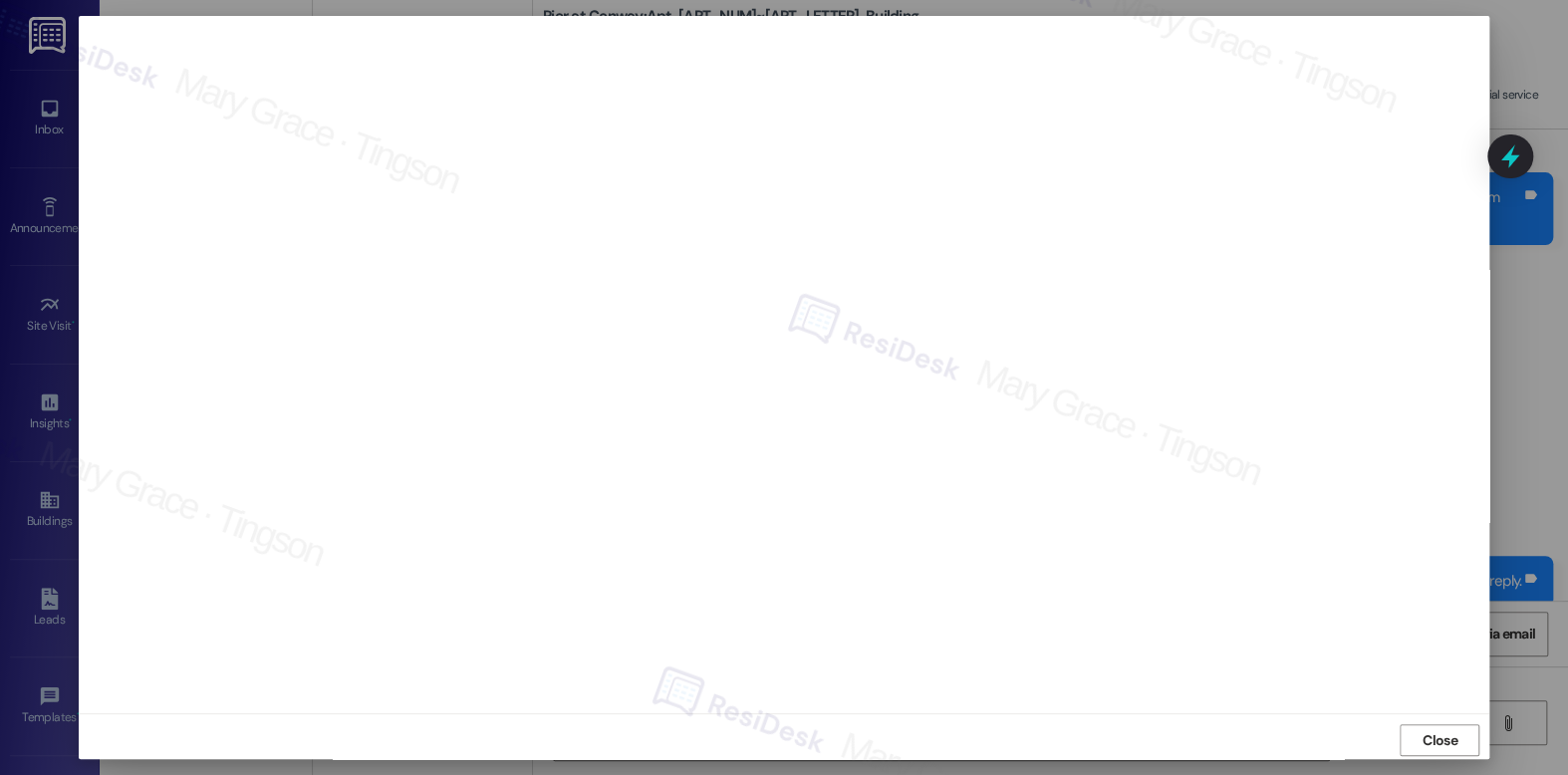 scroll, scrollTop: 7, scrollLeft: 0, axis: vertical 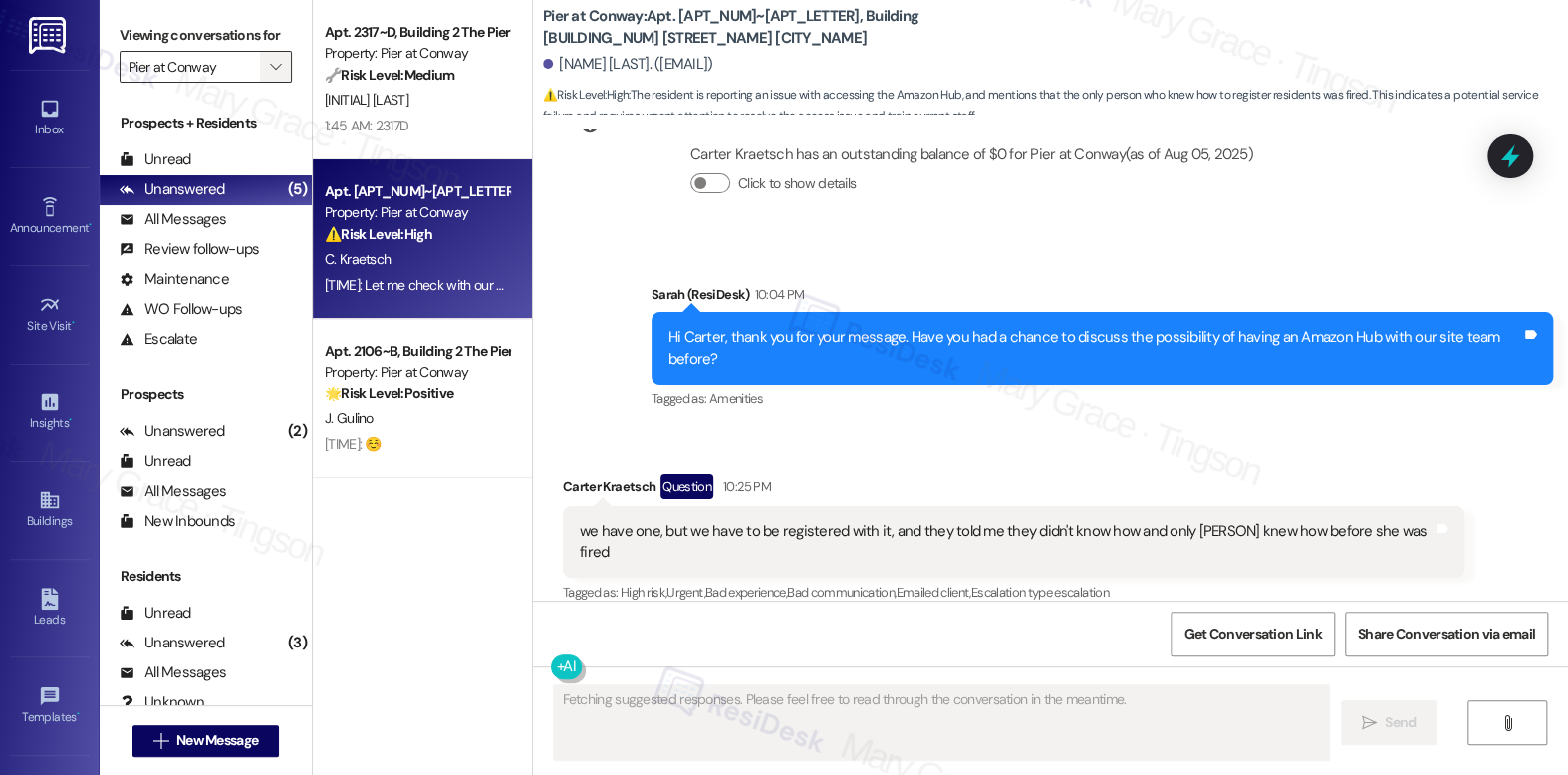 click on "" at bounding box center [275, 67] 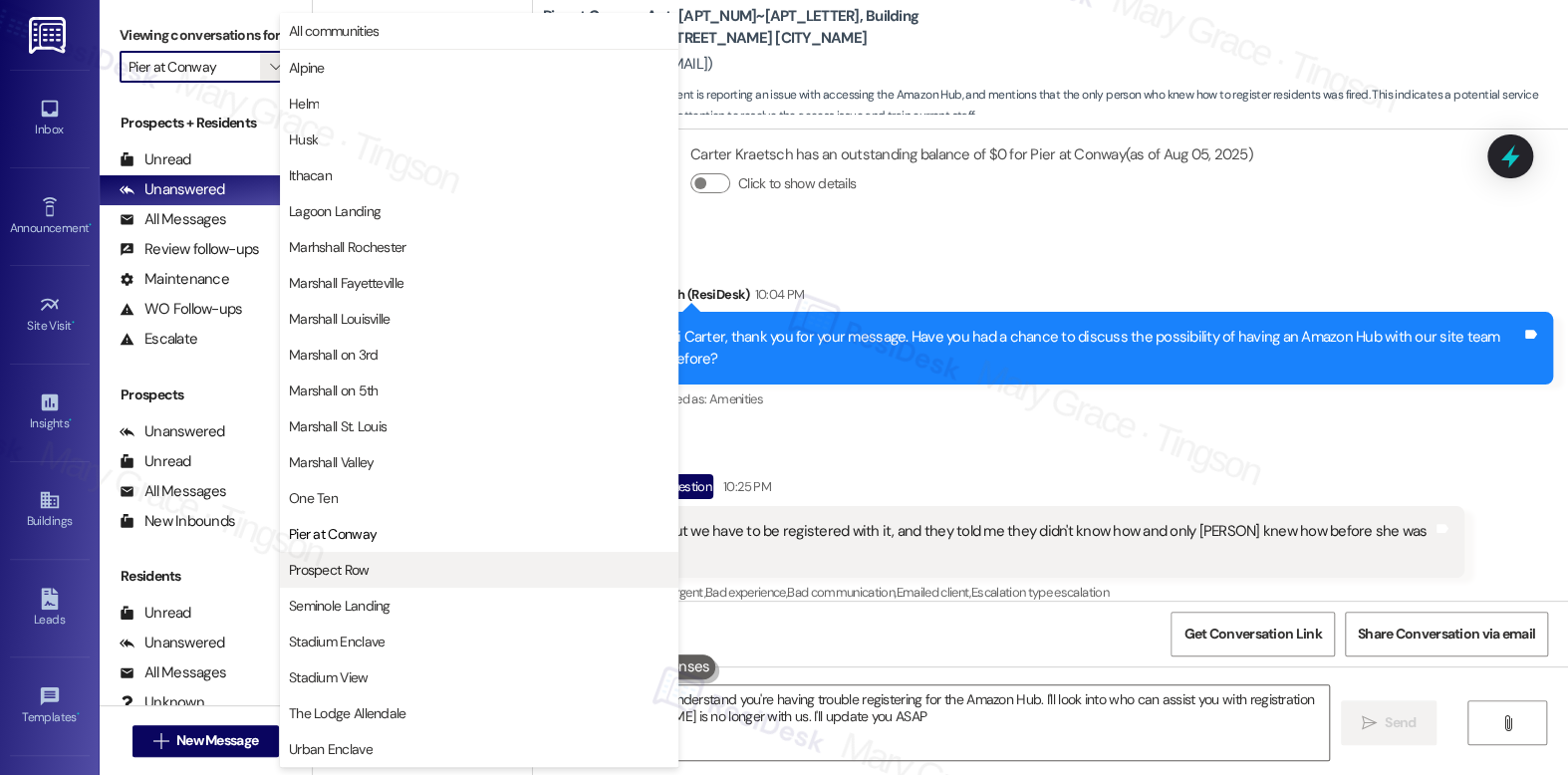 type on "Hi [PERSON], I understand you're having trouble registering for the Amazon Hub. I'll look into who can assist you with registration since [PERSON] is no longer with us. I'll update you ASAP!" 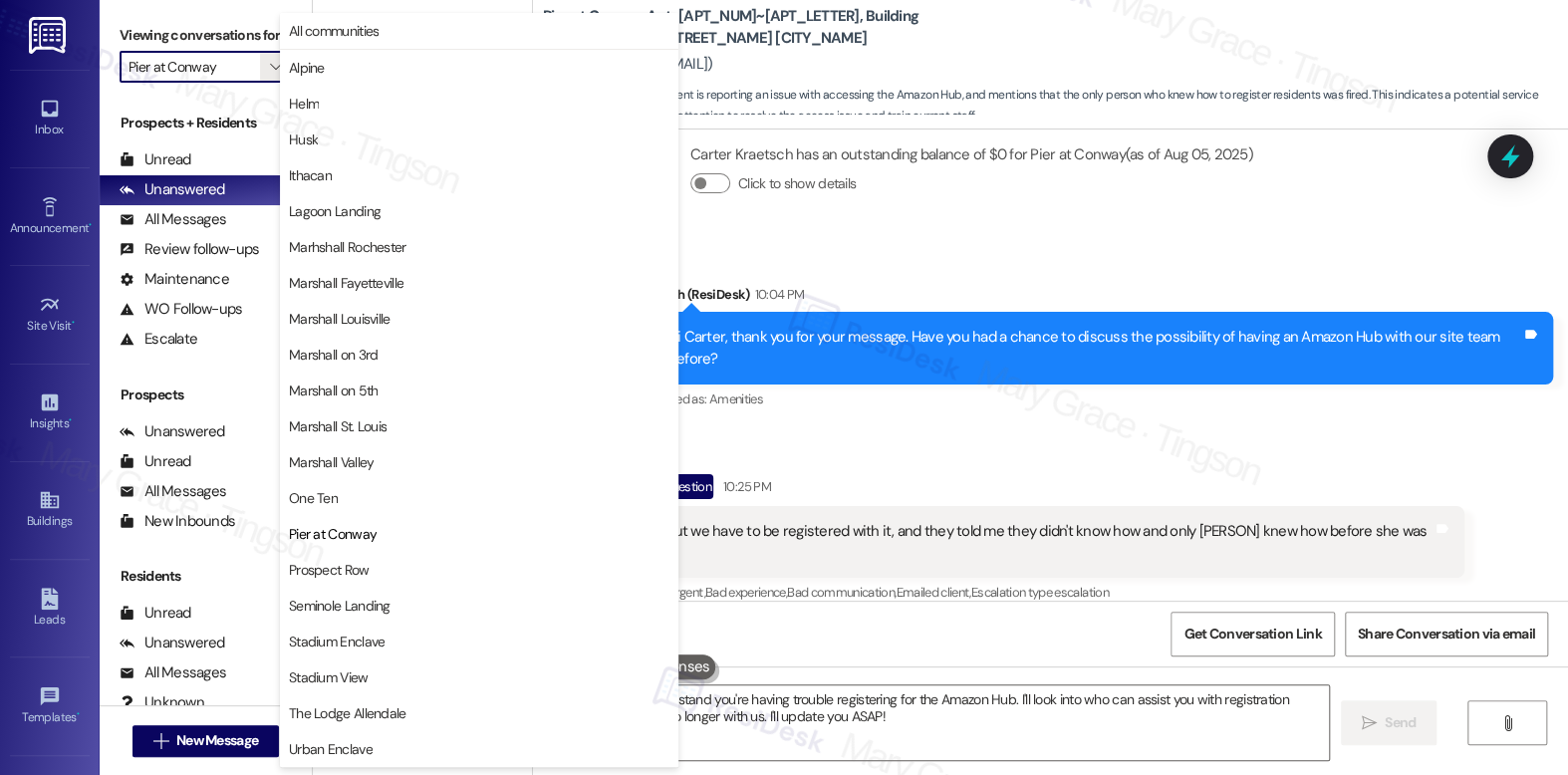 click on "Prospect Row" at bounding box center [479, 570] 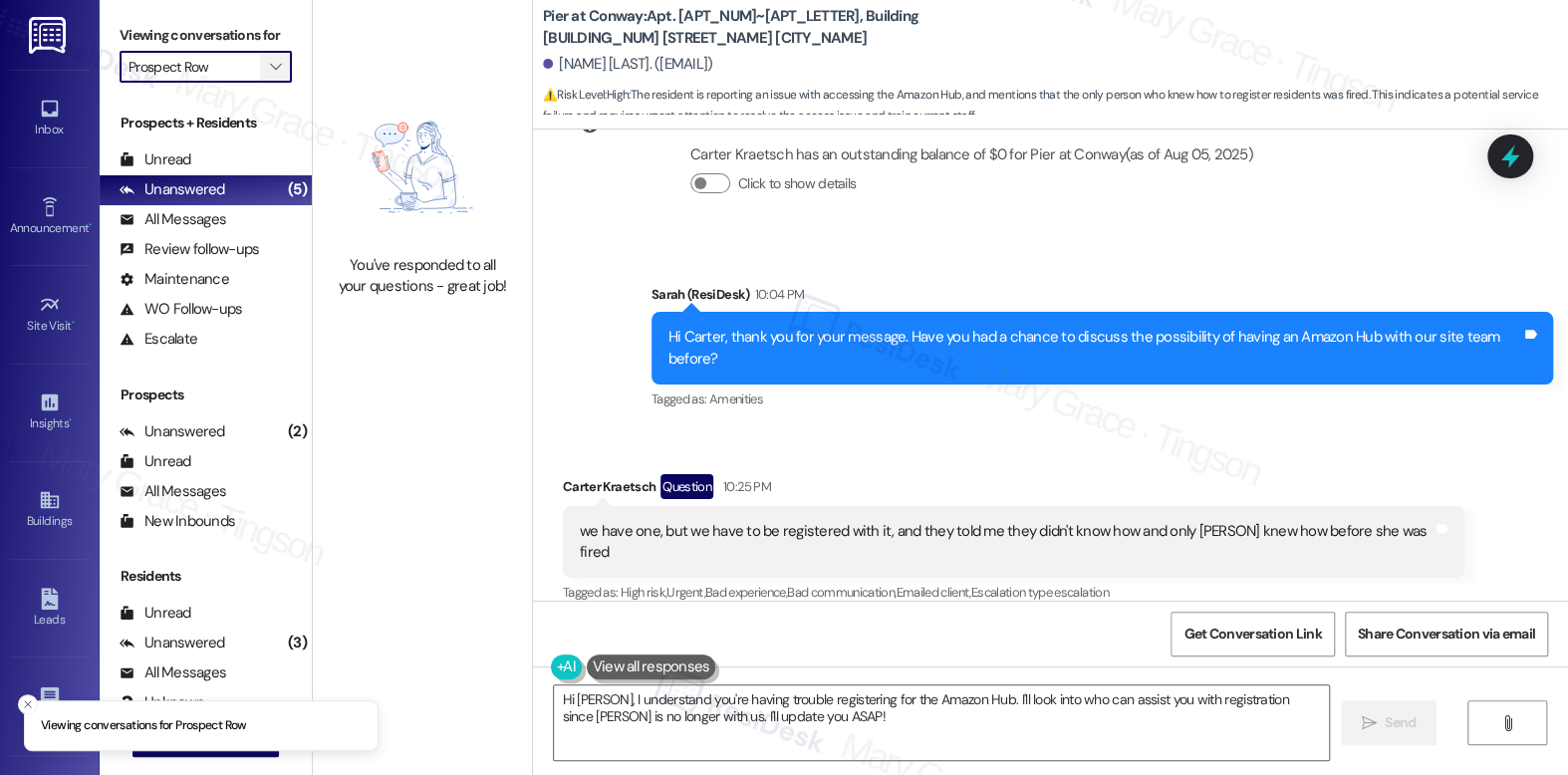 click on "" at bounding box center (275, 67) 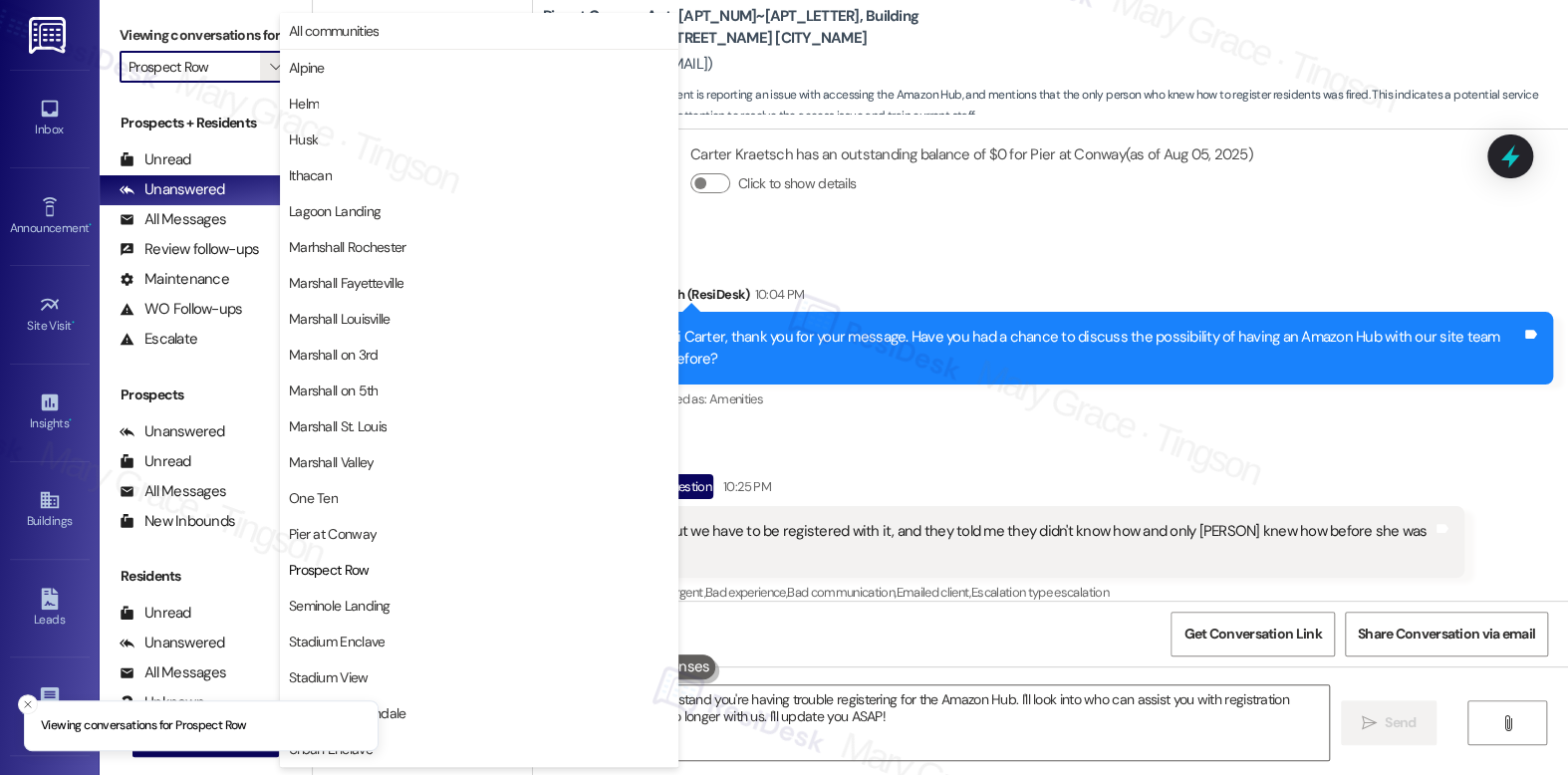 click on "Seminole Landing" at bounding box center (340, 606) 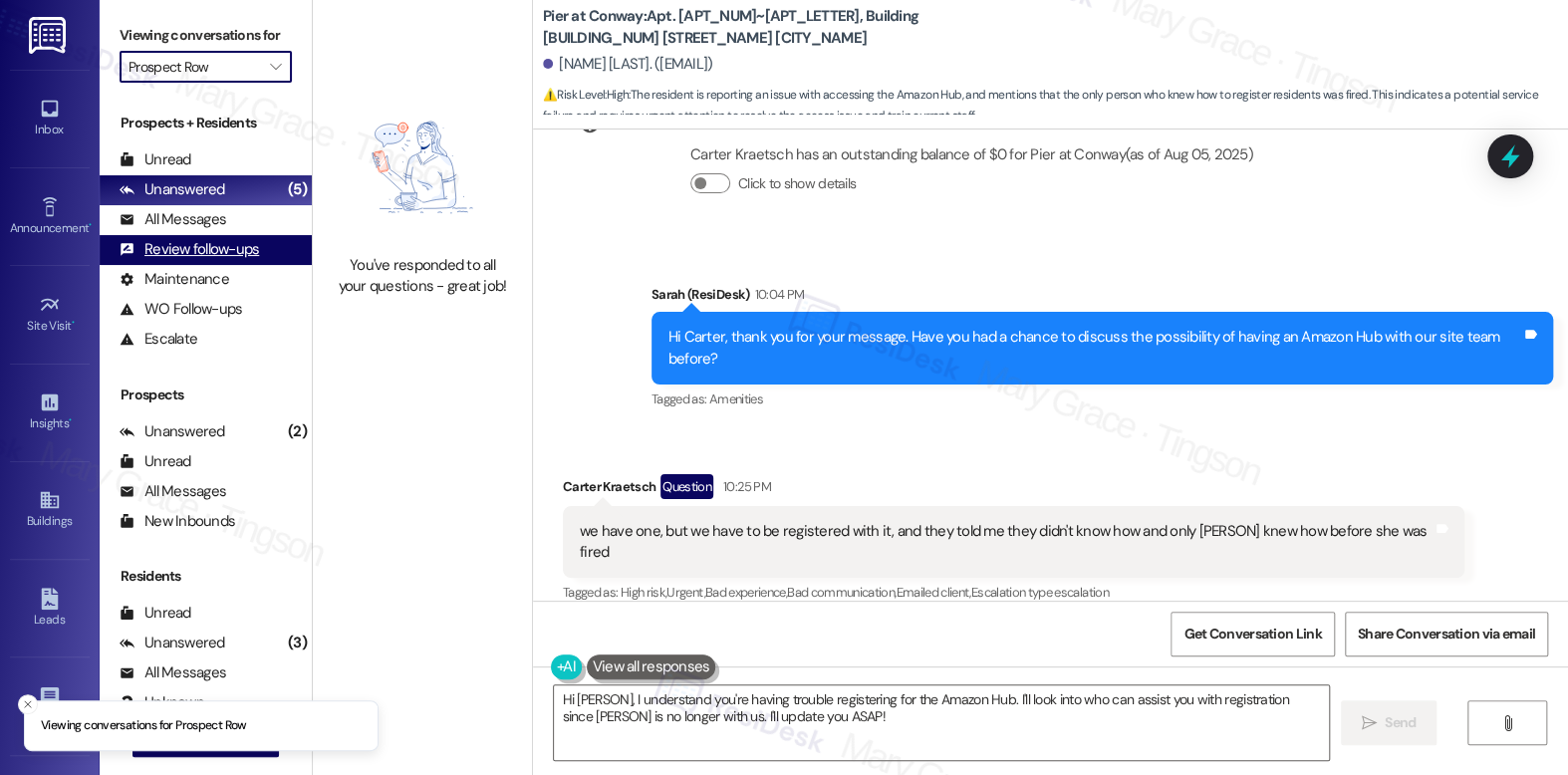 type on "Seminole Landing" 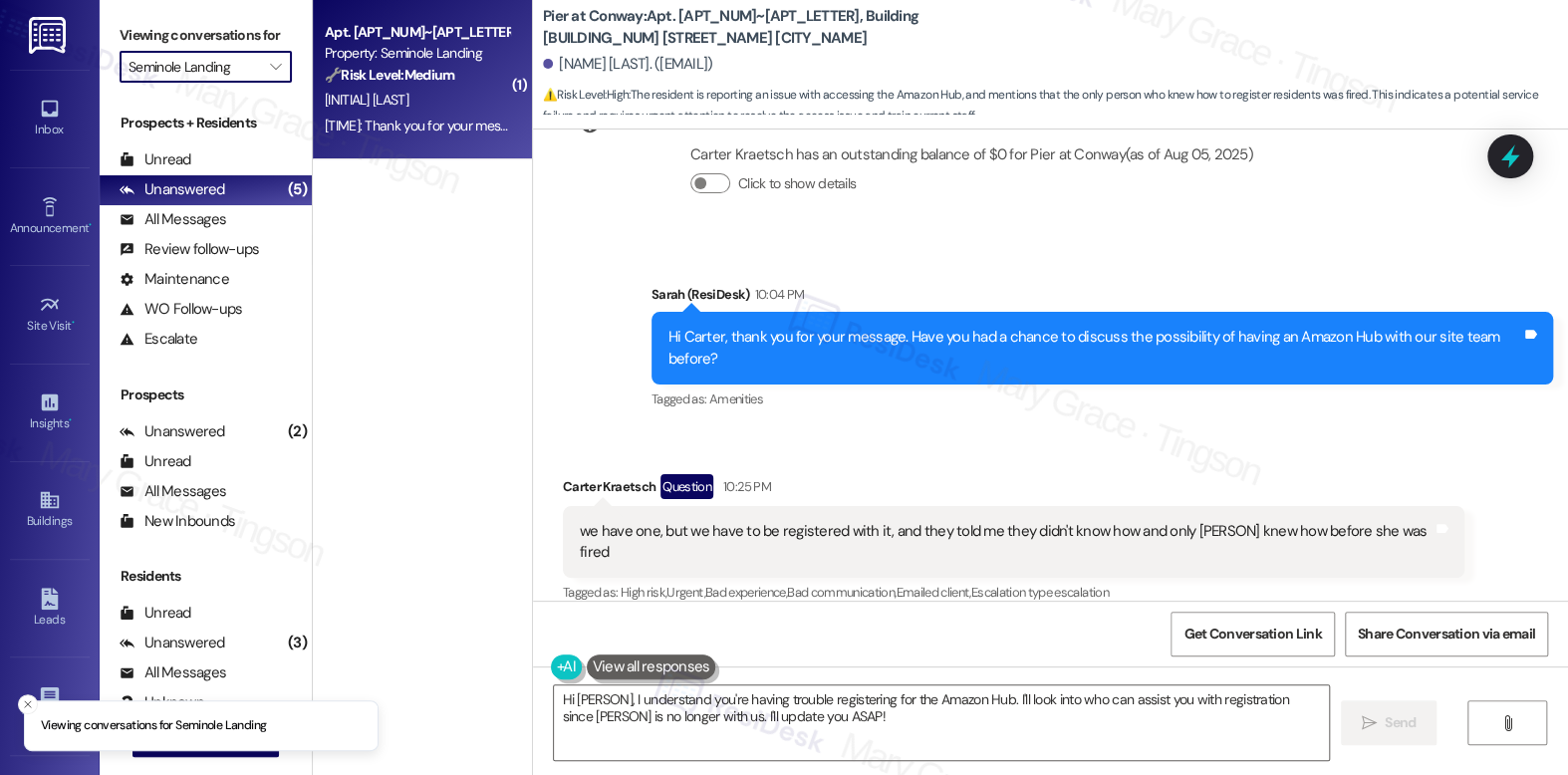 click on "[INITIAL] [LAST]" at bounding box center (416, 100) 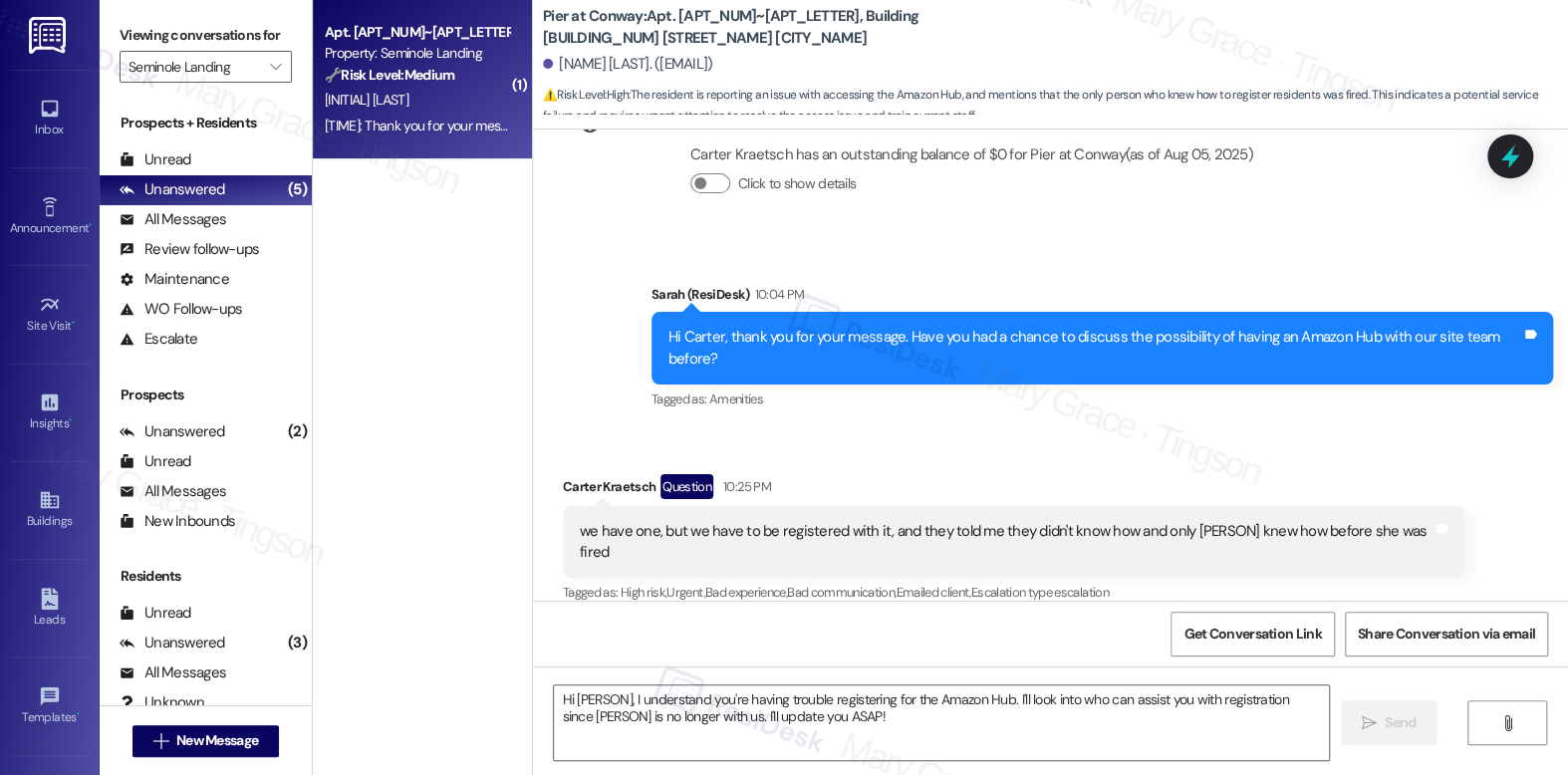 click on "[INITIAL] [LAST]" at bounding box center (416, 100) 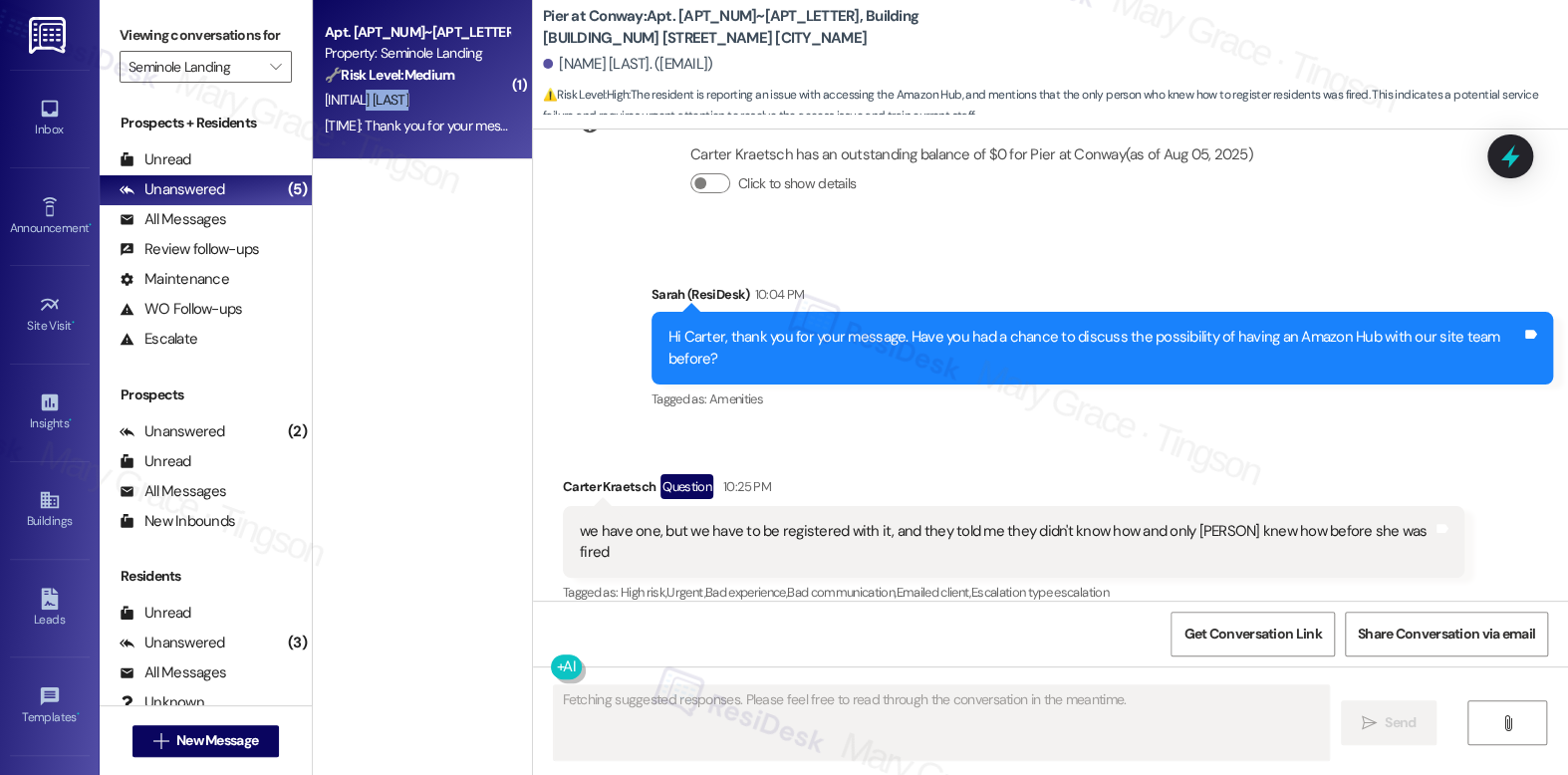 click on "[INITIAL] [LAST]" at bounding box center [416, 100] 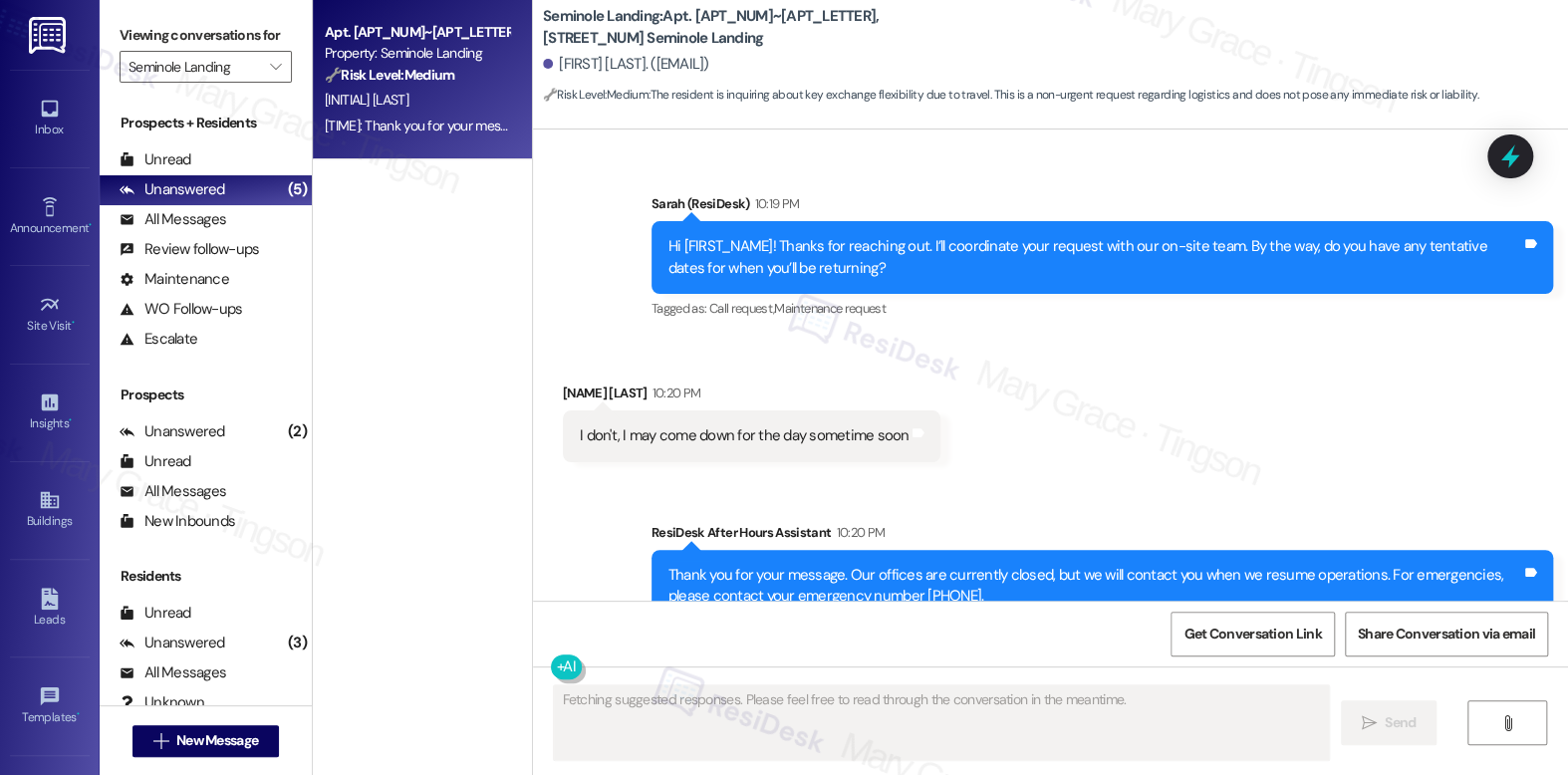 scroll, scrollTop: 4898, scrollLeft: 0, axis: vertical 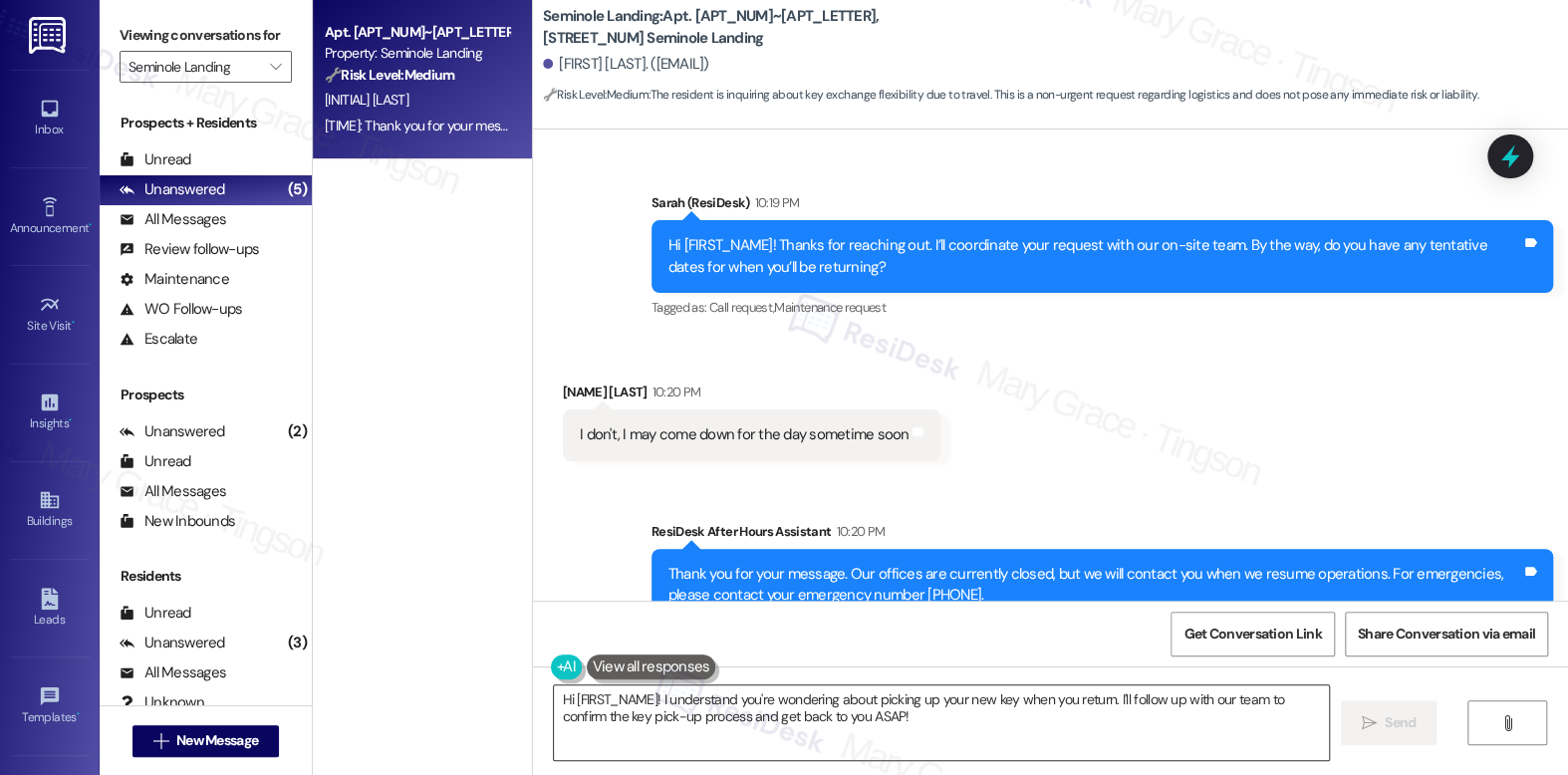 click on "Hi [FIRST_NAME]! I understand you're wondering about picking up your new key when you return. I'll follow up with our team to confirm the key pick-up process and get back to you ASAP!" at bounding box center (940, 722) 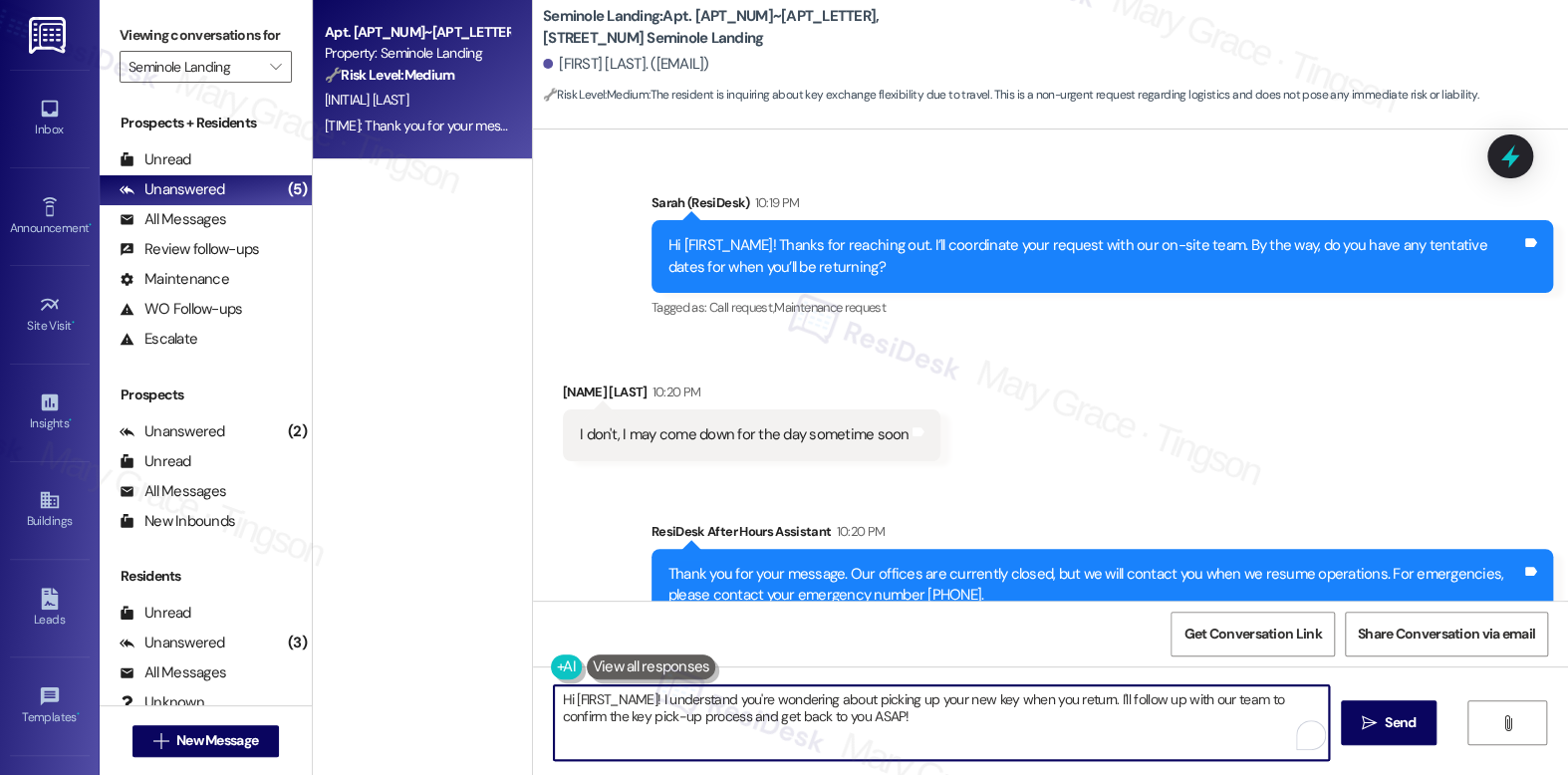 click on "Hi [FIRST_NAME]! I understand you're wondering about picking up your new key when you return. I'll follow up with our team to confirm the key pick-up process and get back to you ASAP!" at bounding box center [940, 722] 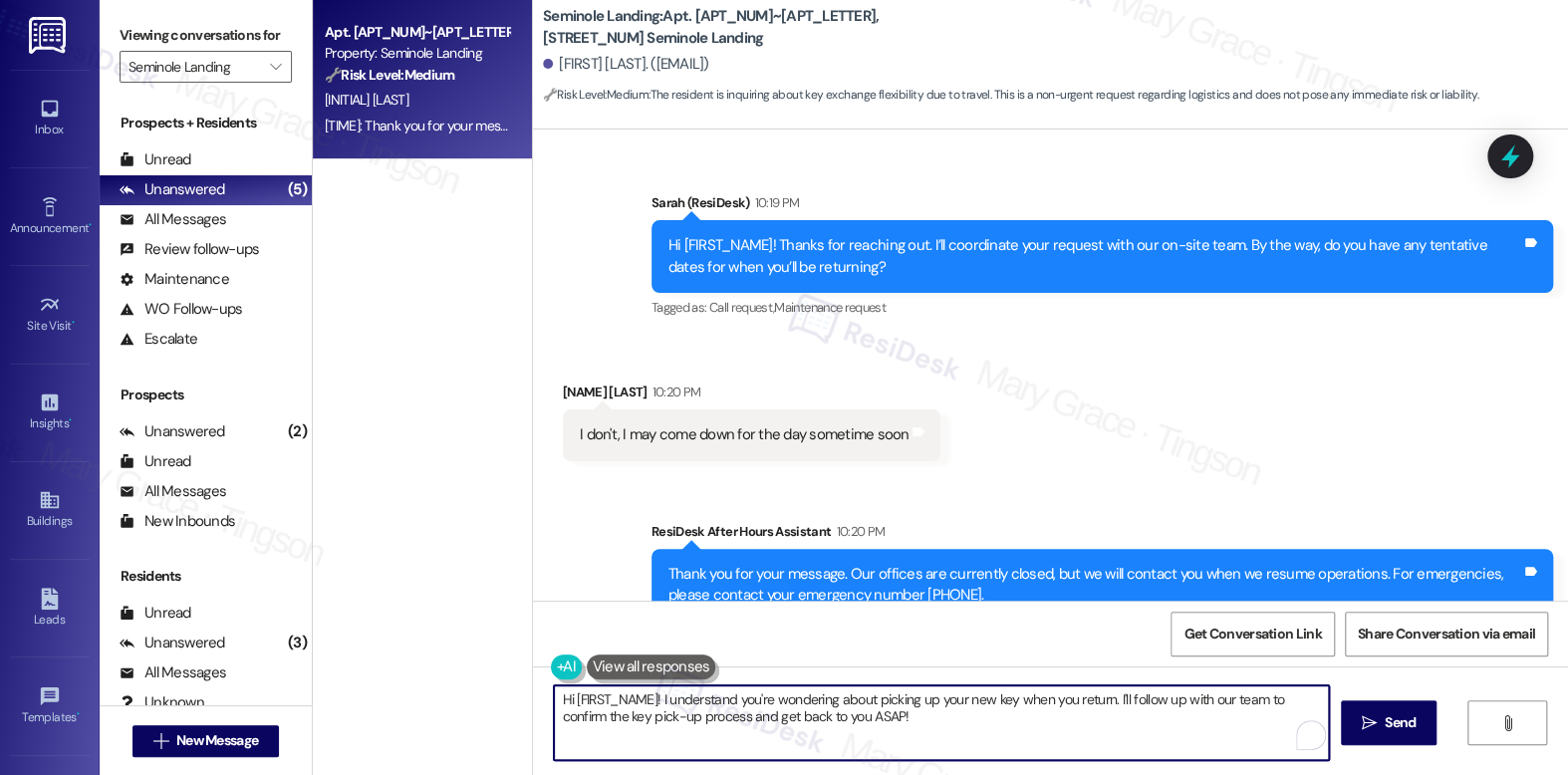 click on "Hi [FIRST_NAME]! I understand you're wondering about picking up your new key when you return. I'll follow up with our team to confirm the key pick-up process and get back to you ASAP!" at bounding box center (940, 722) 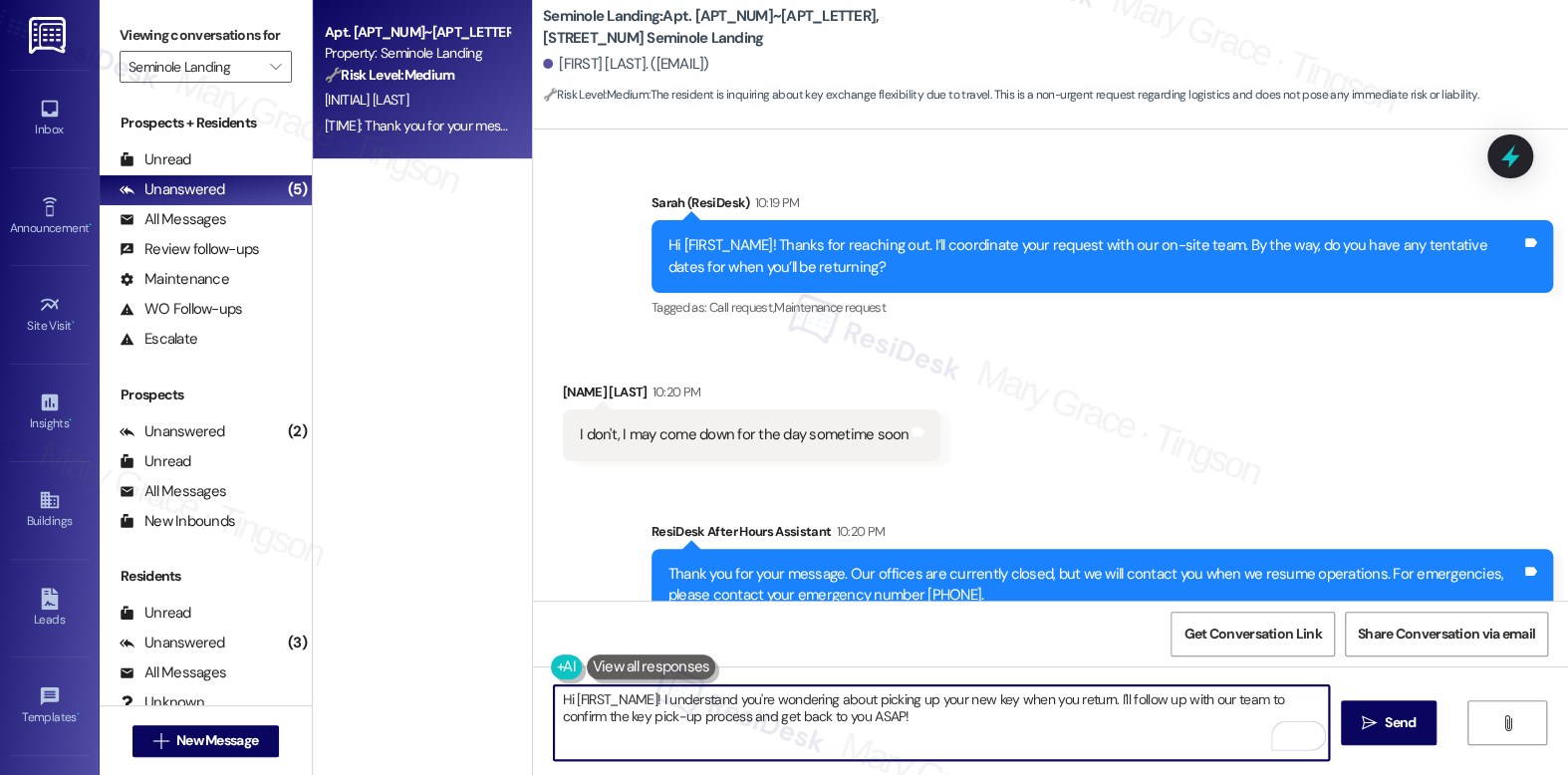 click on "Hi [FIRST_NAME]! I understand you're wondering about picking up your new key when you return. I'll follow up with our team to confirm the key pick-up process and get back to you ASAP!" at bounding box center [940, 722] 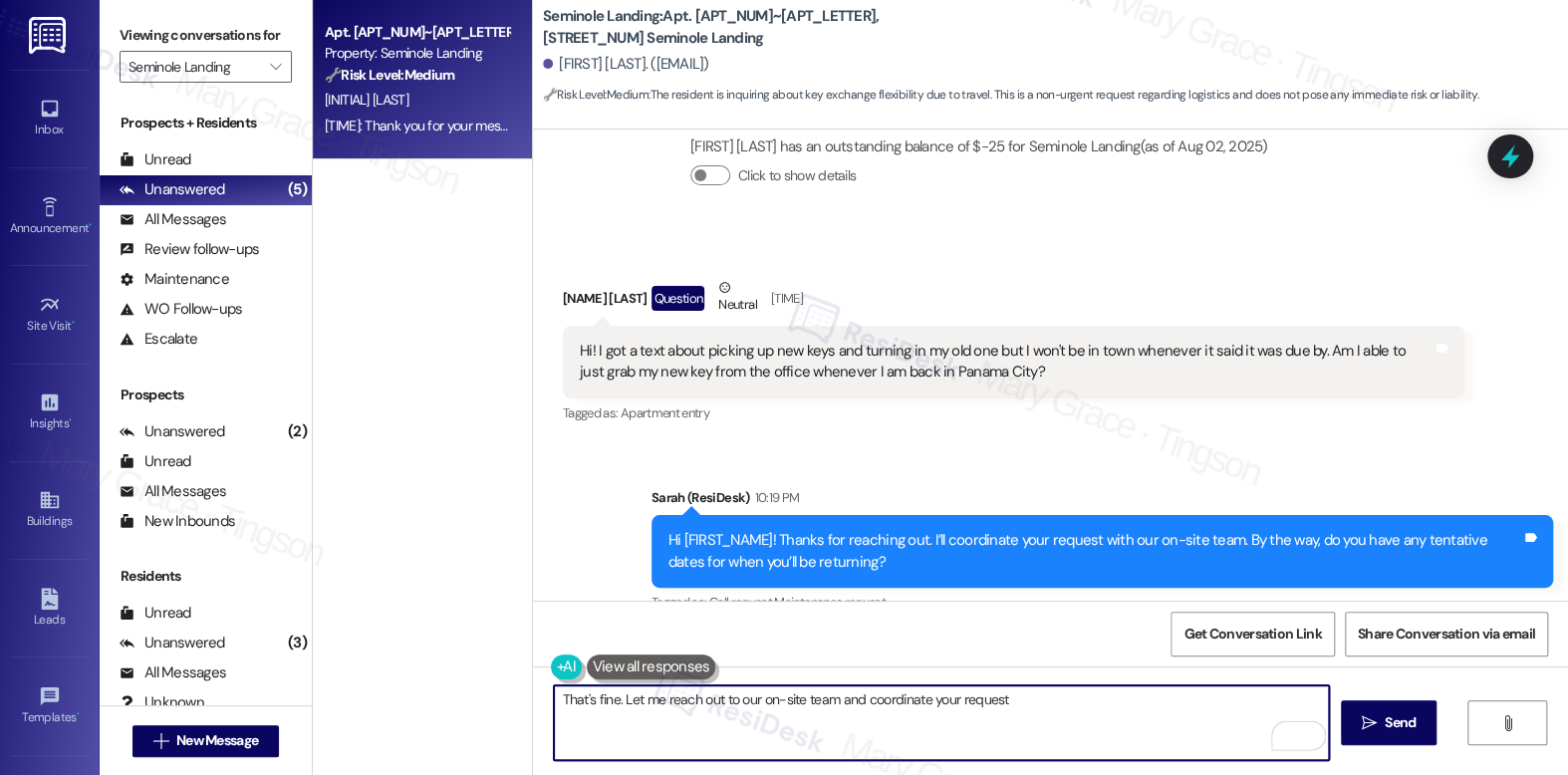 scroll, scrollTop: 4597, scrollLeft: 0, axis: vertical 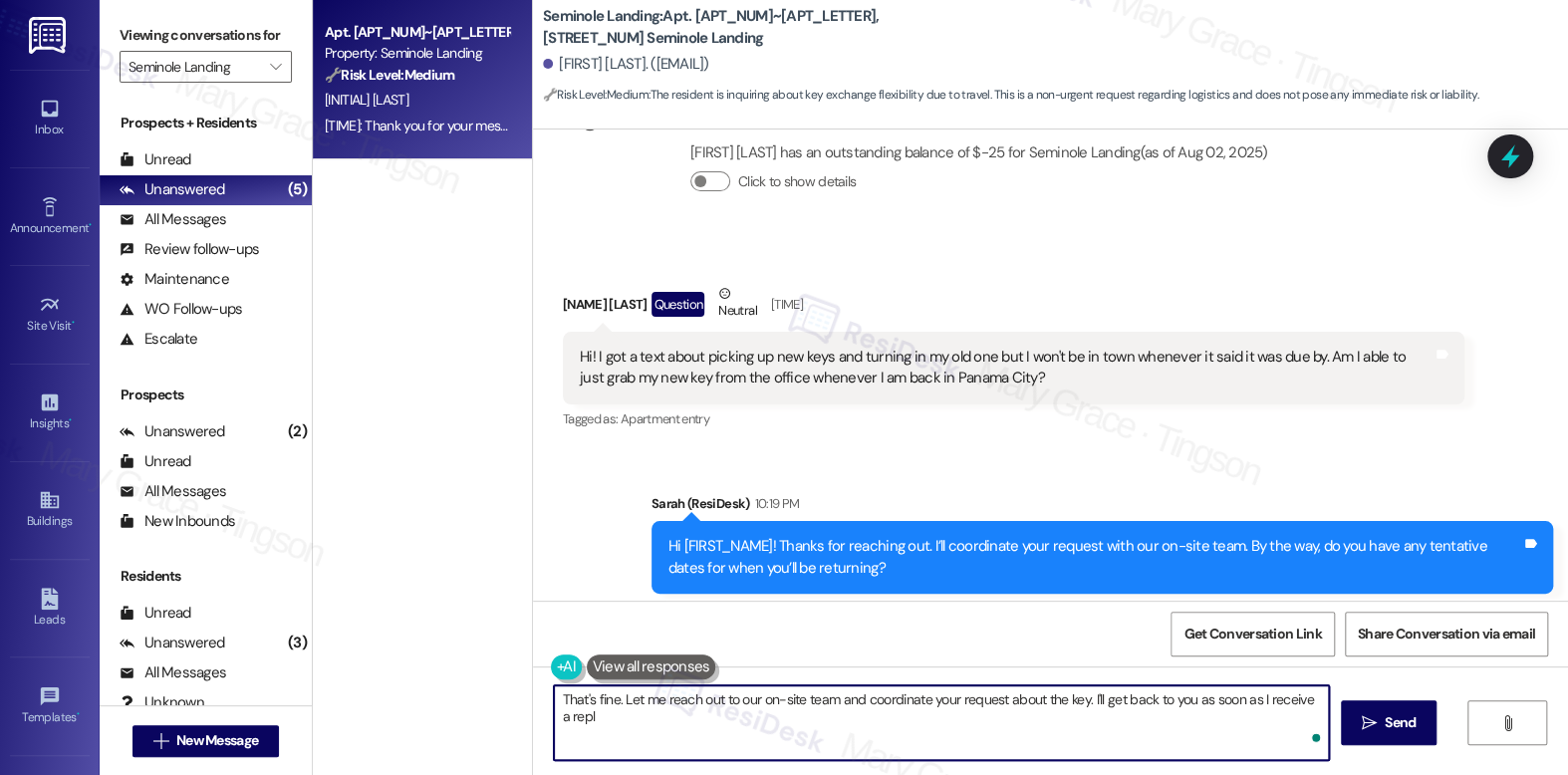 type on "That's fine. Let me reach out to our on-site team and coordinate your request about the key. I'll get back to you as soon as I receive a reply" 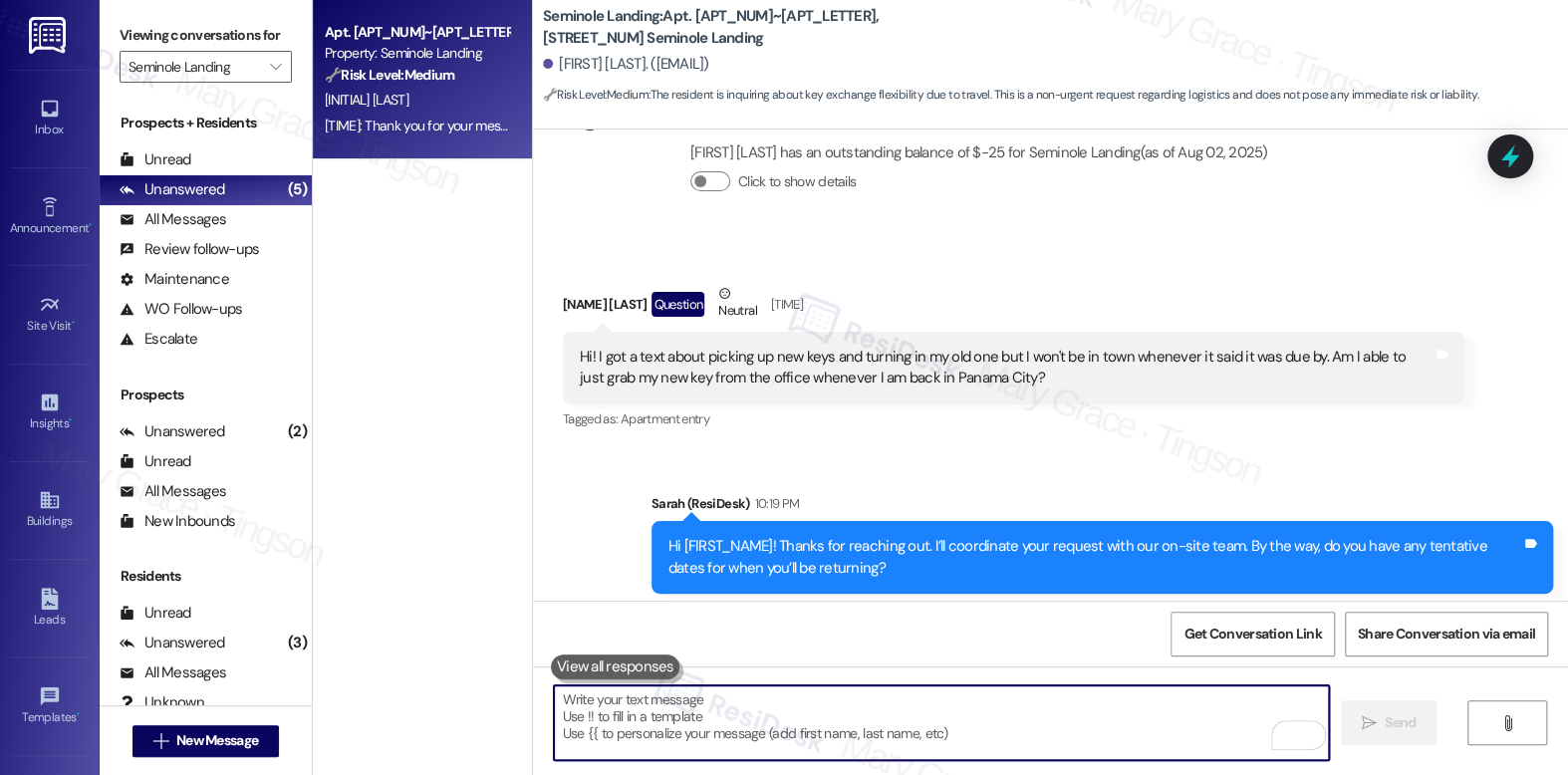 click at bounding box center [940, 722] 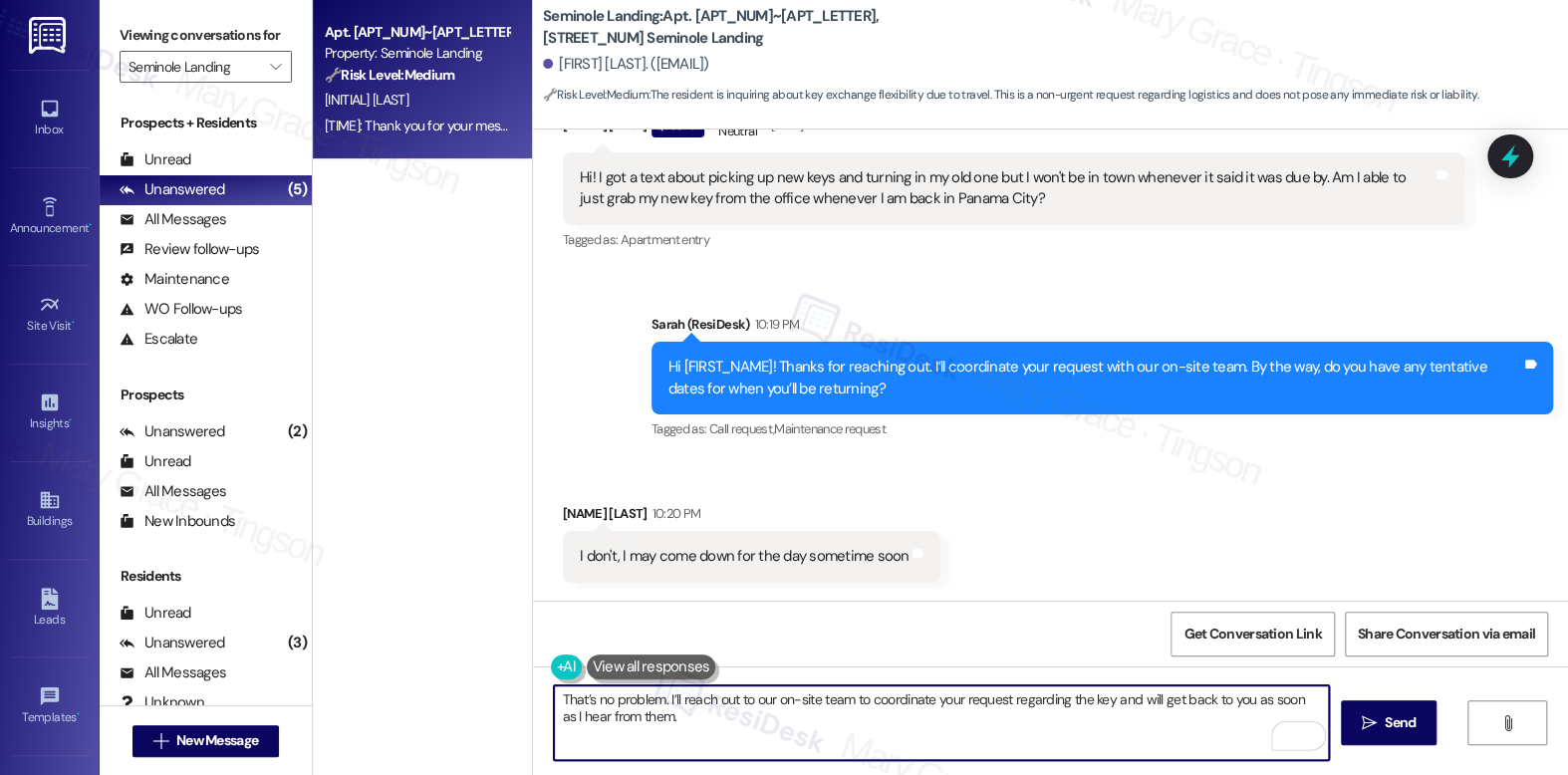 scroll, scrollTop: 4898, scrollLeft: 0, axis: vertical 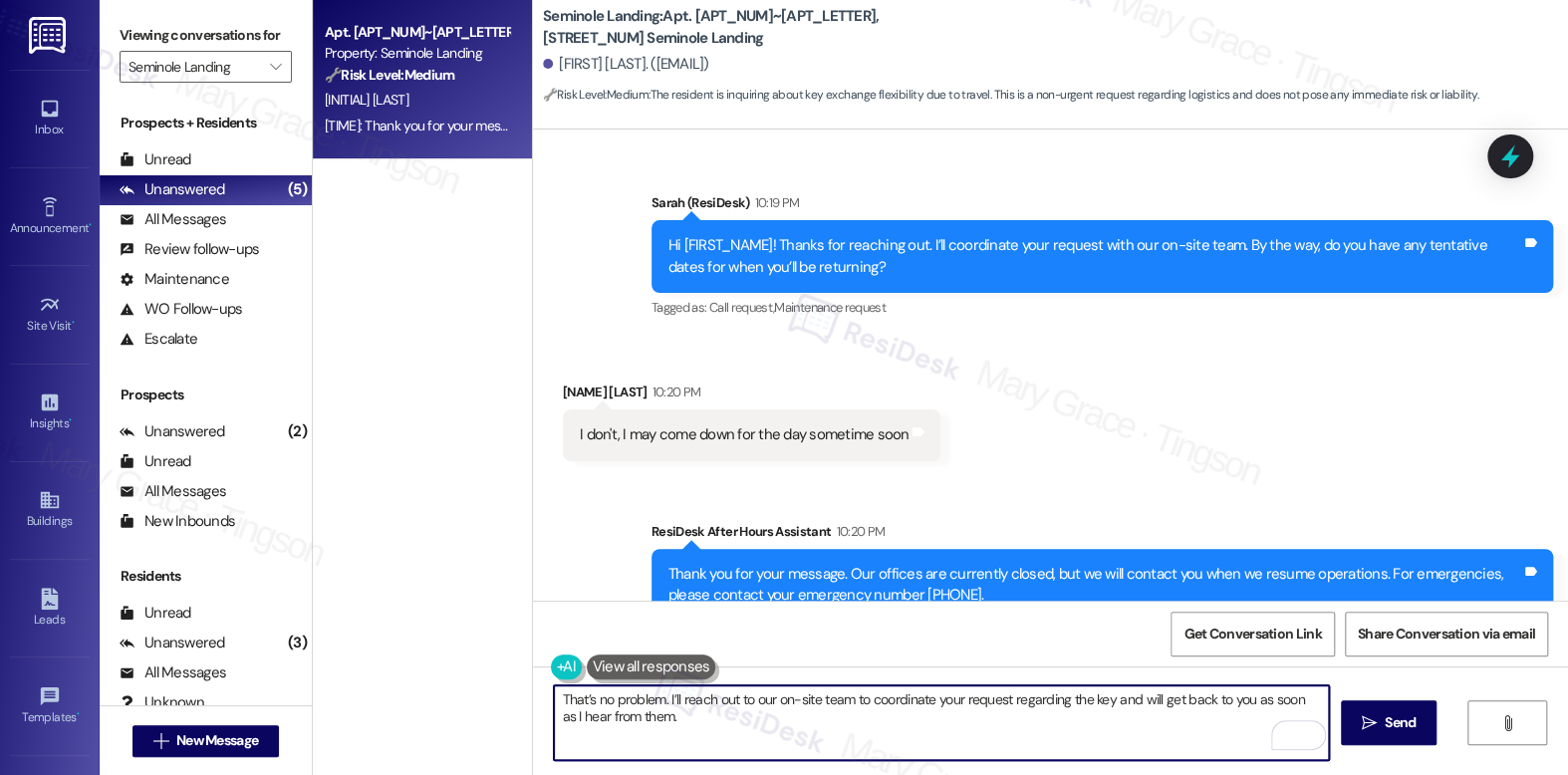 click on "That’s no problem. I’ll reach out to our on-site team to coordinate your request regarding the key and will get back to you as soon as I hear from them." at bounding box center [940, 722] 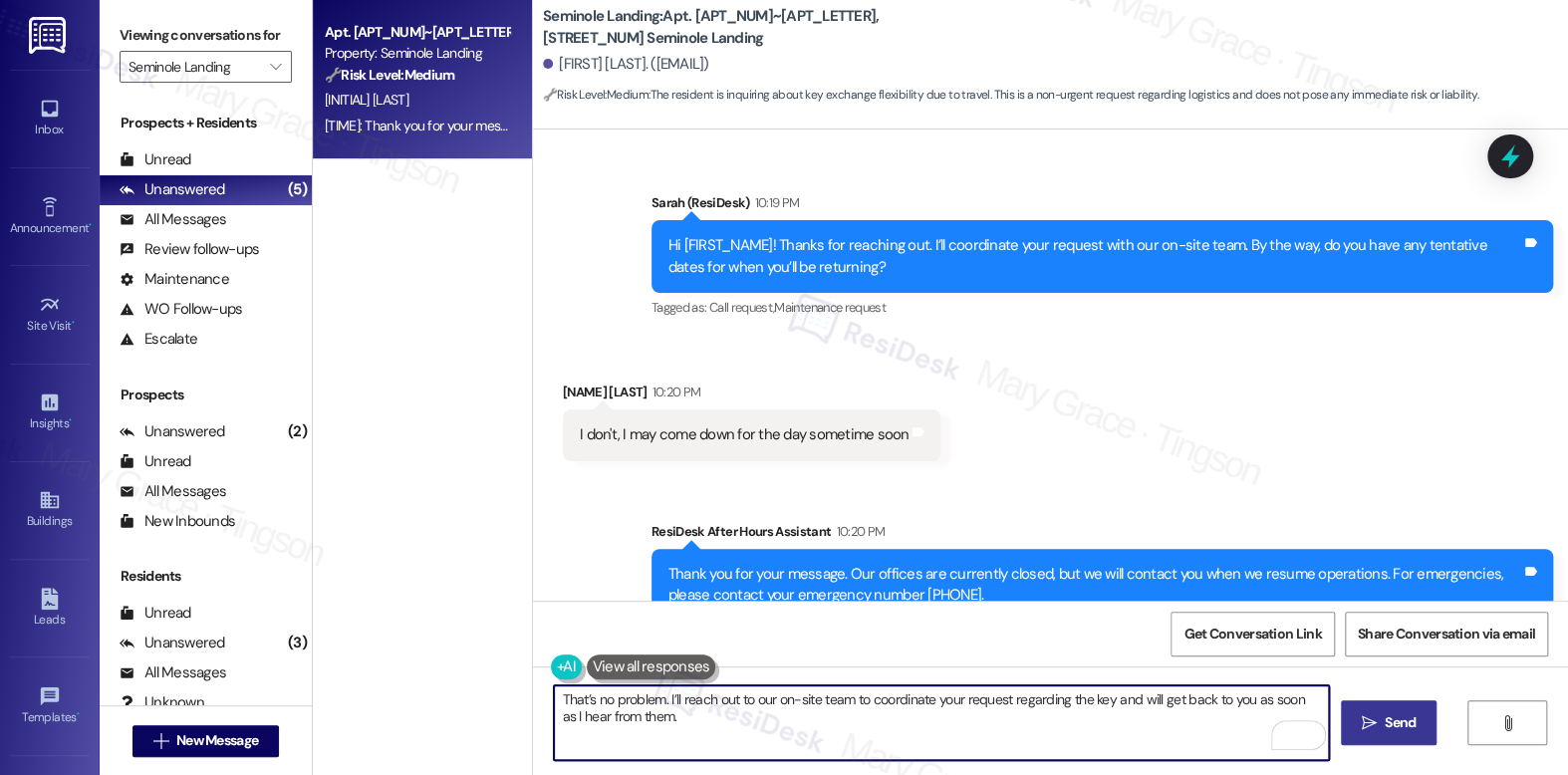 type on "That’s no problem. I’ll reach out to our on-site team to coordinate your request regarding the key and will get back to you as soon as I hear from them." 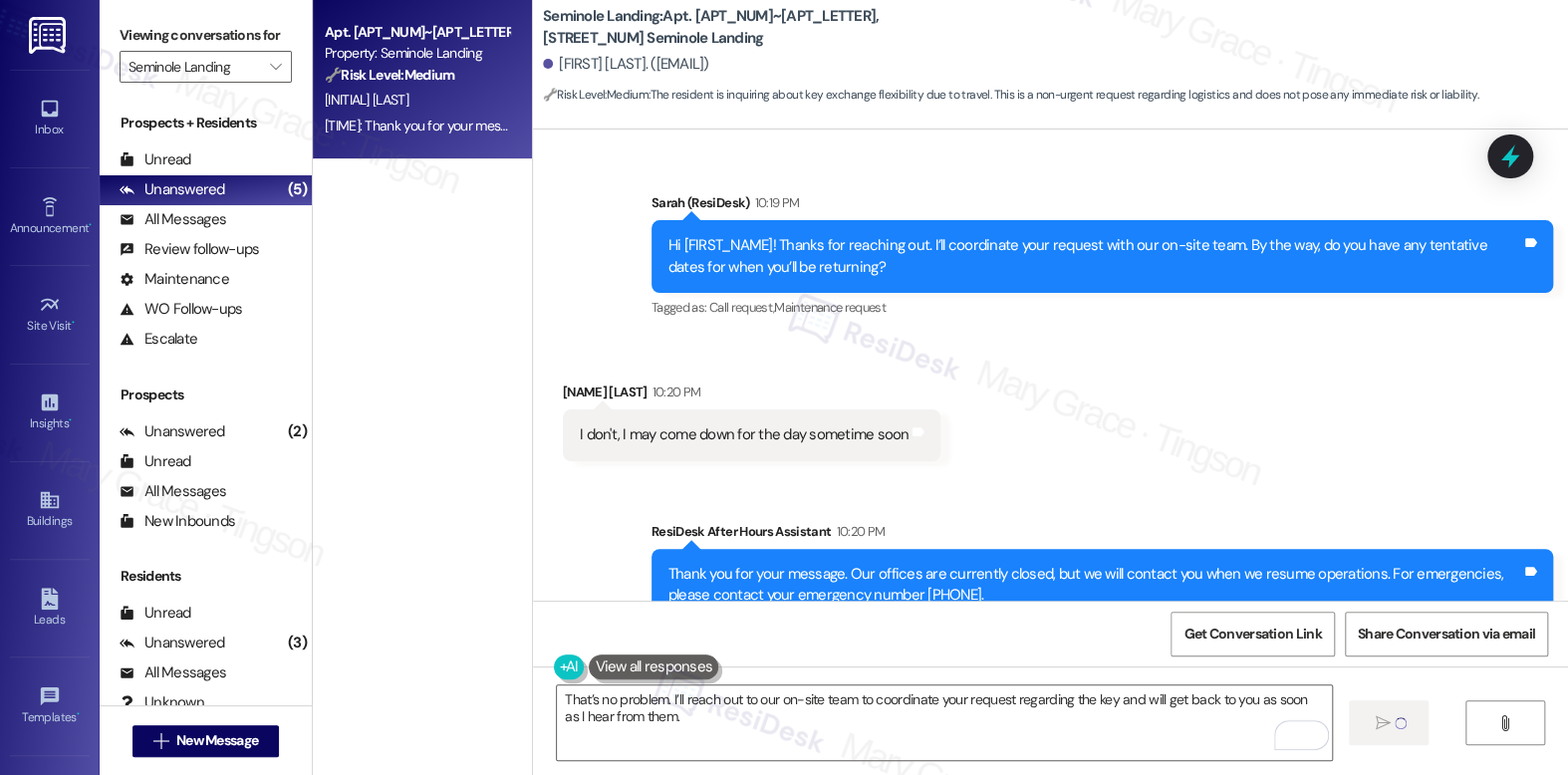 type 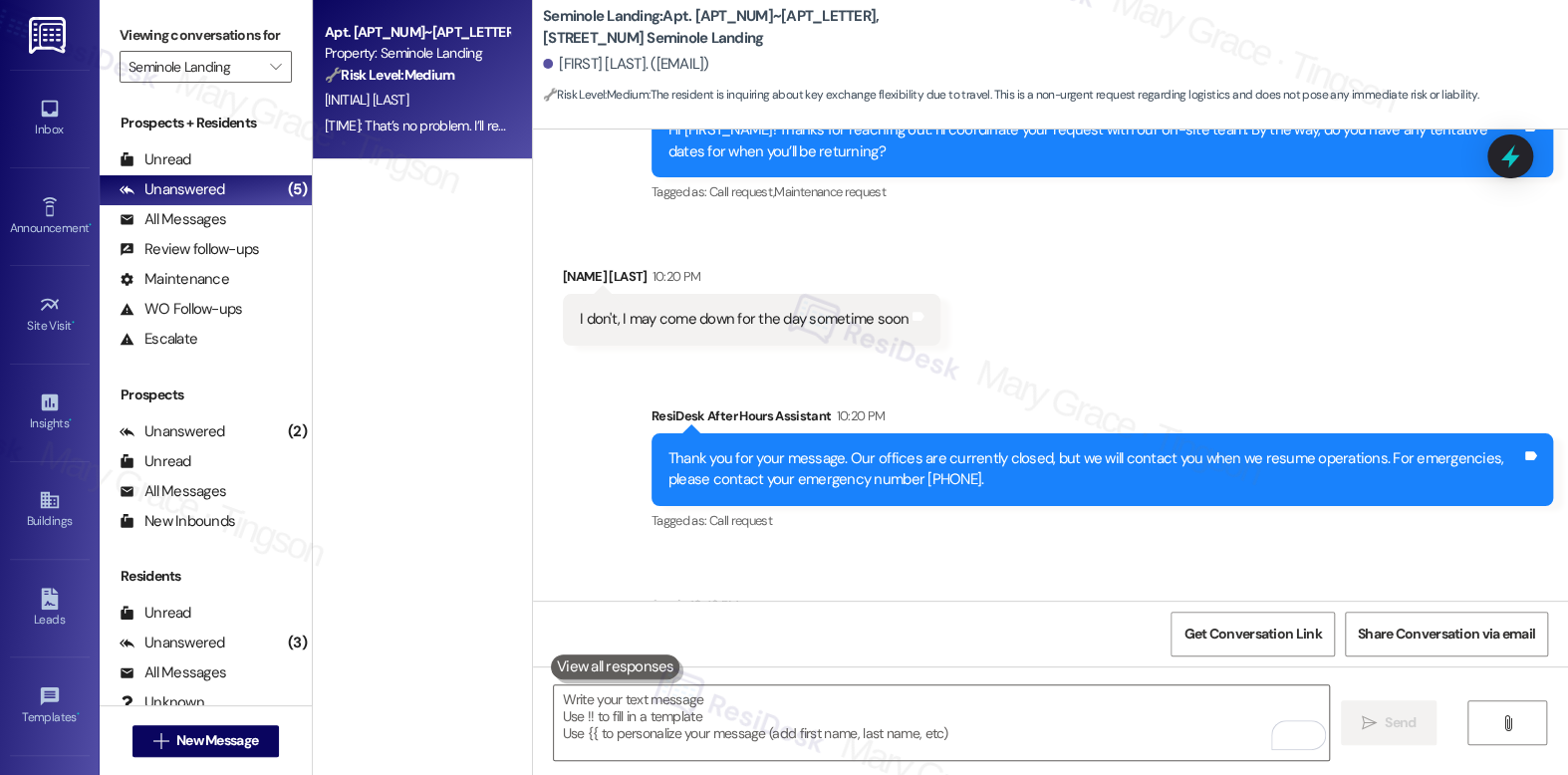 scroll, scrollTop: 5058, scrollLeft: 0, axis: vertical 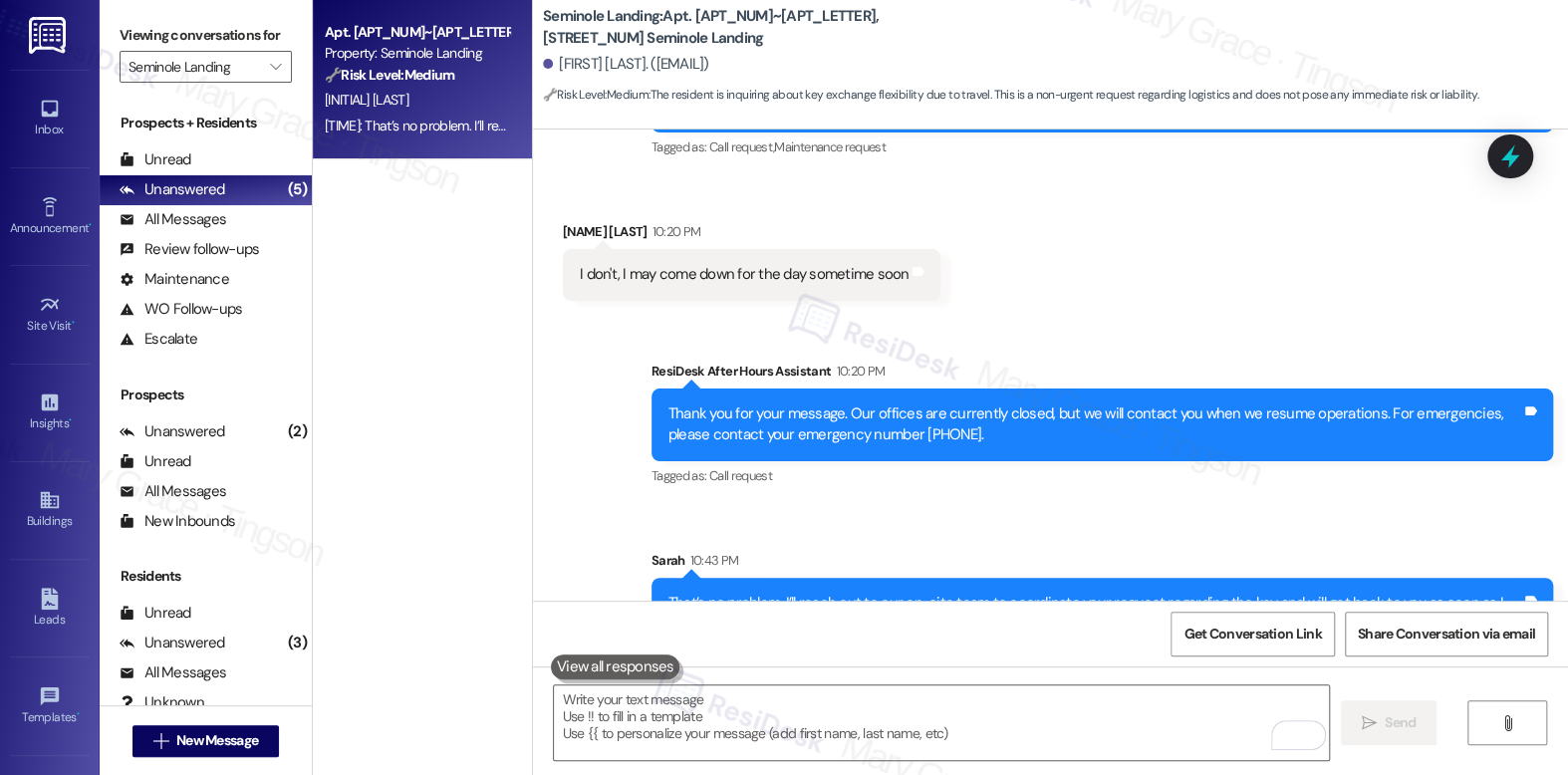 click on " Send " at bounding box center (1050, 741) 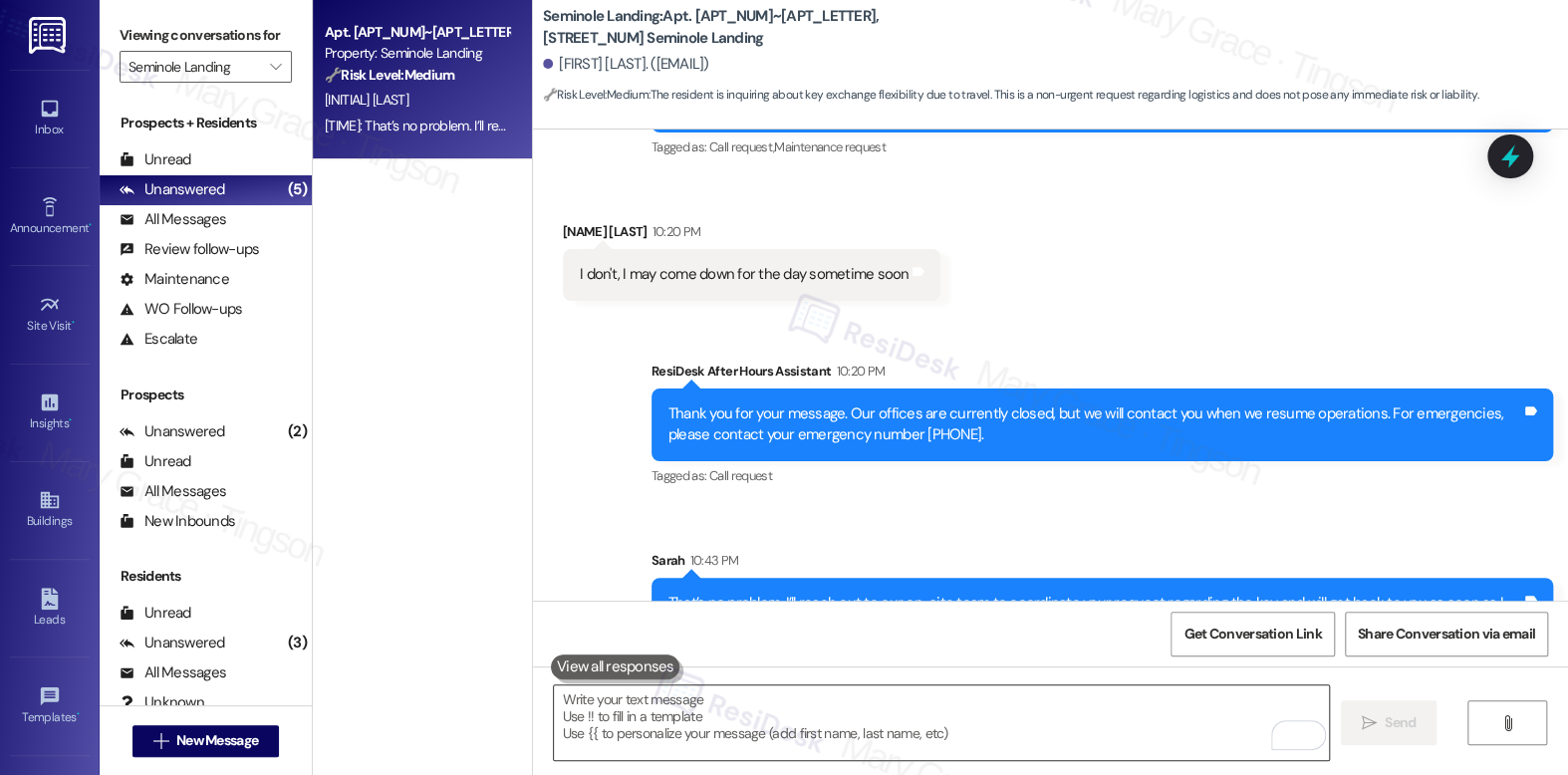 click at bounding box center (940, 722) 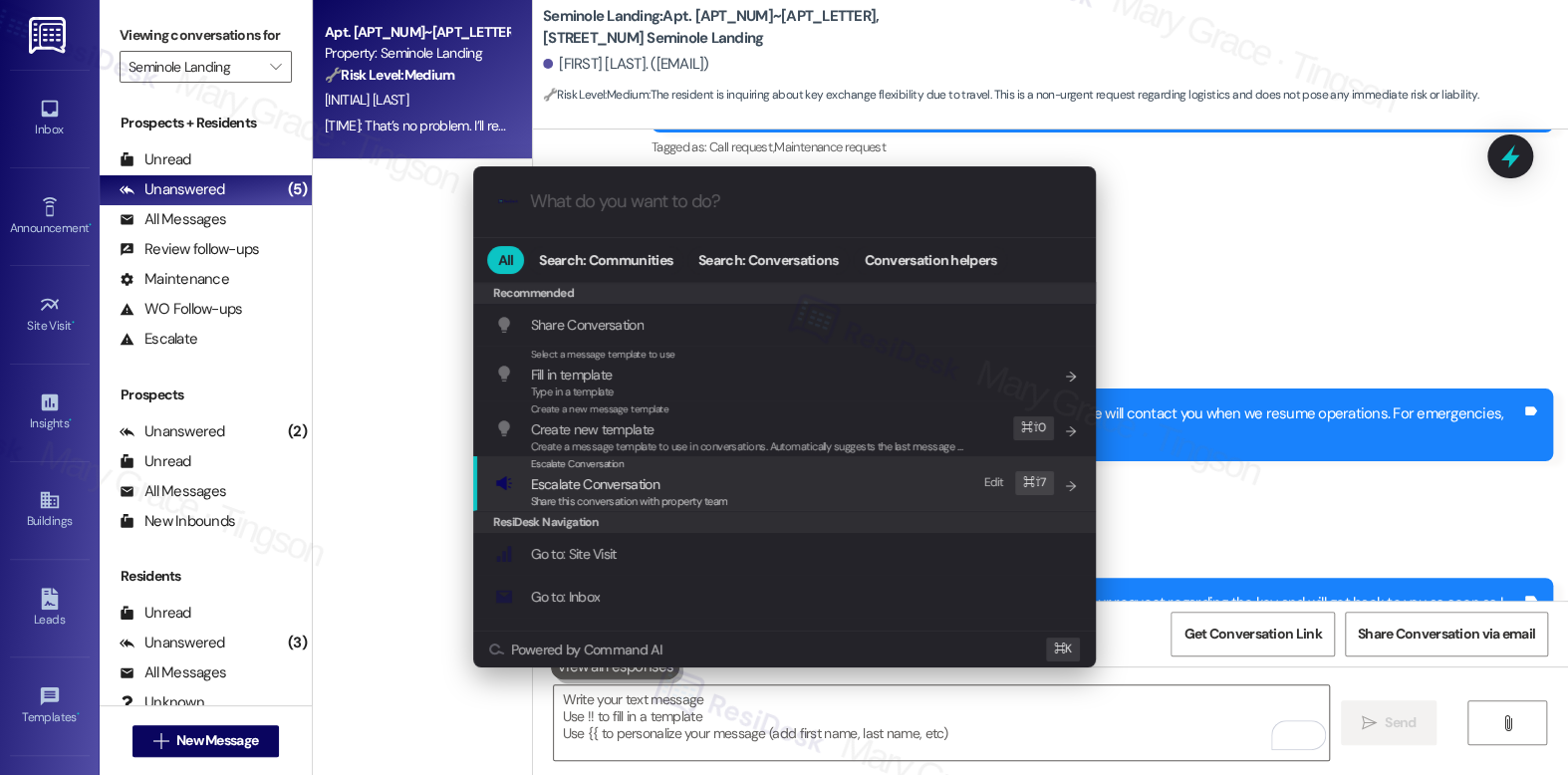 click on "Escalate Conversation Escalate Conversation Share this conversation with property team Edit ⌘ ⇧ 7" at bounding box center [786, 483] 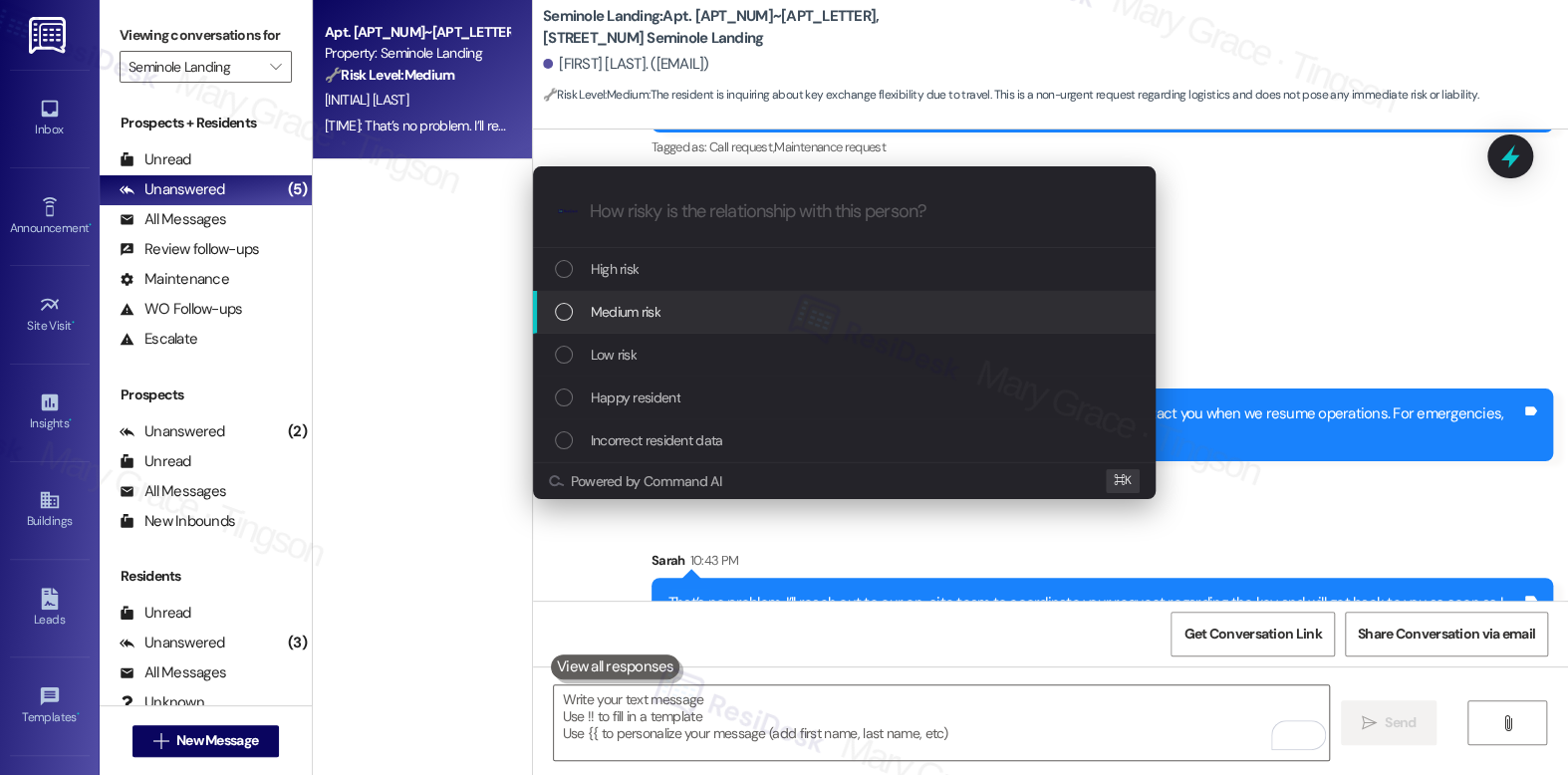 click on "Medium risk" at bounding box center (846, 312) 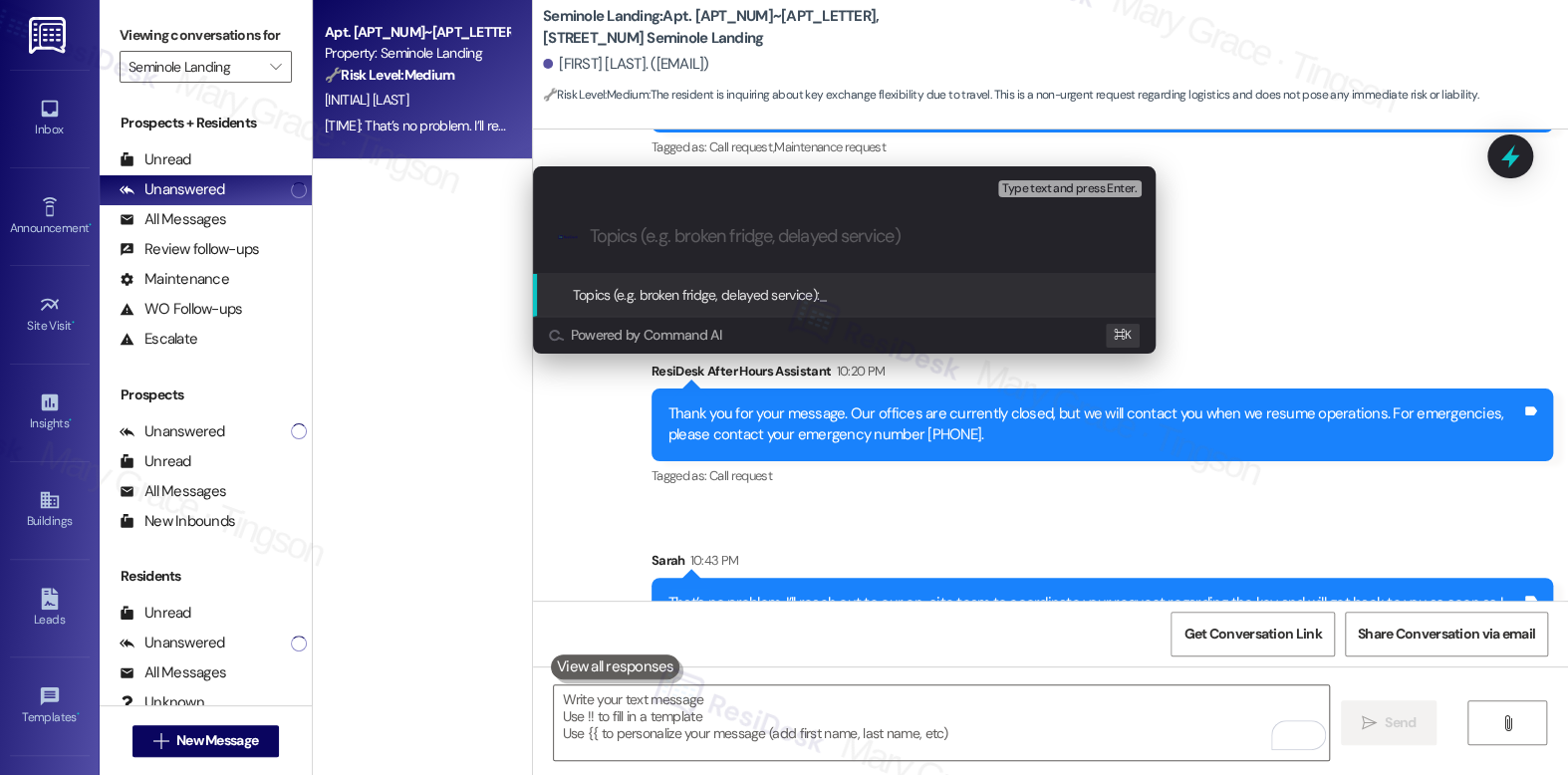 click at bounding box center (860, 236) 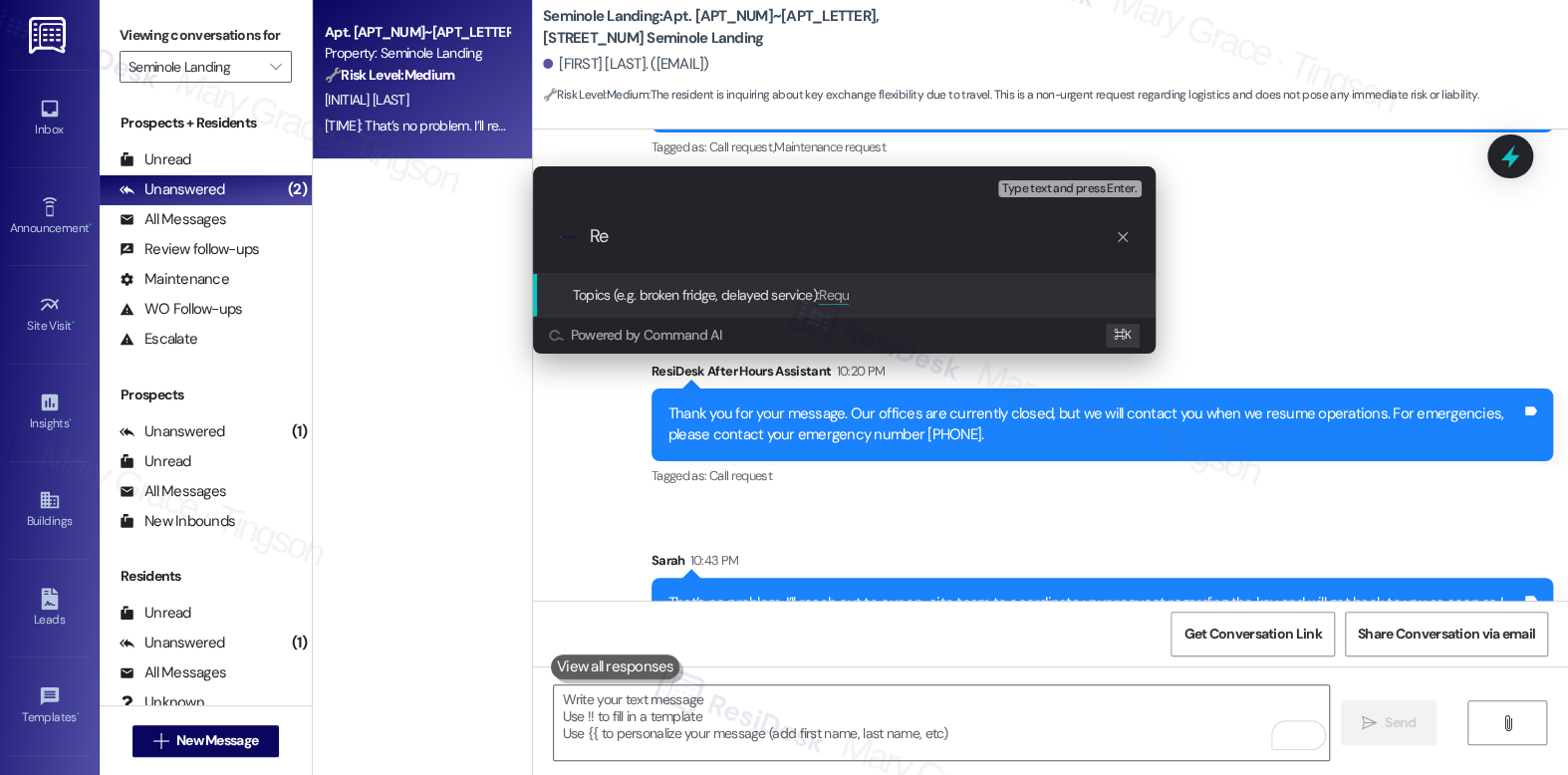 type on "R" 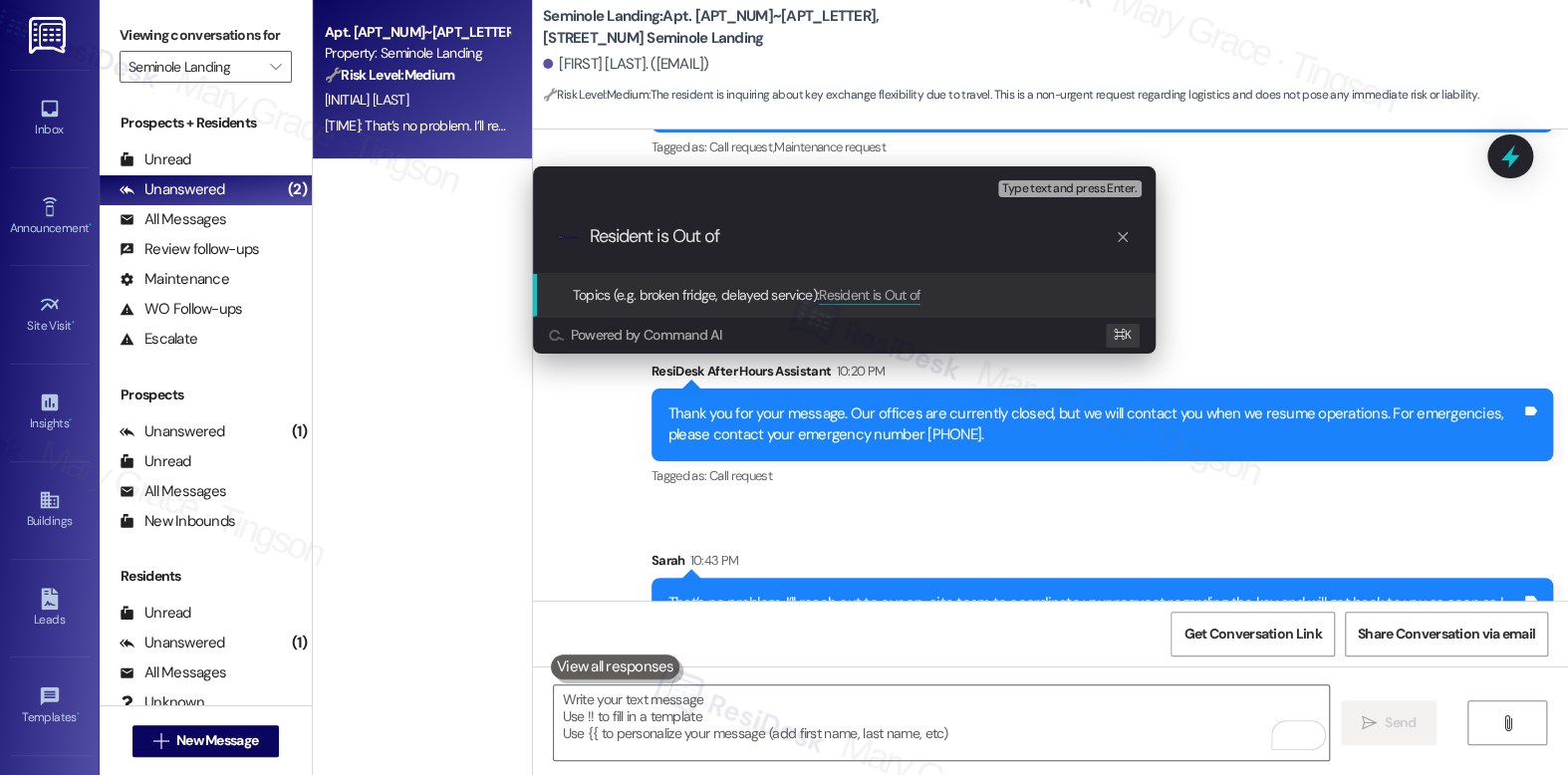 type on "Resident is Out of" 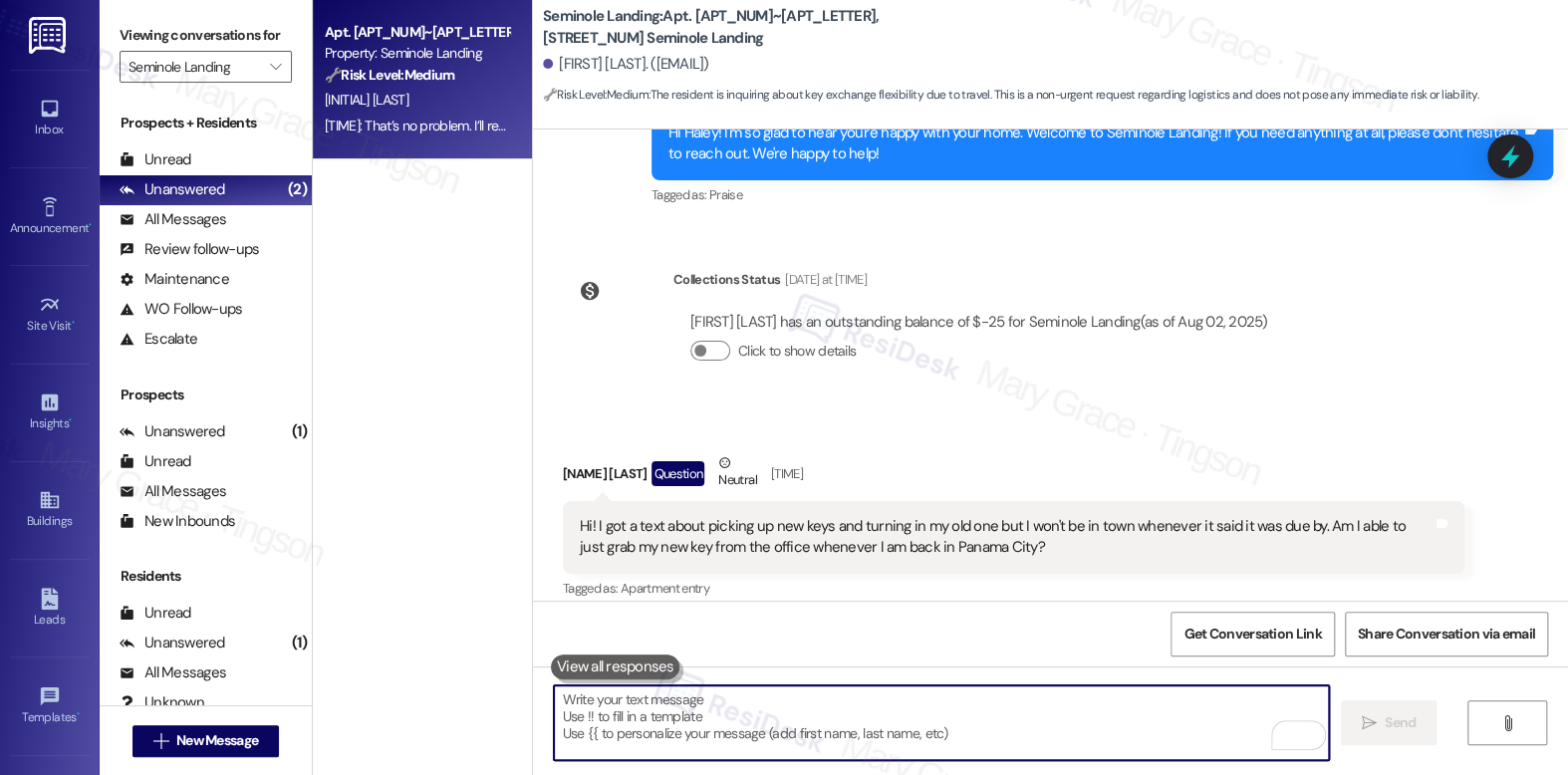 scroll, scrollTop: 4329, scrollLeft: 0, axis: vertical 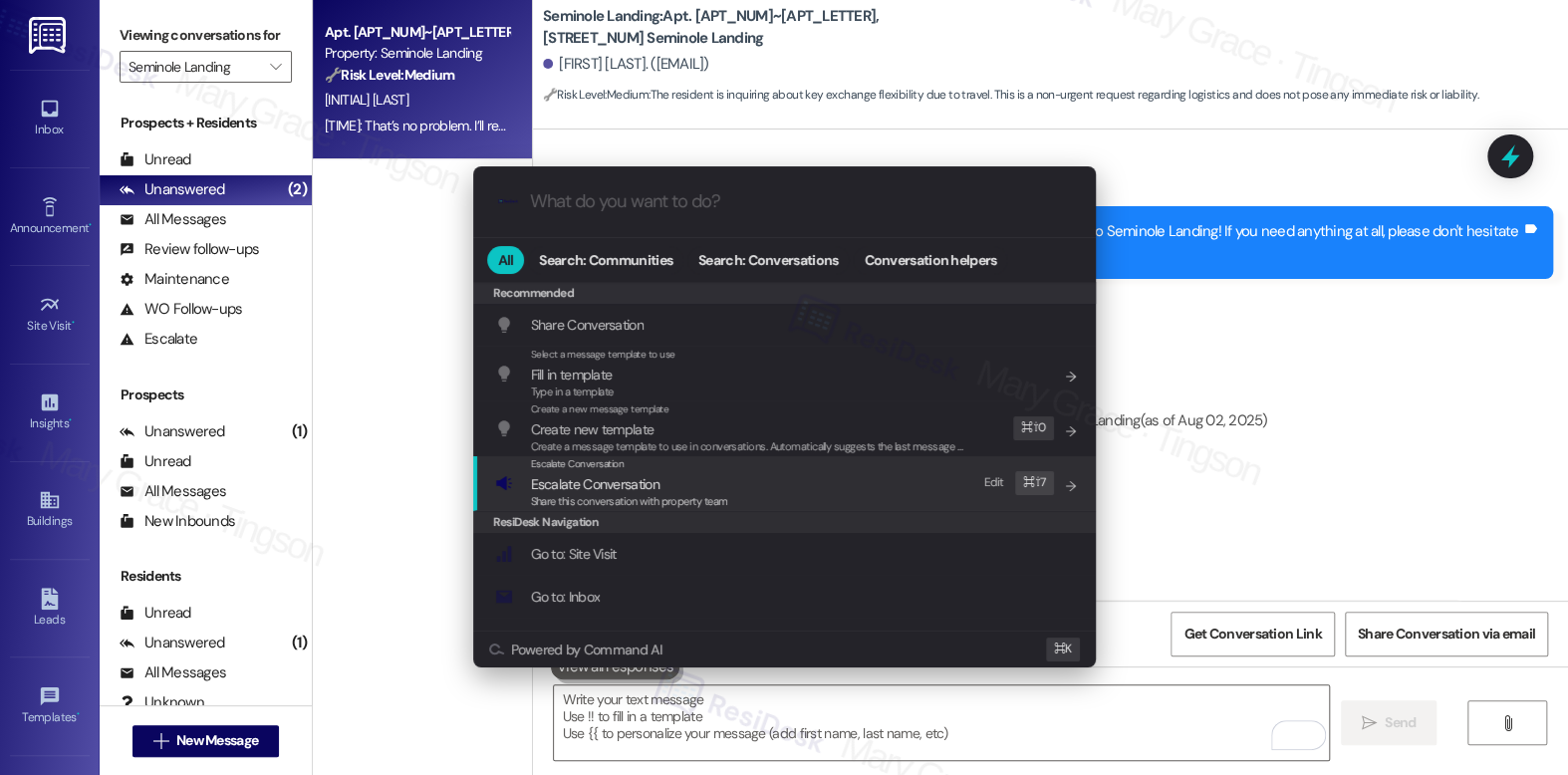 click on "Escalate Conversation Escalate Conversation Share this conversation with property team Edit ⌘ ⇧ 7" at bounding box center [786, 483] 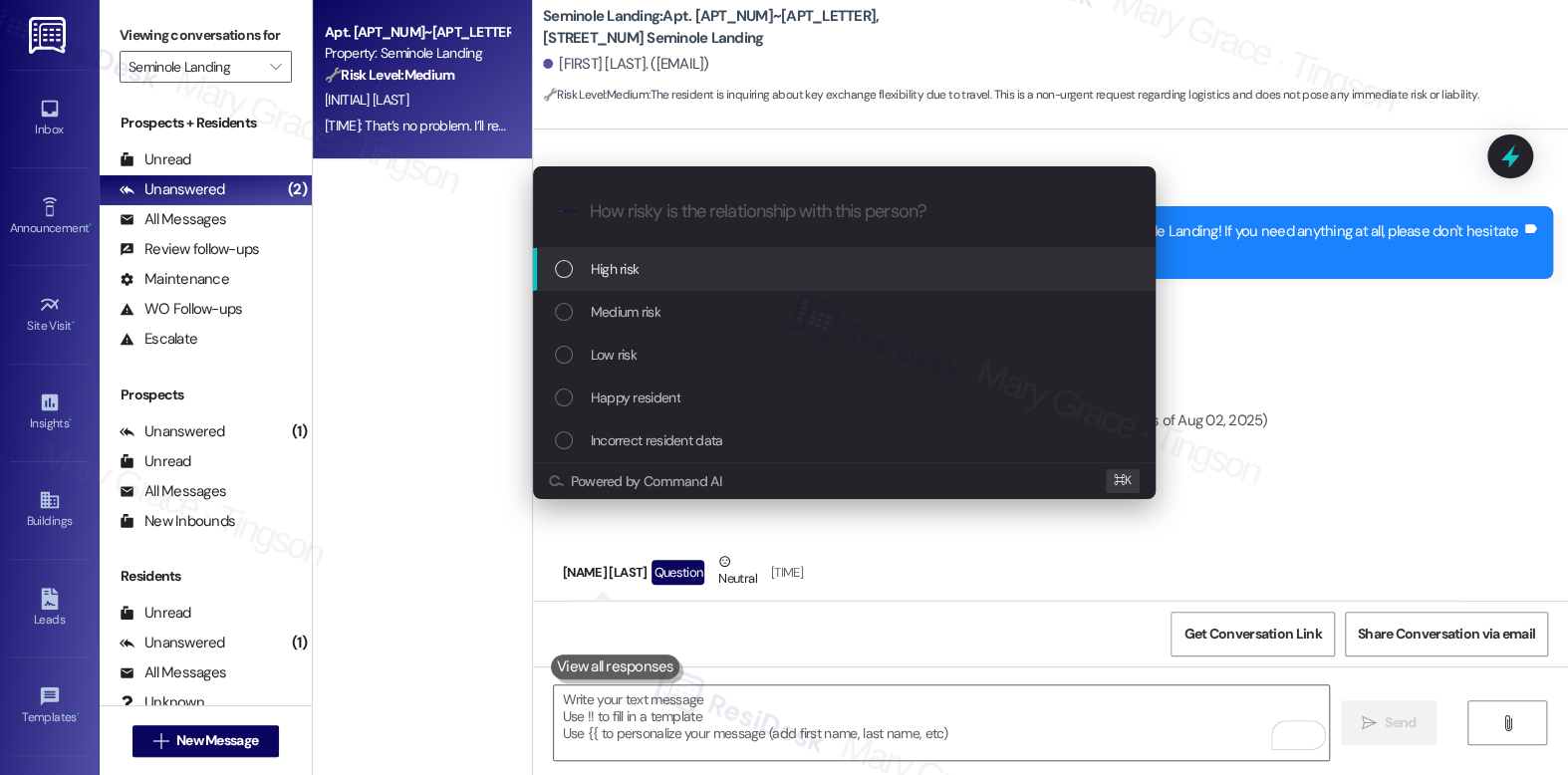 click on "High risk" at bounding box center [846, 269] 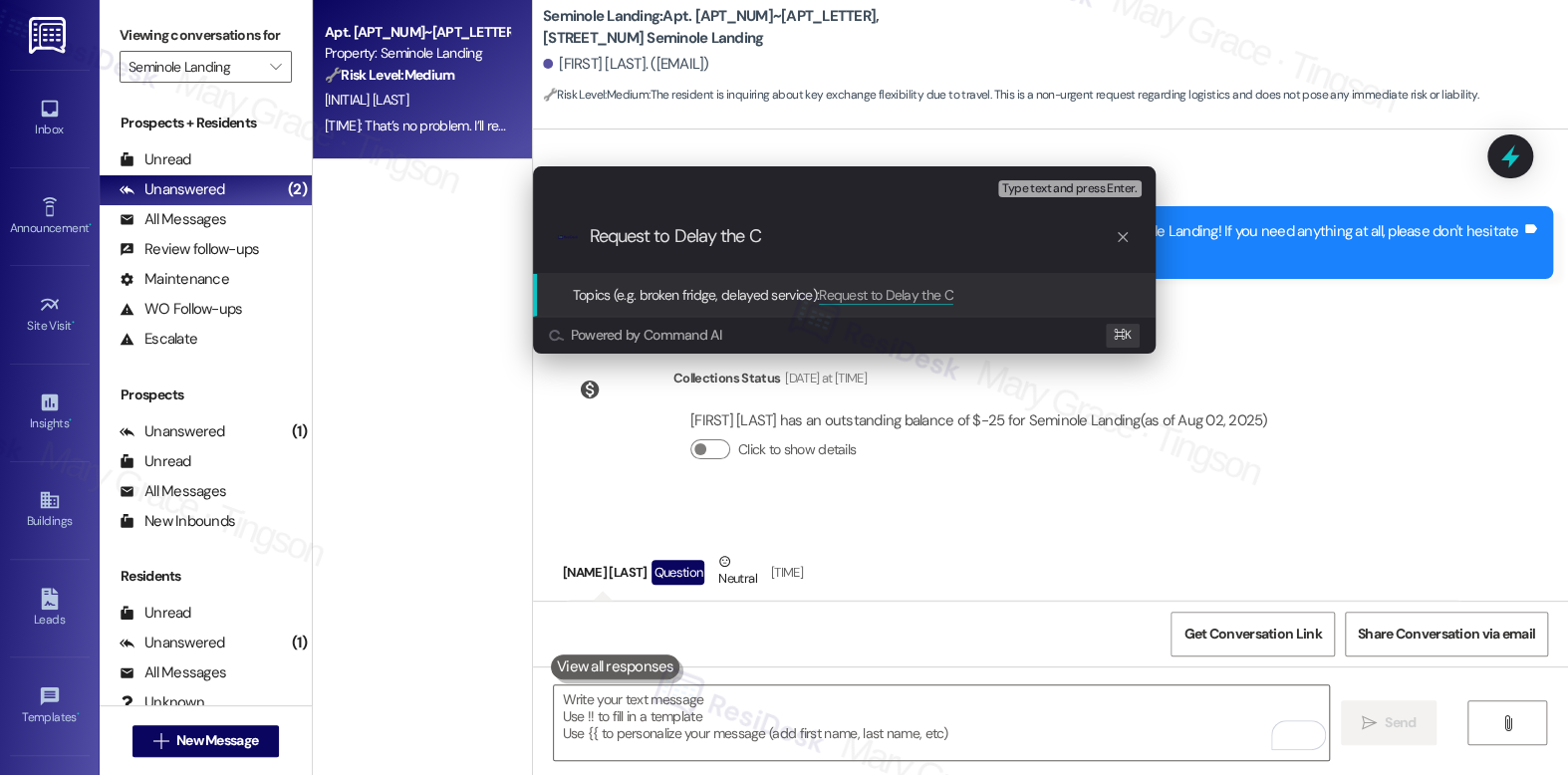 type on "Request to Delay the" 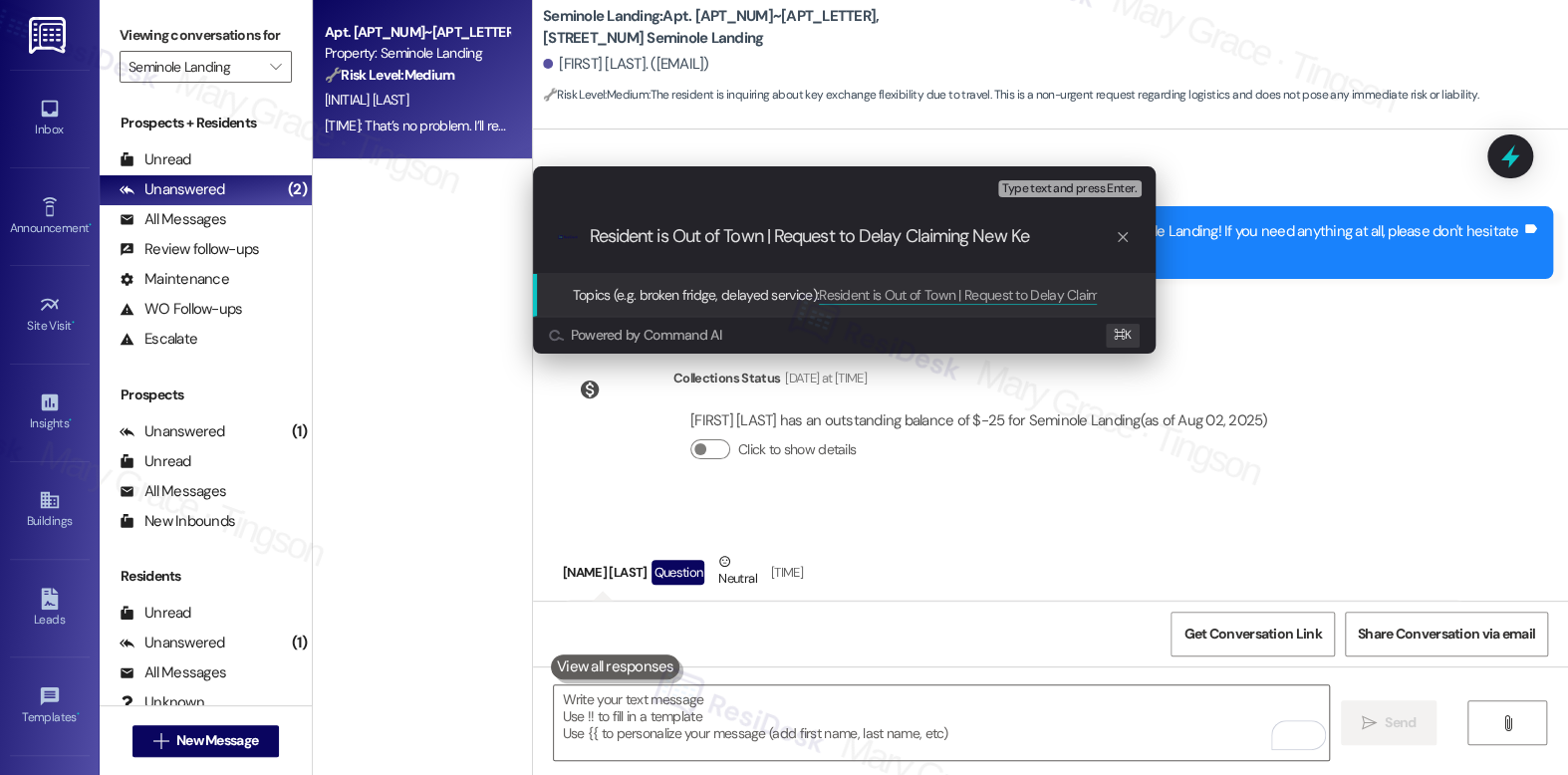 type on "Resident is Out of Town | Request to Delay Claiming New Key" 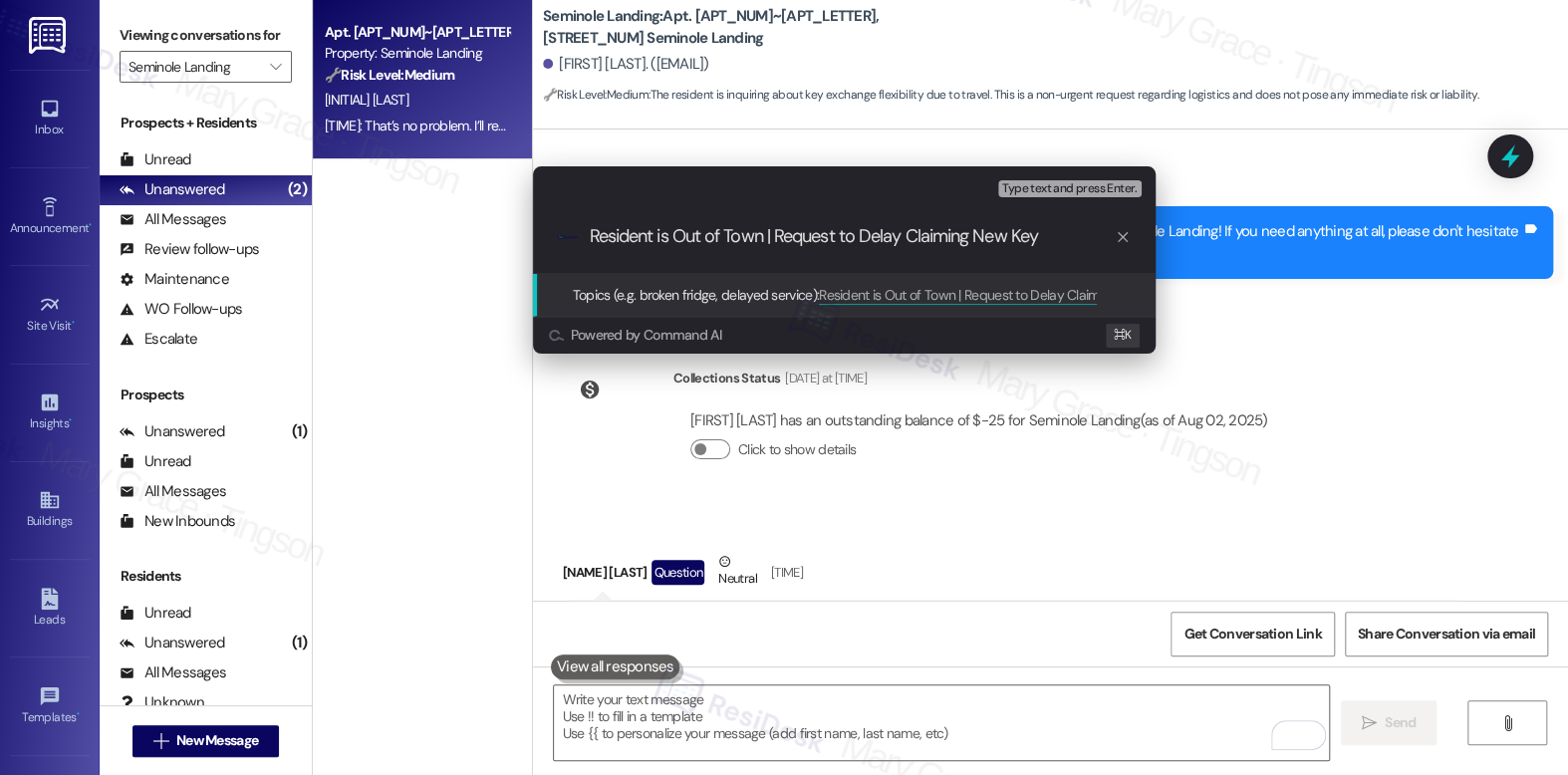 type 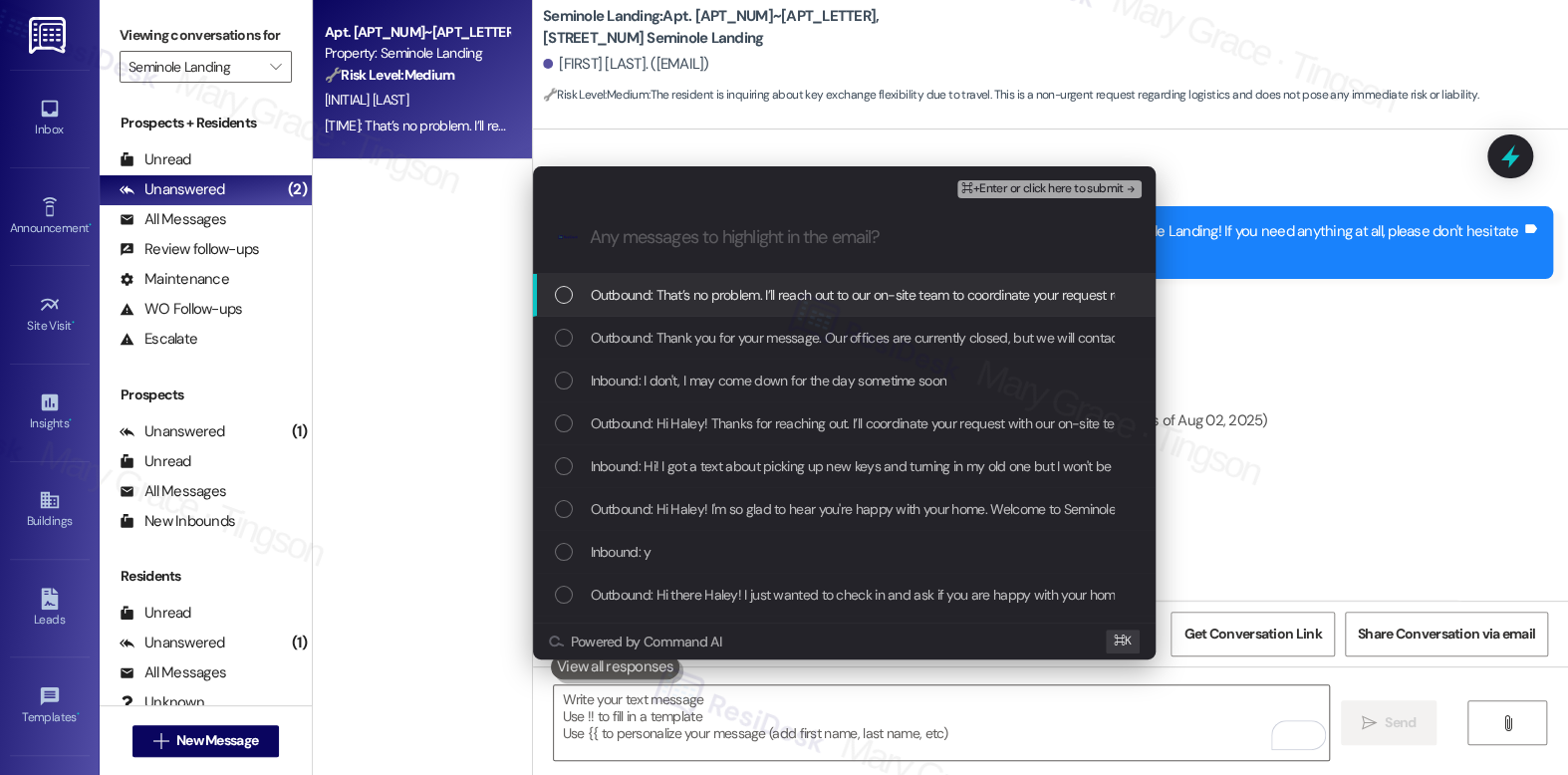 click on "Outbound: That’s no problem. I’ll reach out to our on-site team to coordinate your request regarding the key and will get back to you as soon as I hear from them." at bounding box center [1054, 295] 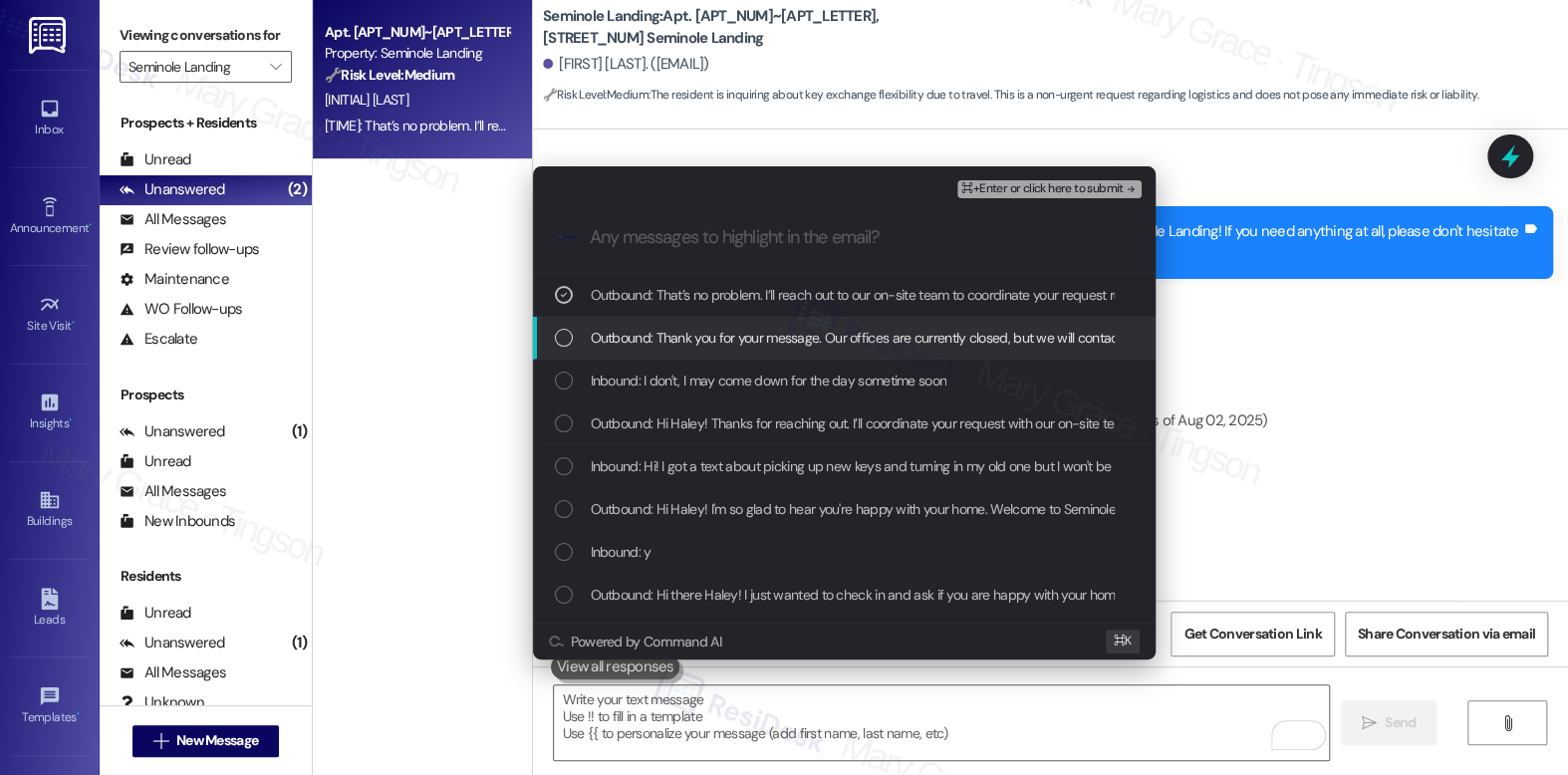 click on "Outbound: Thank you for your message. Our offices are currently closed, but we will contact you when we resume operations. For emergencies, please contact your emergency number 850-640-3031." at bounding box center [1152, 338] 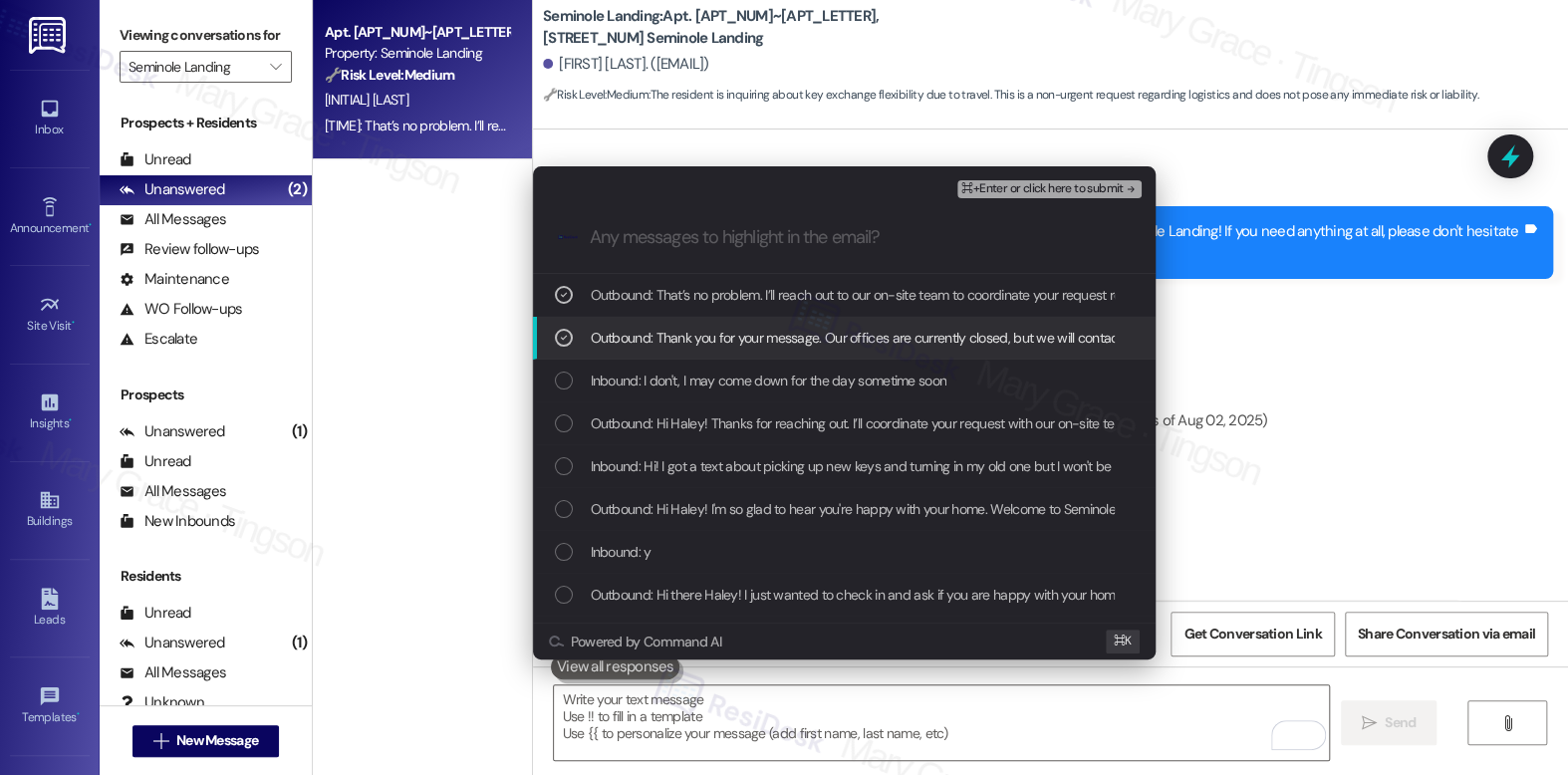 click on "Outbound: Thank you for your message. Our offices are currently closed, but we will contact you when we resume operations. For emergencies, please contact your emergency number 850-640-3031." at bounding box center (1152, 338) 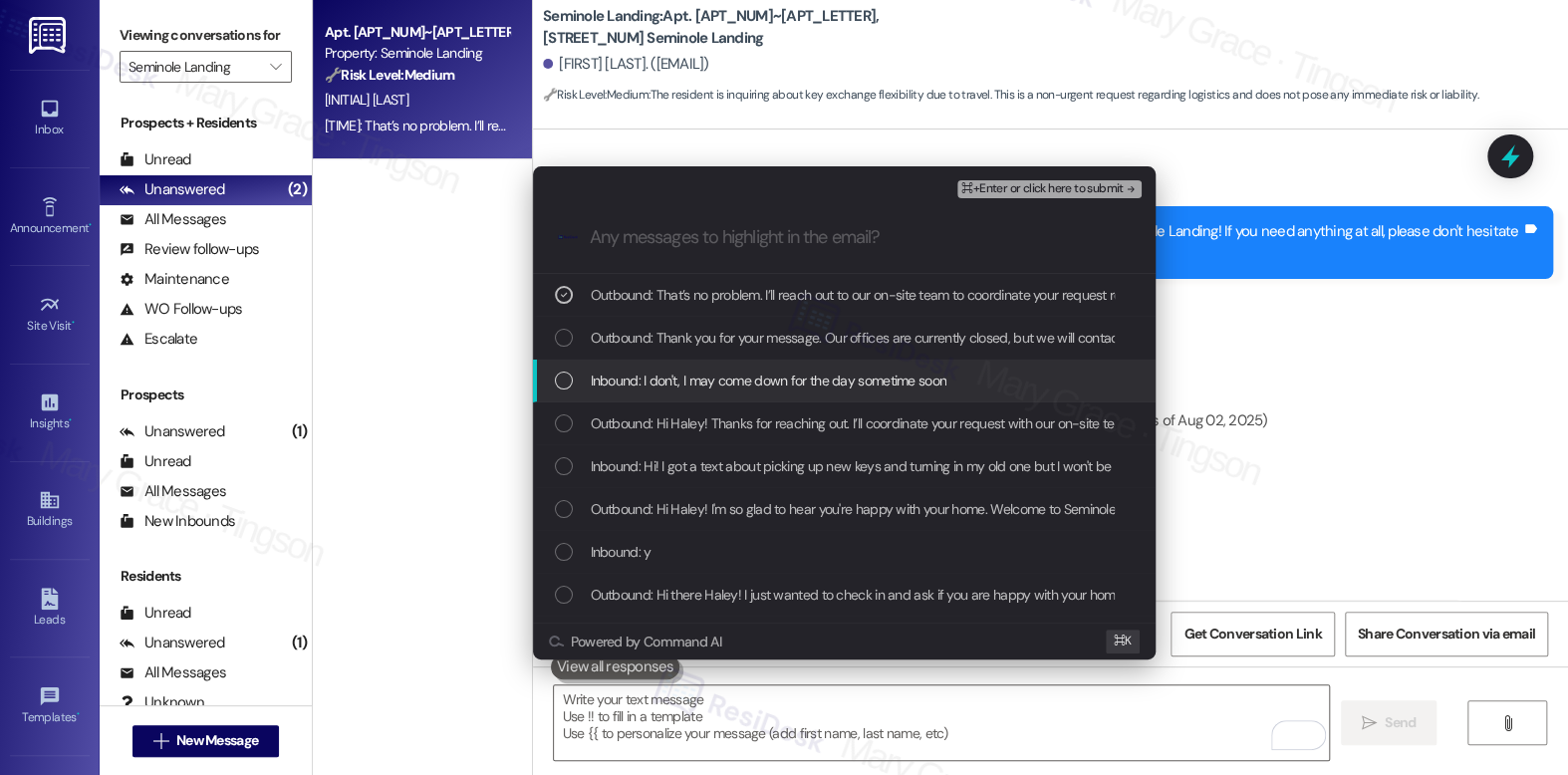 click on "Inbound: I don't, I may come down for the day sometime soon" at bounding box center (769, 381) 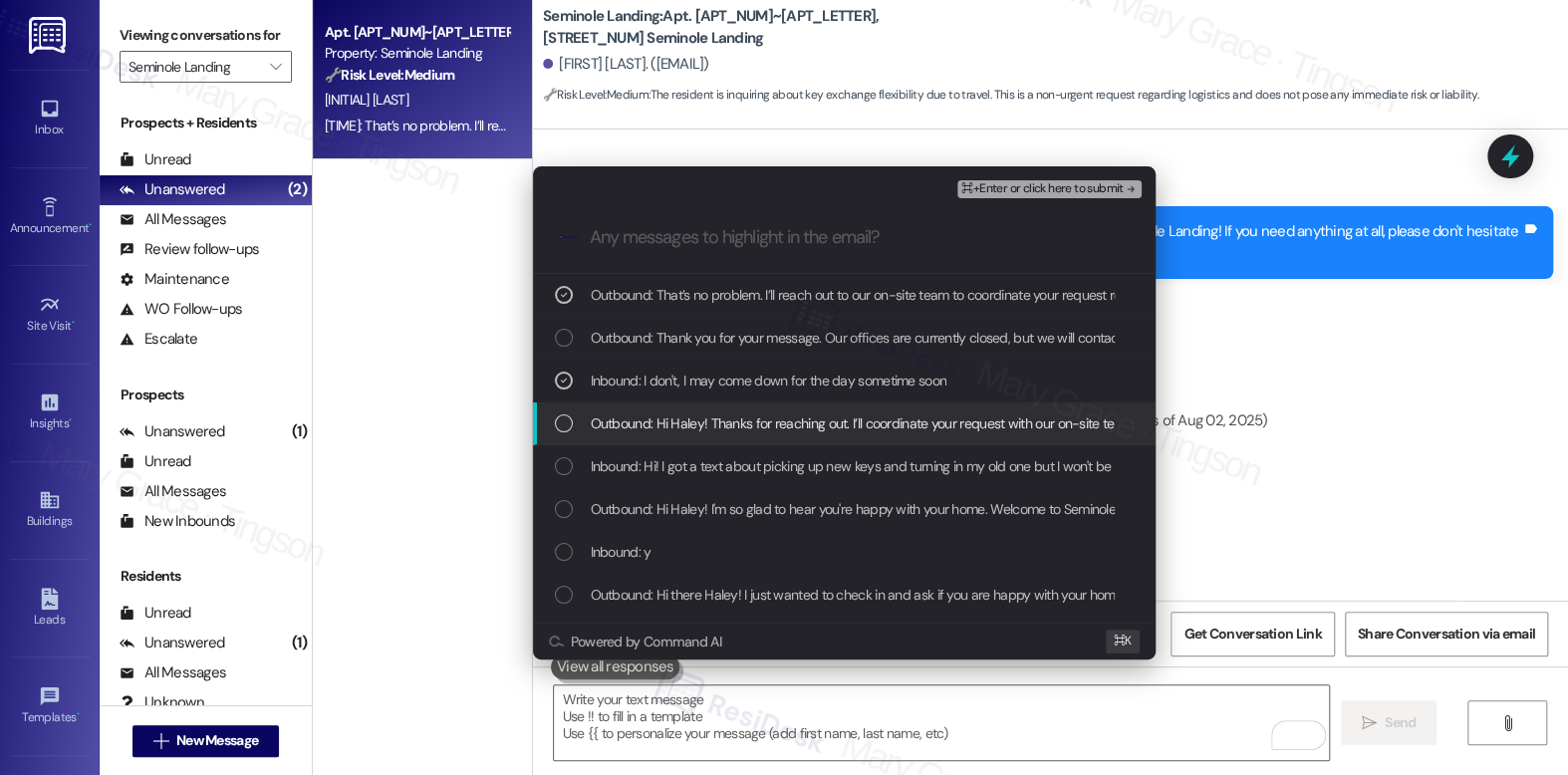 click on "Outbound: Hi Haley! Thanks for reaching out. I’ll coordinate your request with our on-site team. By the way, do you have any tentative dates for when you’ll be returning?" at bounding box center [1075, 423] 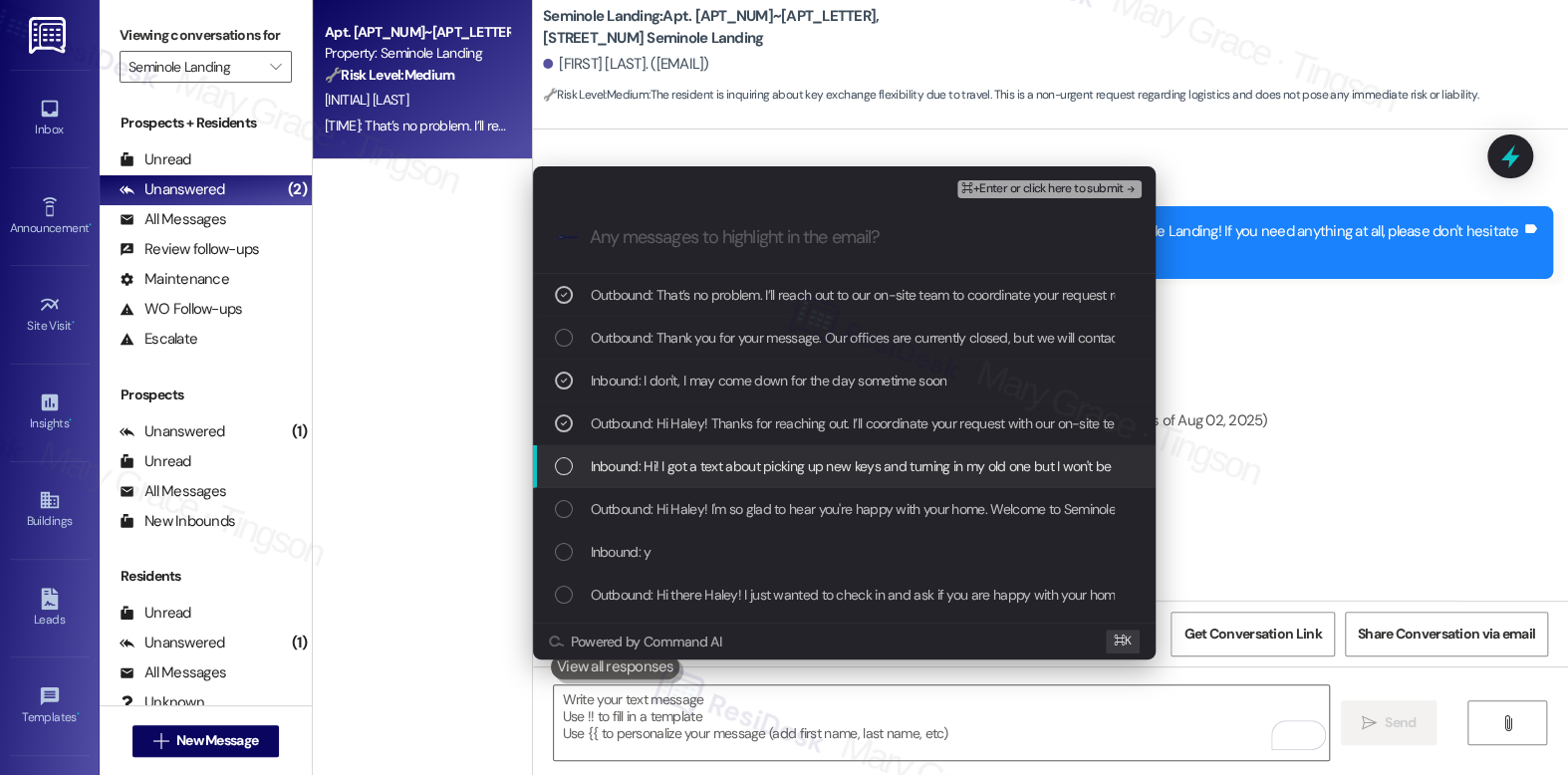 click on "Inbound: Hi! I got a text about picking up new keys and turning in my old one but I won't be in town whenever it said it was due by. Am I able to just grab my new key from the office whenever I am back in Panama City?" at bounding box center (1215, 466) 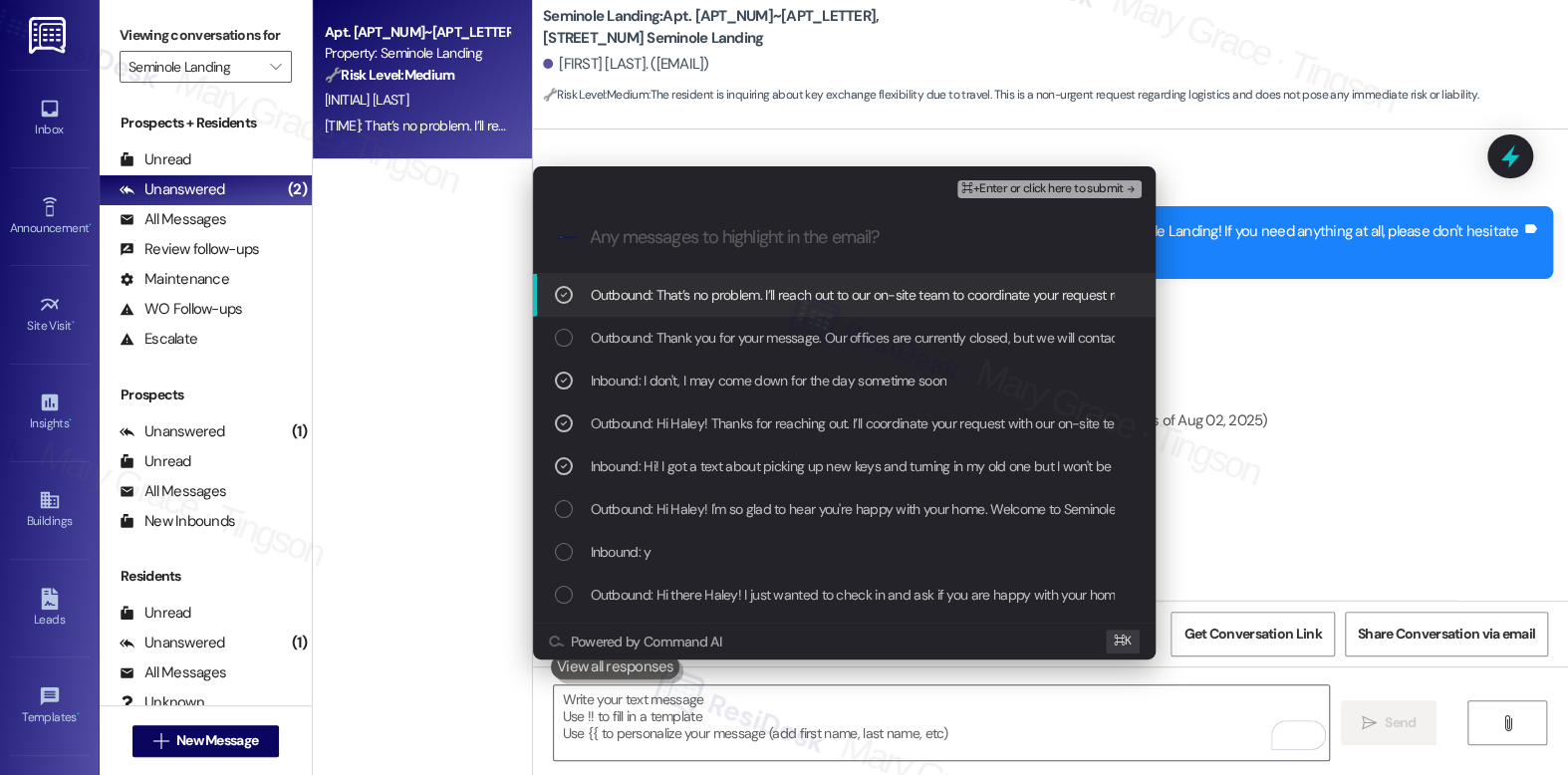 click on "⌘+Enter or click here to submit" at bounding box center [1042, 189] 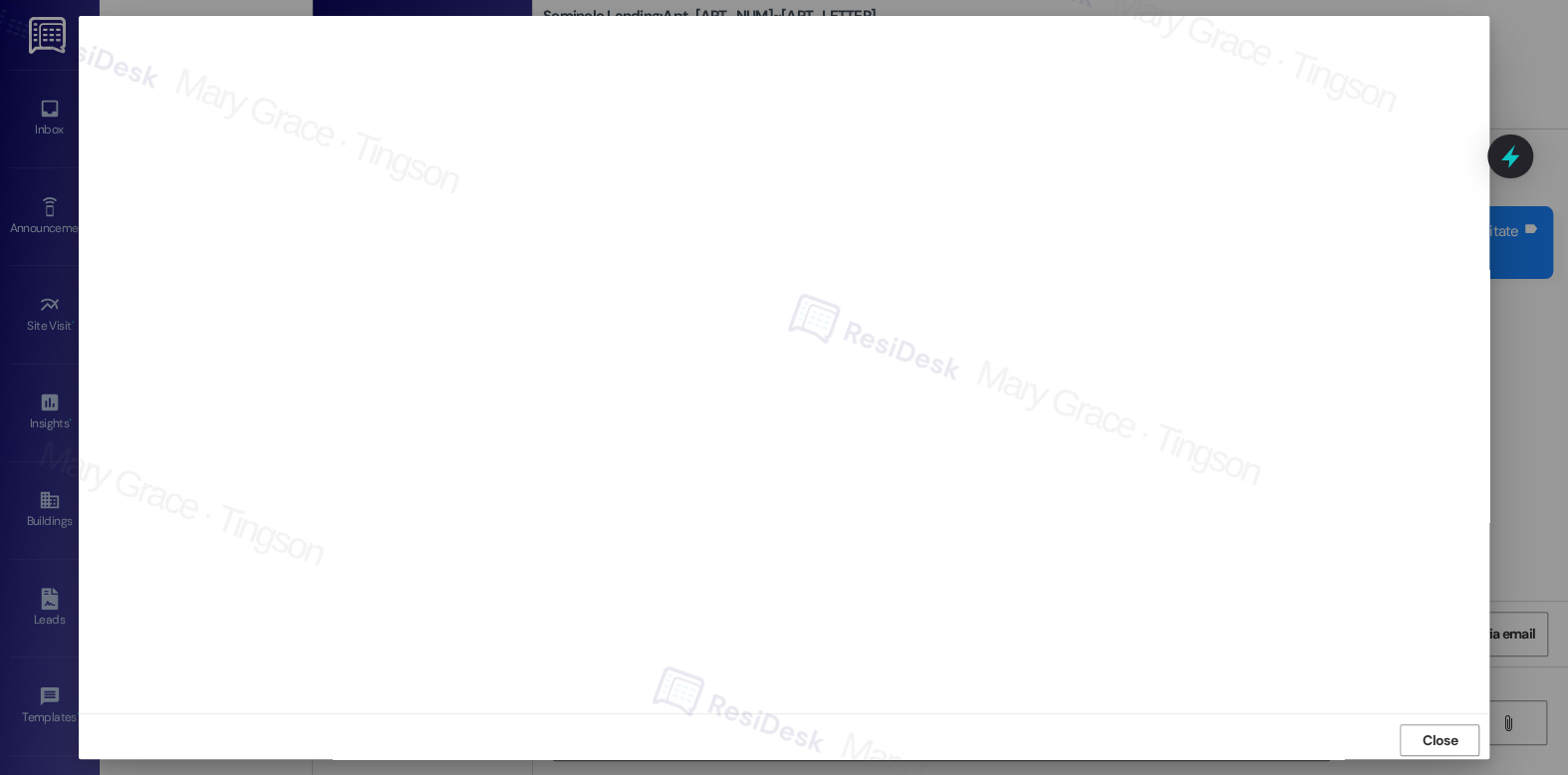 scroll, scrollTop: 1, scrollLeft: 0, axis: vertical 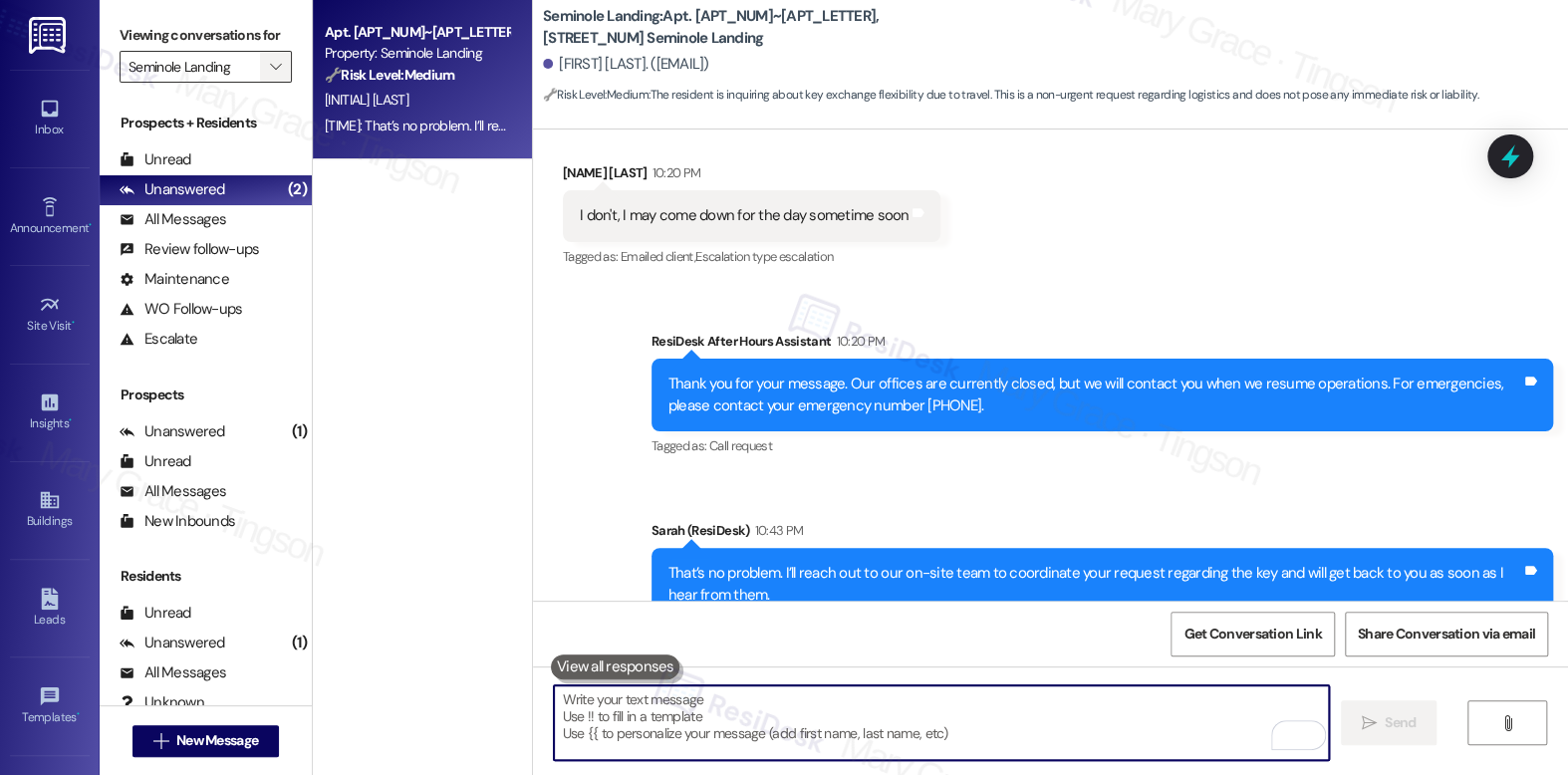click on "" at bounding box center (275, 67) 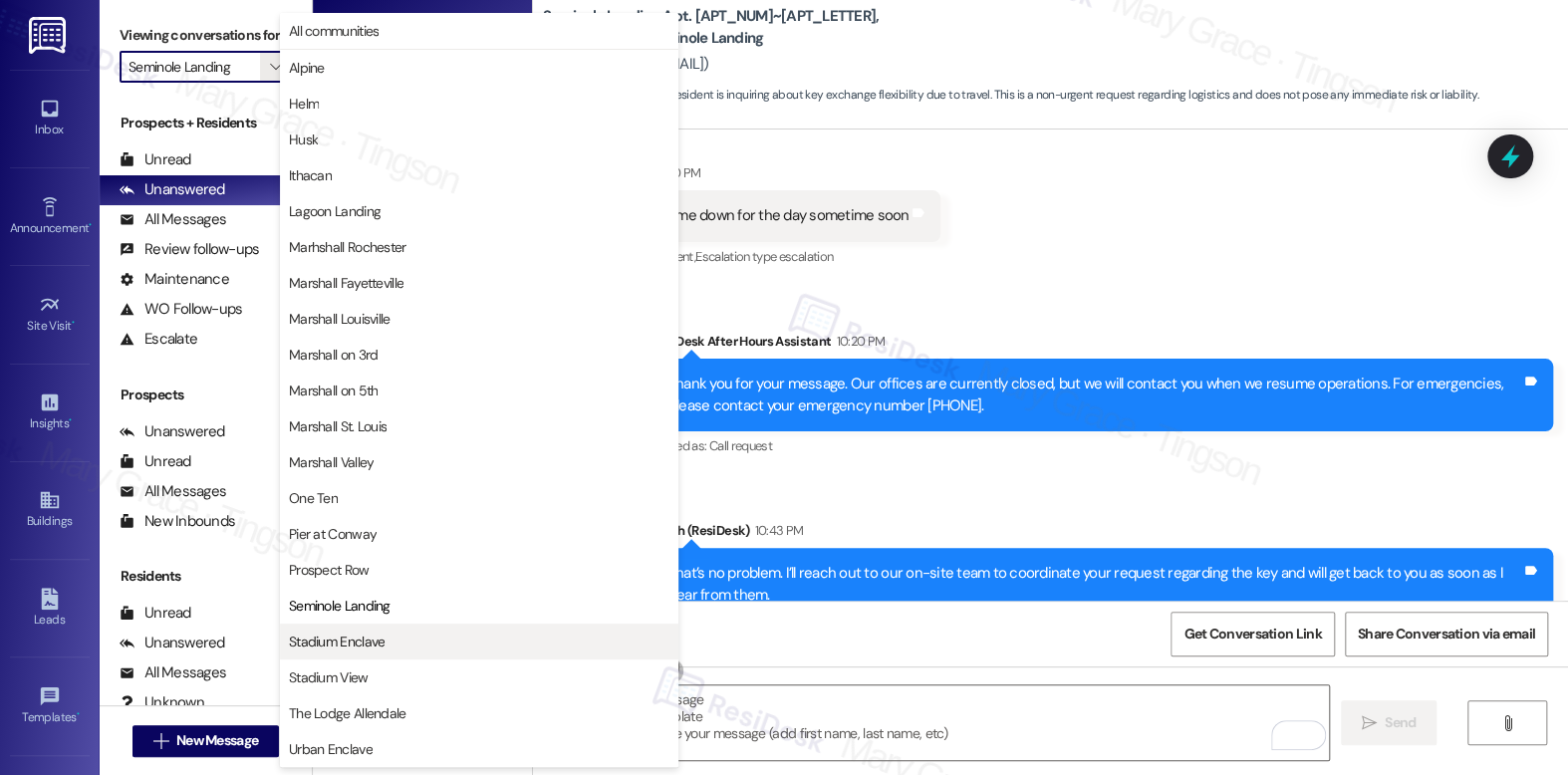 click on "Stadium Enclave" at bounding box center (337, 642) 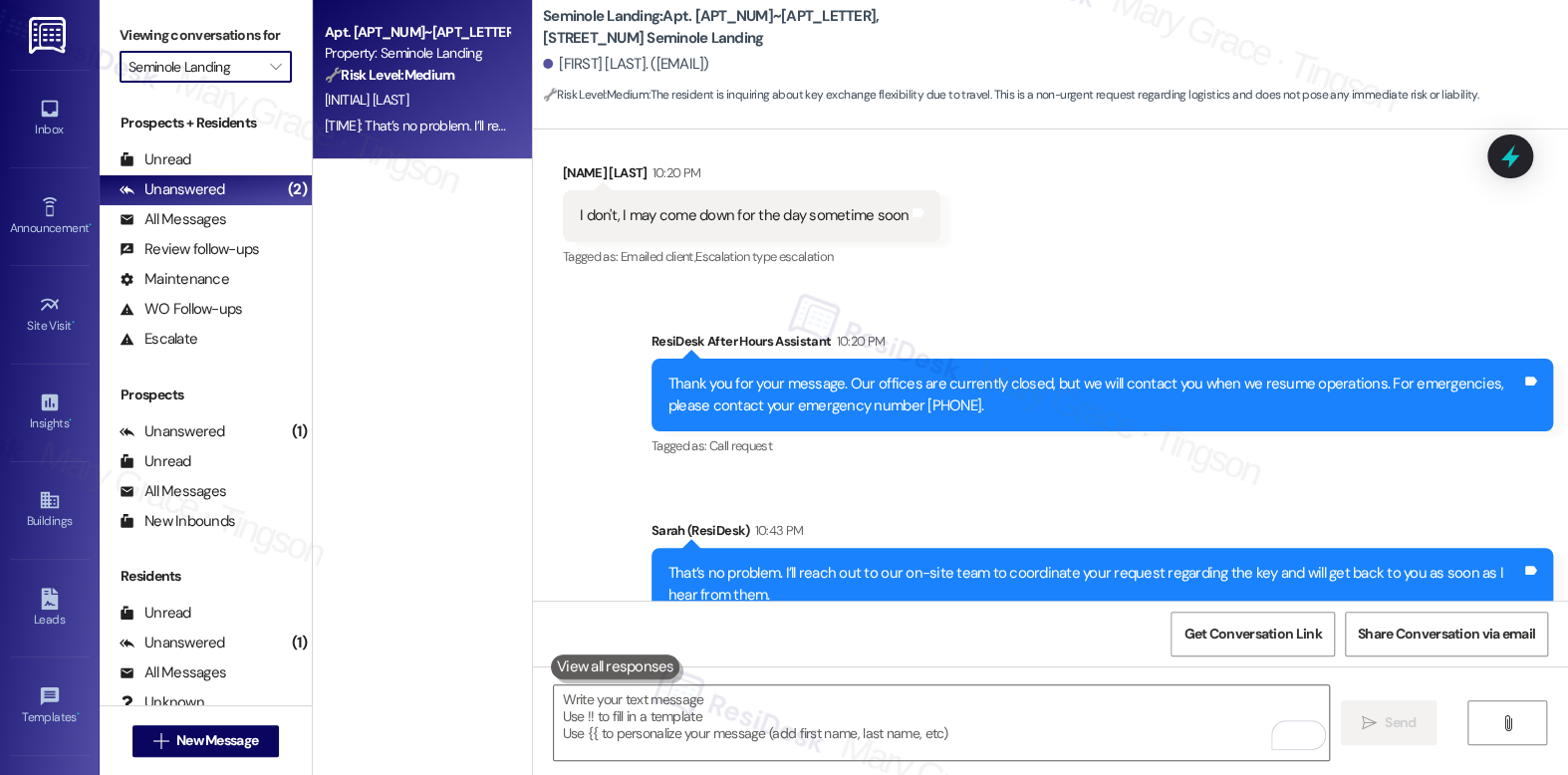 type on "Stadium Enclave" 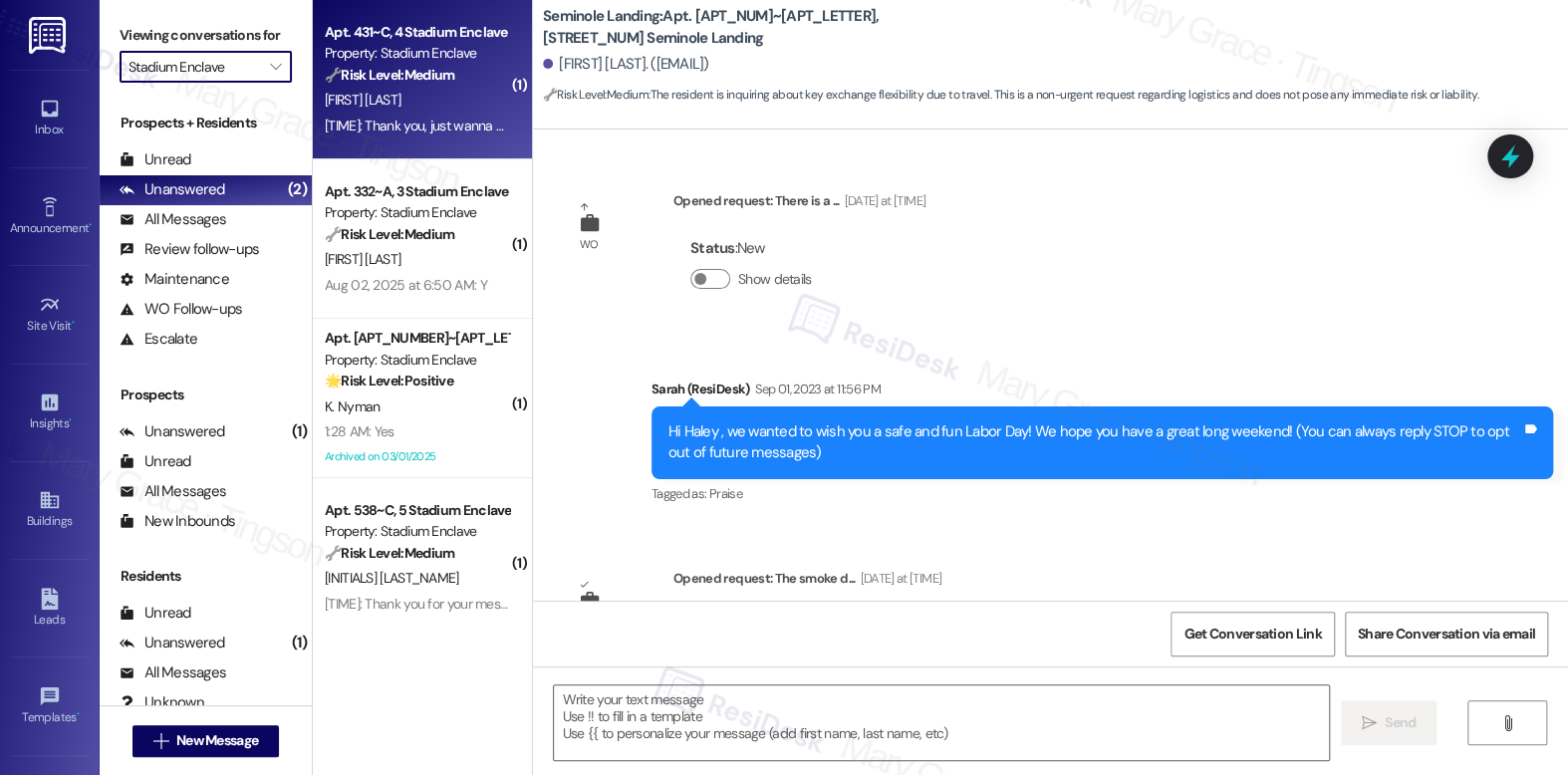 scroll, scrollTop: 647, scrollLeft: 0, axis: vertical 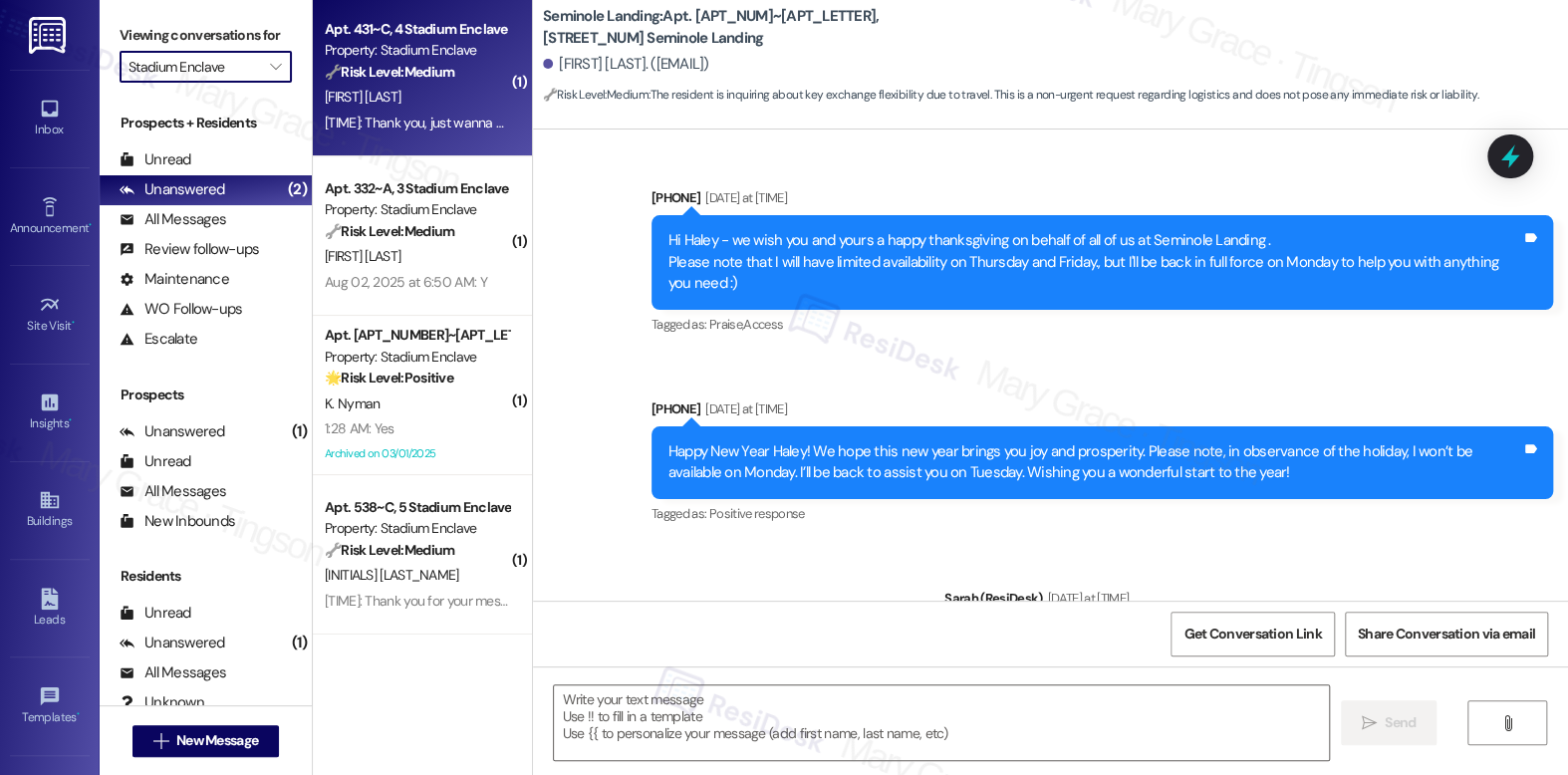 type on "Fetching suggested responses. Please feel free to read through the conversation in the meantime." 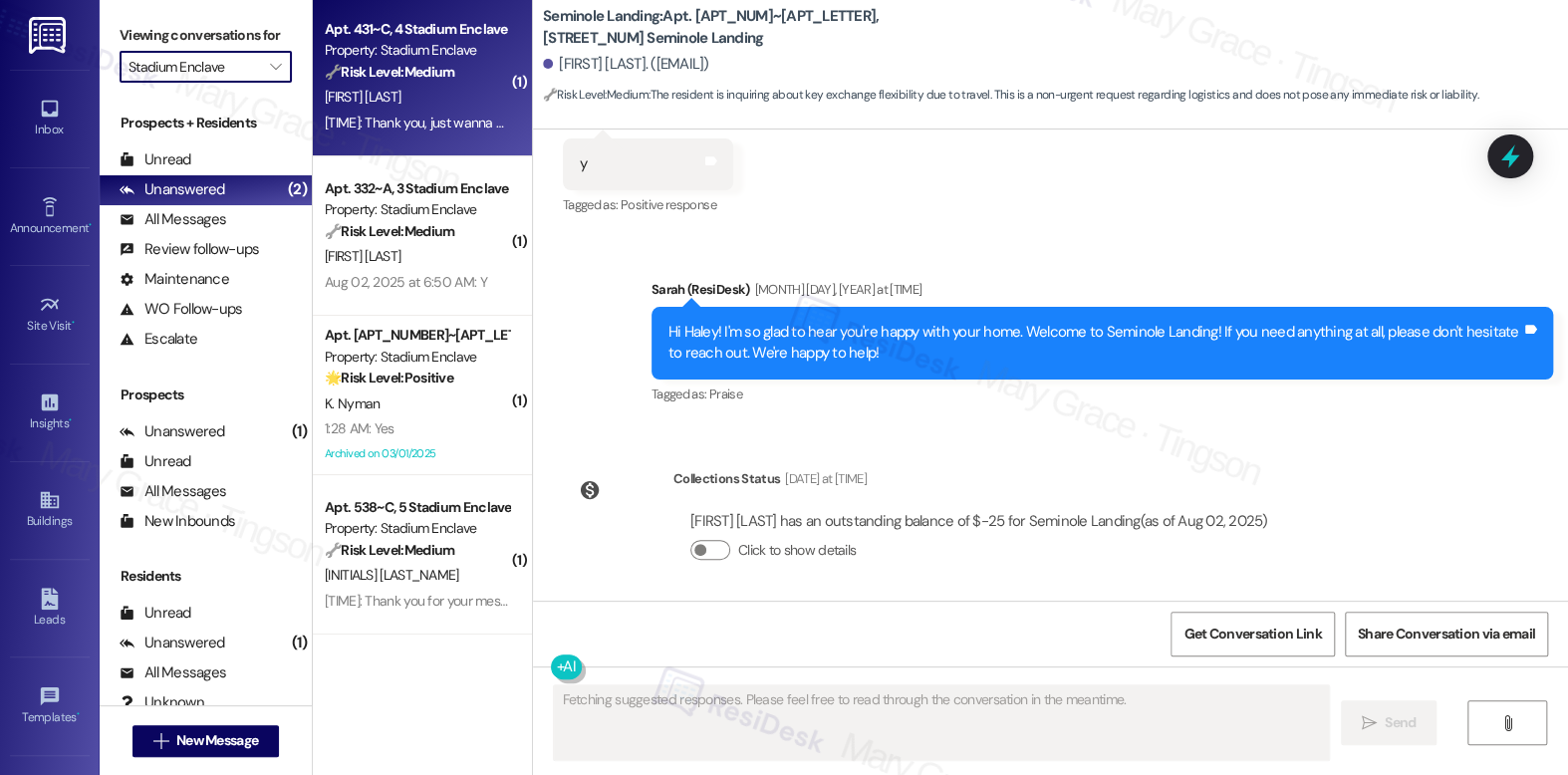 scroll, scrollTop: 4738, scrollLeft: 0, axis: vertical 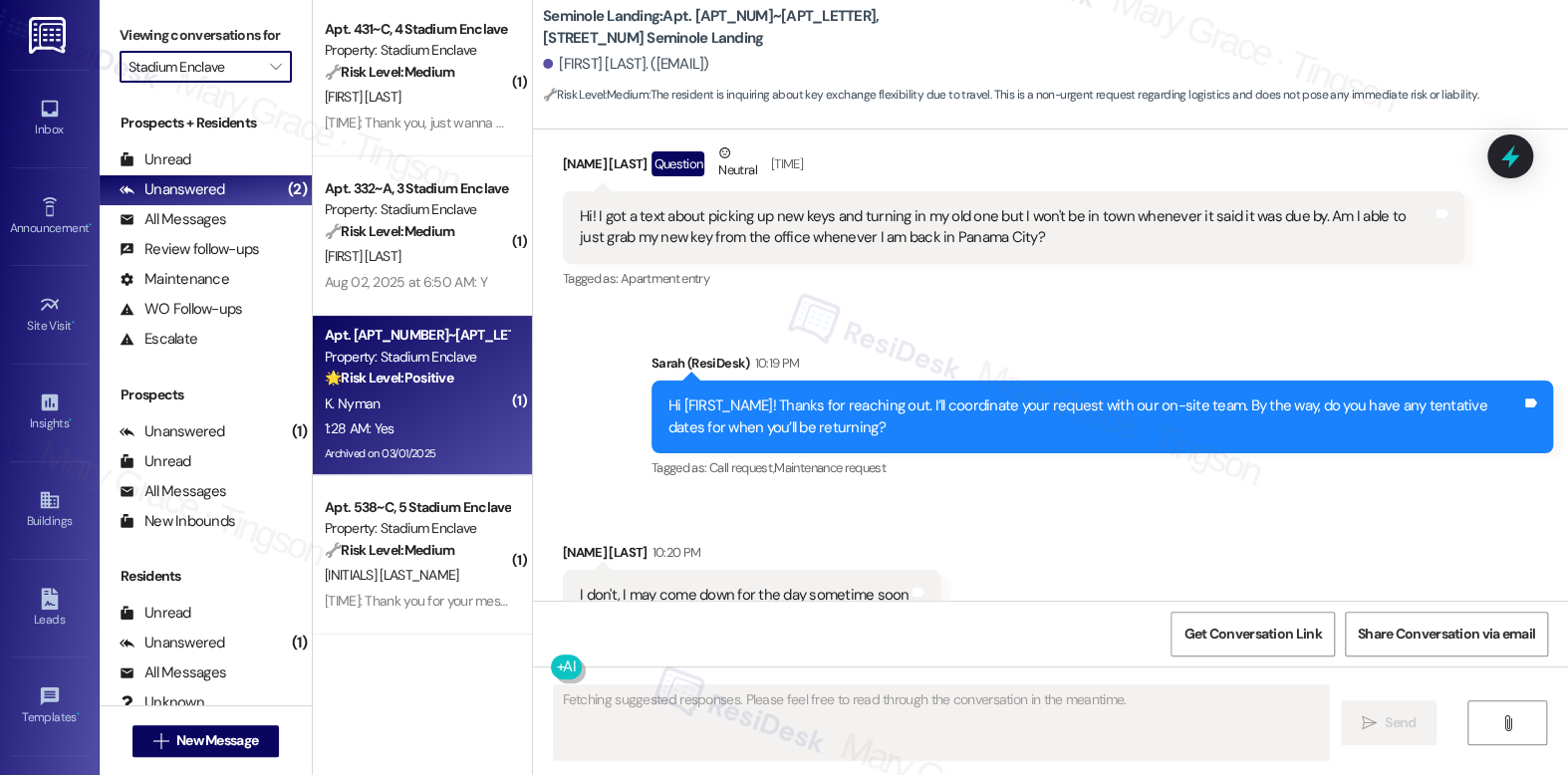 click on "K. Nyman" at bounding box center [416, 403] 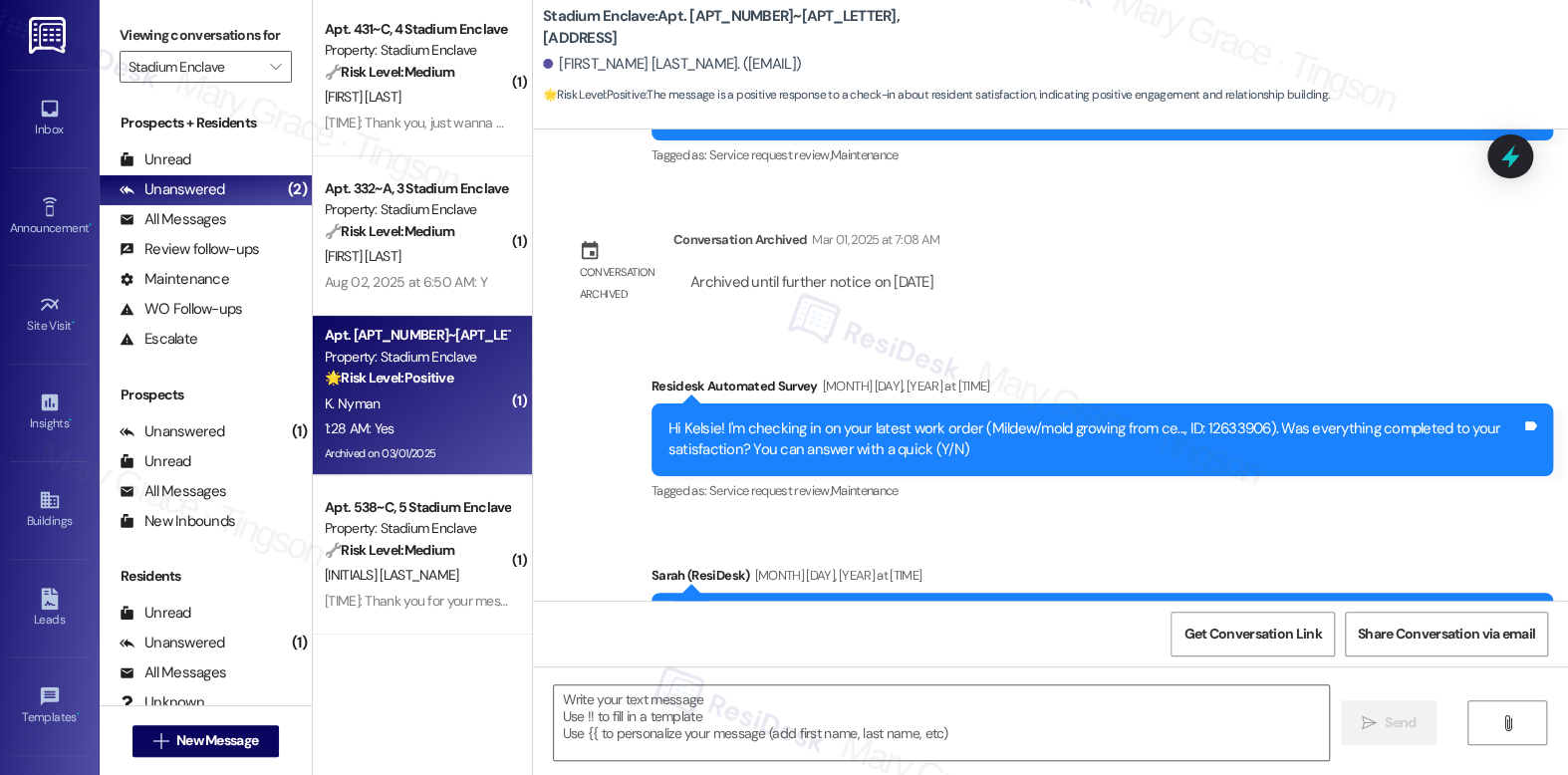 type on "Fetching suggested responses. Please feel free to read through the conversation in the meantime." 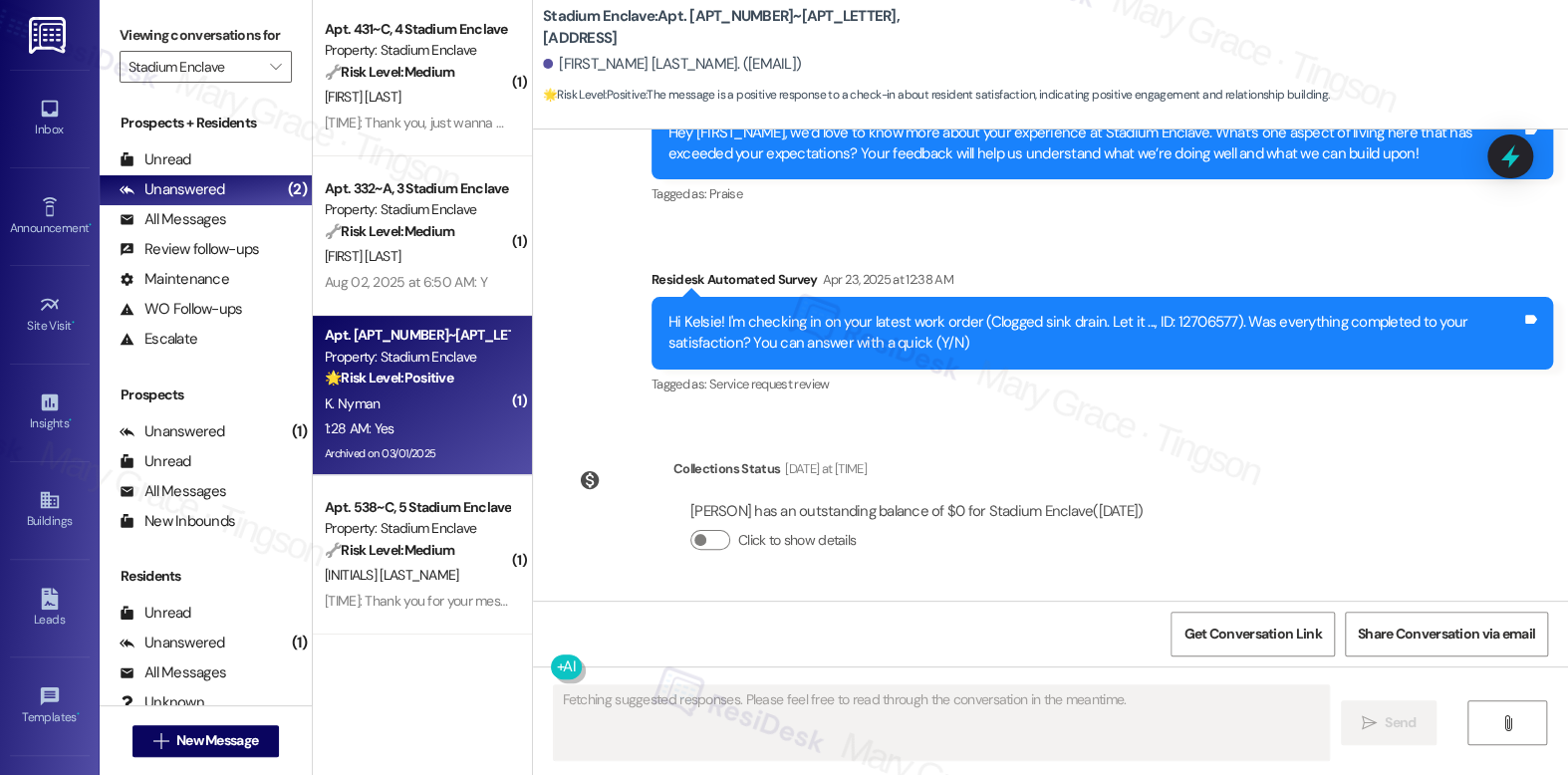 scroll, scrollTop: 4534, scrollLeft: 0, axis: vertical 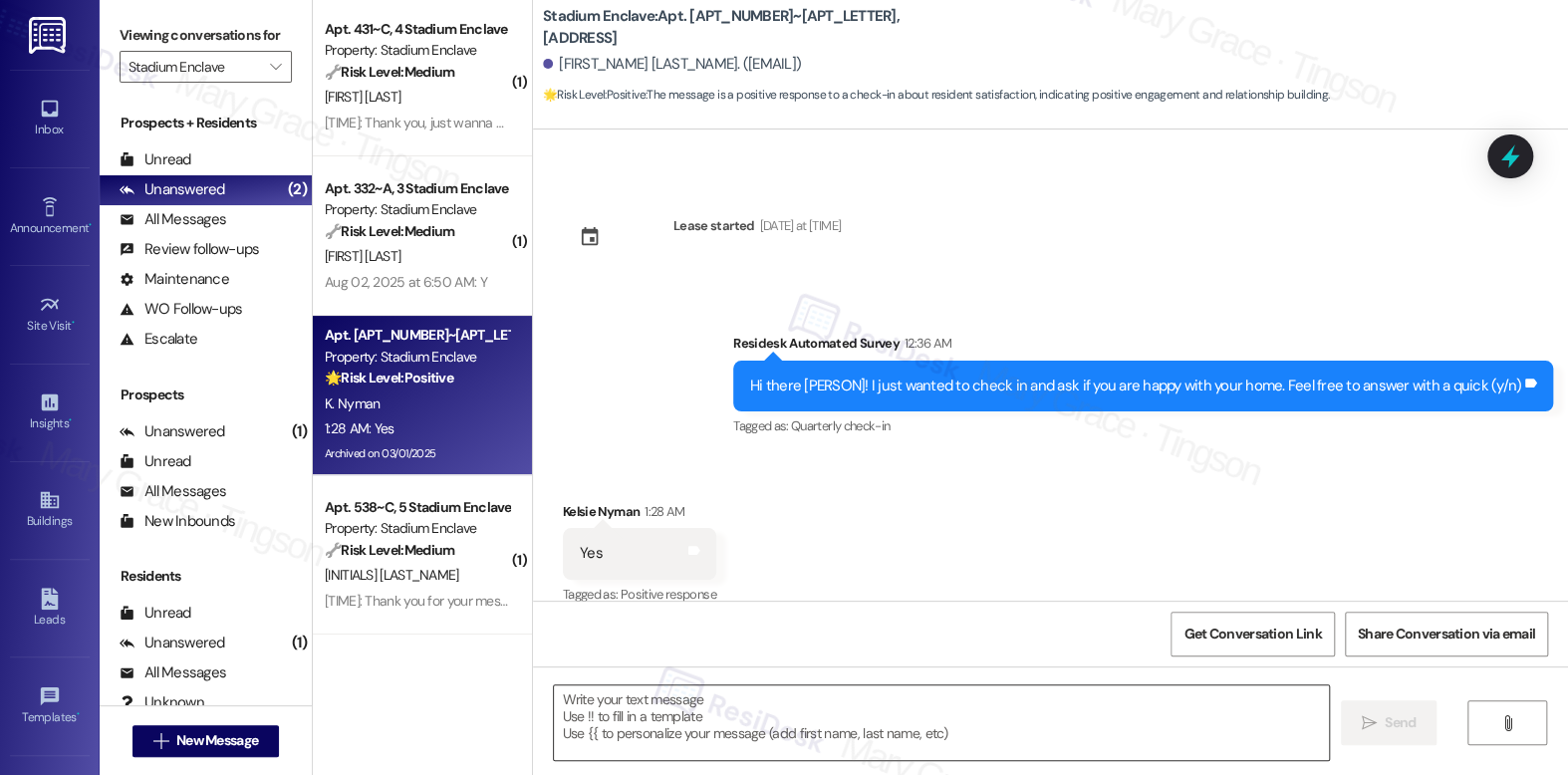 click at bounding box center (940, 722) 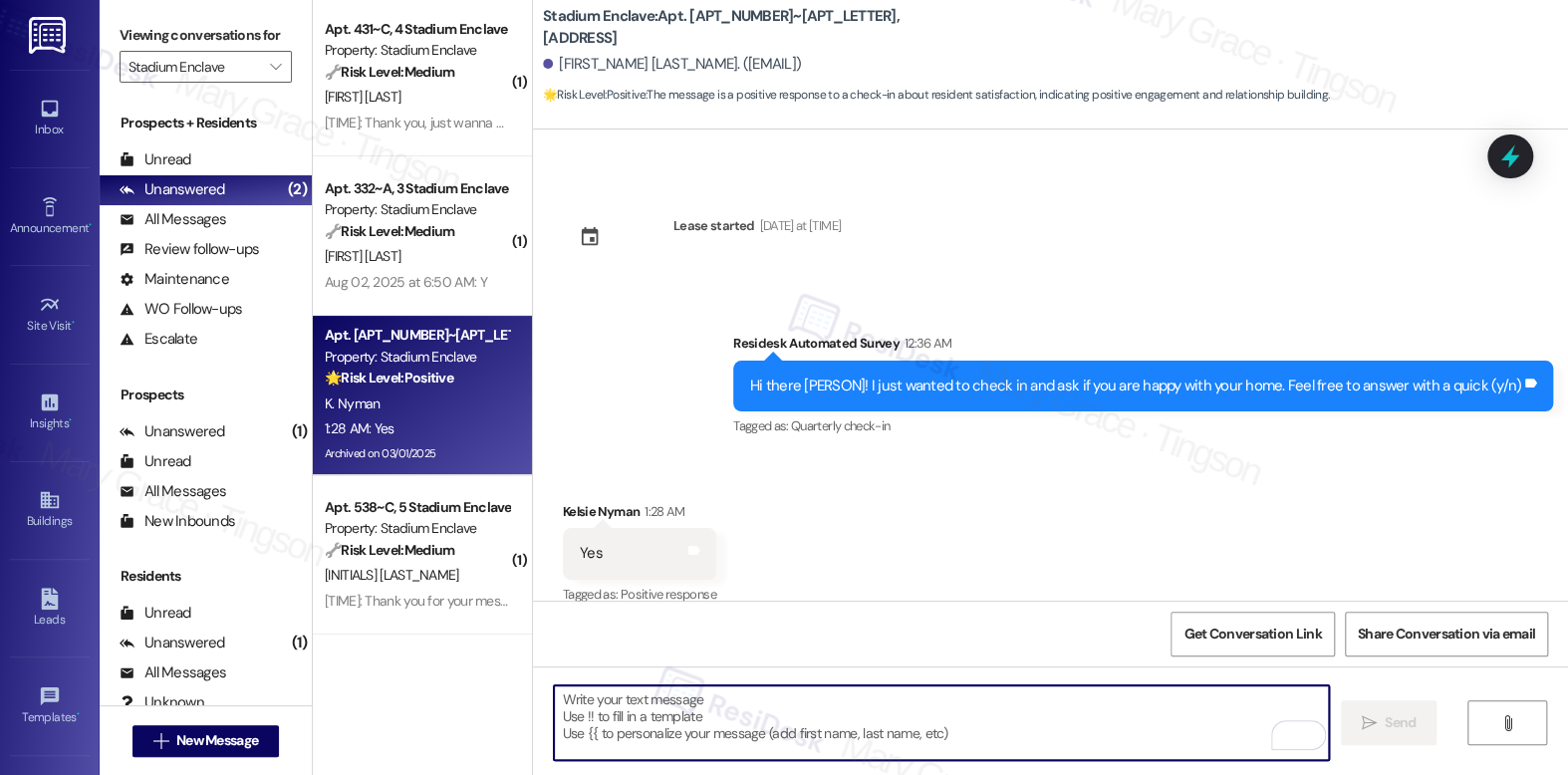 click at bounding box center [940, 722] 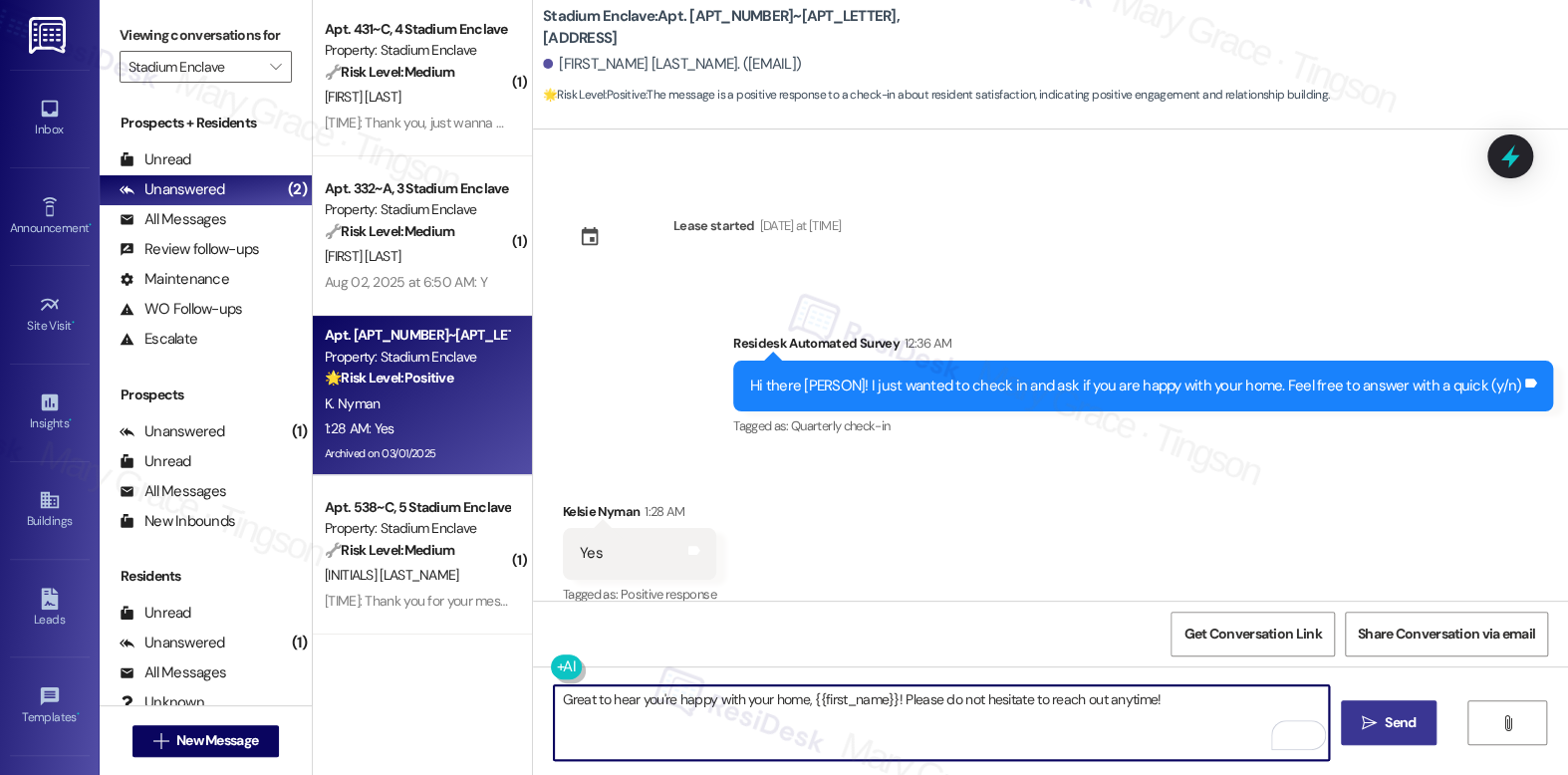 type on "Great to hear you're happy with your home, {{first_name}}! Please do not hesitate to reach out anytime!" 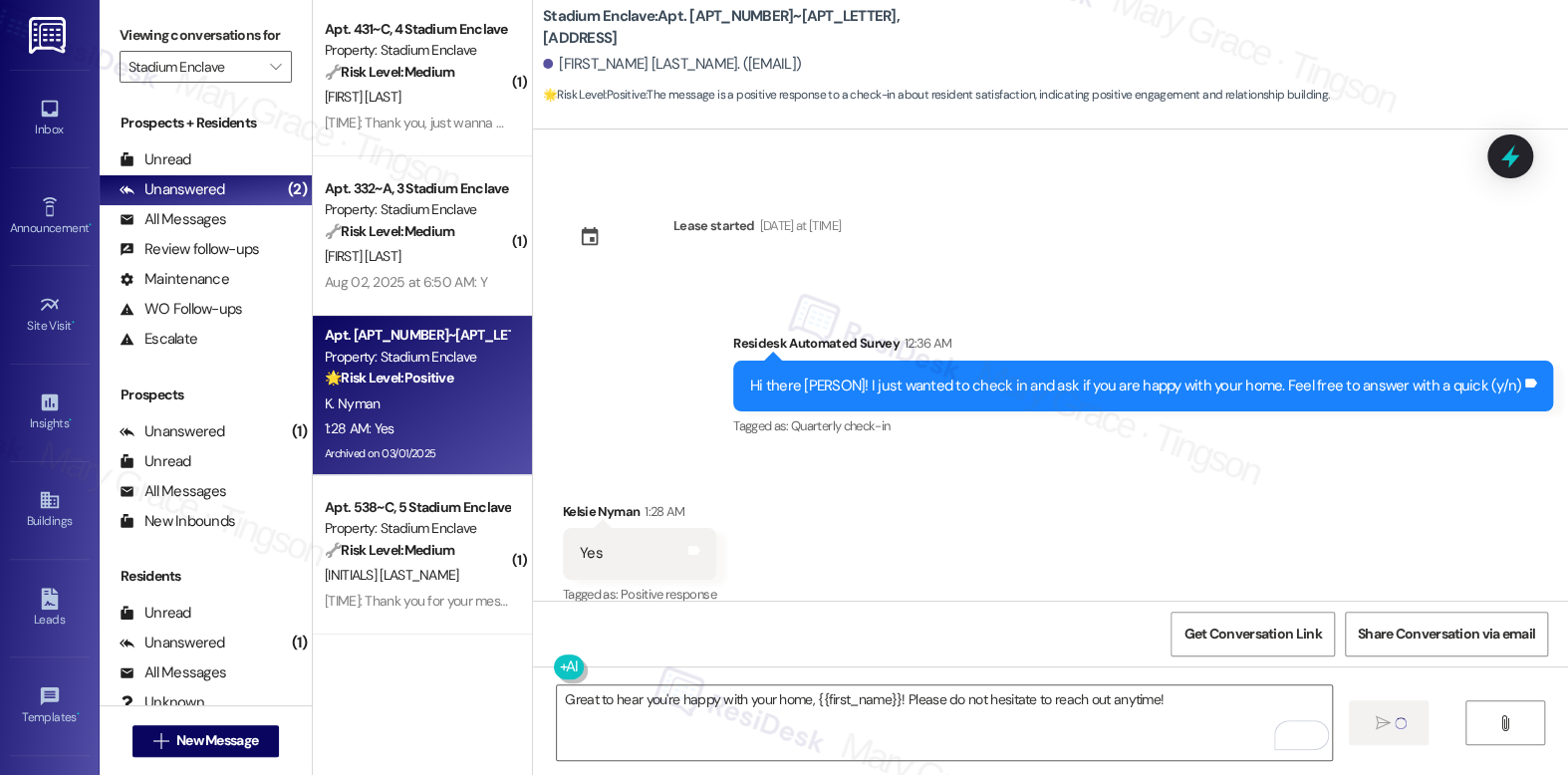 type 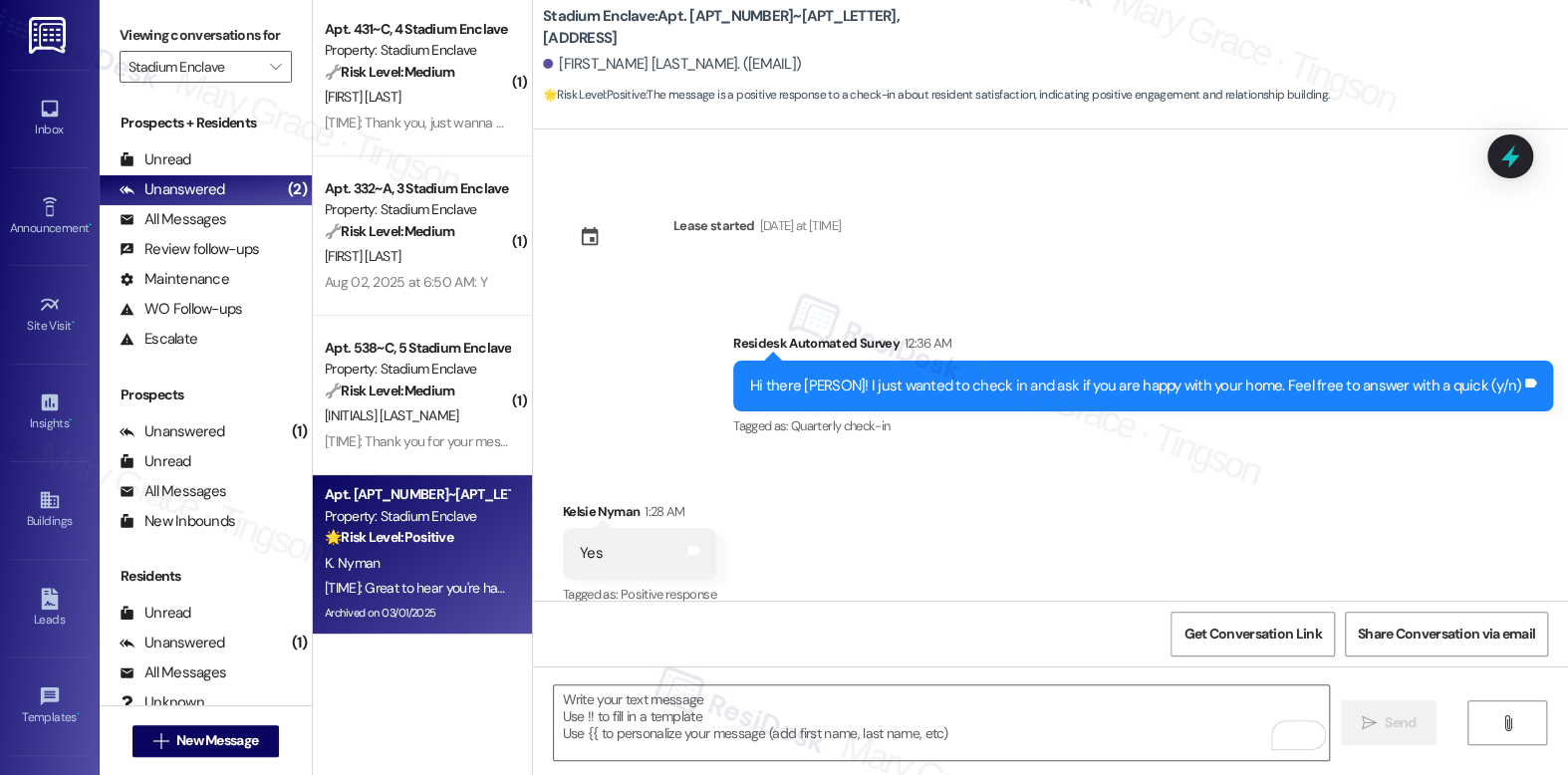 click on "Aug 02, 2025 at 6:50 AM: Y Aug 02, 2025 at 6:50 AM: Y" at bounding box center (416, 282) 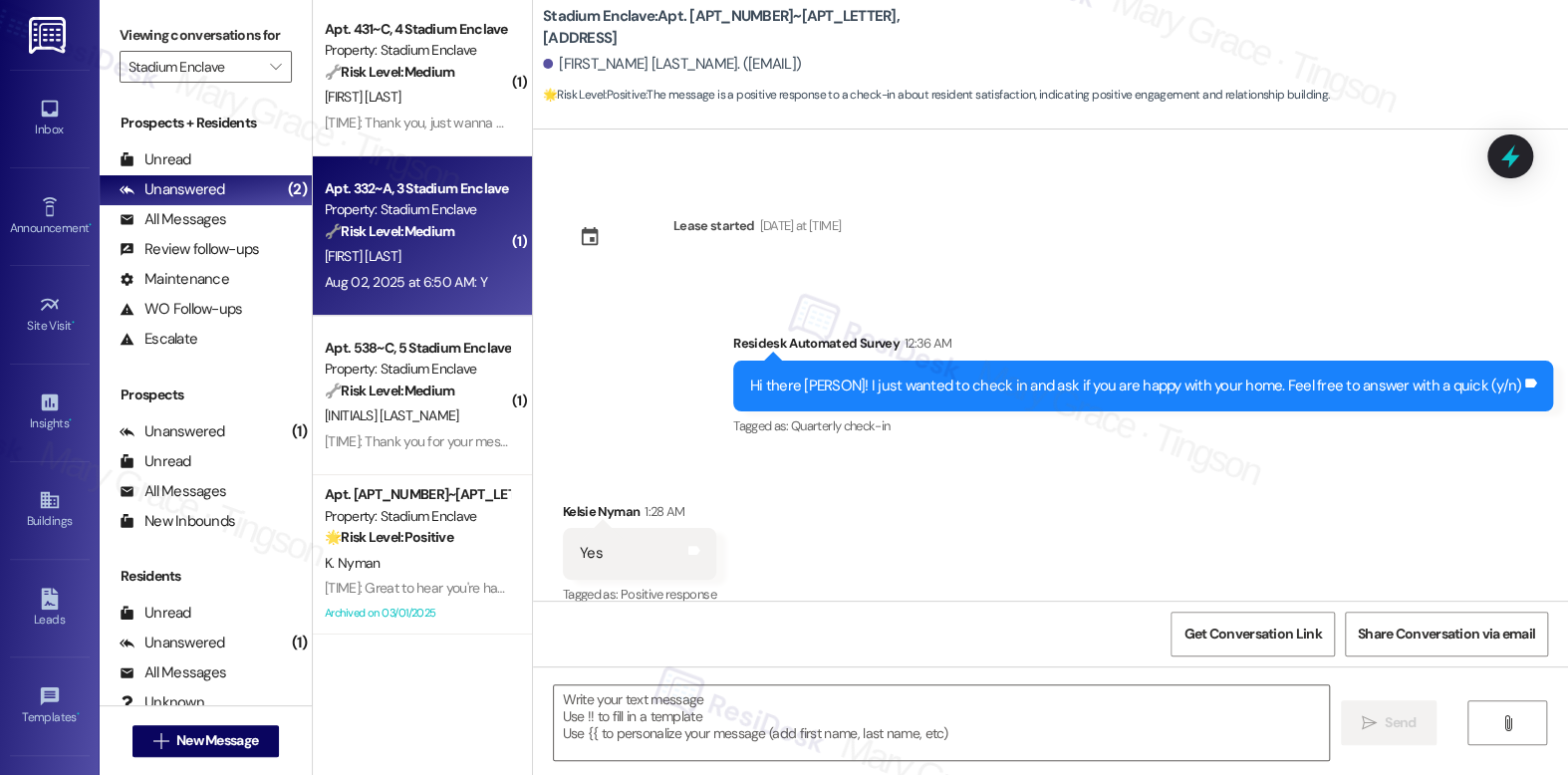 type on "Fetching suggested responses. Please feel free to read through the conversation in the meantime." 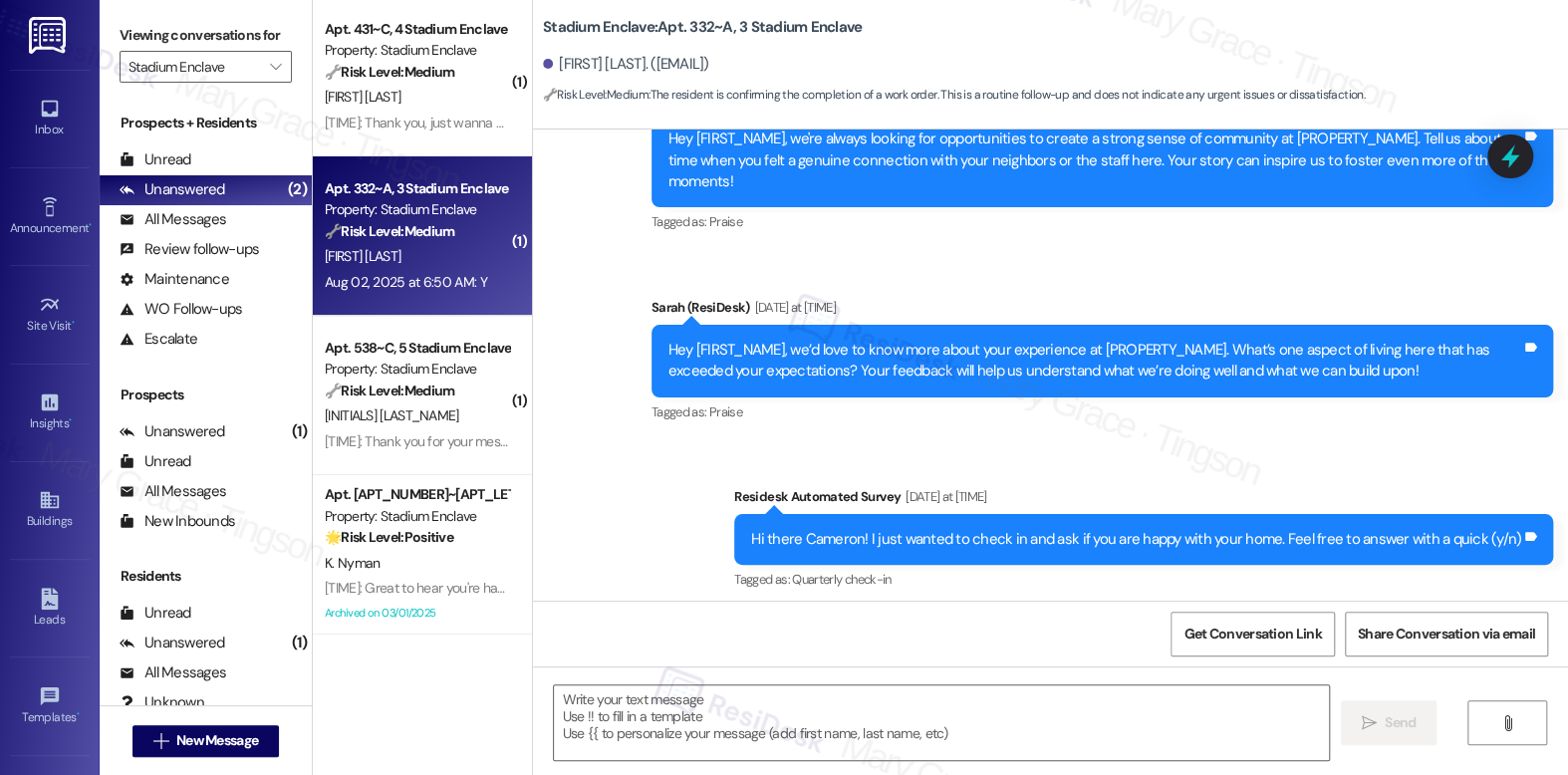 type on "Fetching suggested responses. Please feel free to read through the conversation in the meantime." 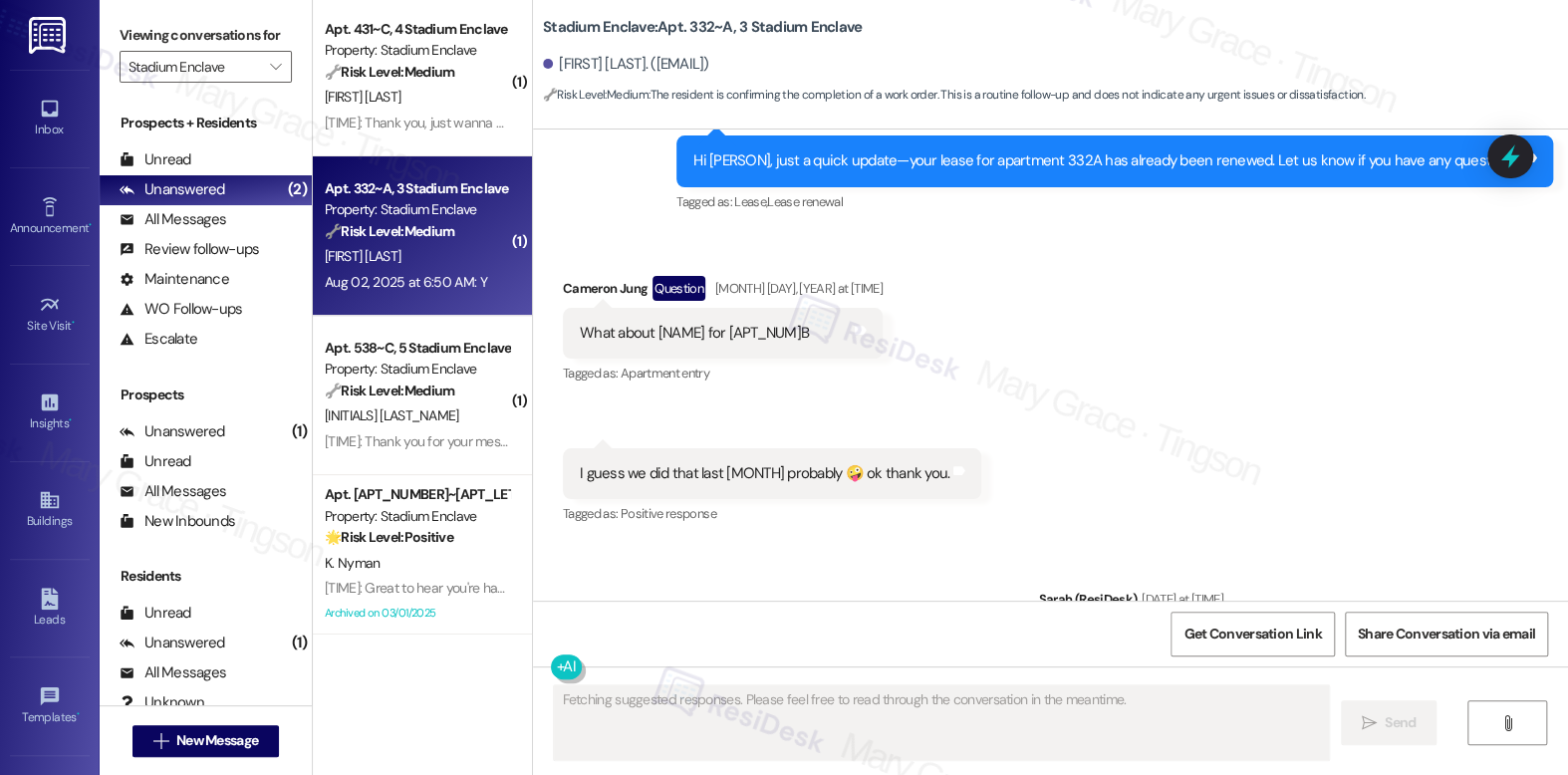 scroll, scrollTop: 8517, scrollLeft: 0, axis: vertical 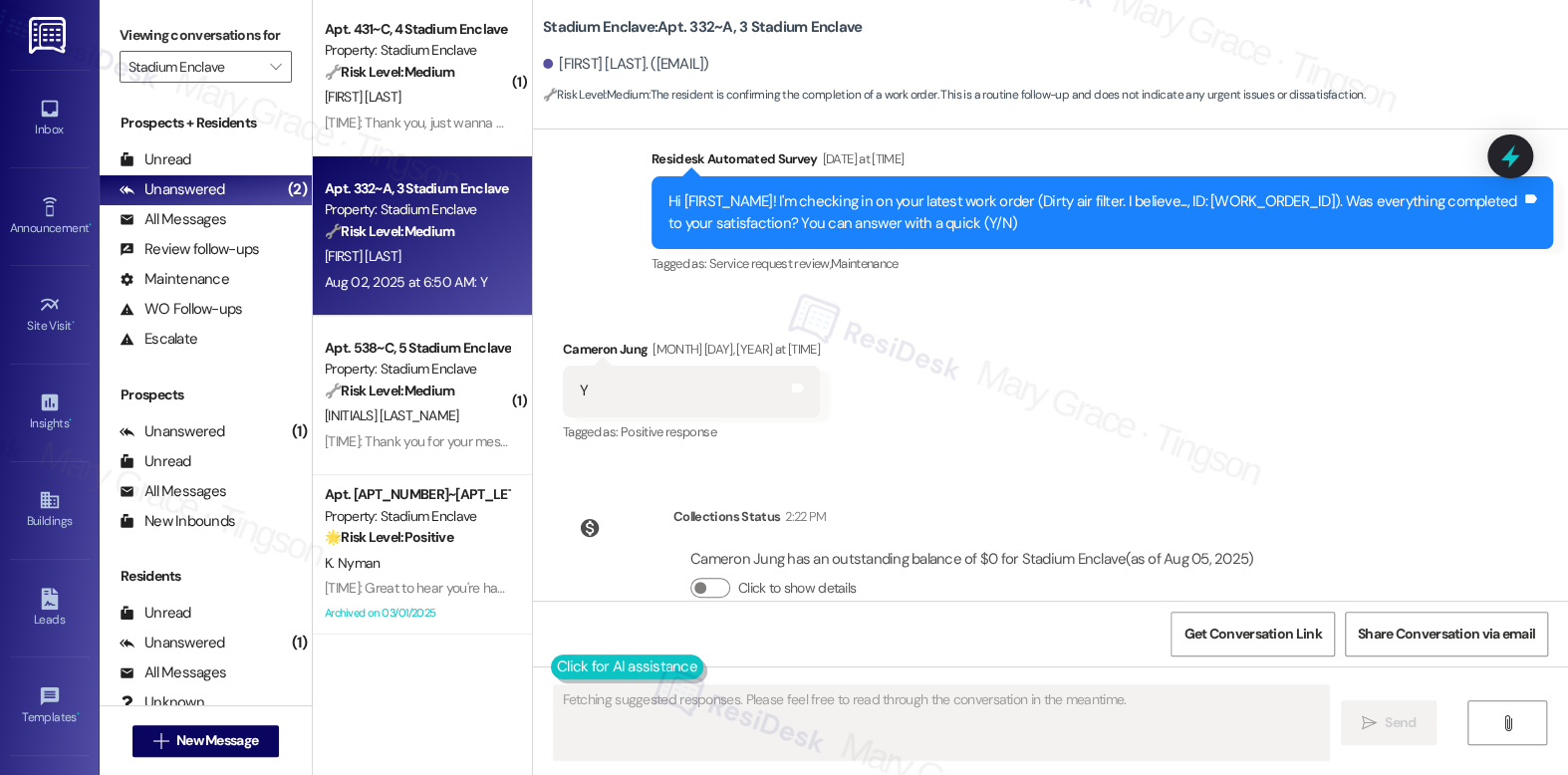 click at bounding box center (627, 666) 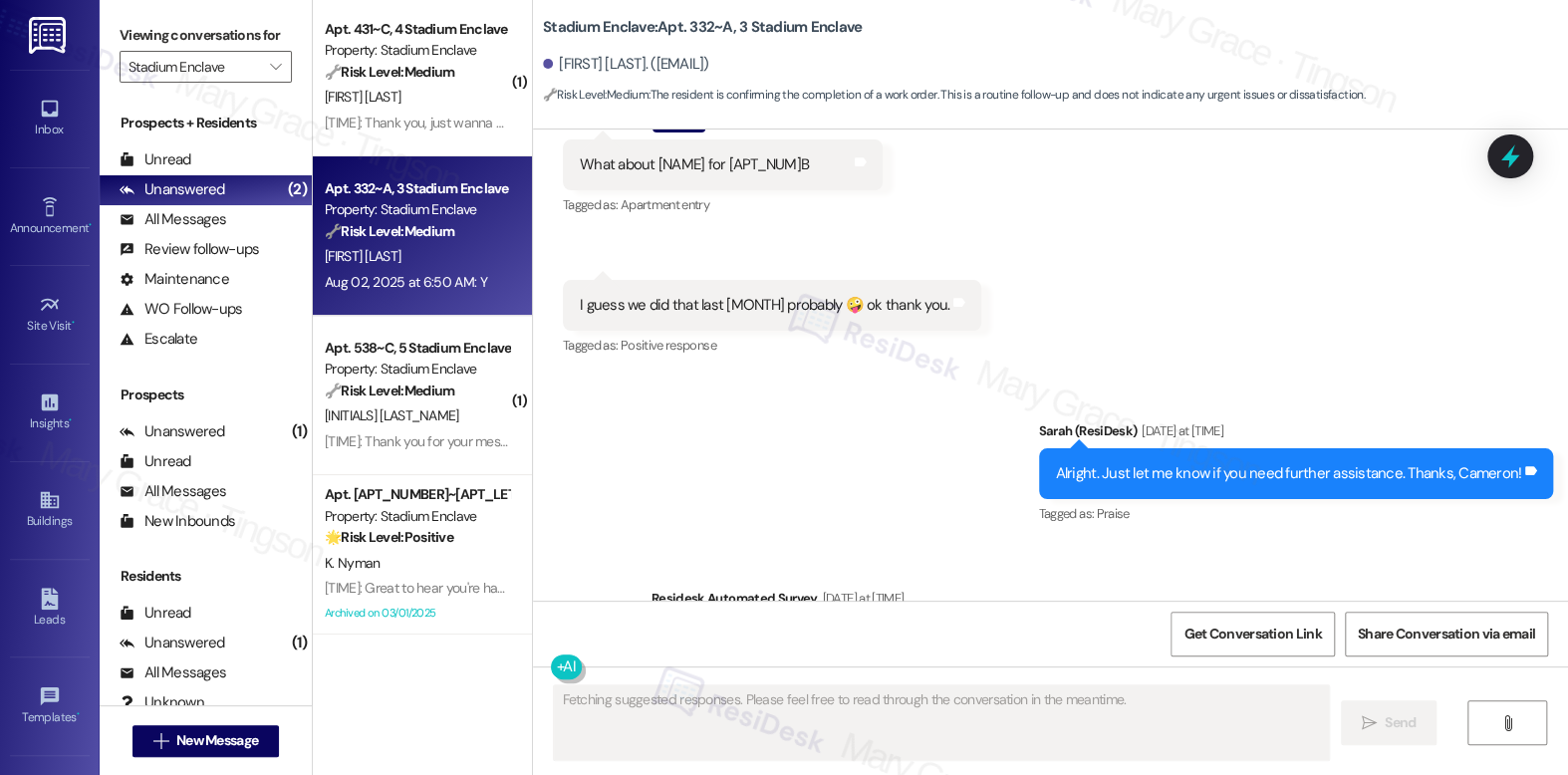 scroll, scrollTop: 7977, scrollLeft: 0, axis: vertical 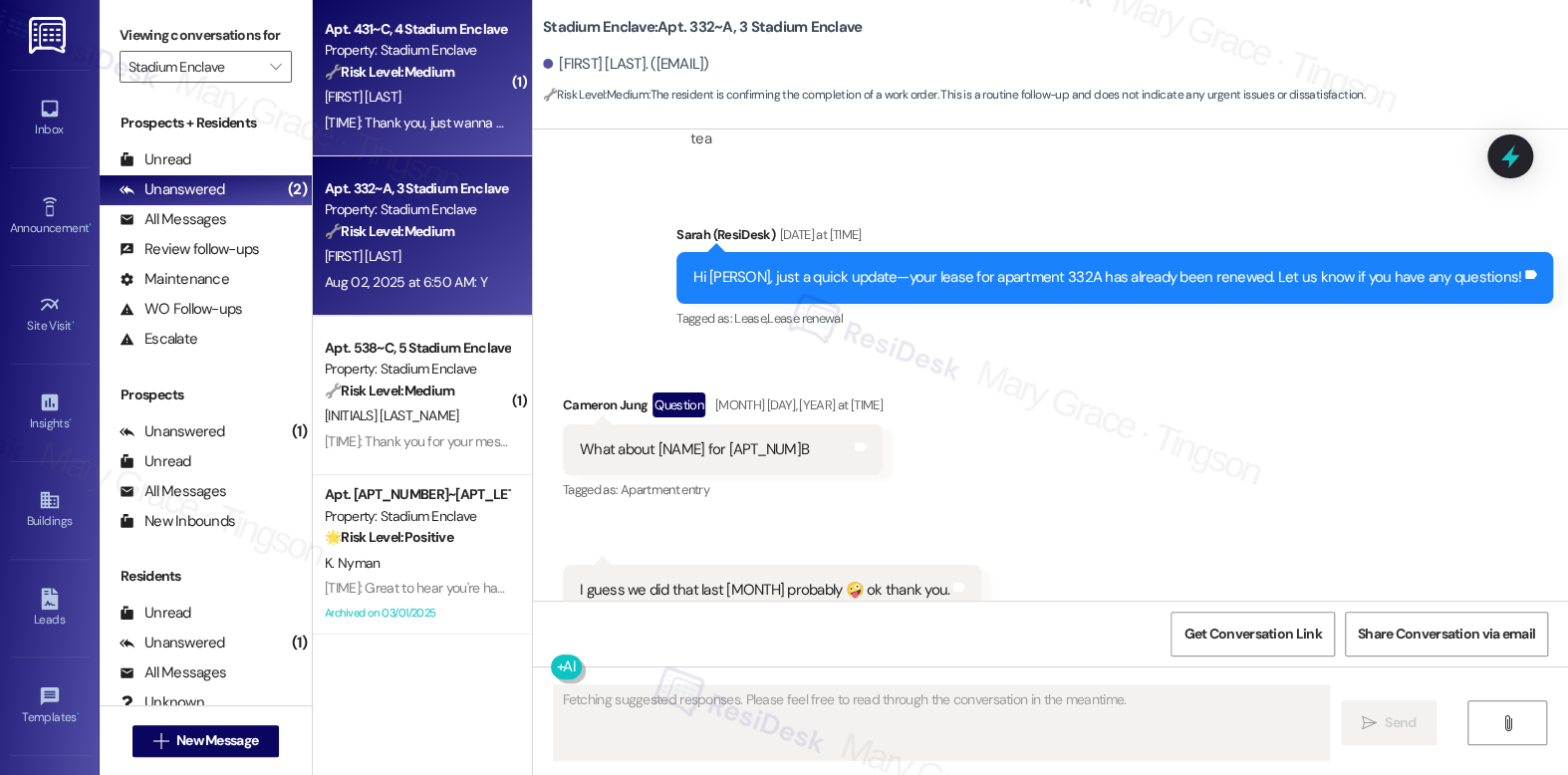 type 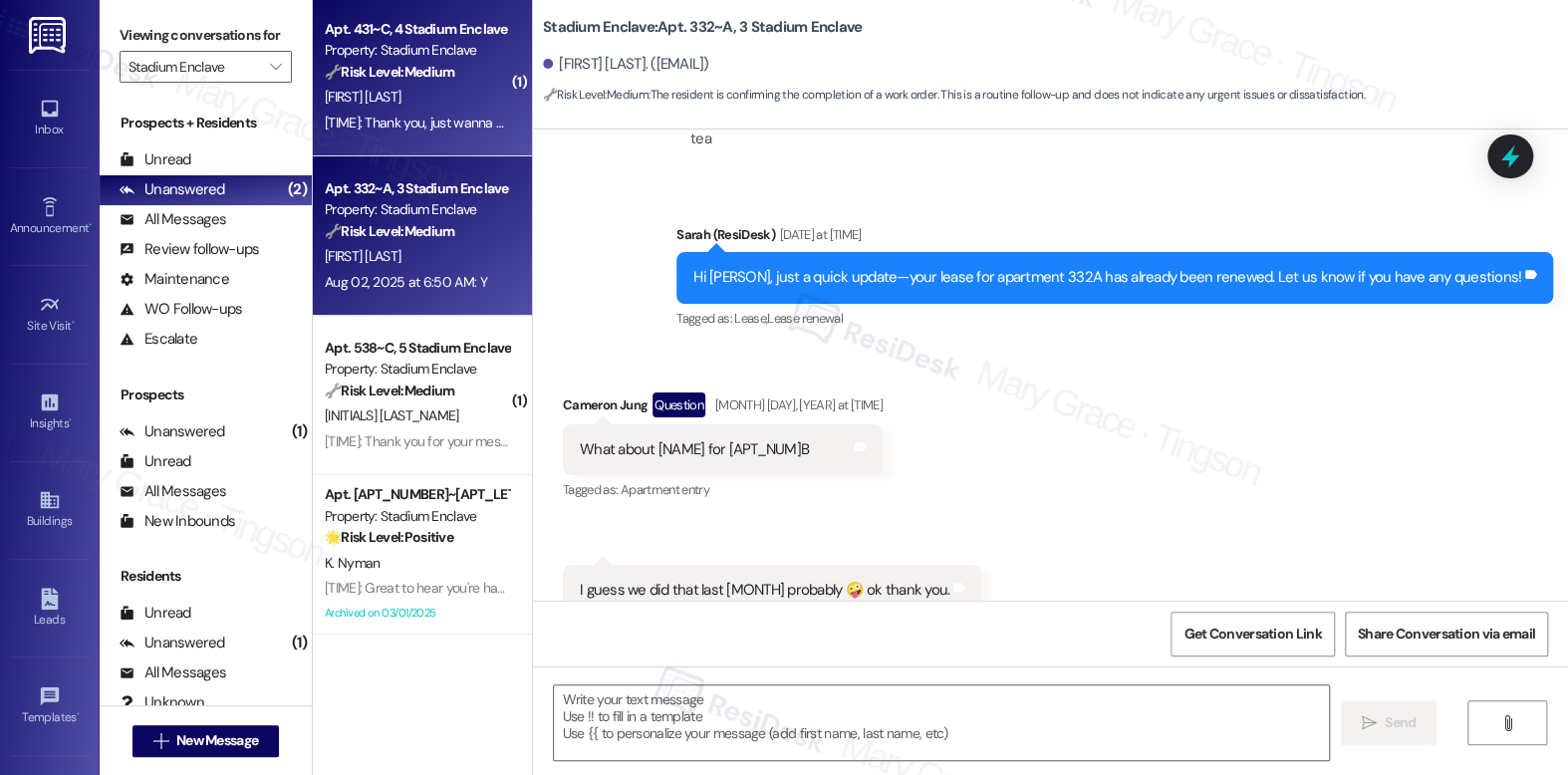 click on "[FIRST] [LAST]" at bounding box center [416, 97] 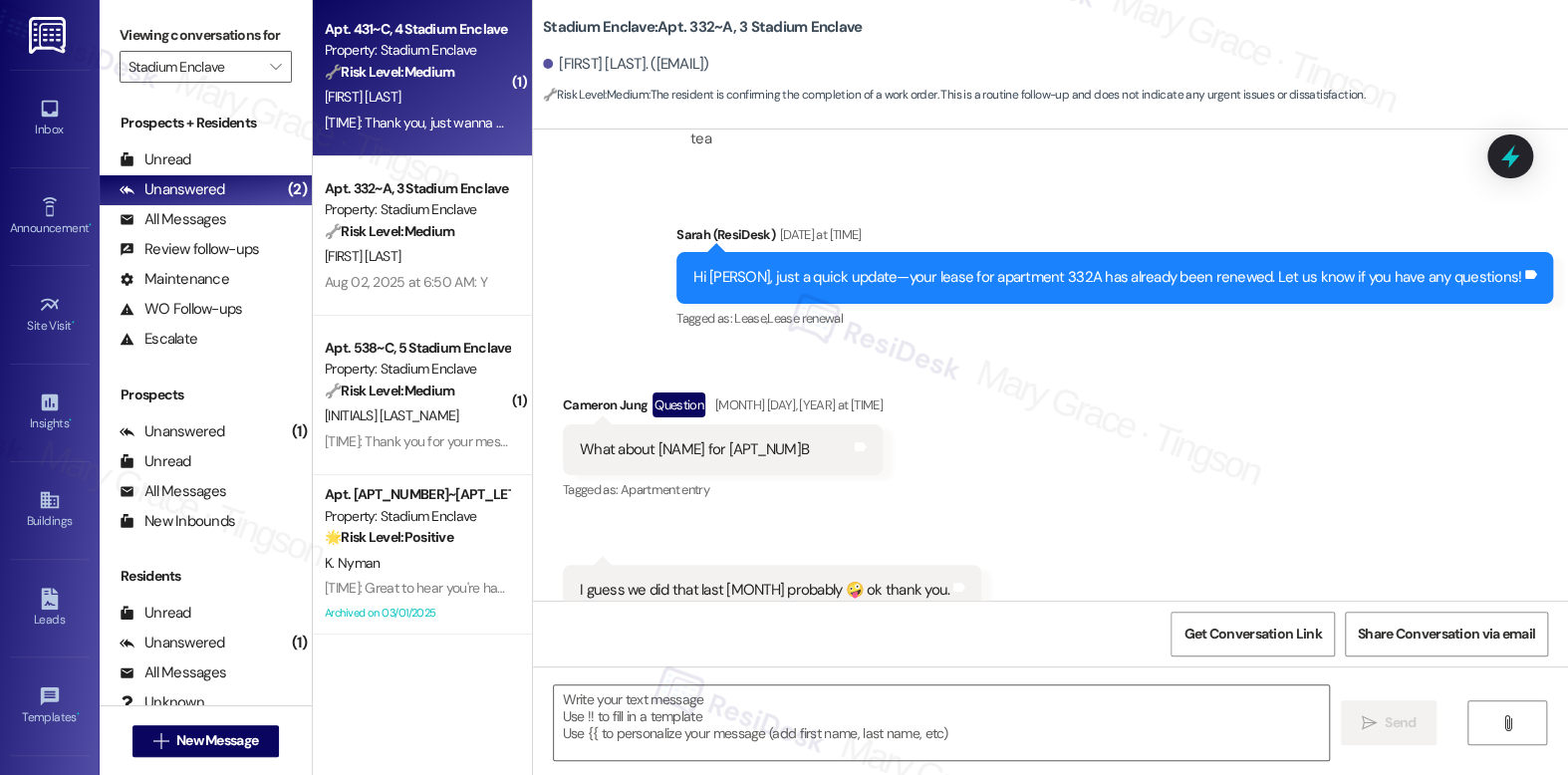 type on "Fetching suggested responses. Please feel free to read through the conversation in the meantime." 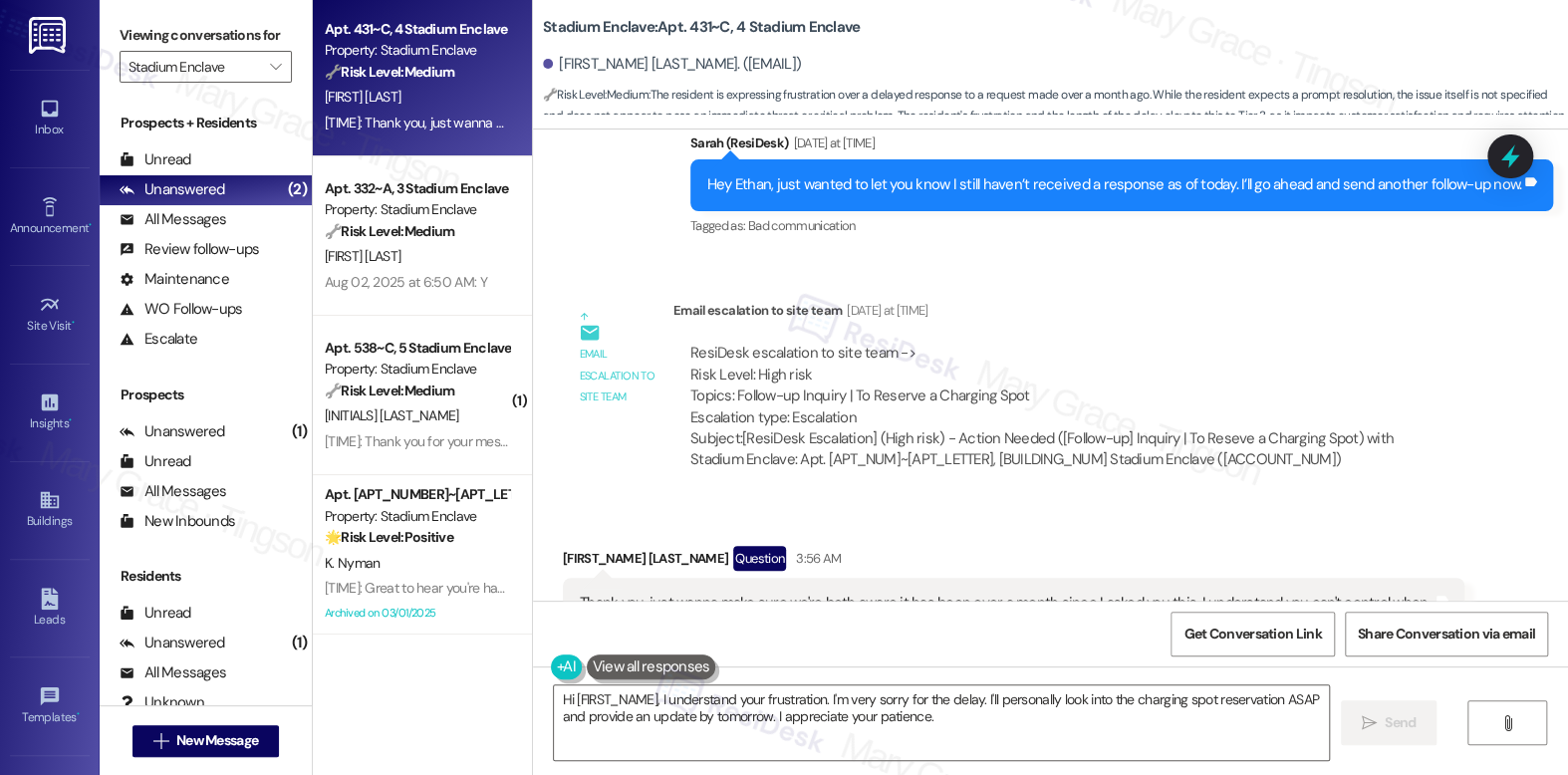 scroll, scrollTop: 23762, scrollLeft: 0, axis: vertical 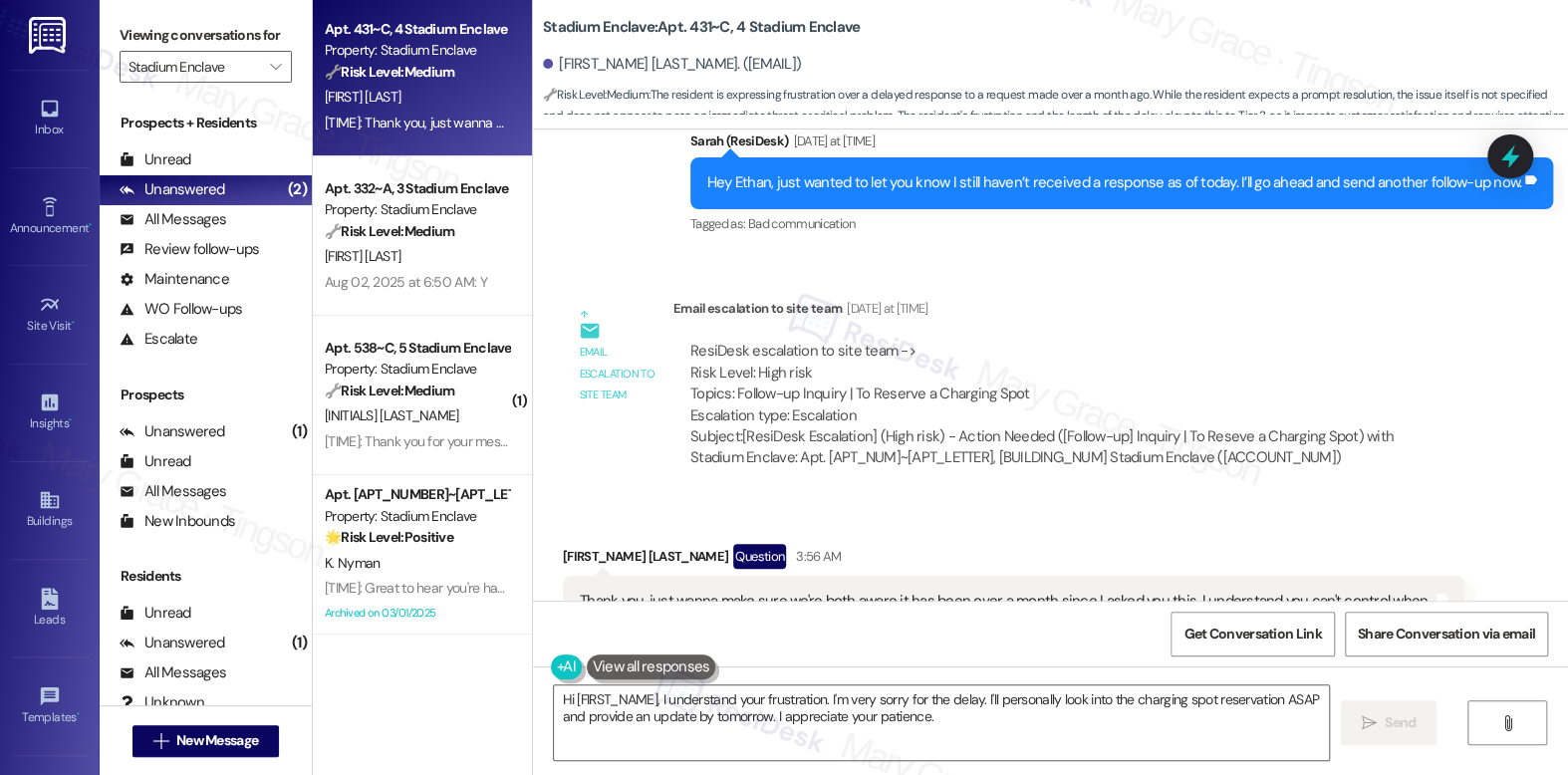click on "Thank you, just wanna make sure we're both aware it has been over a month since I asked you this. I understand you can't control when they get back to you, but I expect this to be looked into ASAP. It's very unprofessional to have to wait as much as I have for a simple answer." at bounding box center [1006, 623] 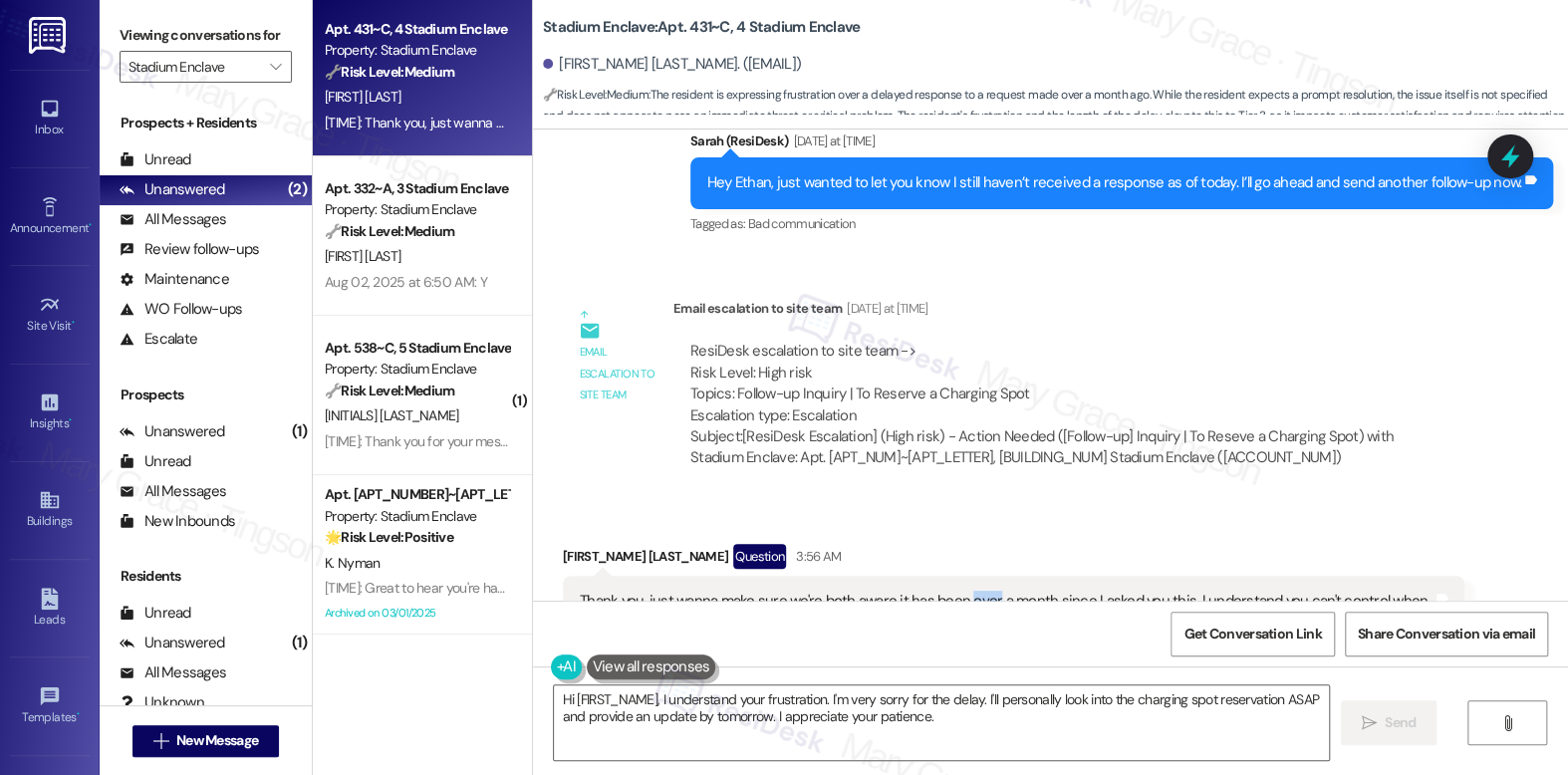 click on "Thank you, just wanna make sure we're both aware it has been over a month since I asked you this. I understand you can't control when they get back to you, but I expect this to be looked into ASAP. It's very unprofessional to have to wait as much as I have for a simple answer." at bounding box center (1006, 623) 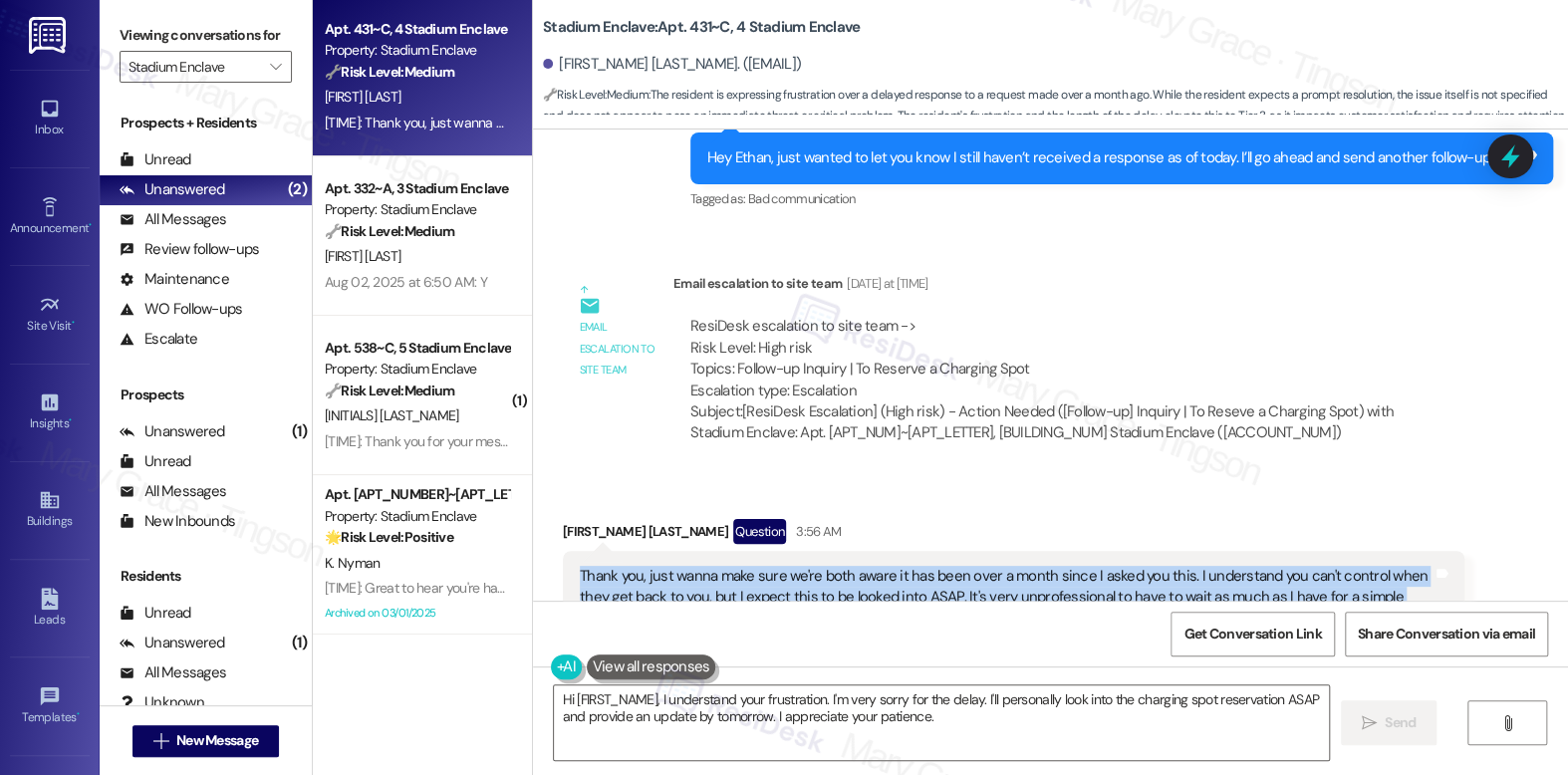 scroll, scrollTop: 23788, scrollLeft: 0, axis: vertical 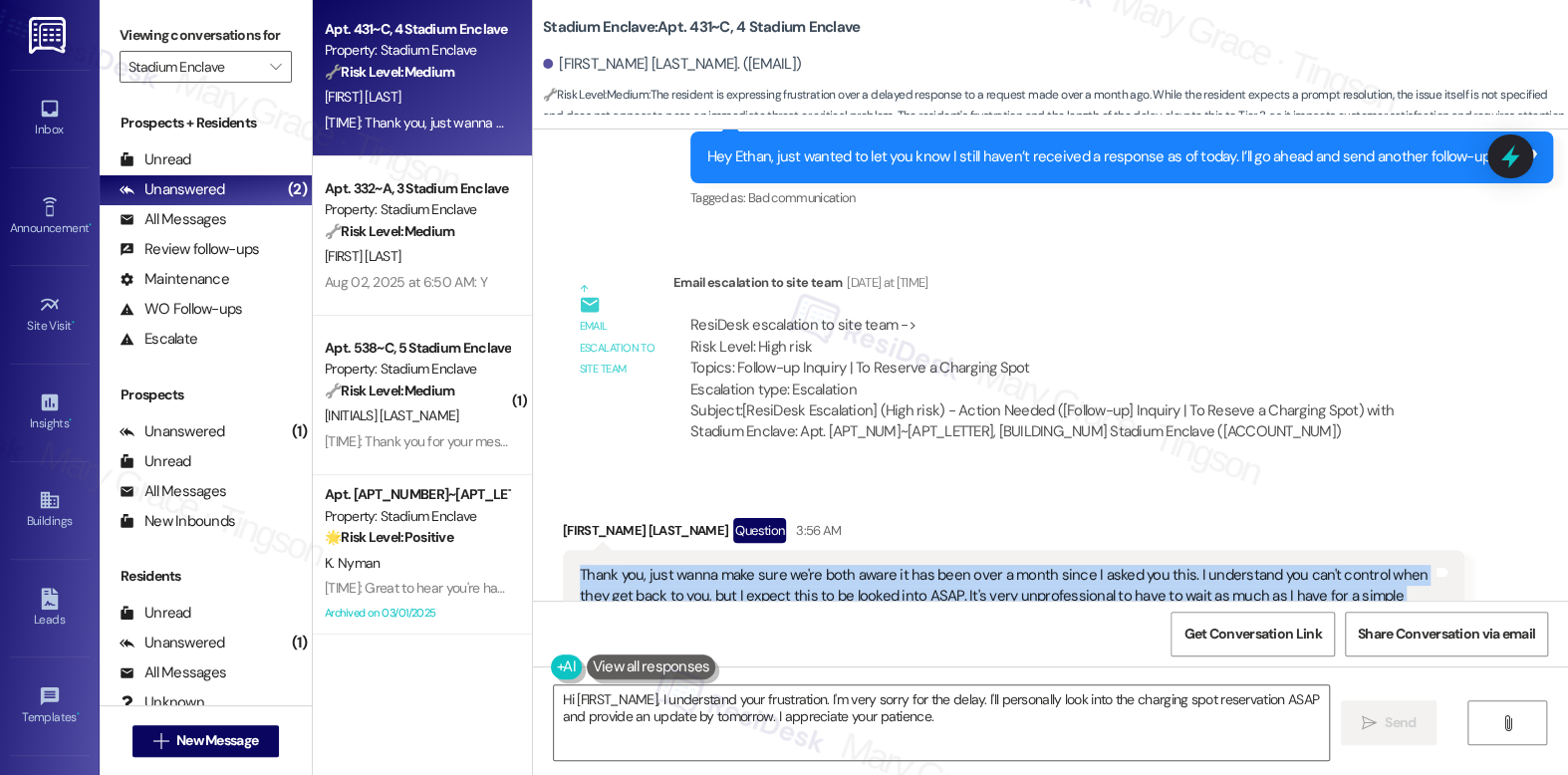 click on "Thank you, just wanna make sure we're both aware it has been over a month since I asked you this. I understand you can't control when they get back to you, but I expect this to be looked into ASAP. It's very unprofessional to have to wait as much as I have for a simple answer." at bounding box center (1006, 597) 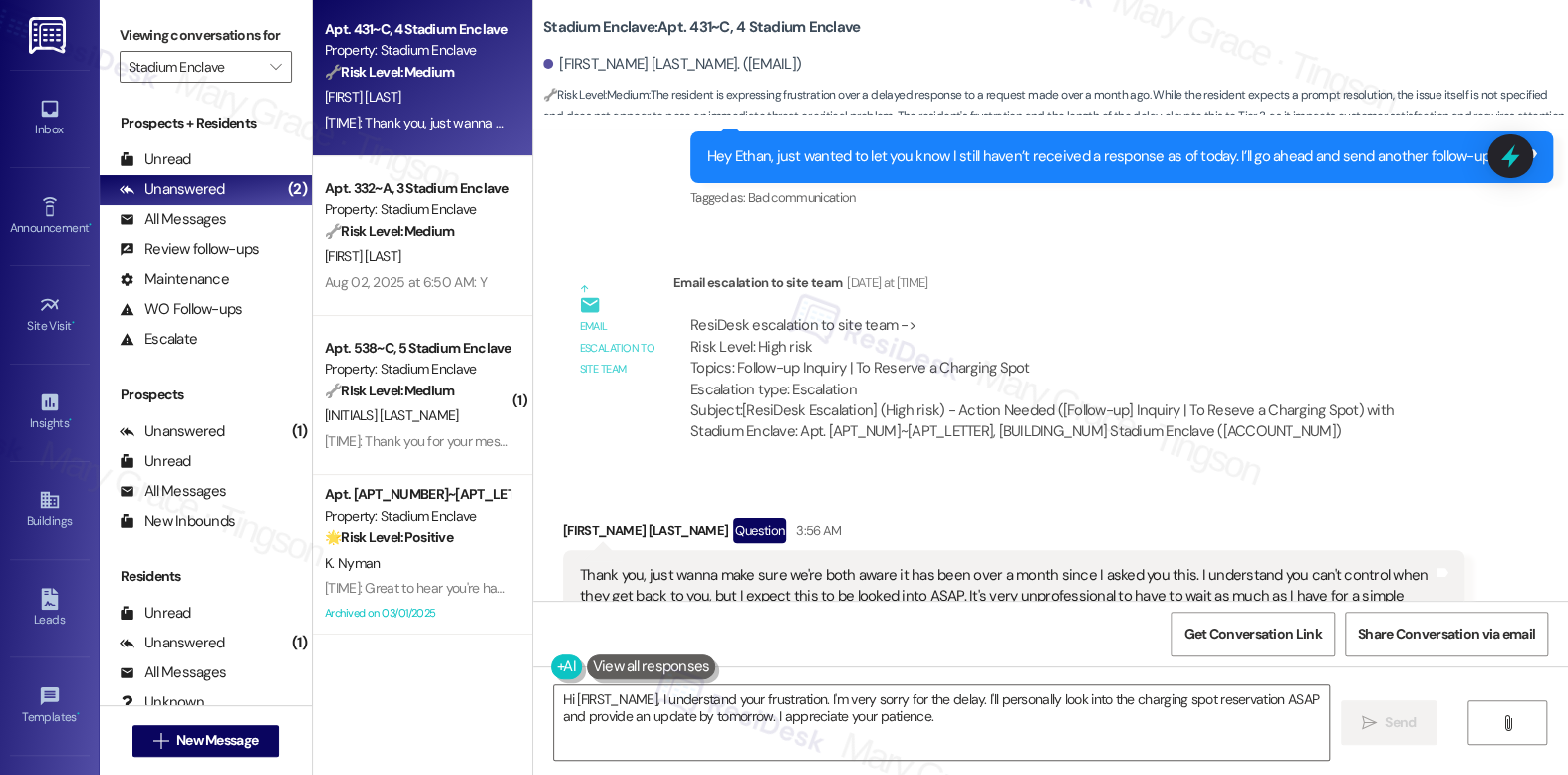 click on "Thank you, just wanna make sure we're both aware it has been over a month since I asked you this. I understand you can't control when they get back to you, but I expect this to be looked into ASAP. It's very unprofessional to have to wait as much as I have for a simple answer." at bounding box center [1006, 597] 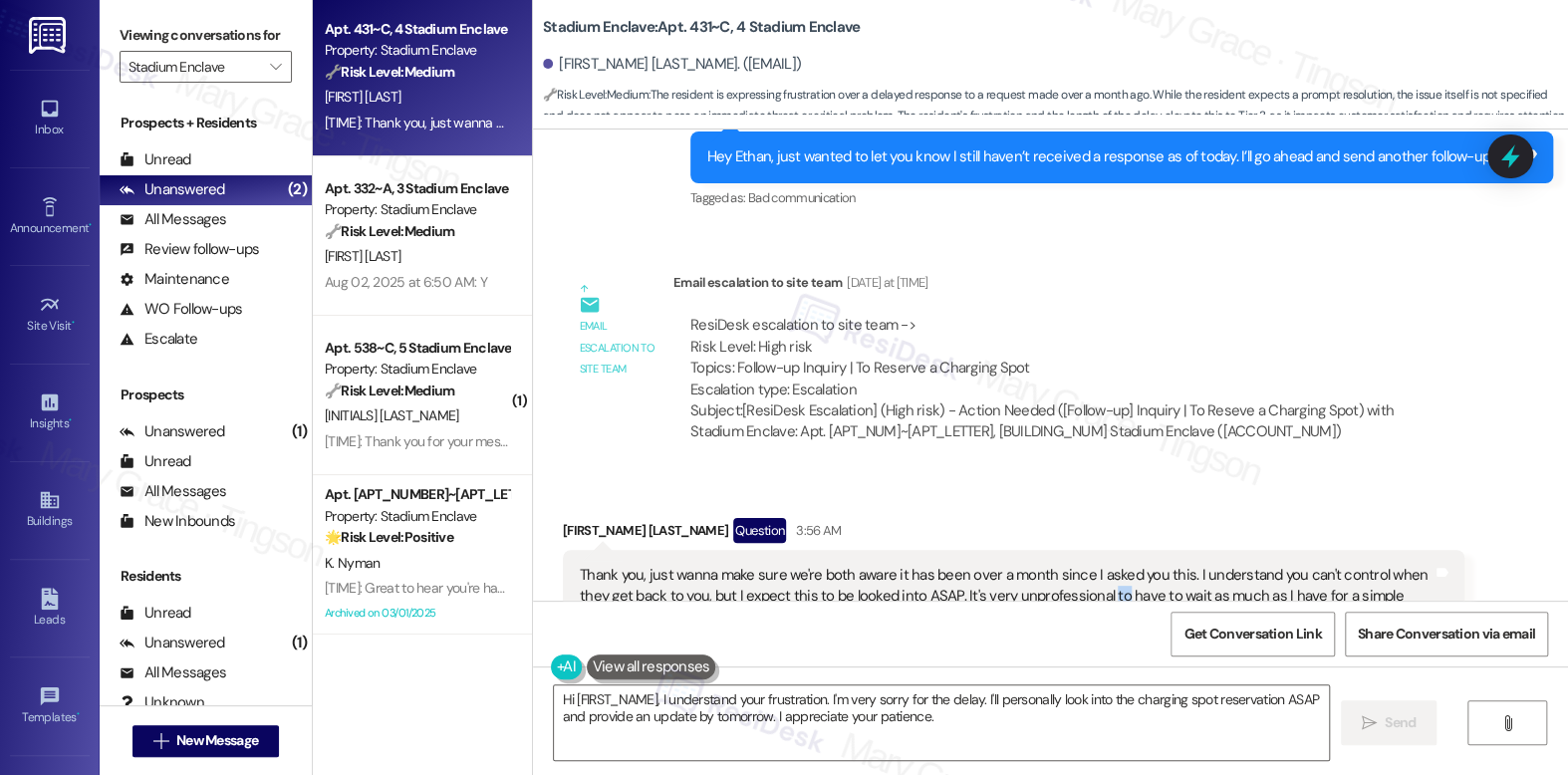 click on "Thank you, just wanna make sure we're both aware it has been over a month since I asked you this. I understand you can't control when they get back to you, but I expect this to be looked into ASAP. It's very unprofessional to have to wait as much as I have for a simple answer." at bounding box center [1006, 597] 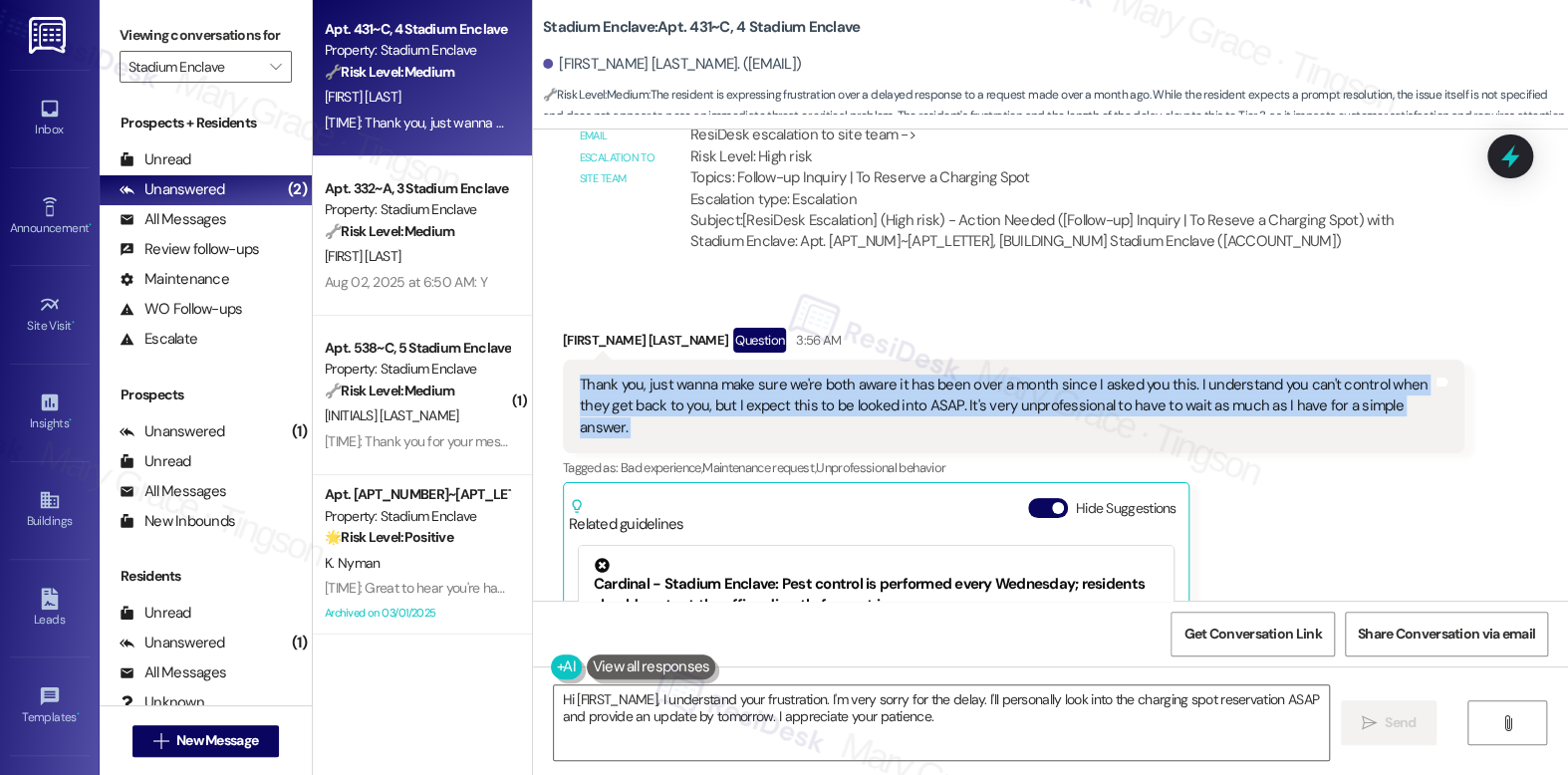 scroll, scrollTop: 24043, scrollLeft: 0, axis: vertical 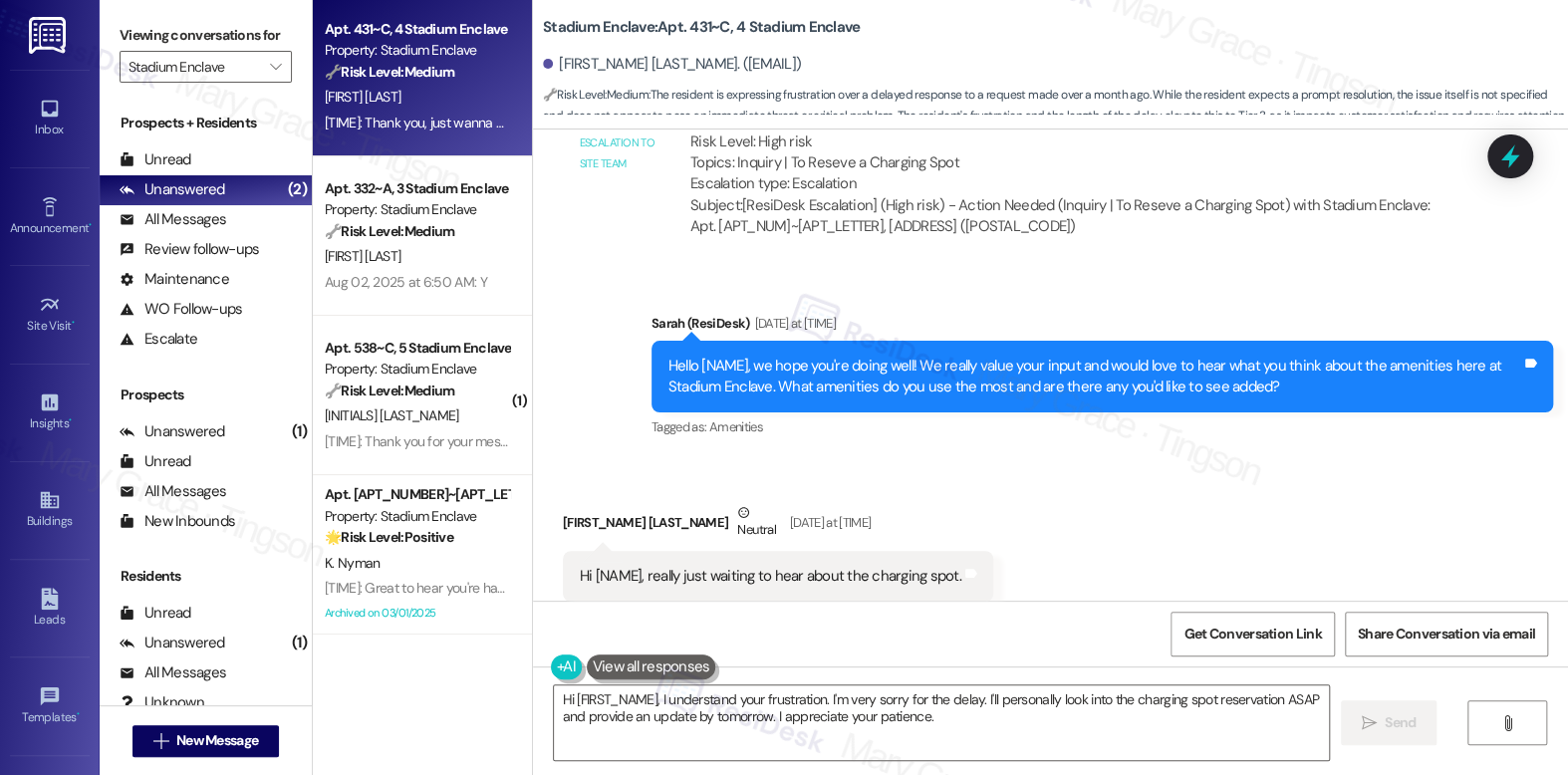 click on "Received via SMS Ethan Whipple   Neutral Jul 31, 2025 at 12:27 AM Hi Sarah, really just waiting to hear about the charging spot. Tags and notes Tagged as:   Amenities ,  Click to highlight conversations about Amenities Emailed client ,  Click to highlight conversations about Emailed client Escalation type escalation Click to highlight conversations about Escalation type escalation" at bounding box center [1050, 552] 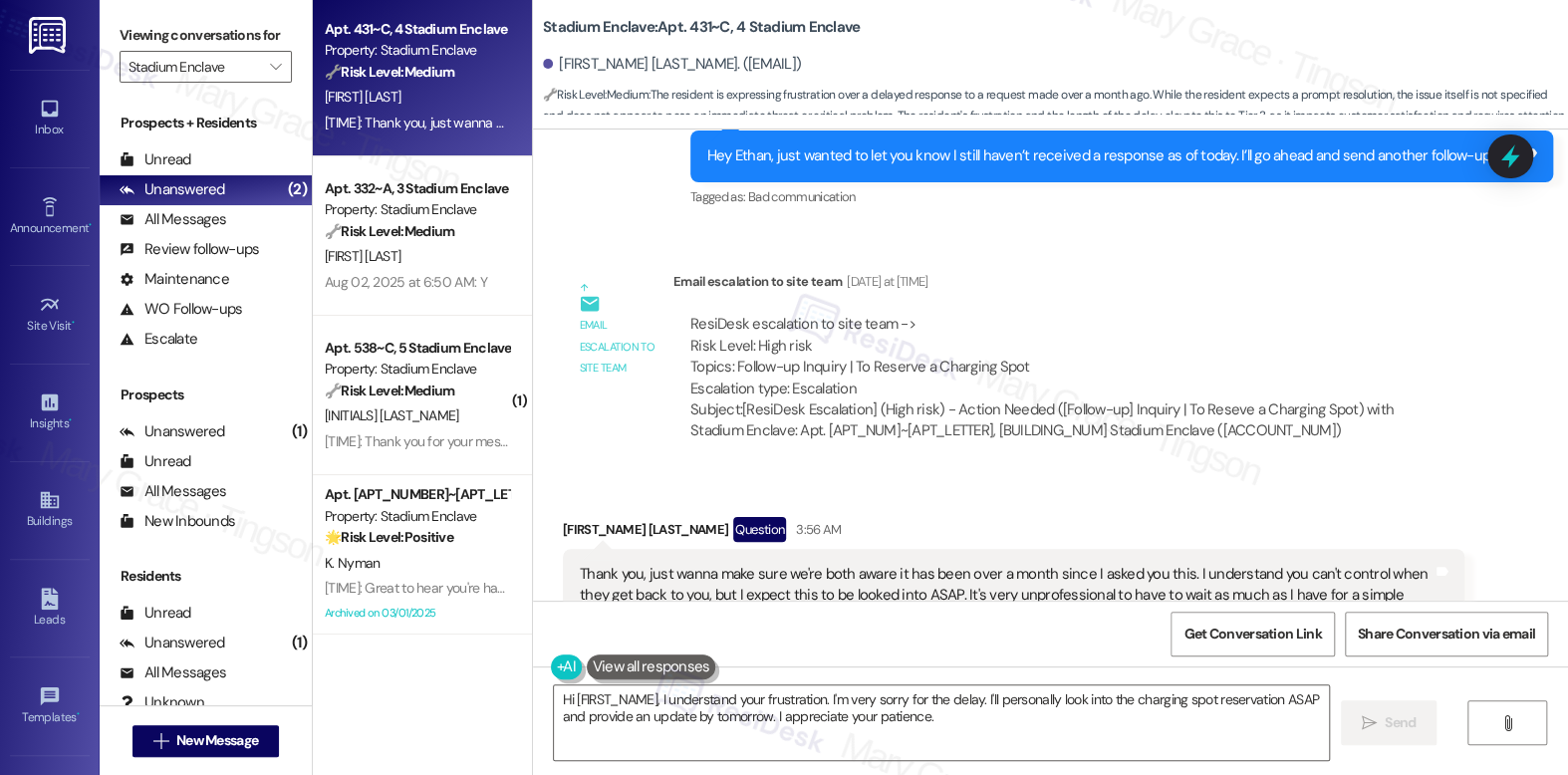 scroll, scrollTop: 24312, scrollLeft: 0, axis: vertical 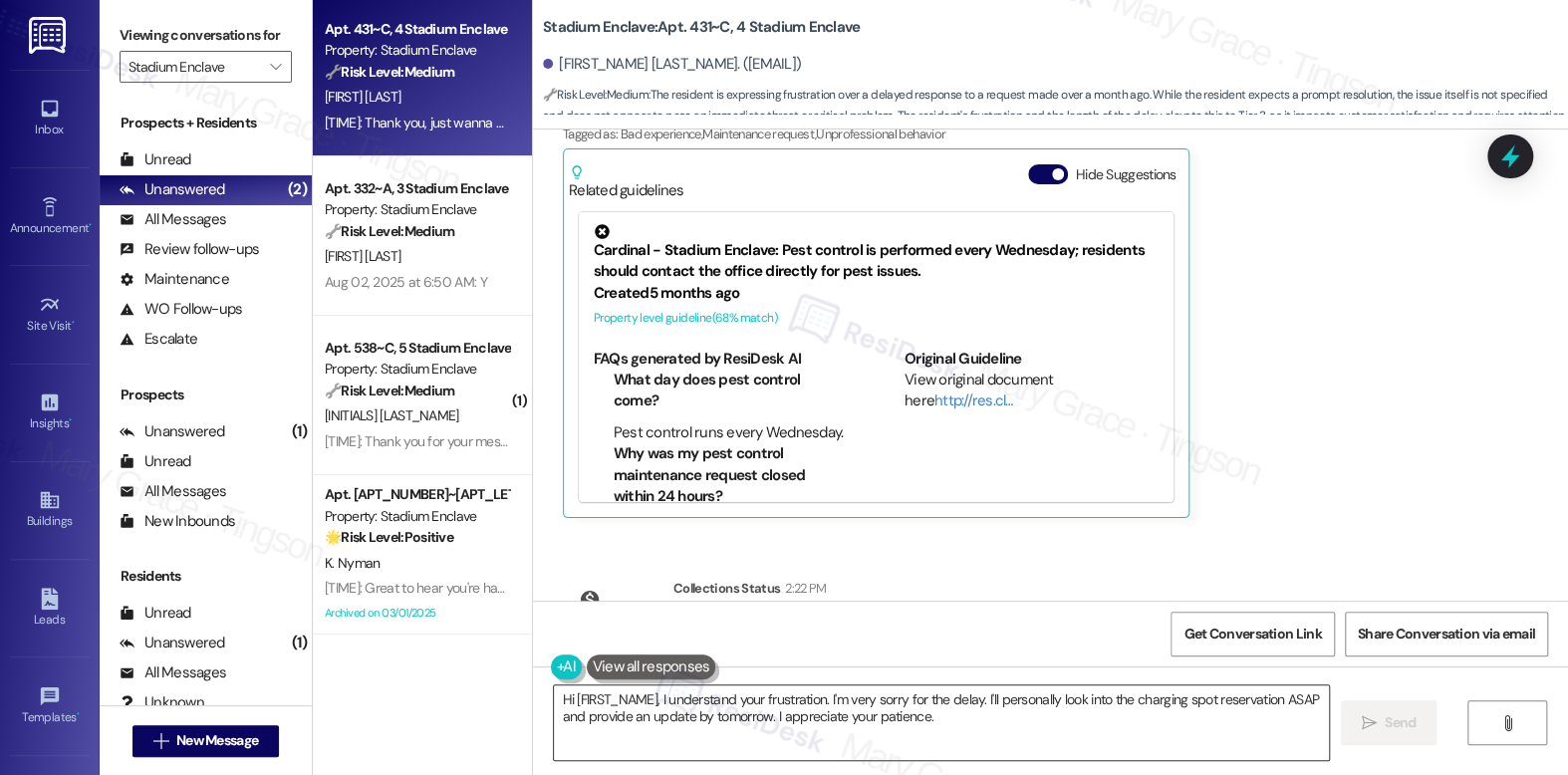 click on "Hi {{first_name}}, I understand your frustration. I'm very sorry for the delay. I'll personally look into the charging spot reservation ASAP and provide an update by tomorrow. I appreciate your patience." at bounding box center (940, 722) 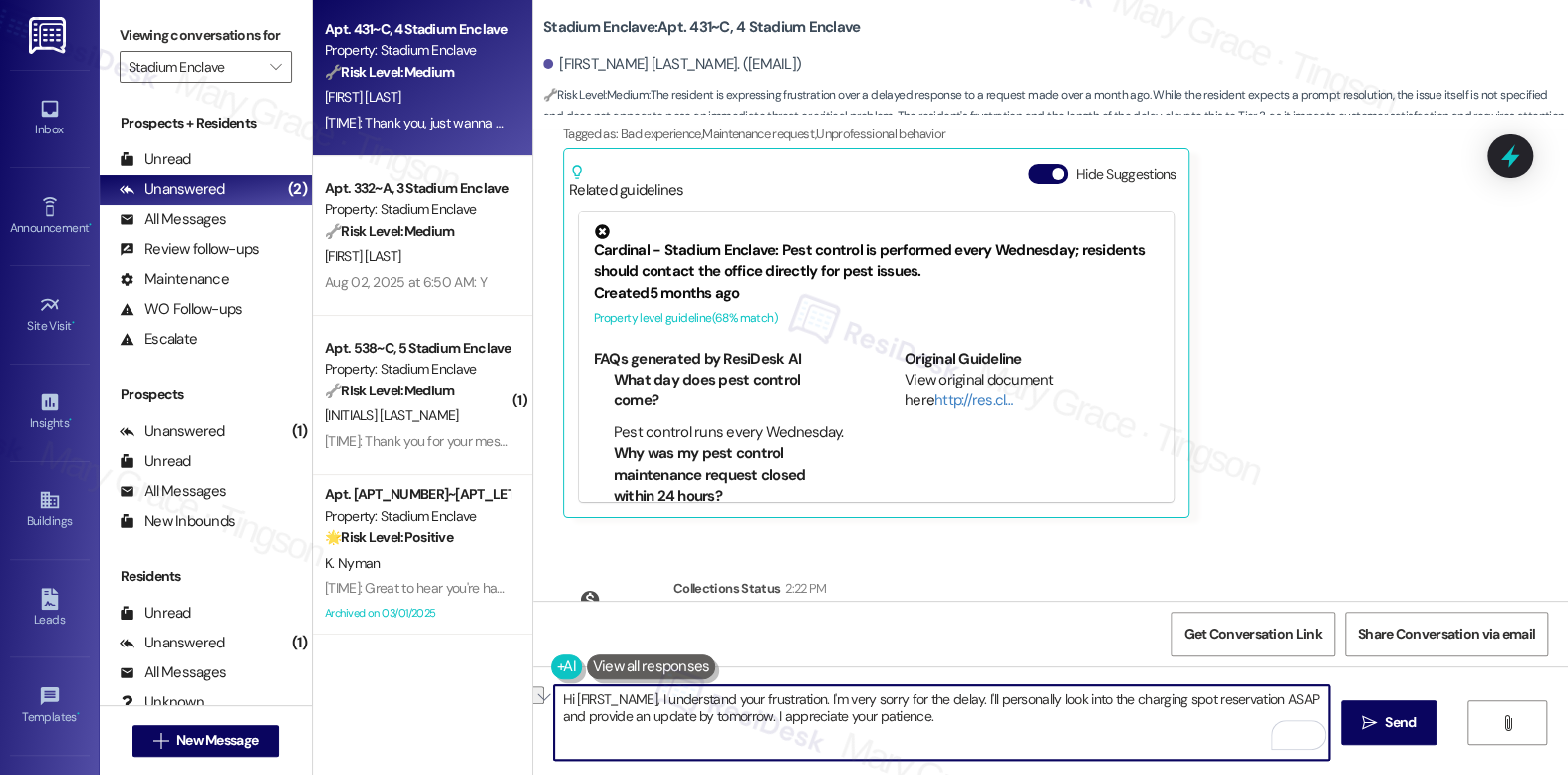 drag, startPoint x: 979, startPoint y: 699, endPoint x: 1127, endPoint y: 701, distance: 148.01351 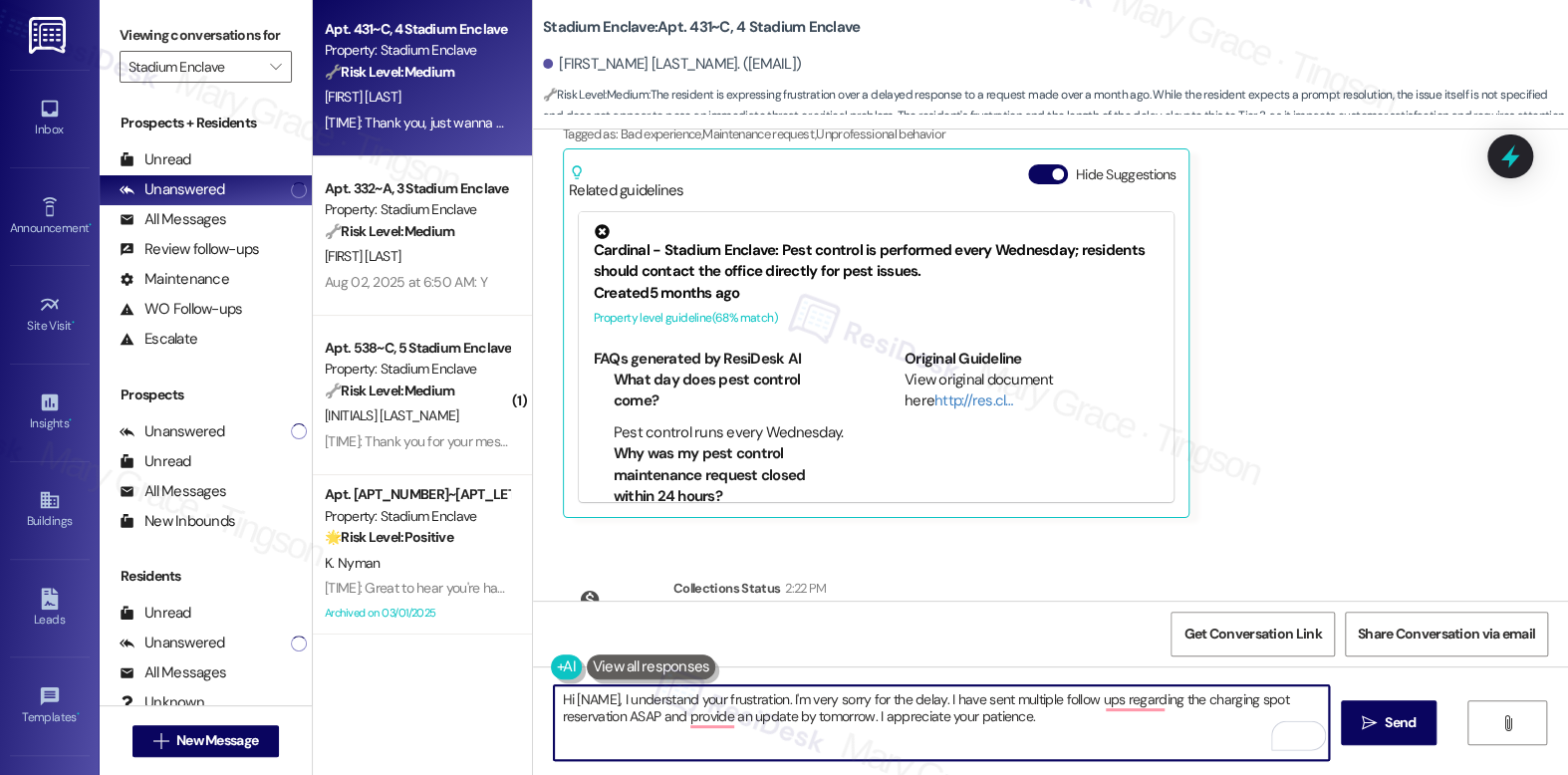 click on "Hi {{first_name}}, I understand your frustration. I'm very sorry for the delay. I have sent multiple follow ups regarding the charging spot reservation ASAP and provide an update by tomorrow. I appreciate your patience." at bounding box center [940, 722] 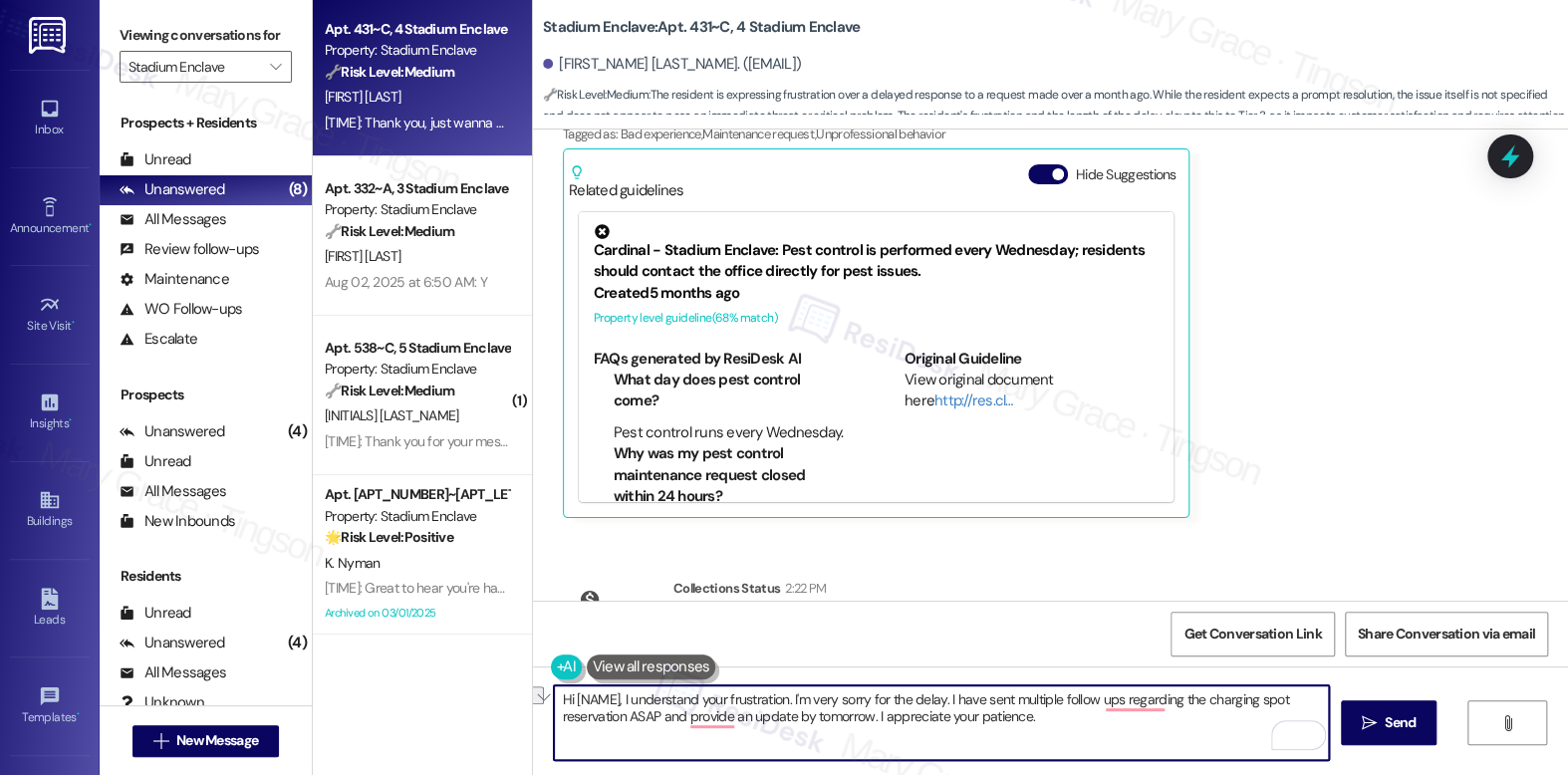 drag, startPoint x: 865, startPoint y: 718, endPoint x: 653, endPoint y: 719, distance: 212.00236 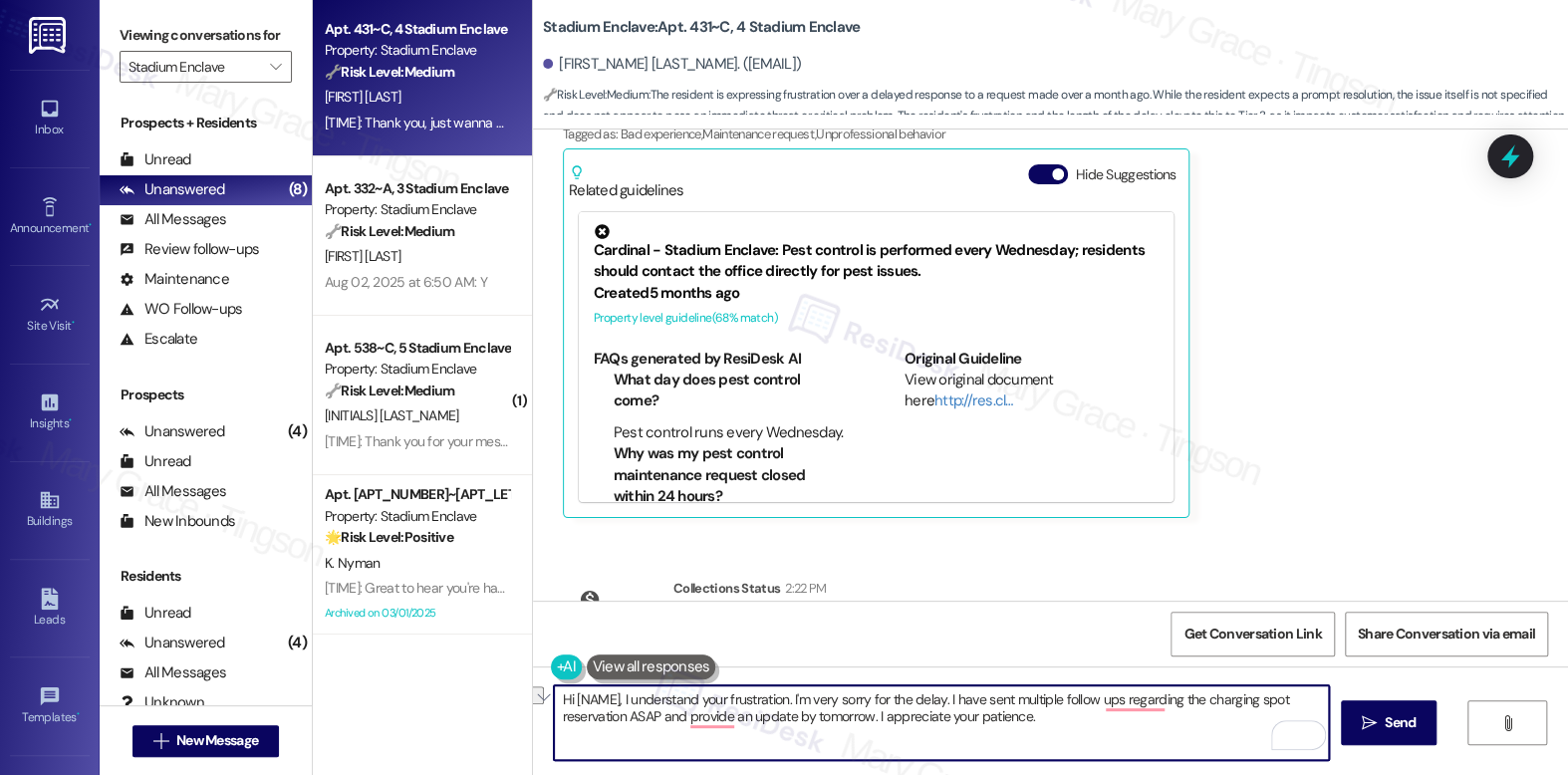 click on "Hi {{first_name}}, I understand your frustration. I'm very sorry for the delay. I have sent multiple follow ups regarding the charging spot reservation ASAP and provide an update by tomorrow. I appreciate your patience." at bounding box center (940, 722) 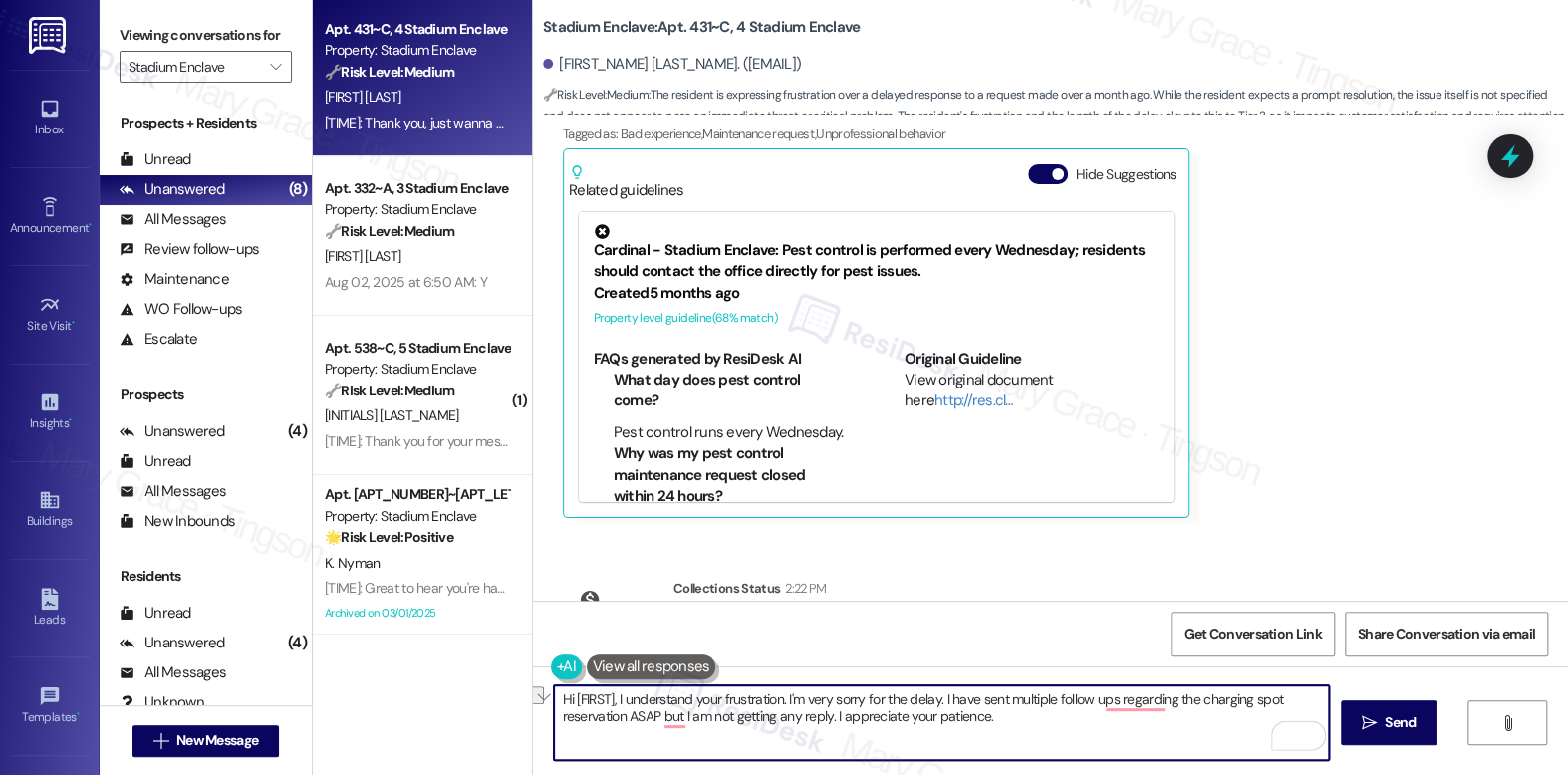 drag, startPoint x: 1005, startPoint y: 712, endPoint x: 825, endPoint y: 719, distance: 180.13606 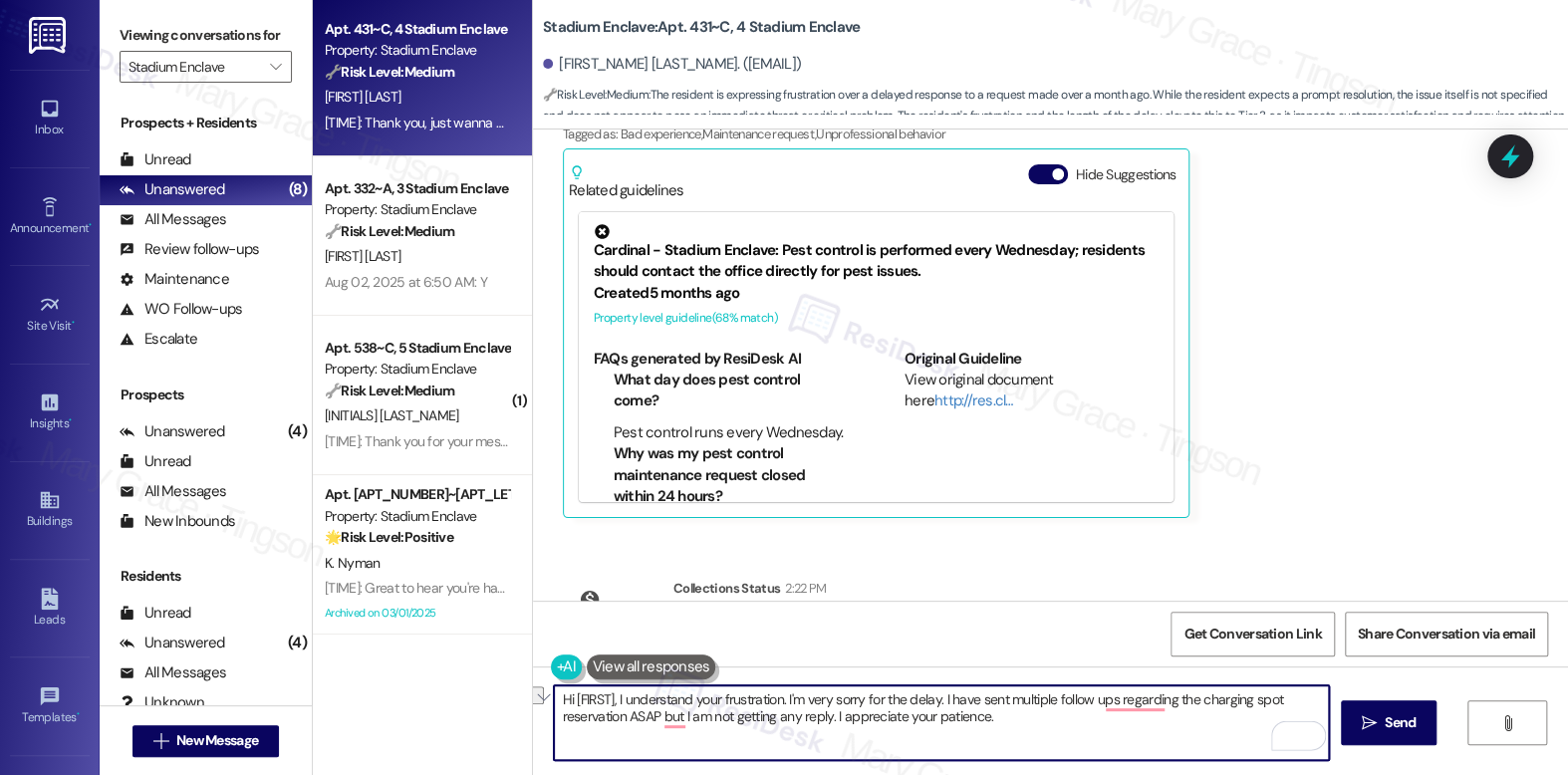 click on "Hi {{first_name}}, I understand your frustration. I'm very sorry for the delay. I have sent multiple follow ups regarding the charging spot reservation ASAP but I am not getting any reply. I appreciate your patience." at bounding box center [940, 722] 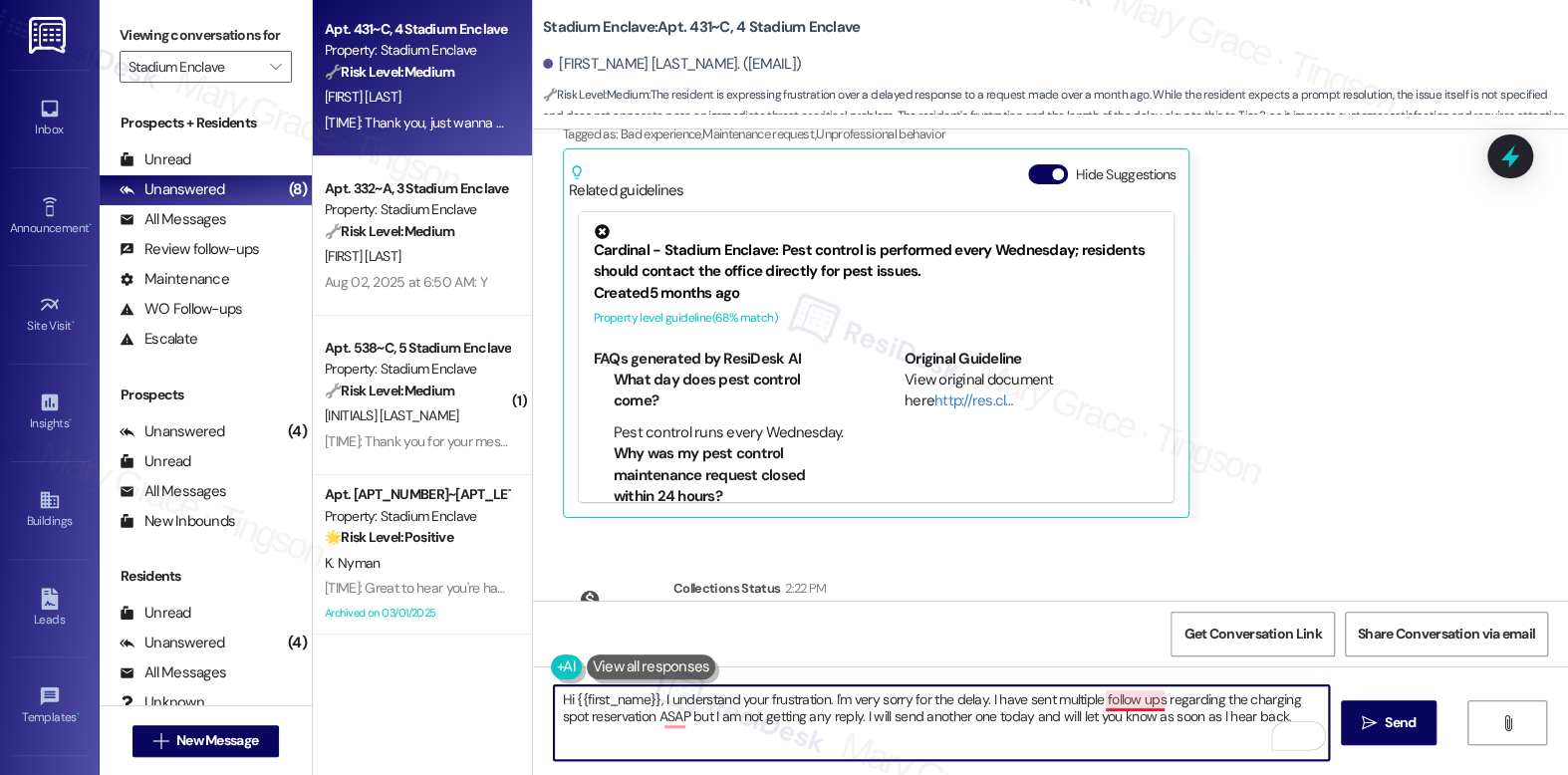 click on "Hi {{first_name}}, I understand your frustration. I'm very sorry for the delay. I have sent multiple follow ups regarding the charging spot reservation ASAP but I am not getting any reply. I will send another one today and will let you know as soon as I hear back." at bounding box center [940, 722] 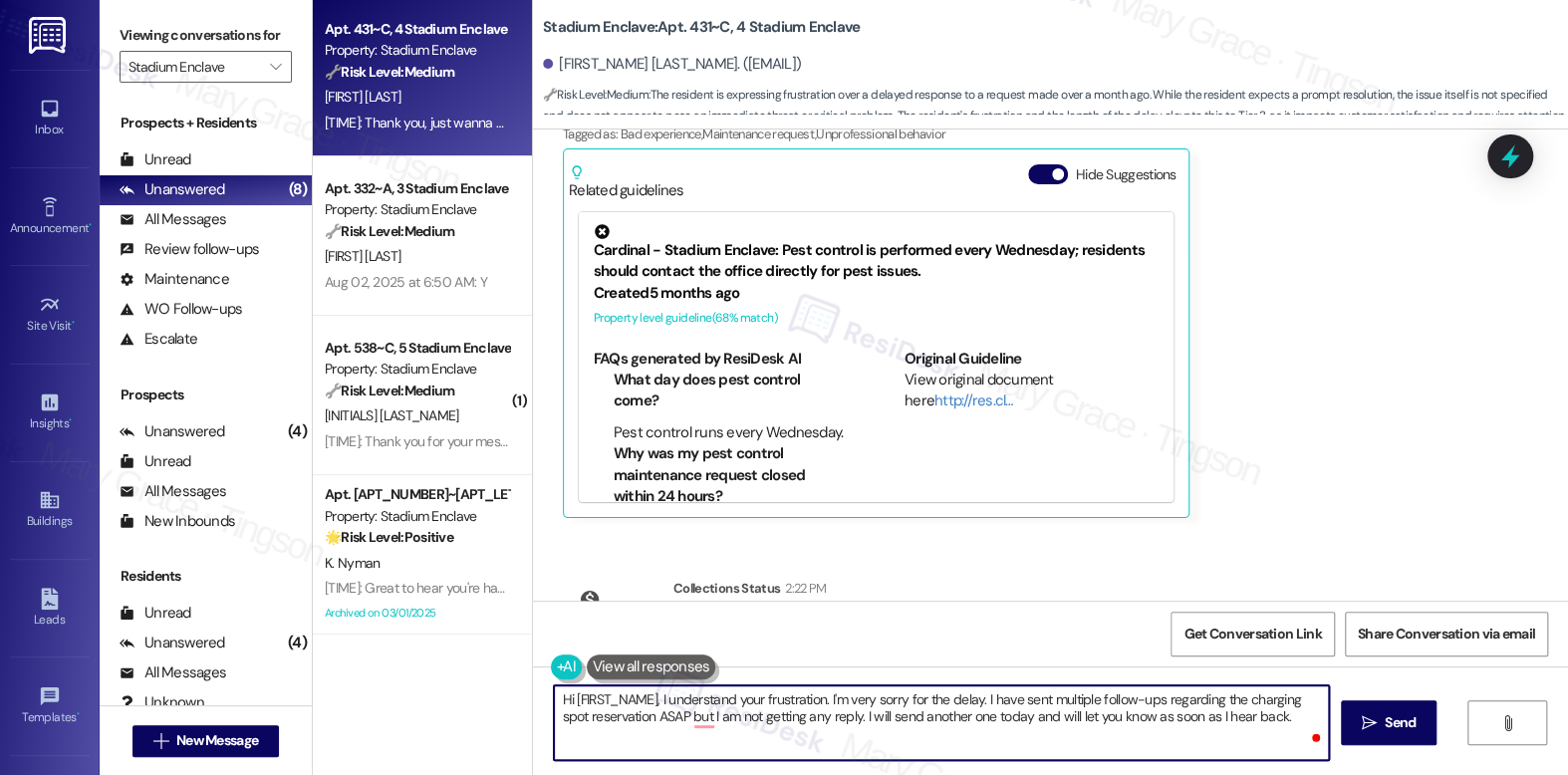 click on "Hi {{first_name}}, I understand your frustration. I'm very sorry for the delay. I have sent multiple follow-ups regarding the charging spot reservation ASAP but I am not getting any reply. I will send another one today and will let you know as soon as I hear back." at bounding box center [940, 722] 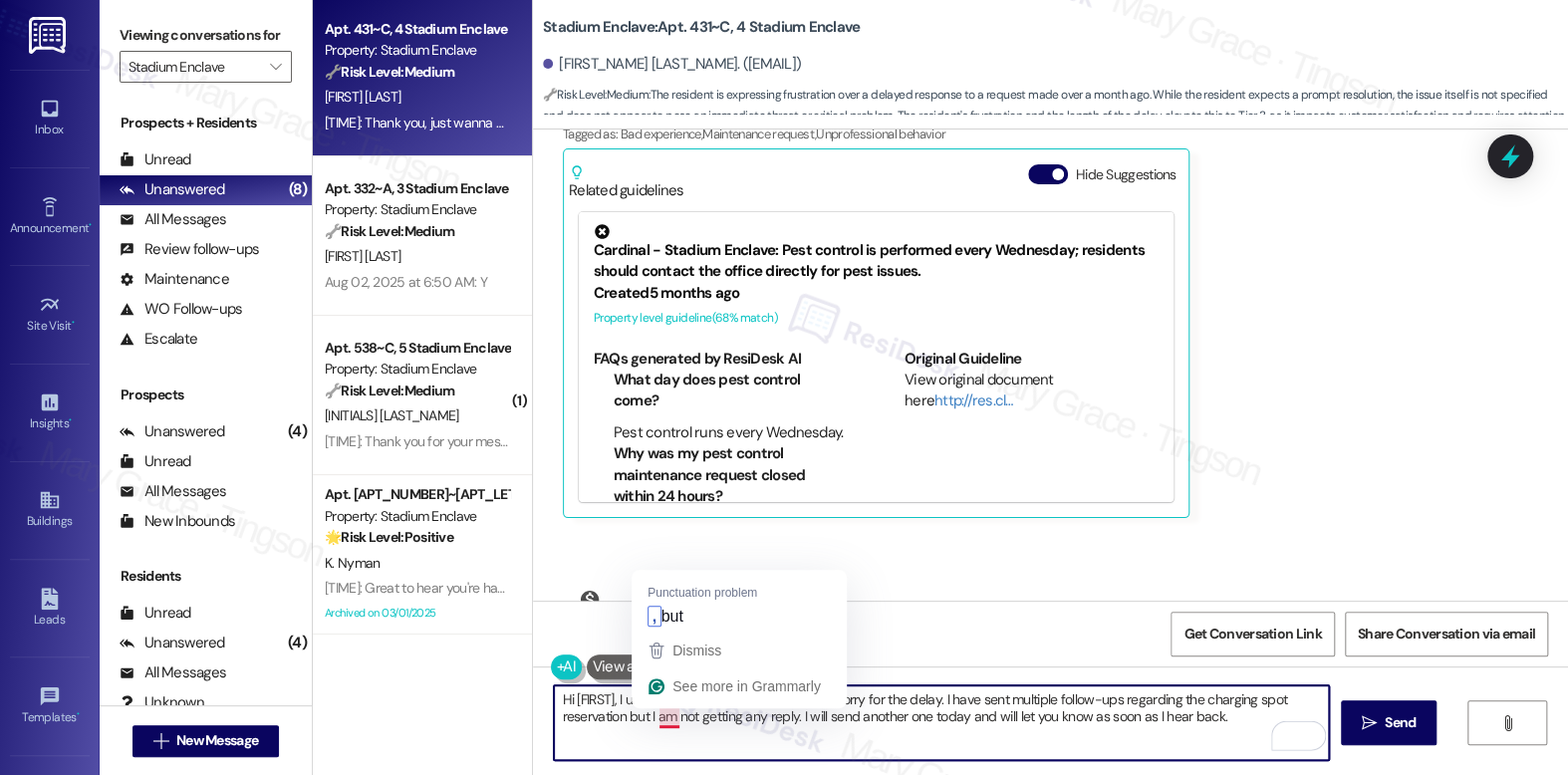 click on "Hi {{first_name}}, I understand your frustration. I'm very sorry for the delay. I have sent multiple follow-ups regarding the charging spot reservation but I am not getting any reply. I will send another one today and will let you know as soon as I hear back." at bounding box center [940, 722] 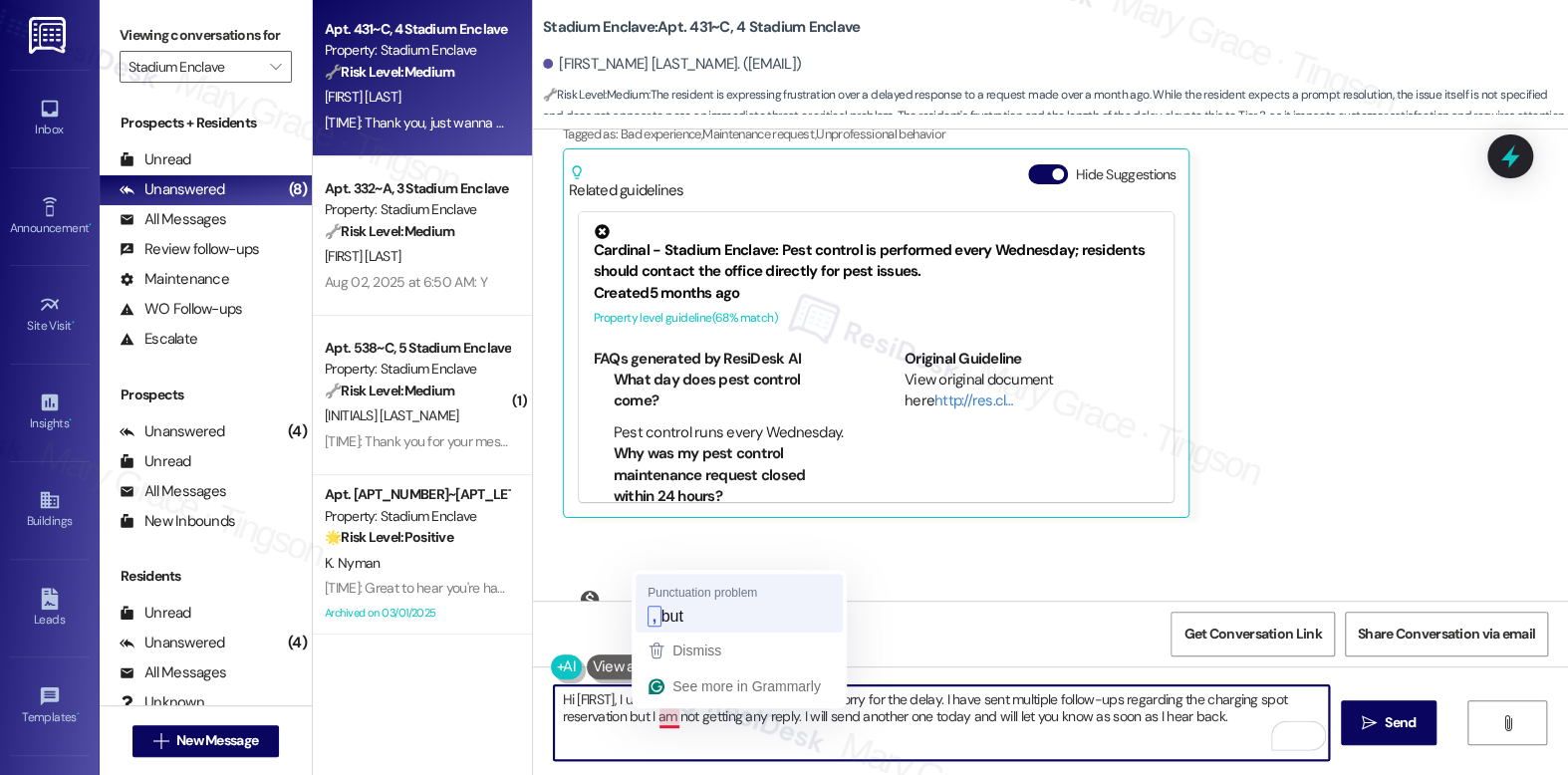type on "Hi {{first_name}}, I understand your frustration. I'm very sorry for the delay. I have sent multiple follow-ups regarding the charging spot reservation, but I am not getting any reply. I will send another one today and will let you know as soon as I hear back." 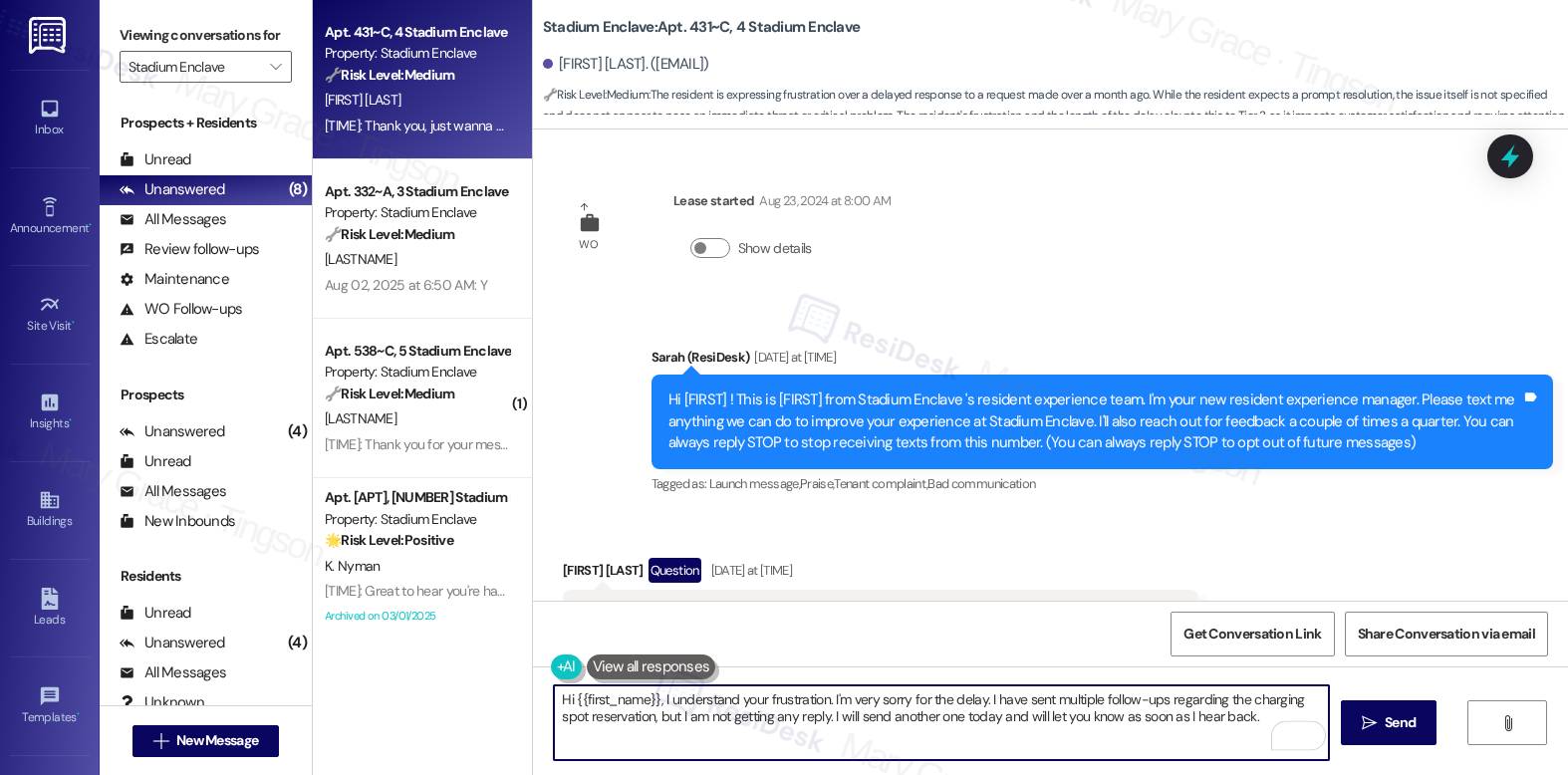 click on "Hi {{first_name}}, I understand your frustration. I'm very sorry for the delay. I have sent multiple follow-ups regarding the charging spot reservation, but I am not getting any reply. I will send another one today and will let you know as soon as I hear back." at bounding box center [940, 722] 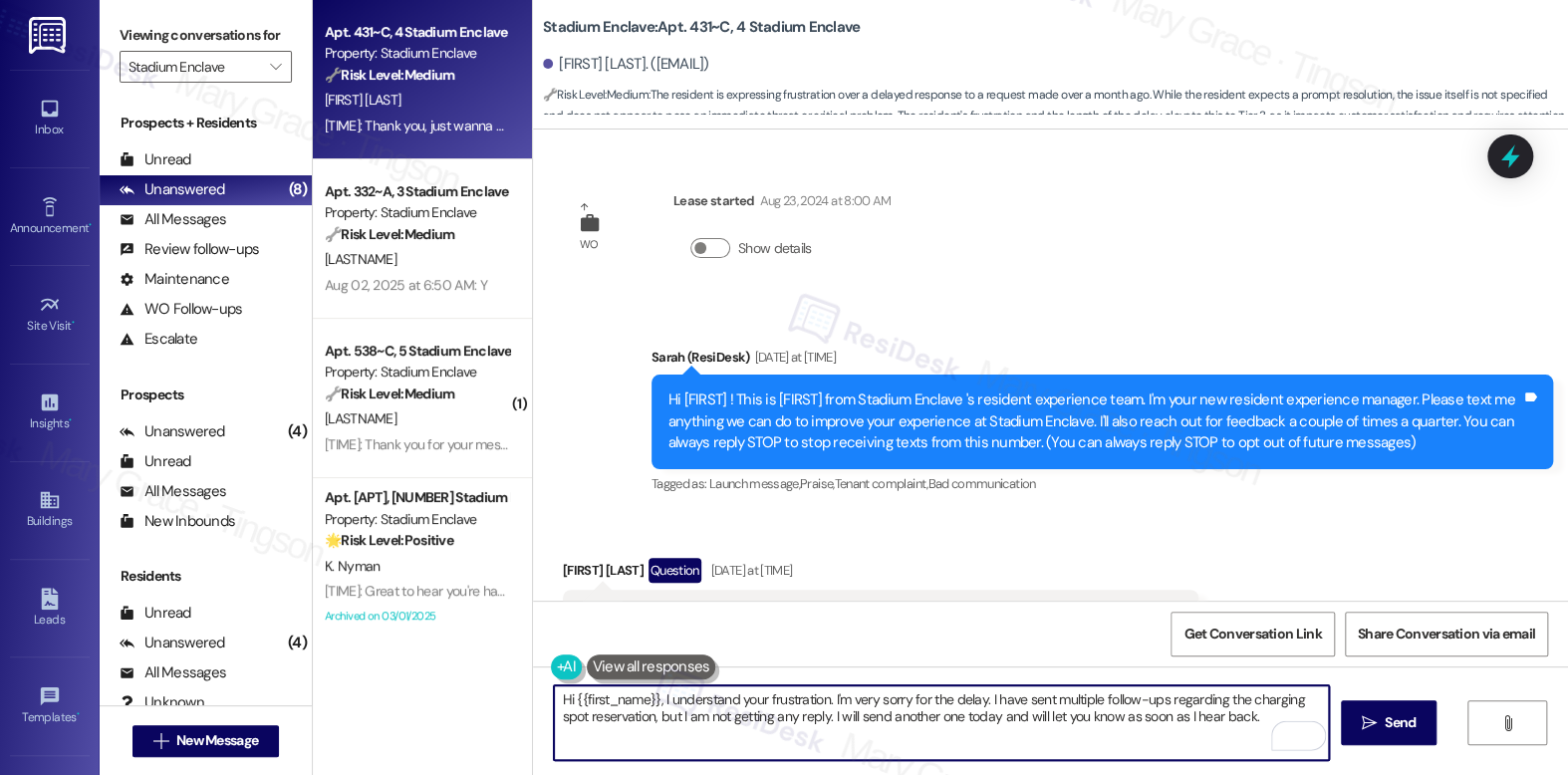 scroll, scrollTop: 3, scrollLeft: 0, axis: vertical 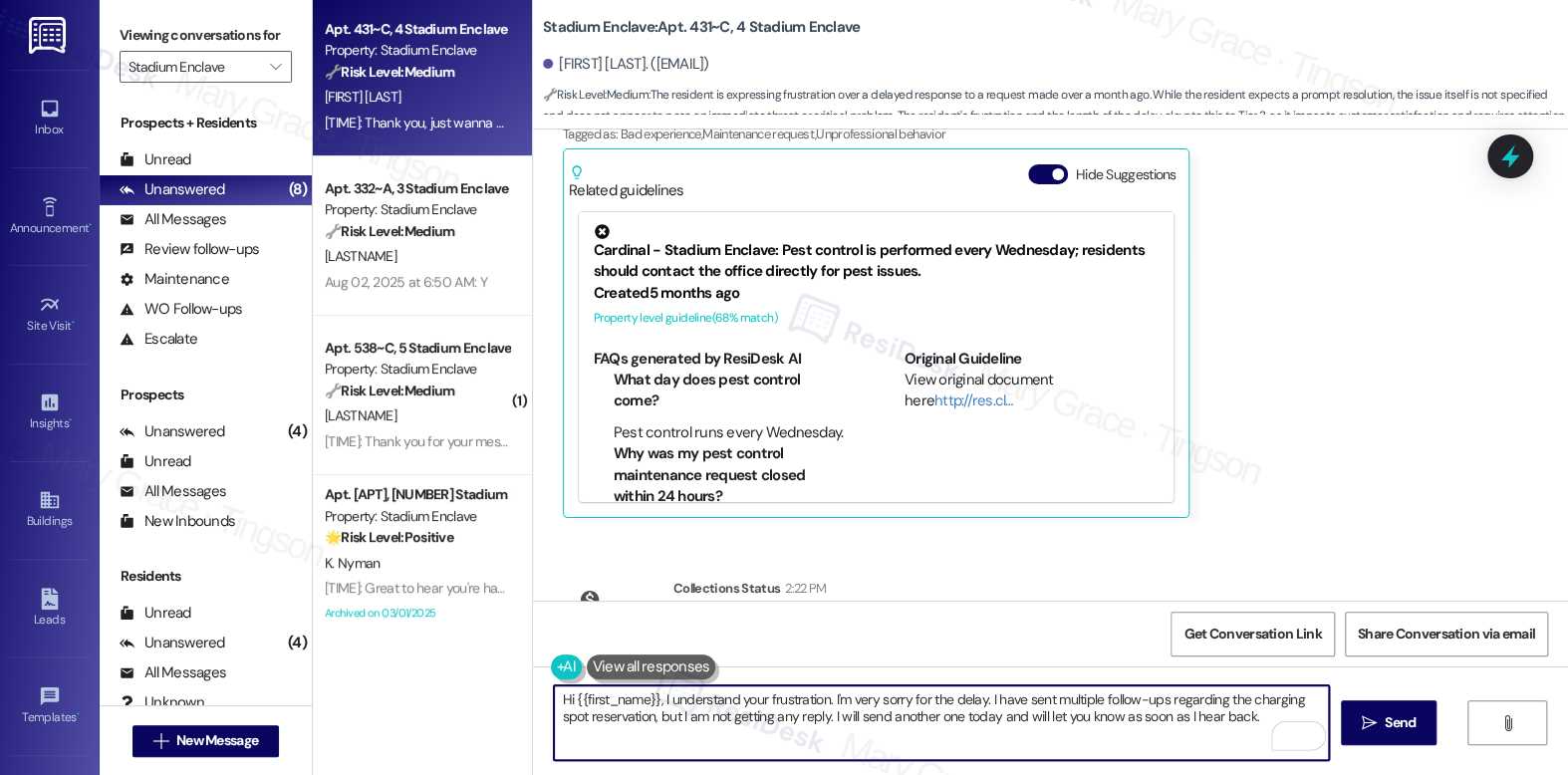 click on "Hi {{first_name}}, I understand your frustration. I'm very sorry for the delay. I have sent multiple follow-ups regarding the charging spot reservation, but I am not getting any reply. I will send another one today and will let you know as soon as I hear back." at bounding box center [940, 722] 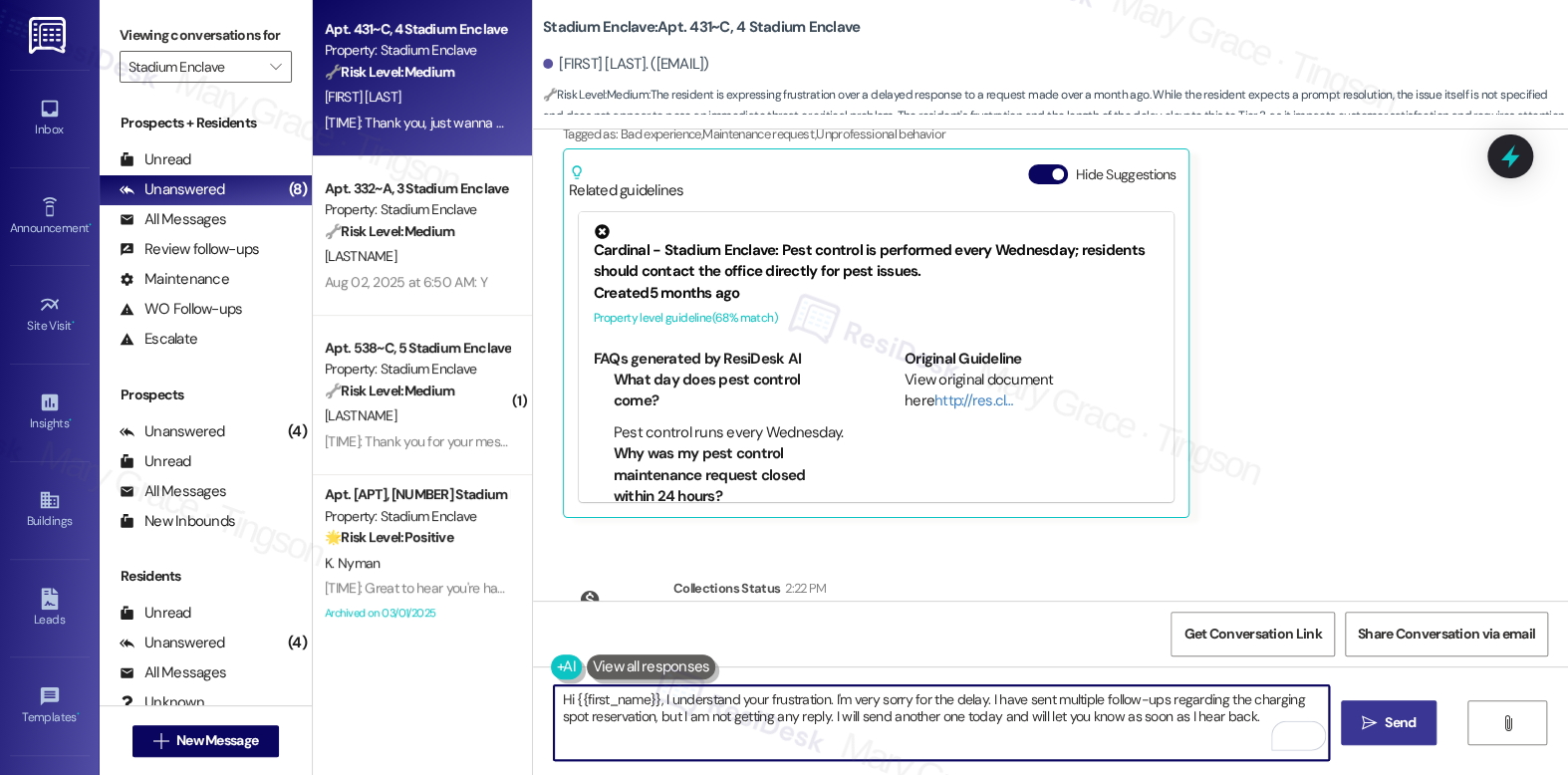 type on "Hi {{first_name}}, I understand your frustration. I'm very sorry for the delay. I have sent multiple follow-ups regarding the charging spot reservation, but I am not getting any reply. I will send another one today and will let you know as soon as I hear back." 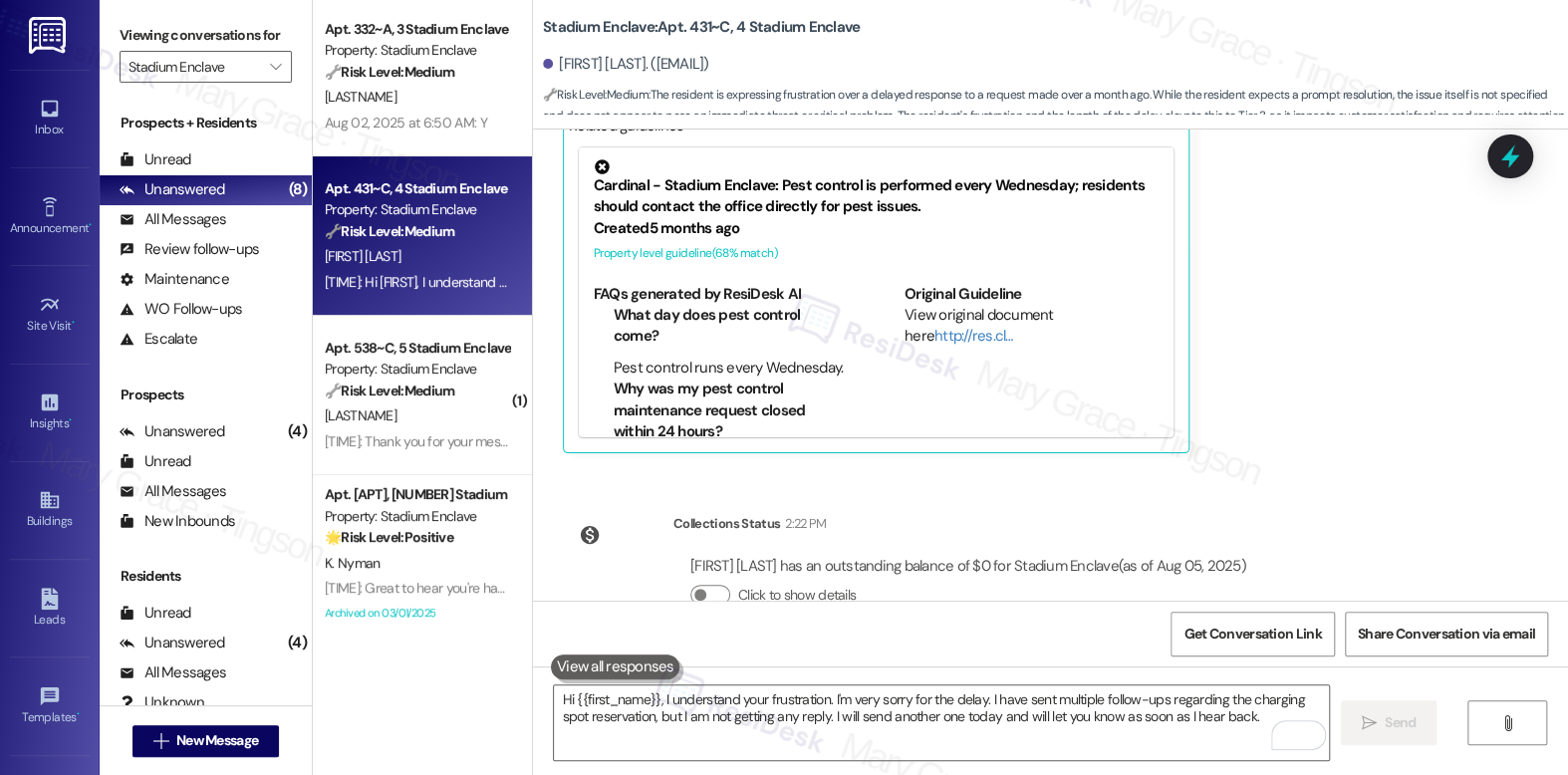 scroll, scrollTop: 24472, scrollLeft: 0, axis: vertical 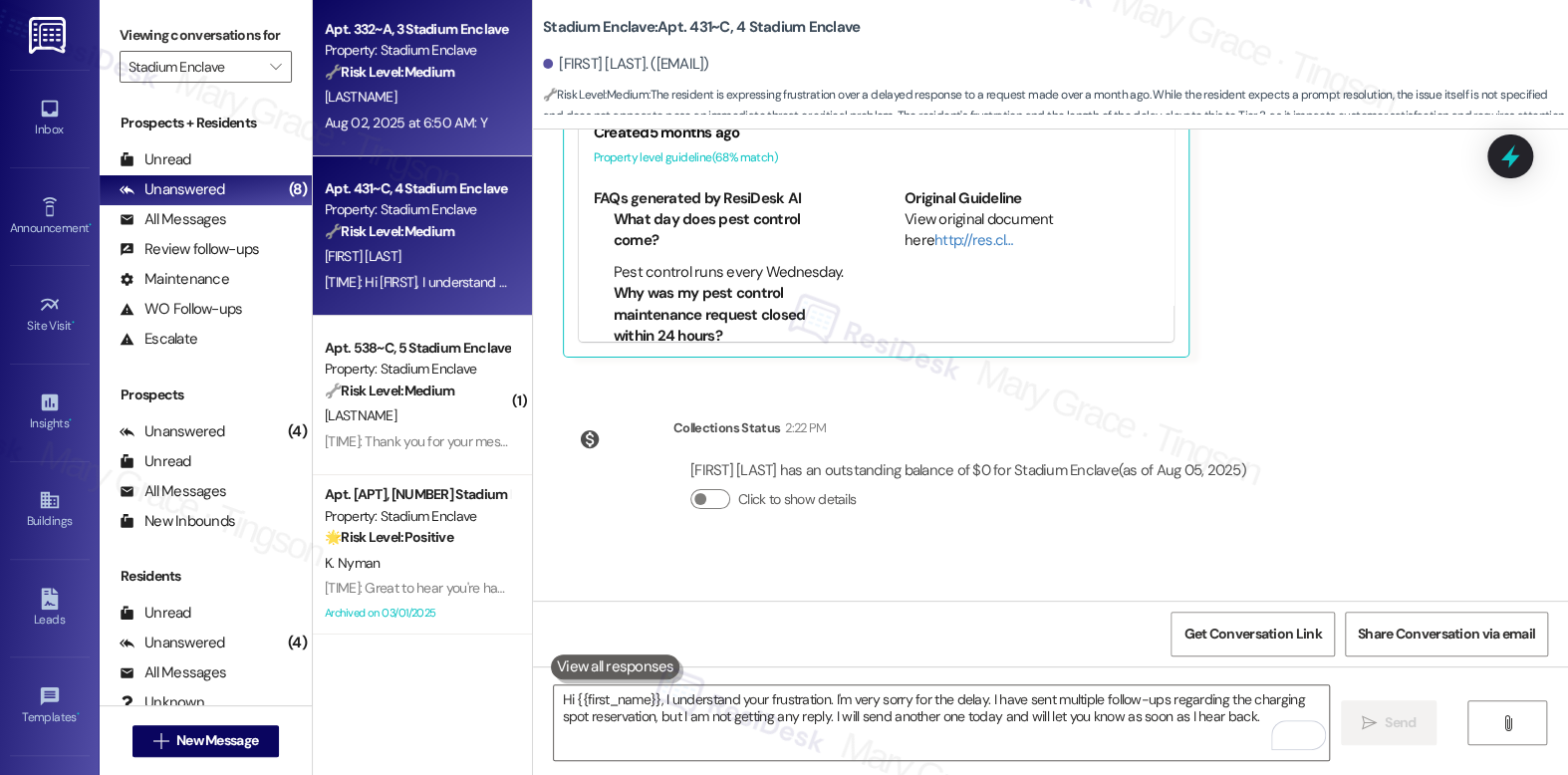 click on "🔧  Risk Level:  Medium The resident is confirming the completion of a work order. This is a routine follow-up and does not indicate any urgent issues or dissatisfaction." at bounding box center [416, 72] 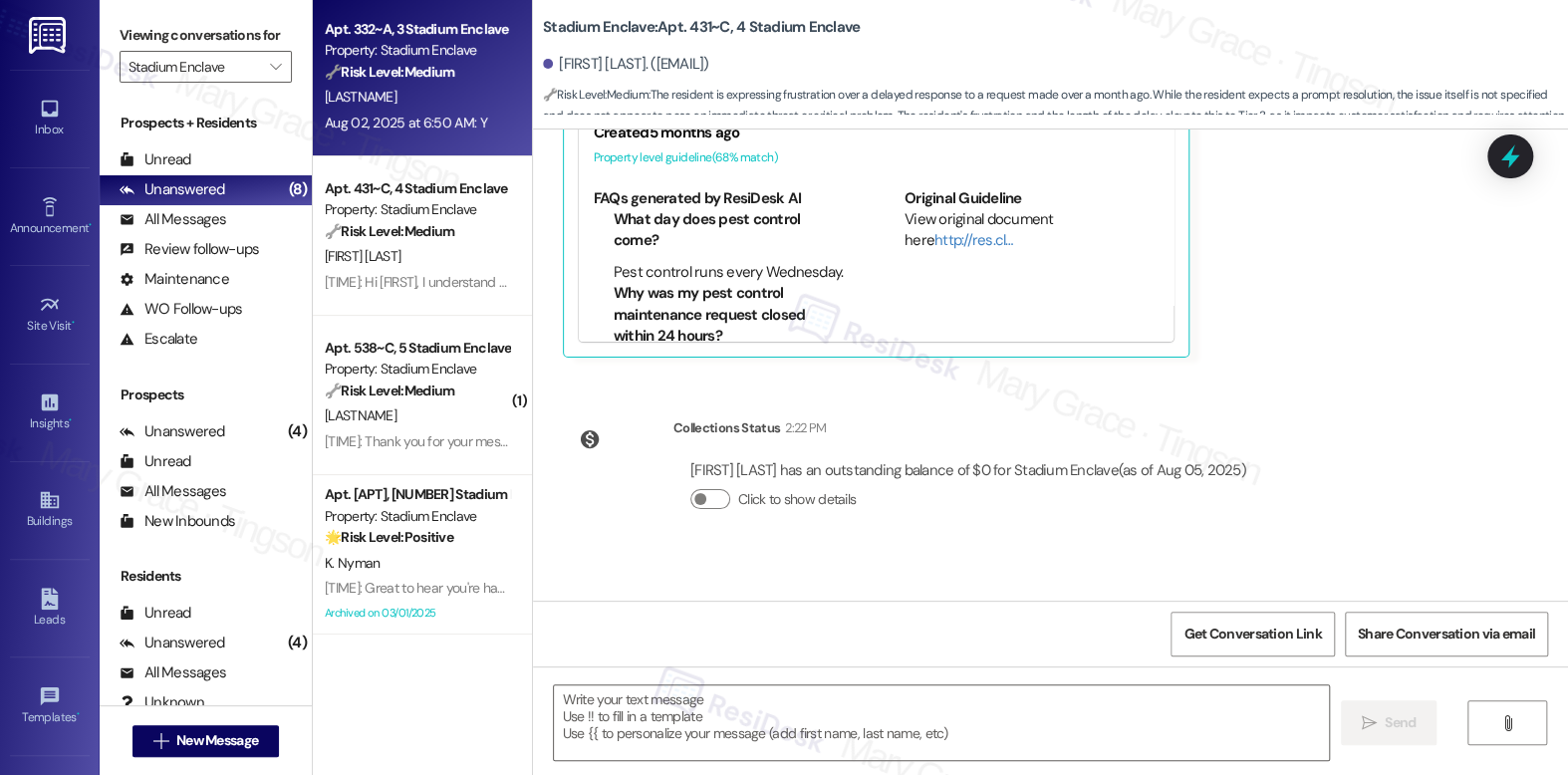 type on "Fetching suggested responses. Please feel free to read through the conversation in the meantime." 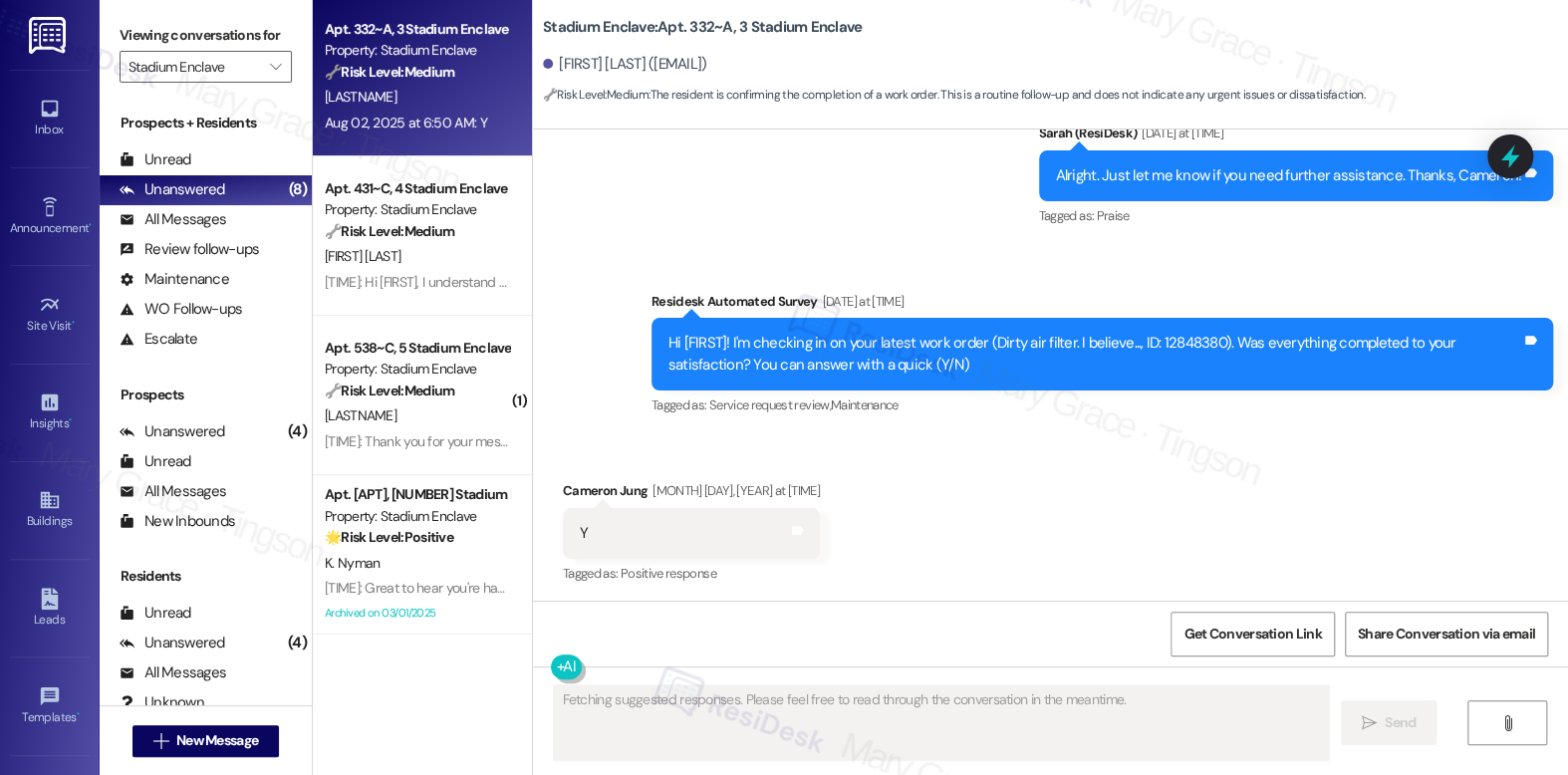 scroll, scrollTop: 8701, scrollLeft: 0, axis: vertical 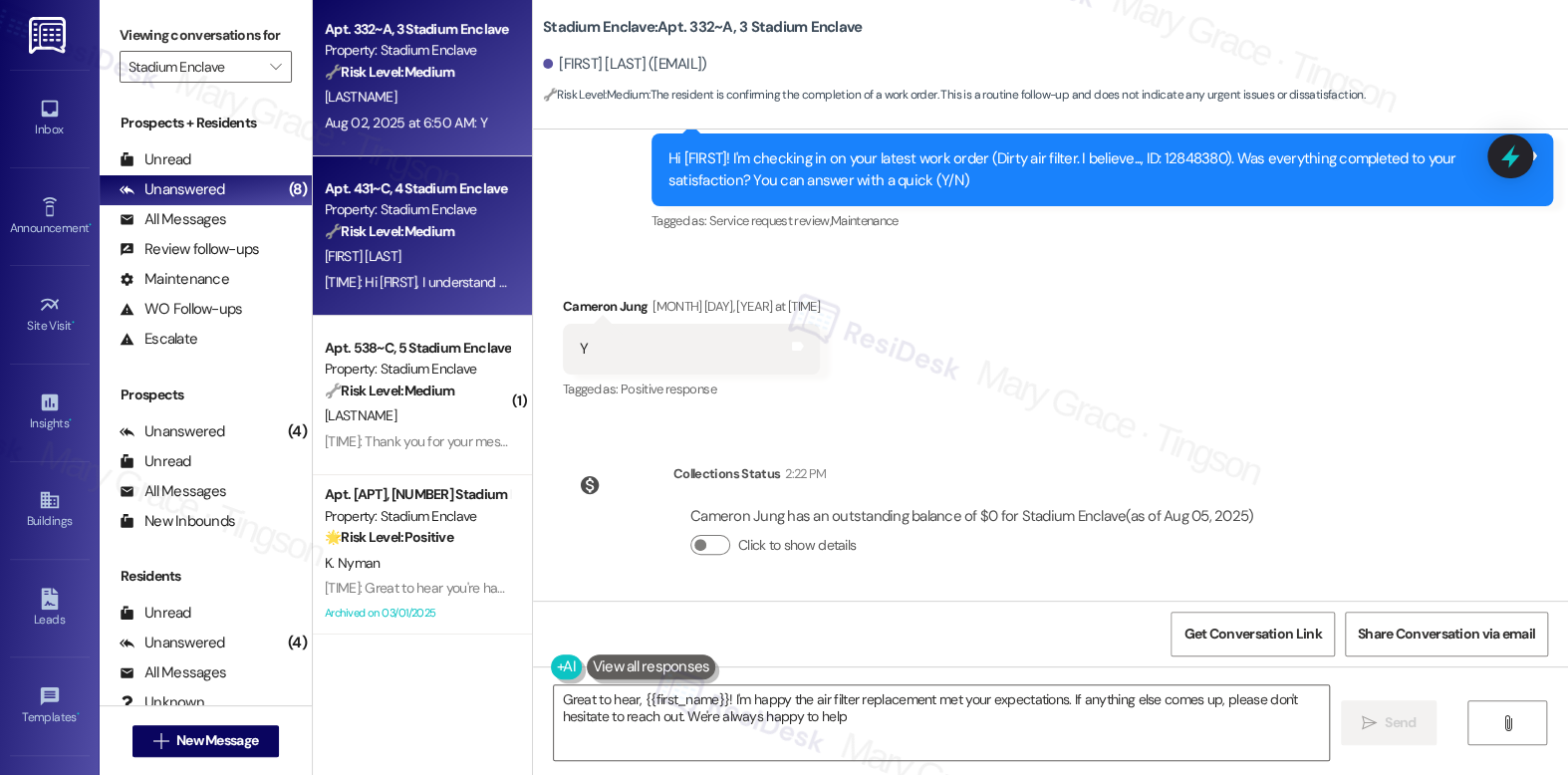 type on "Great to hear, {{first_name}}! I'm glad the air filter replacement met your expectations. If anything else comes up, please don't hesitate to reach out. We're always happy to help!" 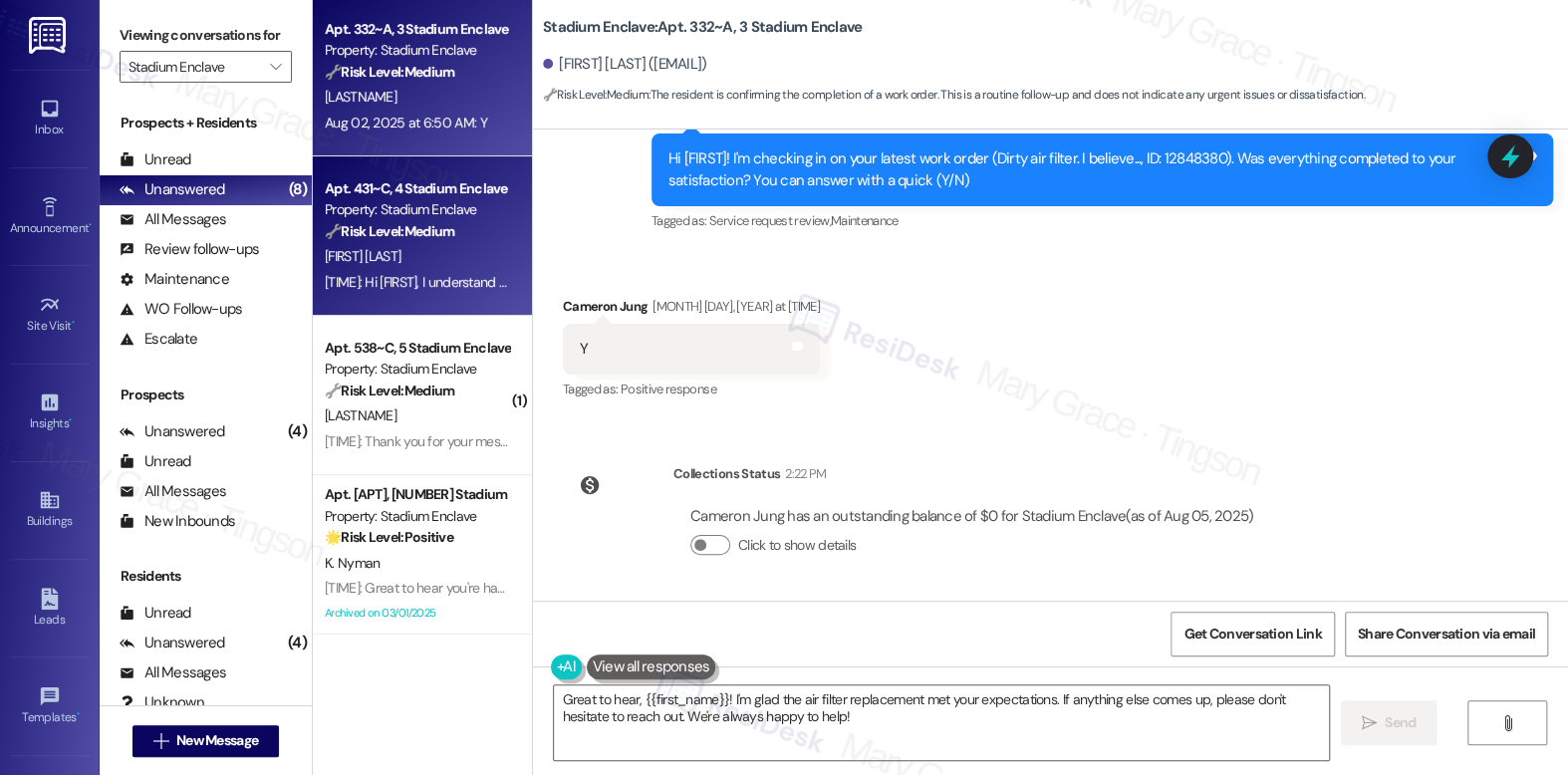 click on "Apt. [APT], [NUMBER] Stadium Enclave Property: Stadium Enclave 🔧  Risk Level:  Medium The resident is expressing frustration over a delayed response to a request made over a month ago. While the resident expects a prompt resolution, the issue itself is not specified and does not appear to pose an immediate threat or critical problem. The resident's frustration and the length of the delay elevate this to Tier 3, as it impacts customer satisfaction and requires attention to prevent further dissatisfaction. [FIRST] [LAST] [TIME]: Hi [FIRST], I understand your frustration. I'm very sorry for the delay. I have sent multiple follow-ups regarding the charging spot reservation, but I am not getting any reply. I will send another one today and will let you know as soon as I hear back." at bounding box center (422, 236) 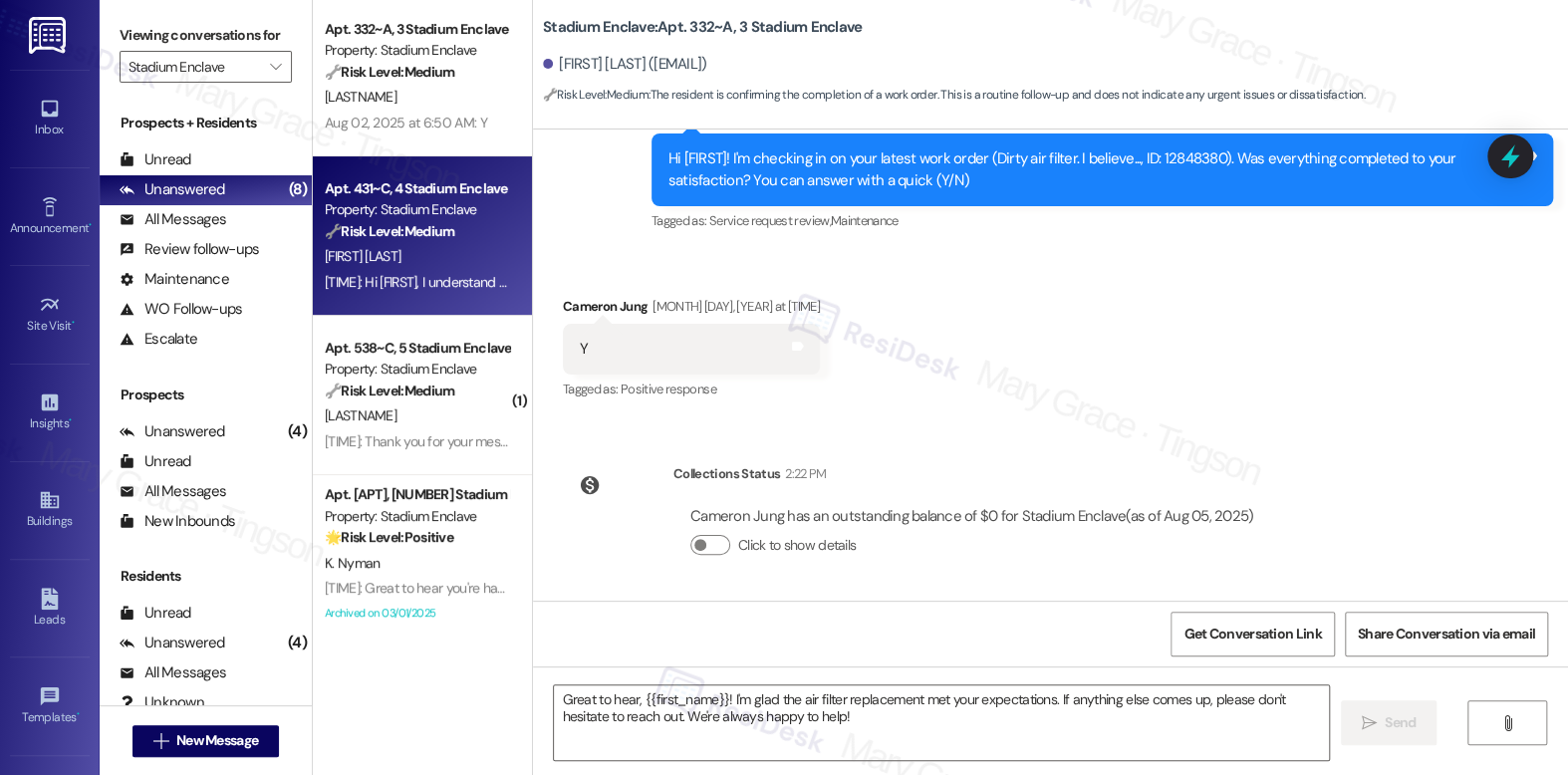 type on "Fetching suggested responses. Please feel free to read through the conversation in the meantime." 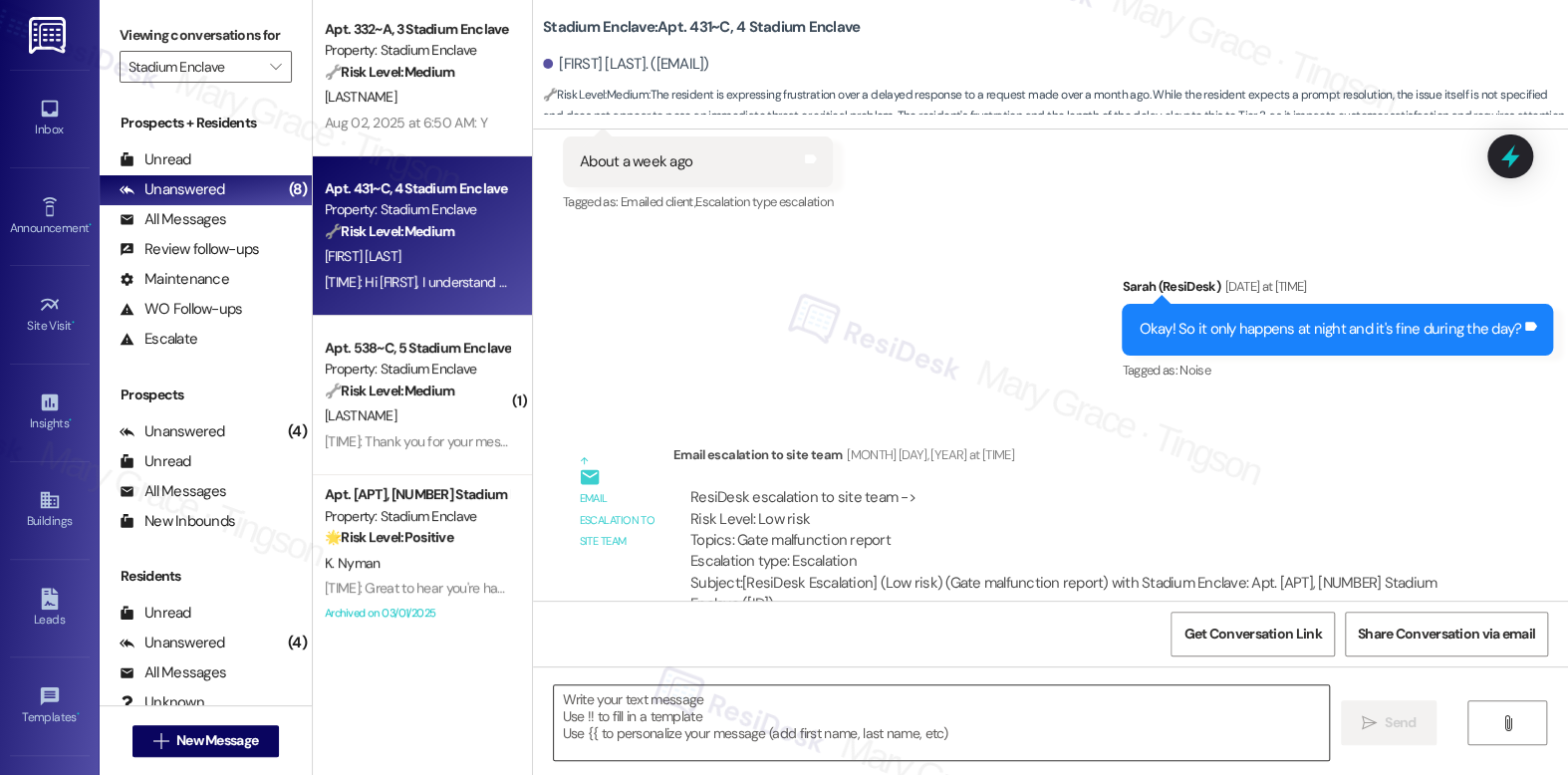 type on "Fetching suggested responses. Please feel free to read through the conversation in the meantime." 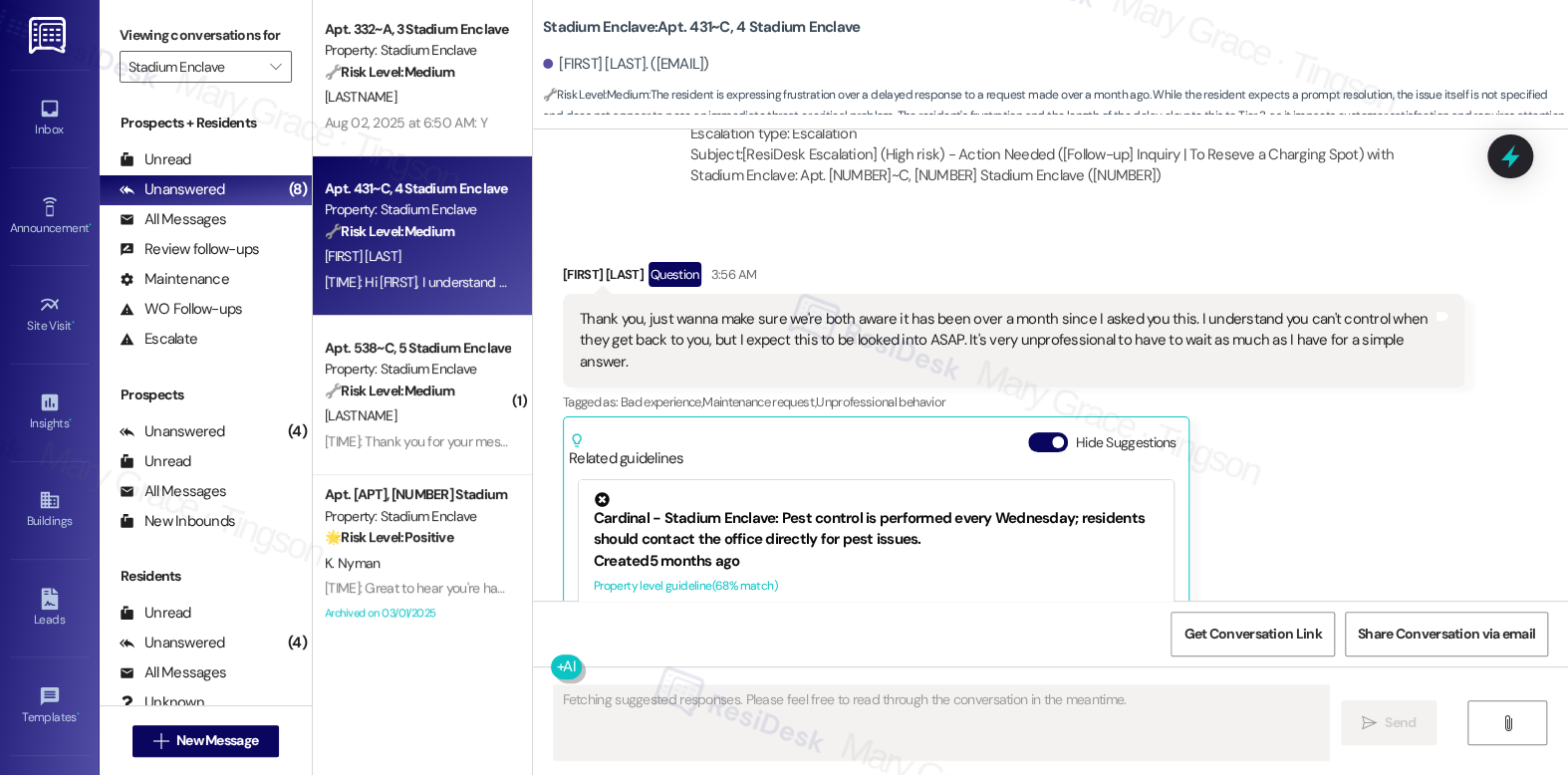 scroll, scrollTop: 24129, scrollLeft: 0, axis: vertical 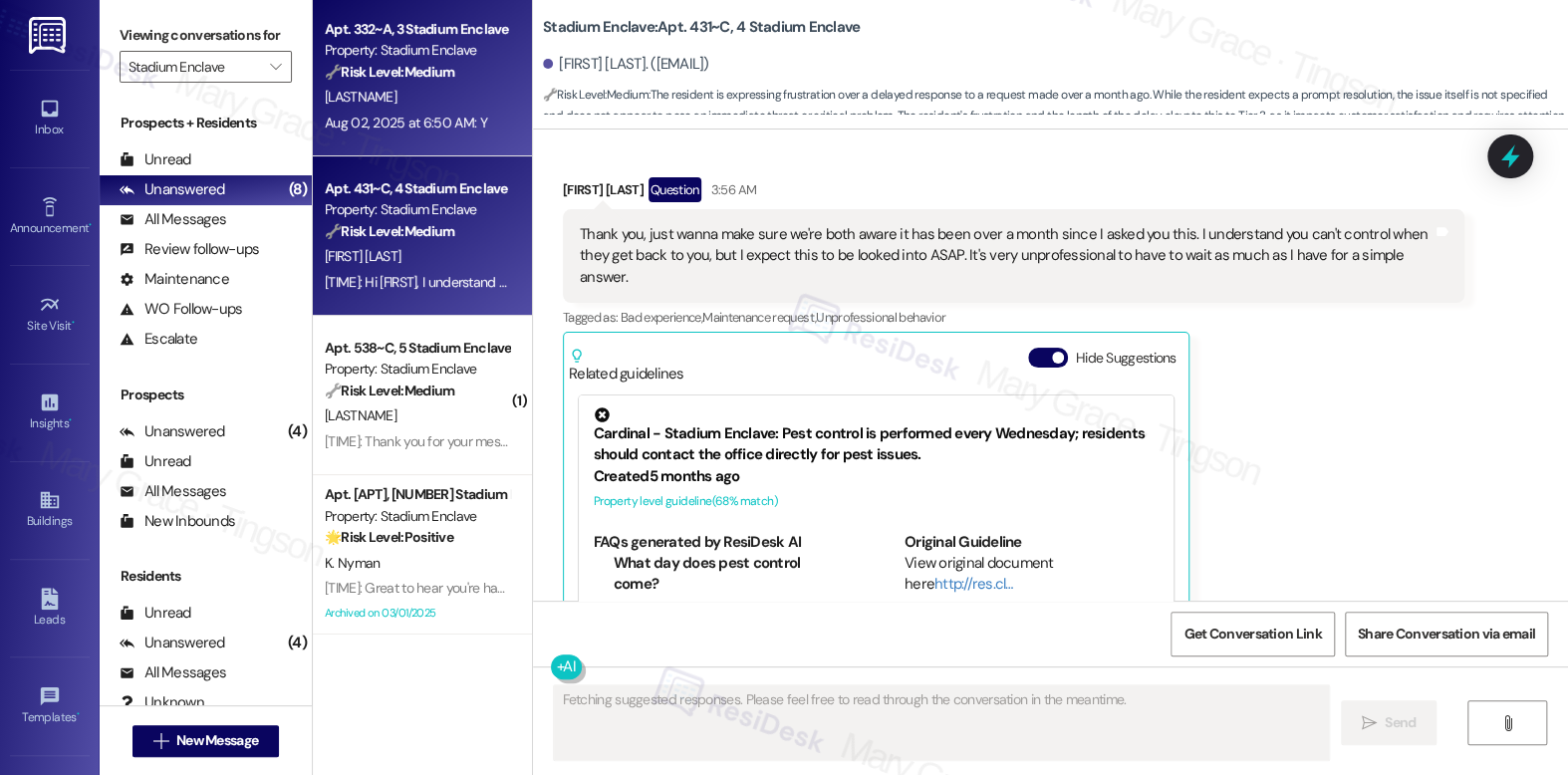 click on "🔧  Risk Level:  Medium The resident is confirming the completion of a work order. This is a routine follow-up and does not indicate any urgent issues or dissatisfaction." at bounding box center (416, 72) 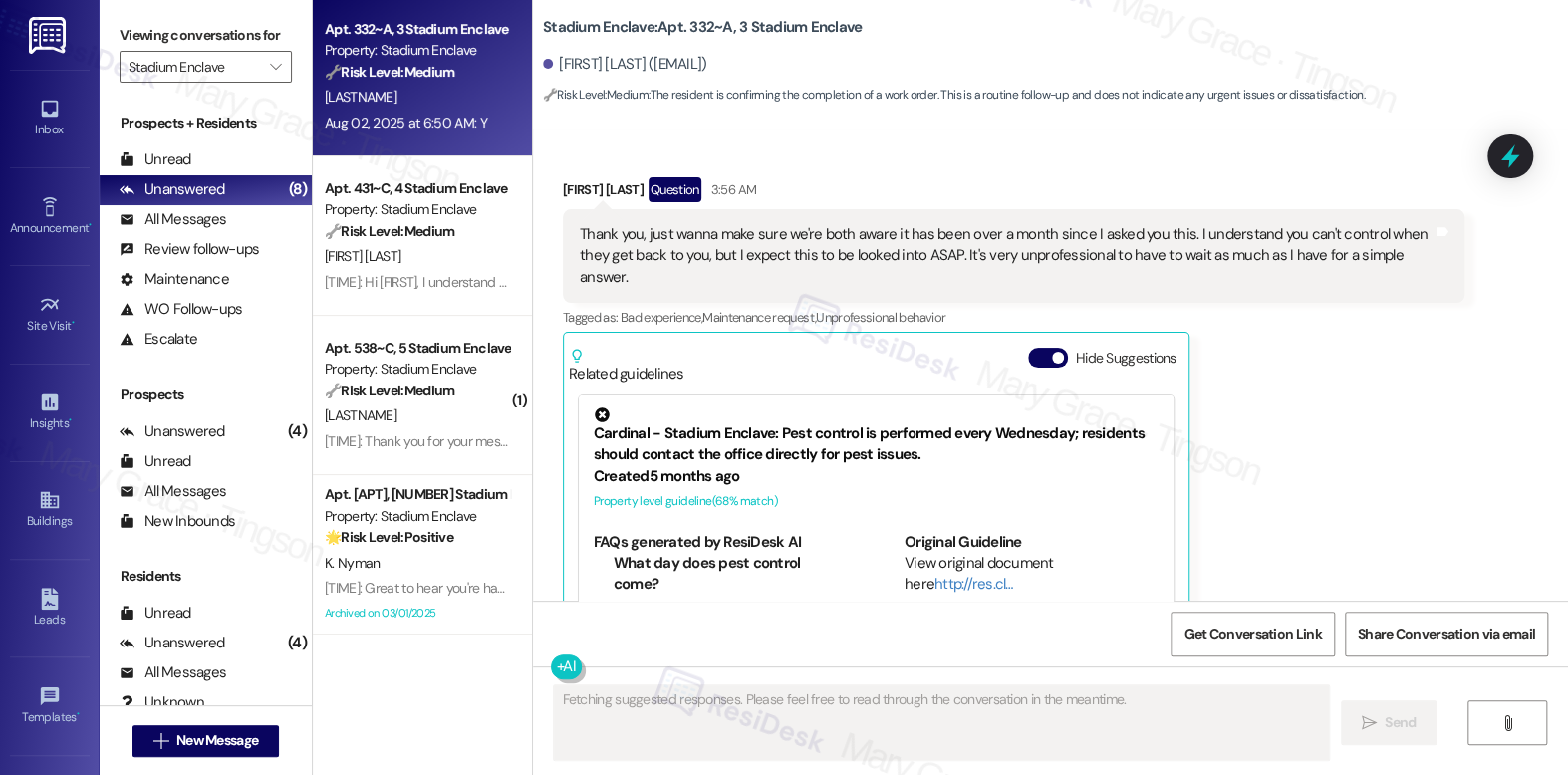 scroll, scrollTop: 8701, scrollLeft: 0, axis: vertical 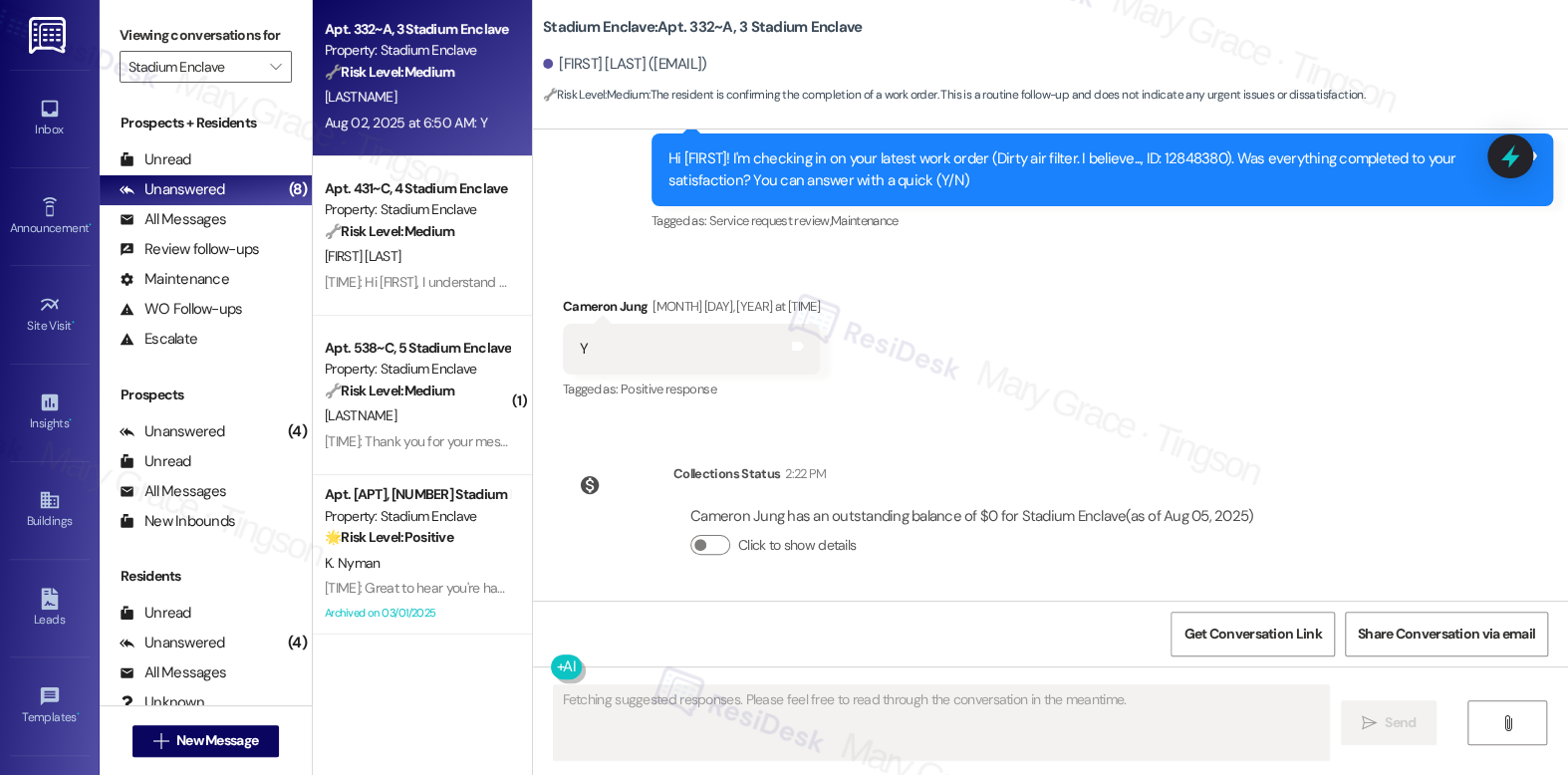 click on "Collections Status [TIME]: [FIRST] [LAST] has an outstanding balance of $0 for Stadium Enclave (as of [MONTH] [DAY], [YEAR]) Click to show details" at bounding box center [916, 525] 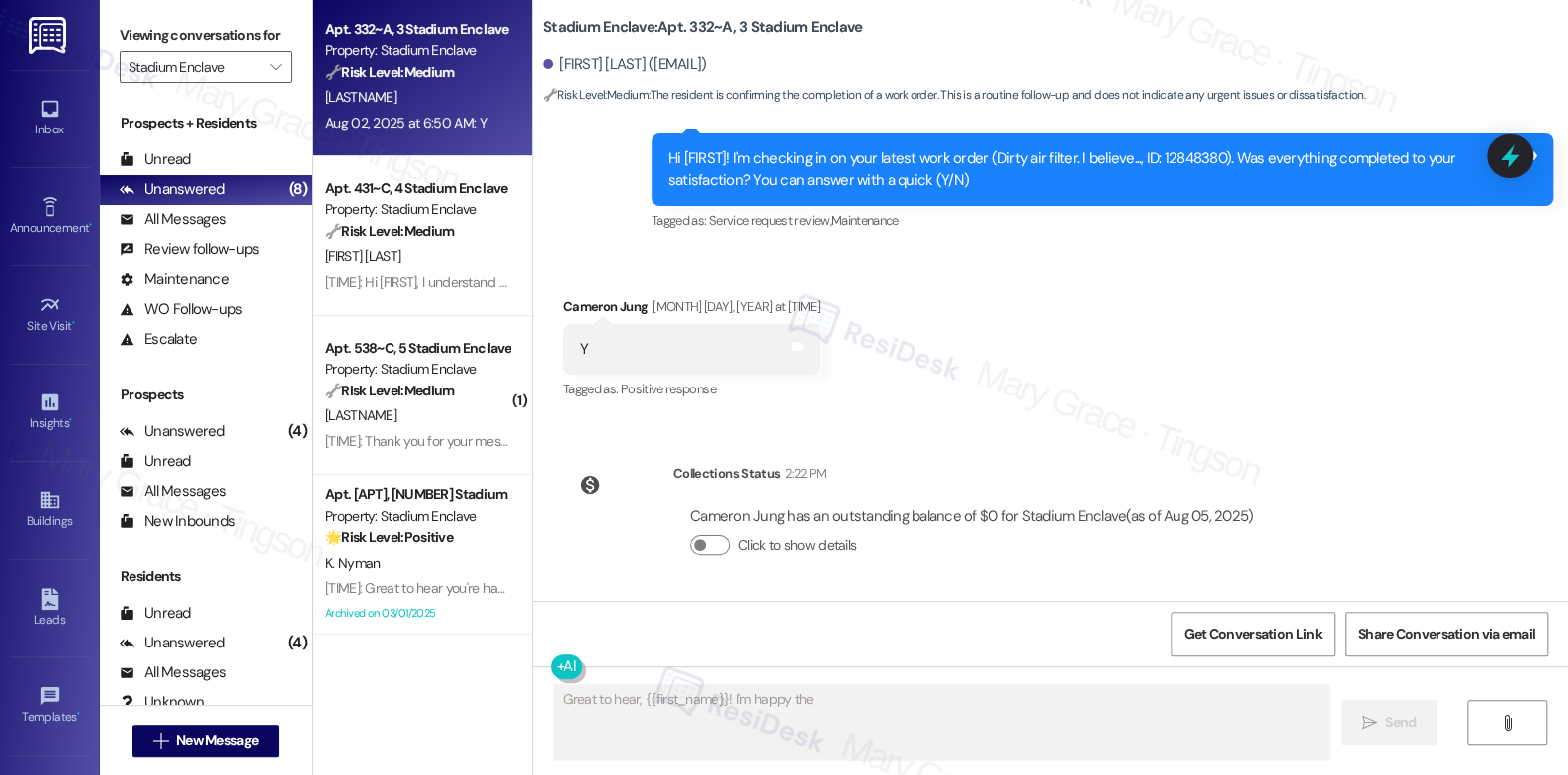 click on "Fetching suggested responses. Please feel free to read through the conversation in the meantime." at bounding box center (940, 722) 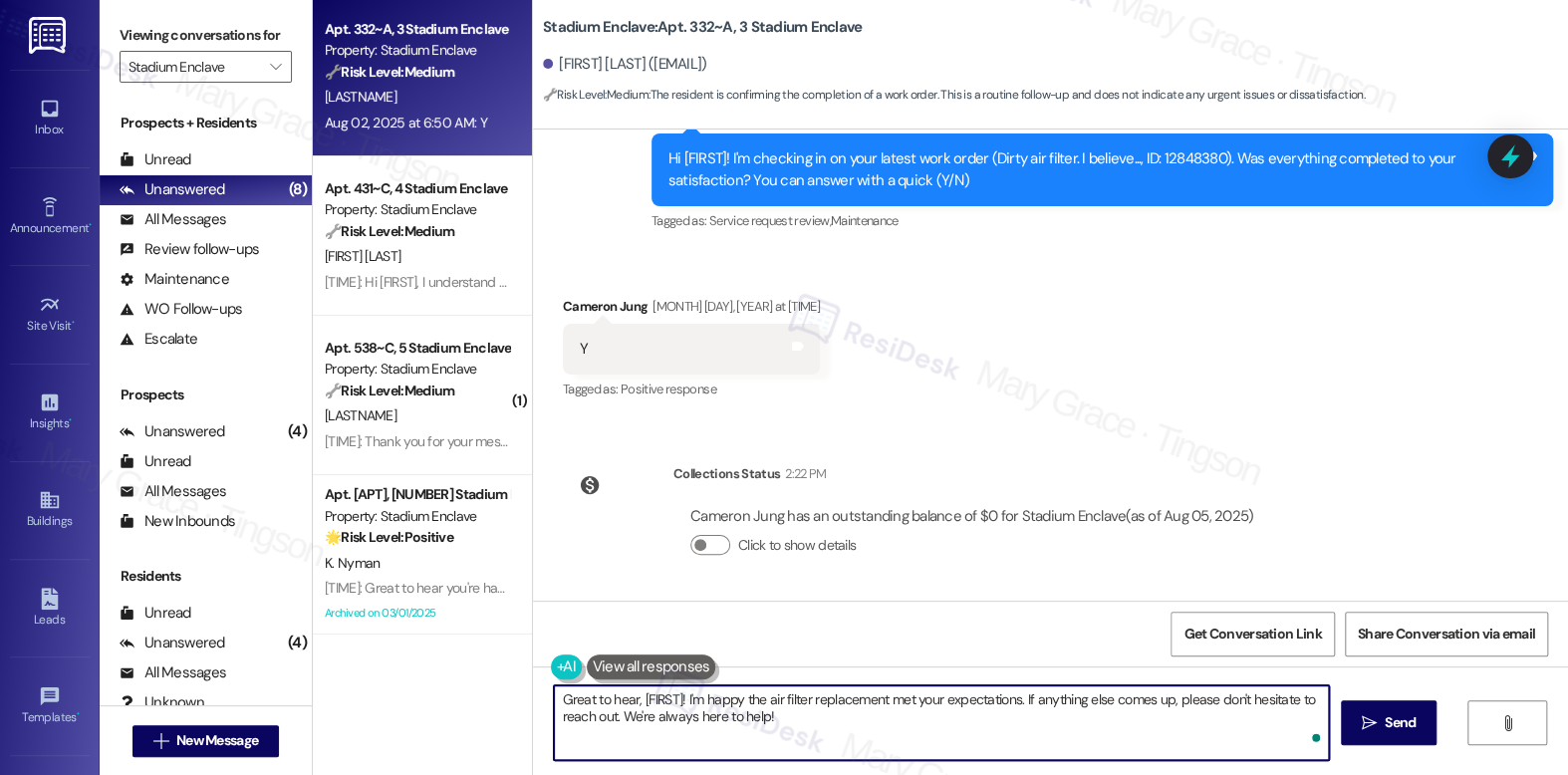 click on "Great to hear, [FIRST]! I'm happy the air filter replacement met your expectations. If anything else comes up, please don't hesitate to reach out. We're always here to help!" at bounding box center [940, 722] 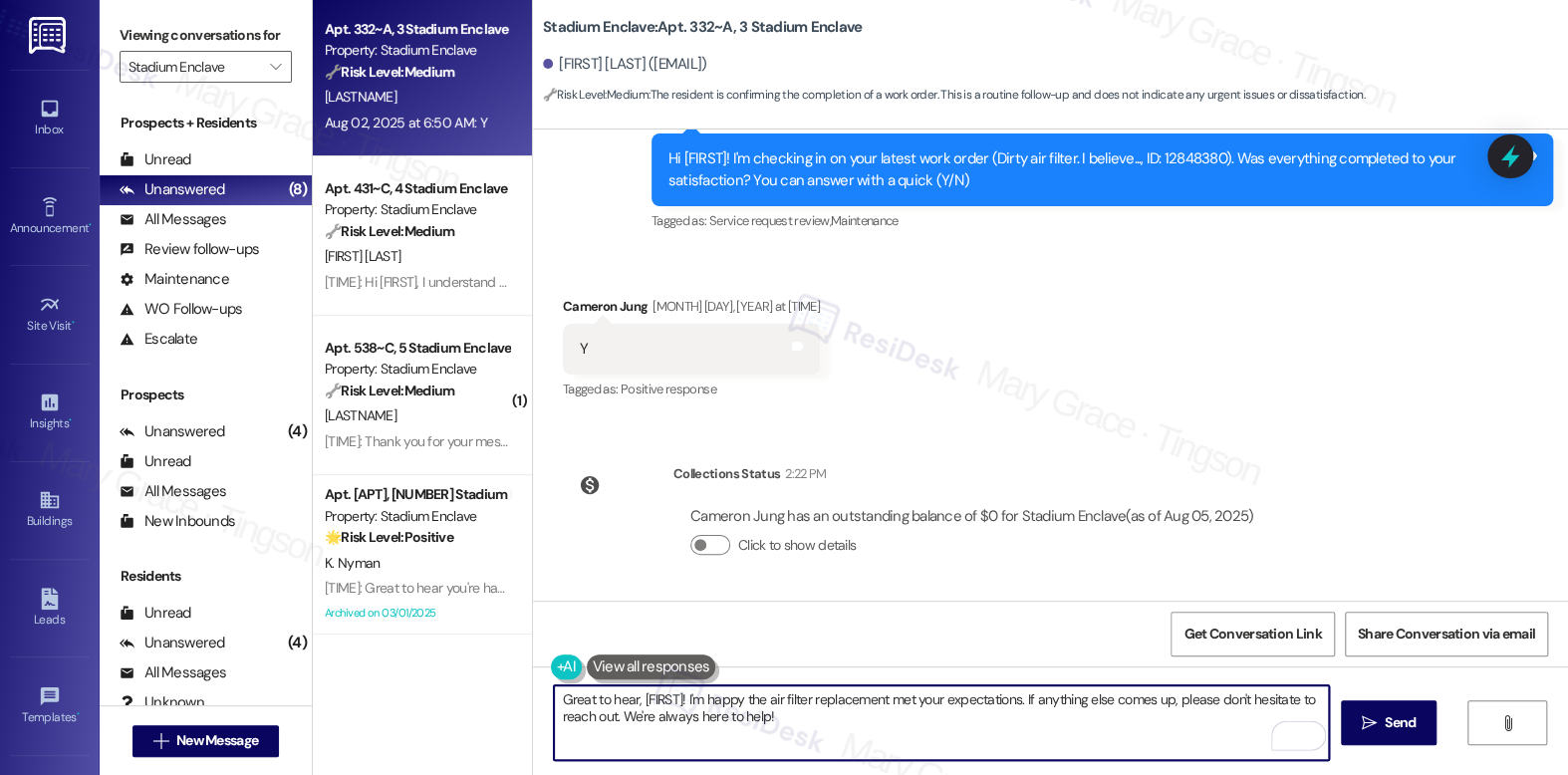paste on "Hi {{first_name}}, I'm so glad to hear the work order was completed to your satisfaction. Please let me know if there's anything else I can assist you with - I'm here to help however I can. Have a wonderful day" 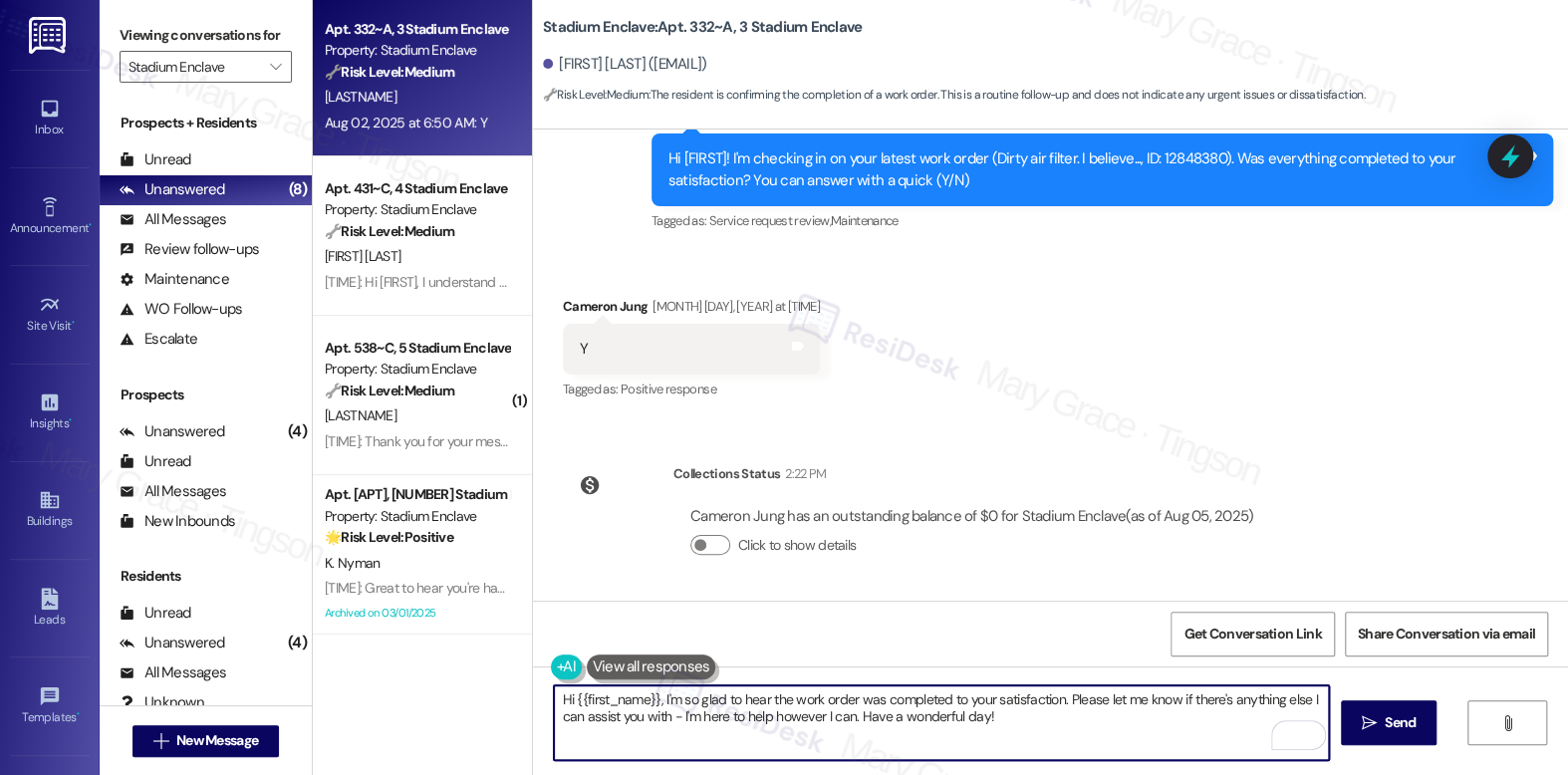 click at bounding box center [652, 666] 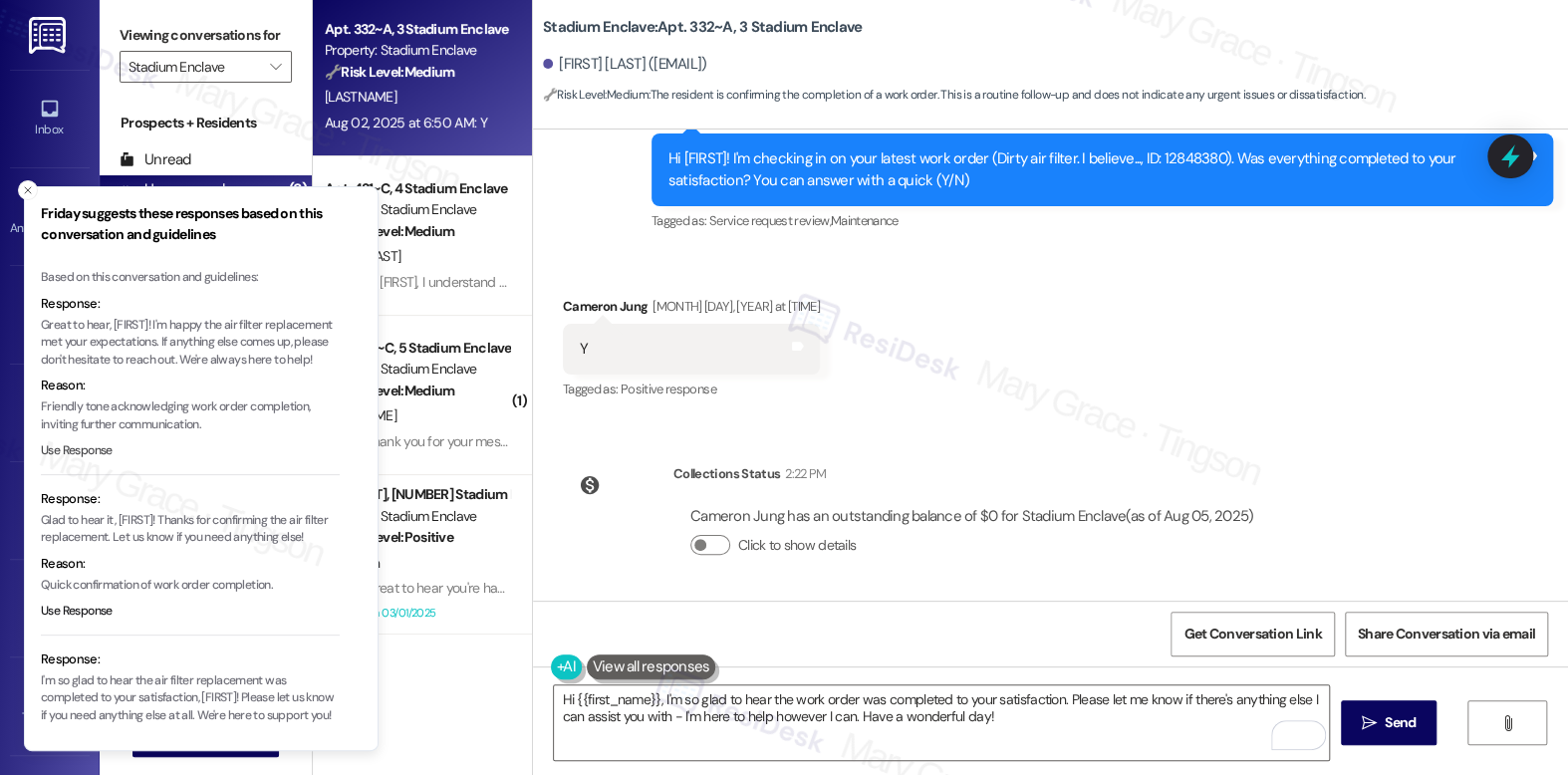 click on "Use Response" at bounding box center (77, 451) 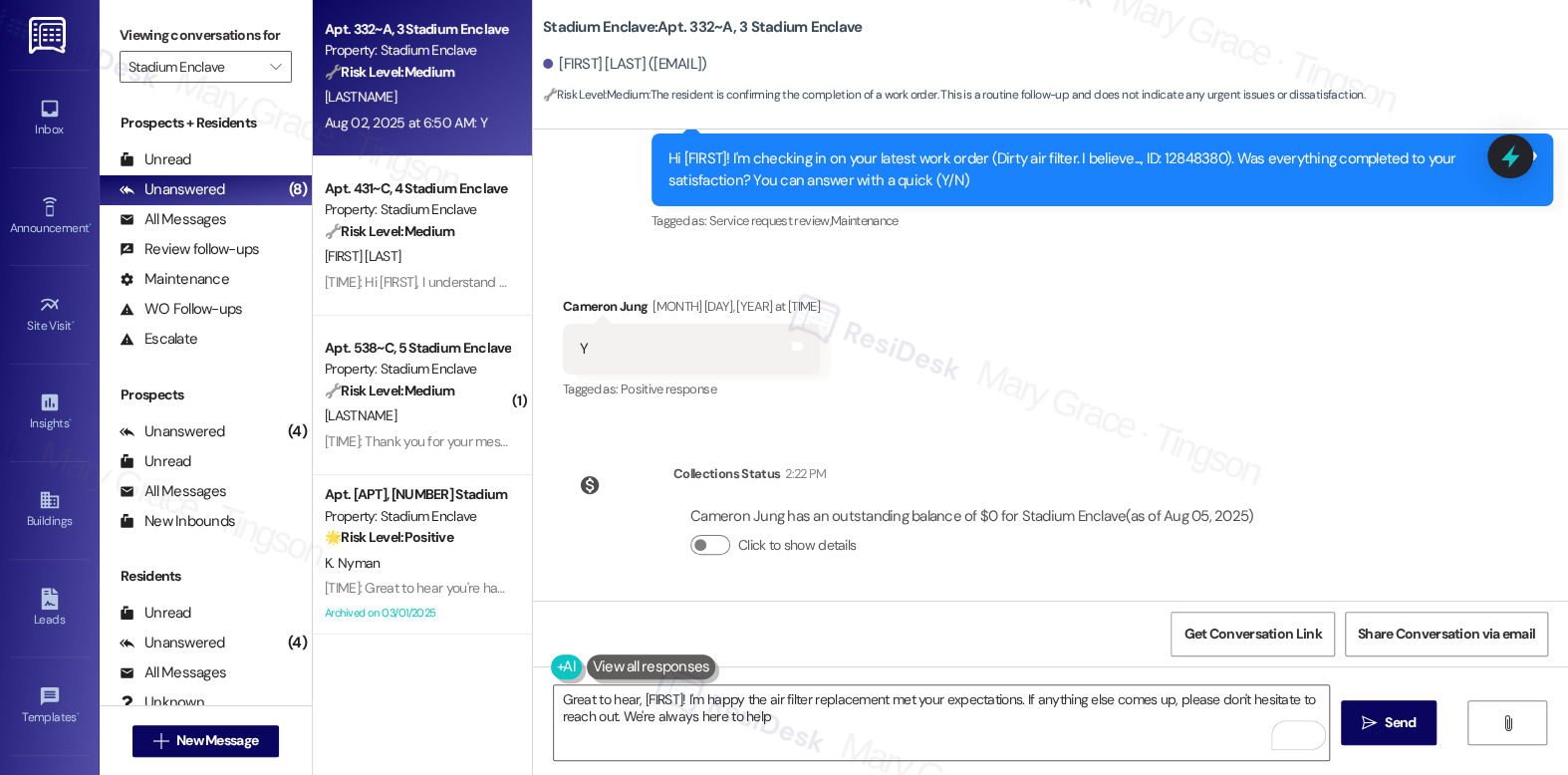 type on "Great to hear, [FIRST]! I'm happy the air filter replacement met your expectations. If anything else comes up, please don't hesitate to reach out. We're always here to help!" 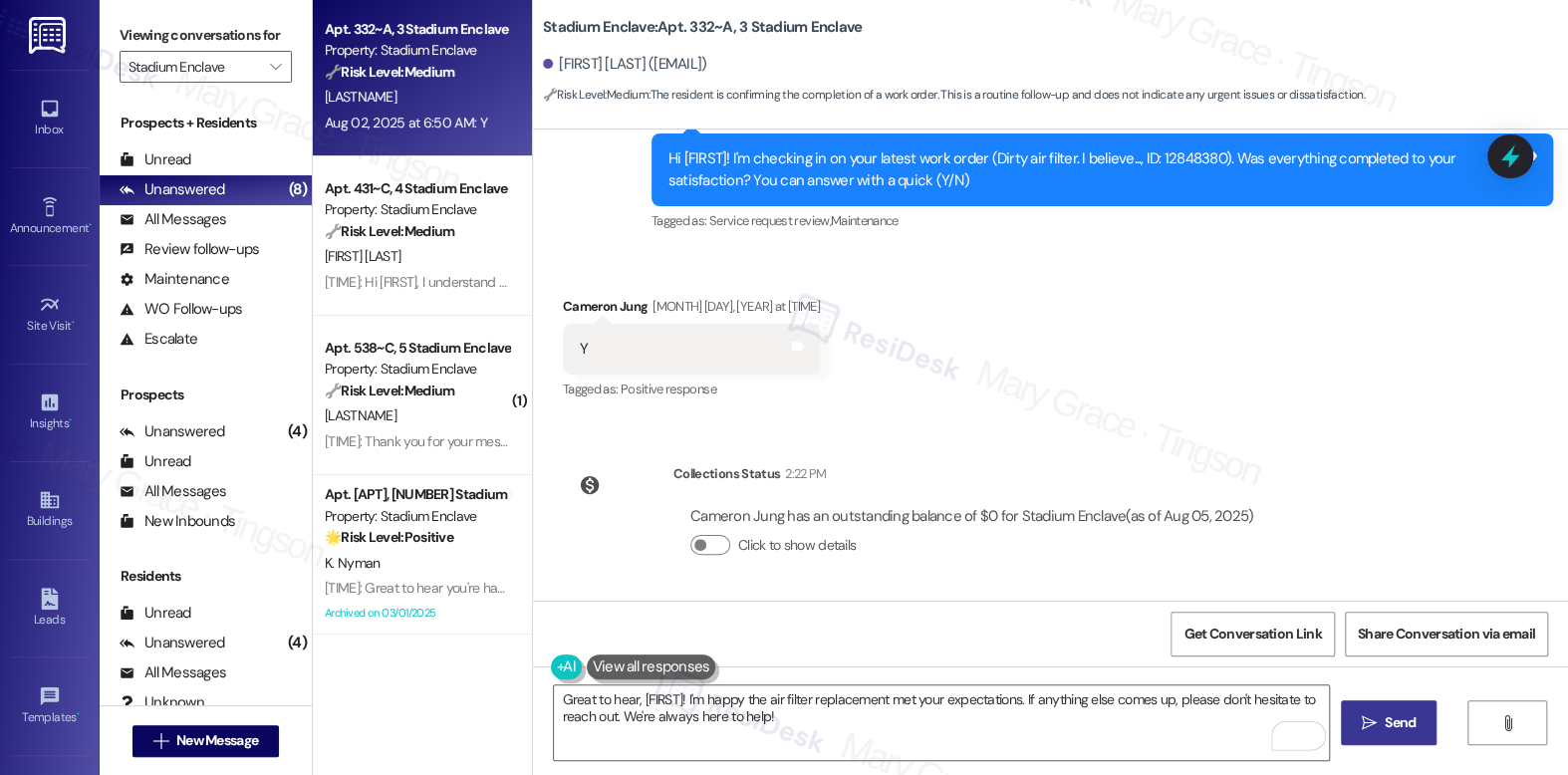 click on "Send" at bounding box center (1400, 722) 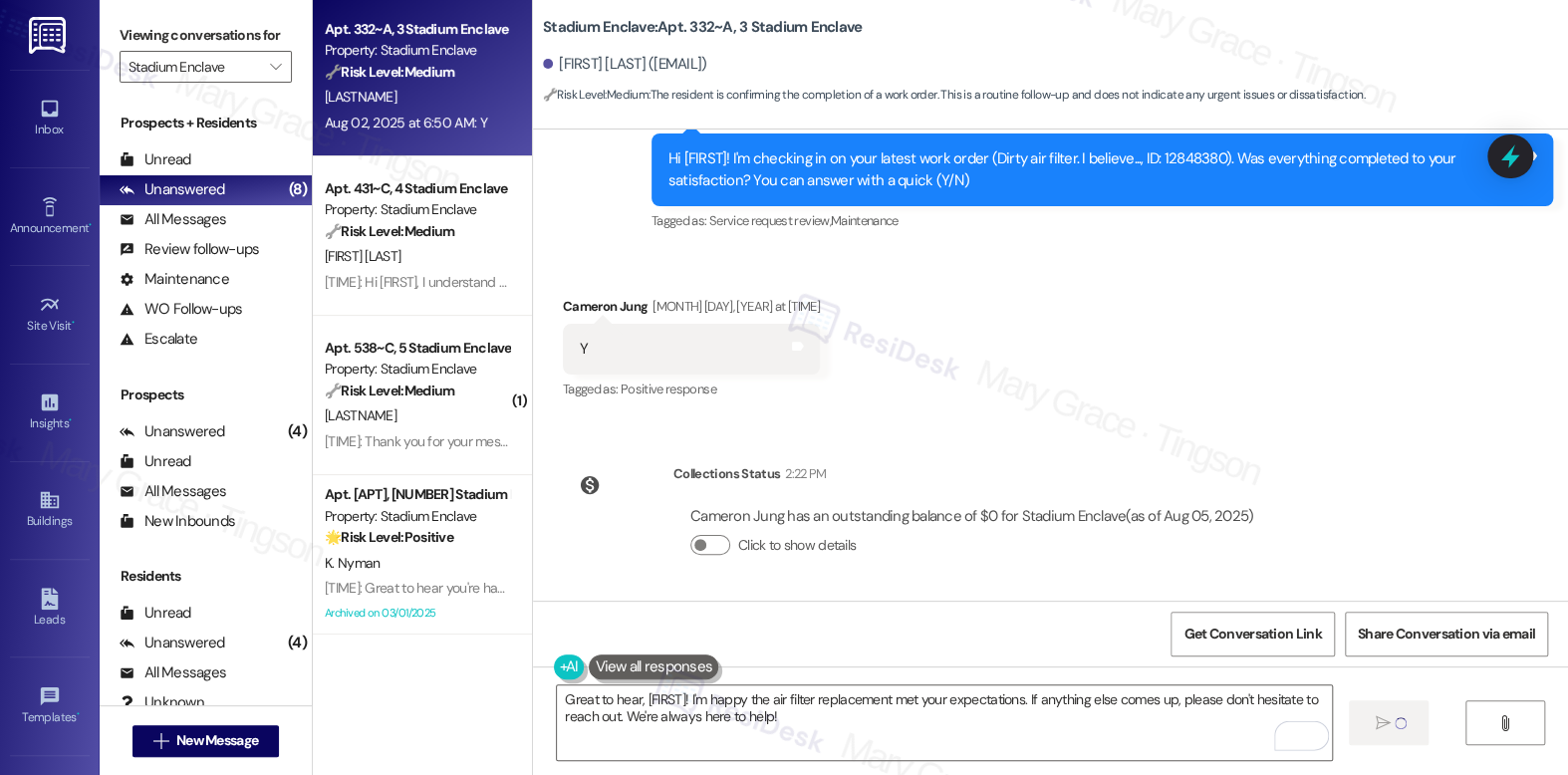 type 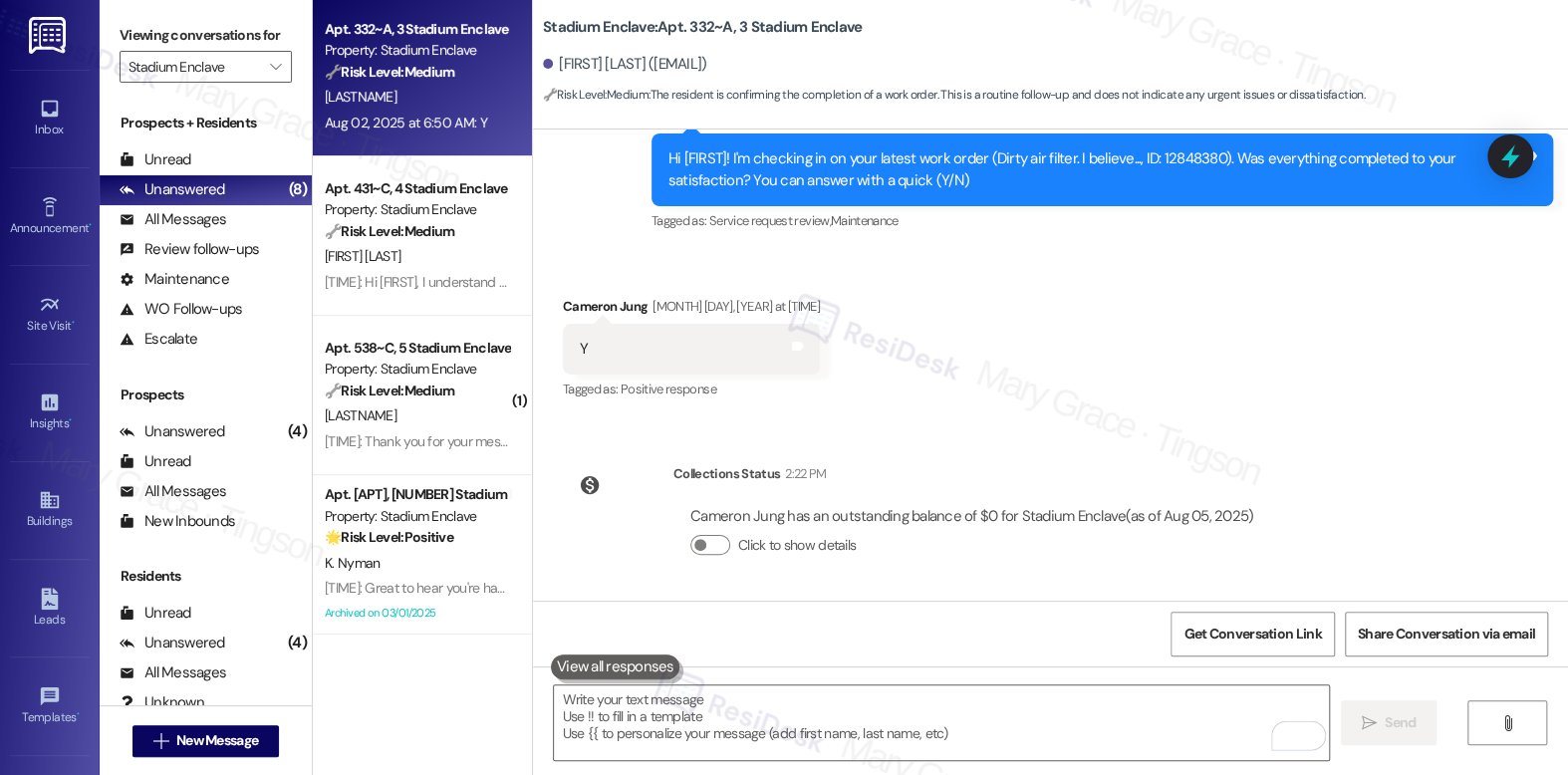 scroll, scrollTop: 8862, scrollLeft: 0, axis: vertical 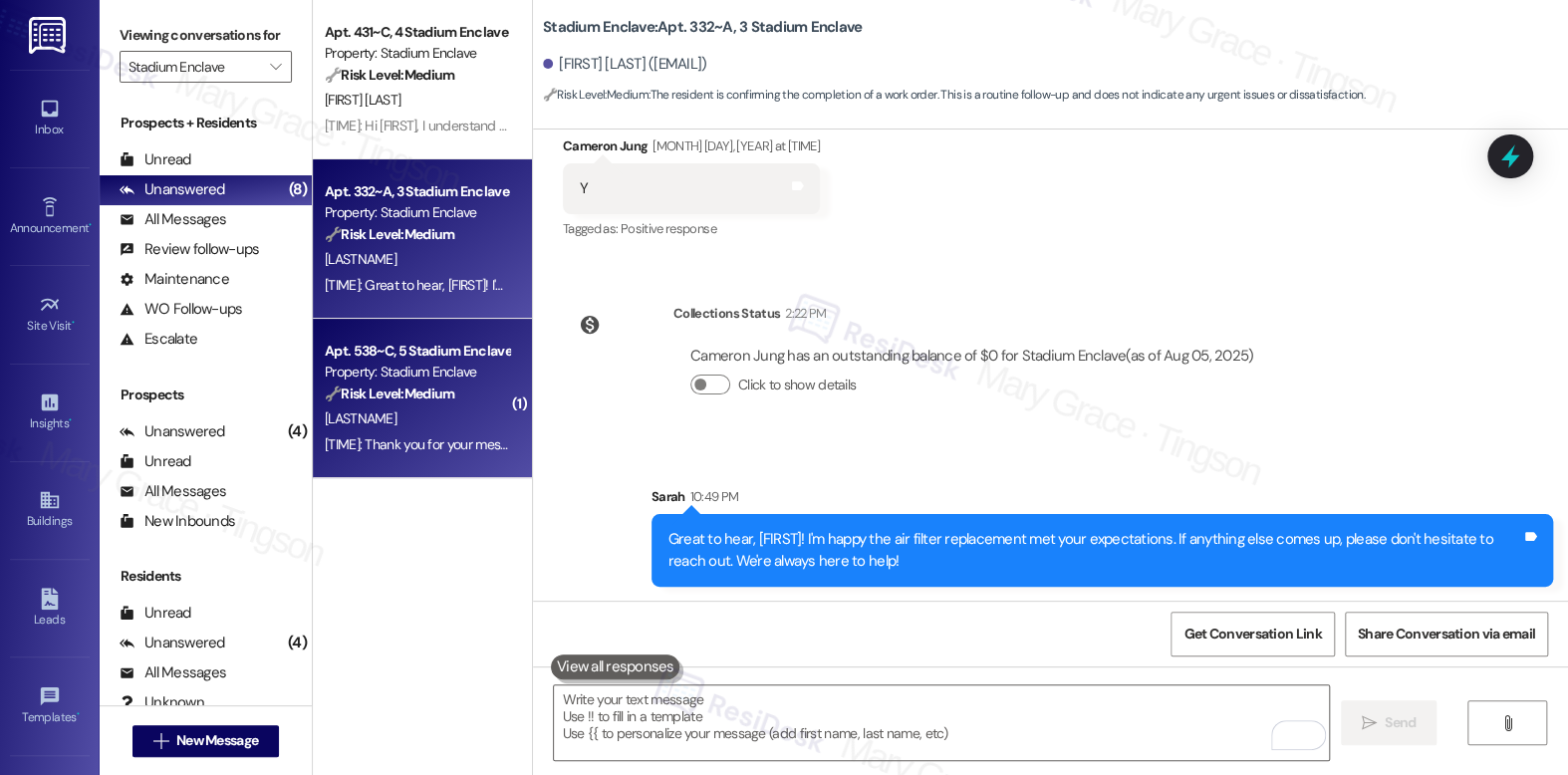 click on "🔧  Risk Level:  Medium" at bounding box center (390, 393) 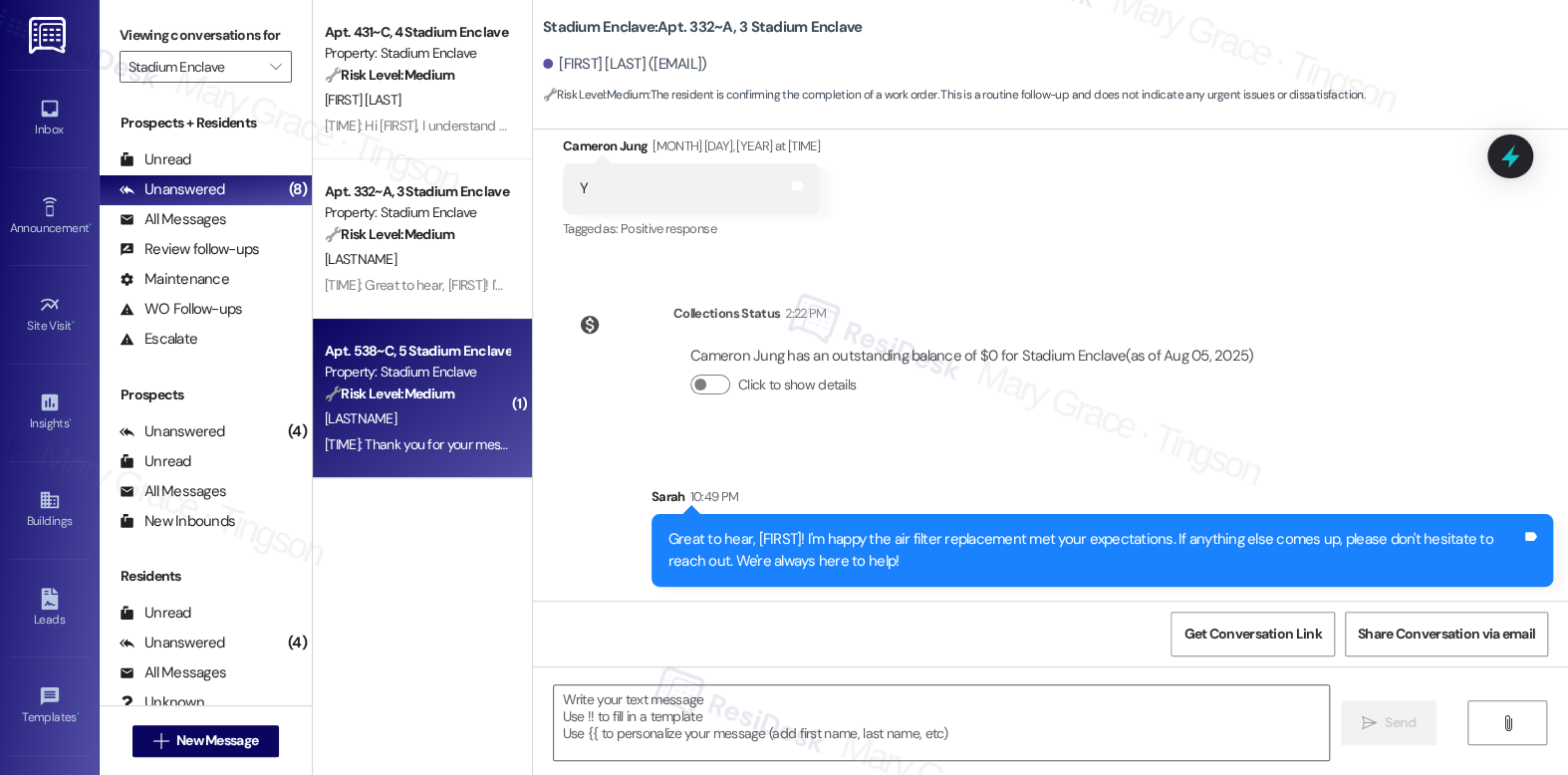 type on "Fetching suggested responses. Please feel free to read through the conversation in the meantime." 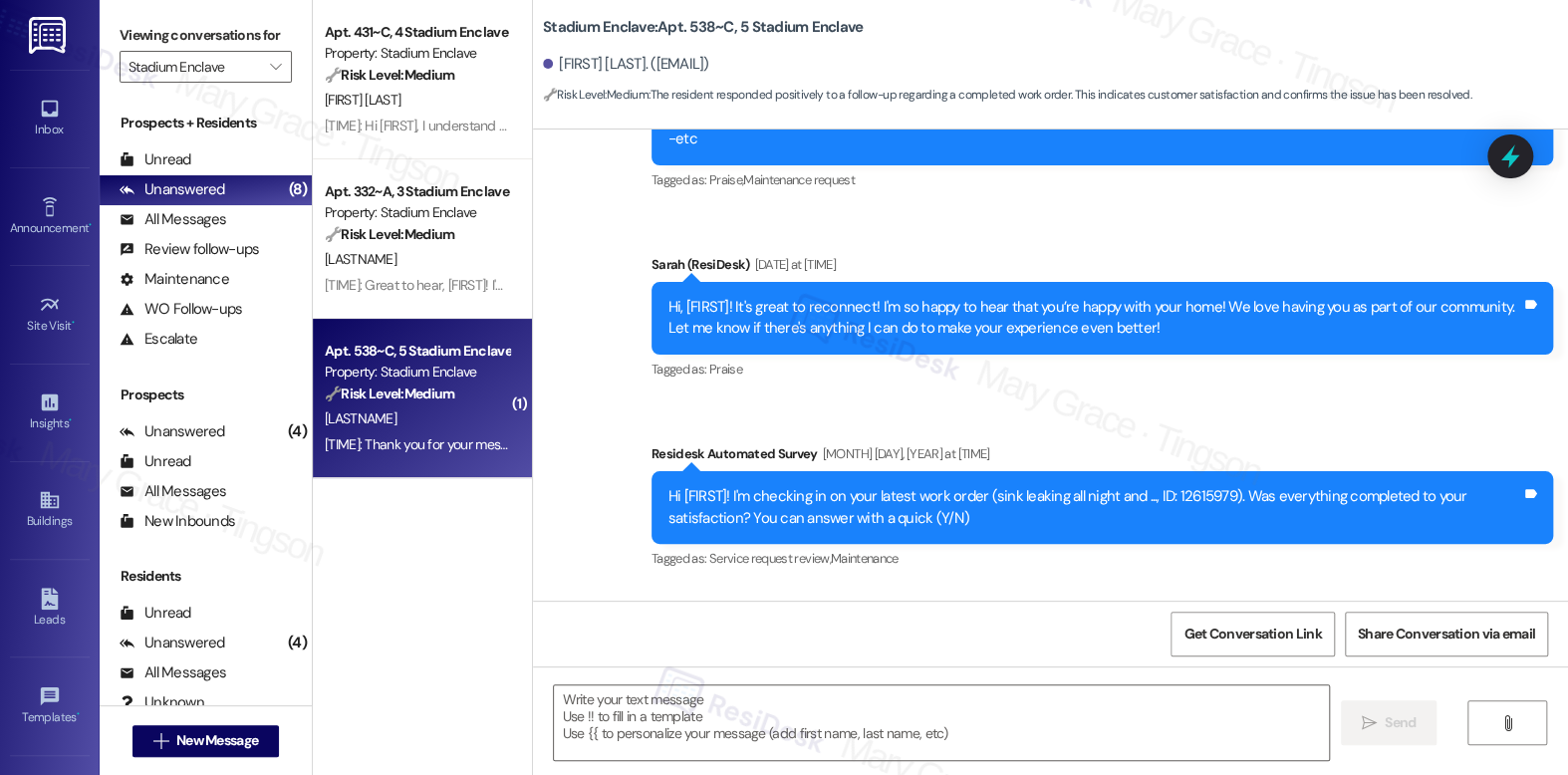 type on "Fetching suggested responses. Please feel free to read through the conversation in the meantime." 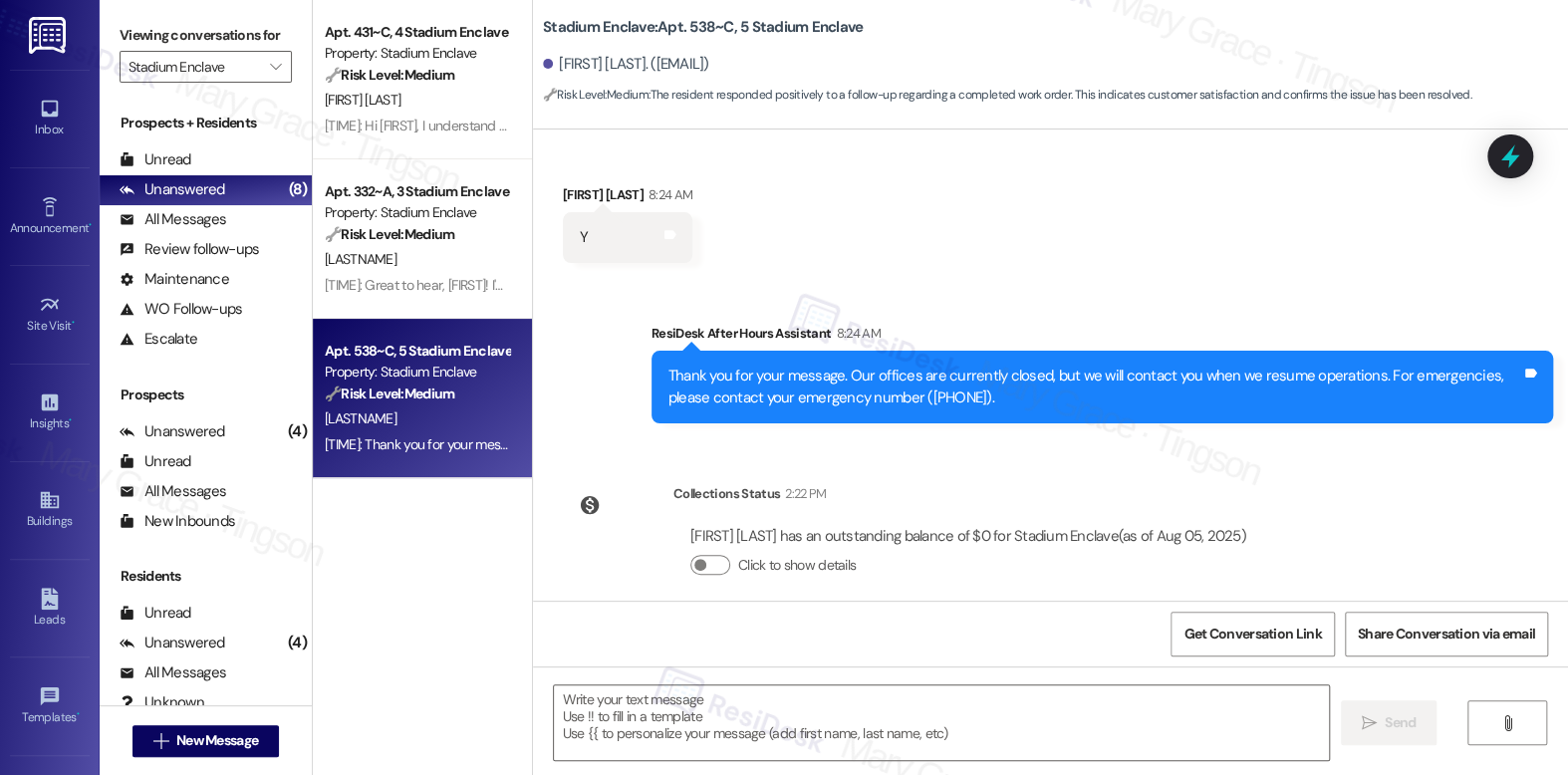 scroll, scrollTop: 3496, scrollLeft: 0, axis: vertical 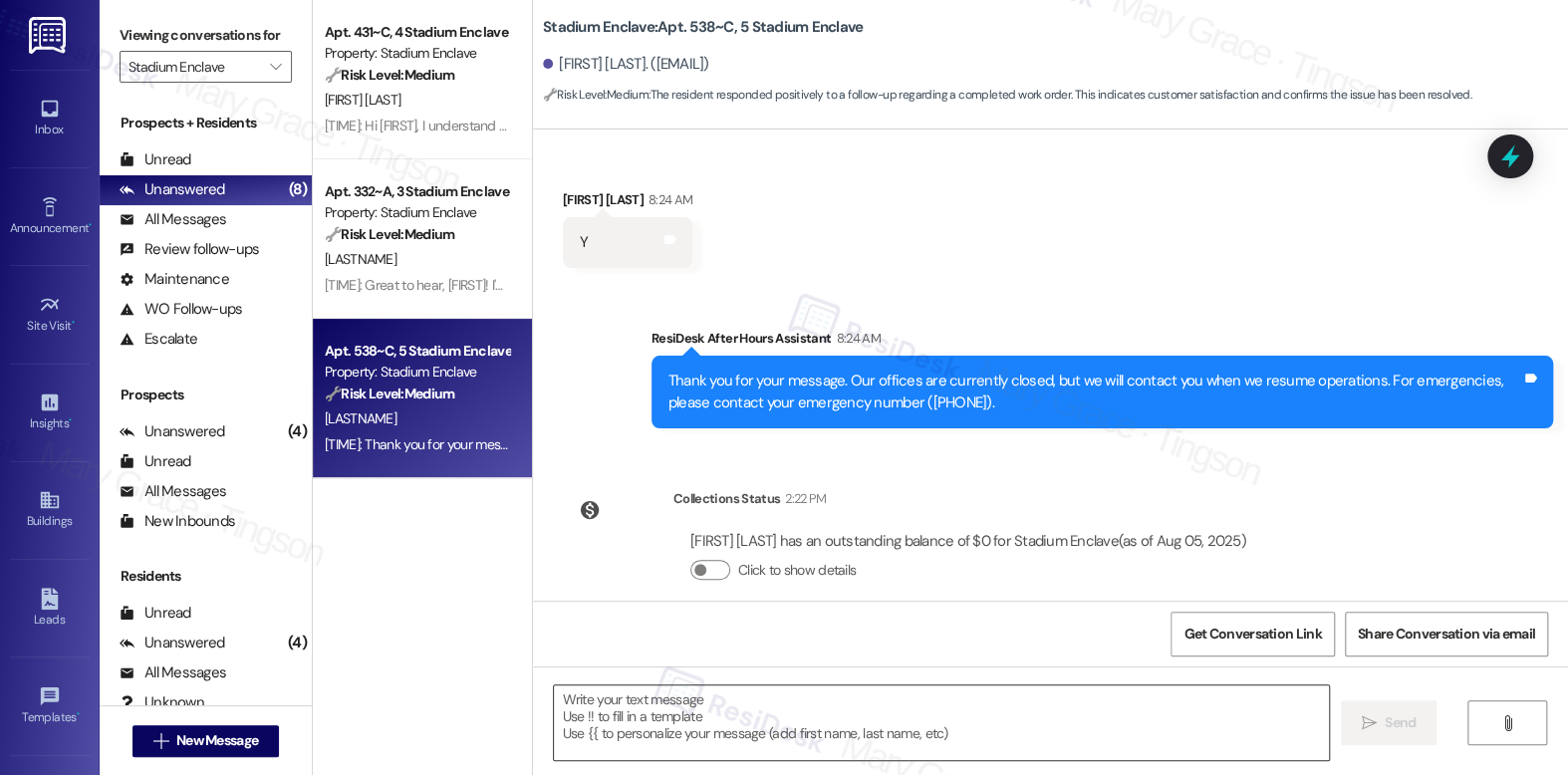 click at bounding box center (940, 722) 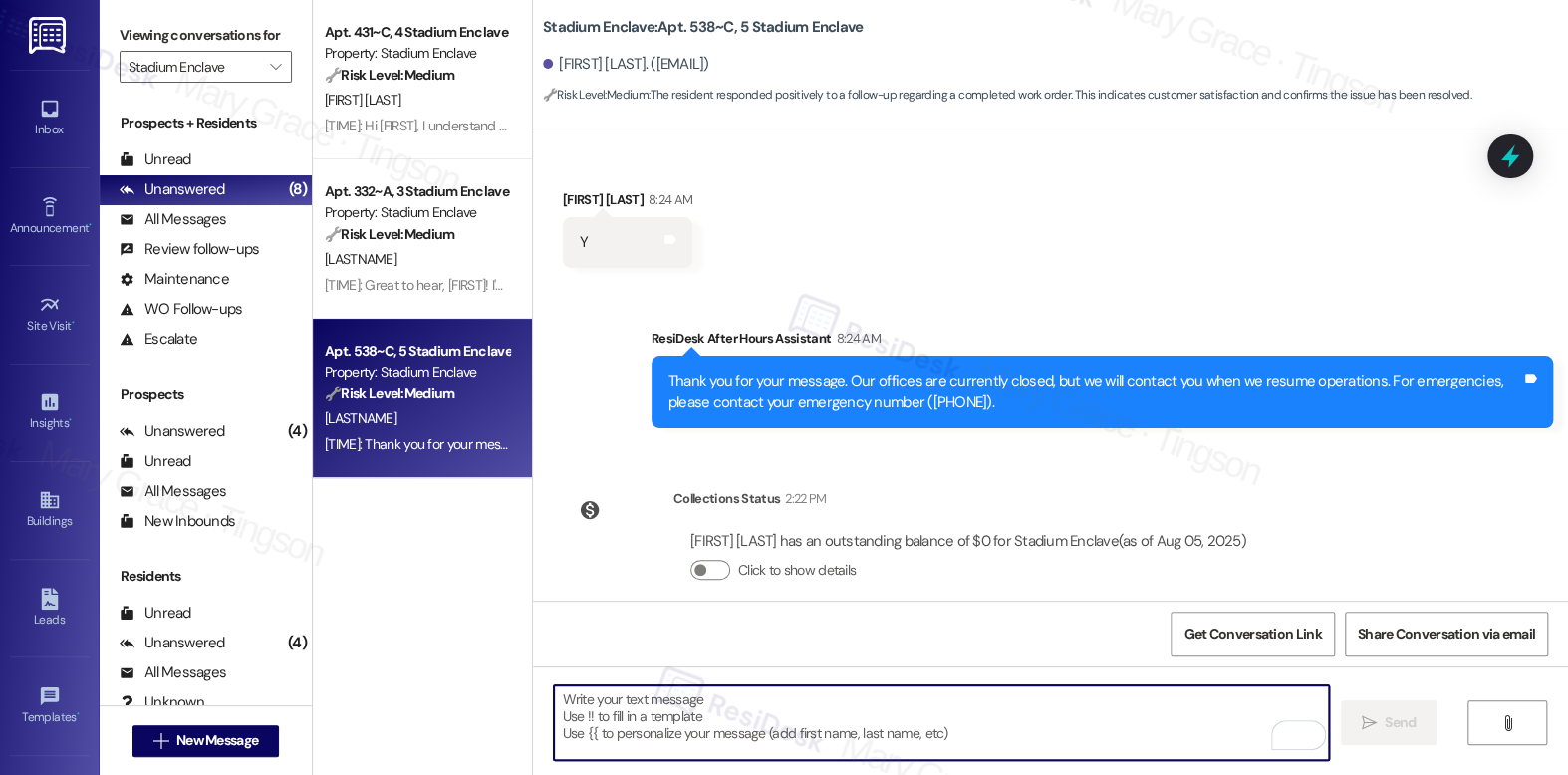 click at bounding box center (940, 722) 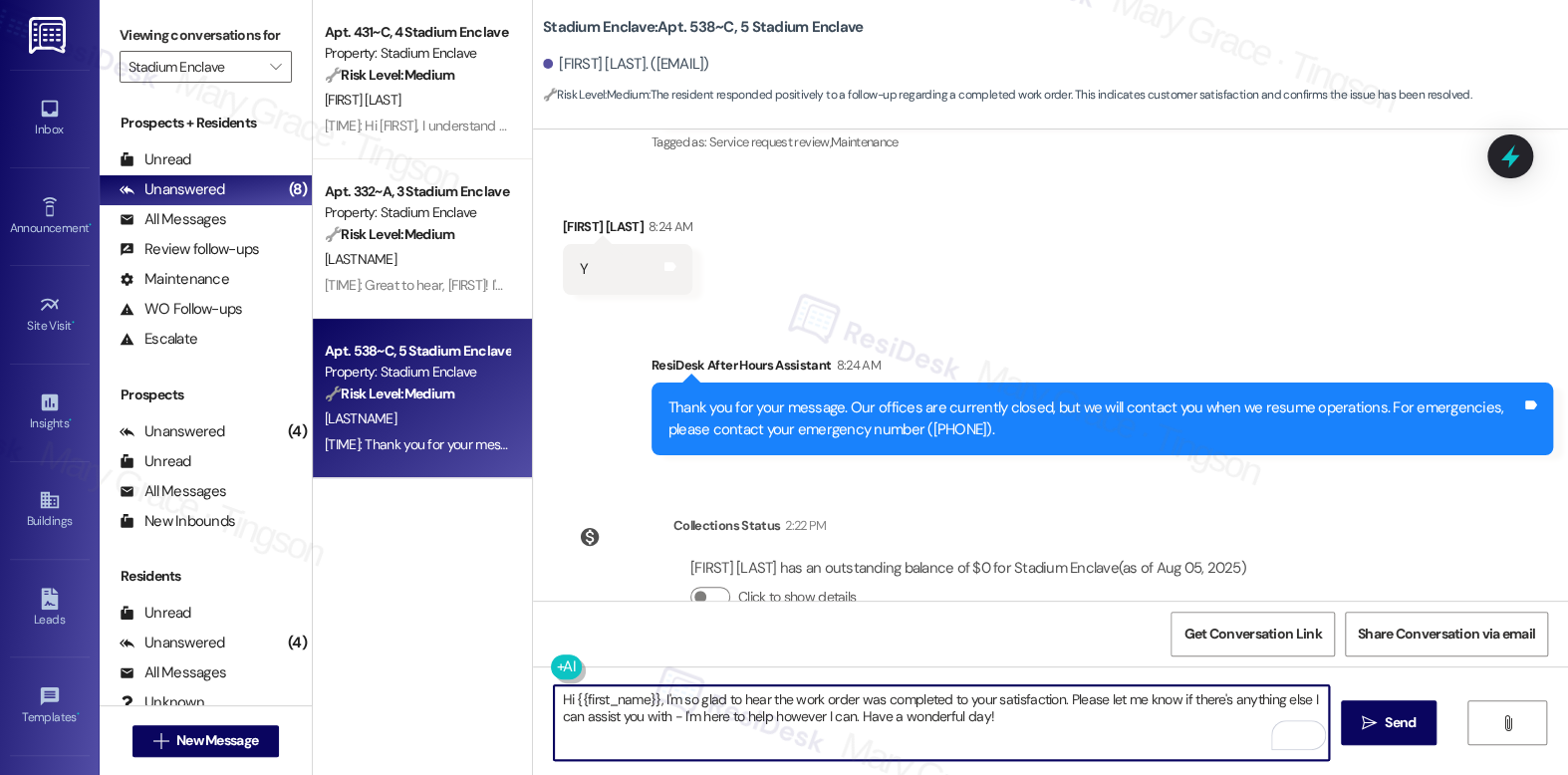 scroll, scrollTop: 3521, scrollLeft: 0, axis: vertical 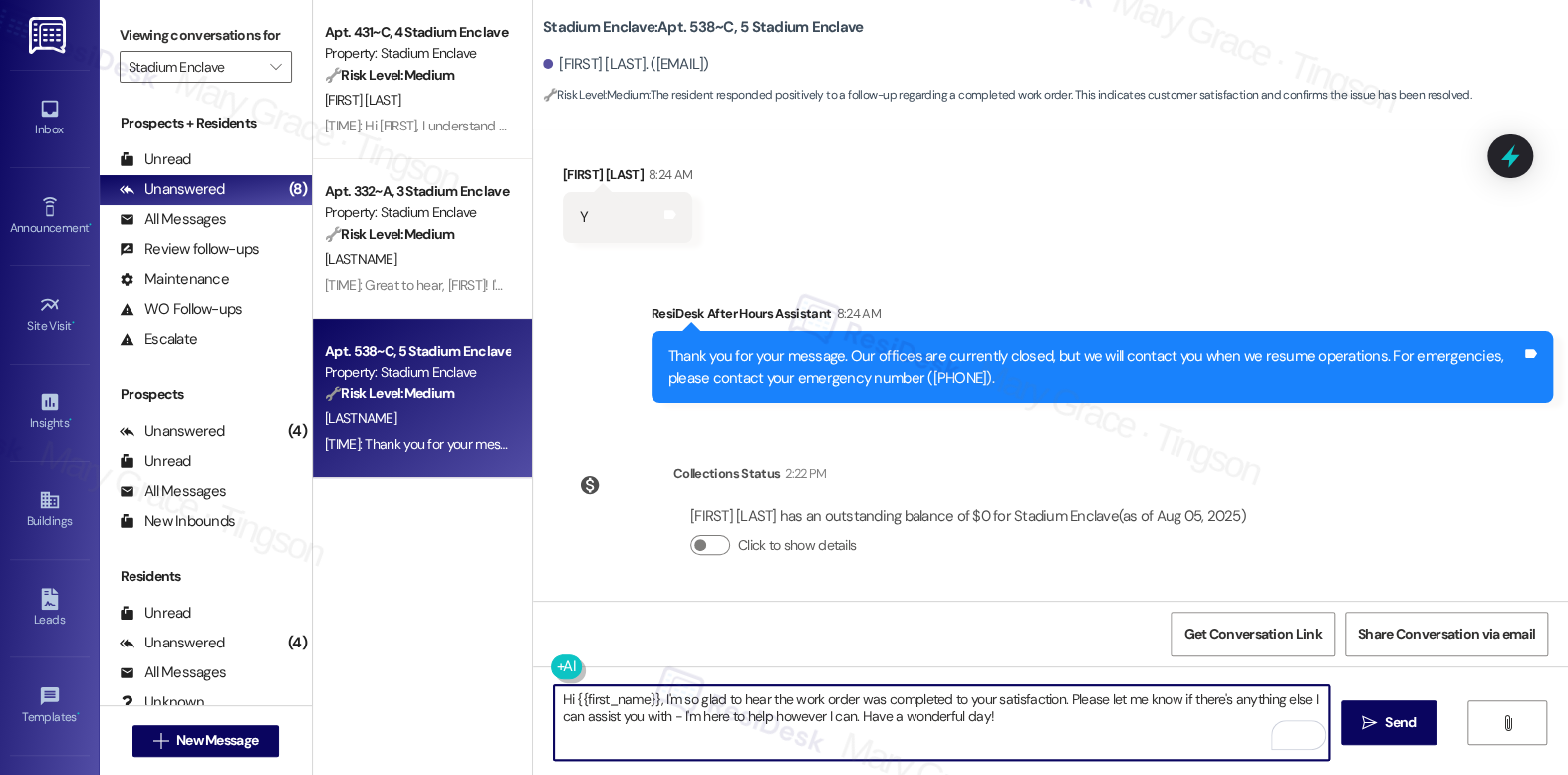 click on "Hi {{first_name}}, I'm so glad to hear the work order was completed to your satisfaction. Please let me know if there's anything else I can assist you with - I'm here to help however I can. Have a wonderful day!" at bounding box center (940, 722) 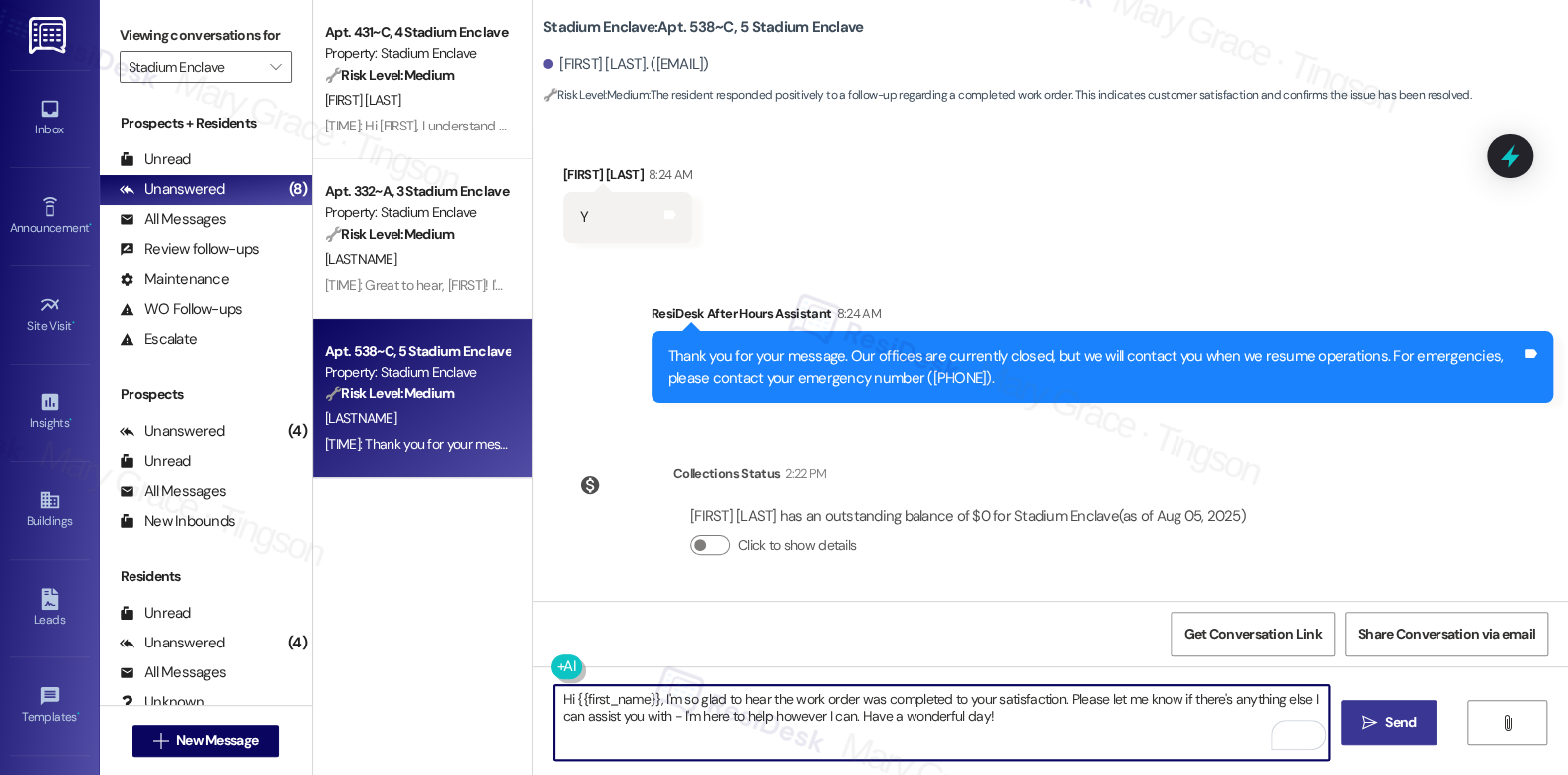 type on "Hi {{first_name}}, I'm so glad to hear the work order was completed to your satisfaction. Please let me know if there's anything else I can assist you with - I'm here to help however I can. Have a wonderful day!" 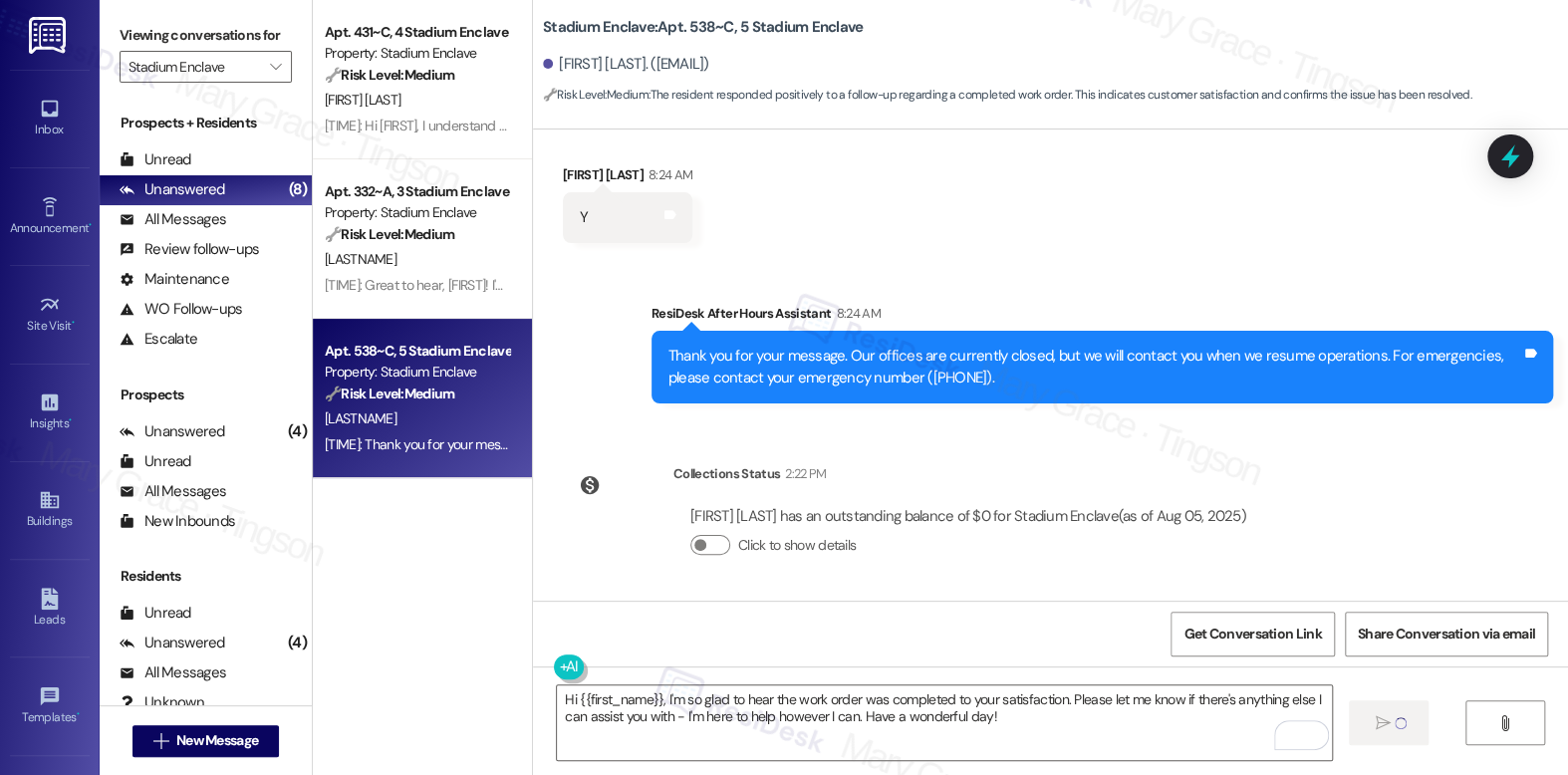 type 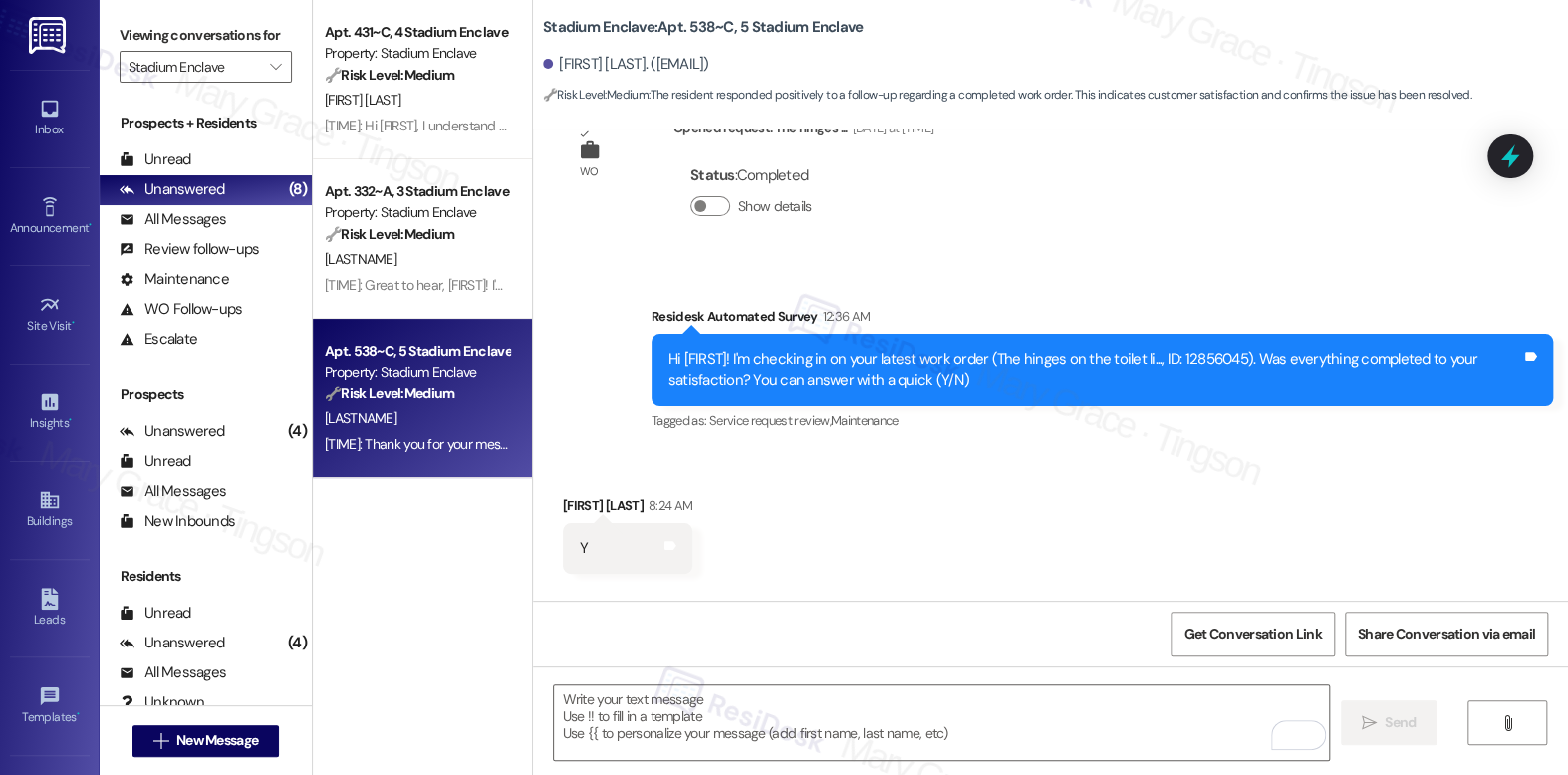 scroll, scrollTop: 3178, scrollLeft: 0, axis: vertical 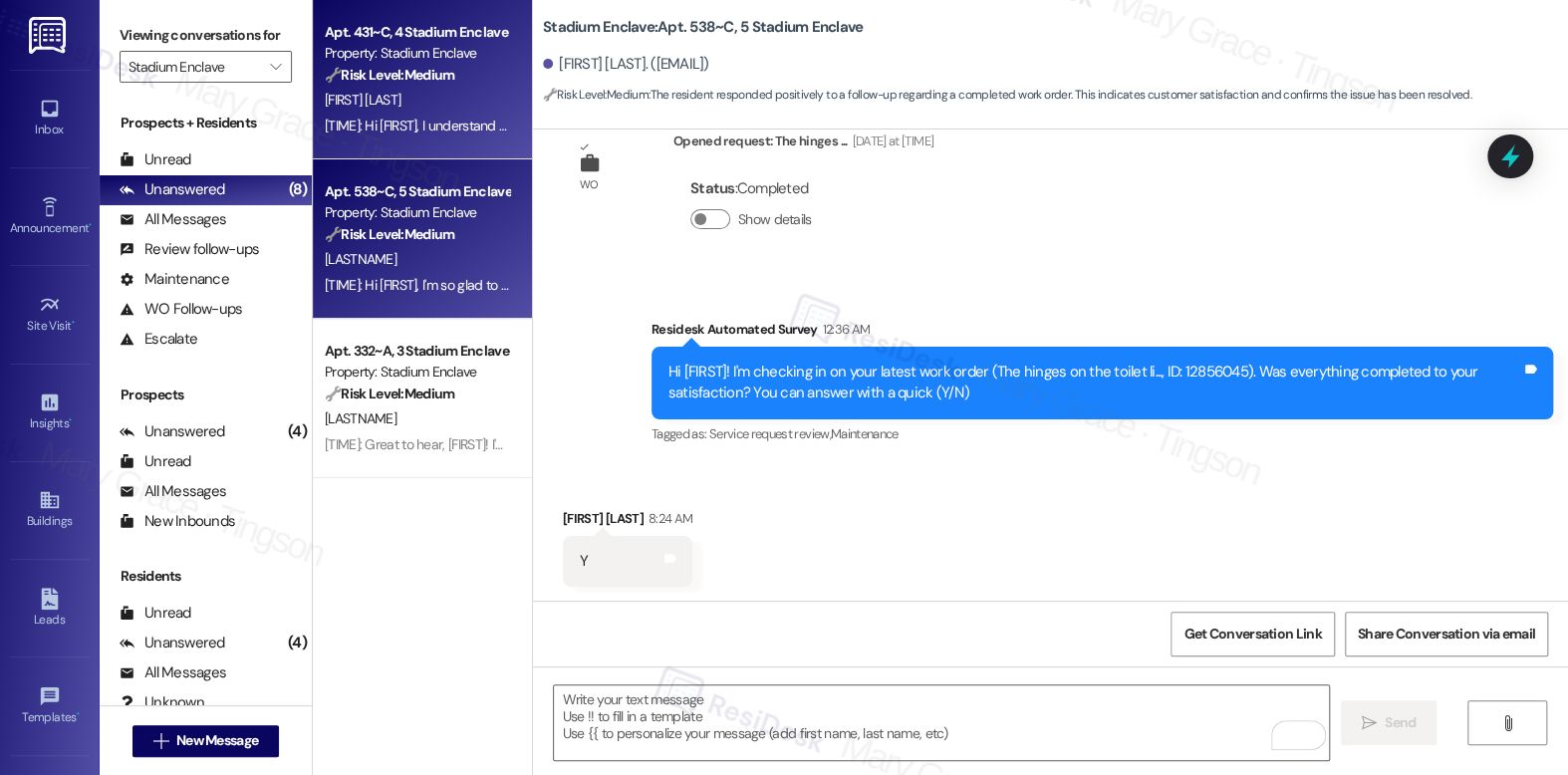 click on "[TIME]: Hi [FIRST], I understand your frustration. I'm very sorry for the delay. I have sent multiple follow-ups regarding the charging spot reservation, but I am not getting any reply. I will send another one today and will let you know as soon as I hear back. [TIME]: Hi [FIRST], I understand your frustration. I'm very sorry for the delay. I have sent multiple follow-ups regarding the charging spot reservation, but I am not getting any reply. I will send another one today and will let you know as soon as I hear back." at bounding box center [416, 126] 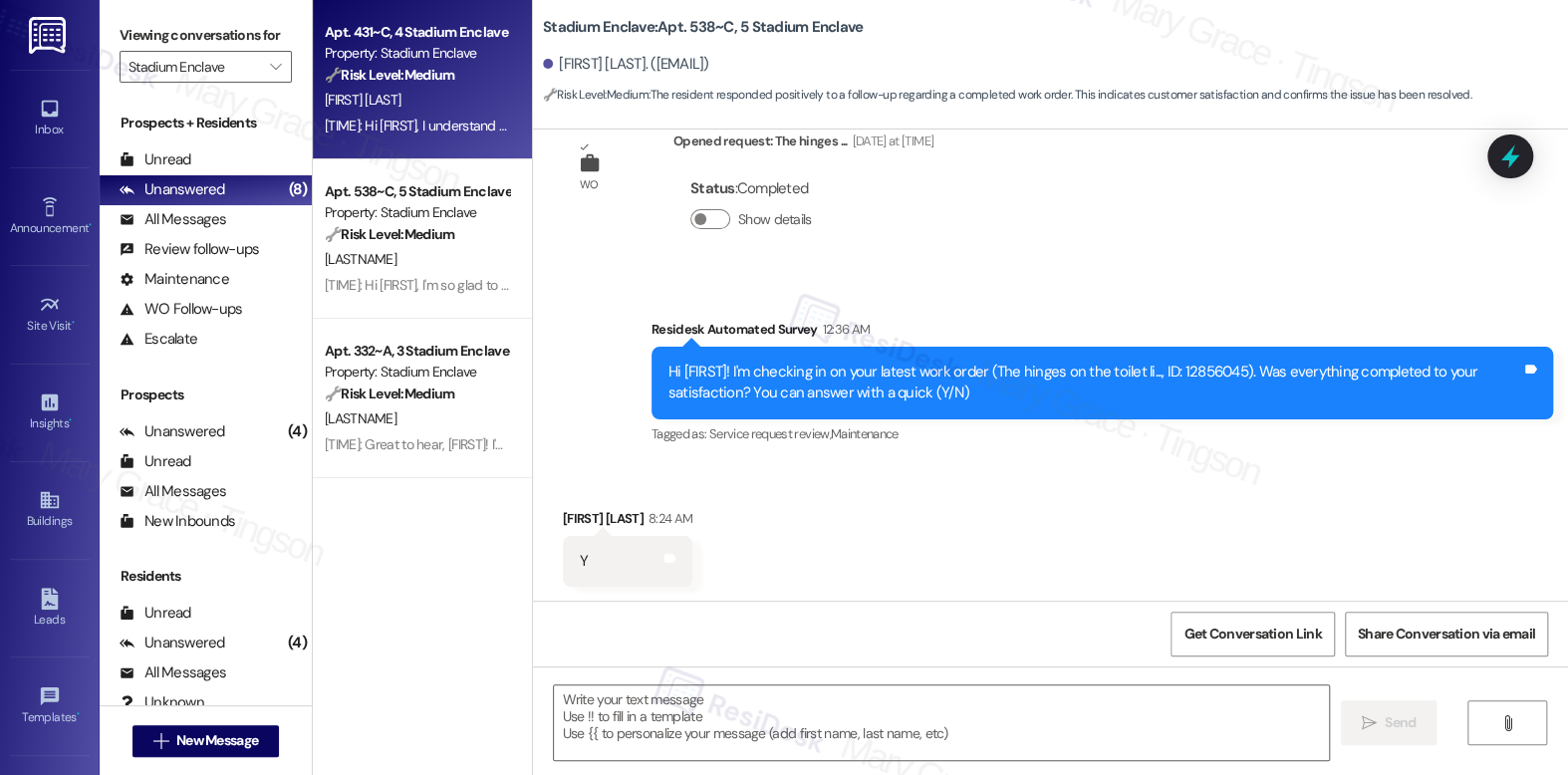 type on "Fetching suggested responses. Please feel free to read through the conversation in the meantime." 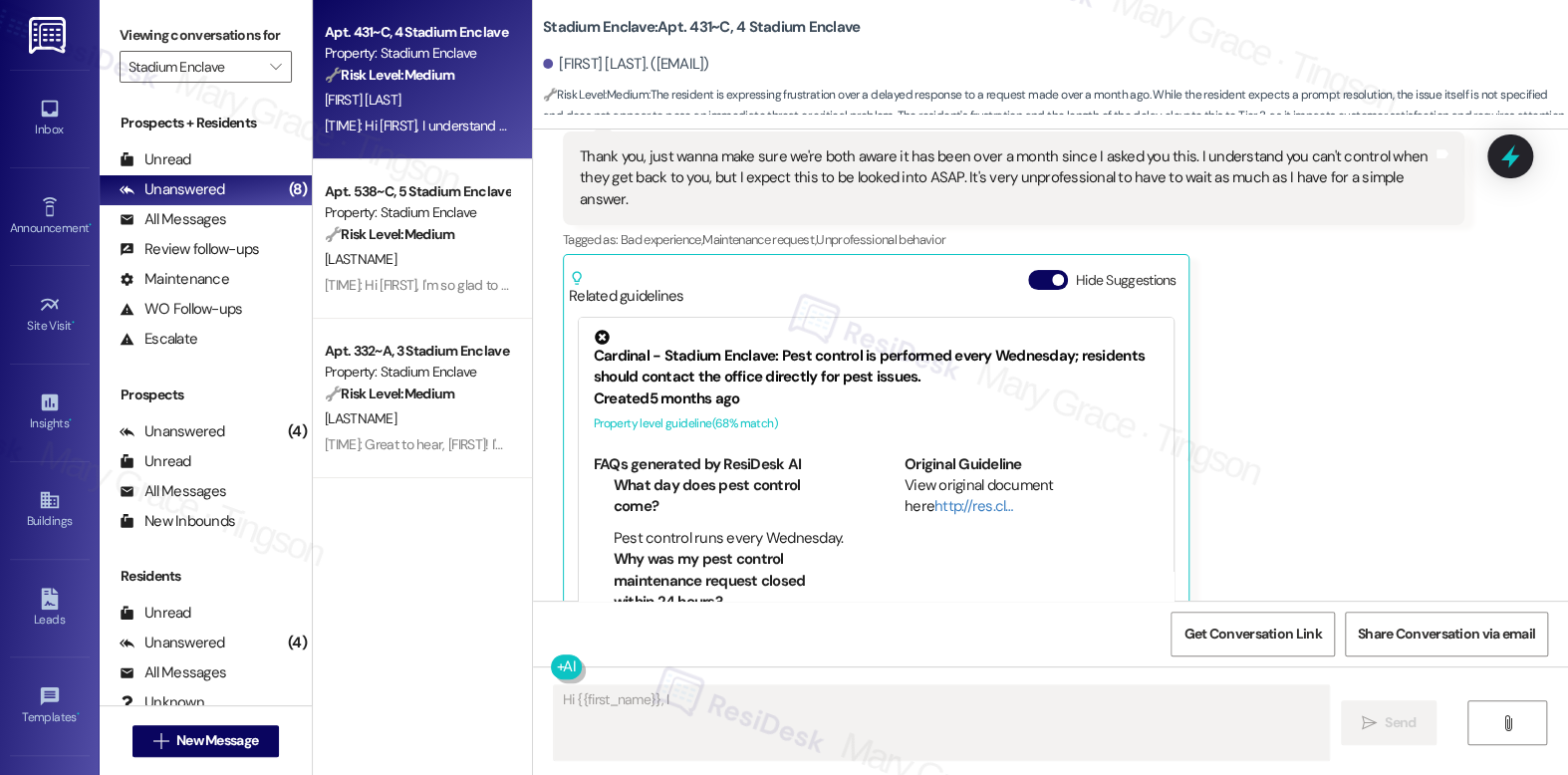 scroll, scrollTop: 24502, scrollLeft: 0, axis: vertical 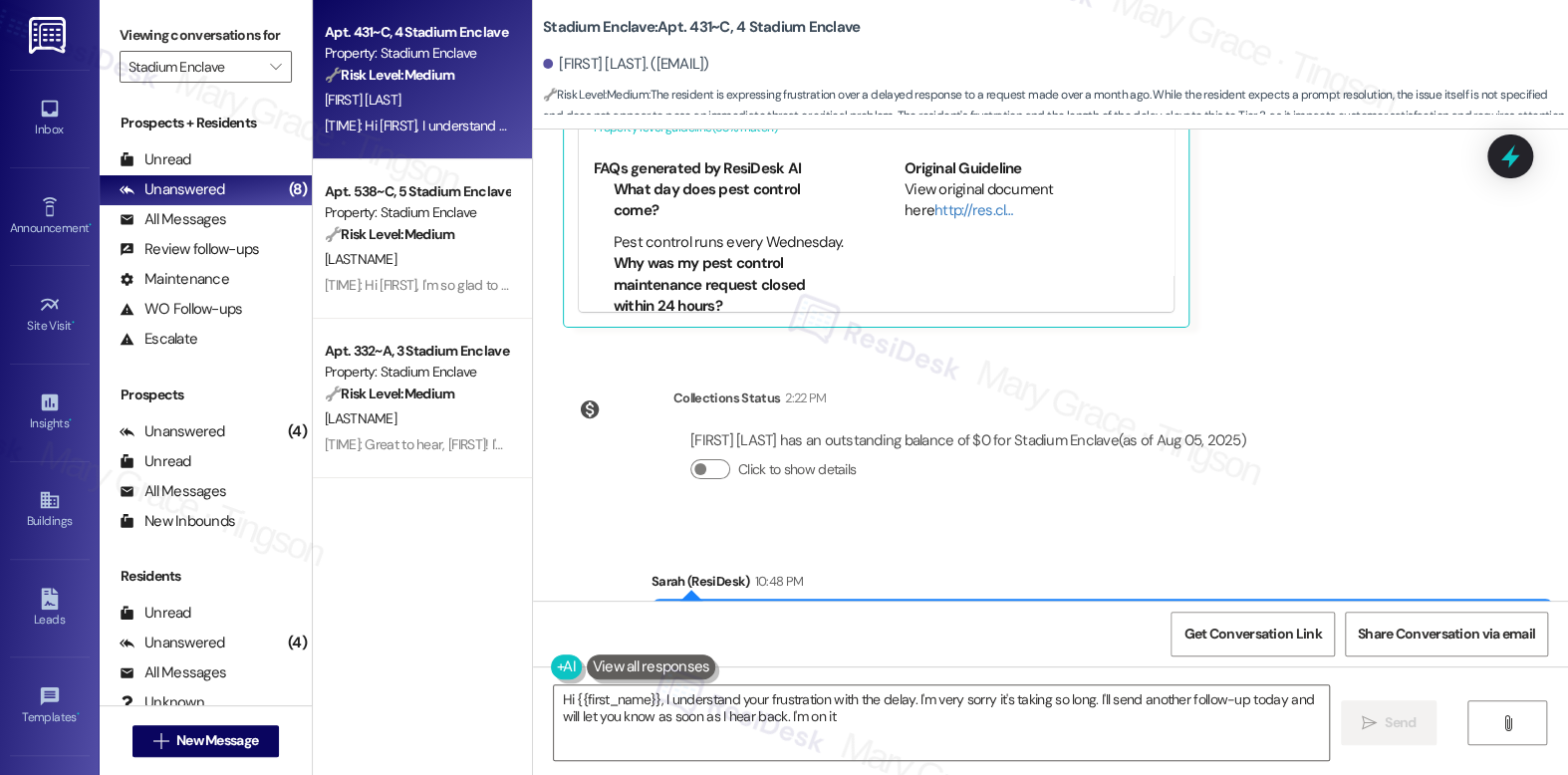type on "Hi {{first_name}}, I understand your frustration with the delay. I'm very sorry it's taking so long. I'll send another follow-up today and will let you know as soon as I hear back. I'm on it!" 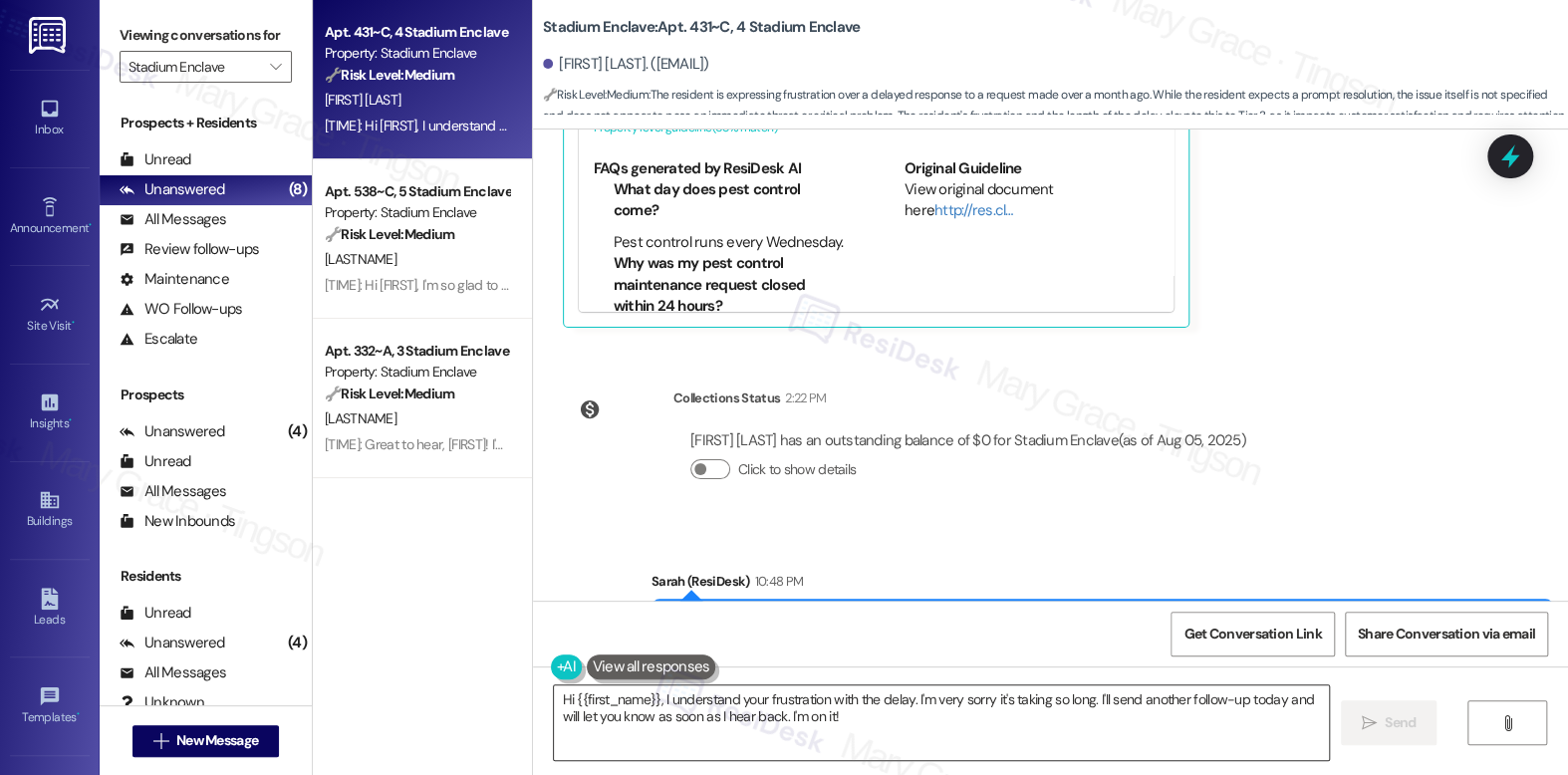click on "Hi {{first_name}}, I understand your frustration with the delay. I'm very sorry it's taking so long. I'll send another follow-up today and will let you know as soon as I hear back. I'm on it!" at bounding box center [940, 722] 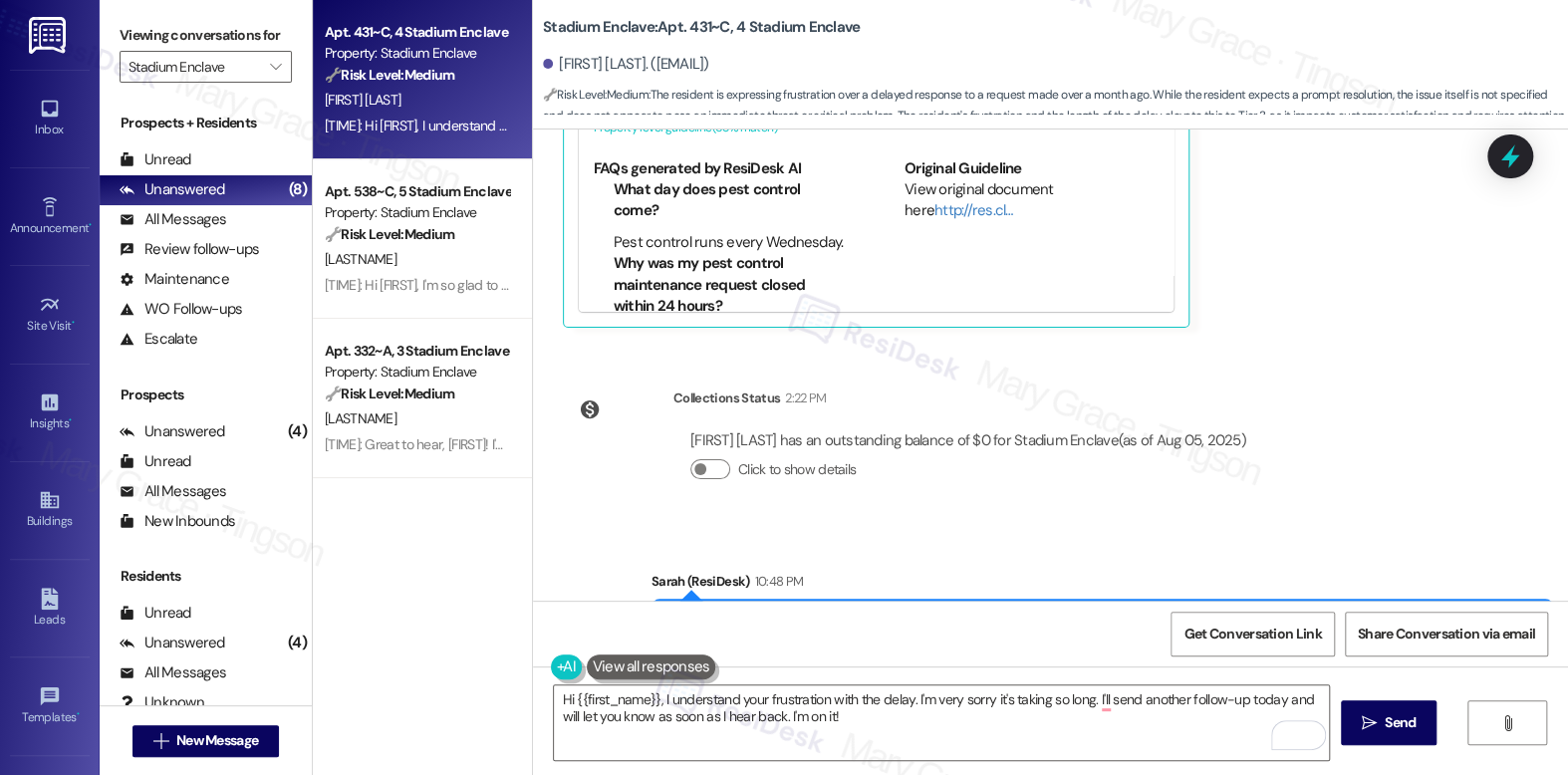 drag, startPoint x: 1341, startPoint y: 509, endPoint x: 1494, endPoint y: 515, distance: 153.1176 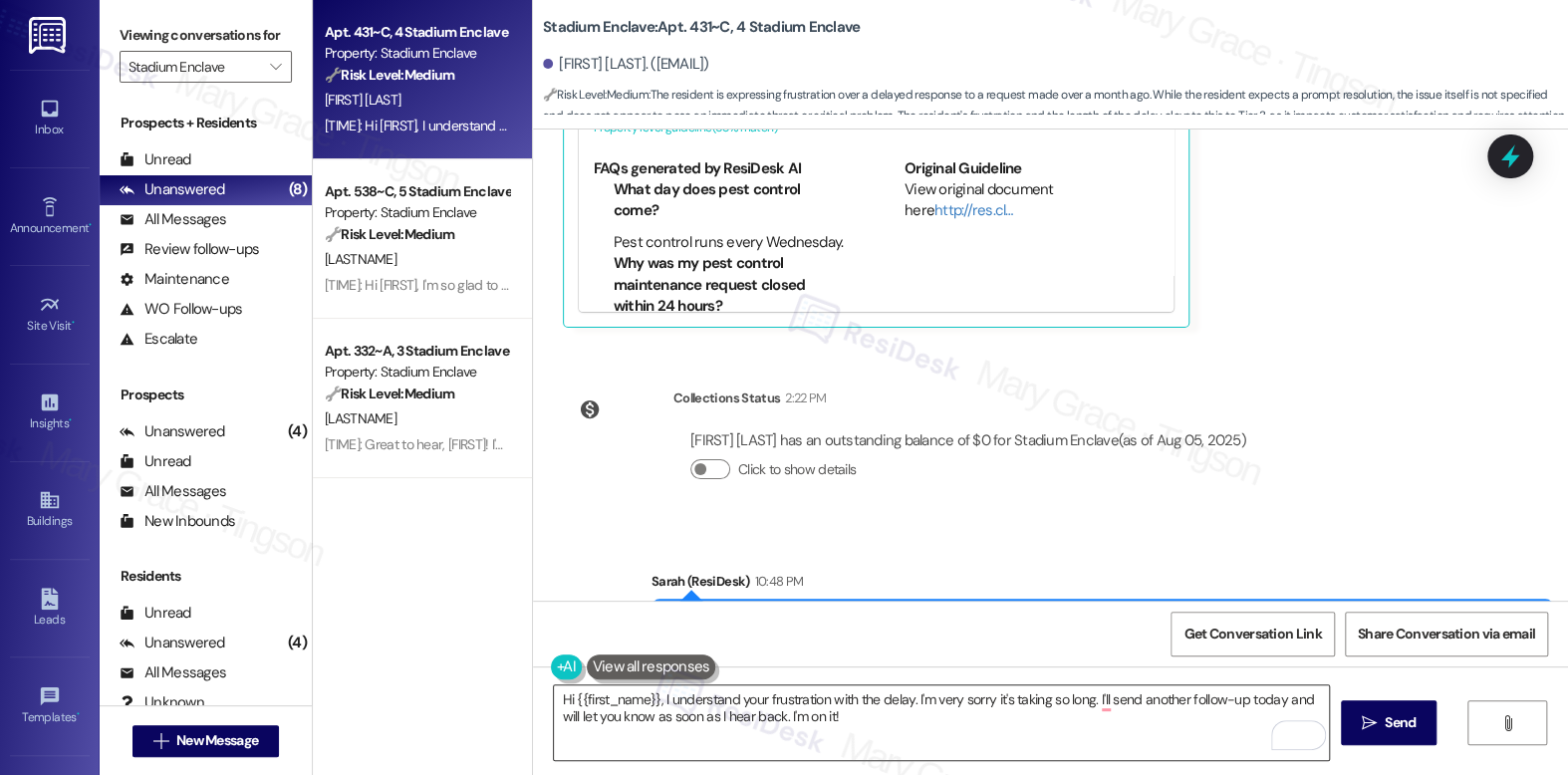 click on "Hi {{first_name}}, I understand your frustration with the delay. I'm very sorry it's taking so long. I'll send another follow-up today and will let you know as soon as I hear back. I'm on it!" at bounding box center [940, 722] 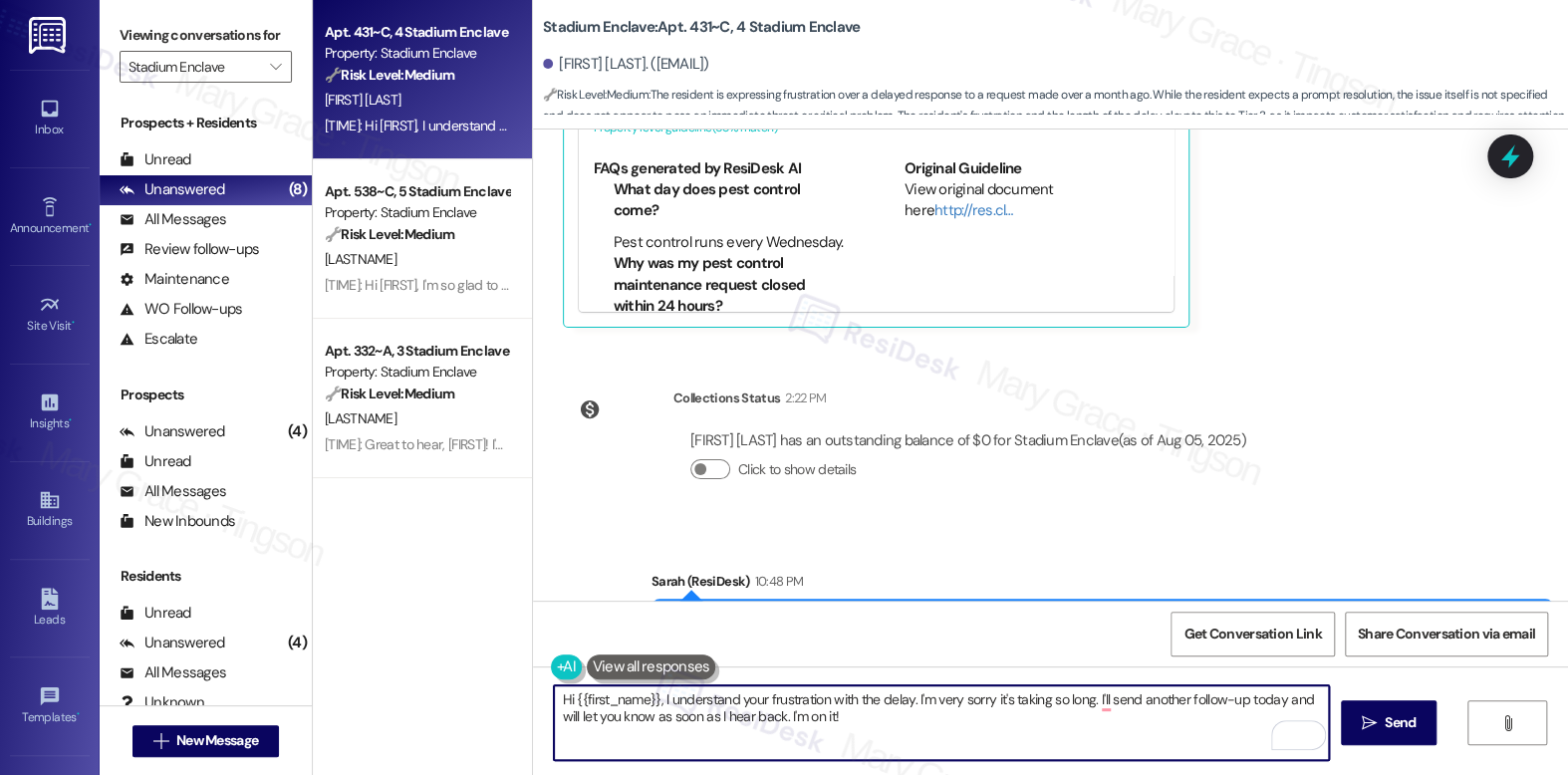 click on "Hi {{first_name}}, I understand your frustration with the delay. I'm very sorry it's taking so long. I'll send another follow-up today and will let you know as soon as I hear back. I'm on it!" at bounding box center [940, 722] 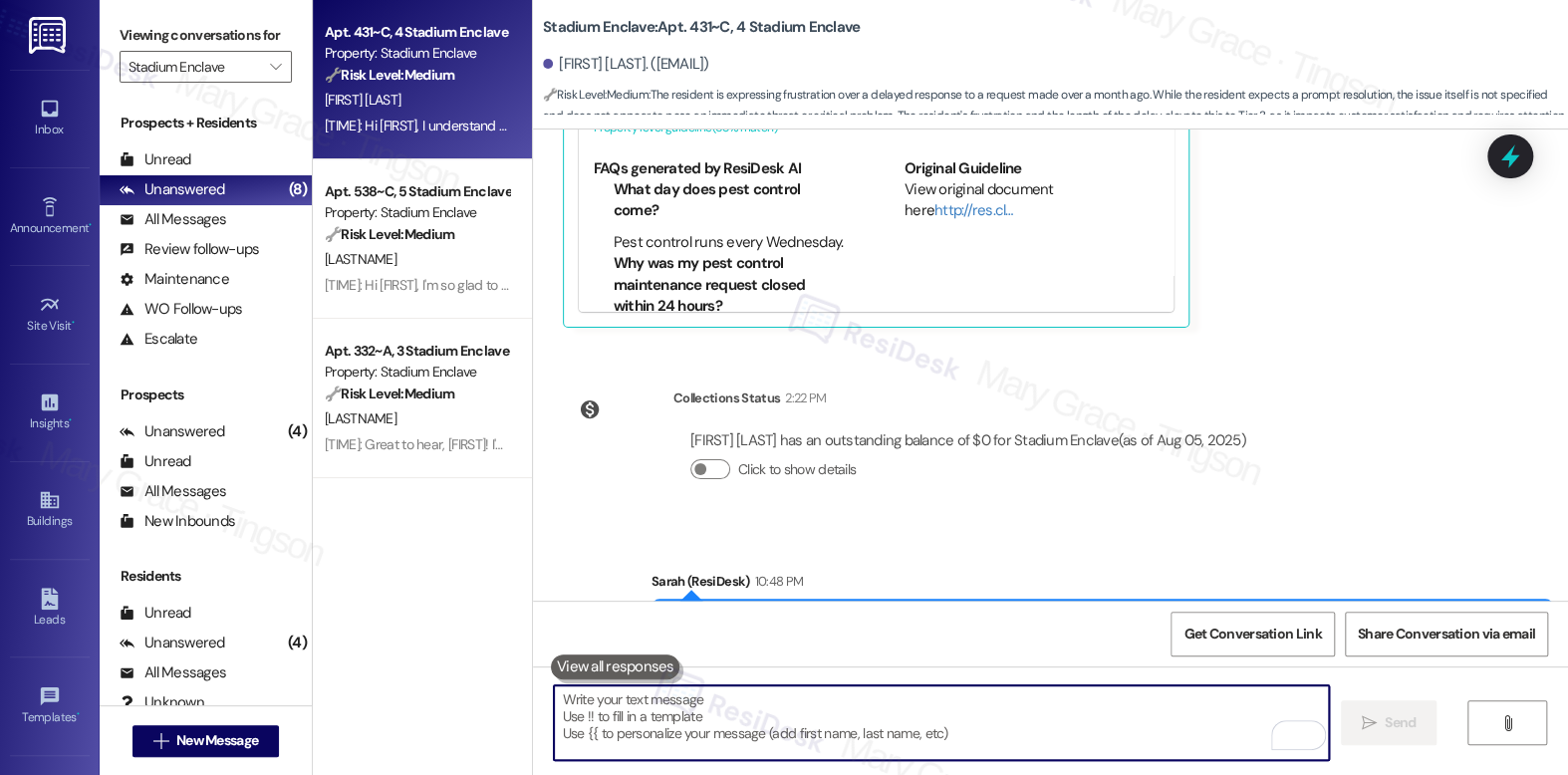 type 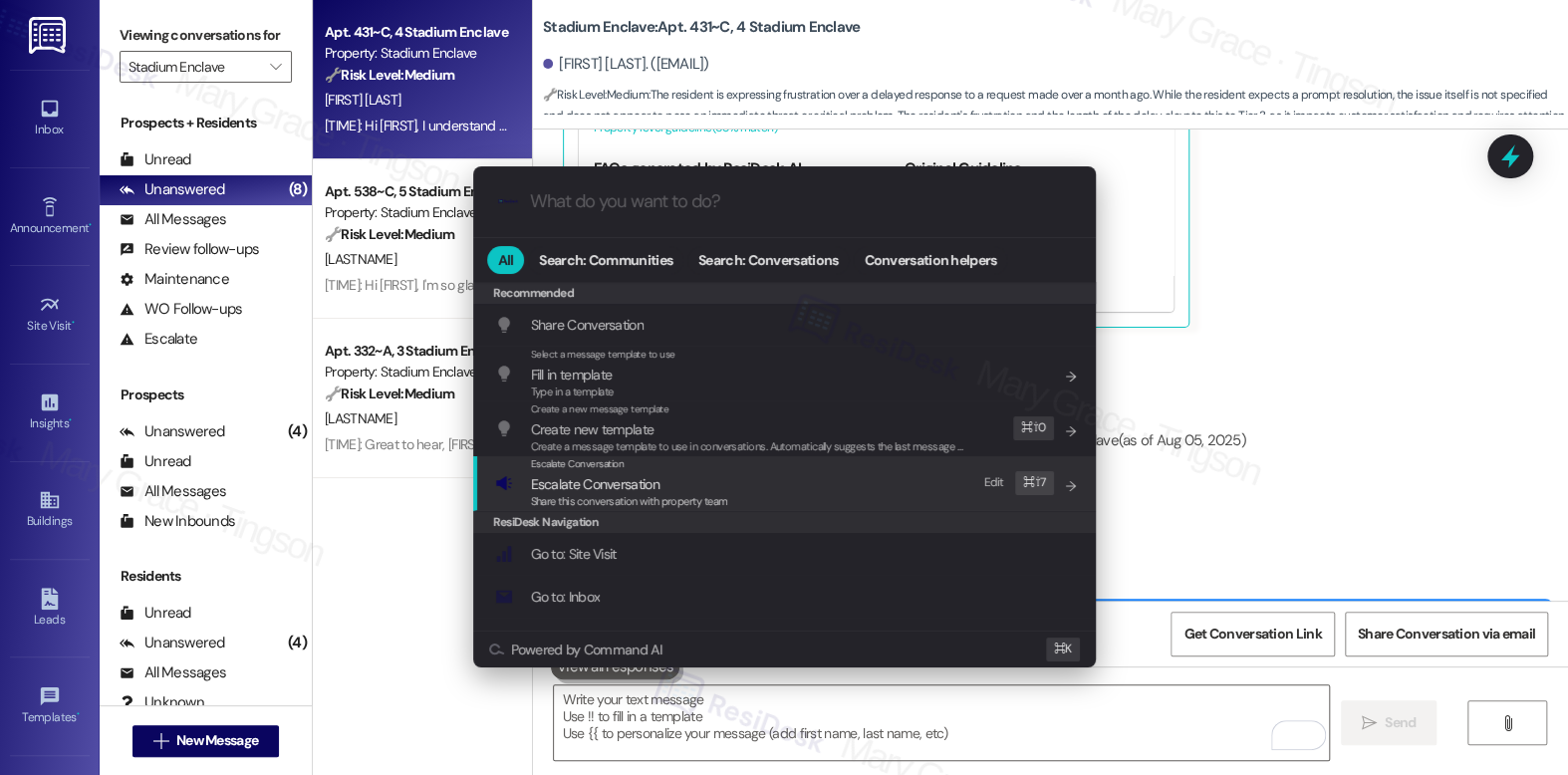 click on "Escalate Conversation Escalate Conversation Share this conversation with property team Edit ⌘ ⇧ 7" at bounding box center [786, 483] 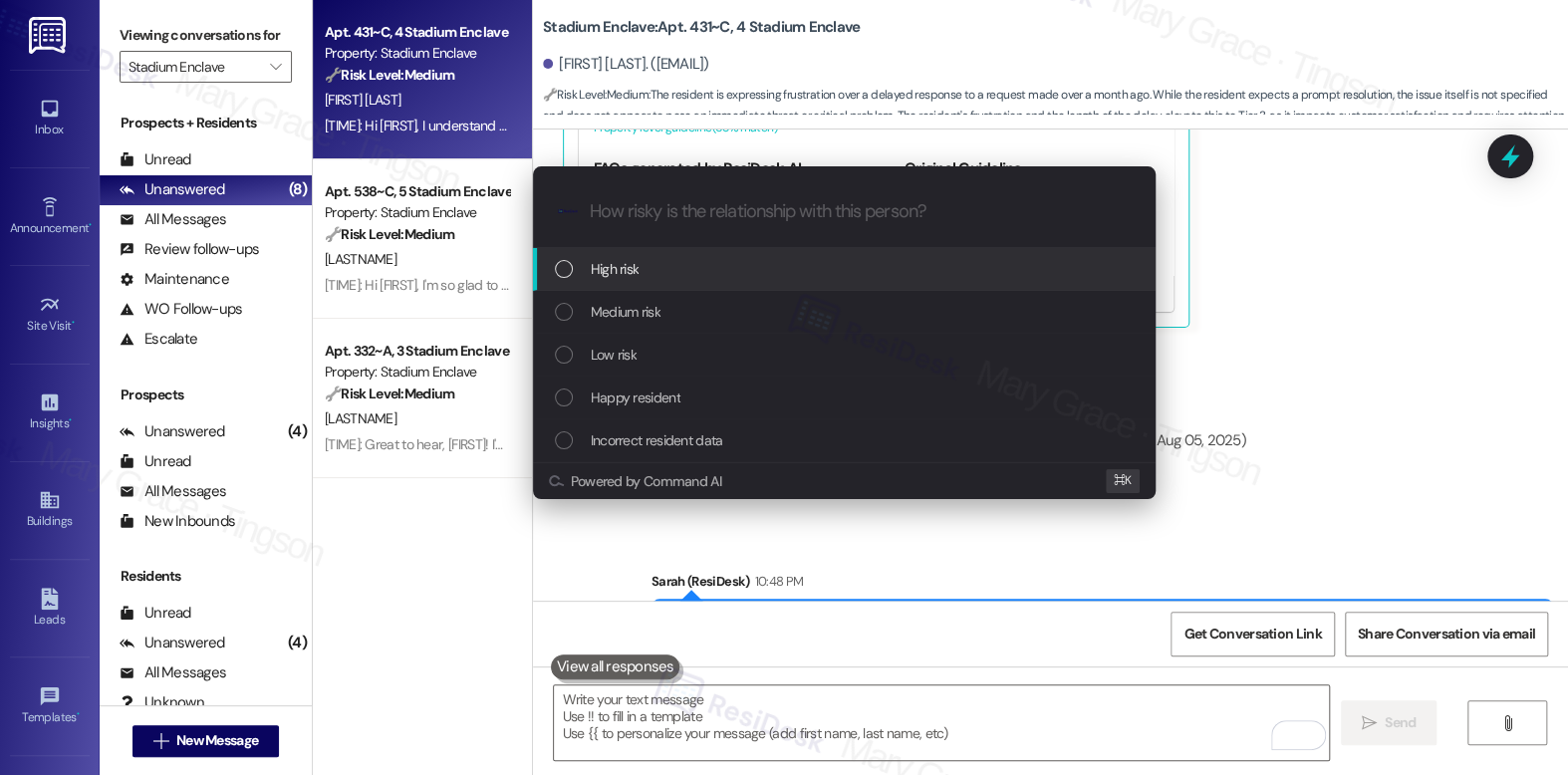 click on "High risk" at bounding box center (844, 269) 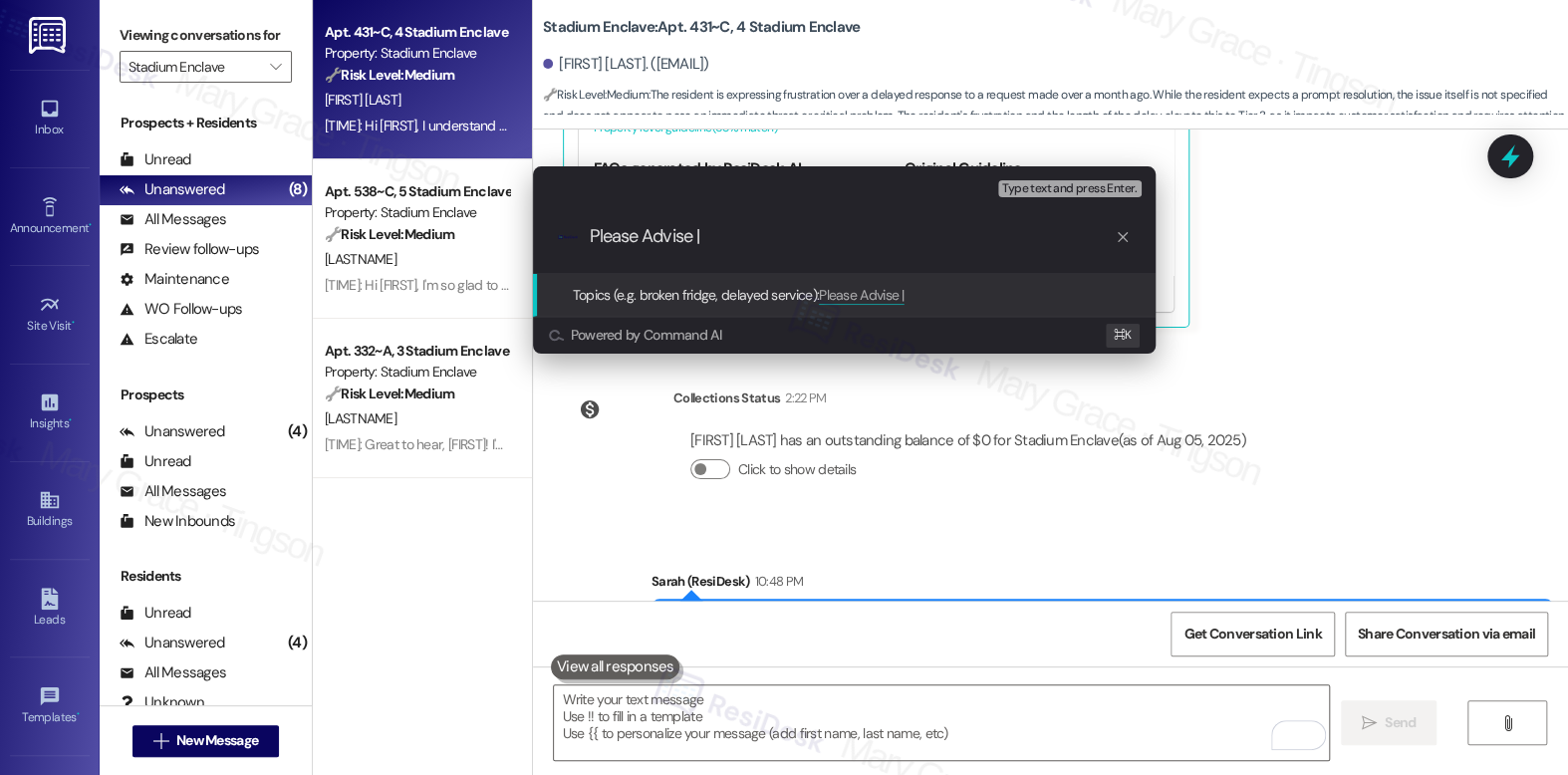 paste on "charging spot reservation" 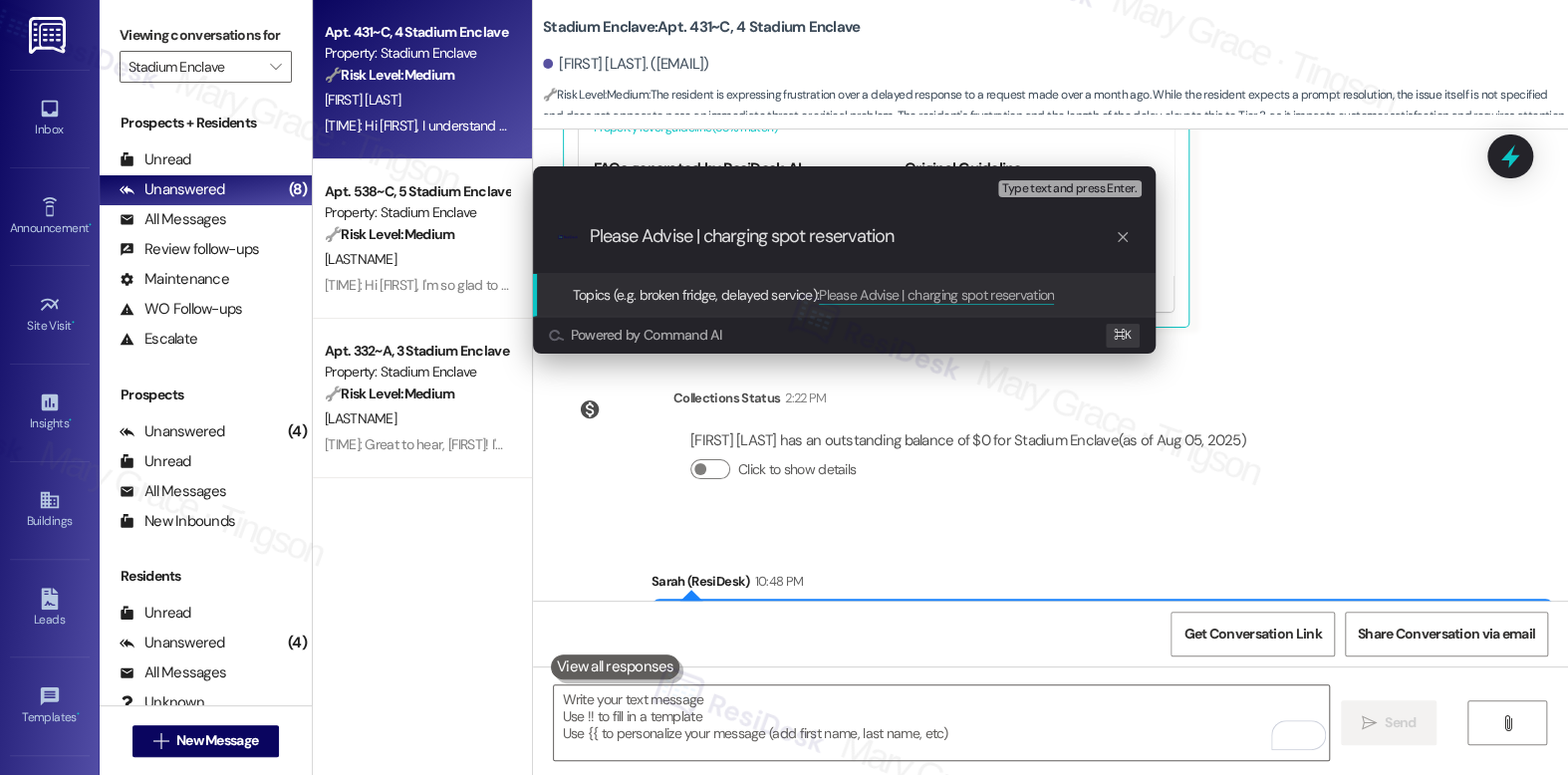 type 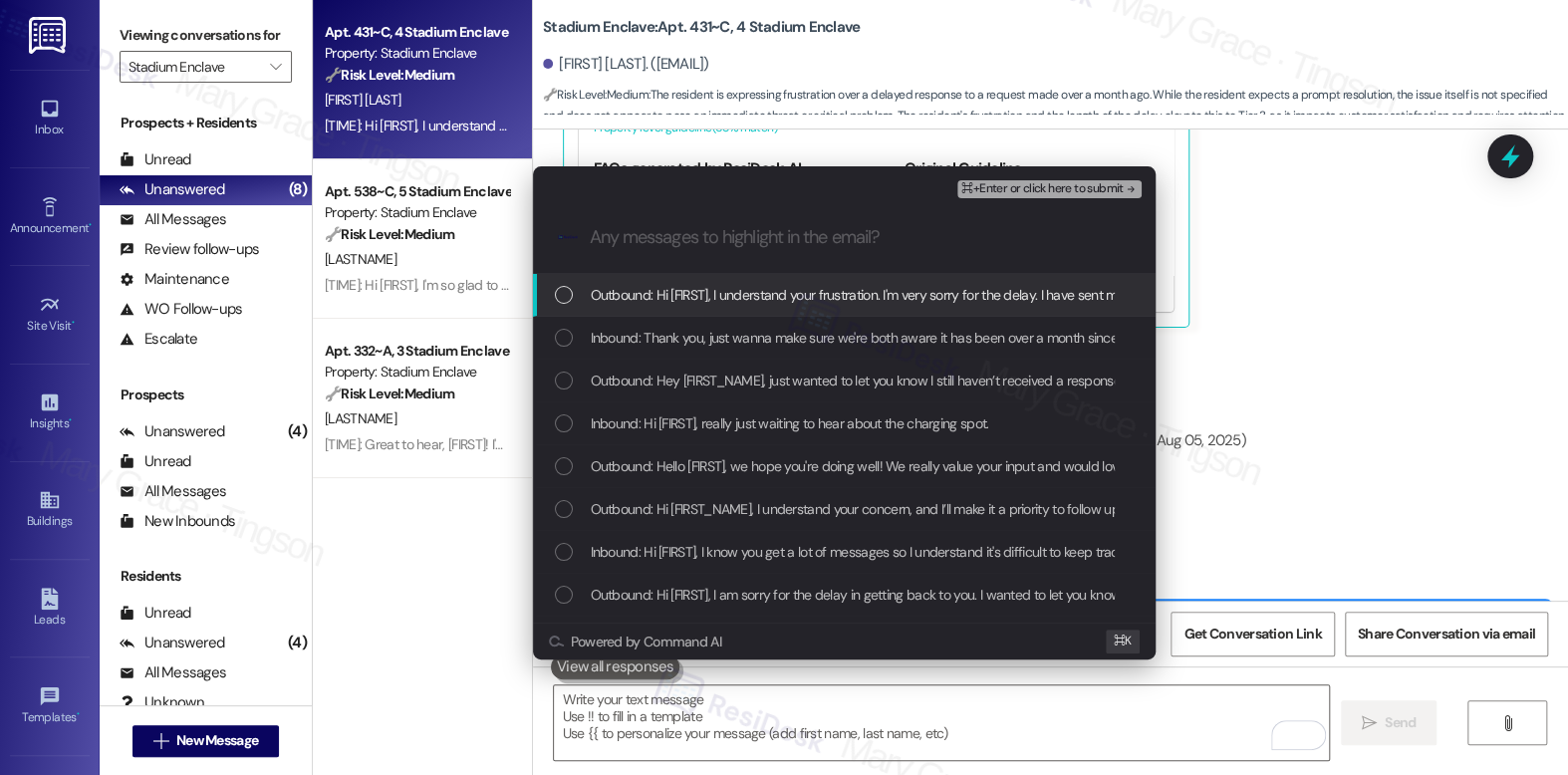 click on "Outbound: Hi [FIRST], I understand your frustration. I'm very sorry for the delay. I have sent multiple follow-ups regarding the charging spot reservation, but I am not getting any reply. I will send another one today and will let you know as soon as I hear back." at bounding box center (1321, 295) 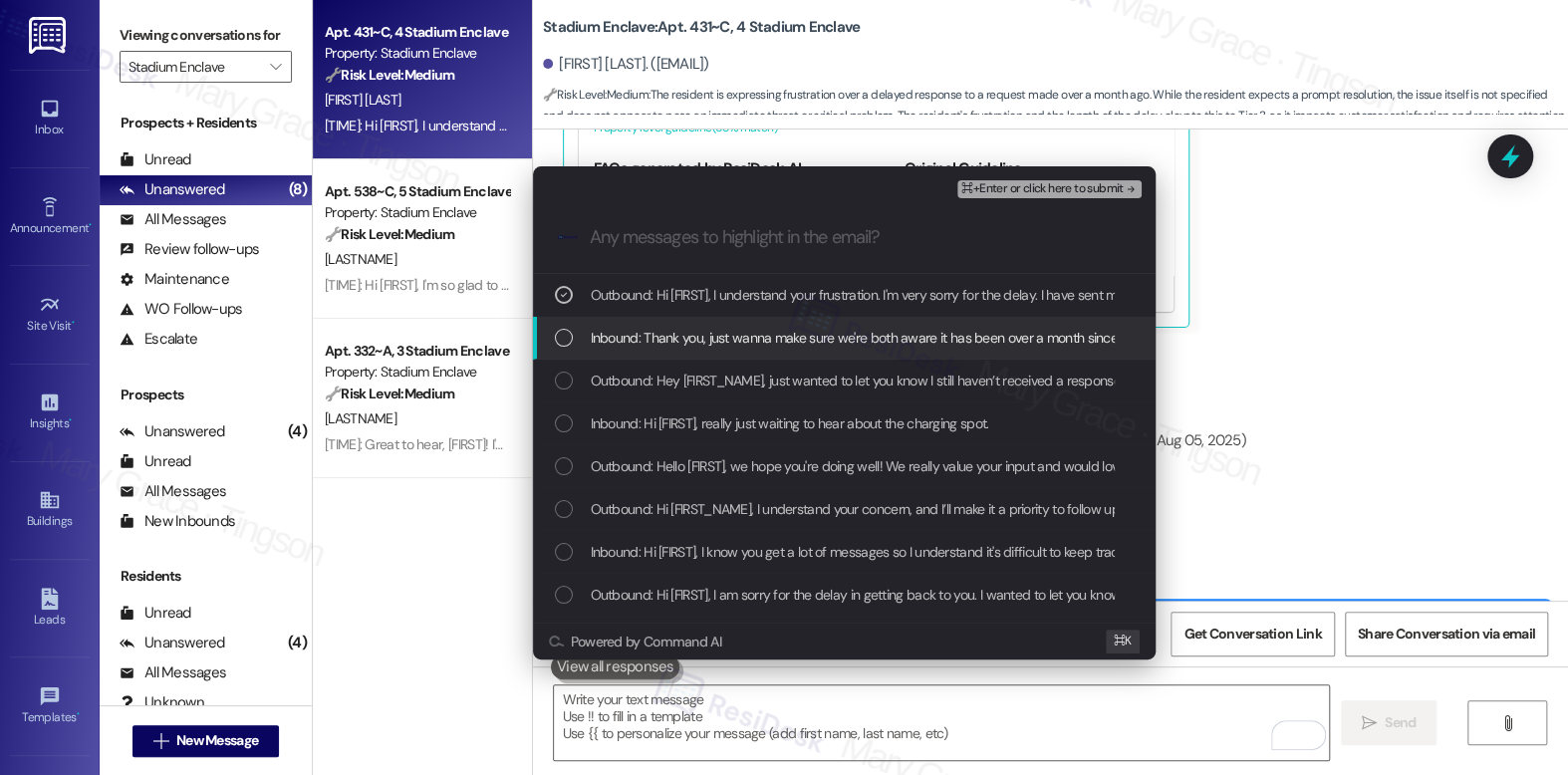 click on "Inbound: Thank you, just wanna make sure we're both aware it has been over a month since I asked you this. I understand you can't control when they get back to you, but I expect this to be looked into ASAP. It's very unprofessional to have to wait as much as I have for a simple answer." at bounding box center (1407, 338) 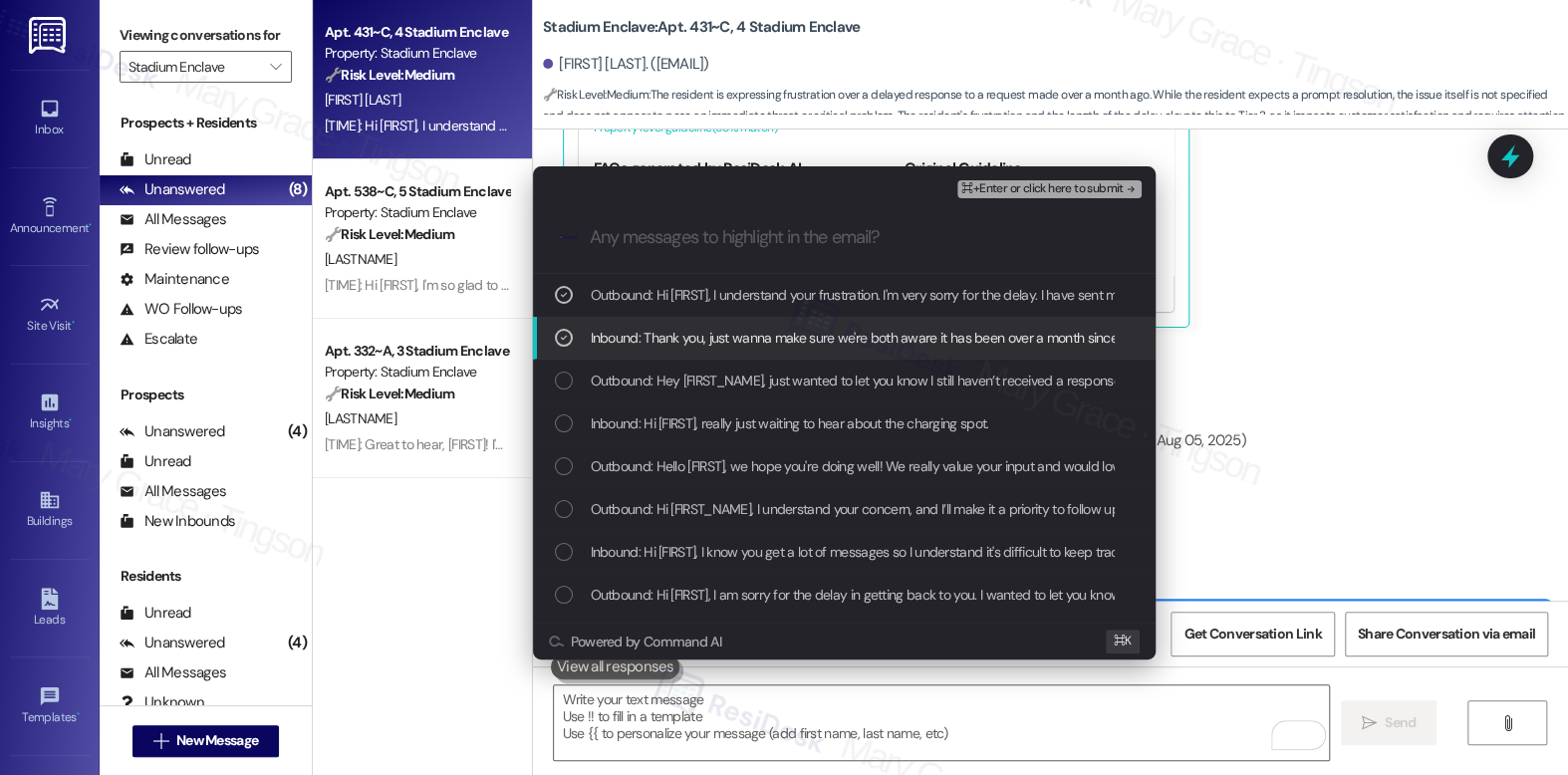 click on "Inbound: Thank you, just wanna make sure we're both aware it has been over a month since I asked you this. I understand you can't control when they get back to you, but I expect this to be looked into ASAP. It's very unprofessional to have to wait as much as I have for a simple answer." at bounding box center (1407, 338) 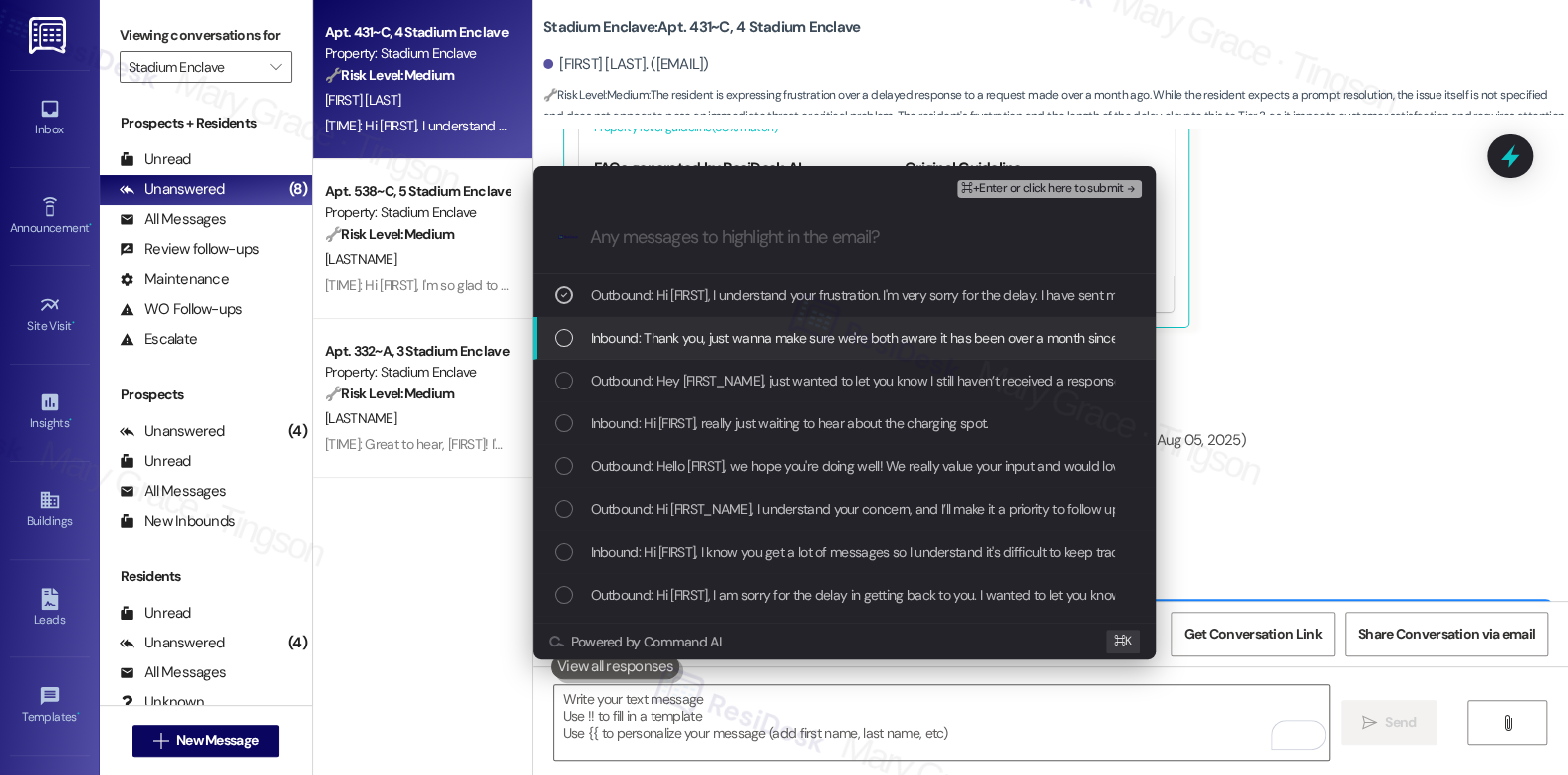 click on "Inbound: Thank you, just wanna make sure we're both aware it has been over a month since I asked you this. I understand you can't control when they get back to you, but I expect this to be looked into ASAP. It's very unprofessional to have to wait as much as I have for a simple answer." at bounding box center [1407, 338] 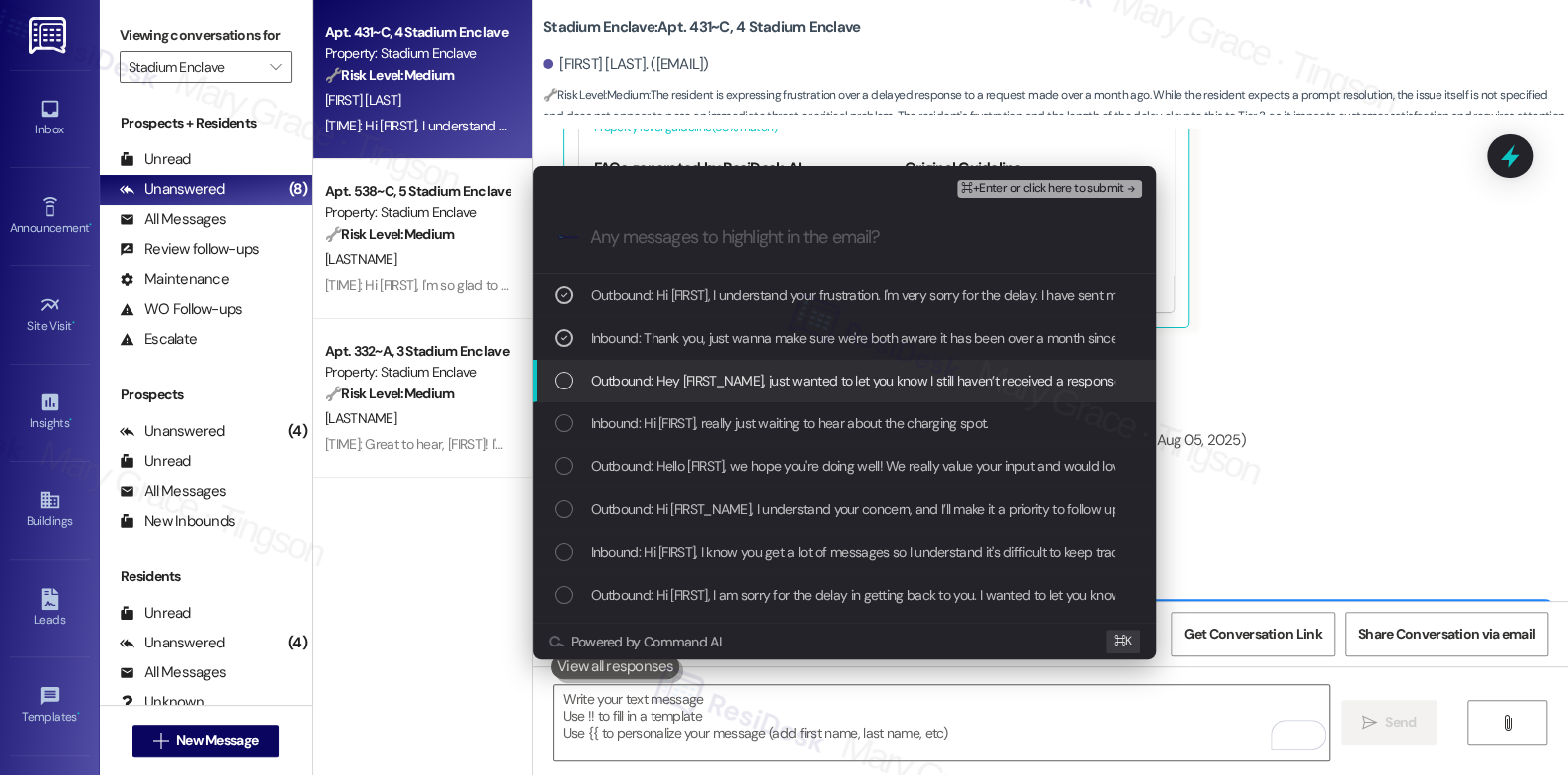 click on "Outbound: Hey [FIRST_NAME], just wanted to let you know I still haven’t received a response as of today. I’ll go ahead and send another follow-up now." at bounding box center (1025, 381) 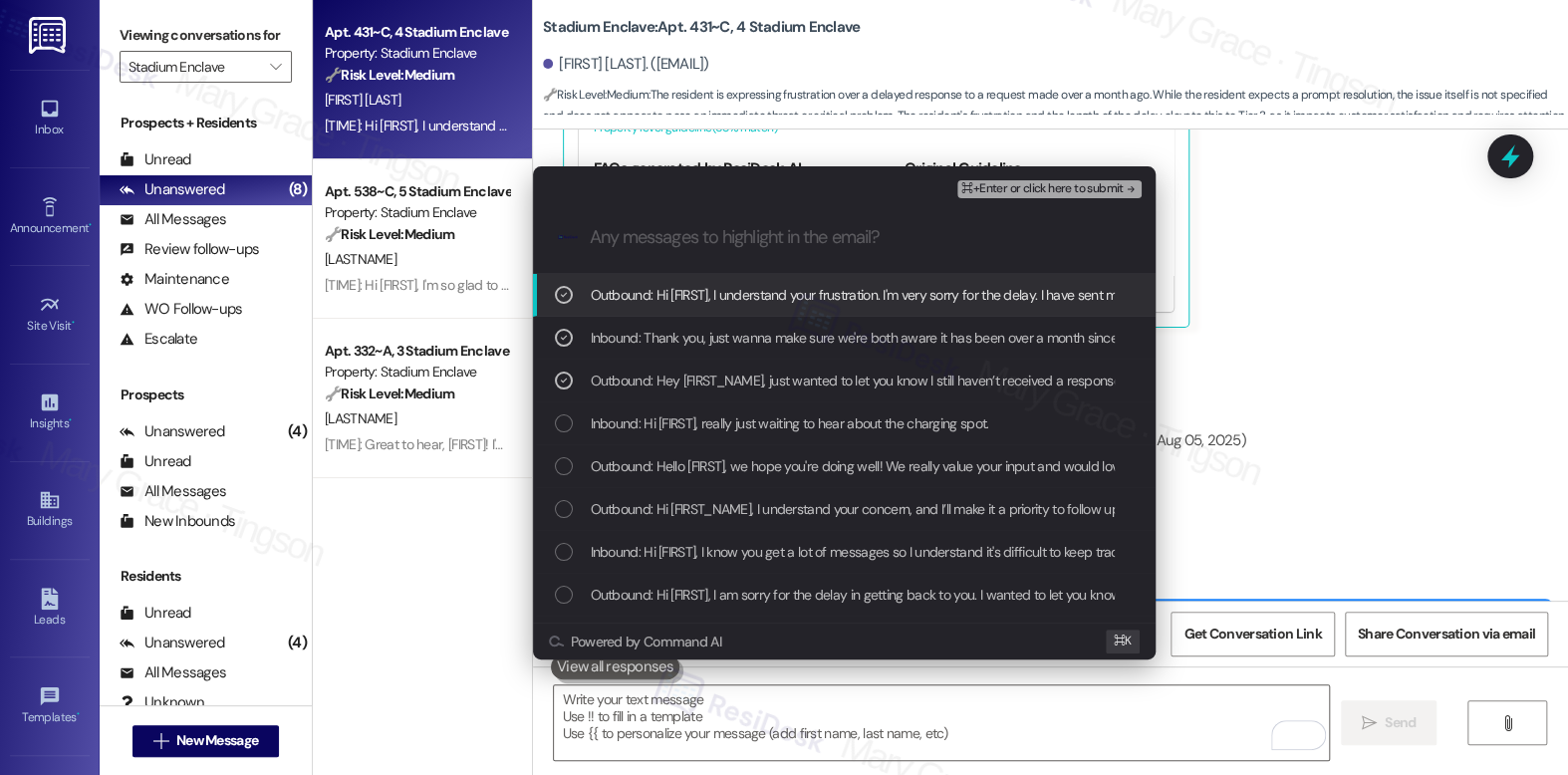 click on "⌘+Enter or click here to submit" at bounding box center [1042, 189] 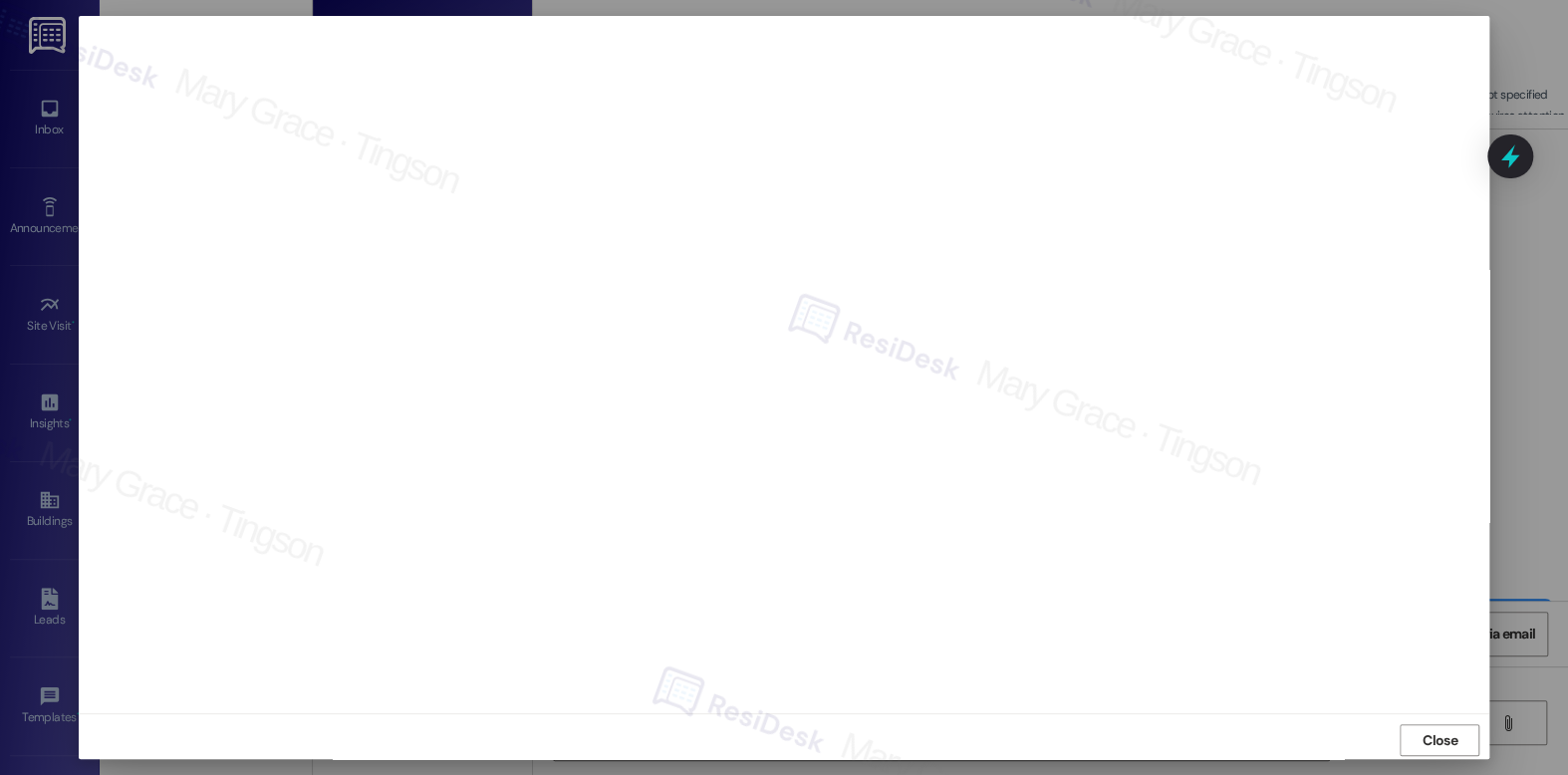 scroll, scrollTop: 7, scrollLeft: 0, axis: vertical 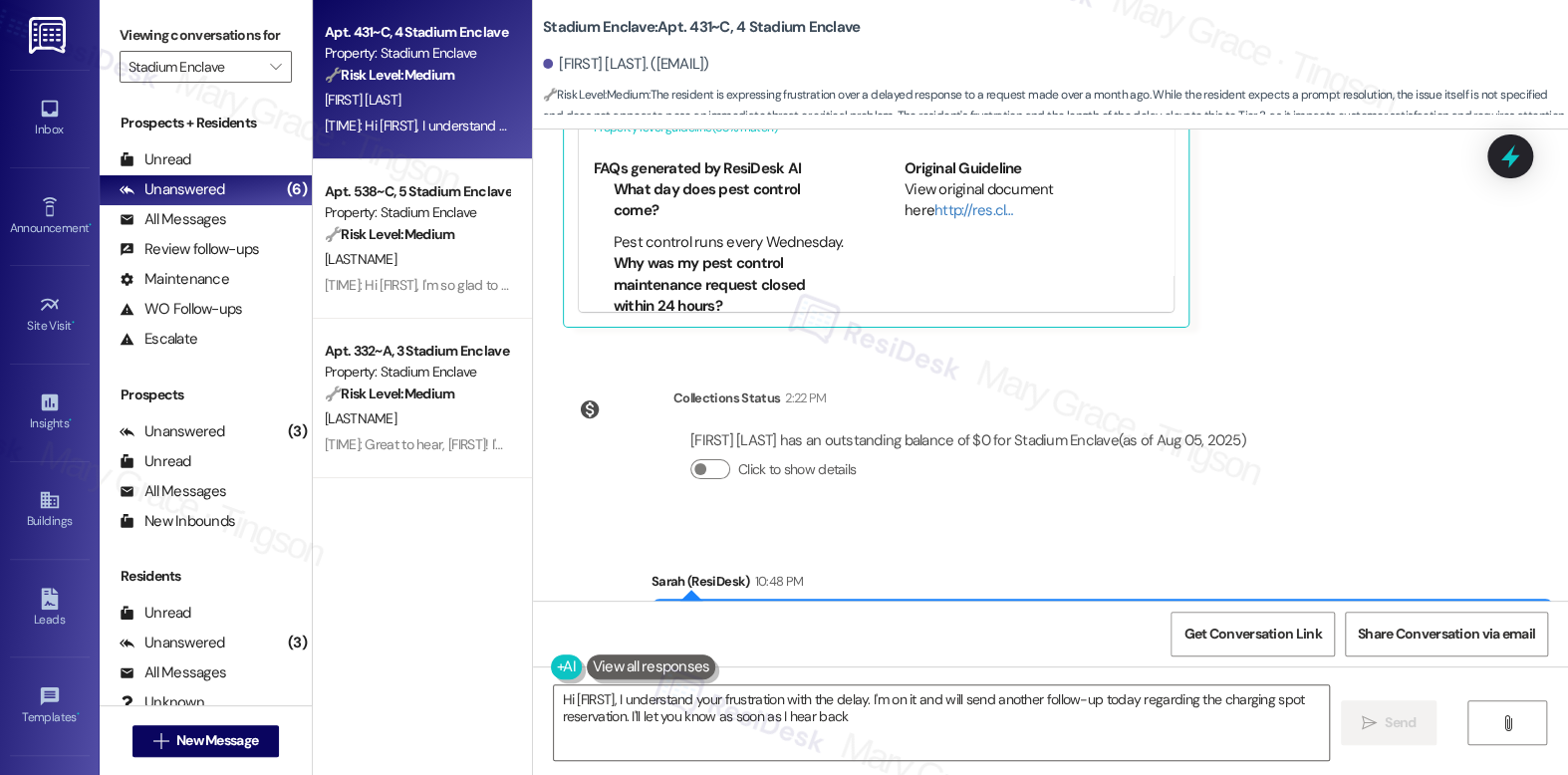 type on "Hi {{first_name}}, I understand your frustration with the delay. I'm on it and will send another follow-up today regarding the charging spot reservation. I'll let you know as soon as I hear back!" 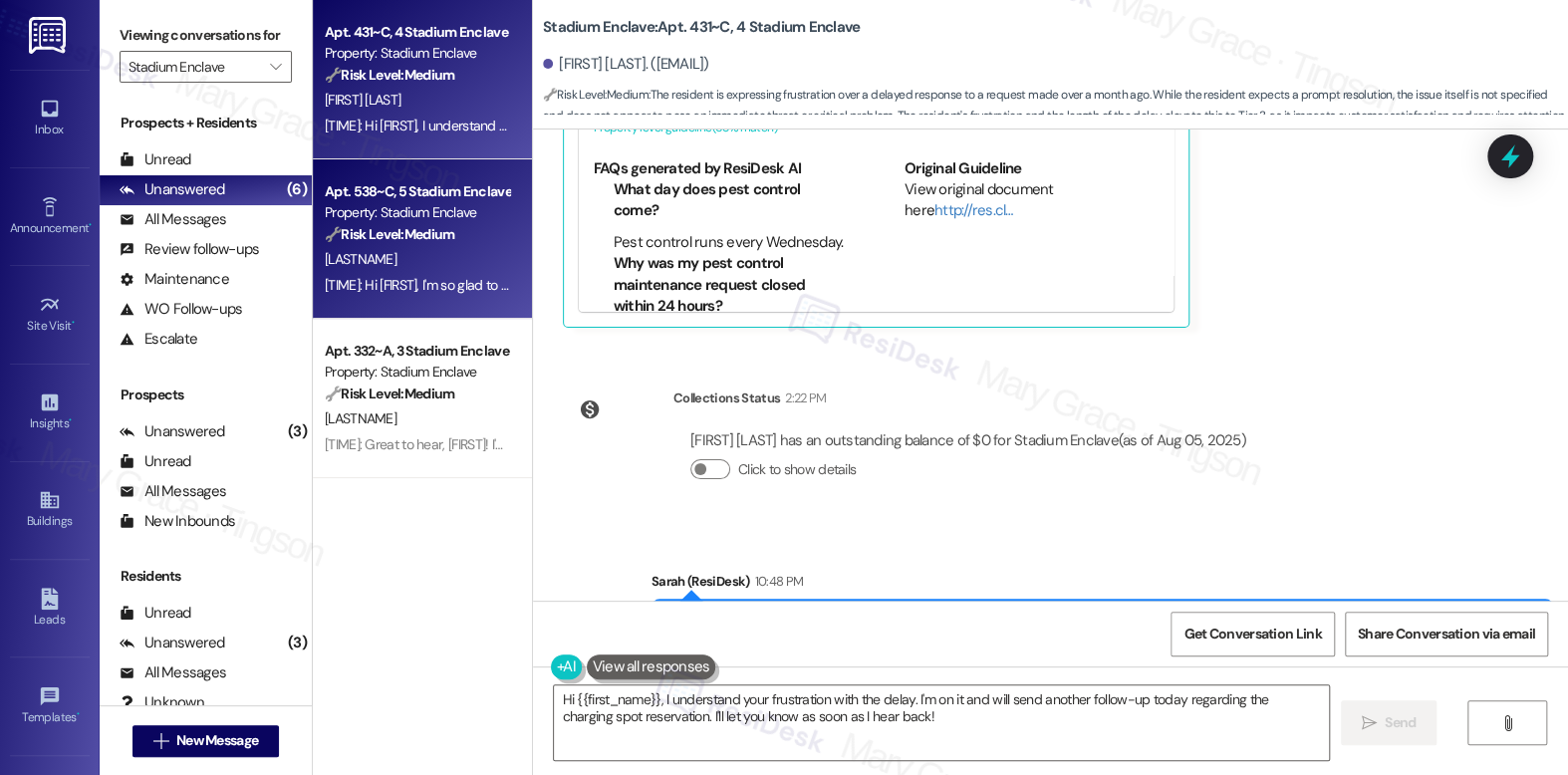click on "[LASTNAME]" at bounding box center [416, 259] 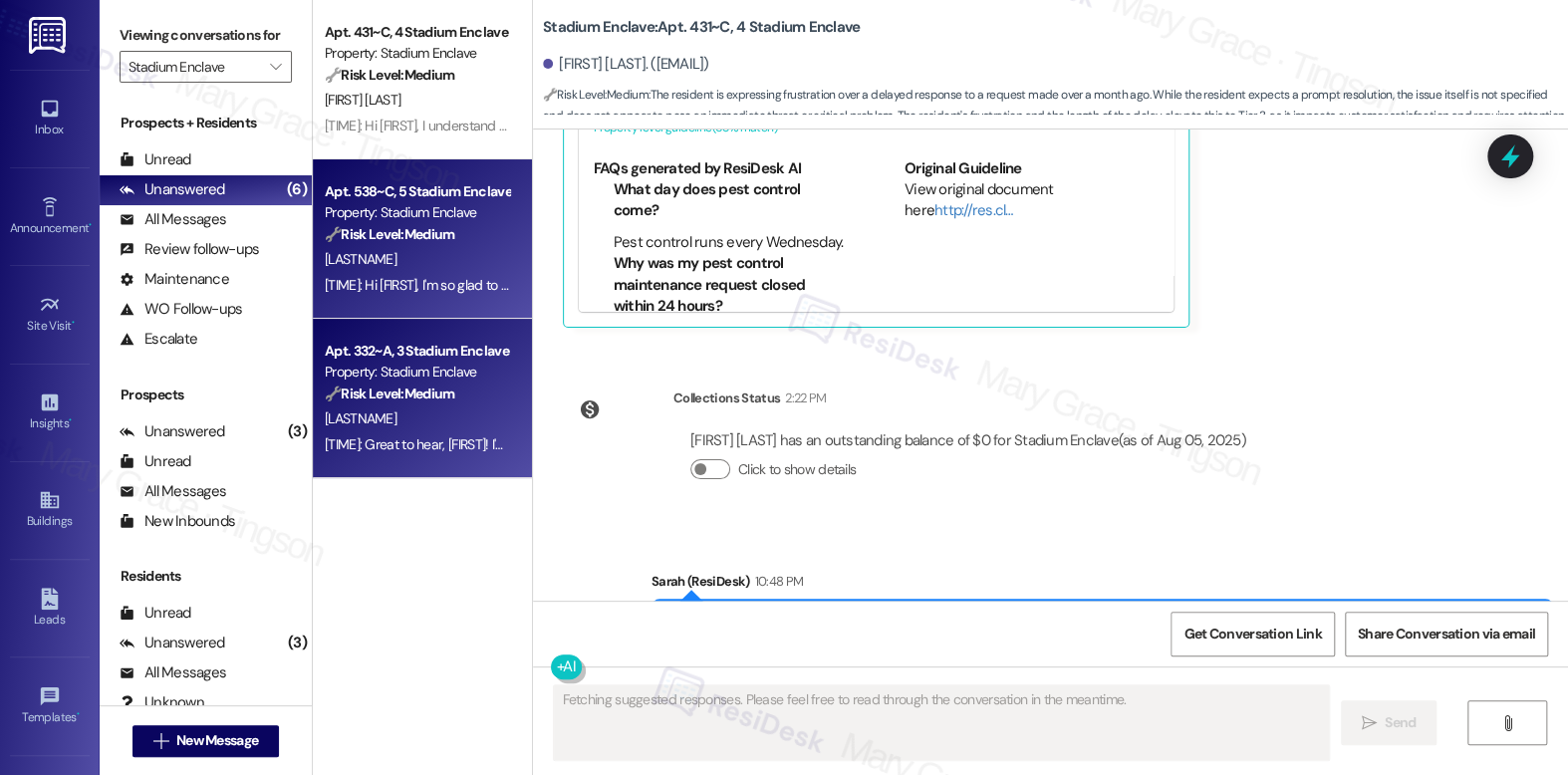 scroll, scrollTop: 3711, scrollLeft: 0, axis: vertical 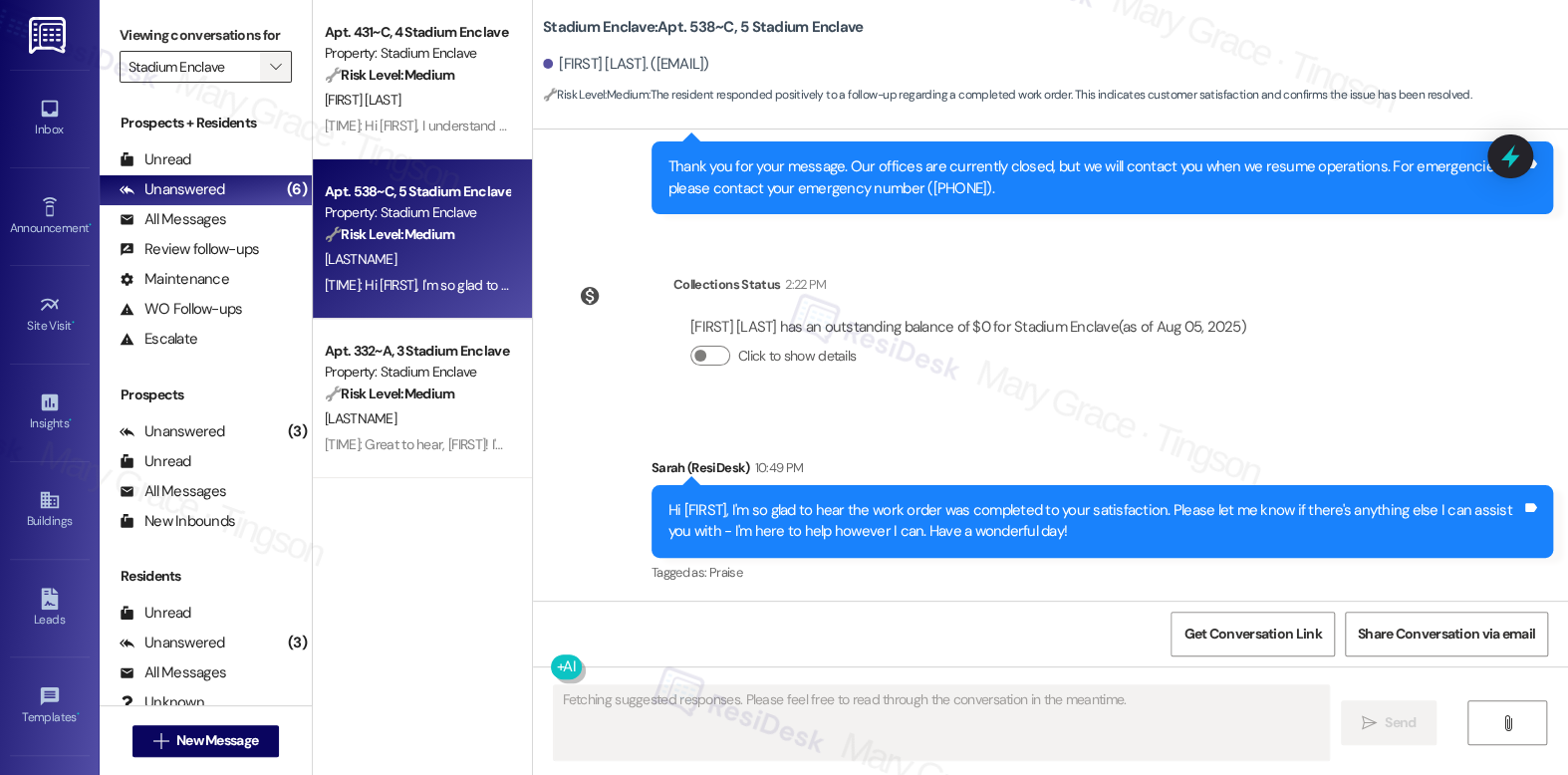 click on "" at bounding box center [275, 67] 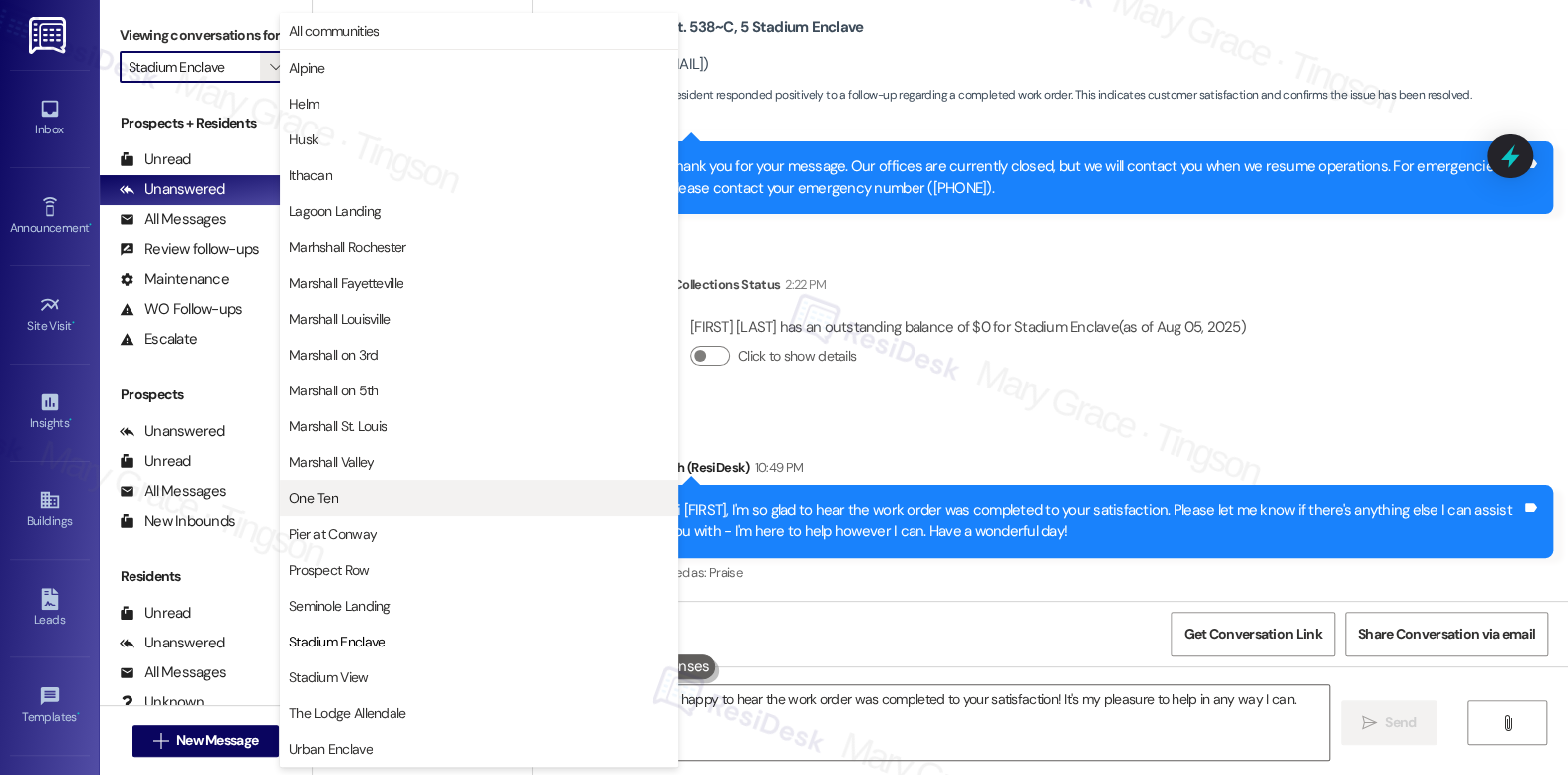 type on "Hi {{first_name}}, I'm happy to hear the work order was completed to your satisfaction! It's my pleasure to help in any way I can. Have a great day!" 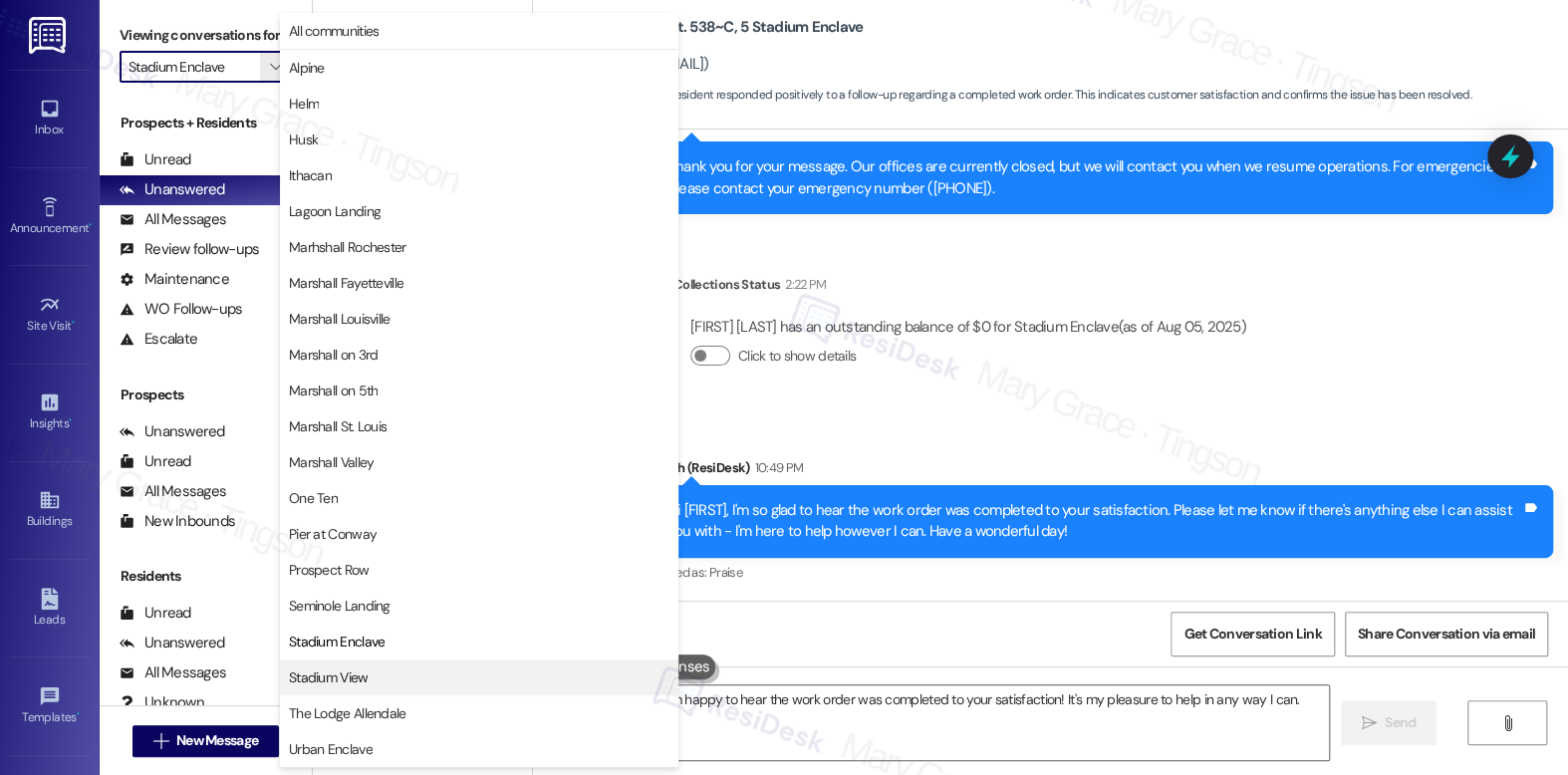 click on "Stadium View" at bounding box center [479, 677] 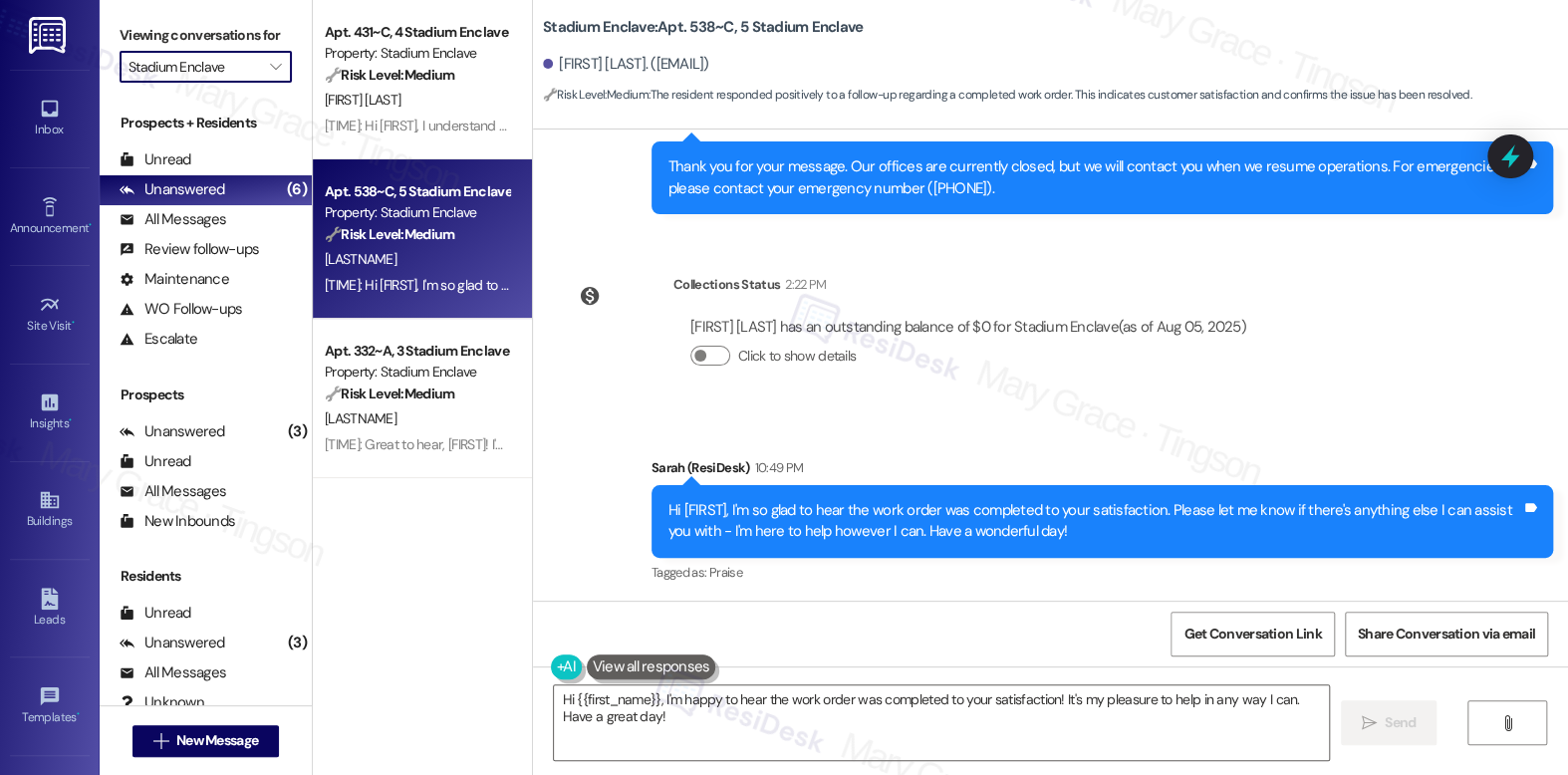 type on "Stadium View" 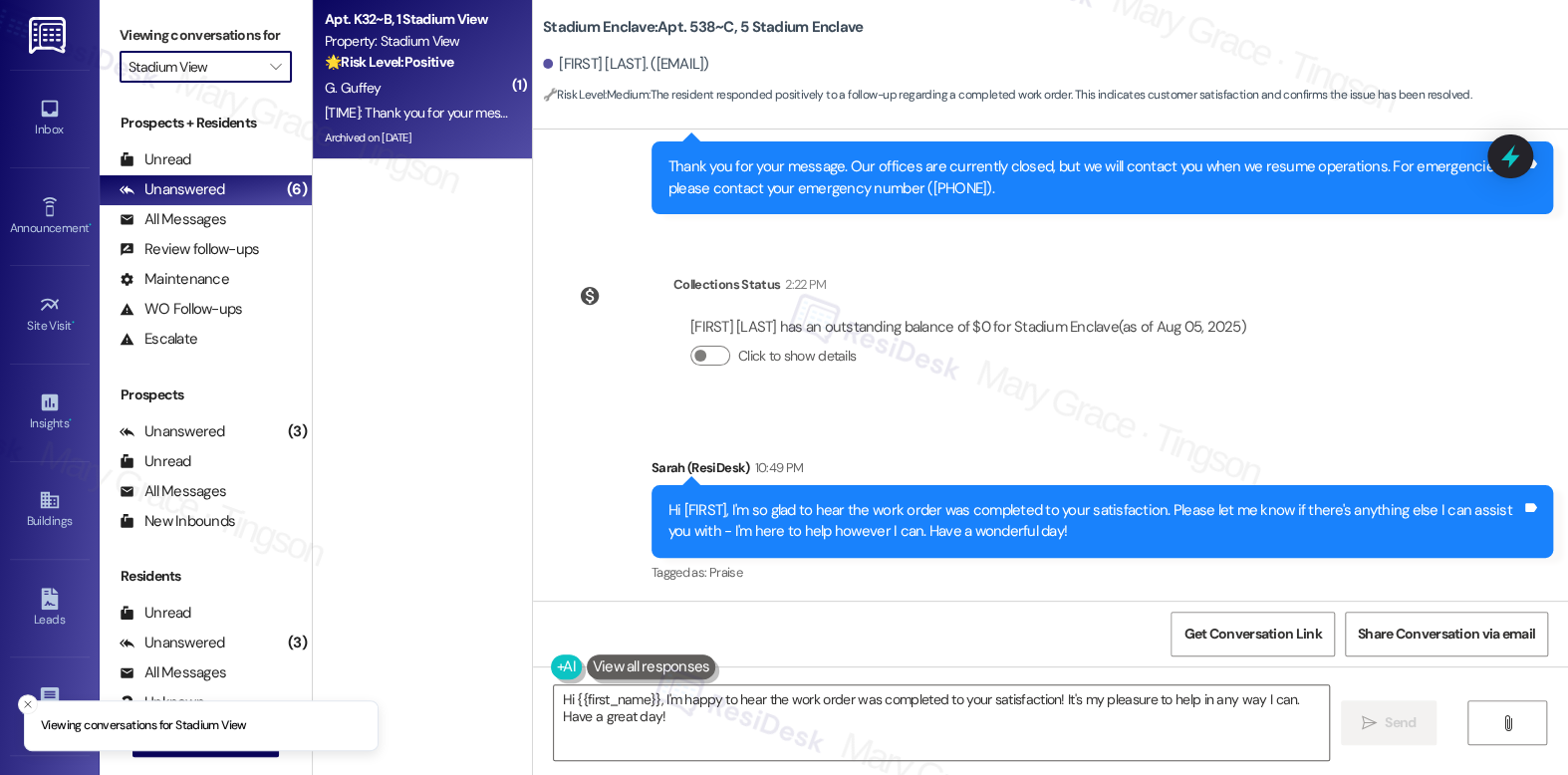 click on "🌟  Risk Level:  Positive" at bounding box center (389, 62) 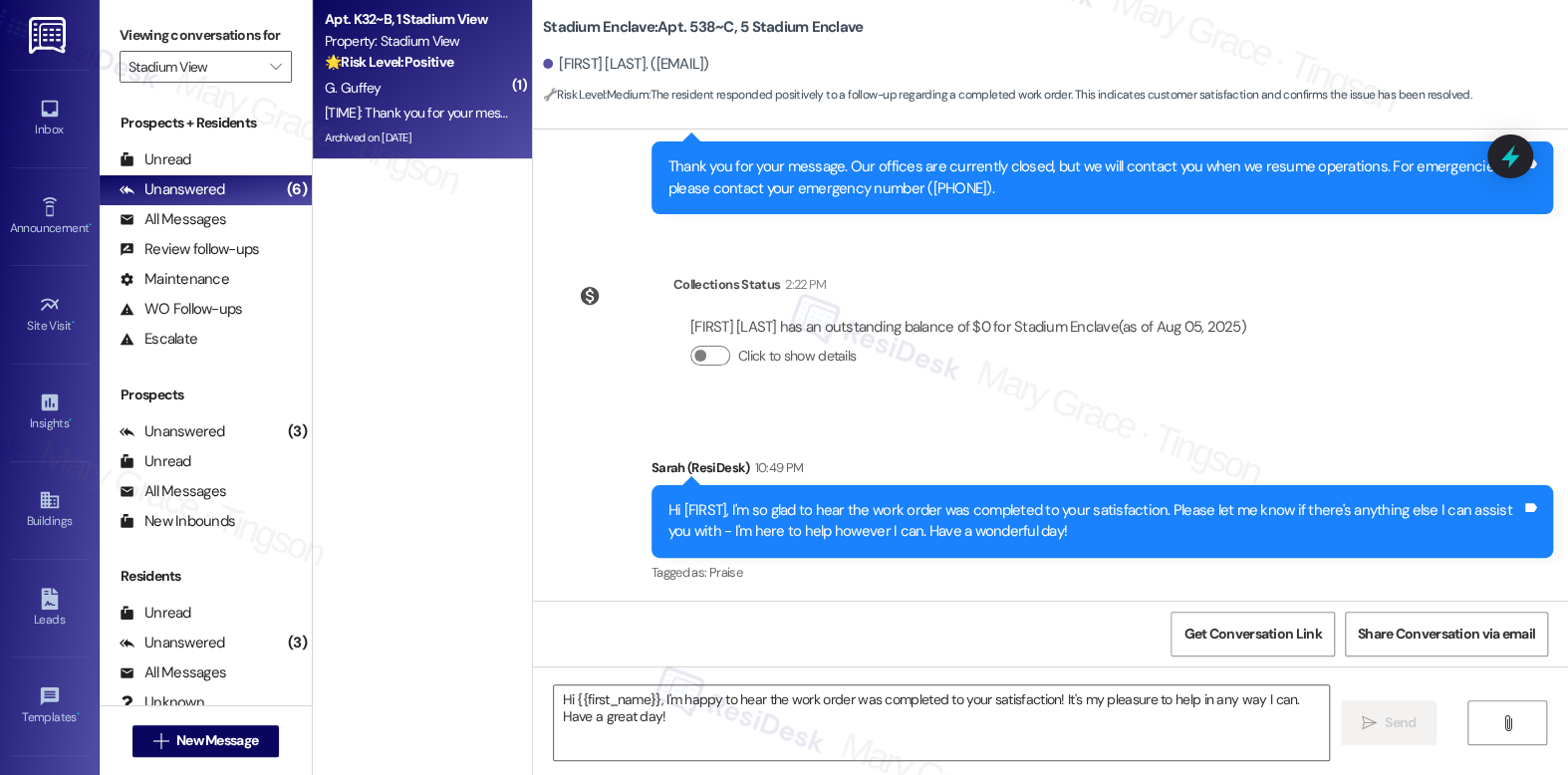 type on "Fetching suggested responses. Please feel free to read through the conversation in the meantime." 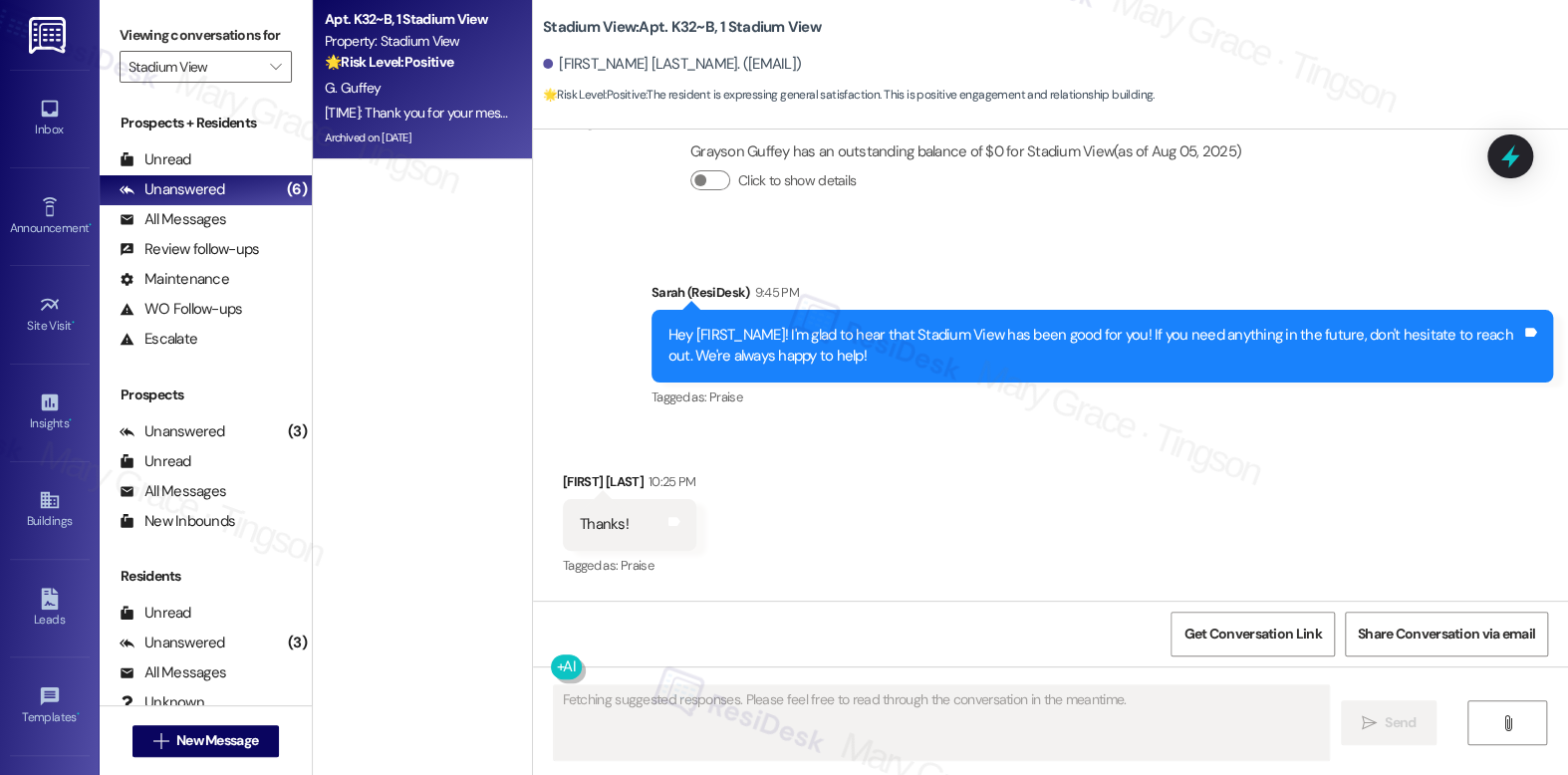 scroll, scrollTop: 8031, scrollLeft: 0, axis: vertical 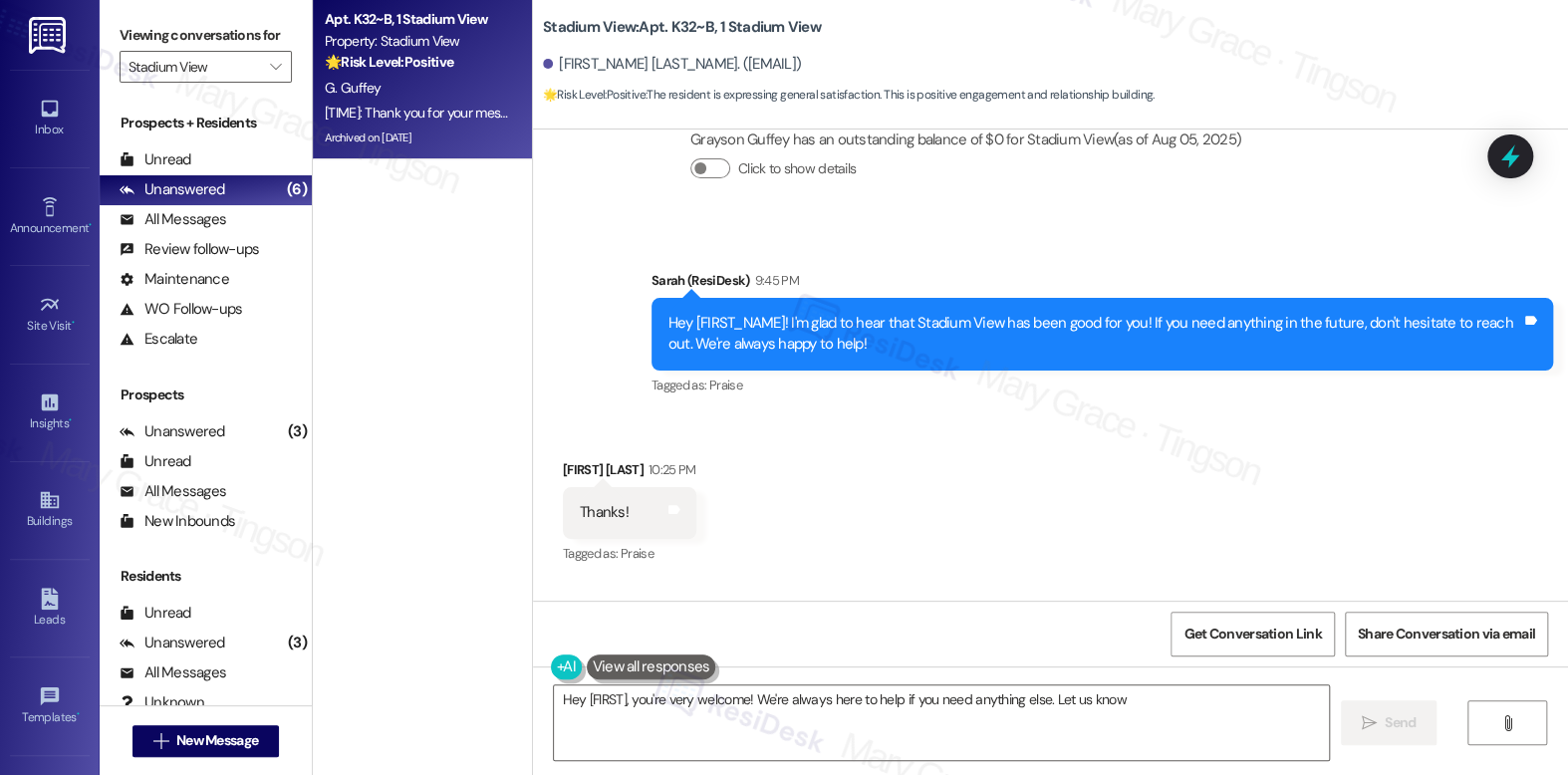 type on "Hey [FIRST], you're very welcome! We're always here to help if you need anything else. Let us know!" 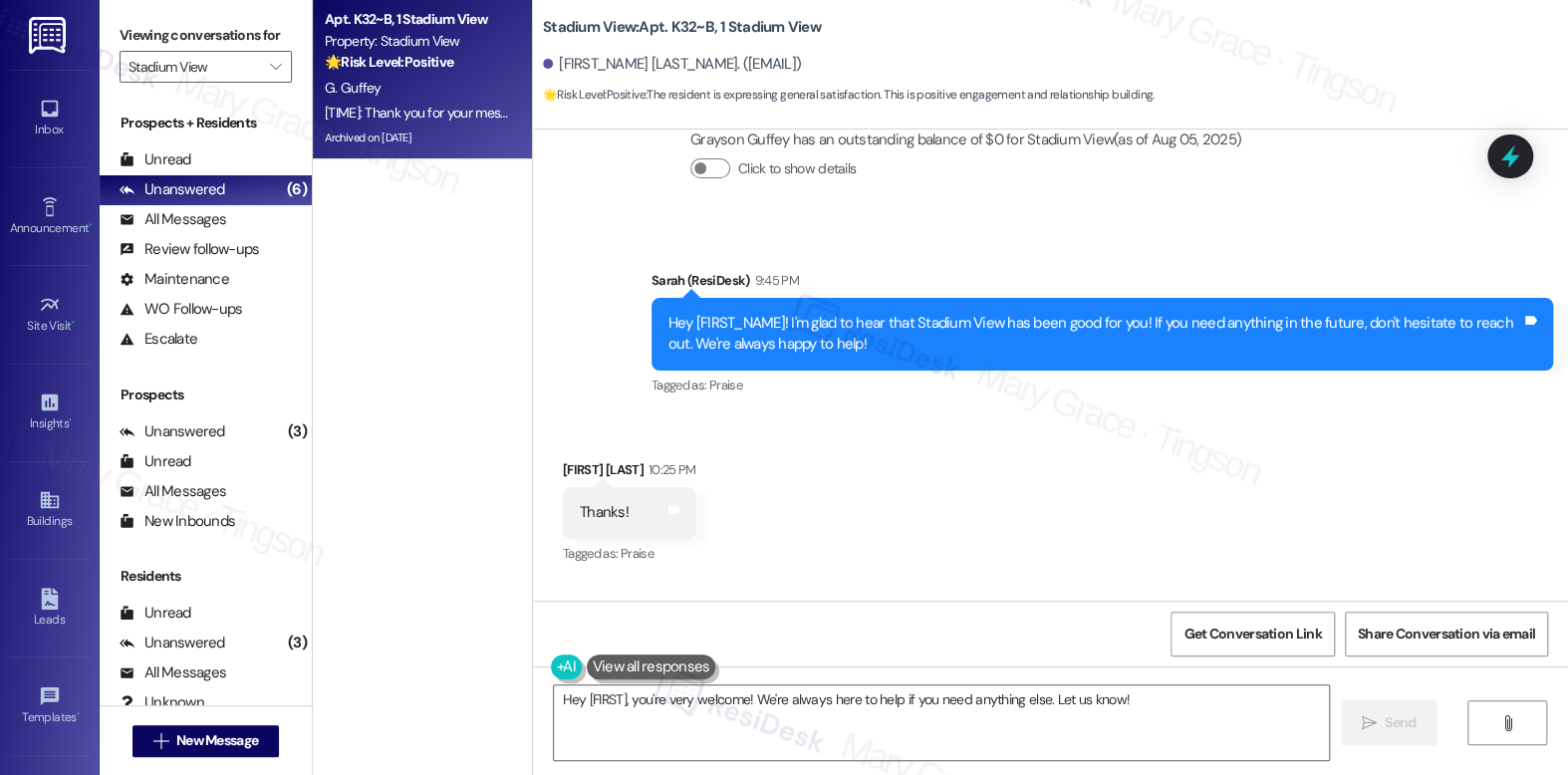 scroll, scrollTop: 8199, scrollLeft: 0, axis: vertical 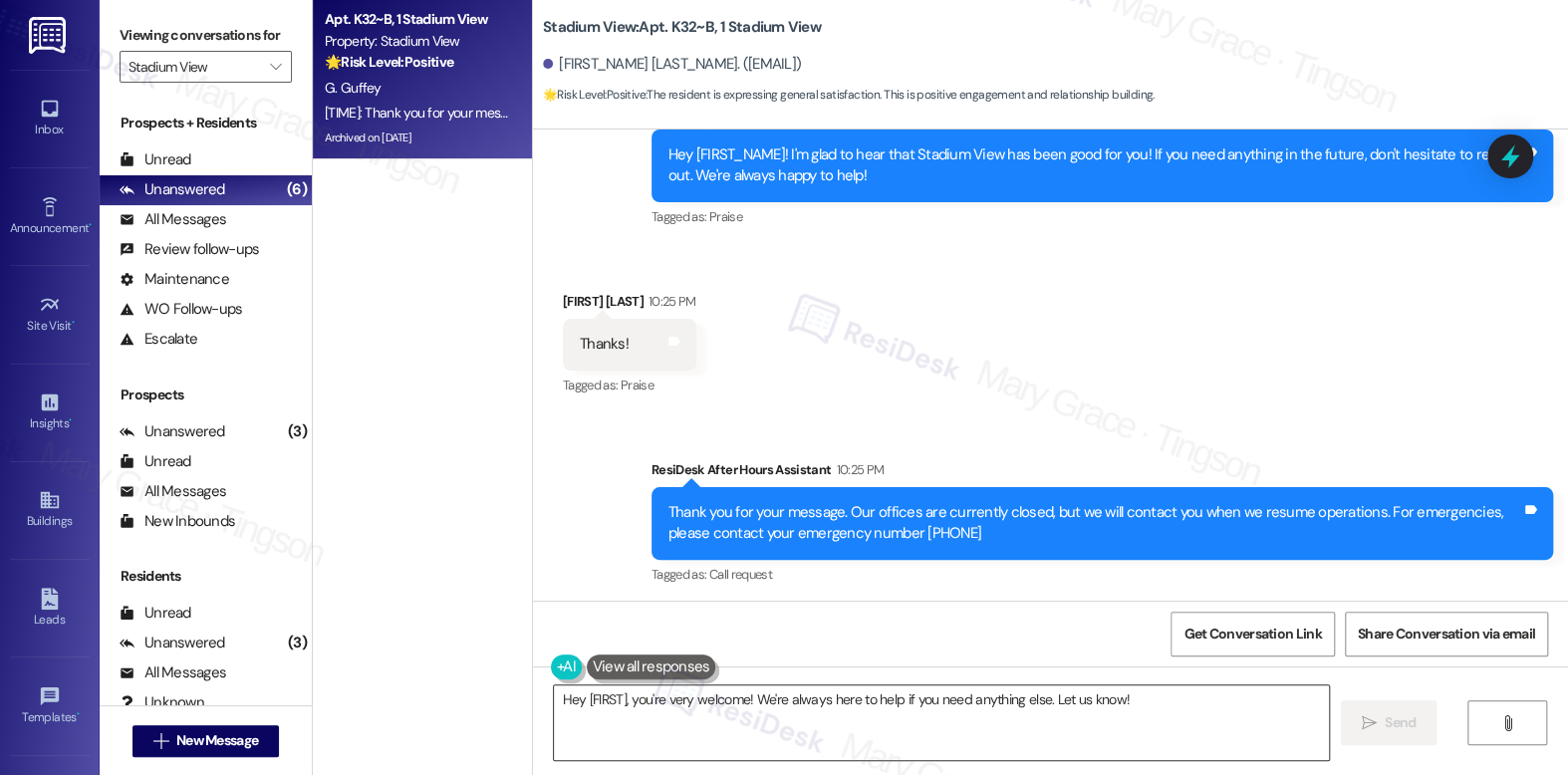 click on "Hey [FIRST], you're very welcome! We're always here to help if you need anything else. Let us know!" at bounding box center (940, 722) 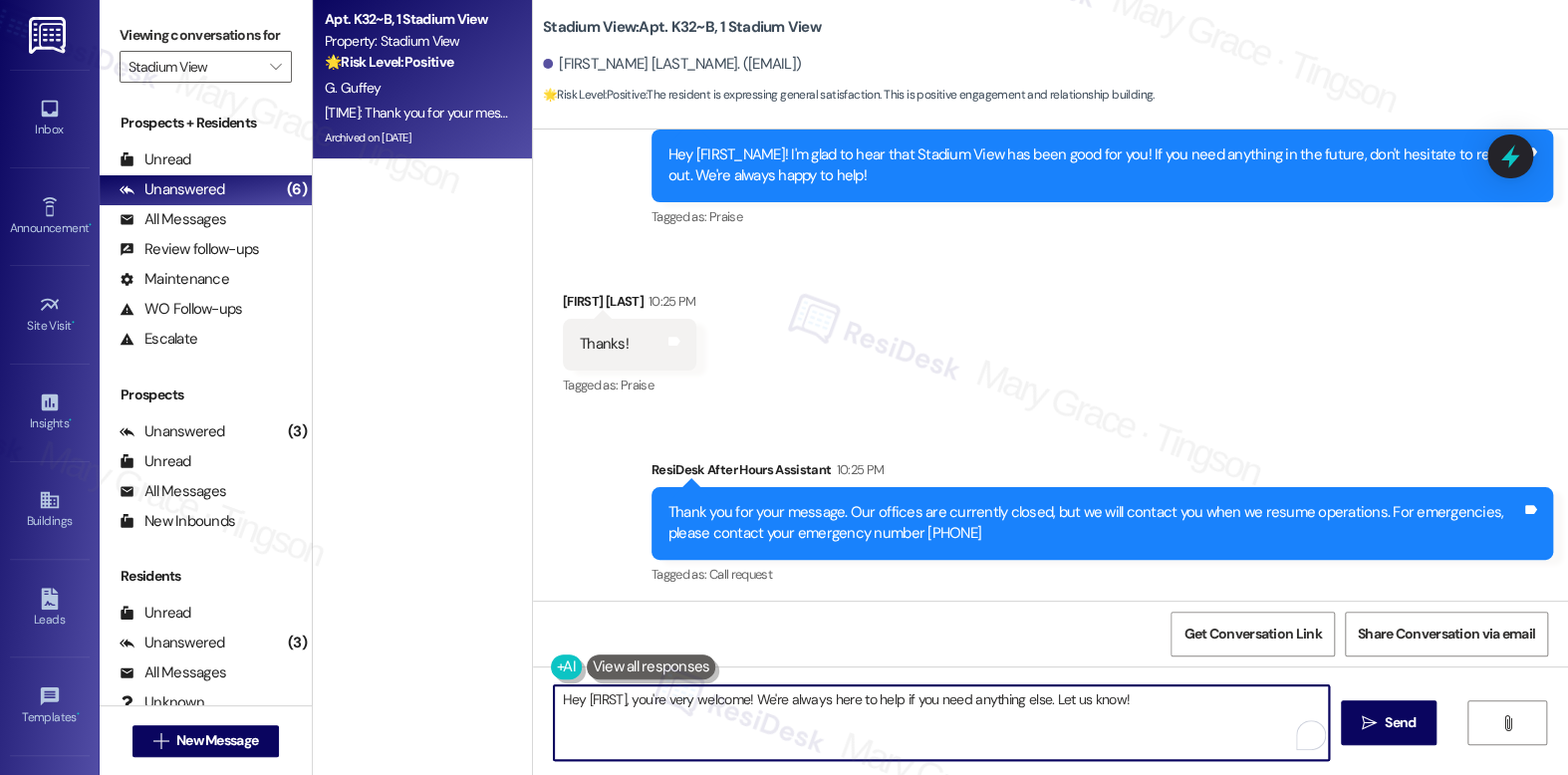click on "Hey [FIRST], you're very welcome! We're always here to help if you need anything else. Let us know!" at bounding box center (940, 722) 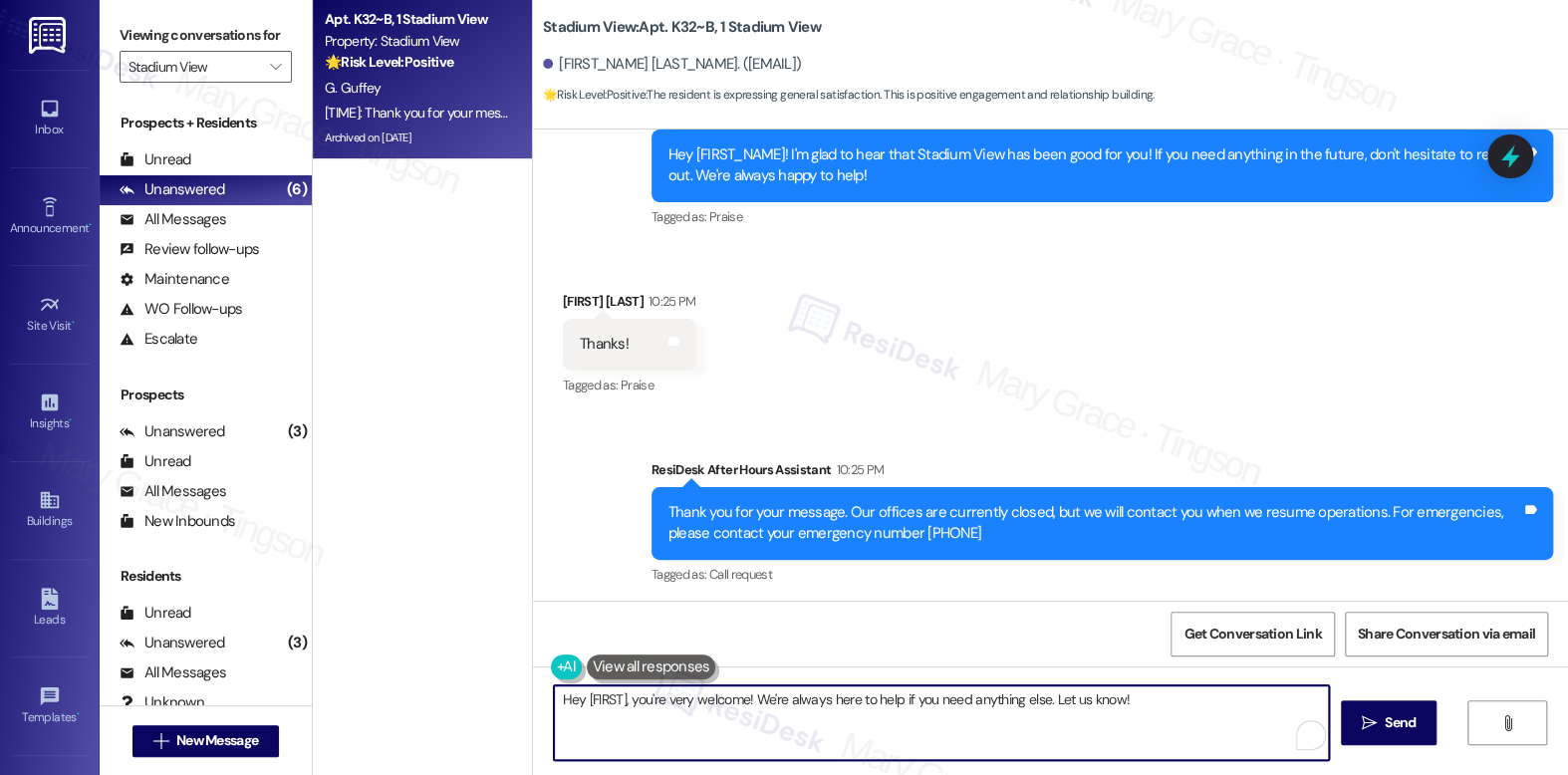 click on "Hey [FIRST], you're very welcome! We're always here to help if you need anything else. Let us know!" at bounding box center [940, 722] 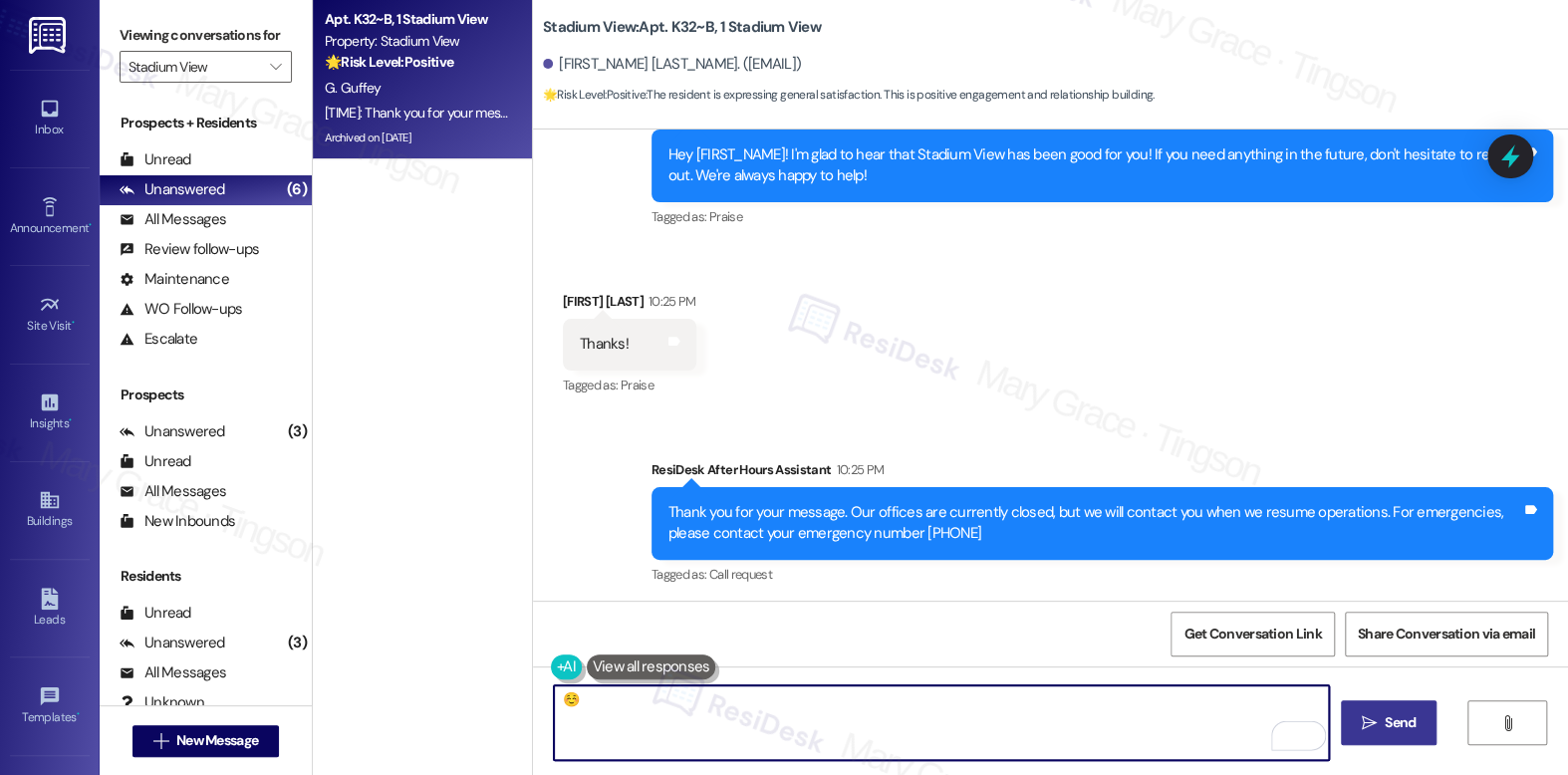 type on "☺️" 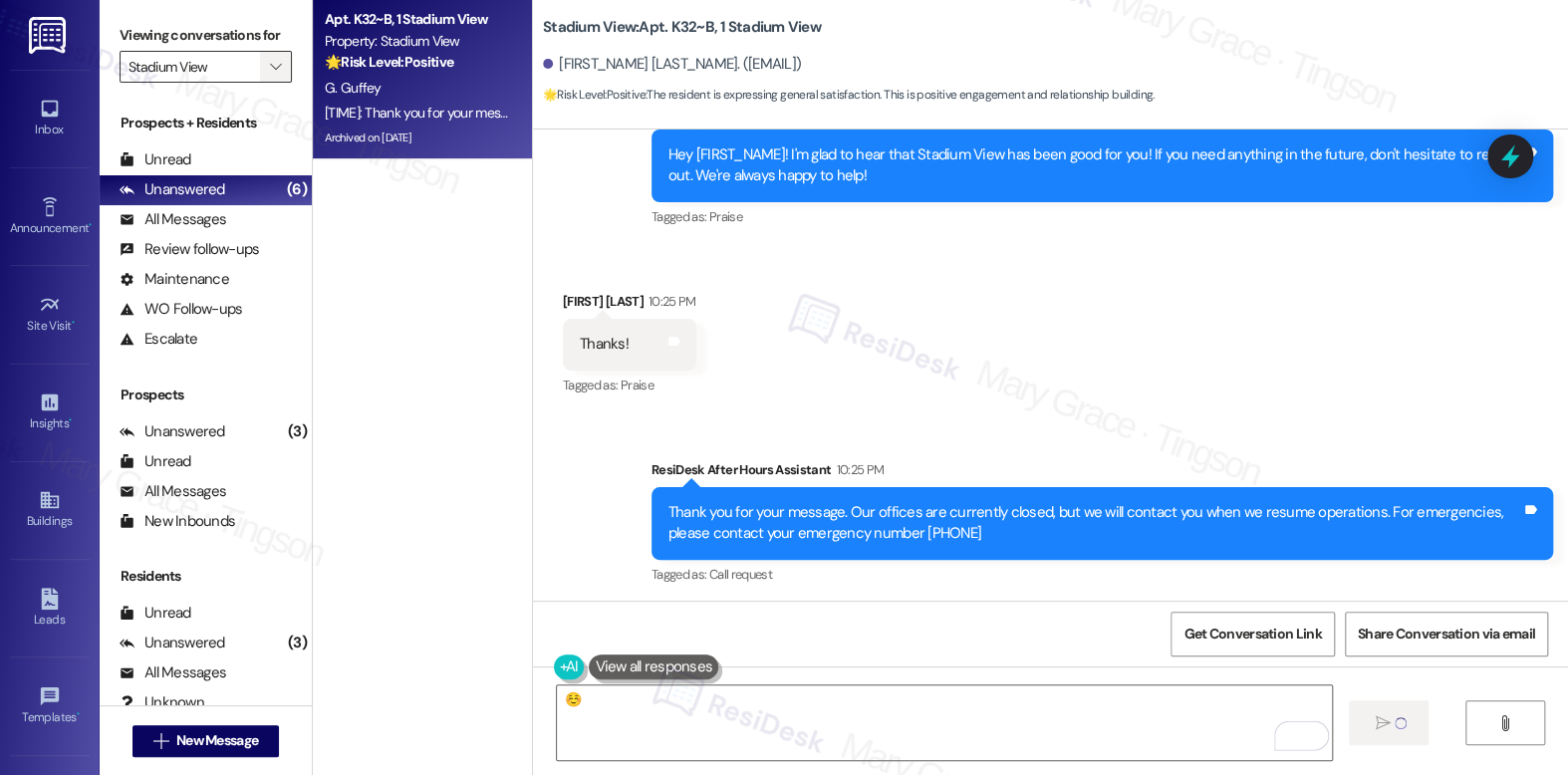 type 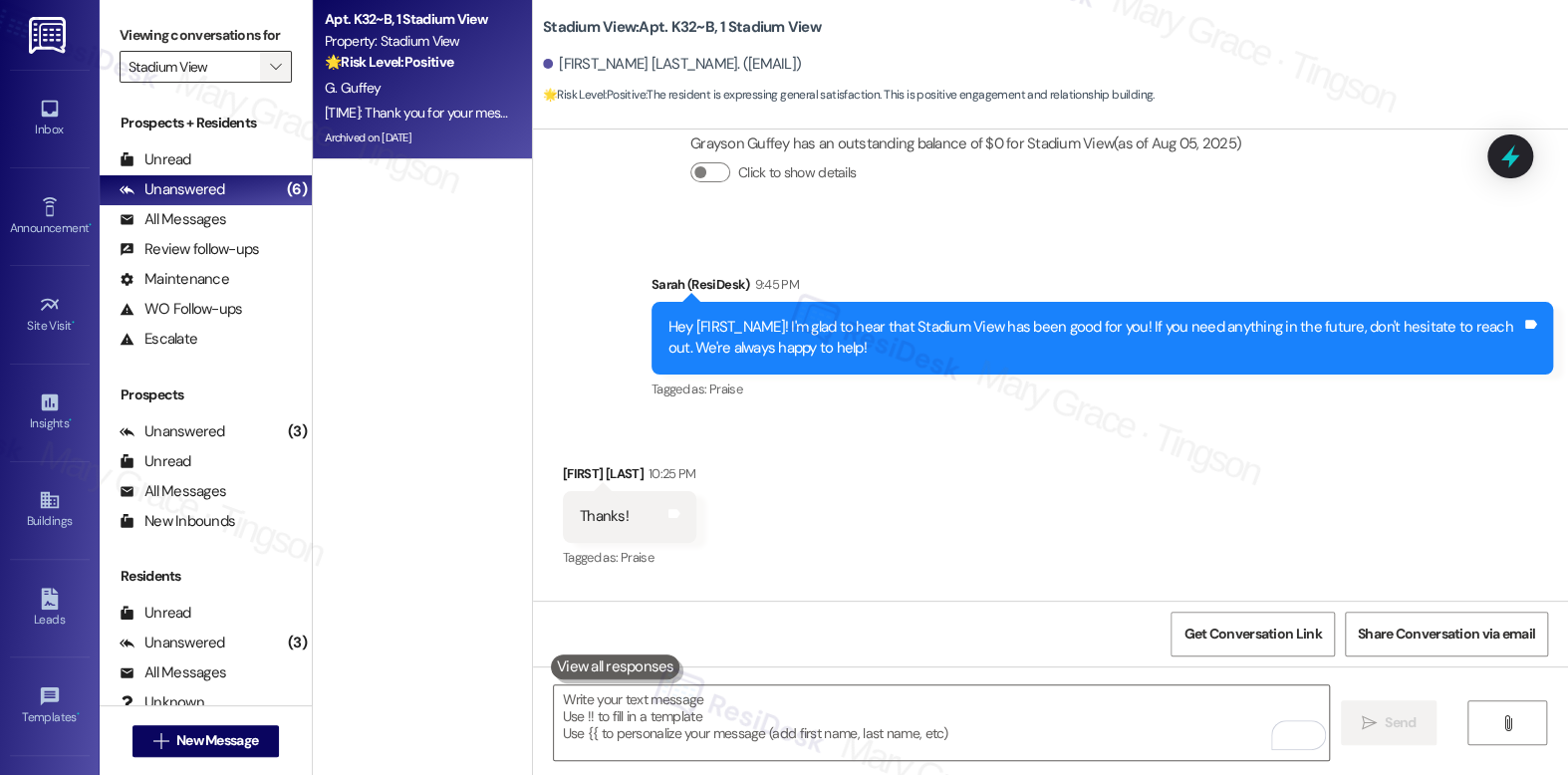 scroll, scrollTop: 8009, scrollLeft: 0, axis: vertical 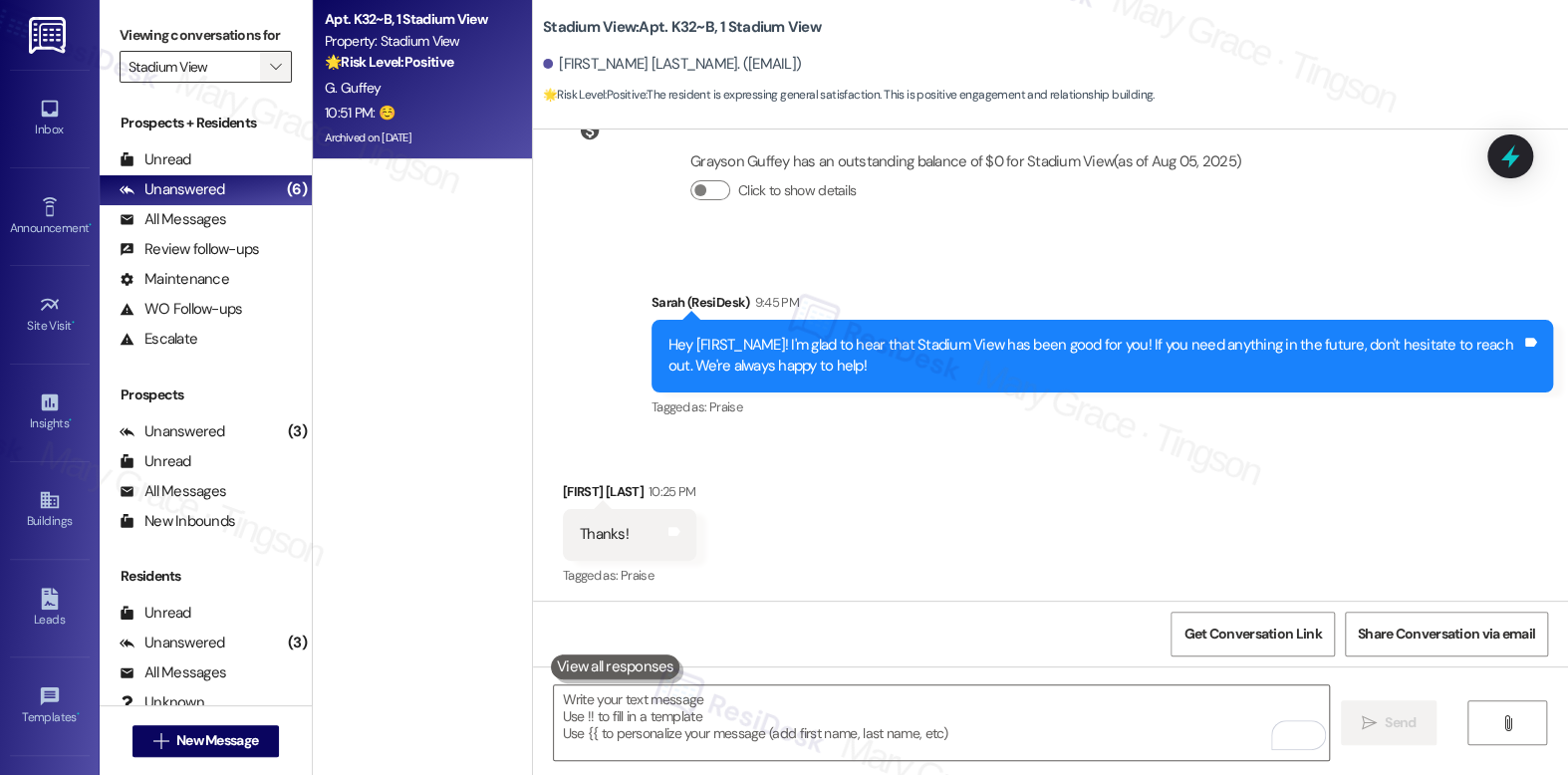 click on "" at bounding box center (275, 67) 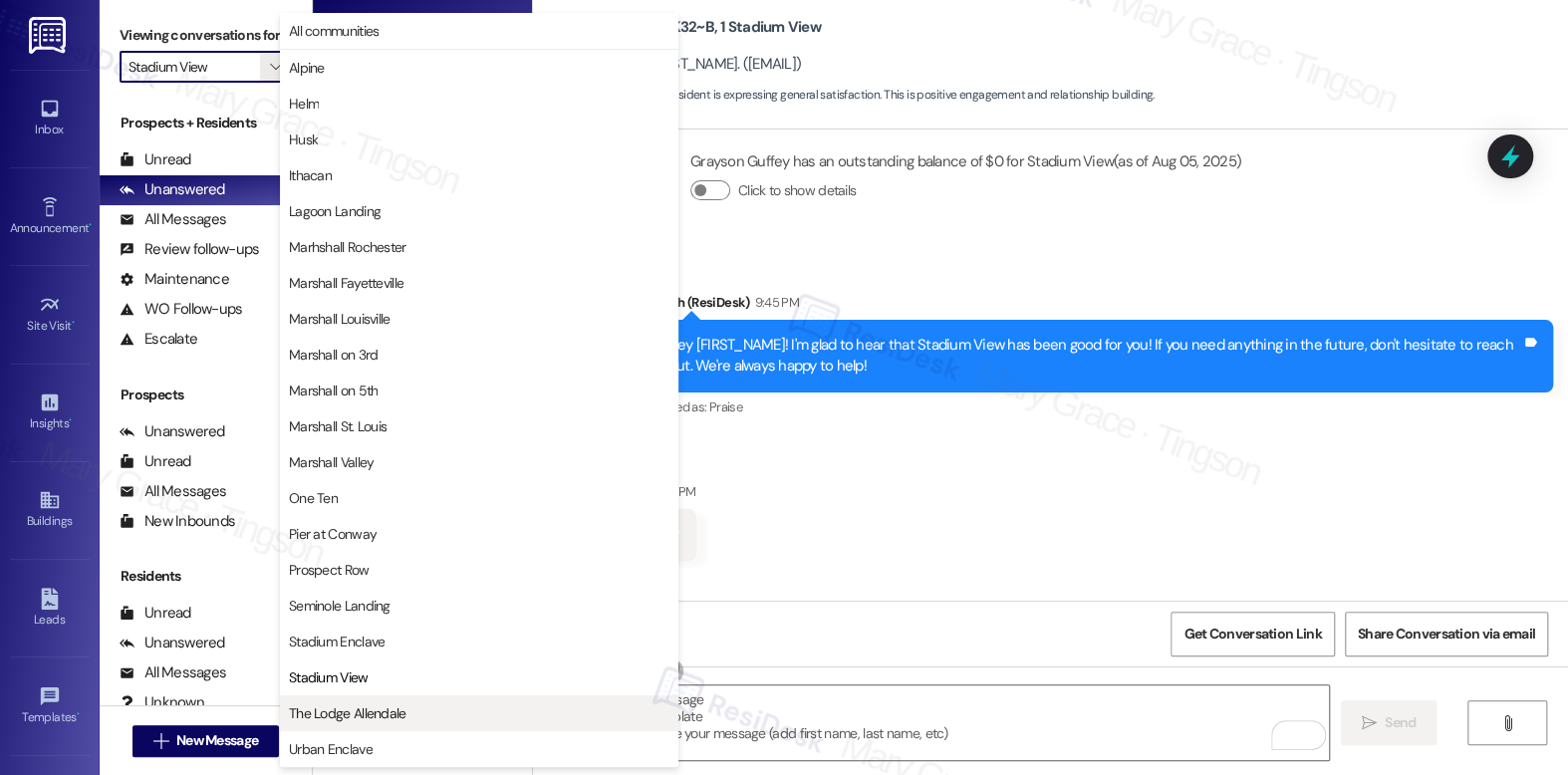 click on "The Lodge Allendale" at bounding box center (348, 713) 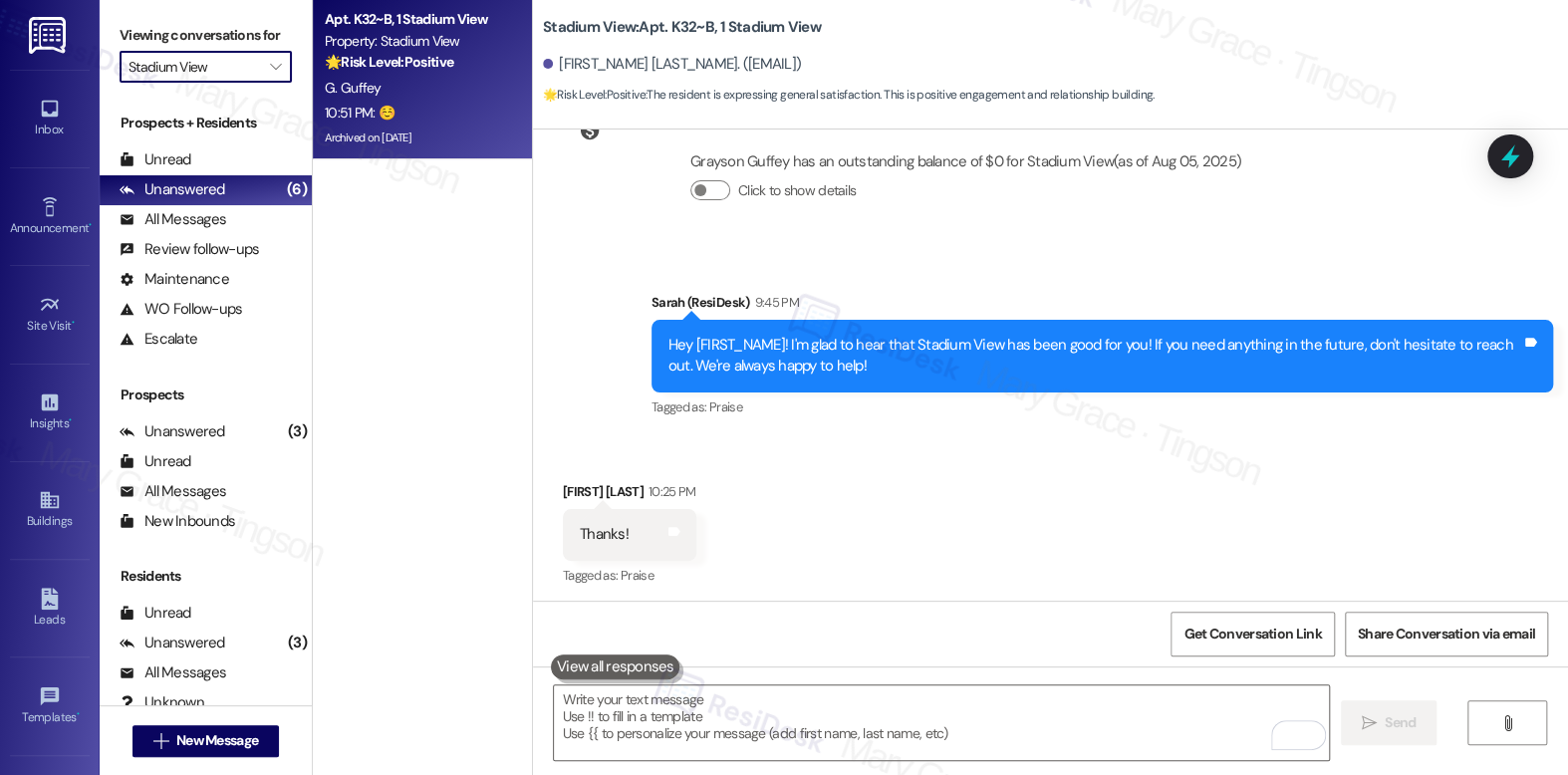 type on "The Lodge Allendale" 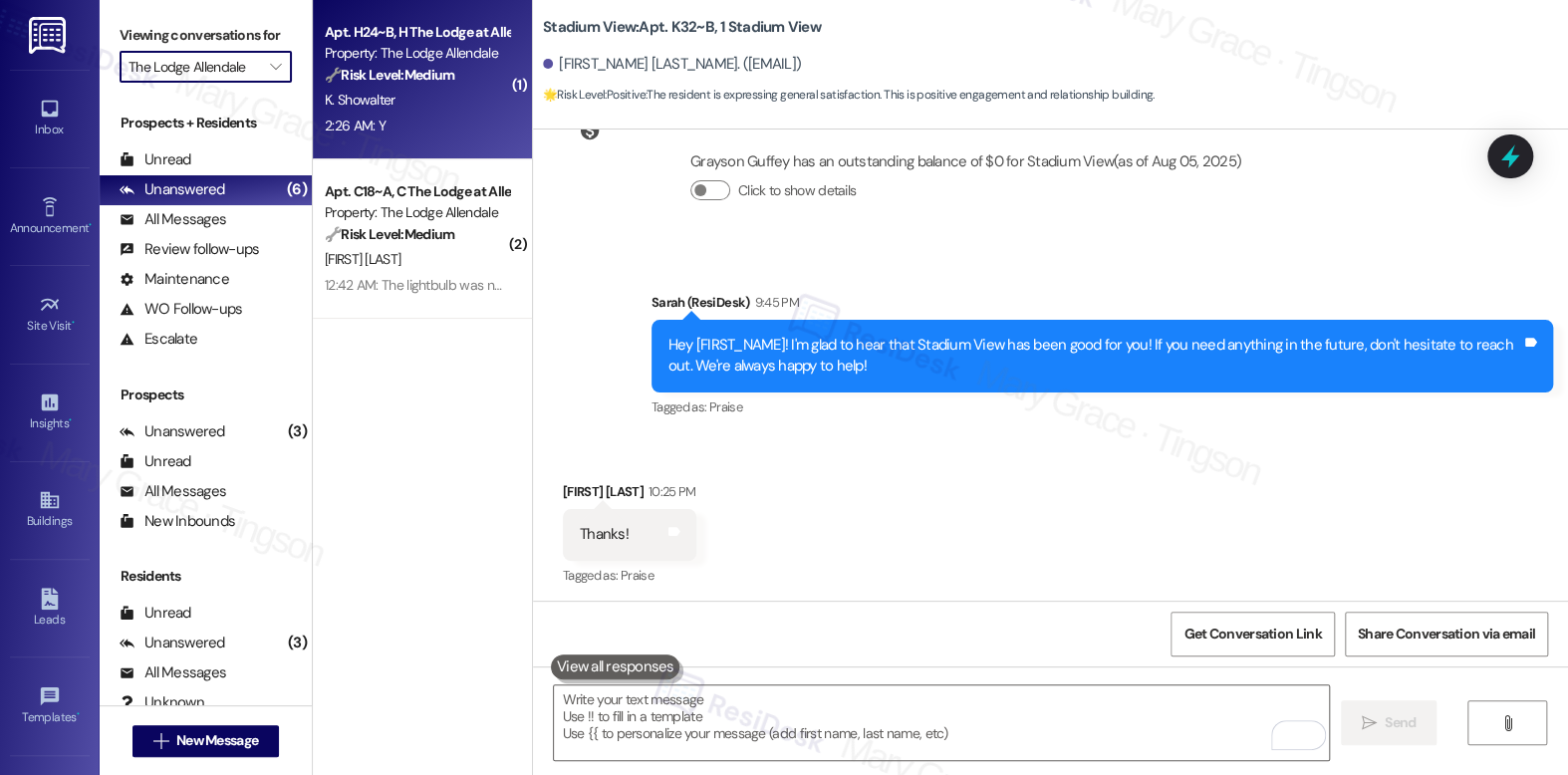 click on "K. Showalter" at bounding box center (416, 100) 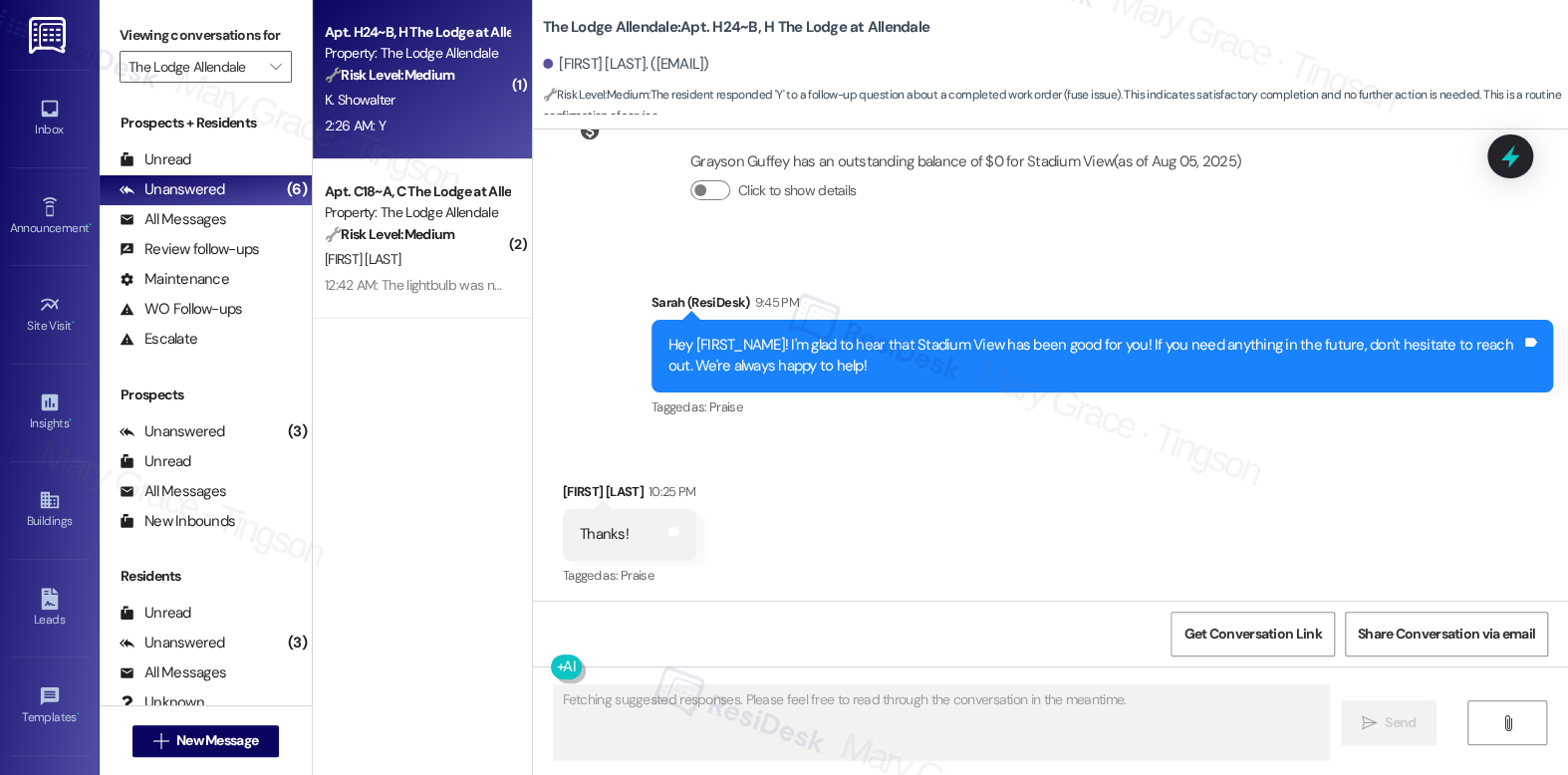 scroll, scrollTop: 2575, scrollLeft: 0, axis: vertical 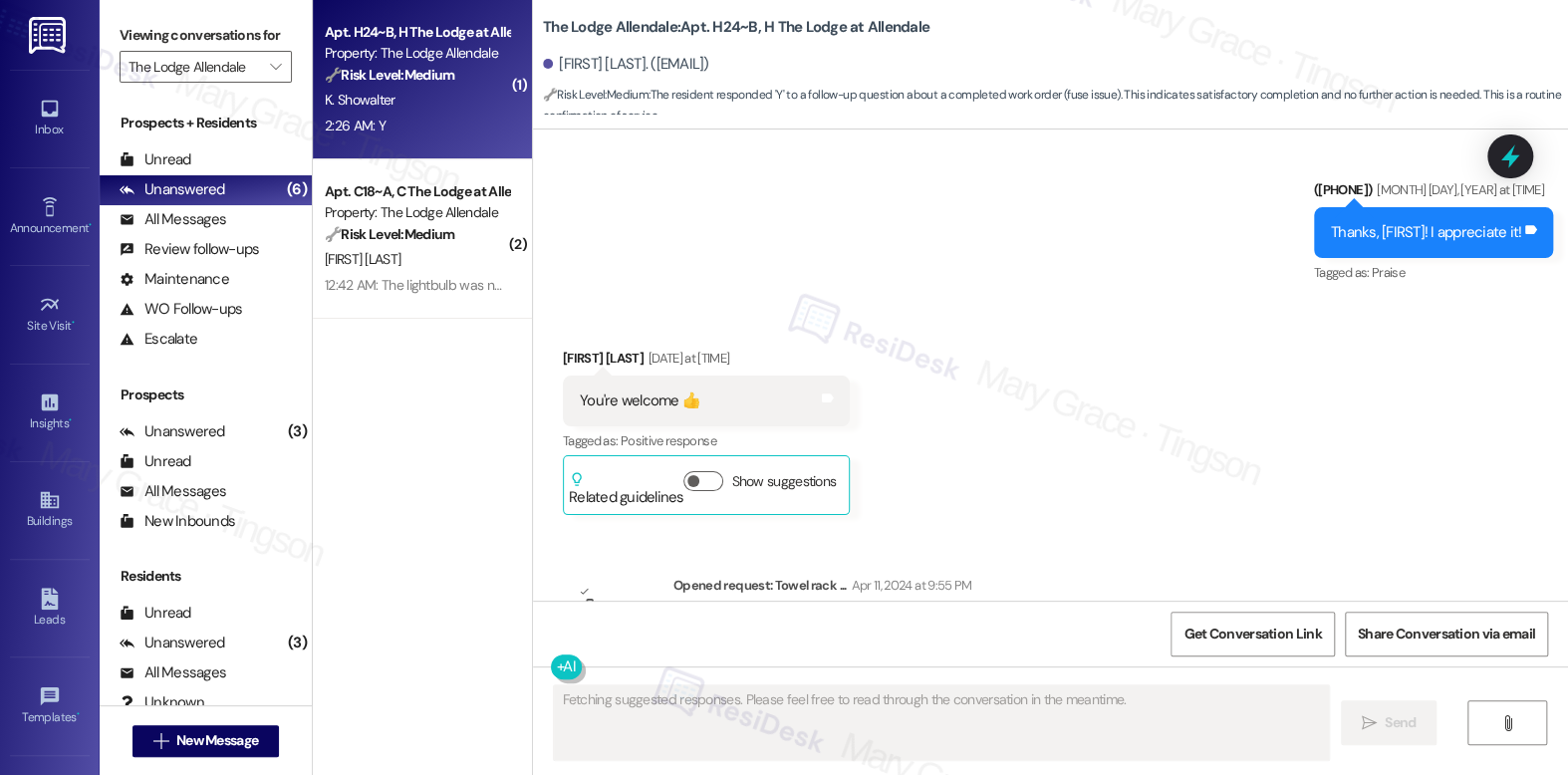 click on "K. Showalter" at bounding box center (416, 100) 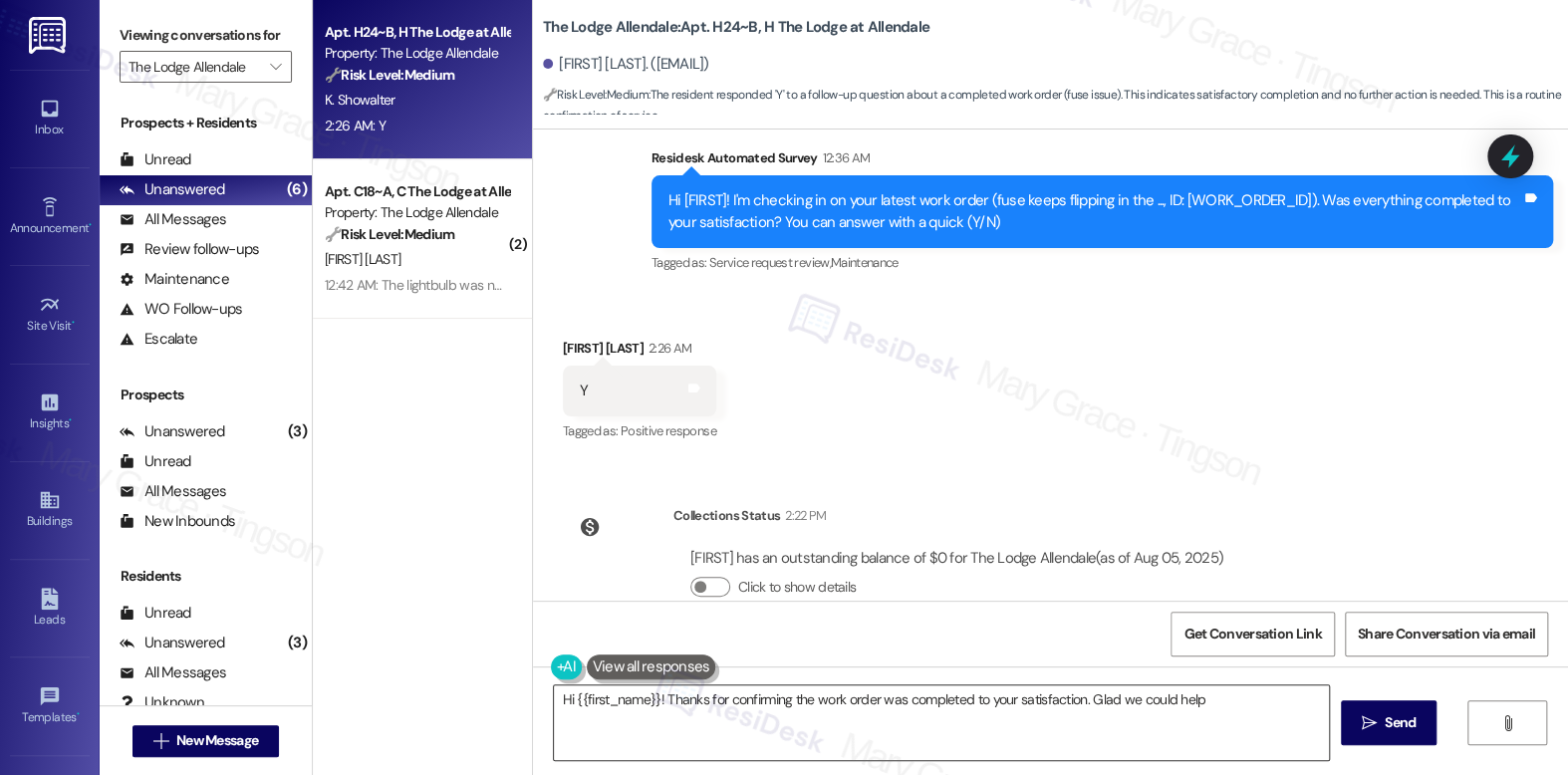 type on "Hi {{first_name}}! Thanks for confirming the work order was completed to your satisfaction. Glad we could help!" 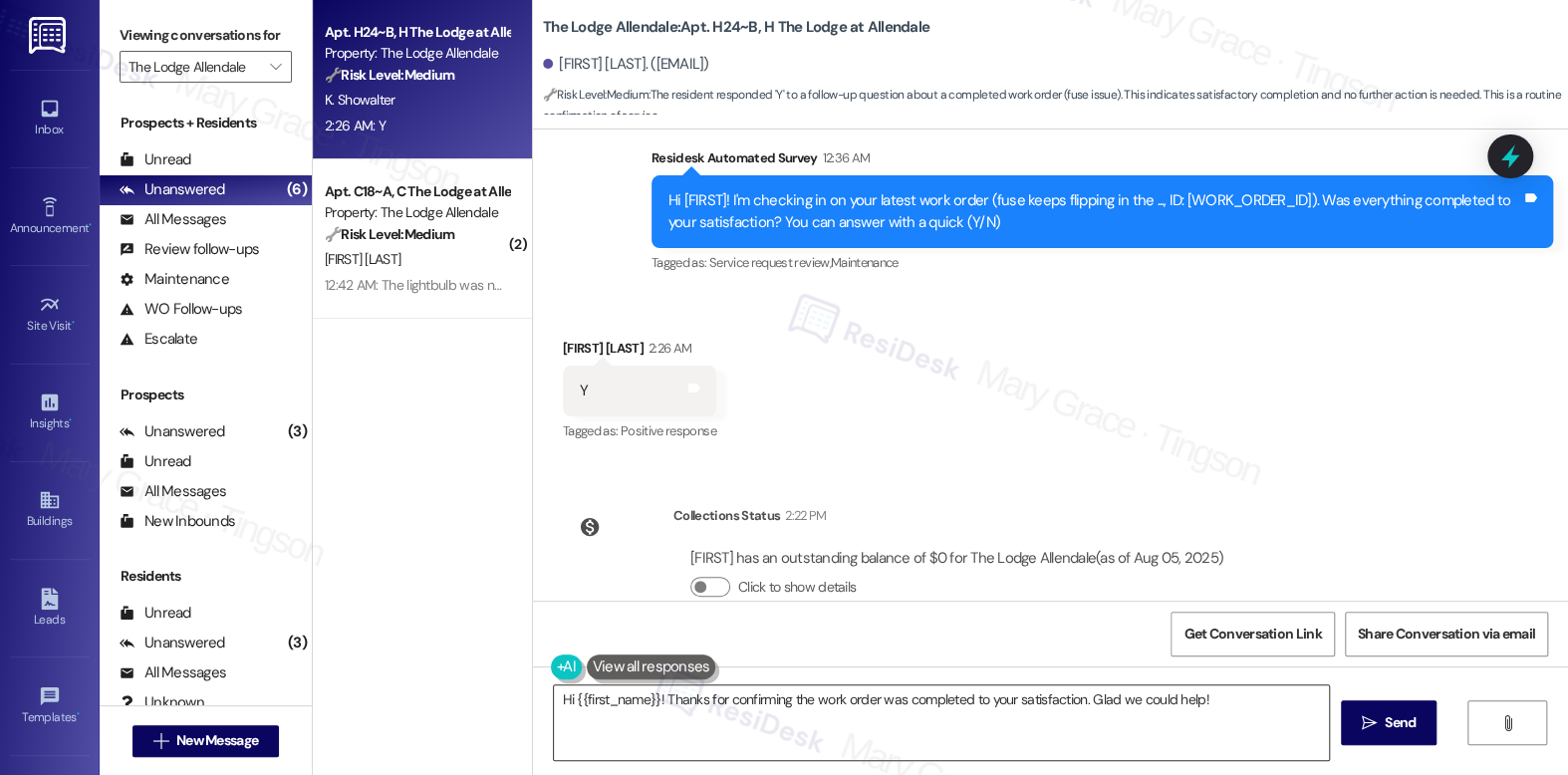 click on "Hi {{first_name}}! Thanks for confirming the work order was completed to your satisfaction. Glad we could help!" at bounding box center [940, 722] 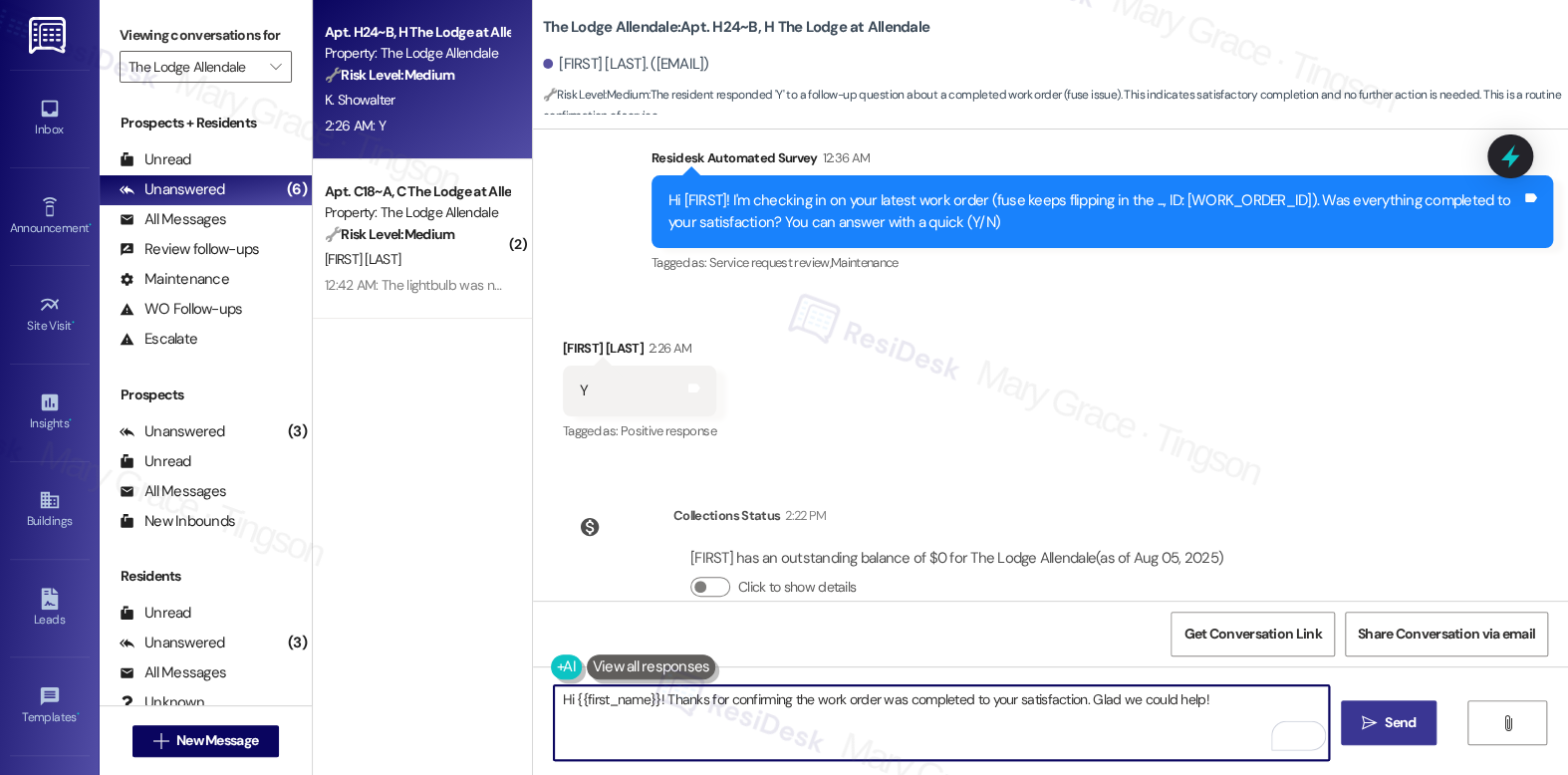 click on "Send" at bounding box center [1400, 722] 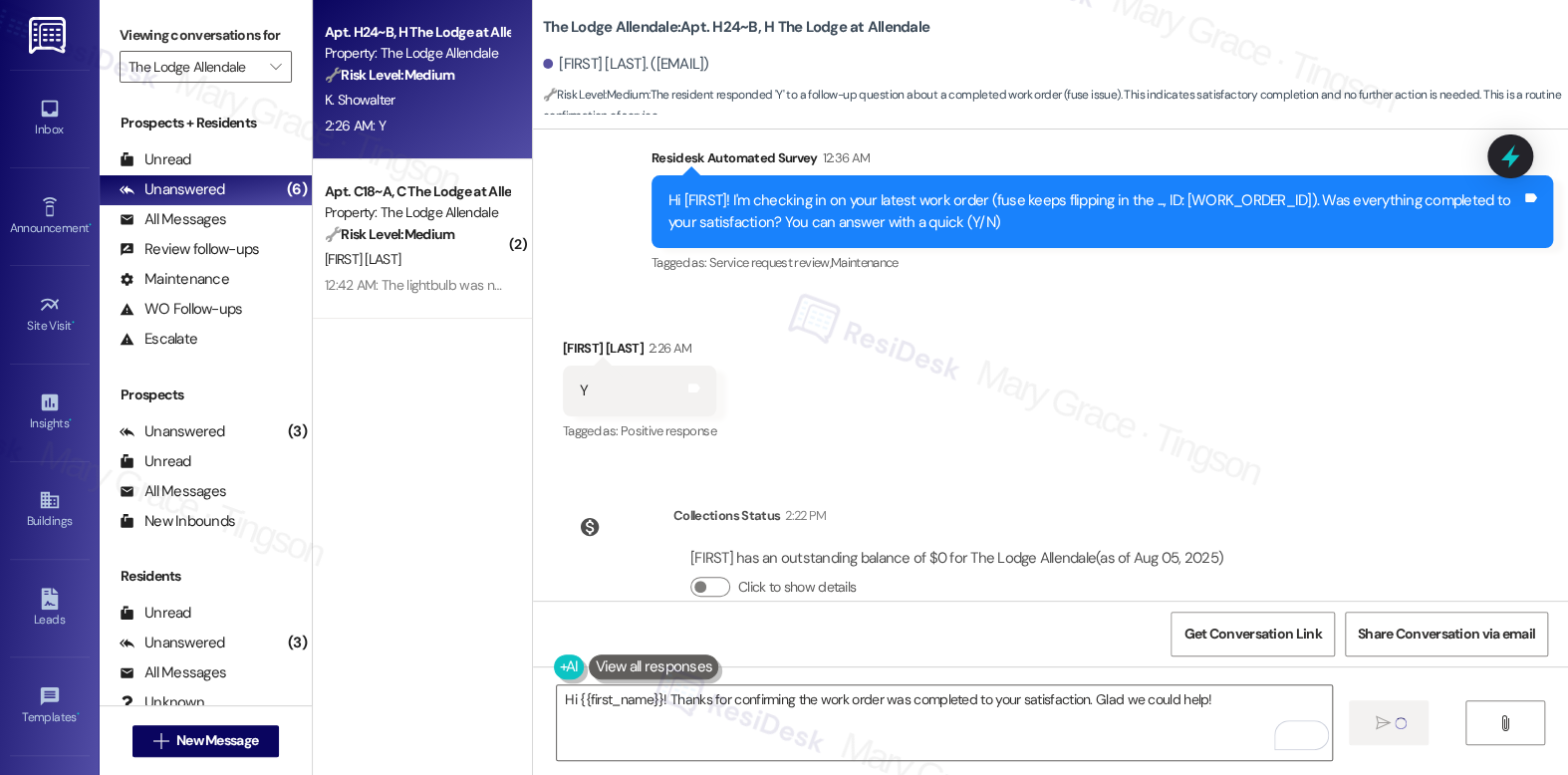 type 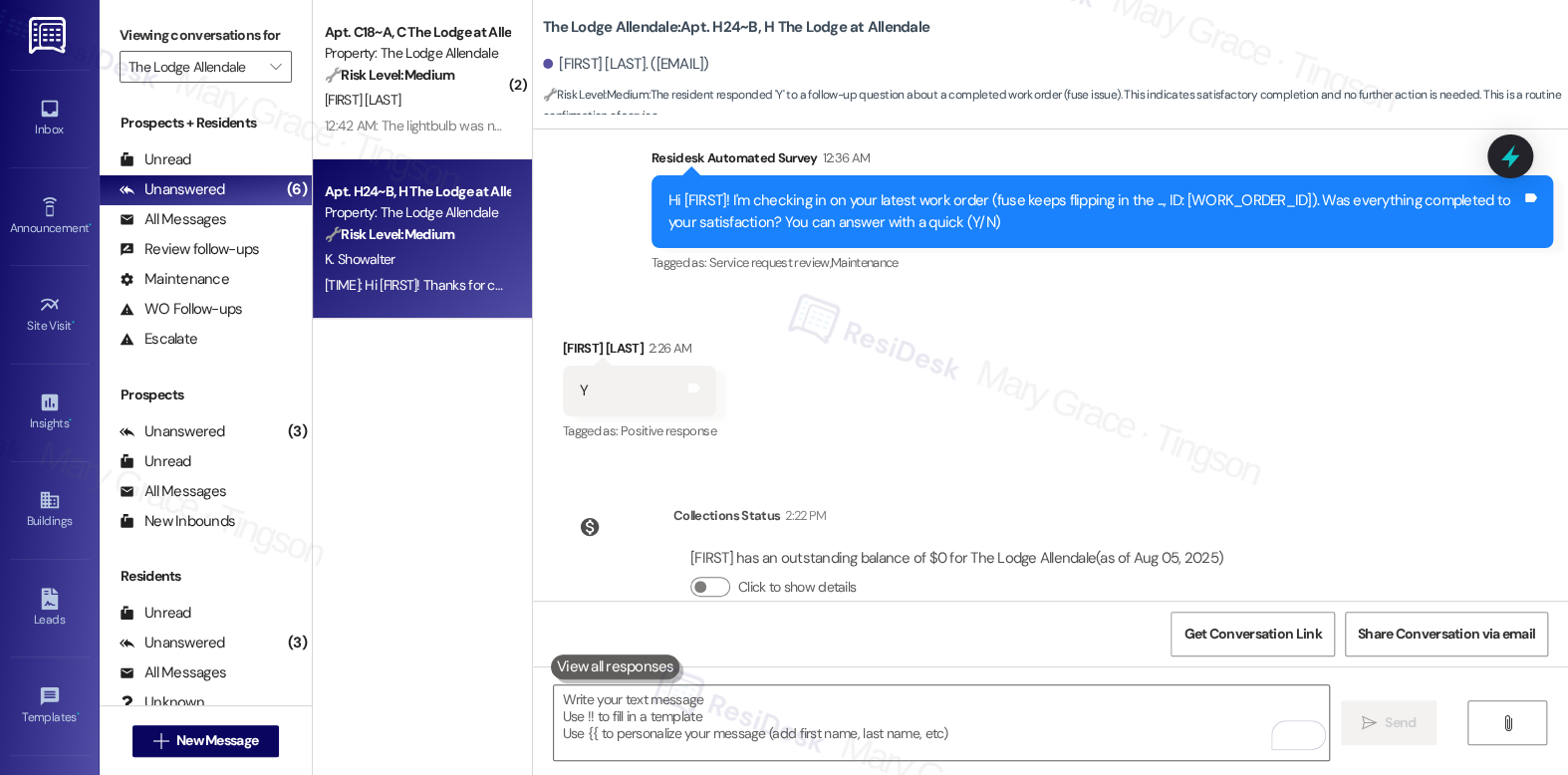 click on "K. Showalter" at bounding box center [416, 259] 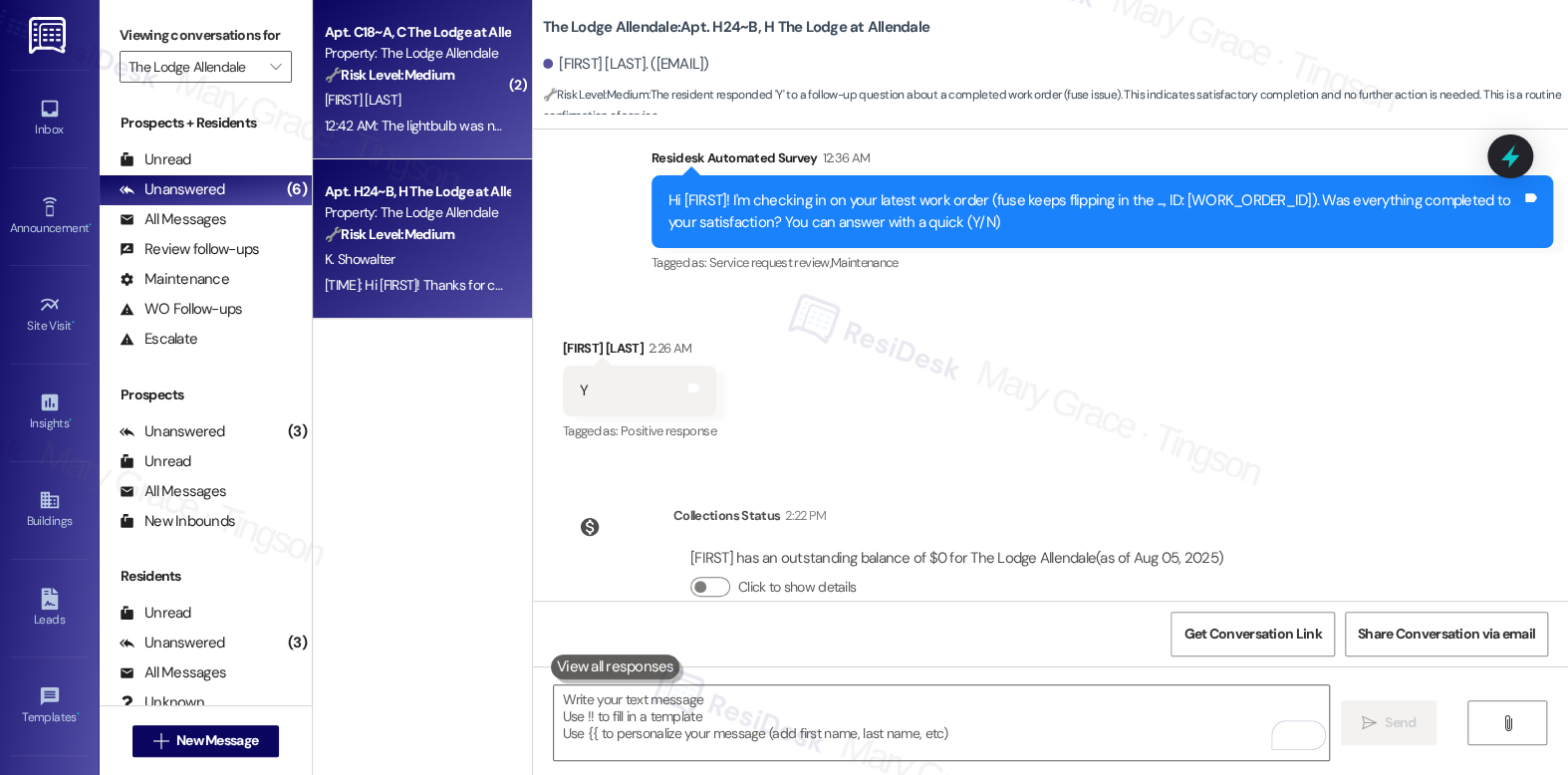 click on "12:42 AM: The lightbulb was not replaced  12:42 AM: The lightbulb was not replaced" at bounding box center (442, 126) 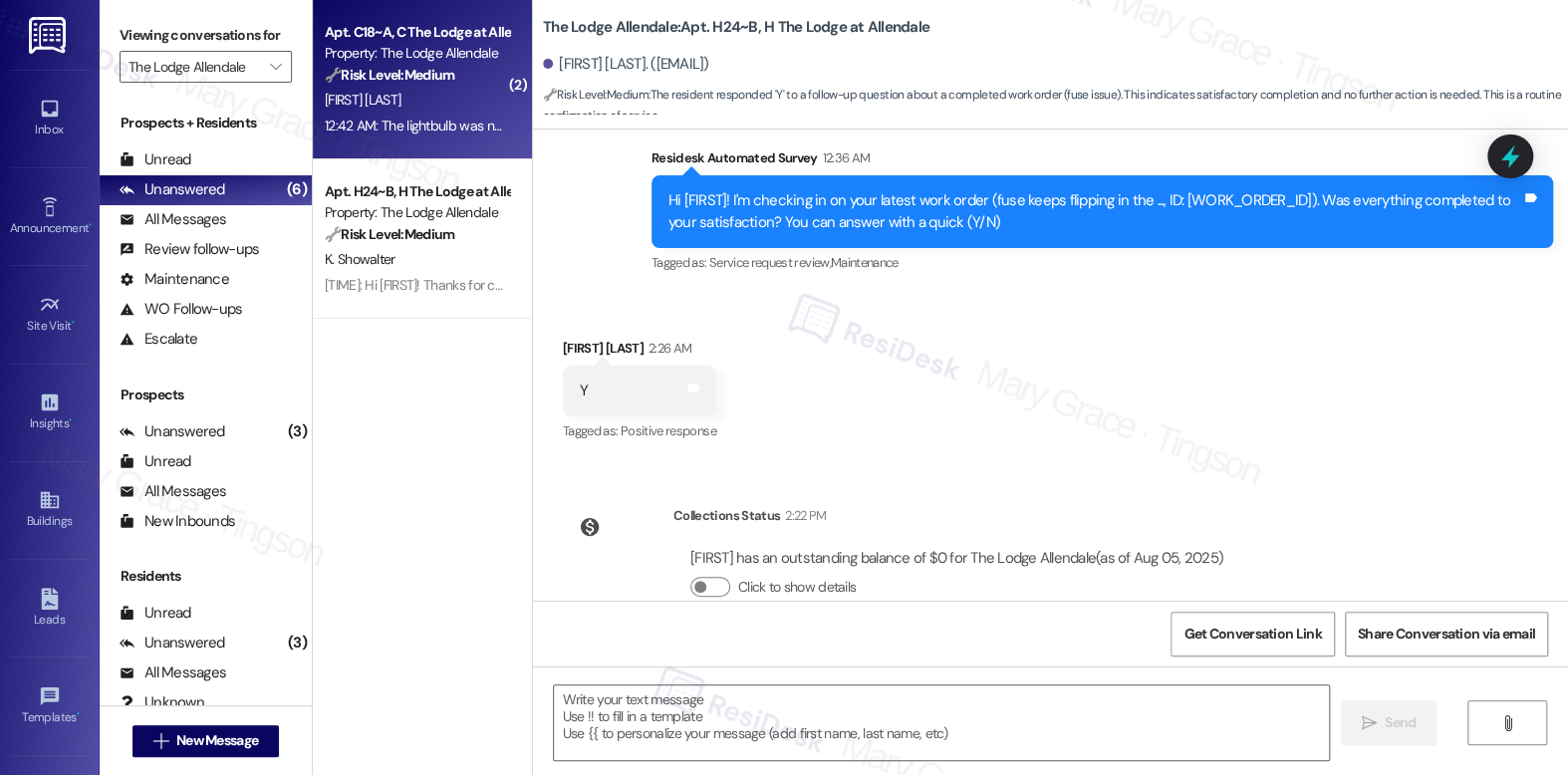 click on "12:42 AM: The lightbulb was not replaced  12:42 AM: The lightbulb was not replaced" at bounding box center [442, 126] 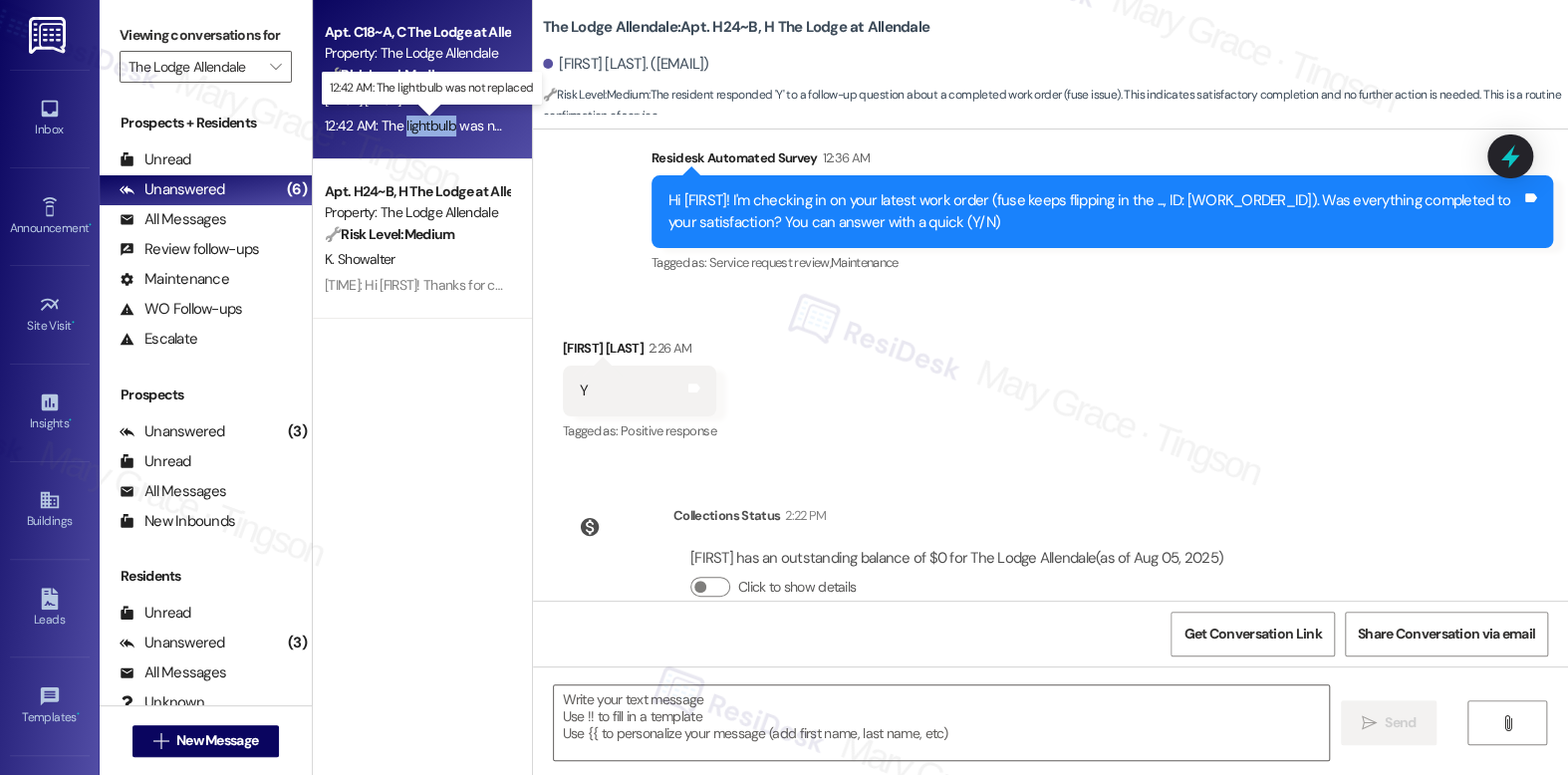 type on "Fetching suggested responses. Please feel free to read through the conversation in the meantime." 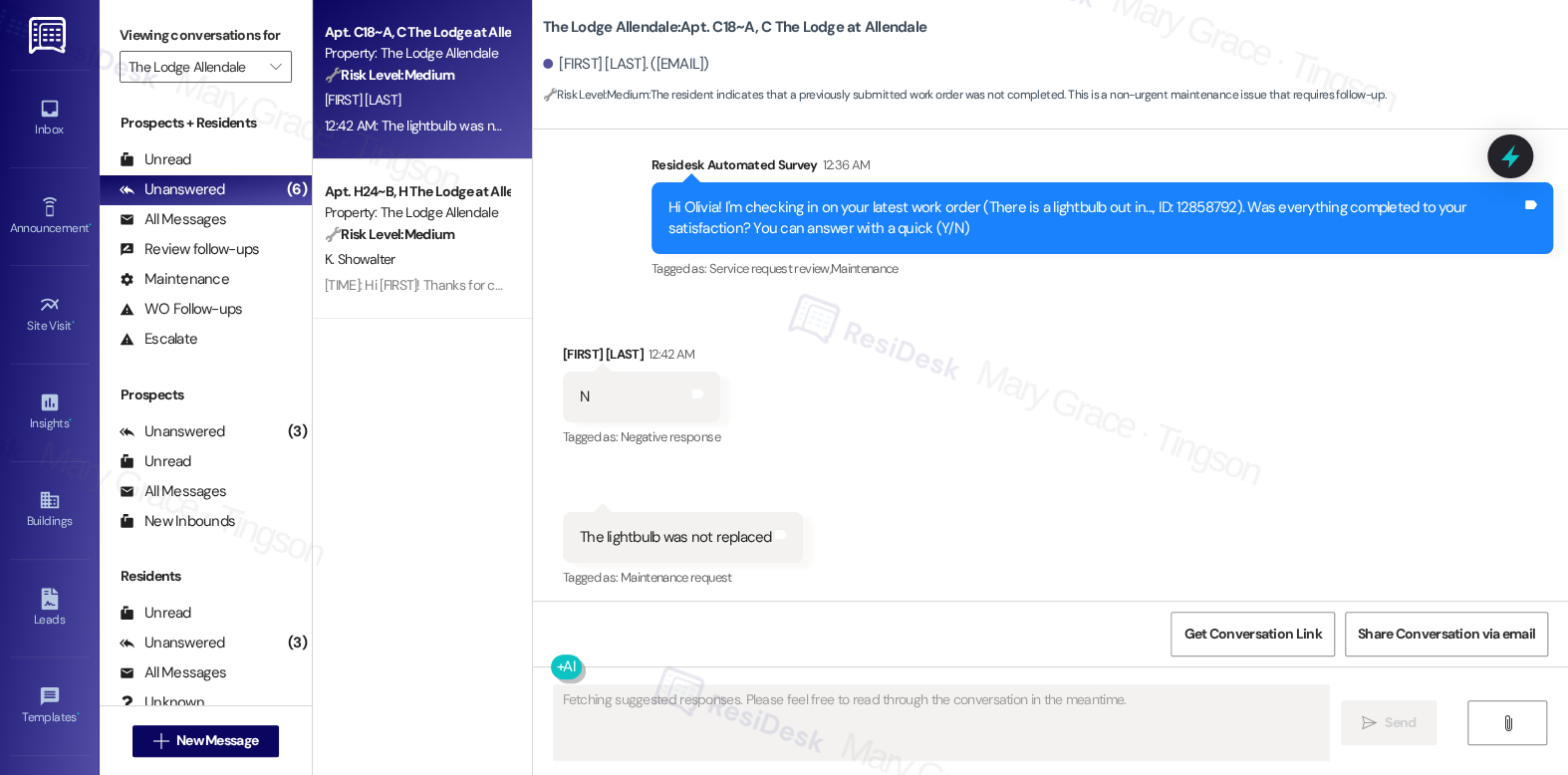 scroll, scrollTop: 11673, scrollLeft: 0, axis: vertical 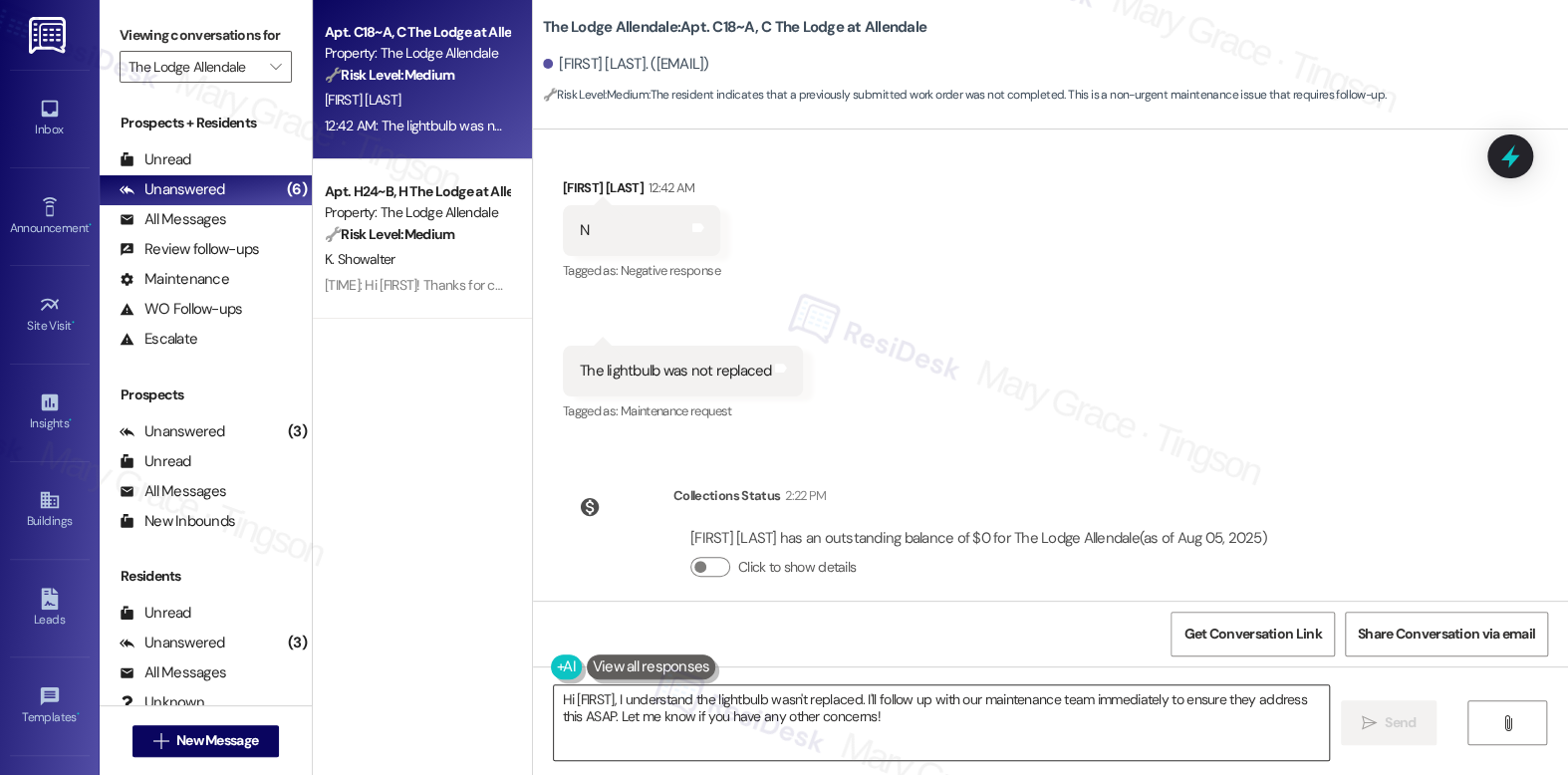 click on "Hi {{first_name}}, I understand the lightbulb wasn't replaced. I'll follow up with our maintenance team immediately to ensure they address this ASAP. Let me know if you have any other concerns!" at bounding box center [940, 722] 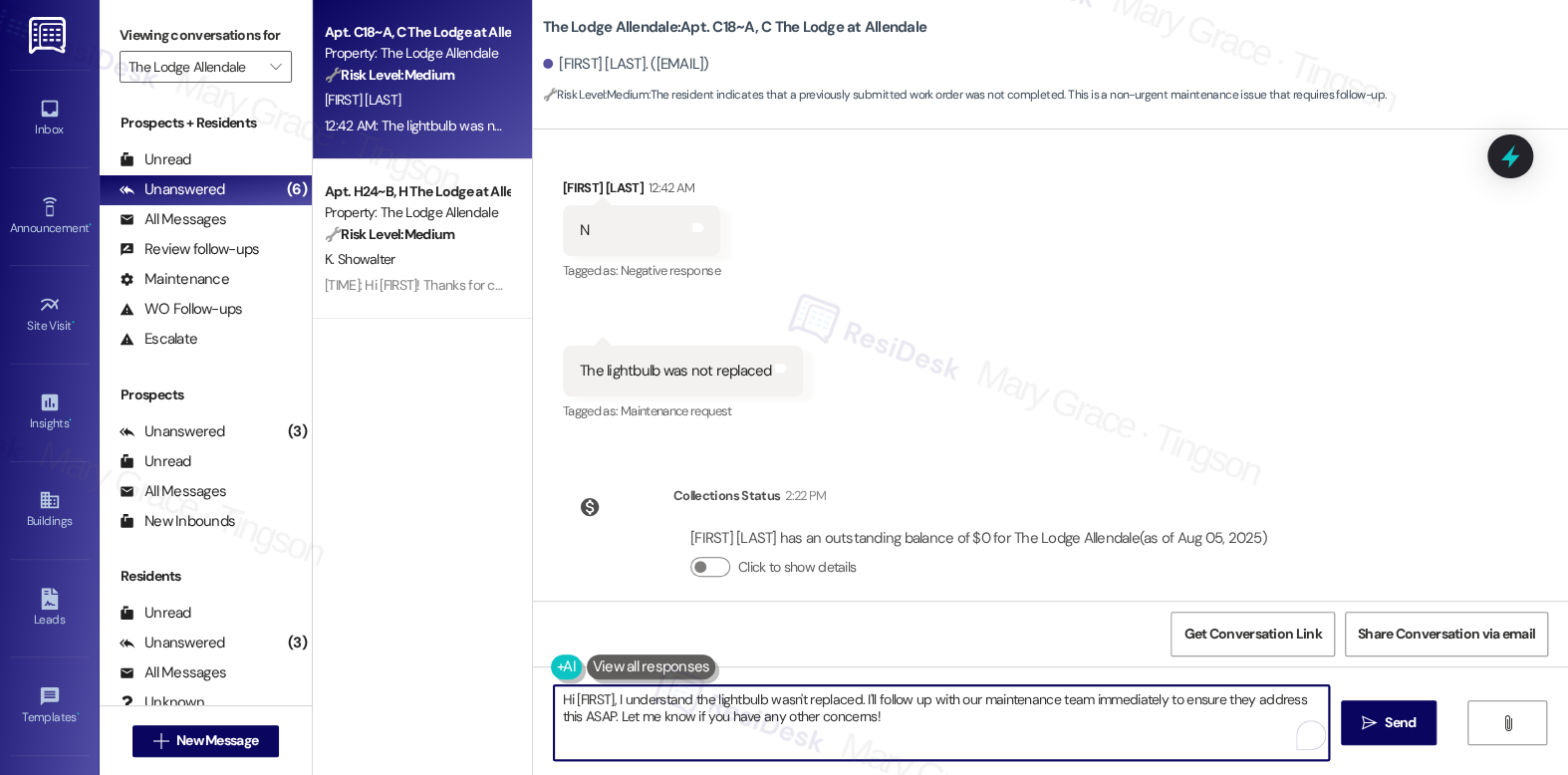 click on "Hi {{first_name}}, I understand the lightbulb wasn't replaced. I'll follow up with our maintenance team immediately to ensure they address this ASAP. Let me know if you have any other concerns!" at bounding box center (940, 722) 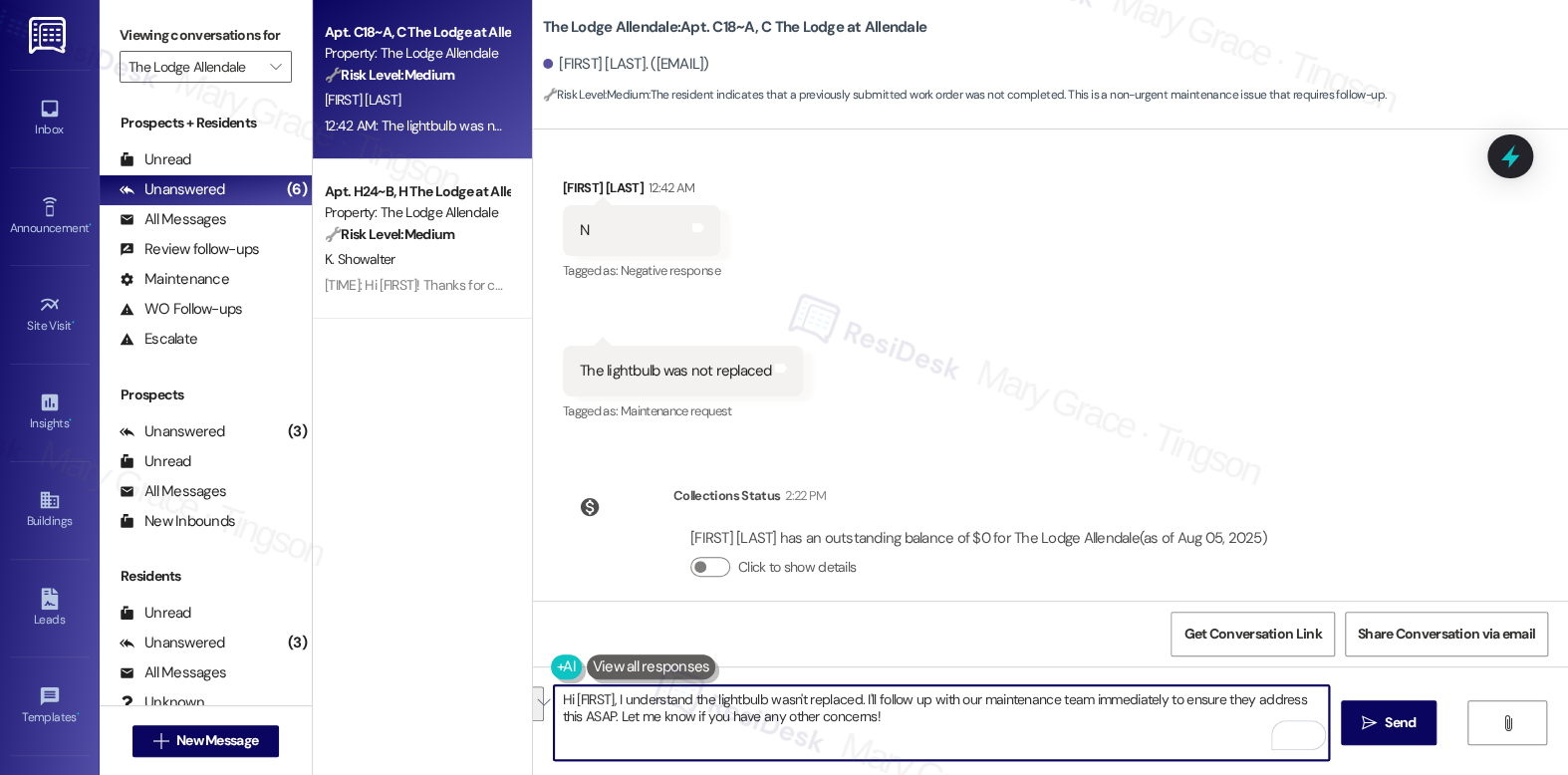 click on "Hi {{first_name}}, I understand the lightbulb wasn't replaced. I'll follow up with our maintenance team immediately to ensure they address this ASAP. Let me know if you have any other concerns!" at bounding box center [940, 722] 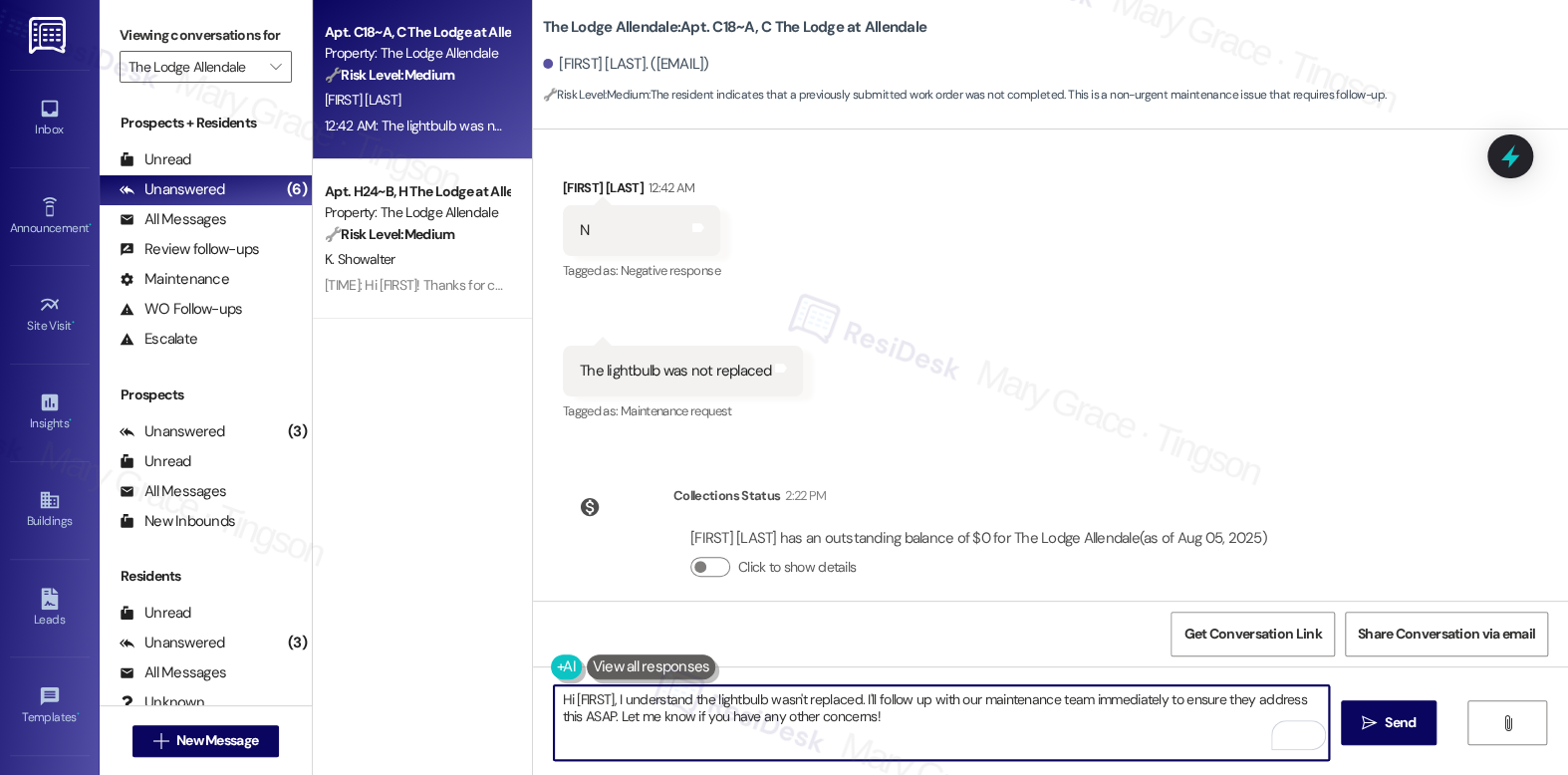 click on "Hi {{first_name}}, I understand the lightbulb wasn't replaced. I'll follow up with our maintenance team immediately to ensure they address this ASAP. Let me know if you have any other concerns!" at bounding box center (940, 722) 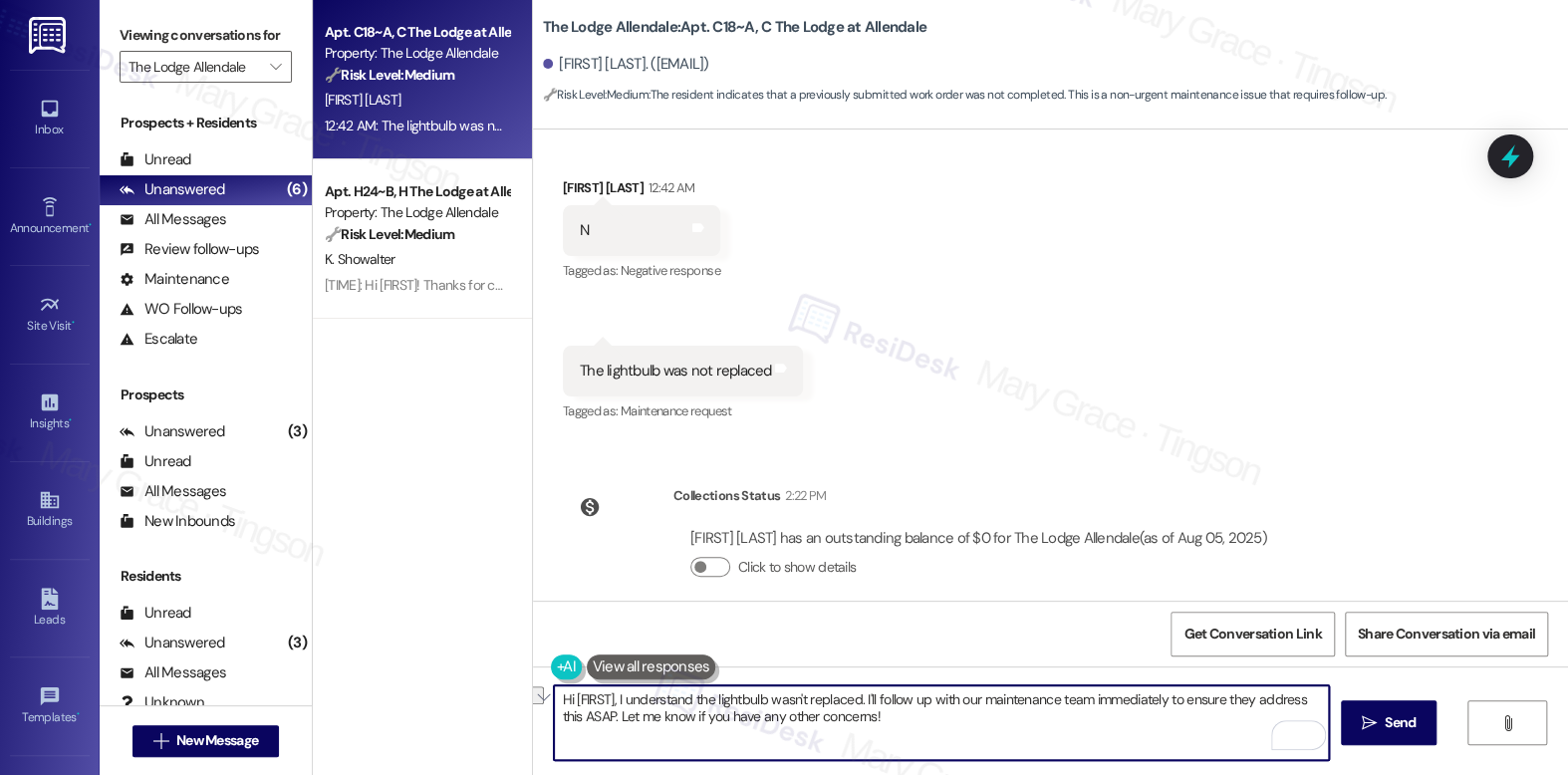 drag, startPoint x: 1122, startPoint y: 730, endPoint x: 660, endPoint y: 718, distance: 462.1558 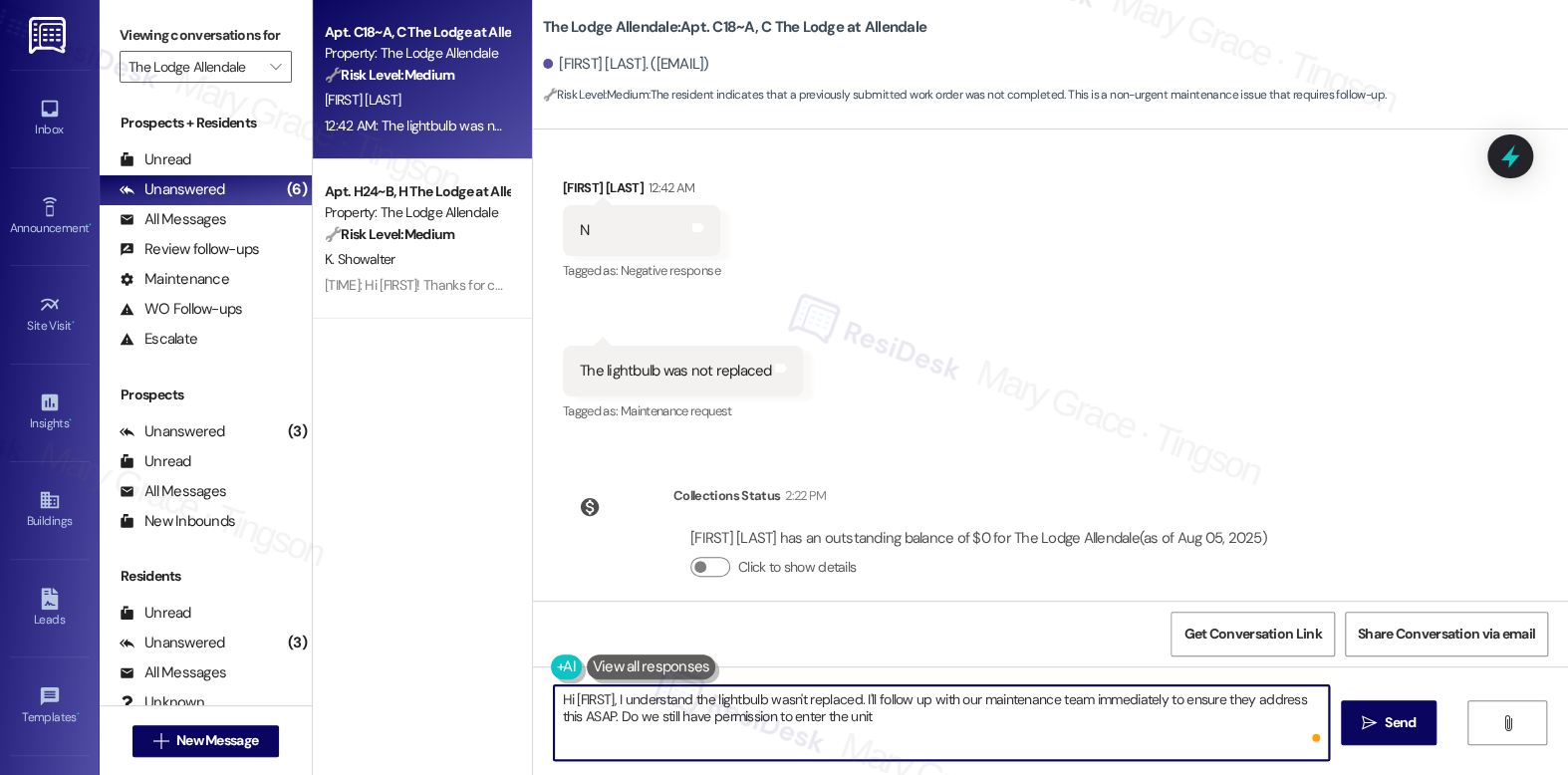 type on "Hi {{first_name}}, I understand the lightbulb wasn't replaced. I'll follow up with our maintenance team immediately to ensure they address this ASAP. Do we still have permission to enter the unit?" 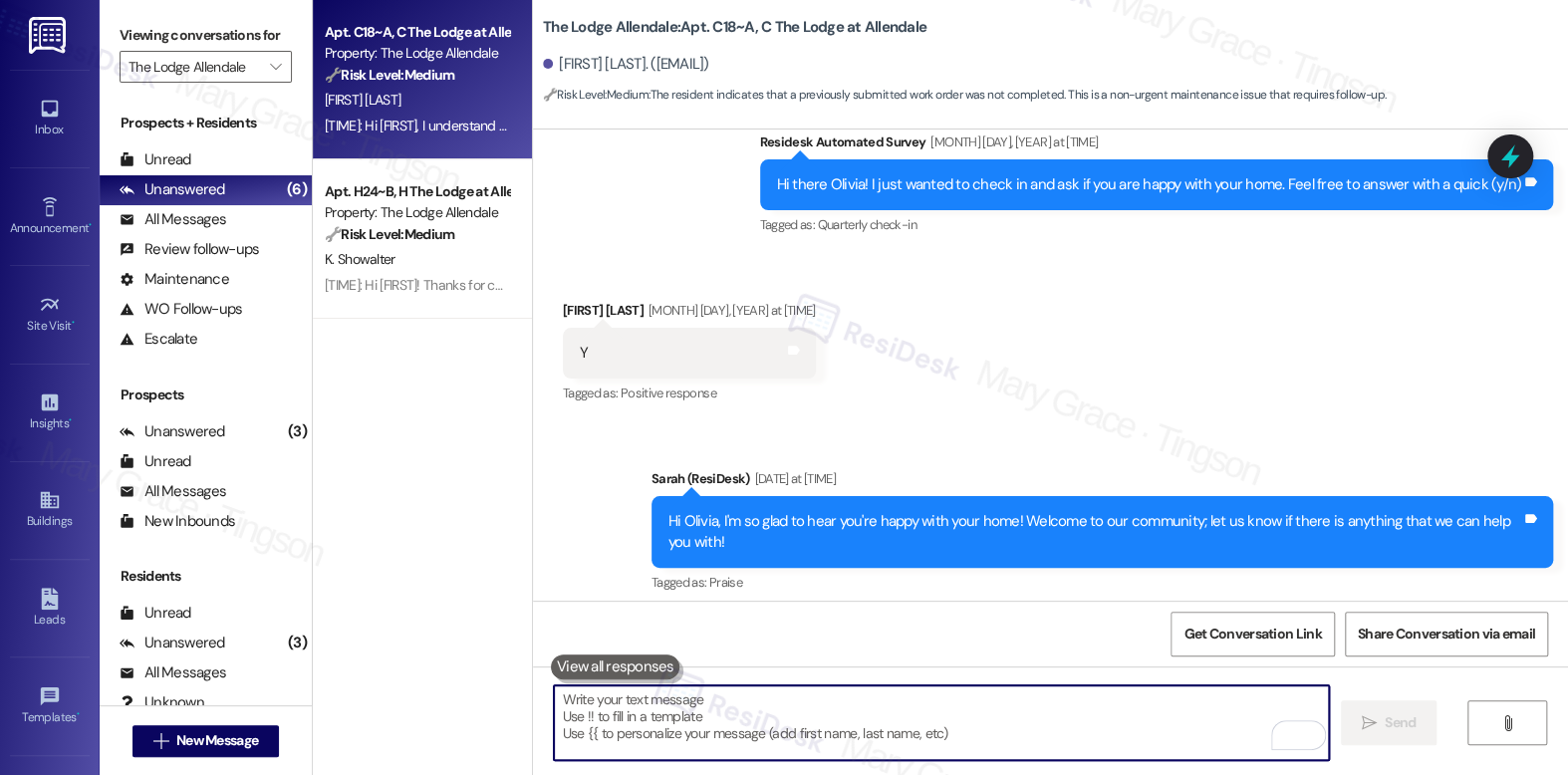 scroll, scrollTop: 10853, scrollLeft: 0, axis: vertical 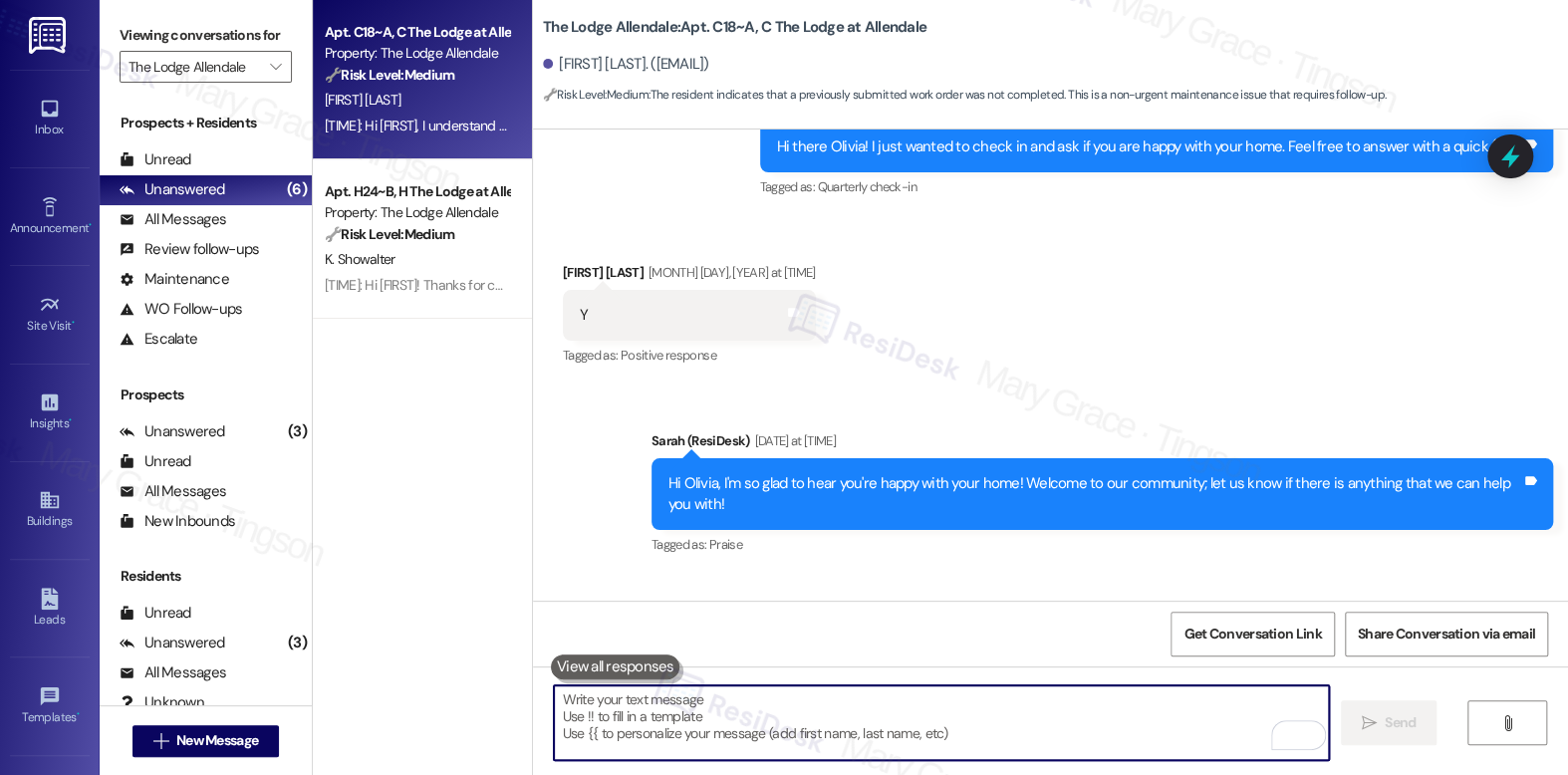 click at bounding box center [940, 722] 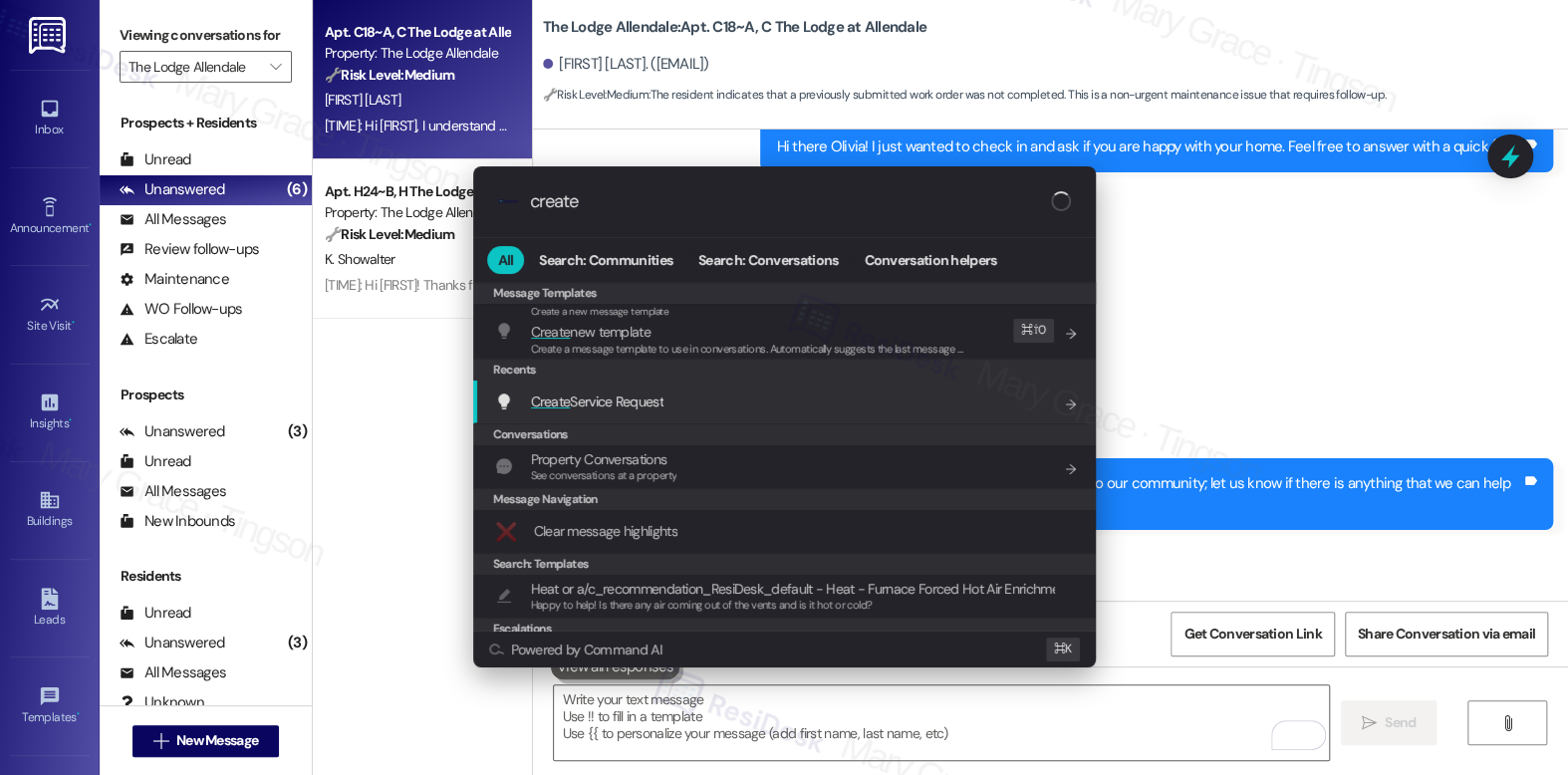 type on "create" 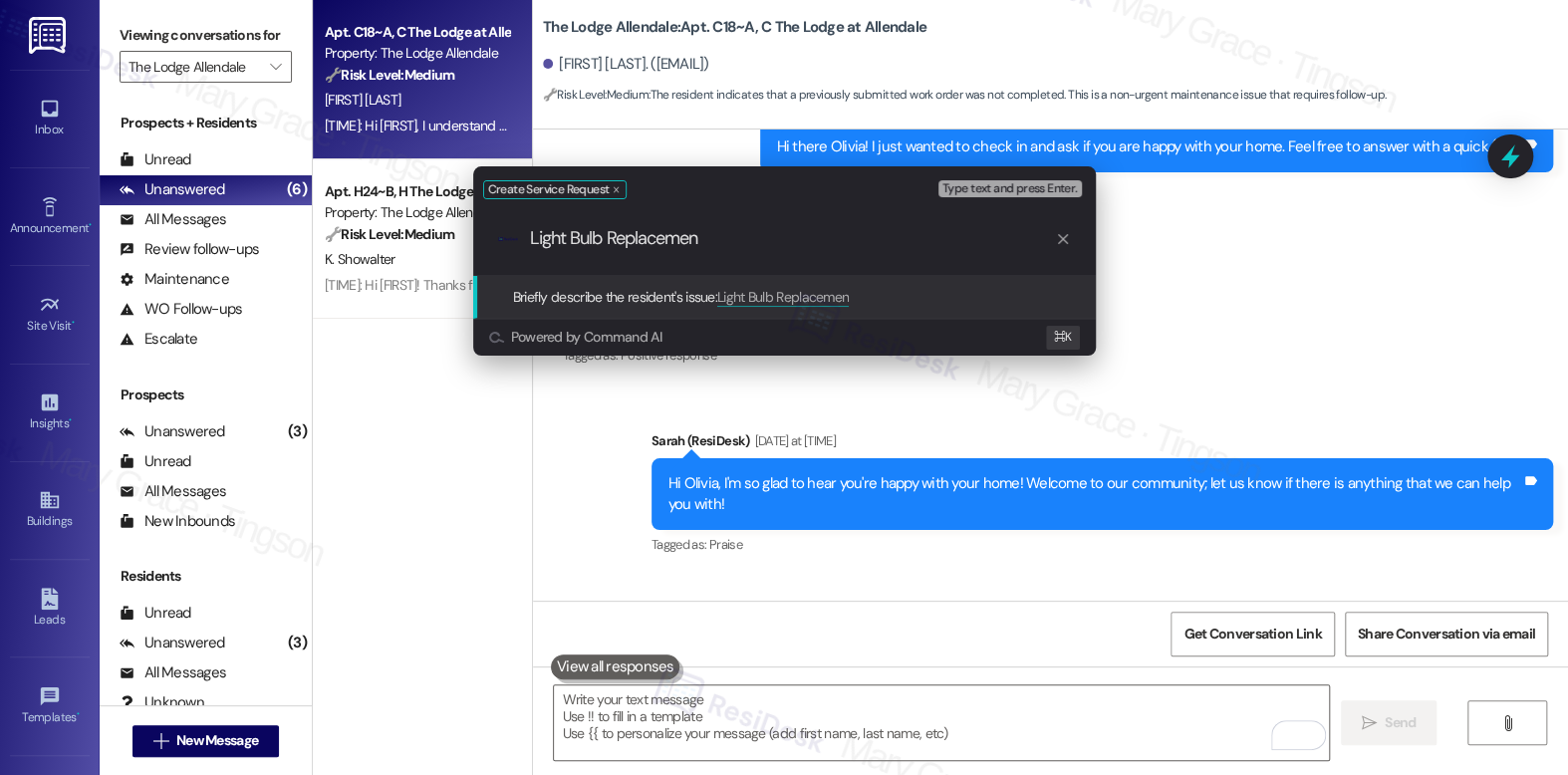 type on "Light Bulb Replacement" 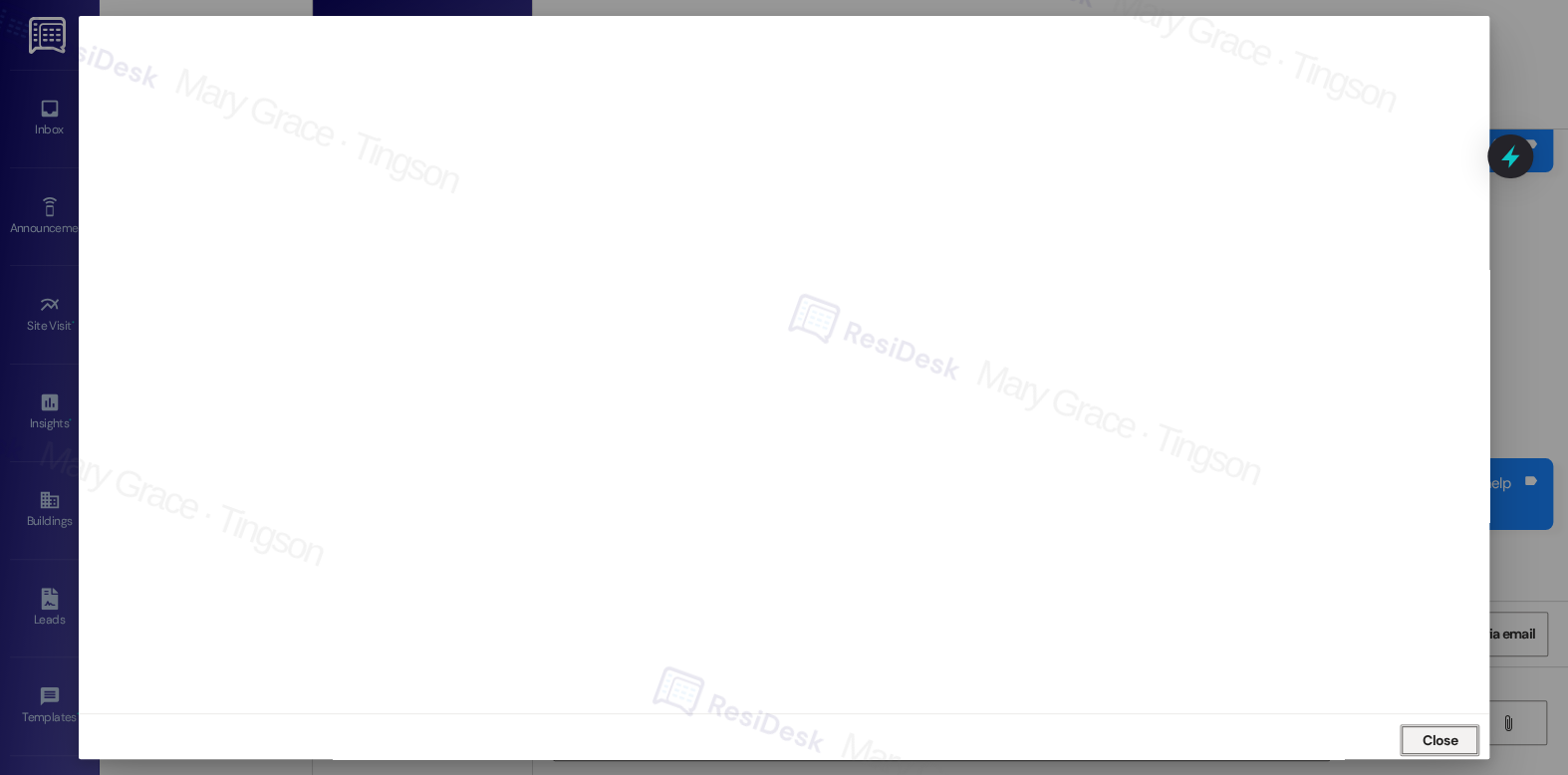 click on "Close" at bounding box center [1439, 740] 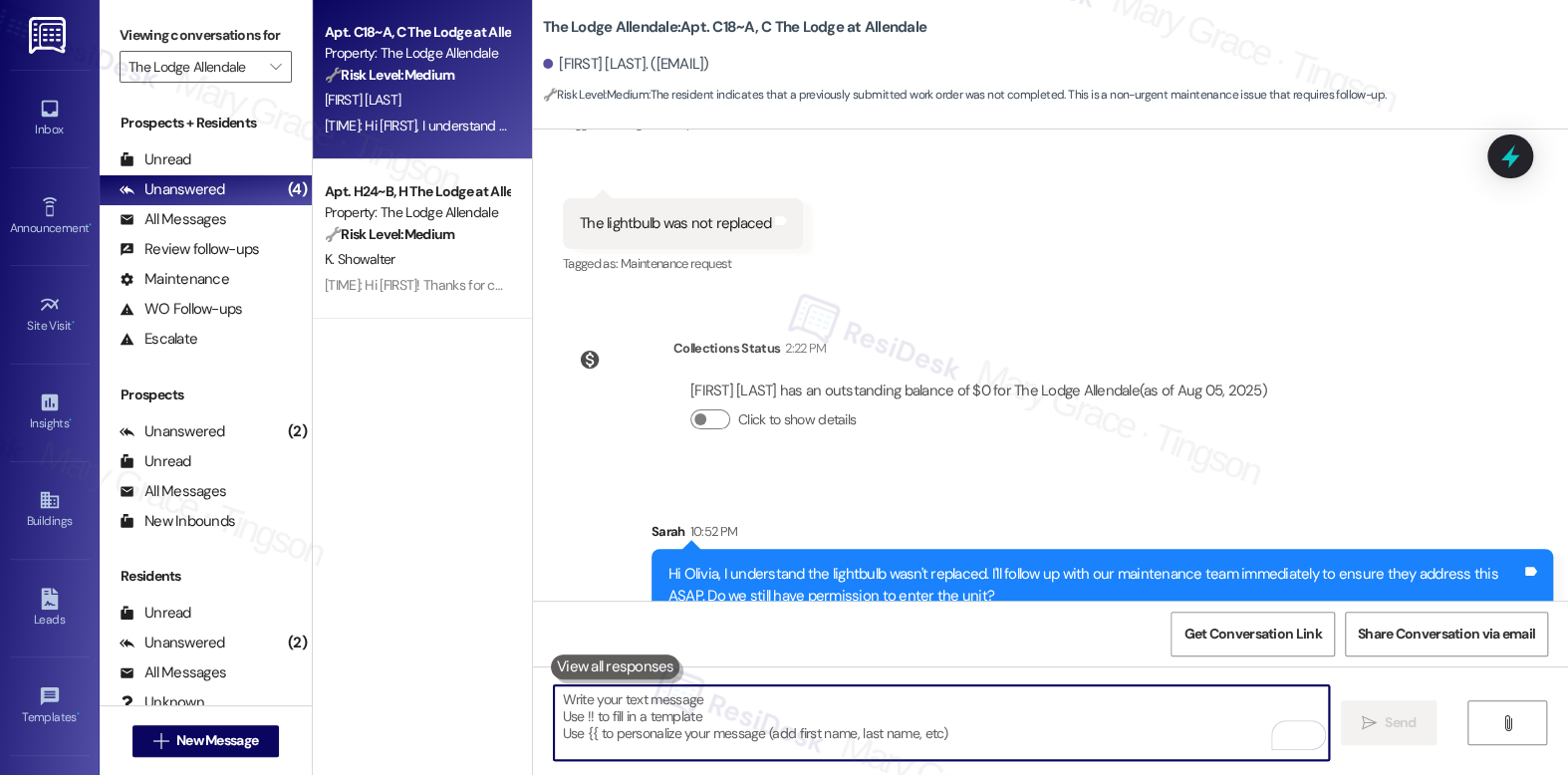 scroll, scrollTop: 11832, scrollLeft: 0, axis: vertical 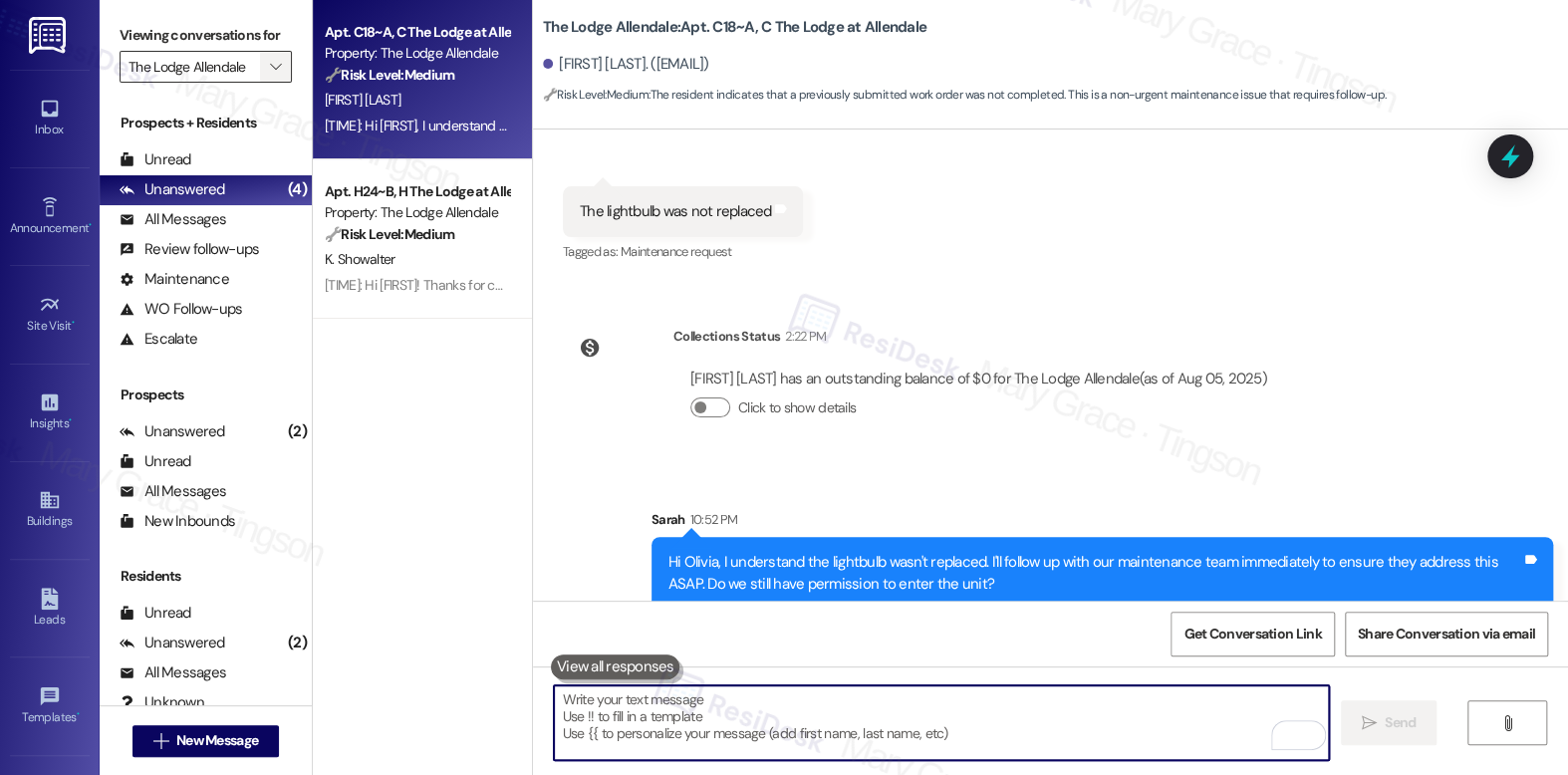 click on "" at bounding box center [276, 67] 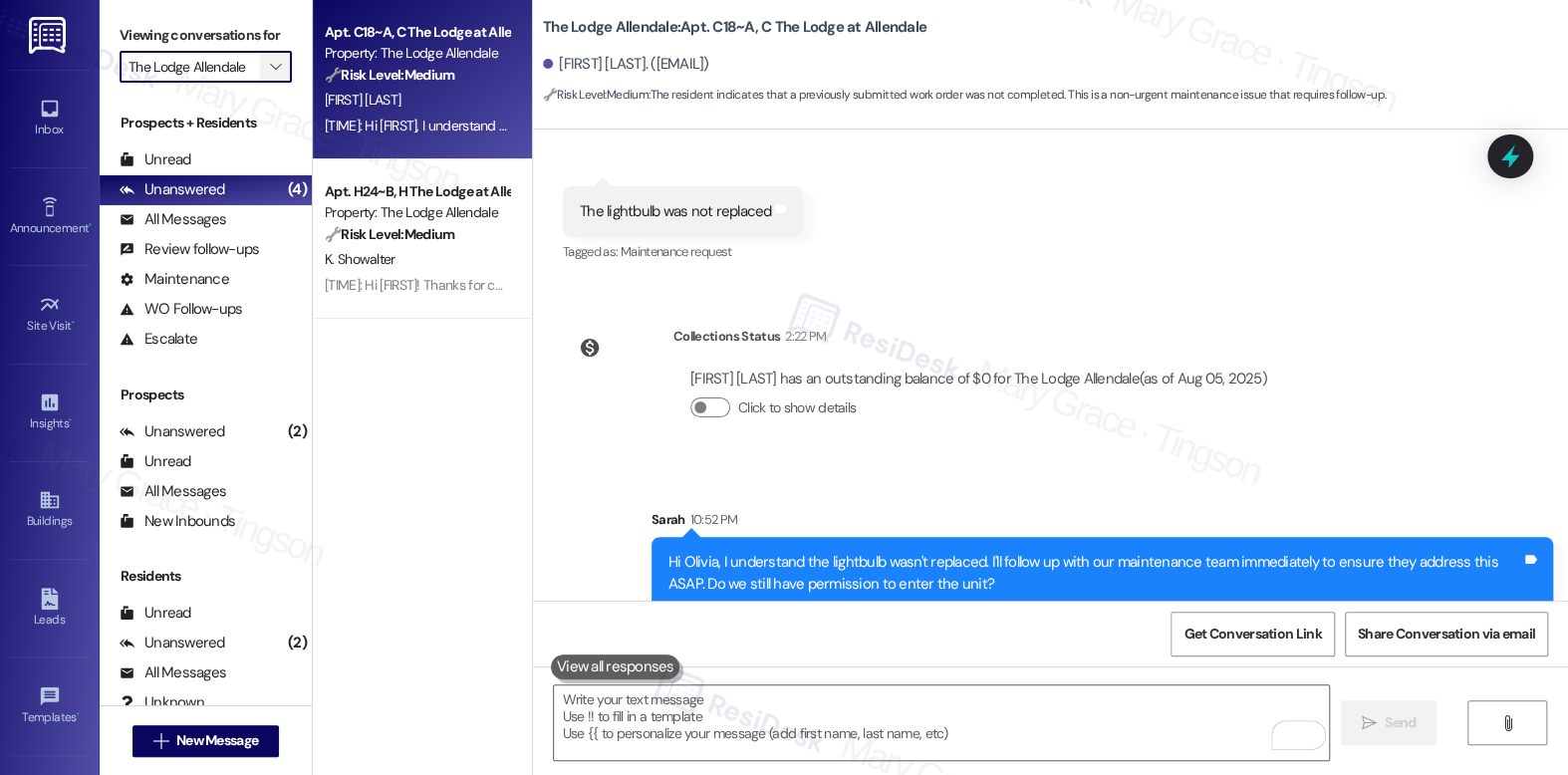 click on "" at bounding box center (276, 67) 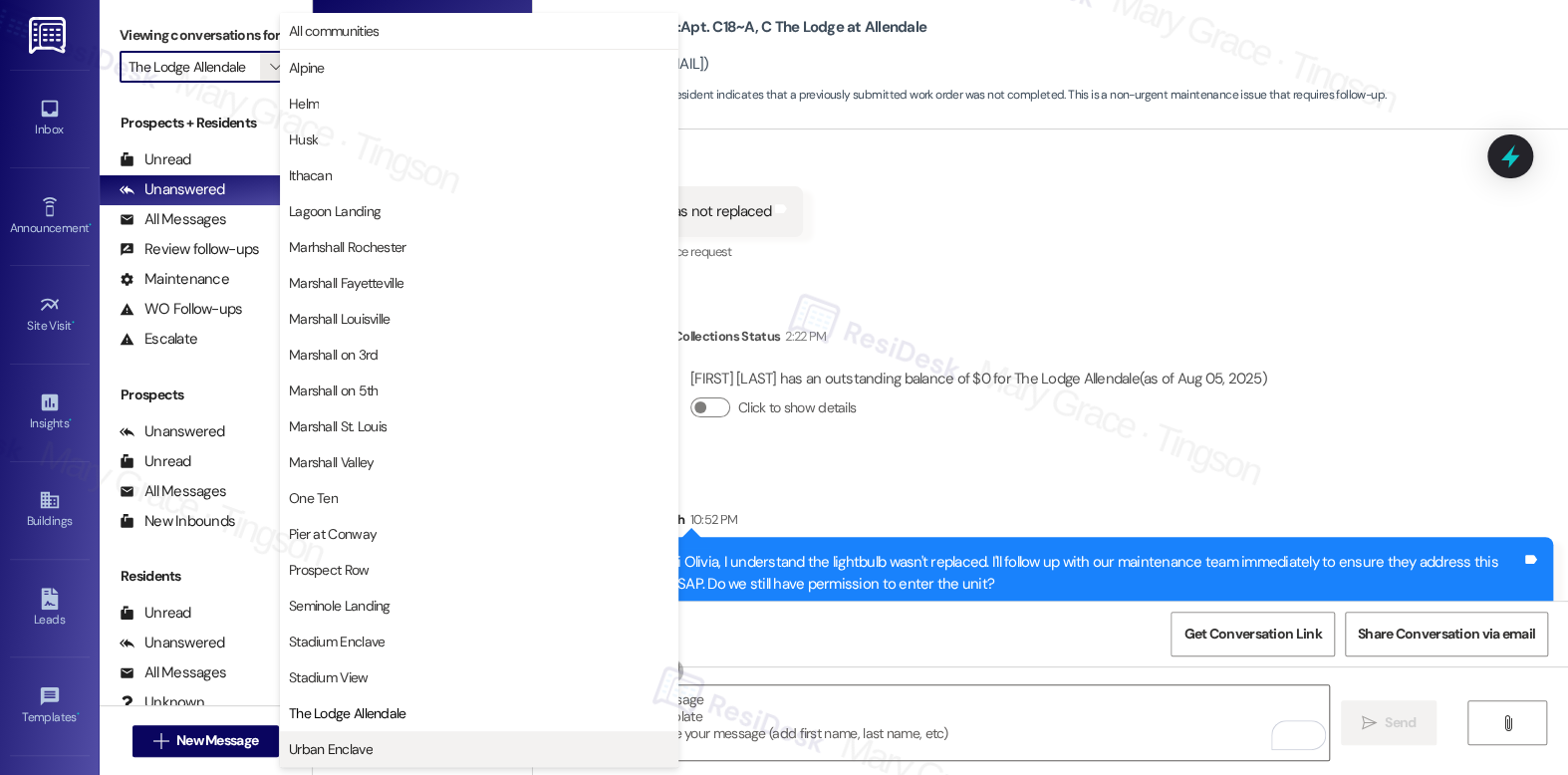 click on "Urban Enclave" at bounding box center [479, 749] 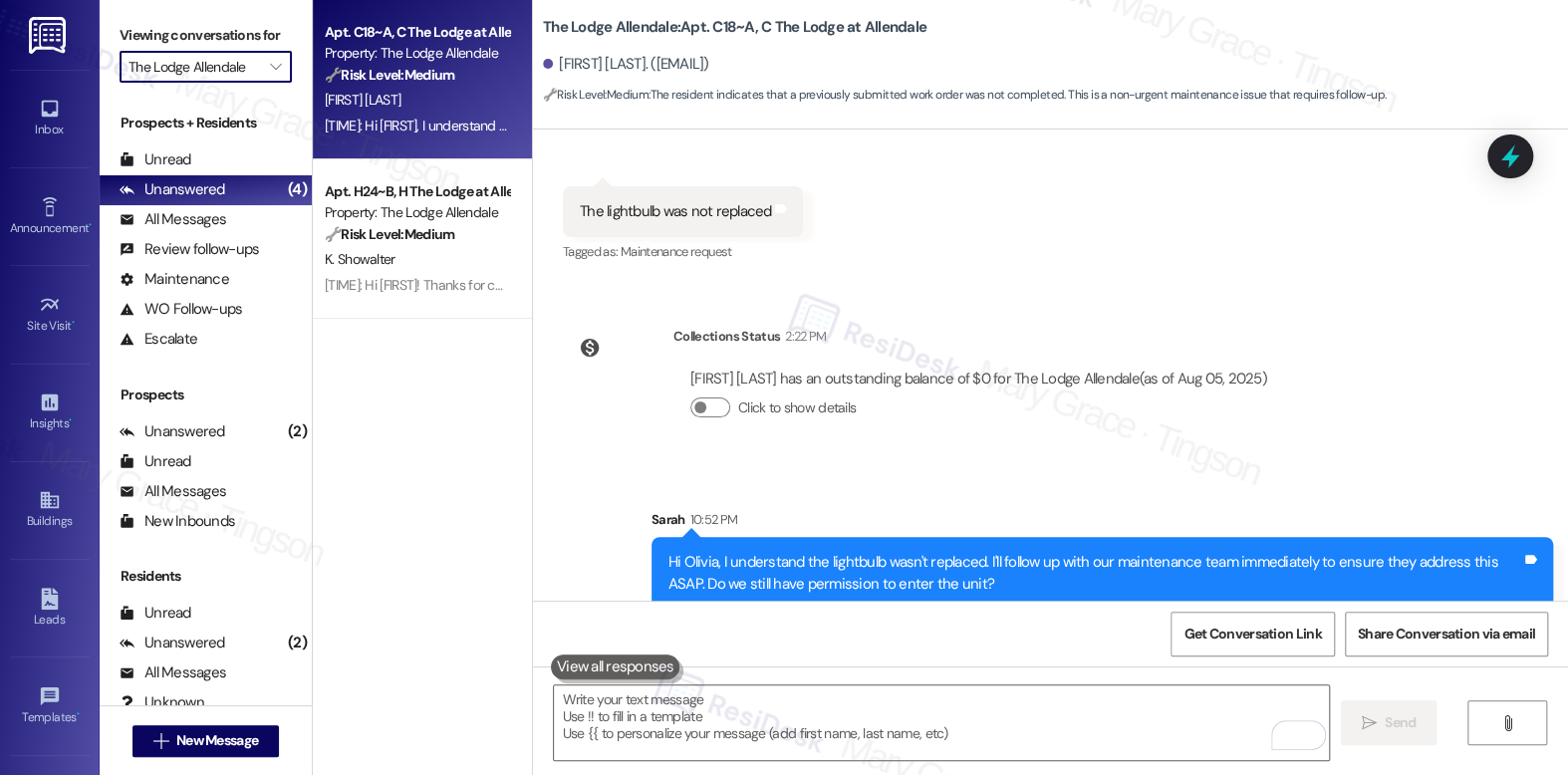 type on "Urban Enclave" 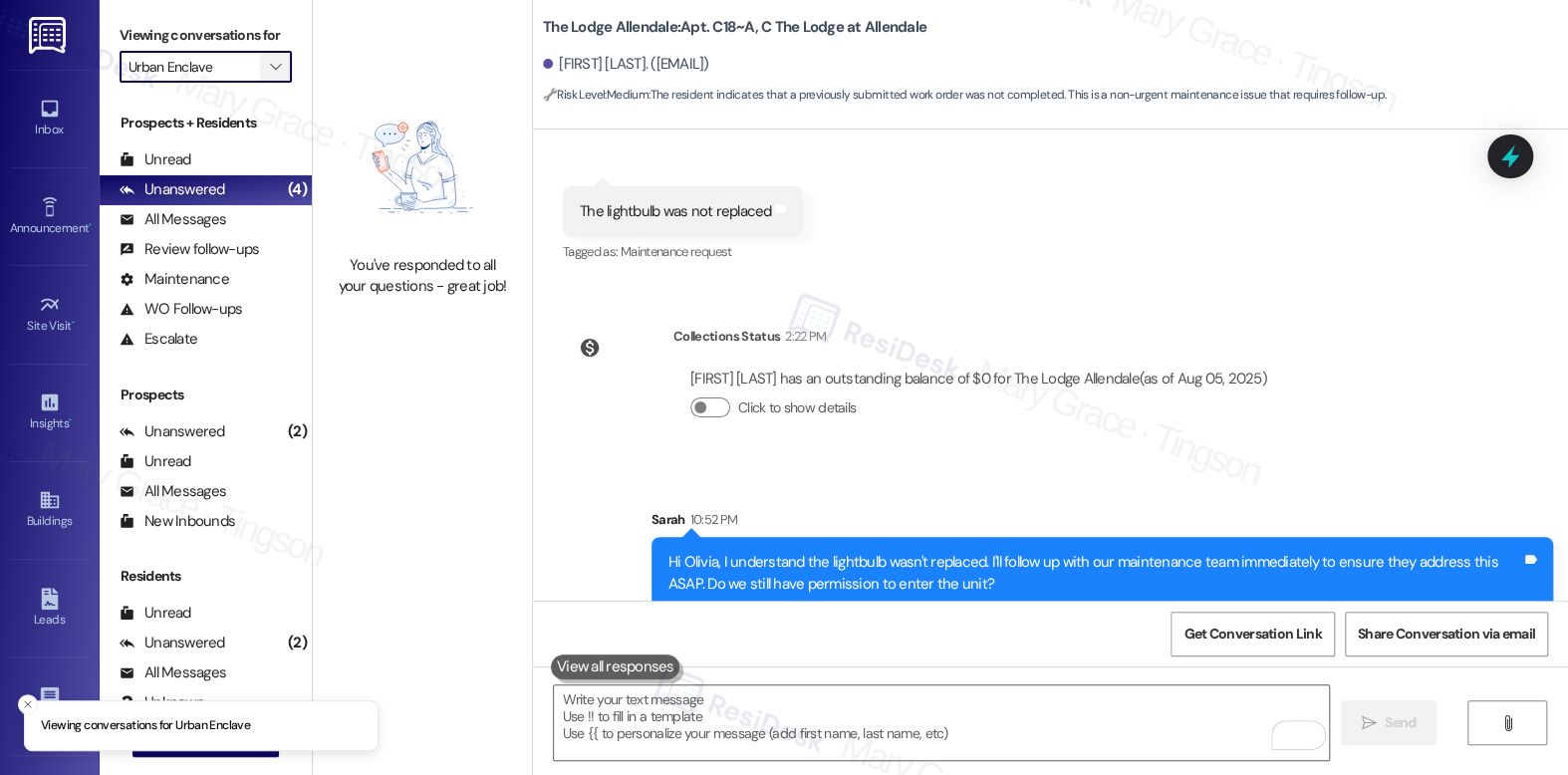 click on "" at bounding box center (275, 67) 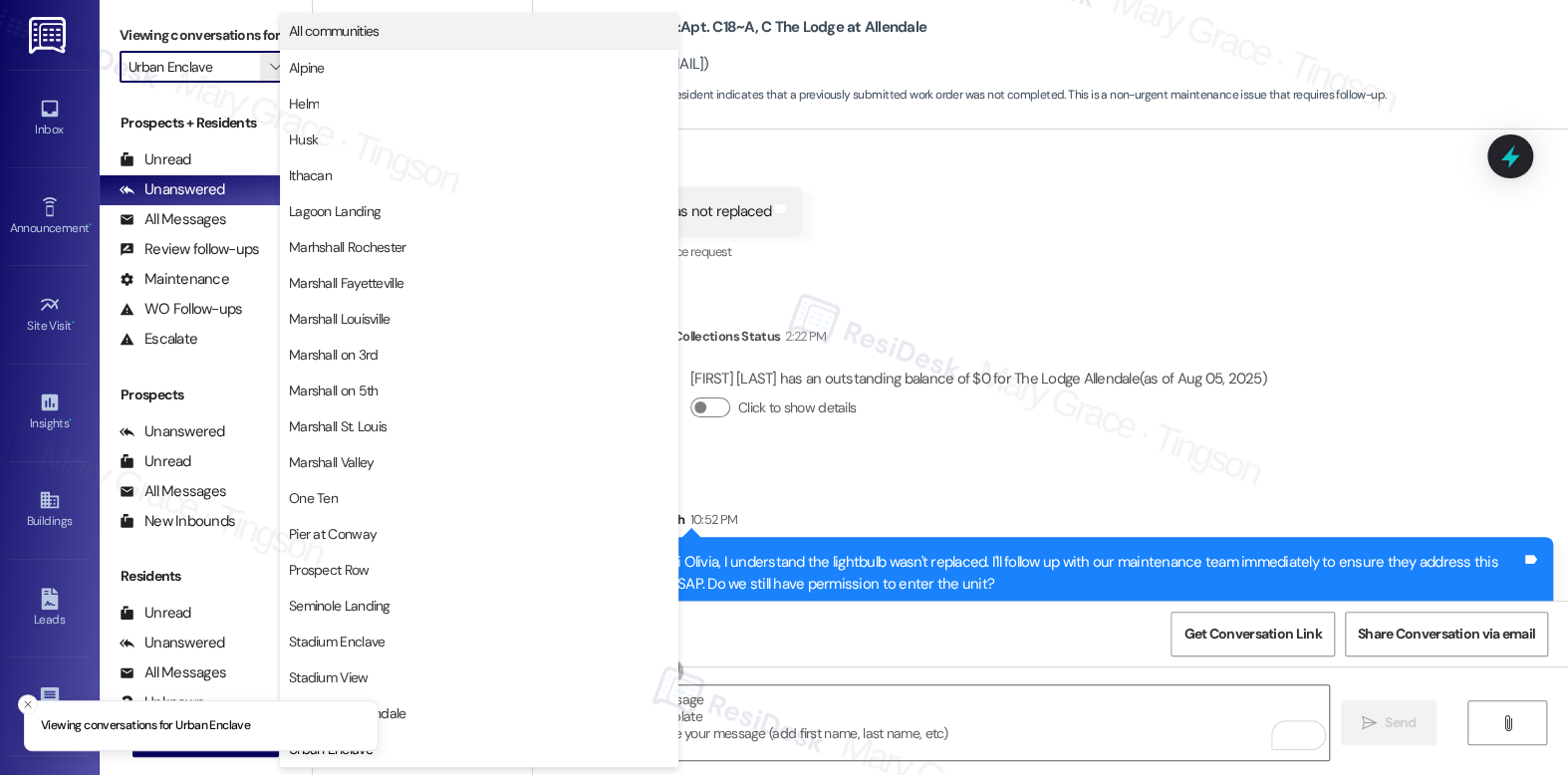 click on "All communities" at bounding box center [334, 31] 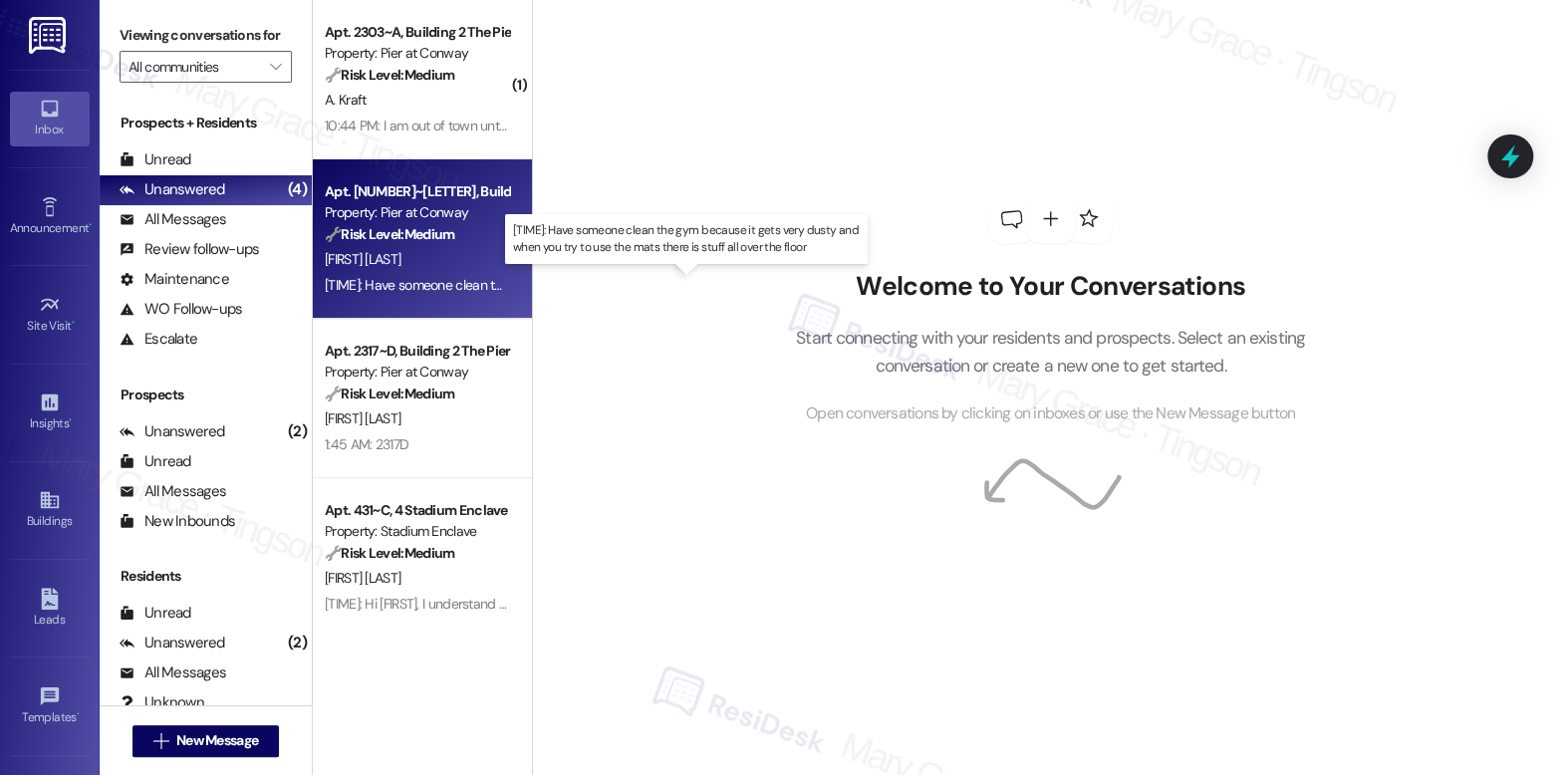 click on "10:41 PM: Have someone clean the gym because it gets very dusty and when you try to use the mats there is stuff all over the floor  10:41 PM: Have someone clean the gym because it gets very dusty and when you try to use the mats there is stuff all over the floor" at bounding box center (693, 285) 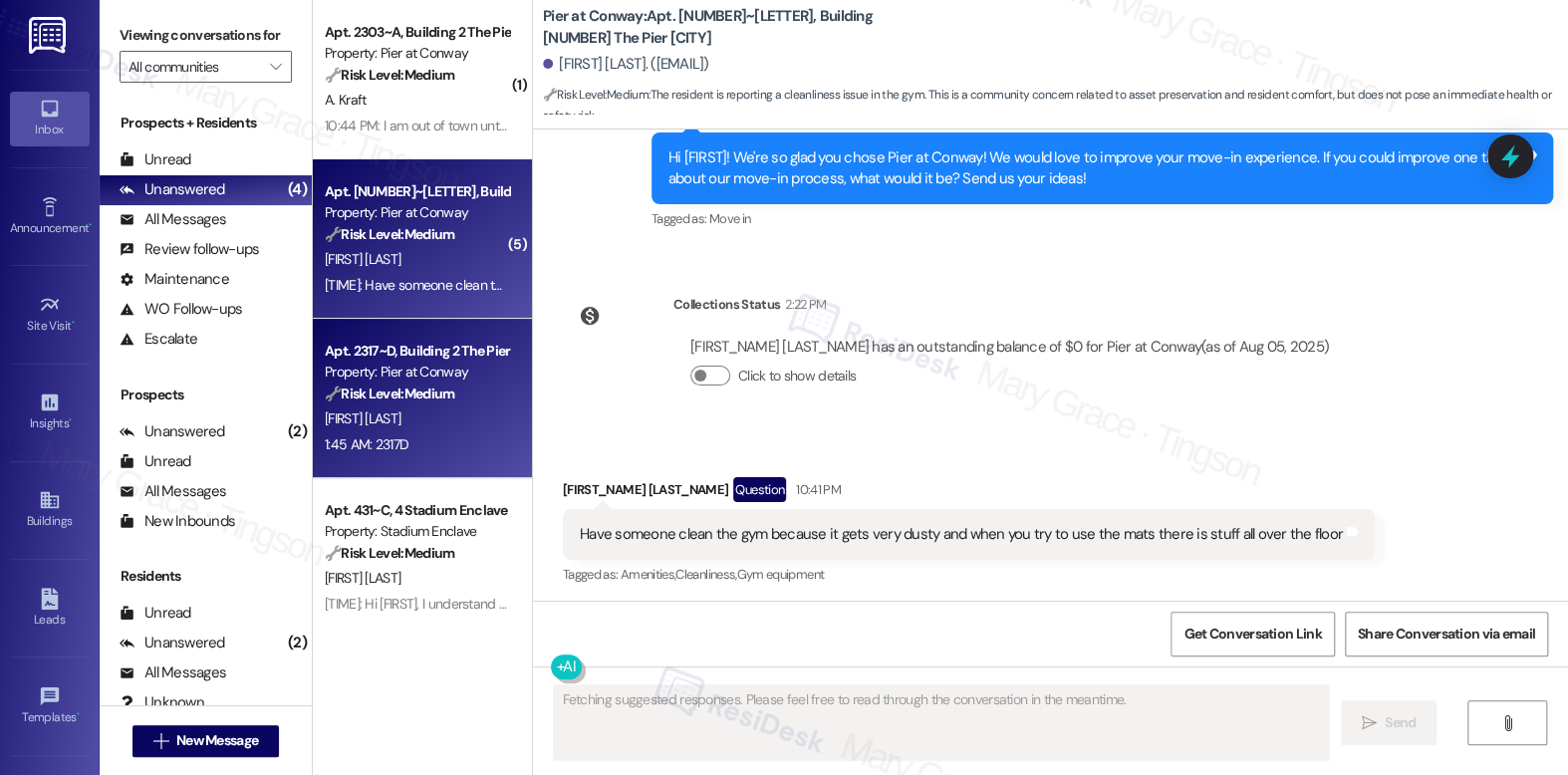 scroll, scrollTop: 3406, scrollLeft: 0, axis: vertical 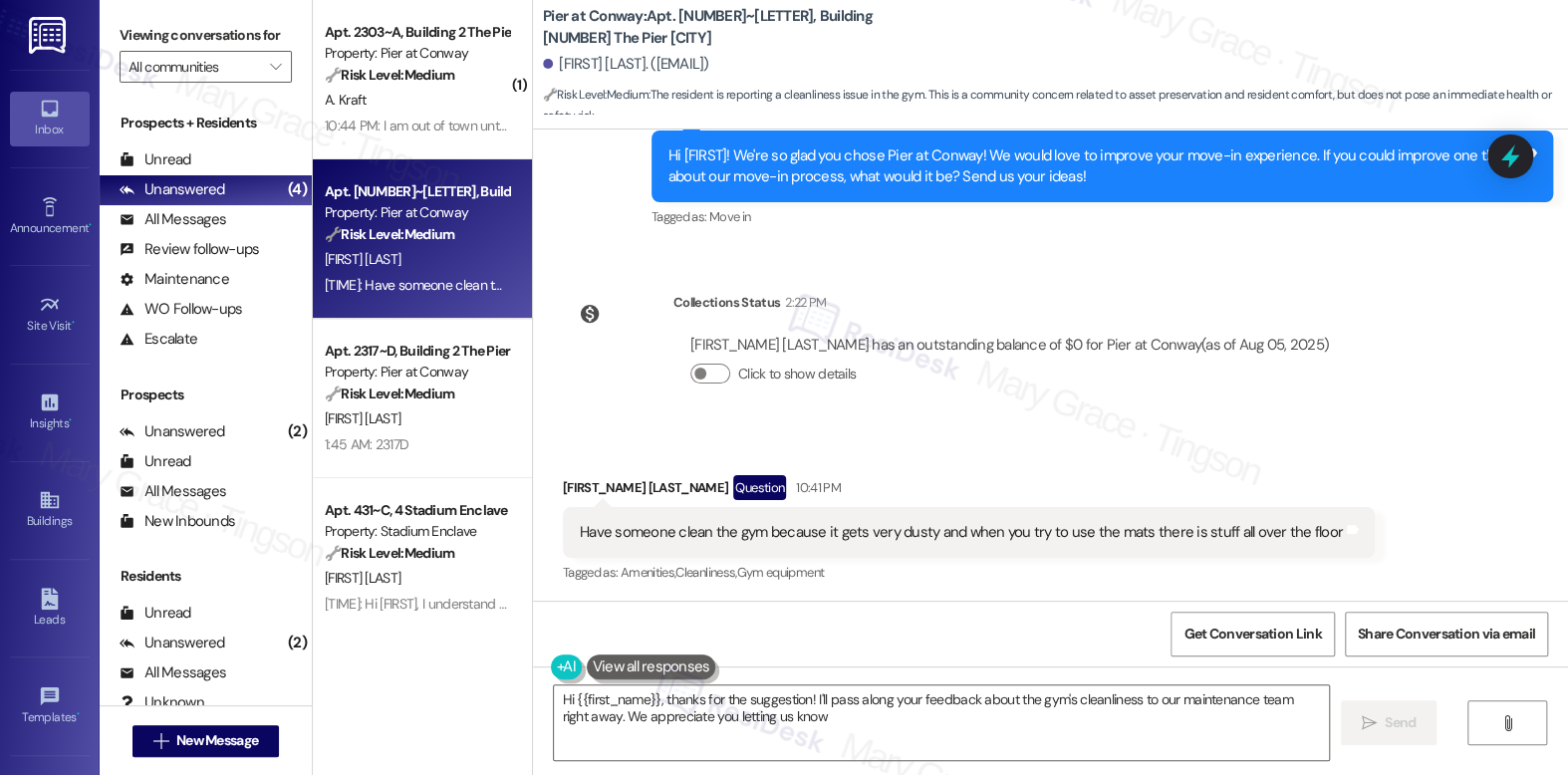 type on "Hi {{first_name}}, thanks for the suggestion! I'll pass along your feedback about the gym's cleanliness to our maintenance team right away. We appreciate you letting us know!" 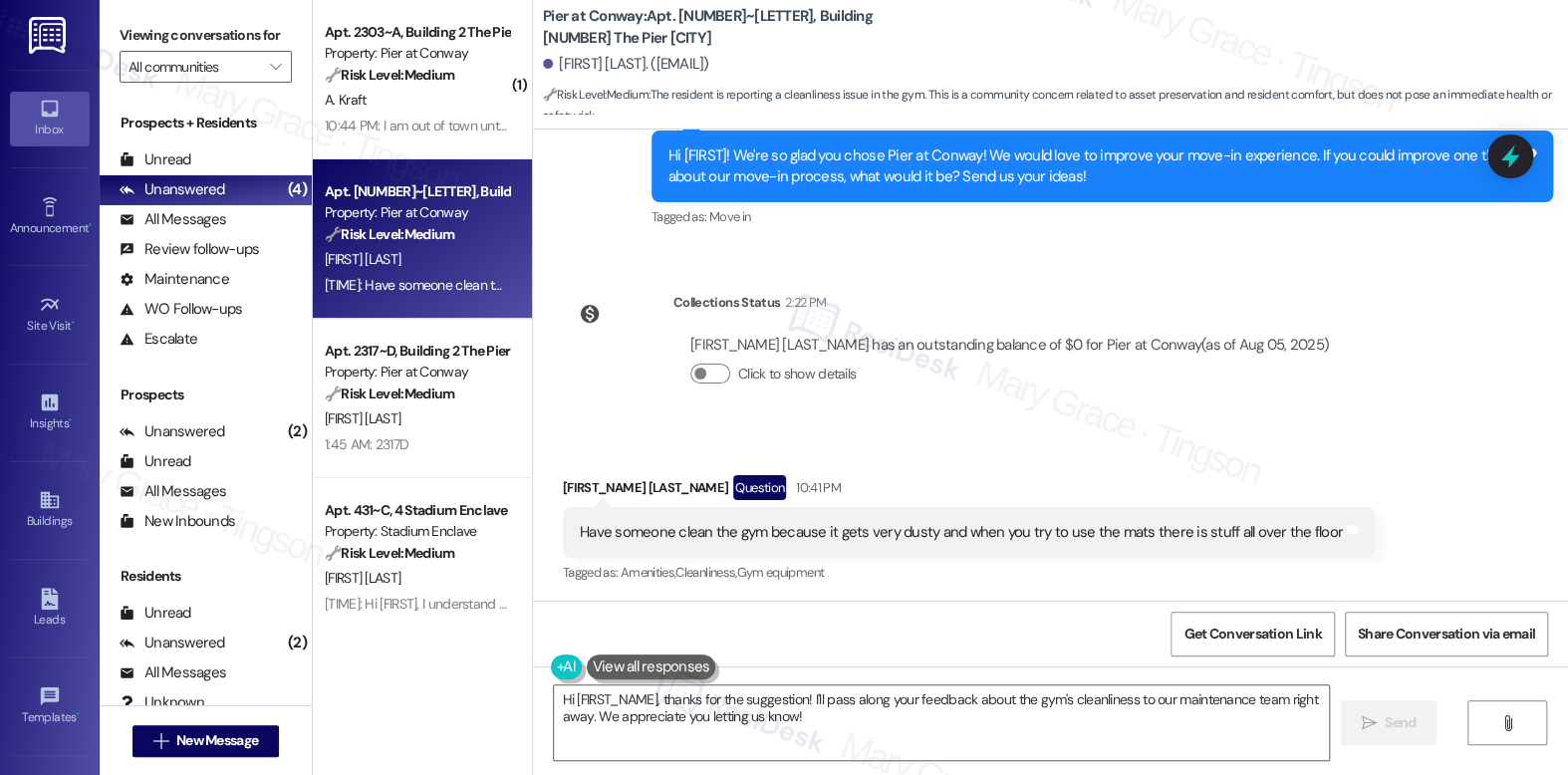 scroll, scrollTop: 3407, scrollLeft: 0, axis: vertical 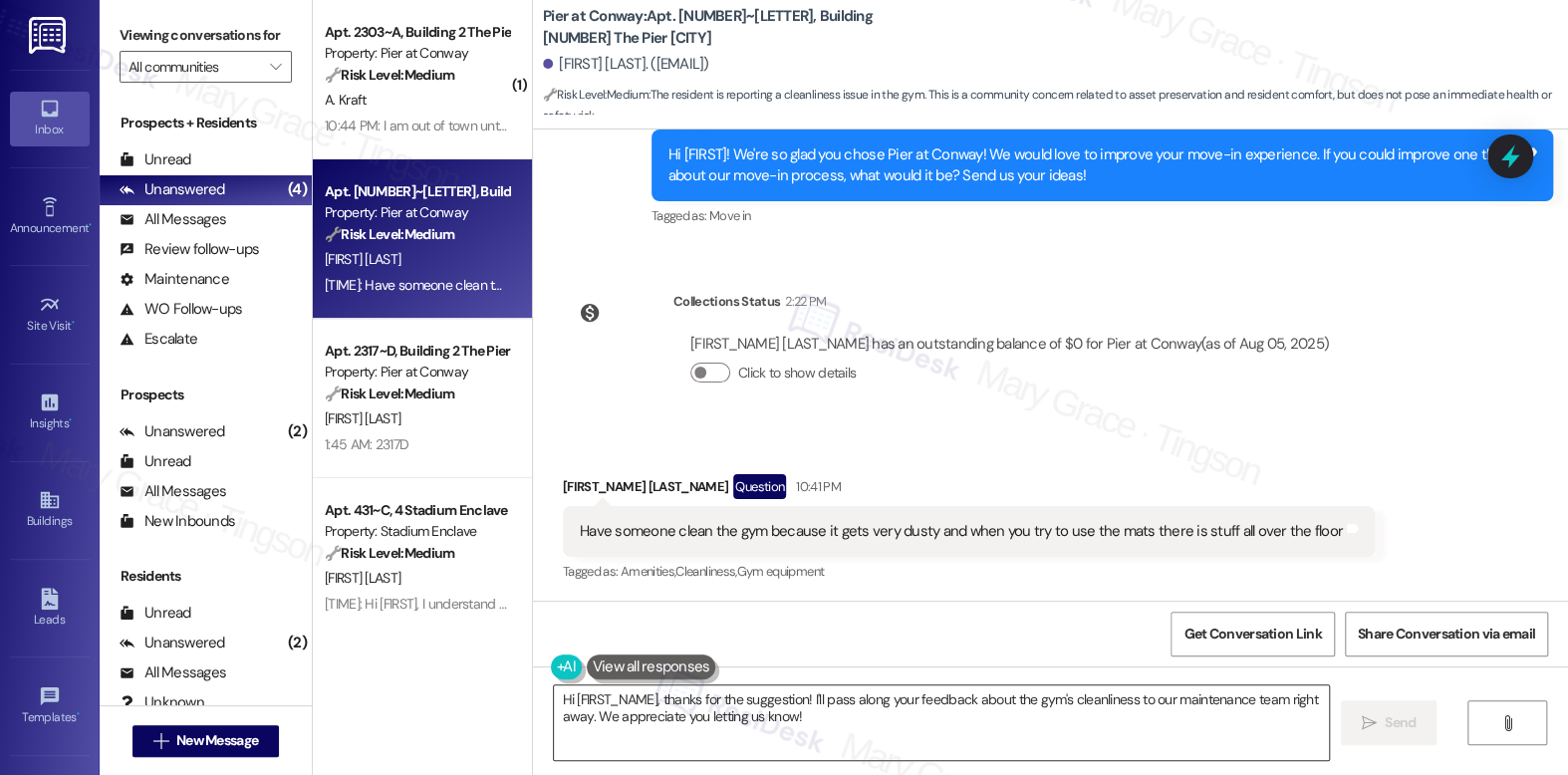 click on "Hi {{first_name}}, thanks for the suggestion! I'll pass along your feedback about the gym's cleanliness to our maintenance team right away. We appreciate you letting us know!" at bounding box center [940, 722] 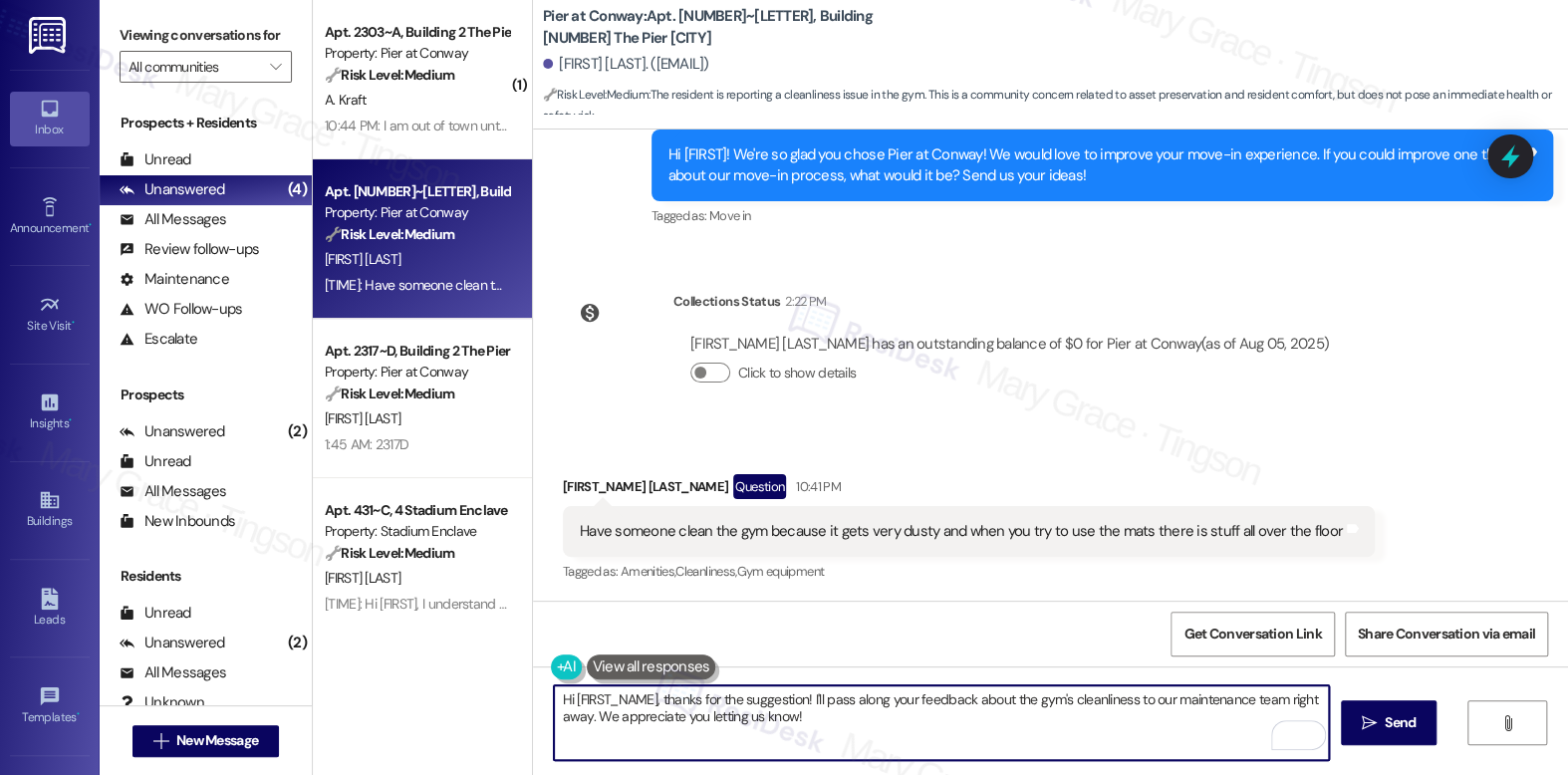 click on "Hi {{first_name}}, thanks for the suggestion! I'll pass along your feedback about the gym's cleanliness to our maintenance team right away. We appreciate you letting us know!" at bounding box center (940, 722) 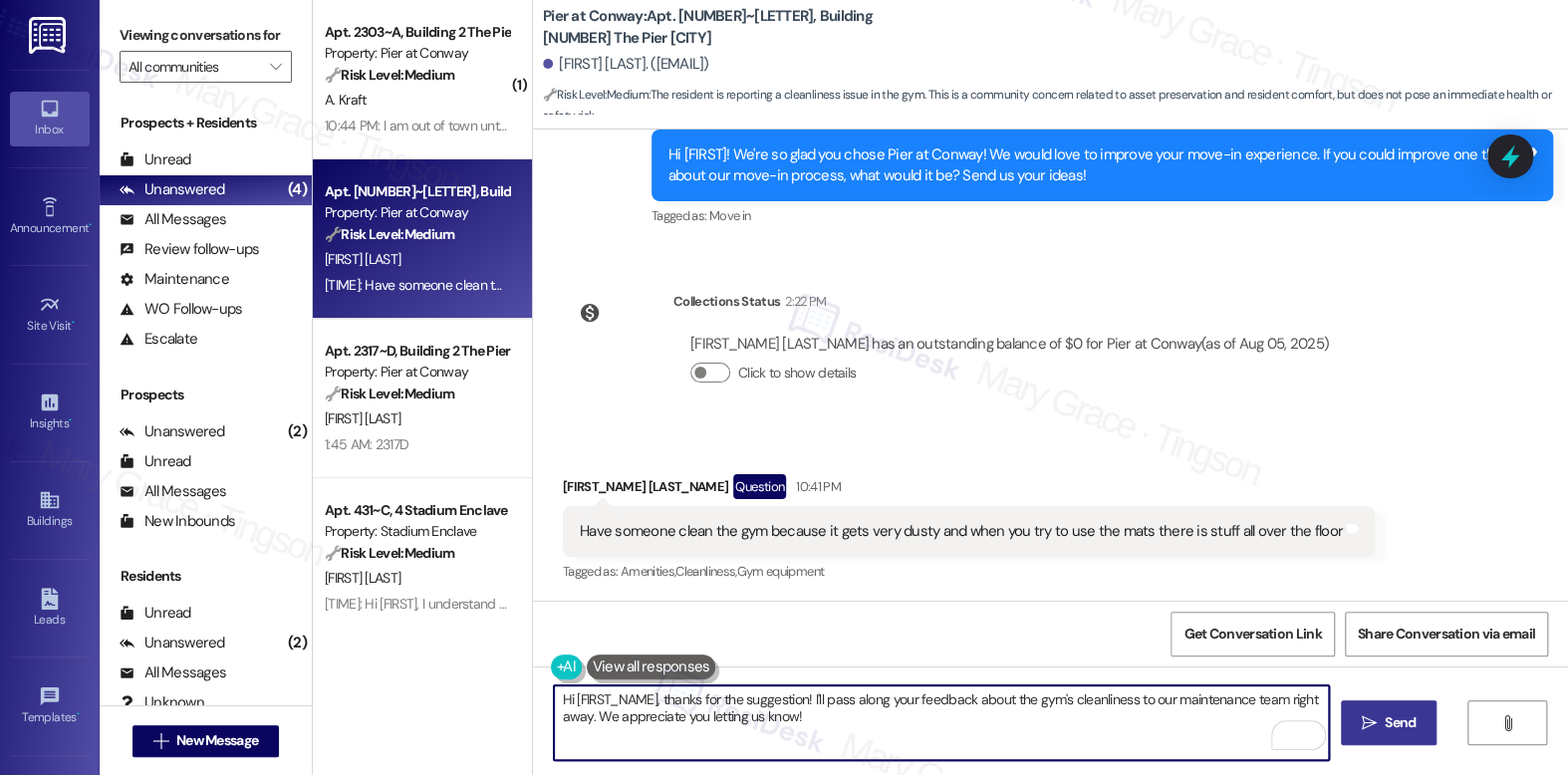 click on "Send" at bounding box center (1400, 722) 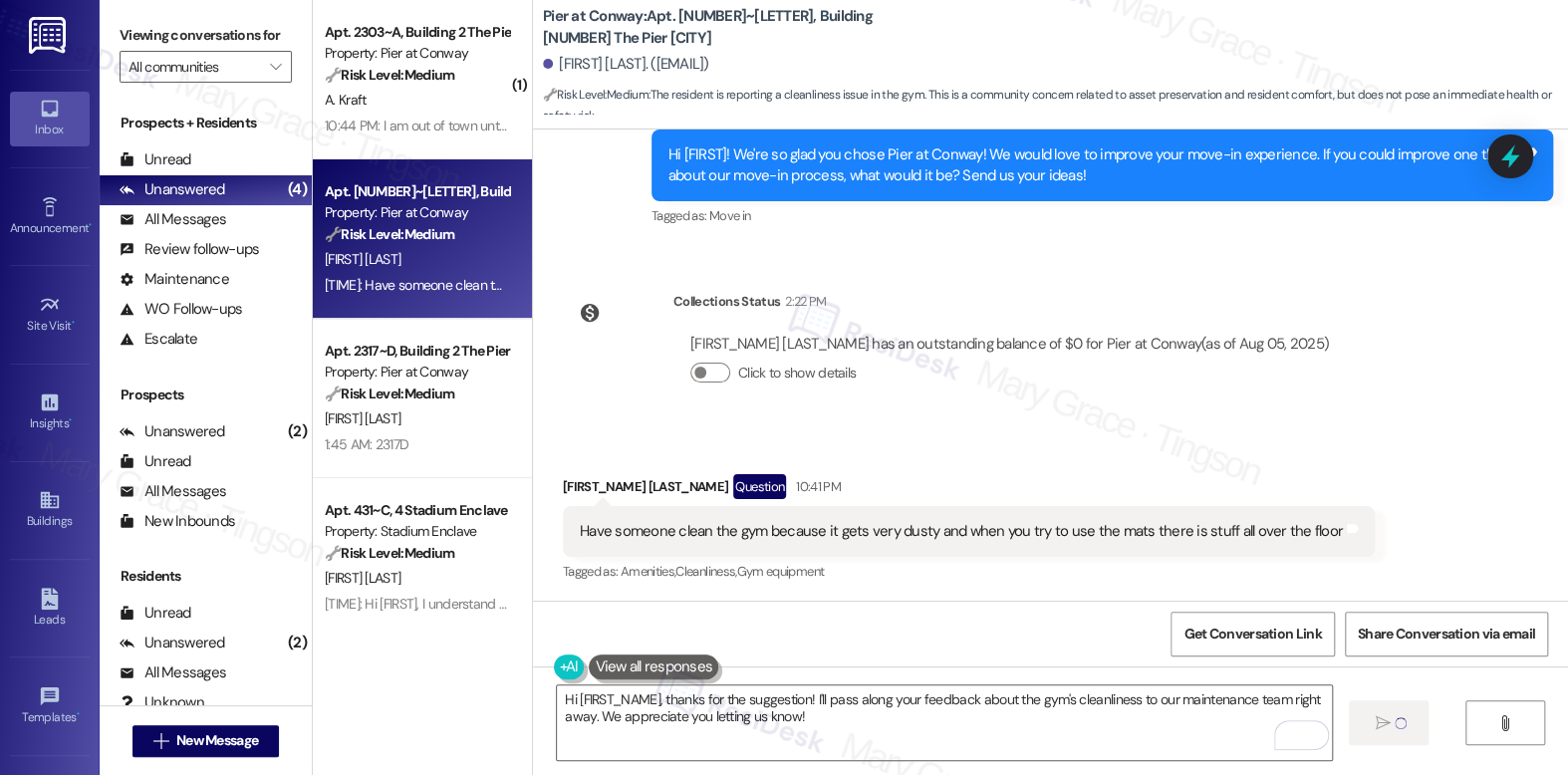 type 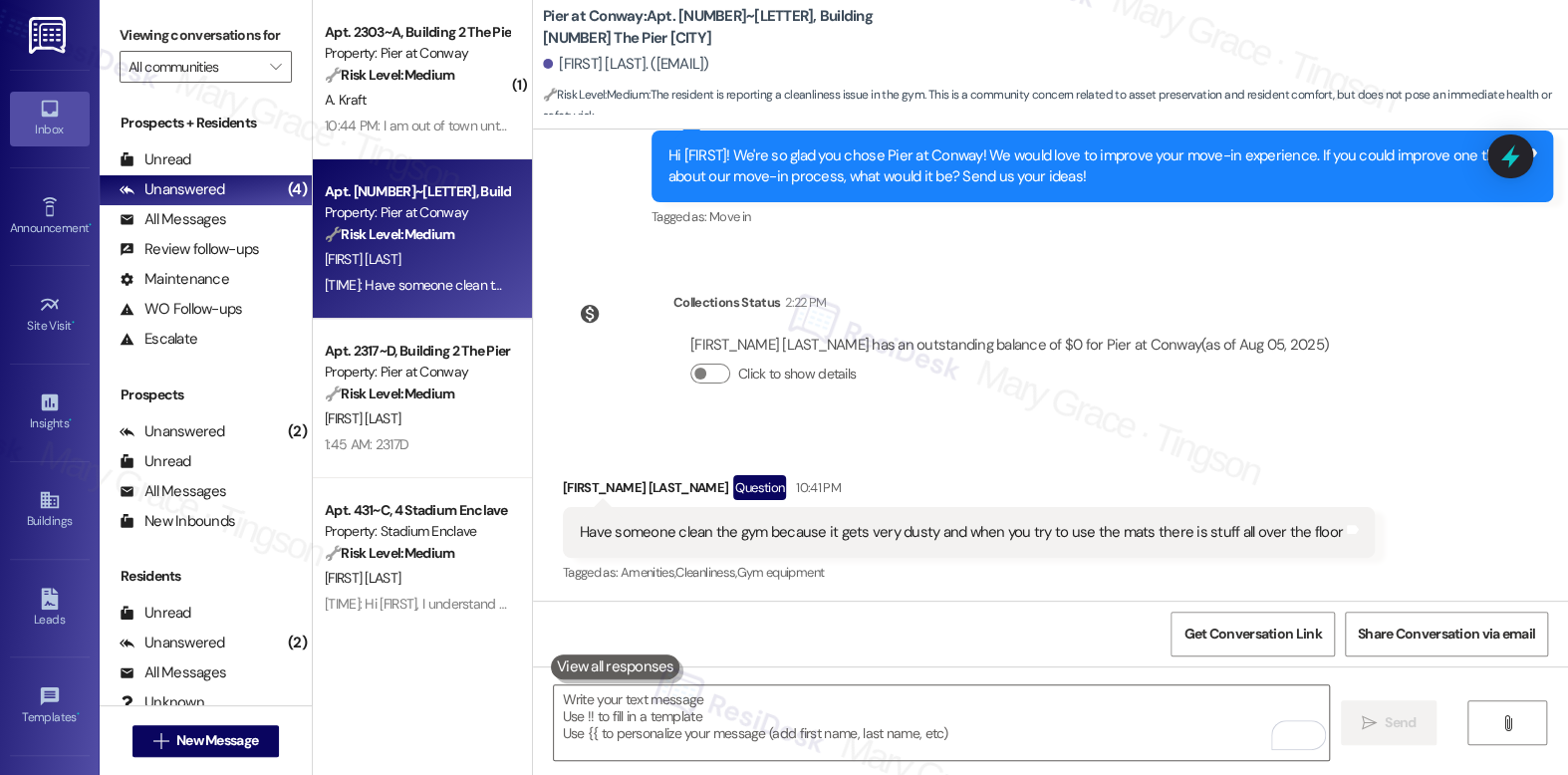 scroll, scrollTop: 3566, scrollLeft: 0, axis: vertical 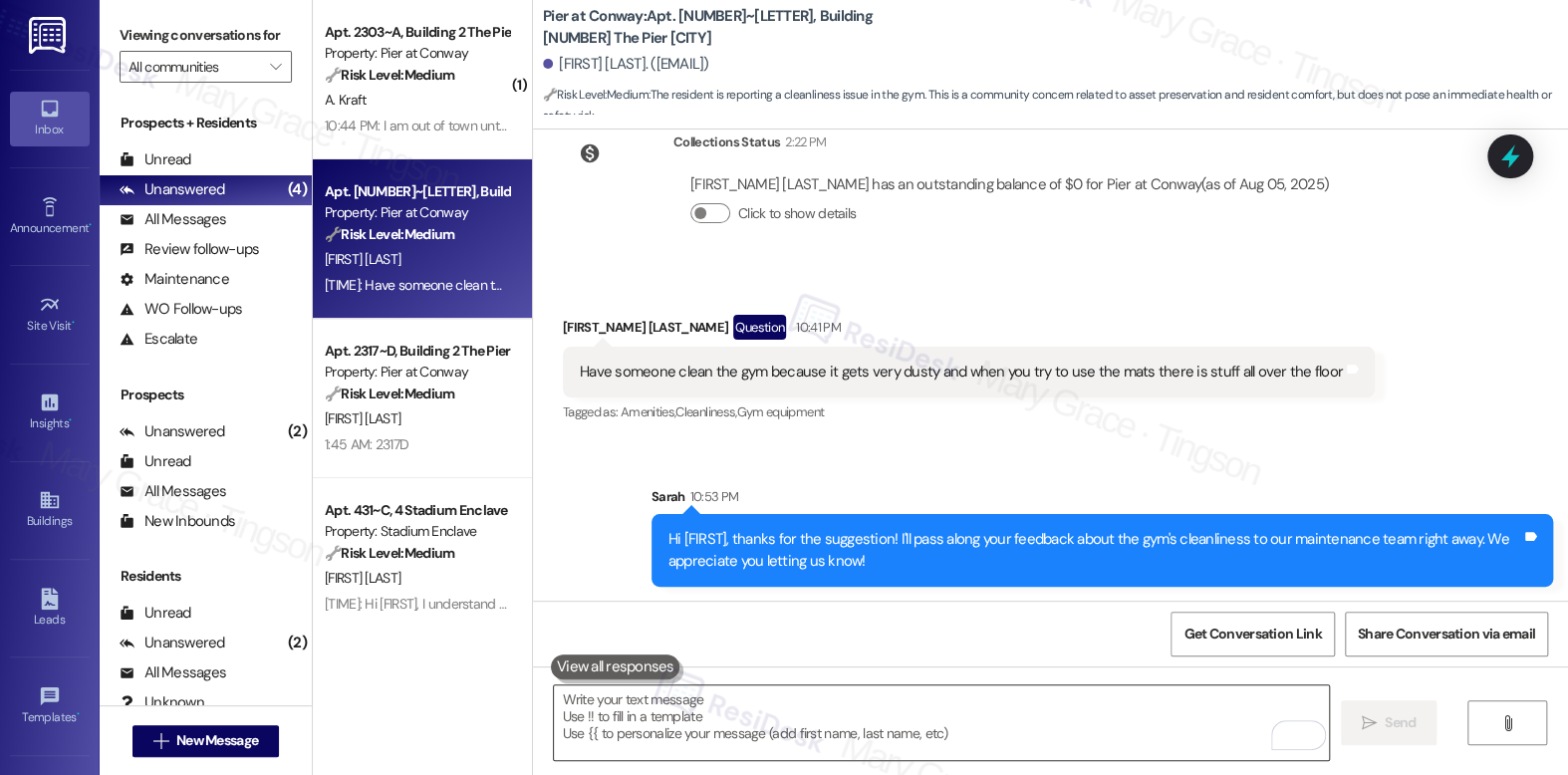 click at bounding box center [940, 722] 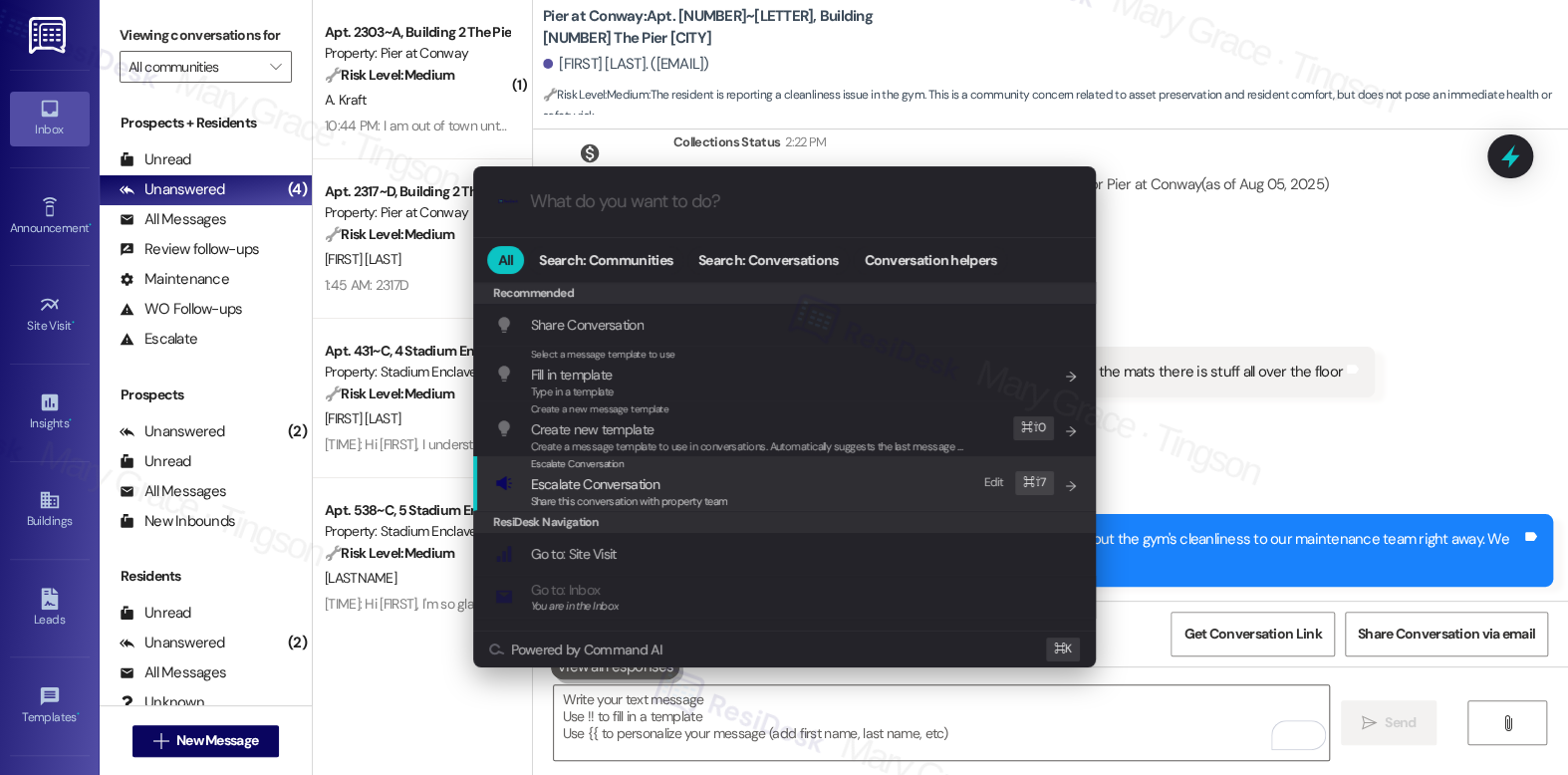 click on "Escalate Conversation Escalate Conversation Share this conversation with property team Edit ⌘ ⇧ 7" at bounding box center (786, 483) 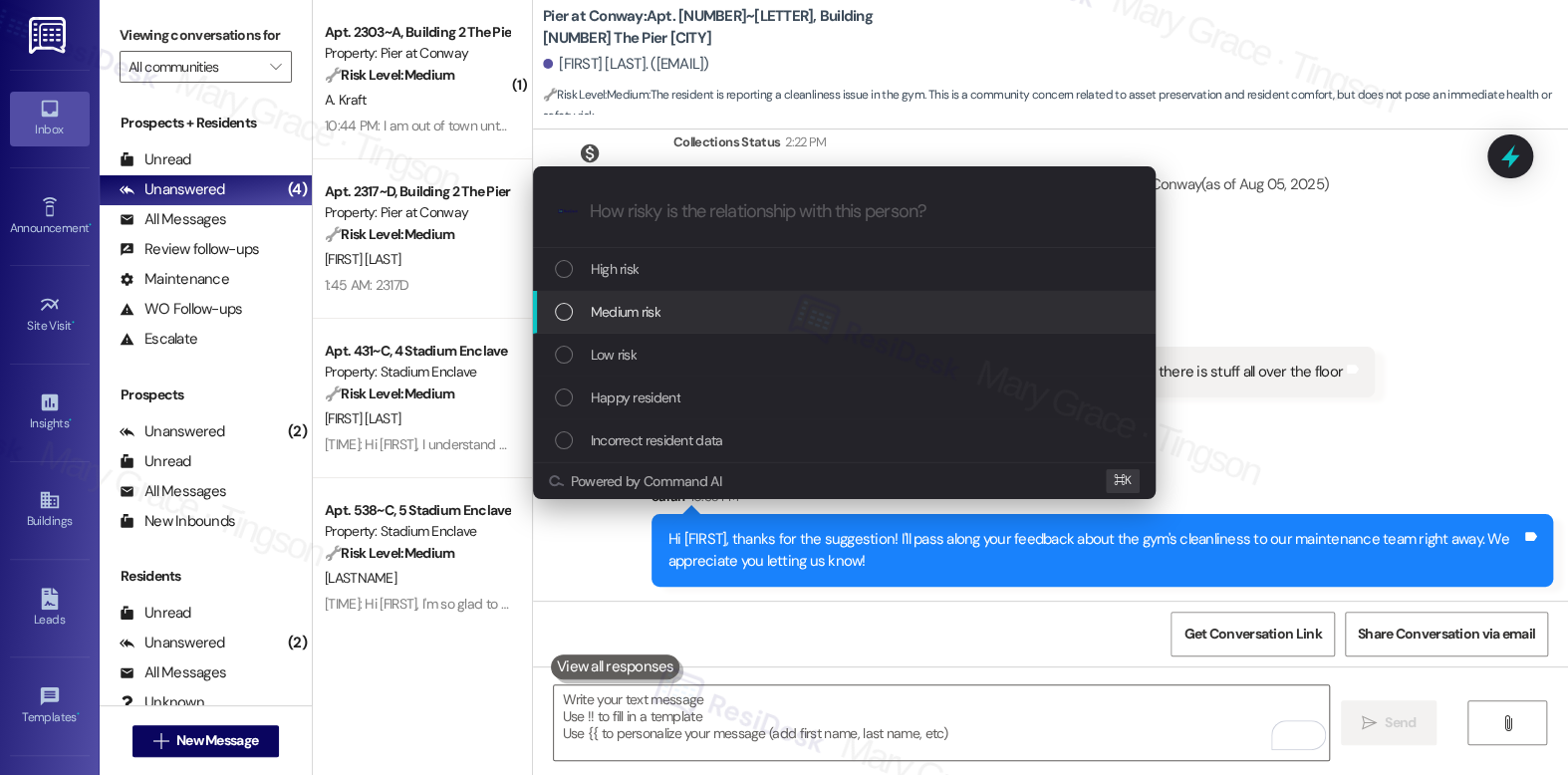 click on "Medium risk" at bounding box center (844, 312) 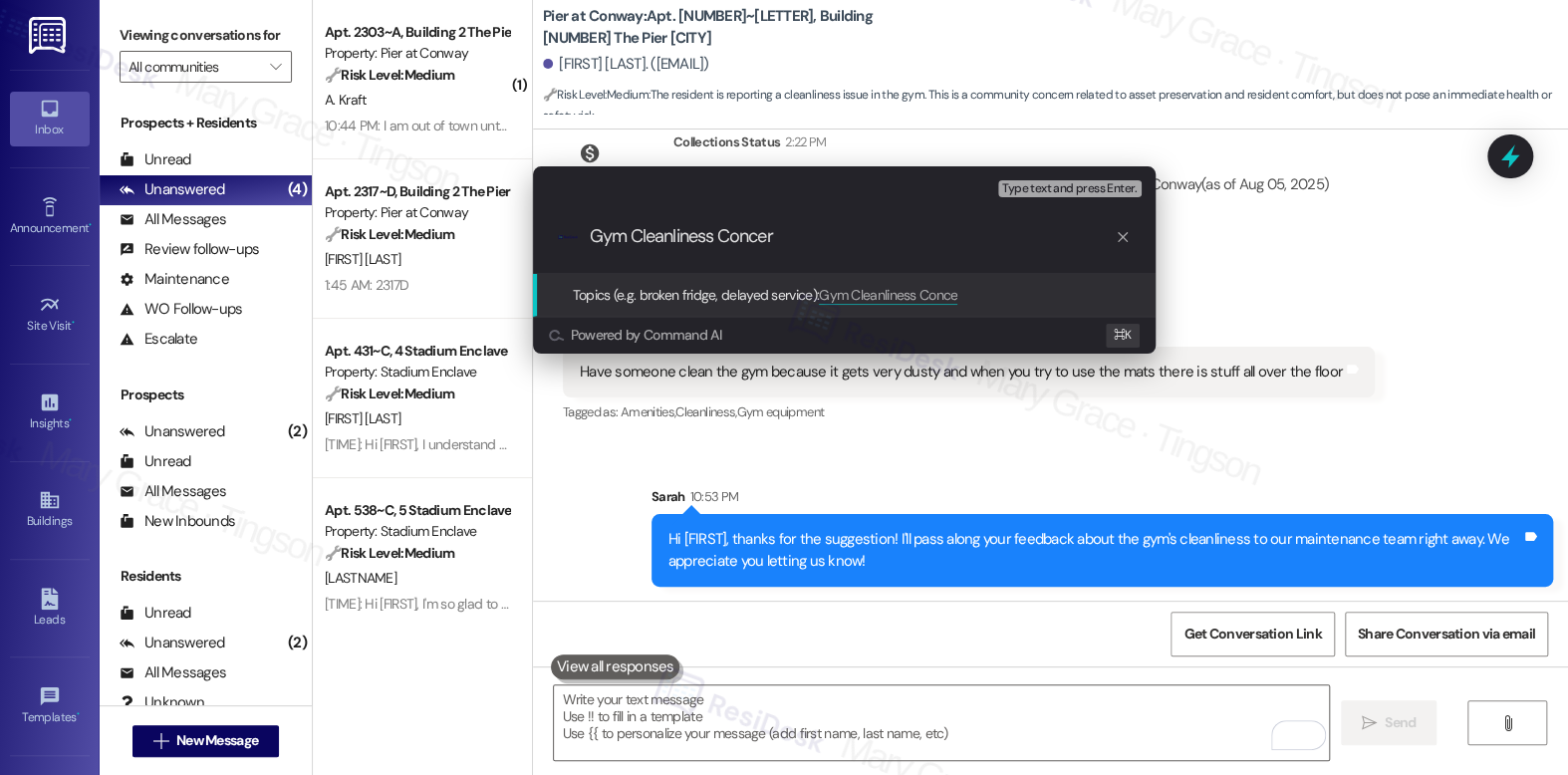 type on "Gym Cleanliness Concern" 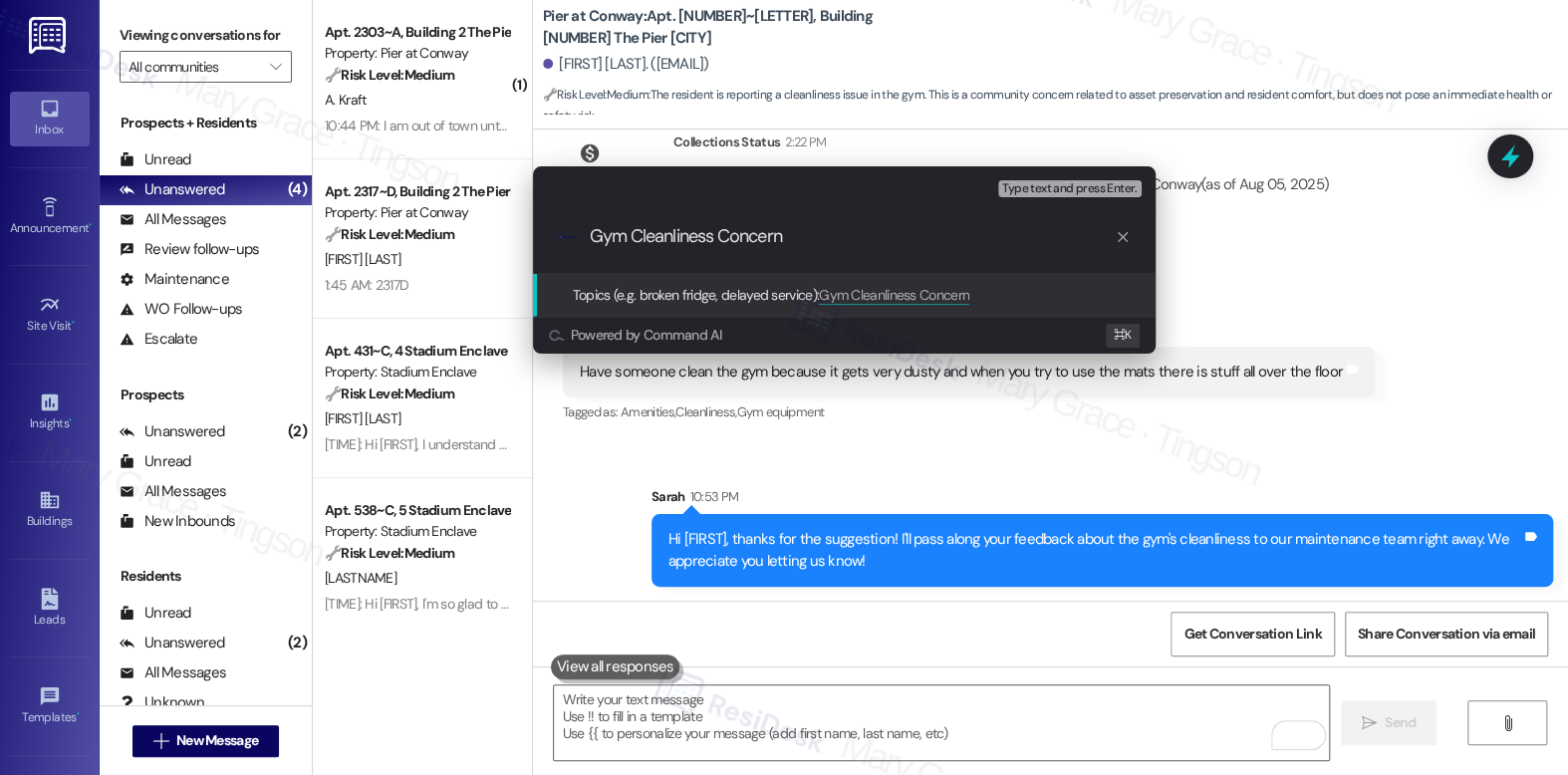 type 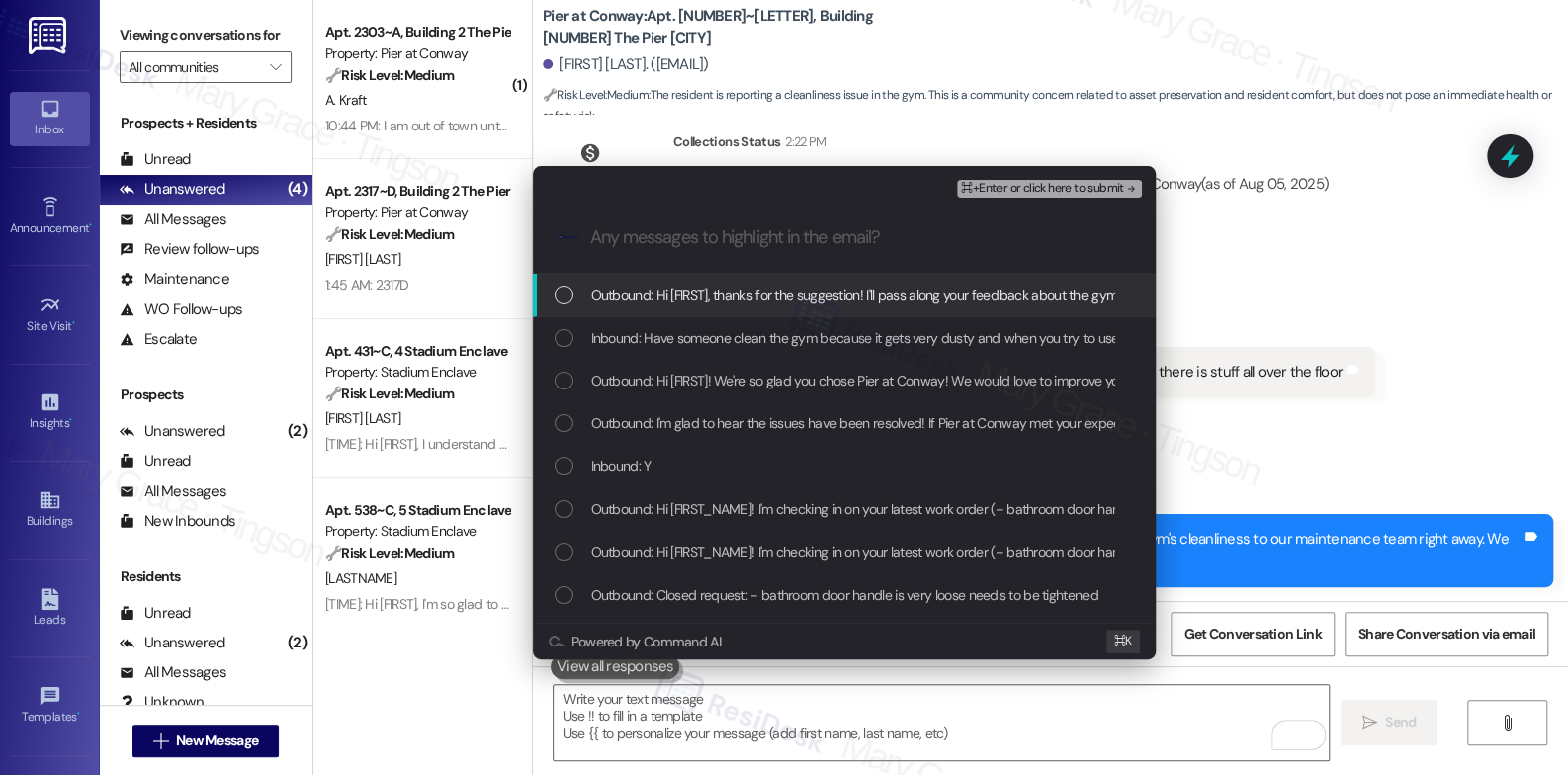click on "Outbound: Hi Giovanna, thanks for the suggestion! I'll pass along your feedback about the gym's cleanliness to our maintenance team right away. We appreciate you letting us know!" at bounding box center [1101, 295] 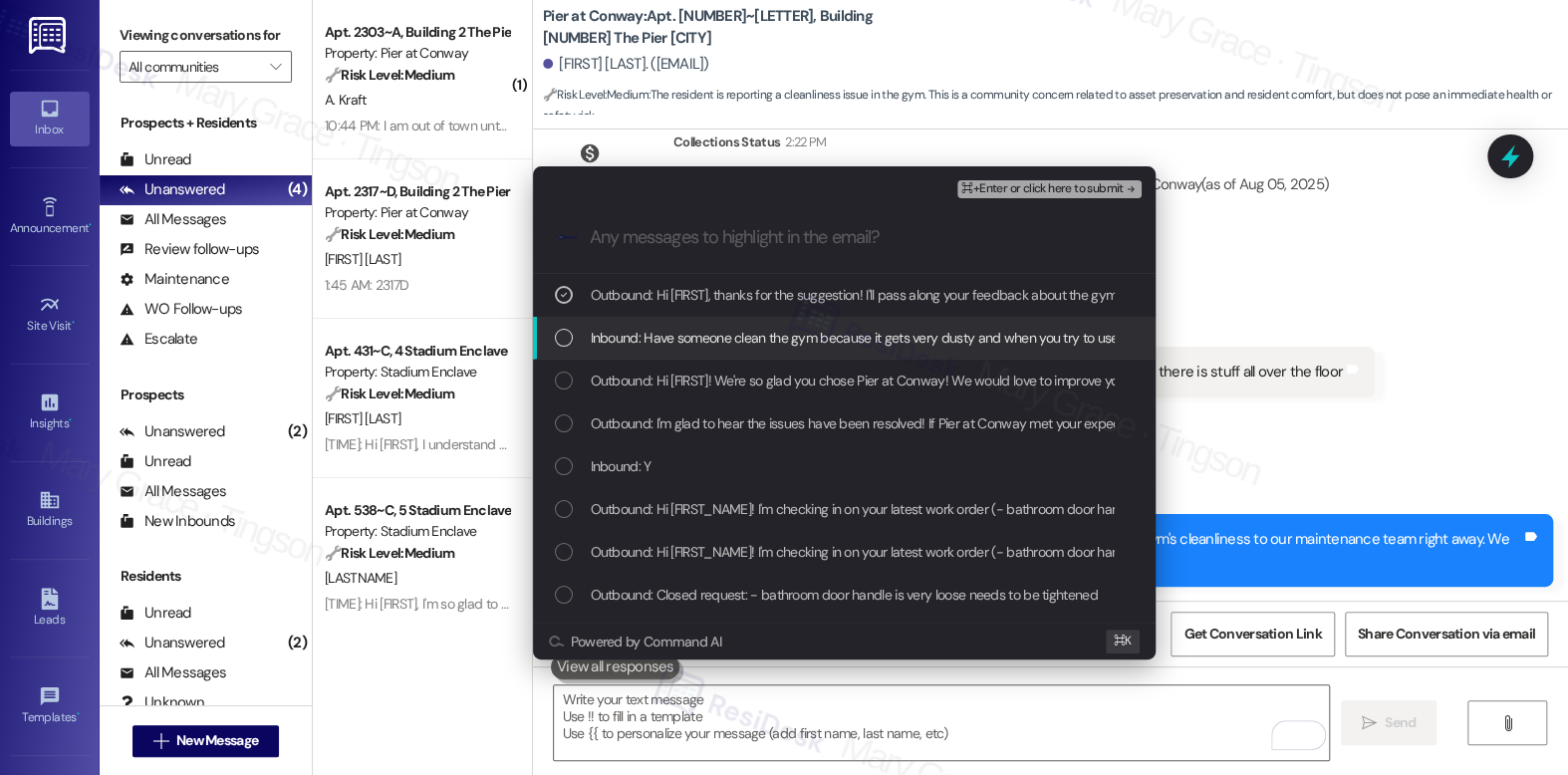 click on "Inbound: Have someone clean the gym because it gets very dusty and when you try to use the mats there is stuff all over the floor" at bounding box center [966, 338] 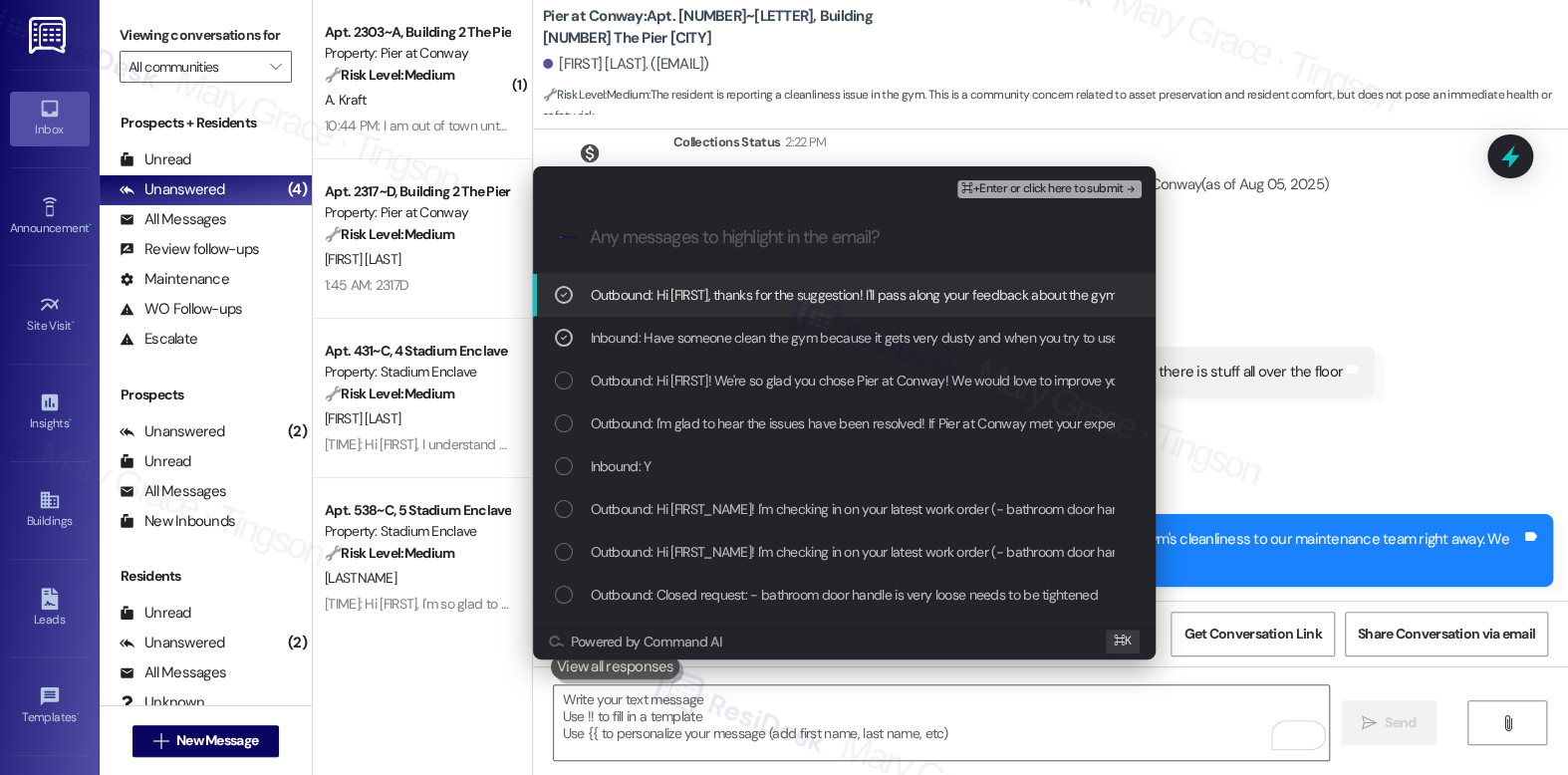 click on "⌘+Enter or click here to submit" at bounding box center [1042, 189] 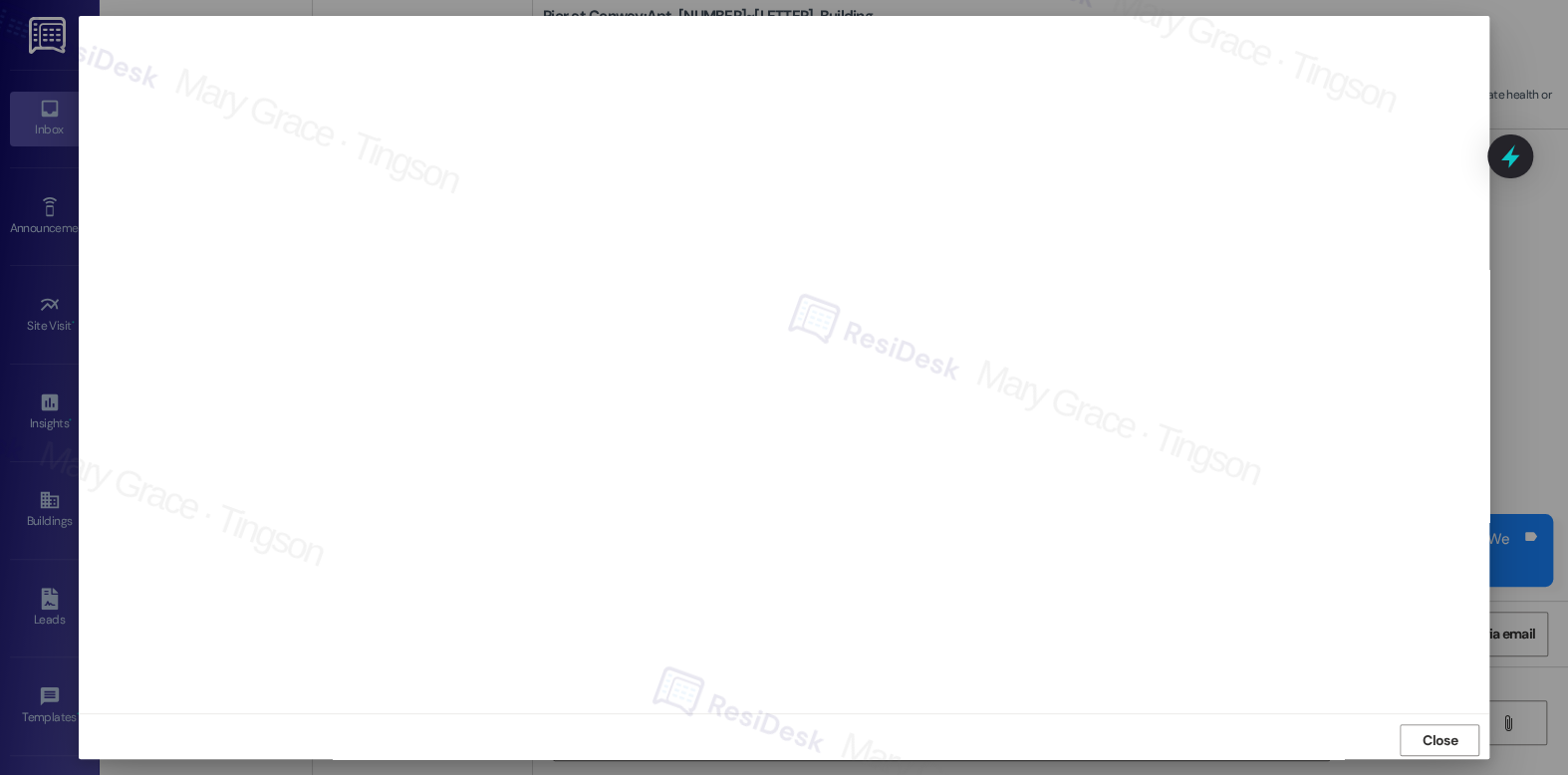 scroll, scrollTop: 7, scrollLeft: 0, axis: vertical 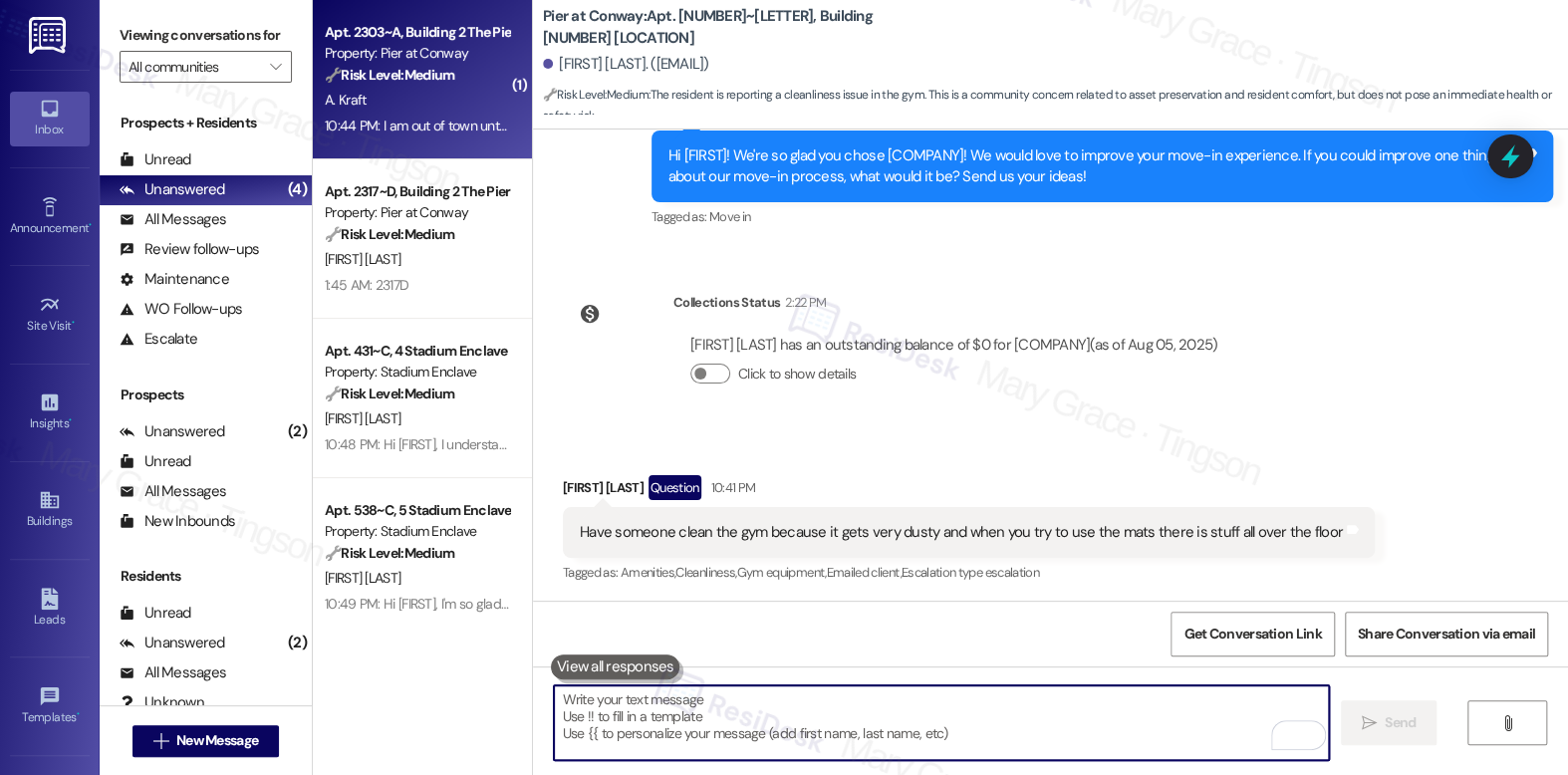 click on "Apt. [NUMBER]~[LETTER], Building [NUMBER] [COMPANY] Property: [COMPANY] 🔧  Risk Level:  Medium The resident is complaining about the cleanliness of the hallways and trash areas. While this is a quality of life issue and the resident expresses frustration that rent went up despite the lack of upkeep, there is no immediate health or safety risk. The resident is also out of town, delaying any immediate action or verification. [FIRST] [LAST] [HOUR]:[MINUTE] [AM/PM]: I am out of town until Monday so when I am back if it's all still there I can. [HOUR]:[MINUTE] [AM/PM]: I am out of town until Monday so when I am back if it's all still there I can." at bounding box center [422, 80] 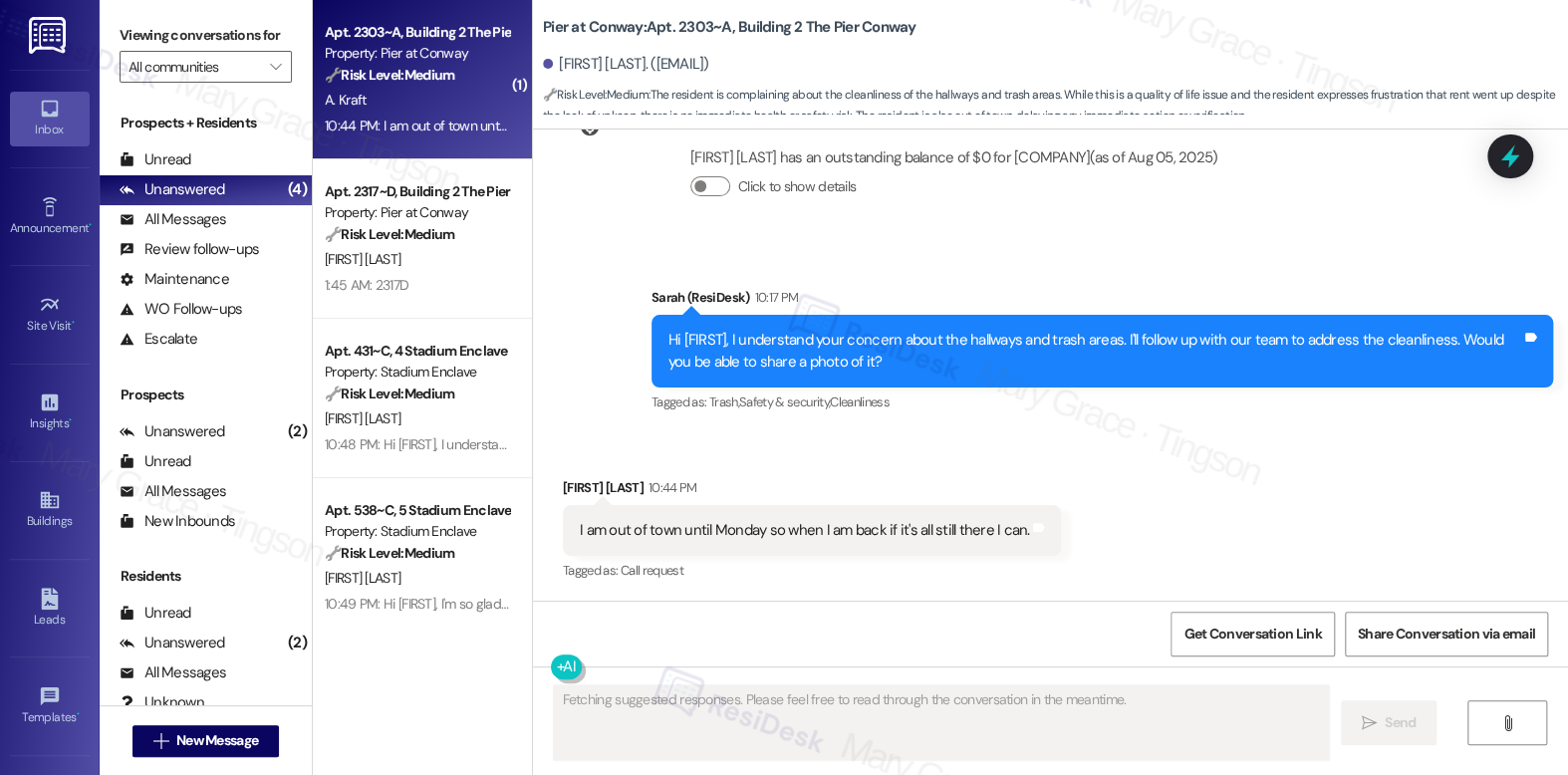 scroll, scrollTop: 981, scrollLeft: 0, axis: vertical 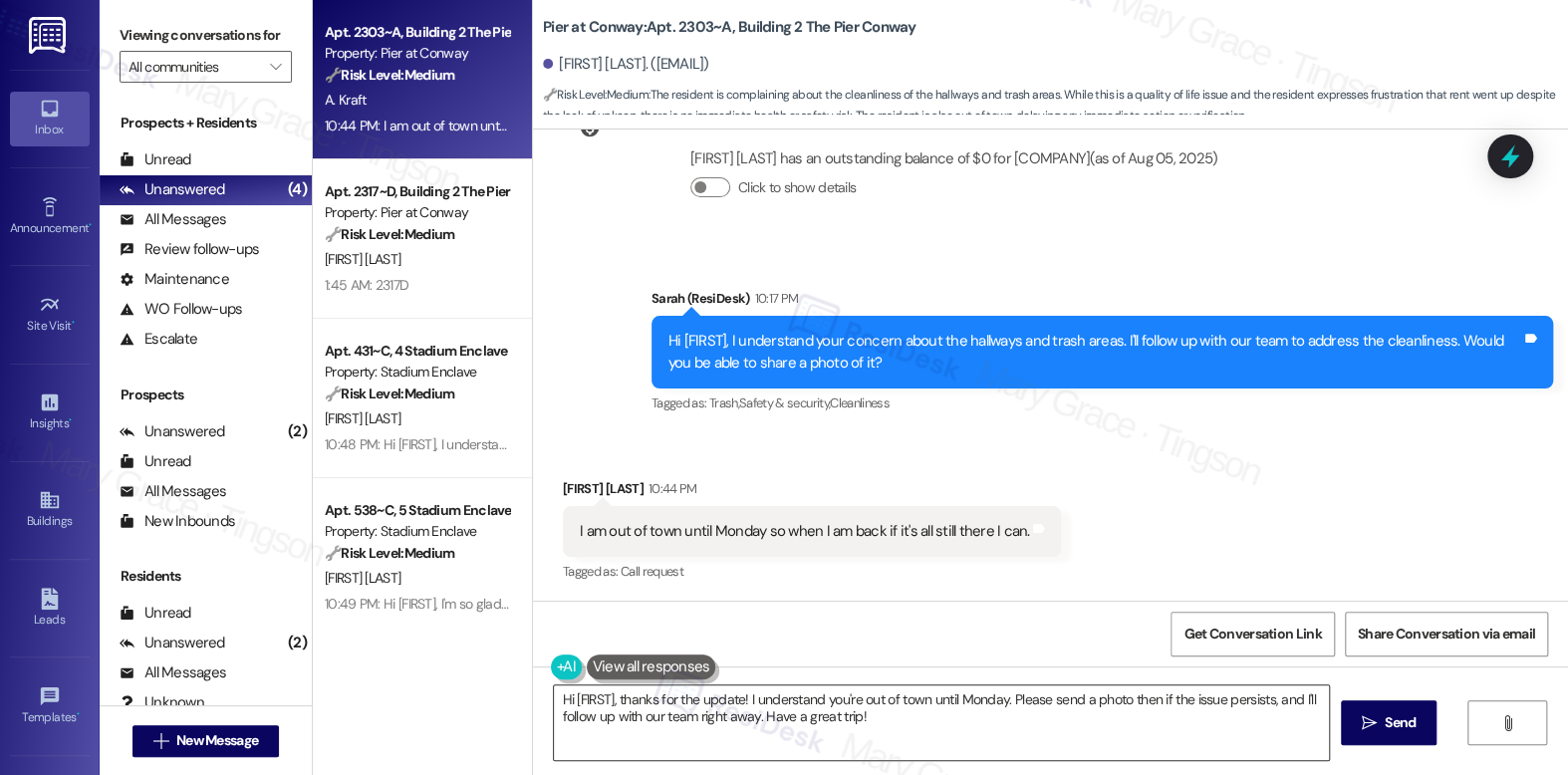 click on "Hi [FIRST], thanks for the update! I understand you're out of town until Monday. Please send a photo then if the issue persists, and I'll follow up with our team right away. Have a great trip!" at bounding box center [940, 722] 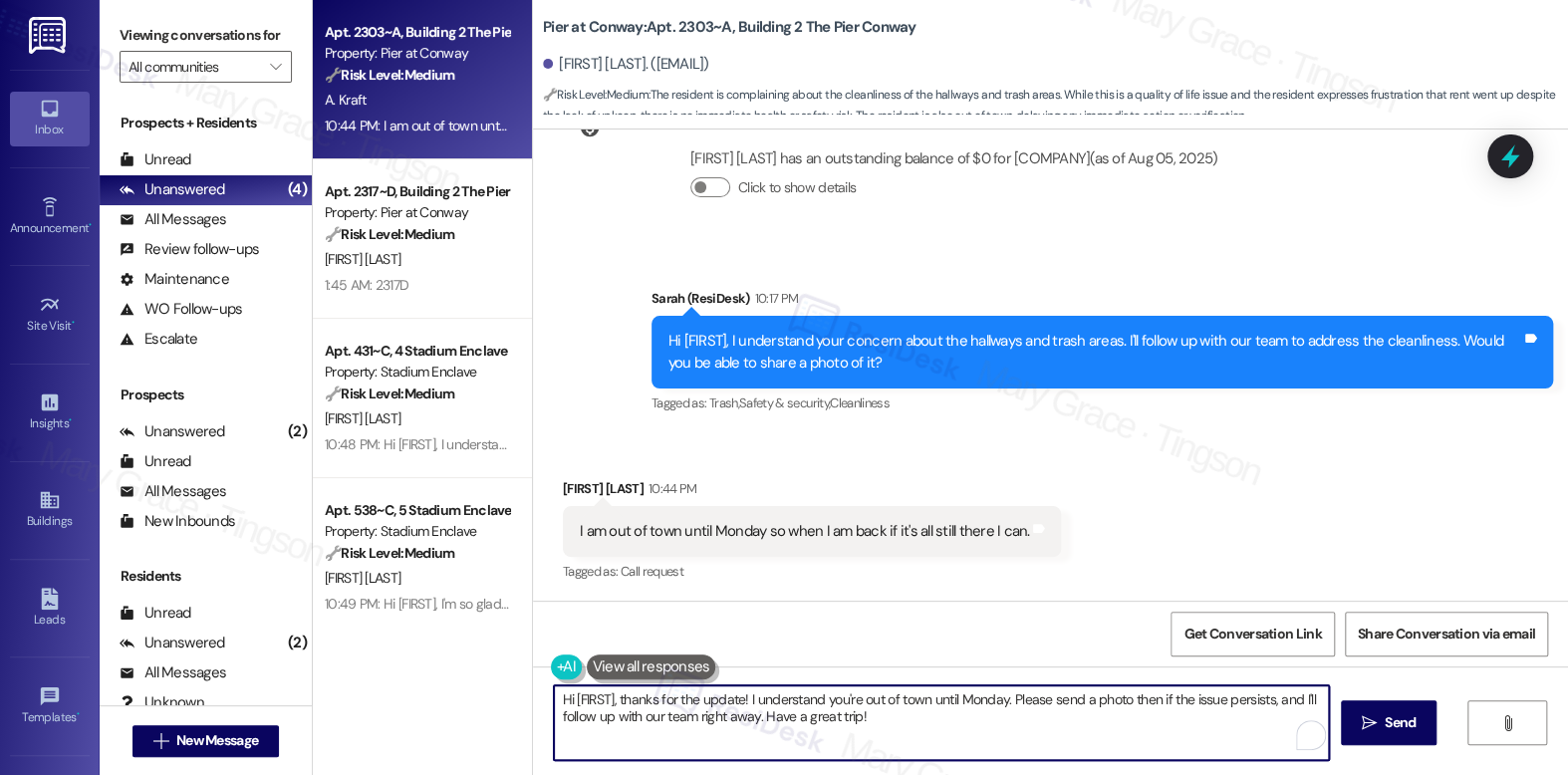 click on "Hi [FIRST], thanks for the update! I understand you're out of town until Monday. Please send a photo then if the issue persists, and I'll follow up with our team right away. Have a great trip!" at bounding box center [940, 722] 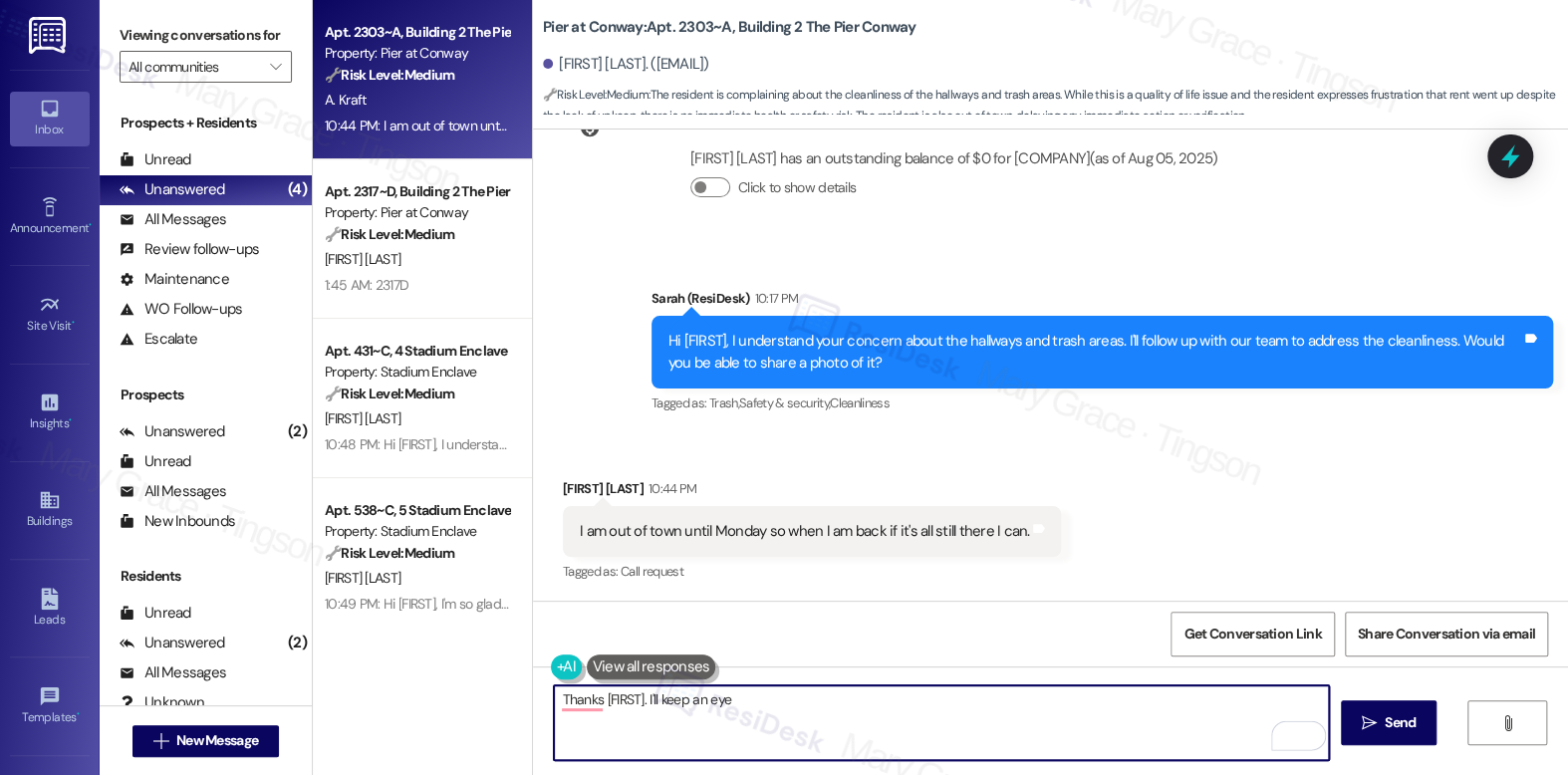 click on "I am out of town until Monday so when I am back if it's all still there I can." at bounding box center [805, 531] 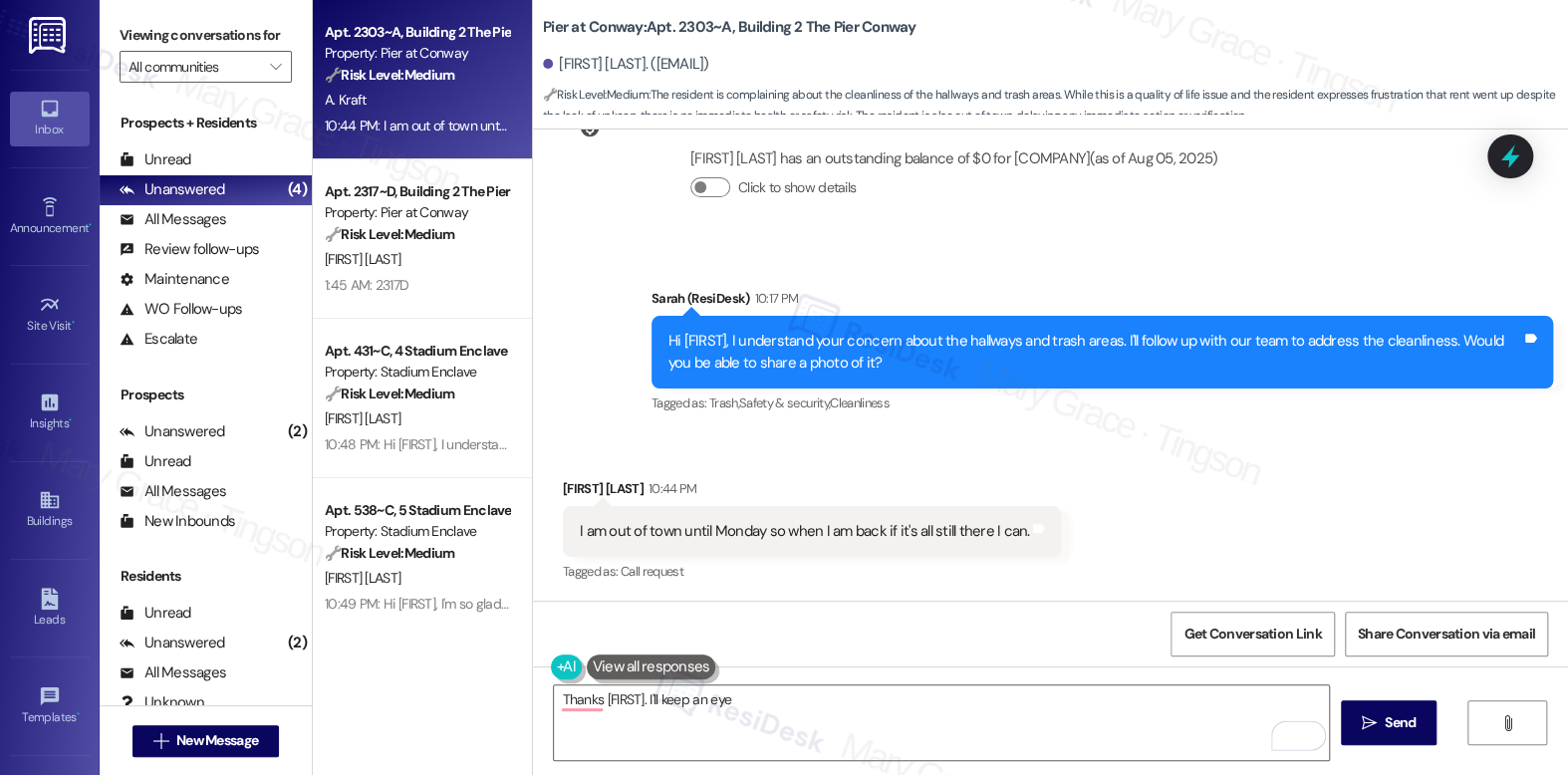 click on "I am out of town until Monday so when I am back if it's all still there I can." at bounding box center (805, 531) 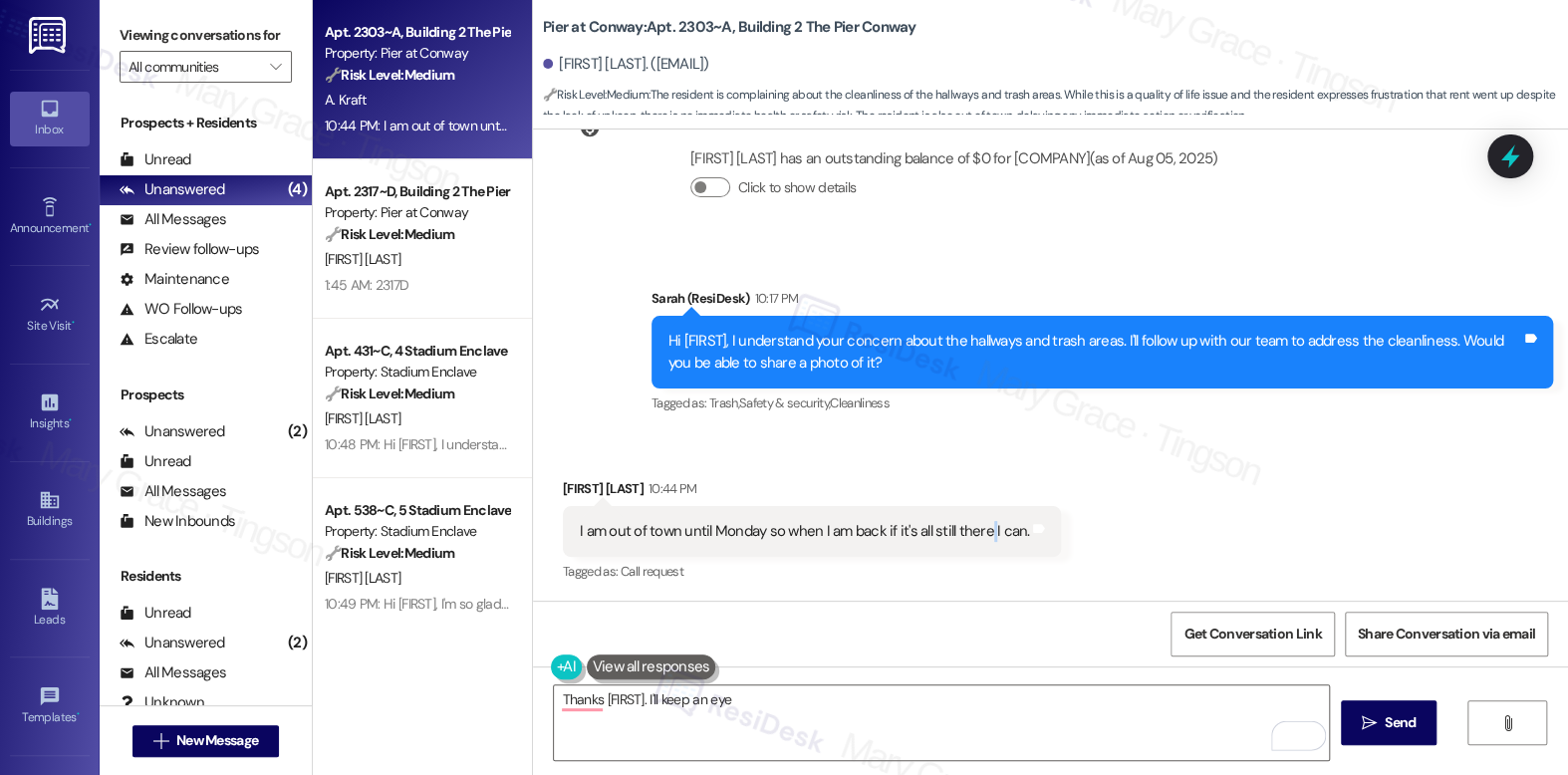 click on "I am out of town until Monday so when I am back if it's all still there I can." at bounding box center [805, 531] 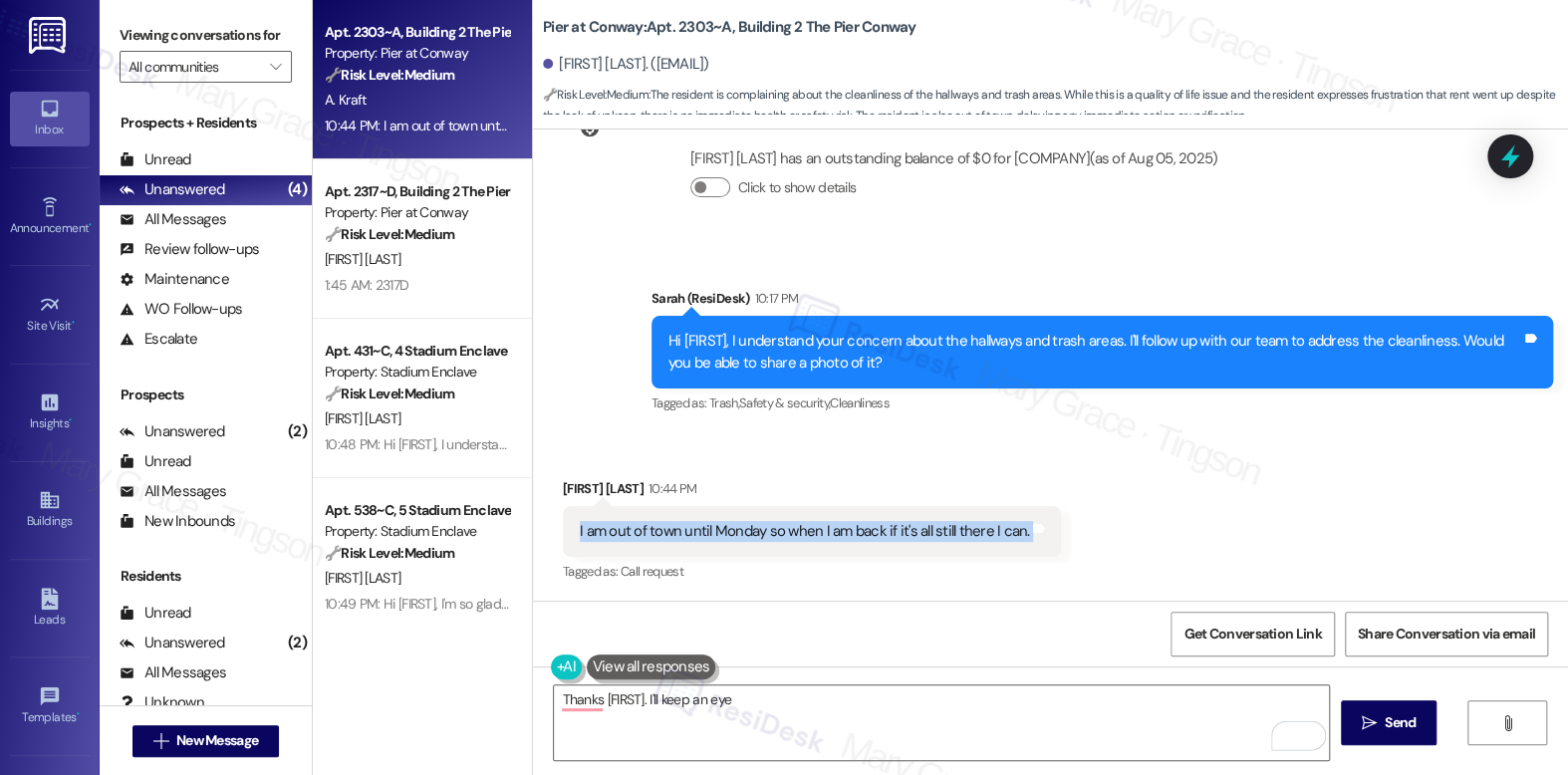 copy on "[HOUR]:[MINUTE] [AM/PM]: I am out of town until Monday so when I am back if it's all still there I can. Tags and notes" 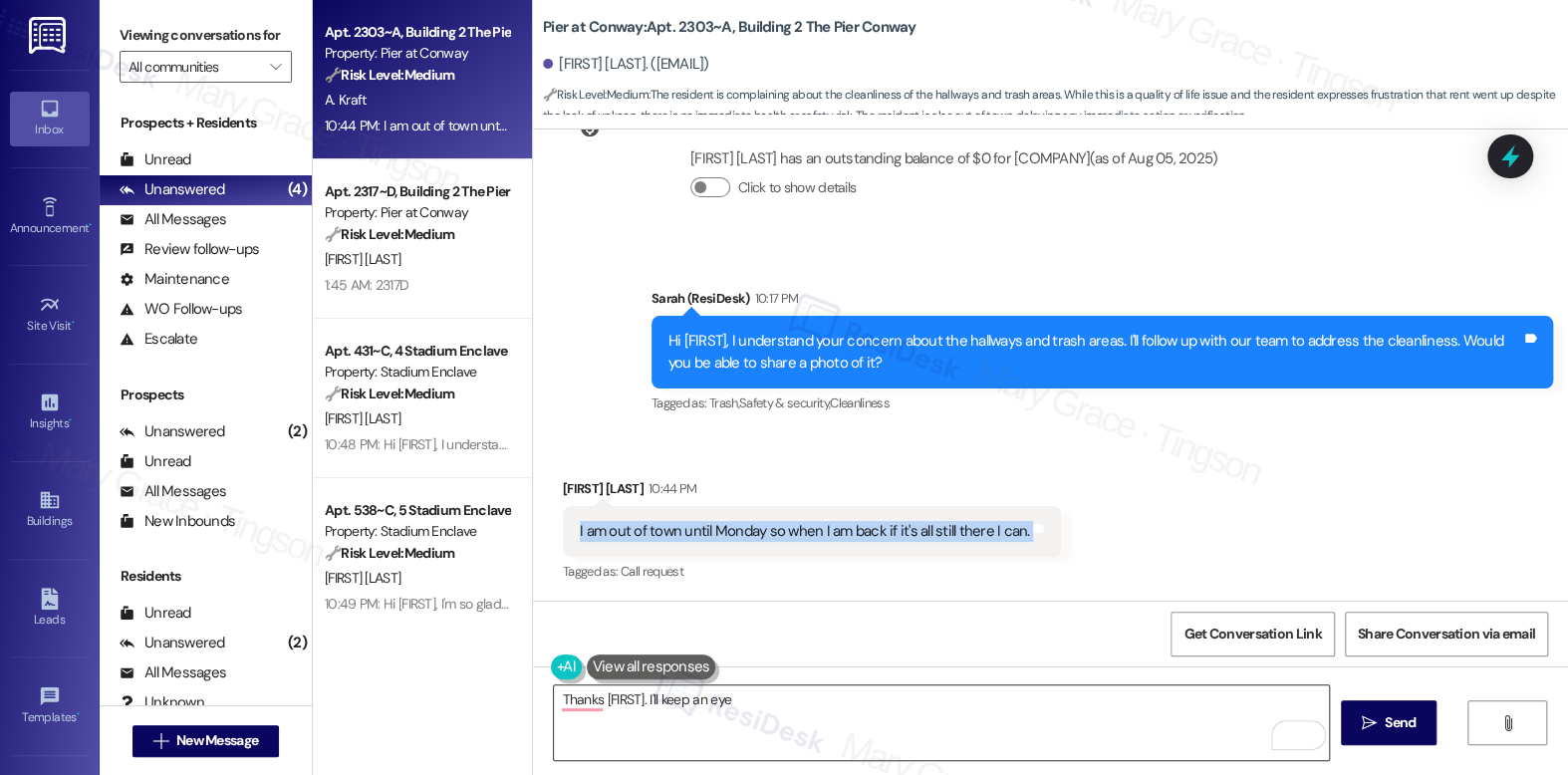 click on "Thanks [FIRST]. I'll keep an eye" at bounding box center (940, 722) 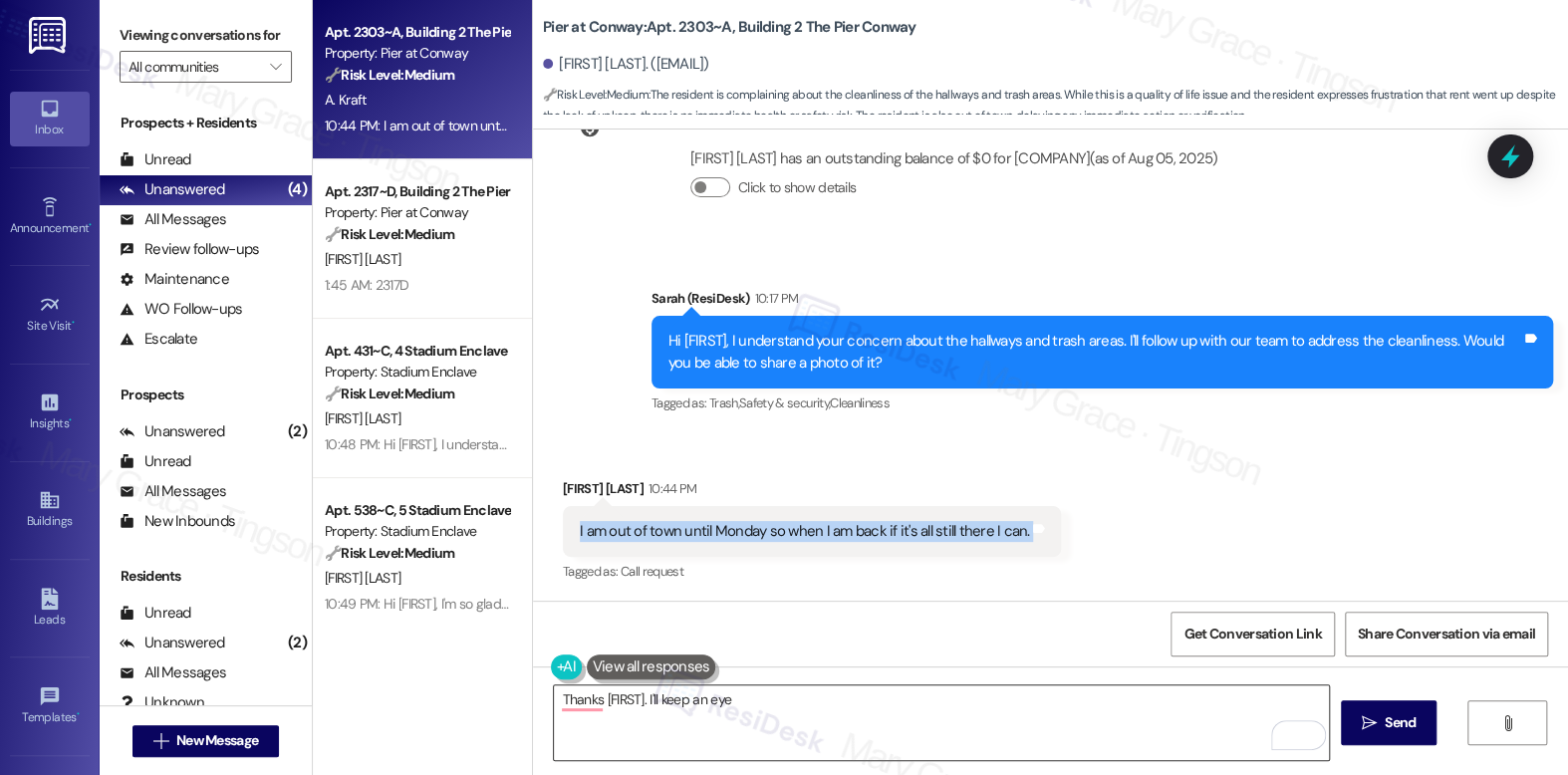 click on "Thanks [FIRST]. I'll keep an eye" at bounding box center (940, 722) 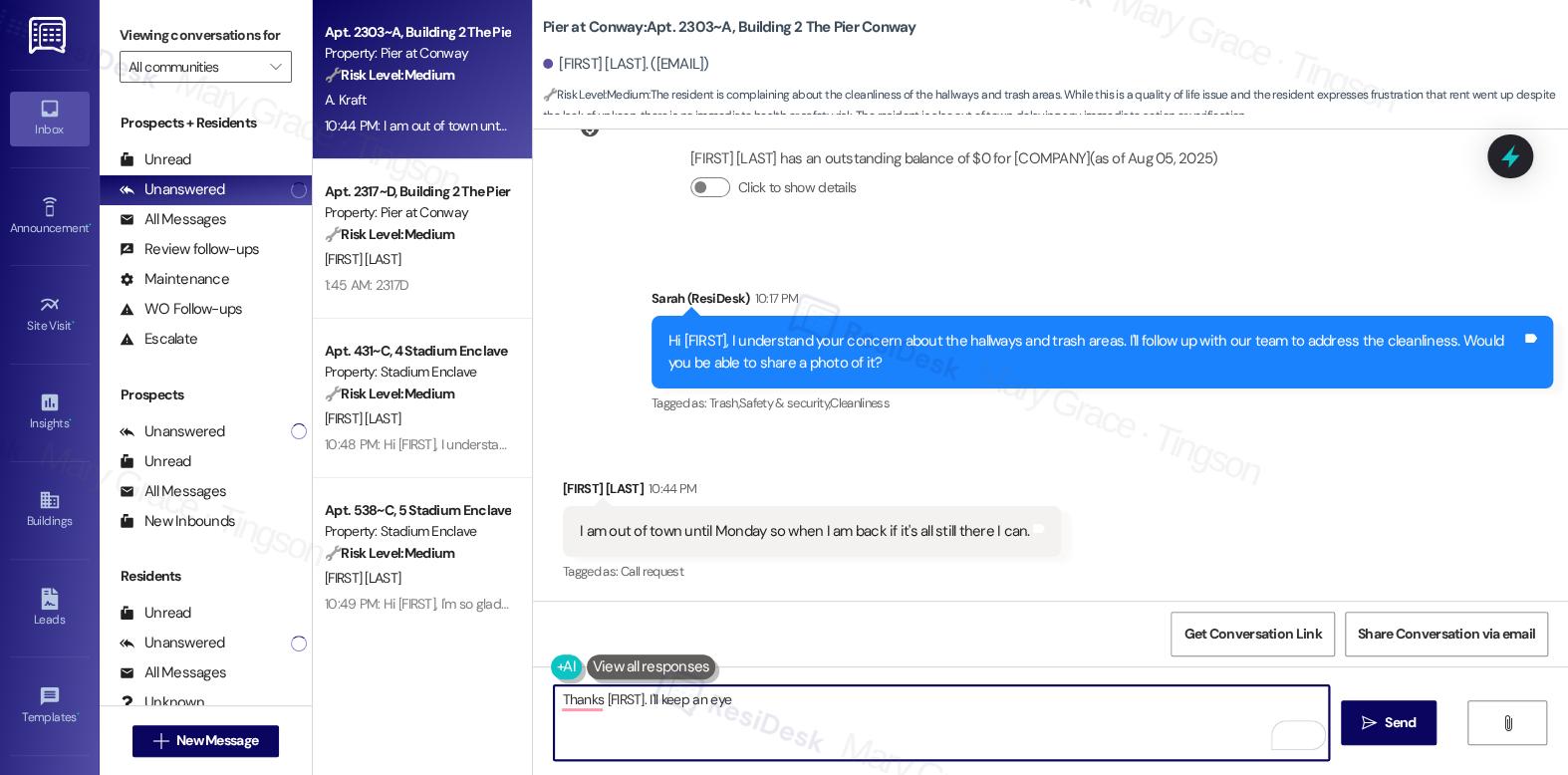 click on "Thanks [FIRST]. I'll keep an eye" at bounding box center (940, 722) 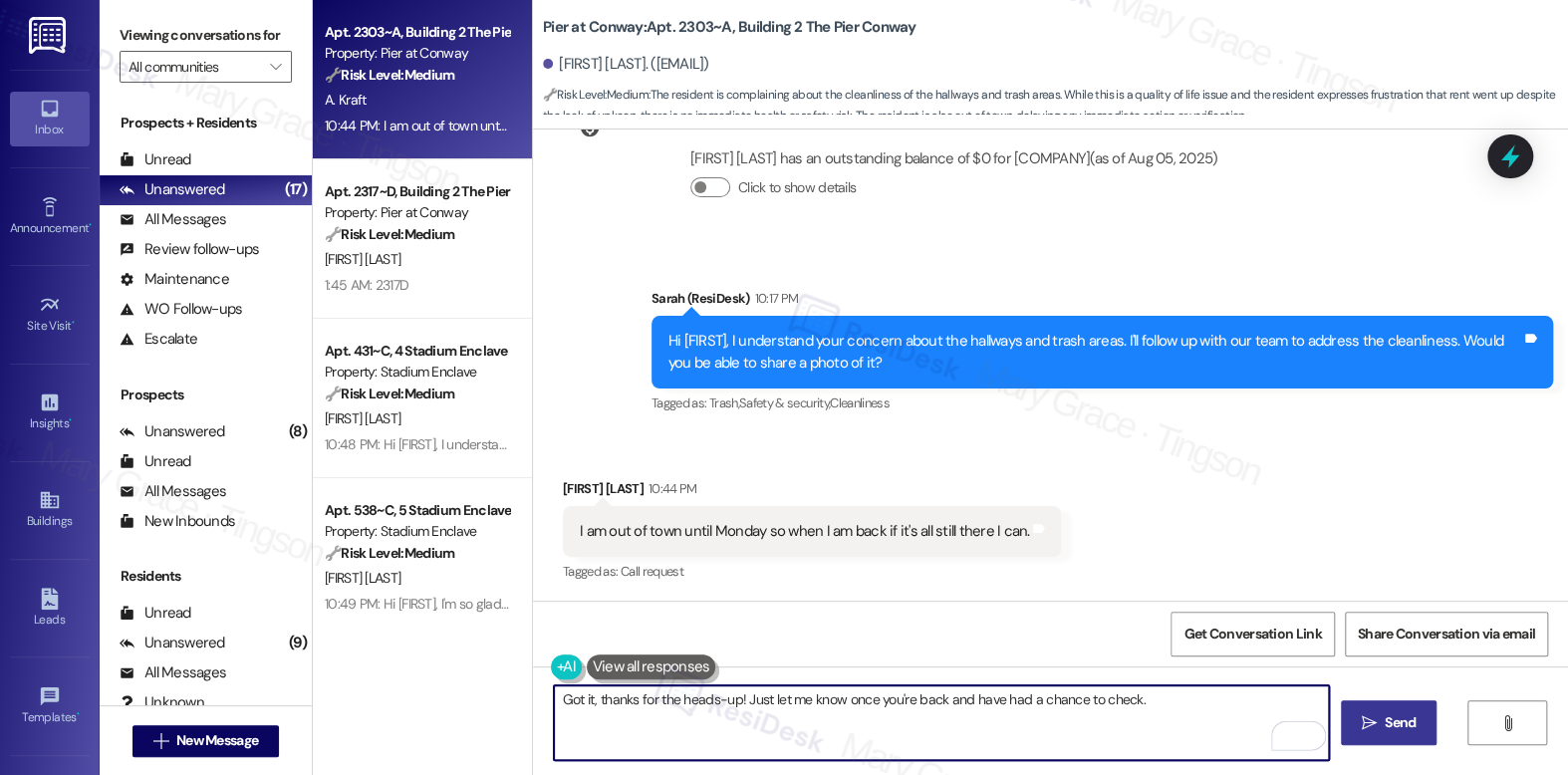 type on "Got it, thanks for the heads-up! Just let me know once you're back and have had a chance to check." 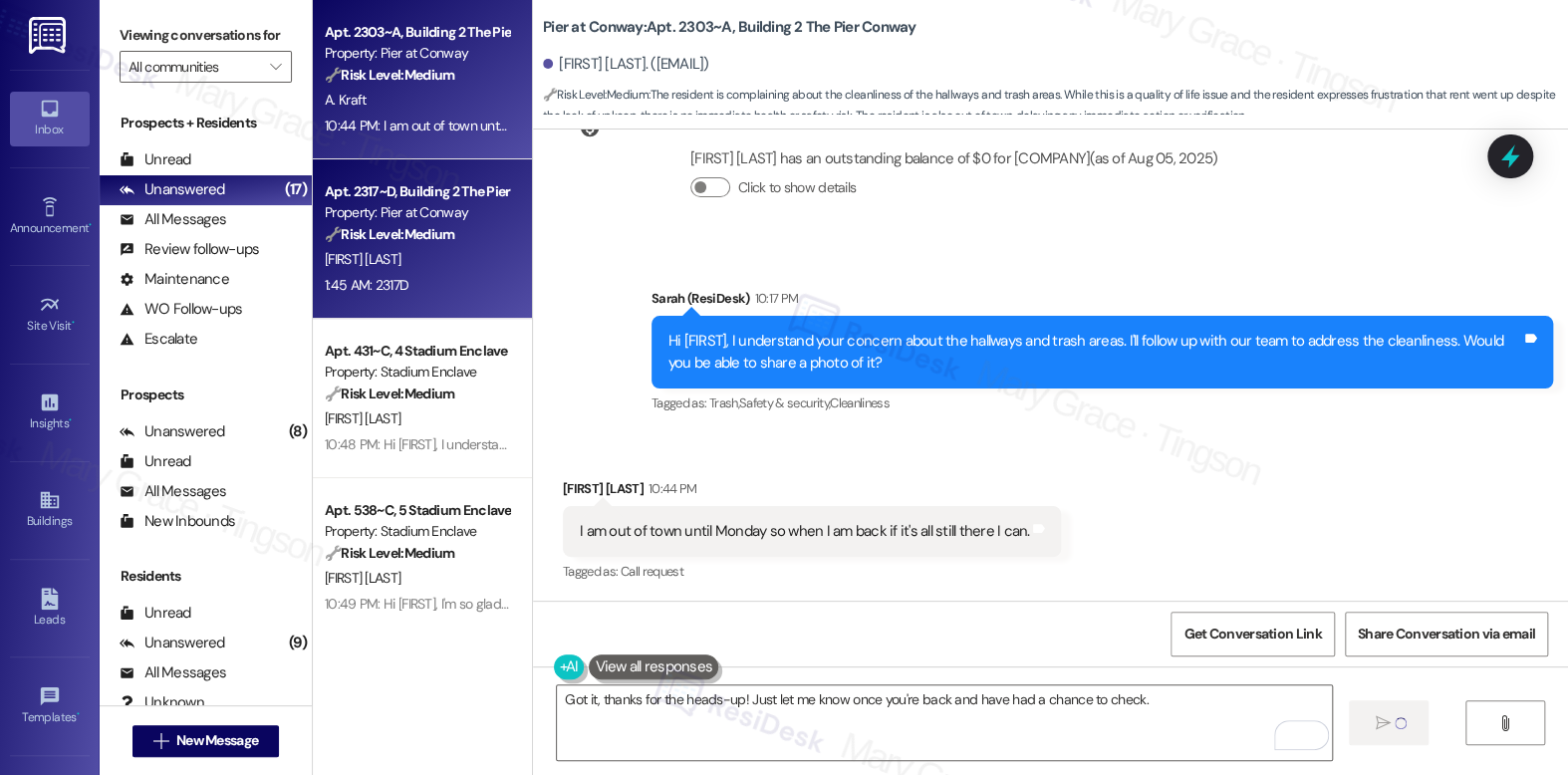 type 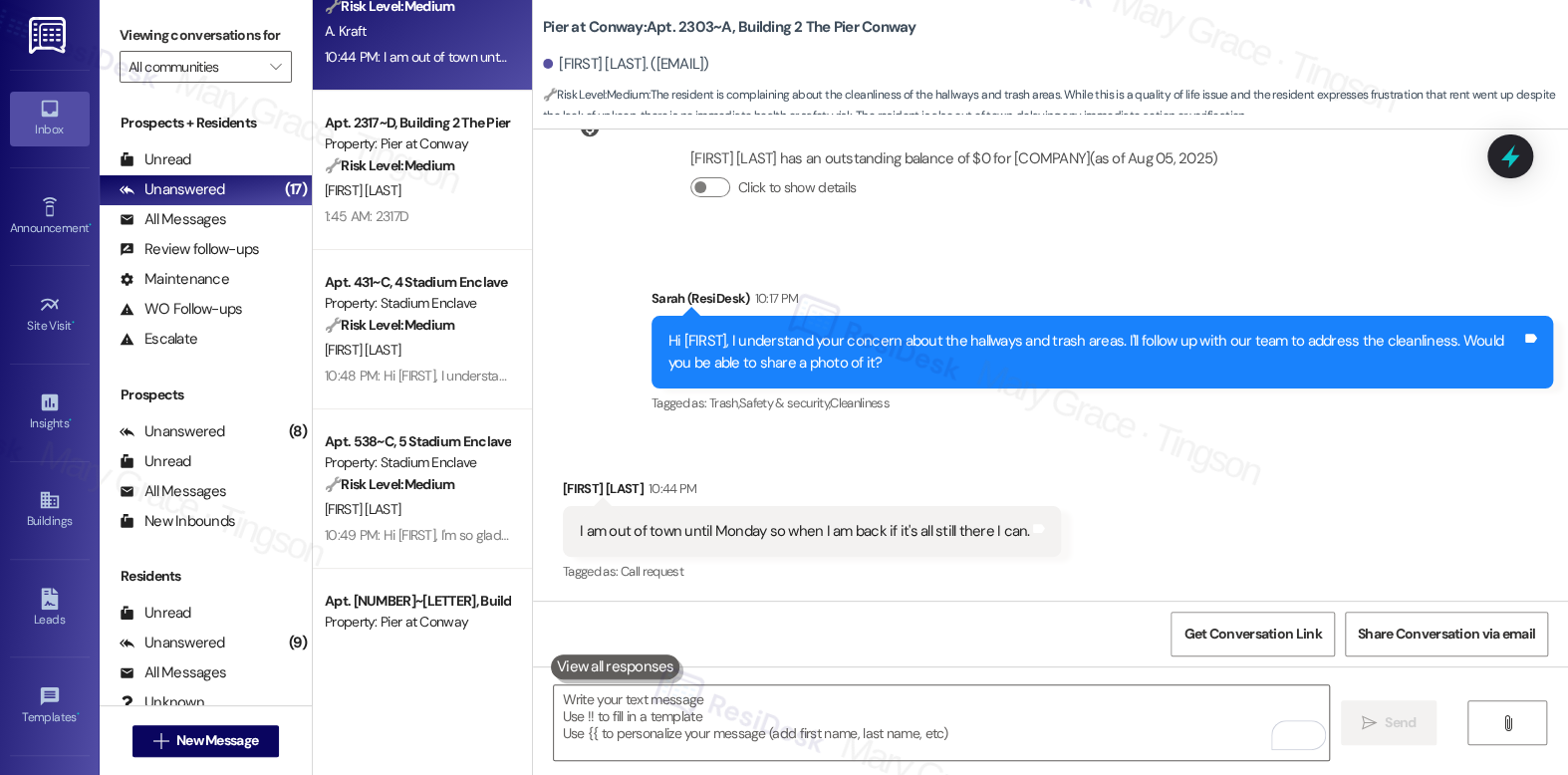 scroll, scrollTop: 0, scrollLeft: 0, axis: both 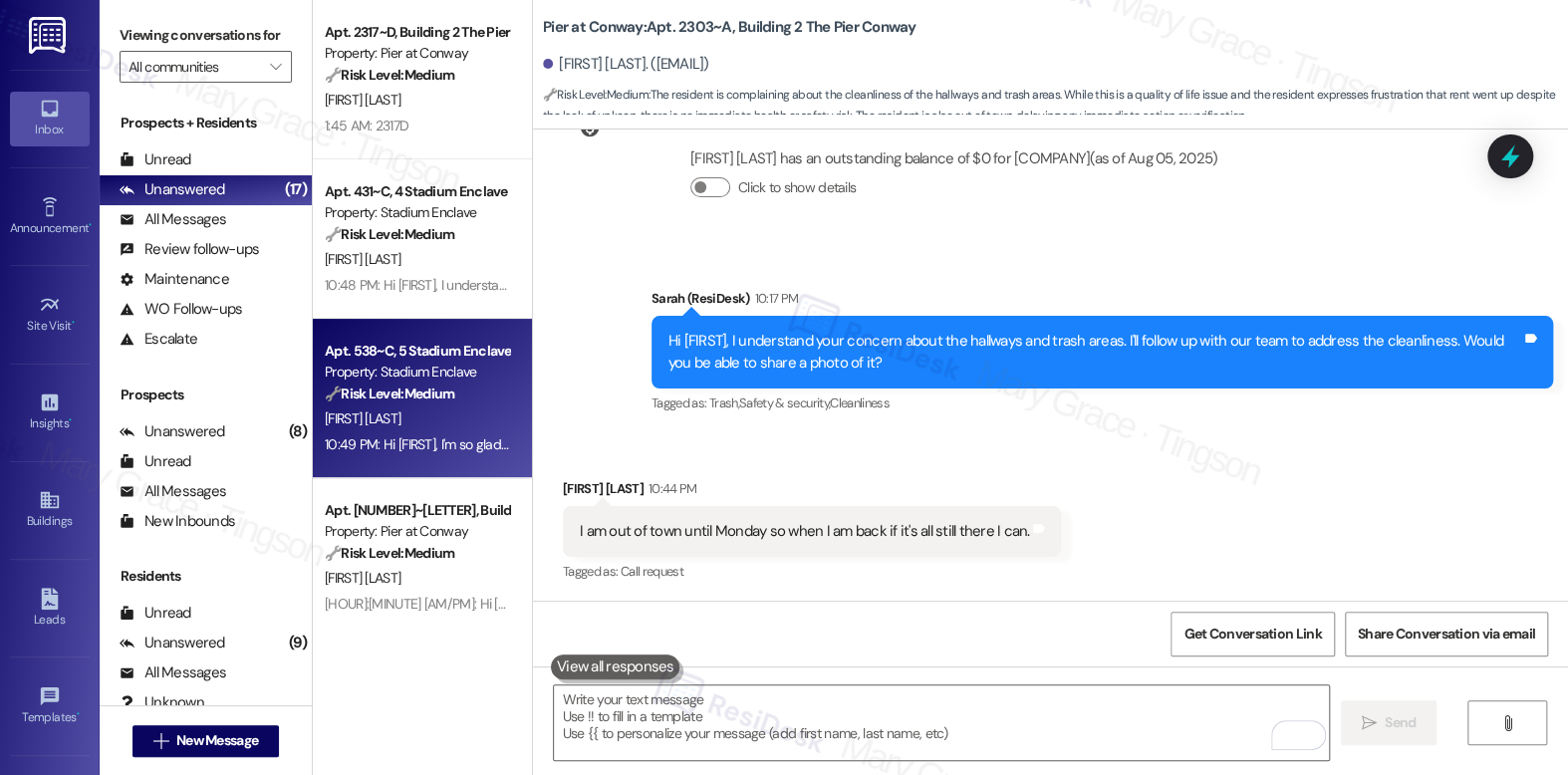 click on "Property: Stadium Enclave" at bounding box center (416, 372) 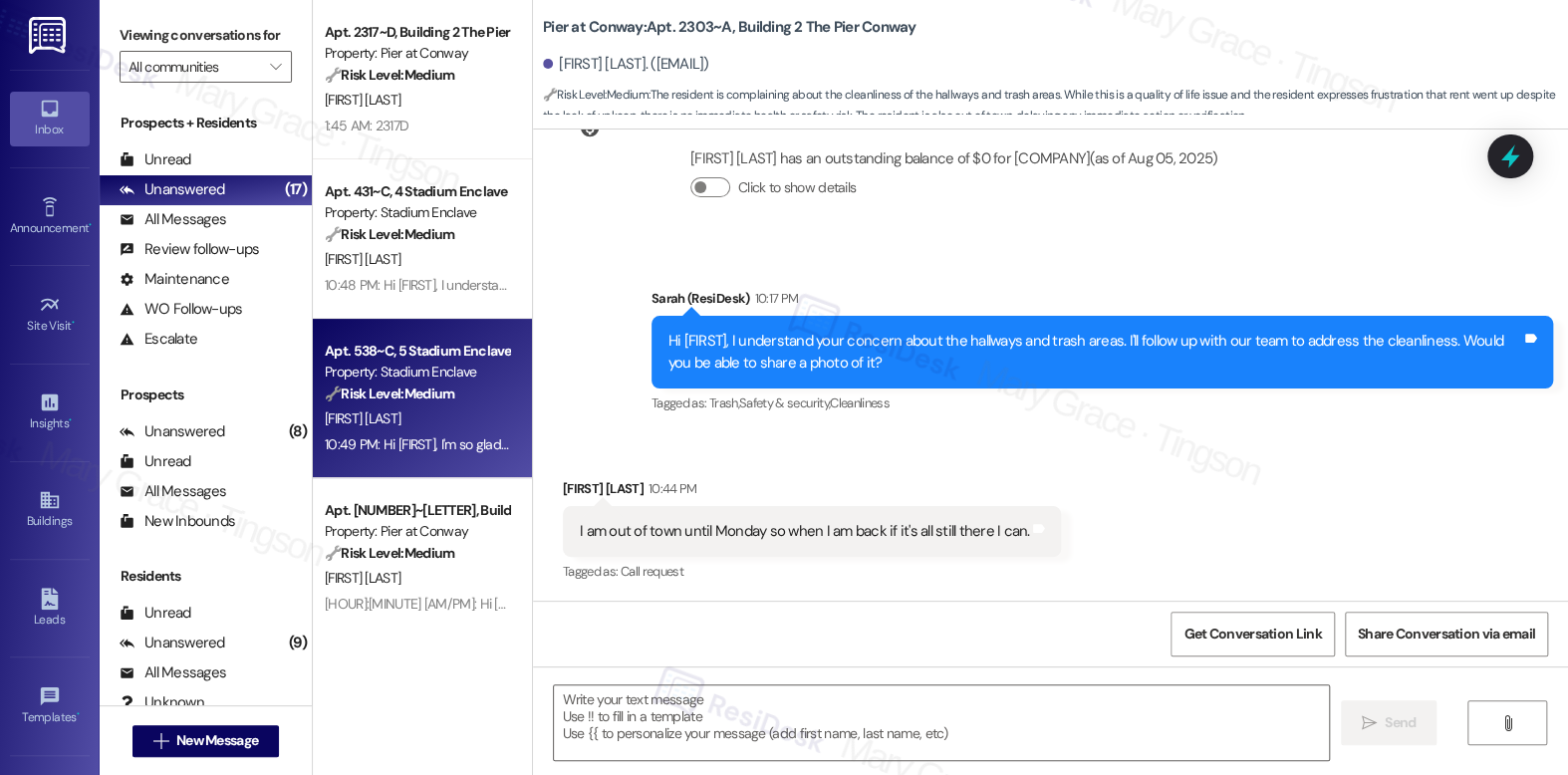 type on "Fetching suggested responses. Please feel free to read through the conversation in the meantime." 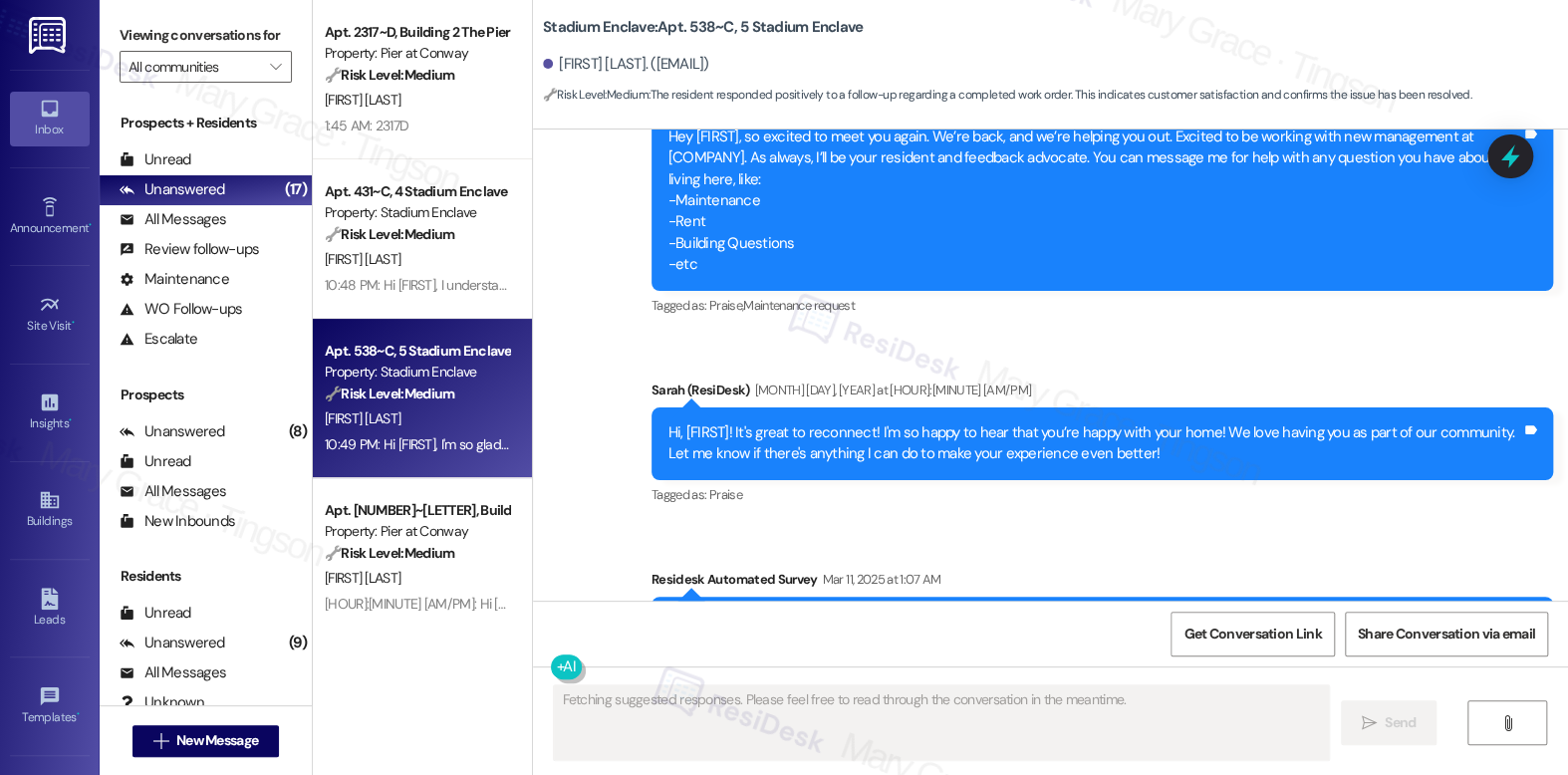 scroll, scrollTop: 2837, scrollLeft: 0, axis: vertical 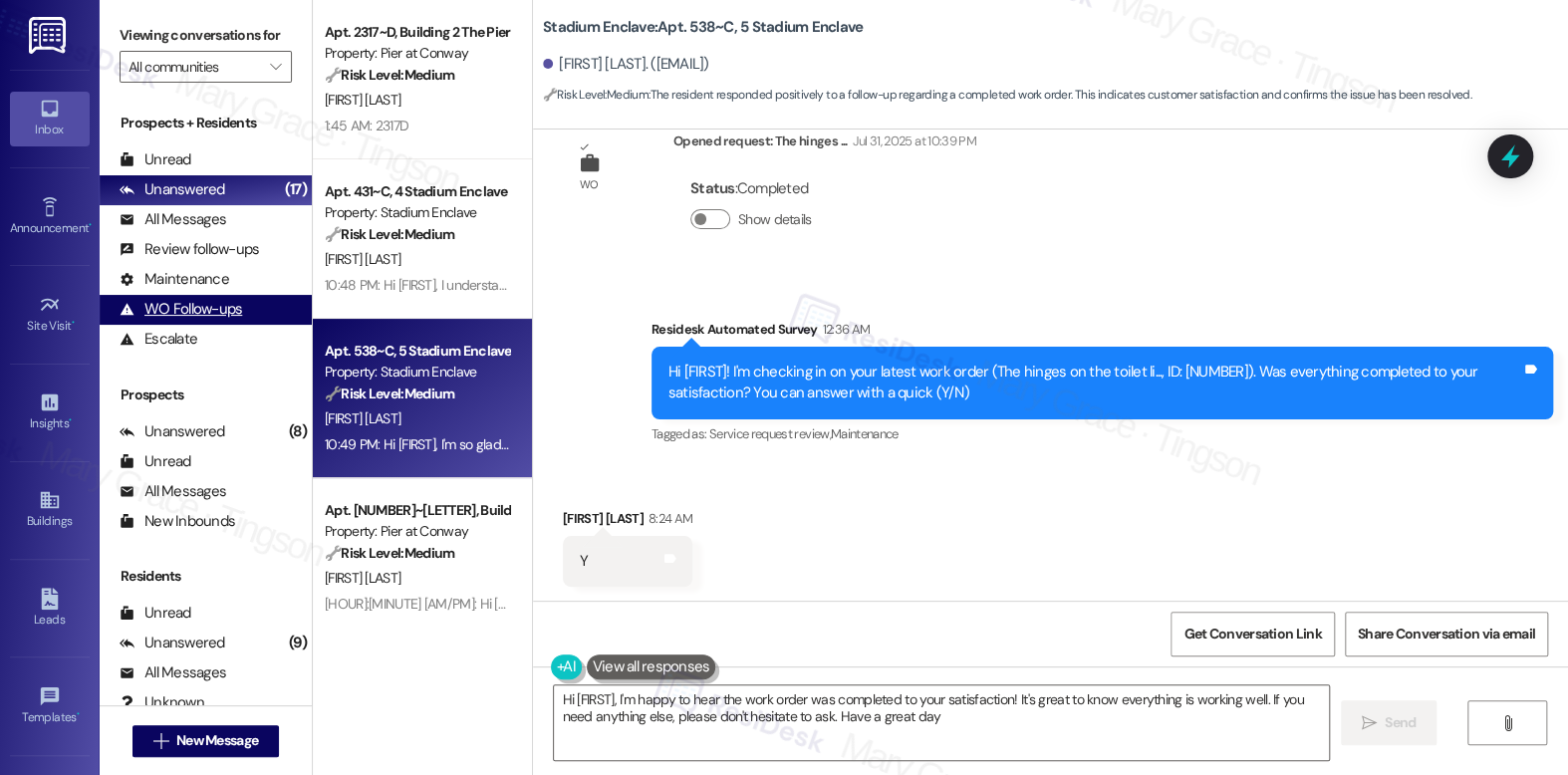 type on "Hi [FIRST], I'm happy to hear the work order was completed to your satisfaction! It's great to know everything is working well. If you need anything else, please don't hesitate to ask. Have a great day!" 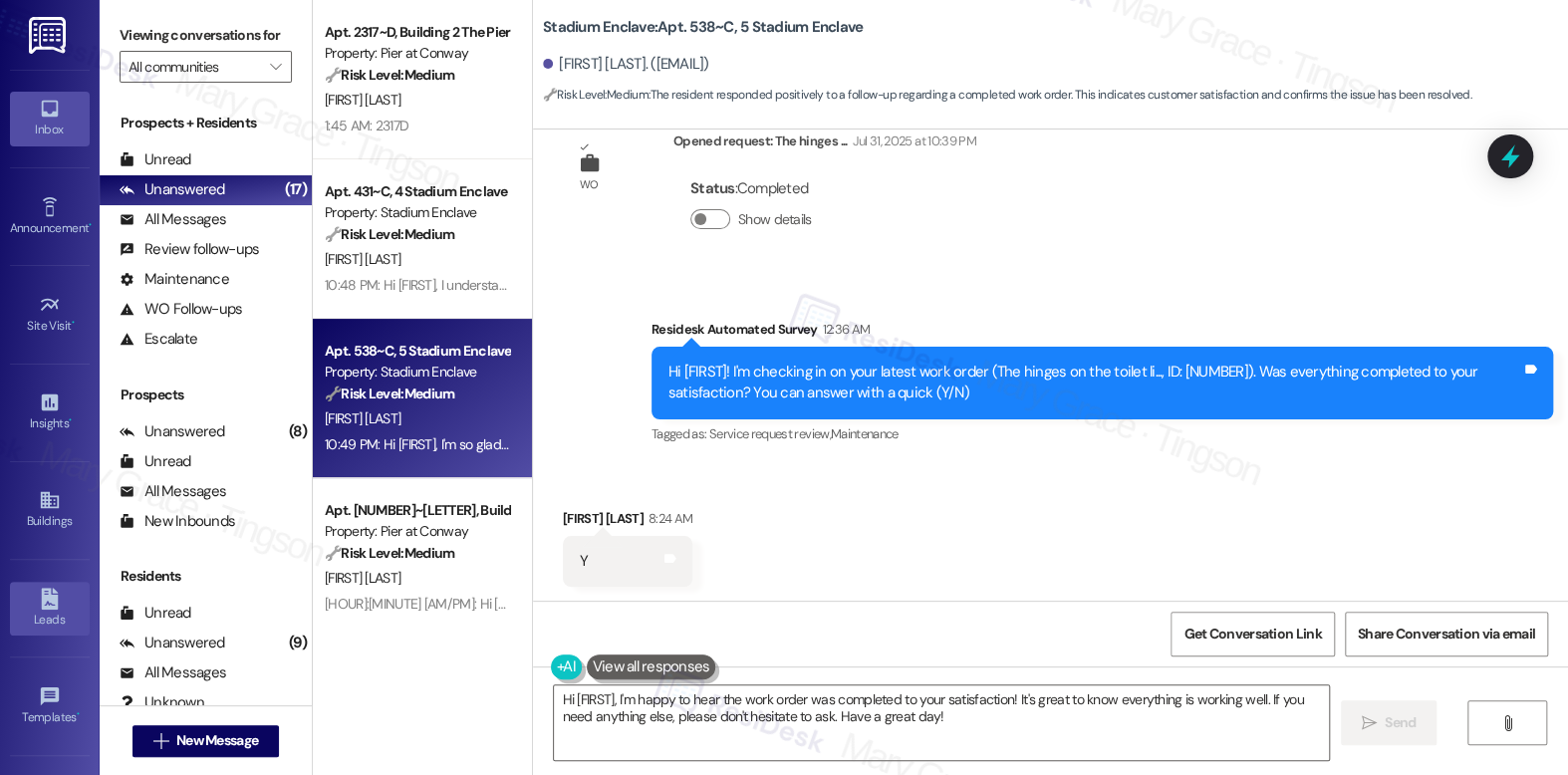 scroll, scrollTop: 172, scrollLeft: 0, axis: vertical 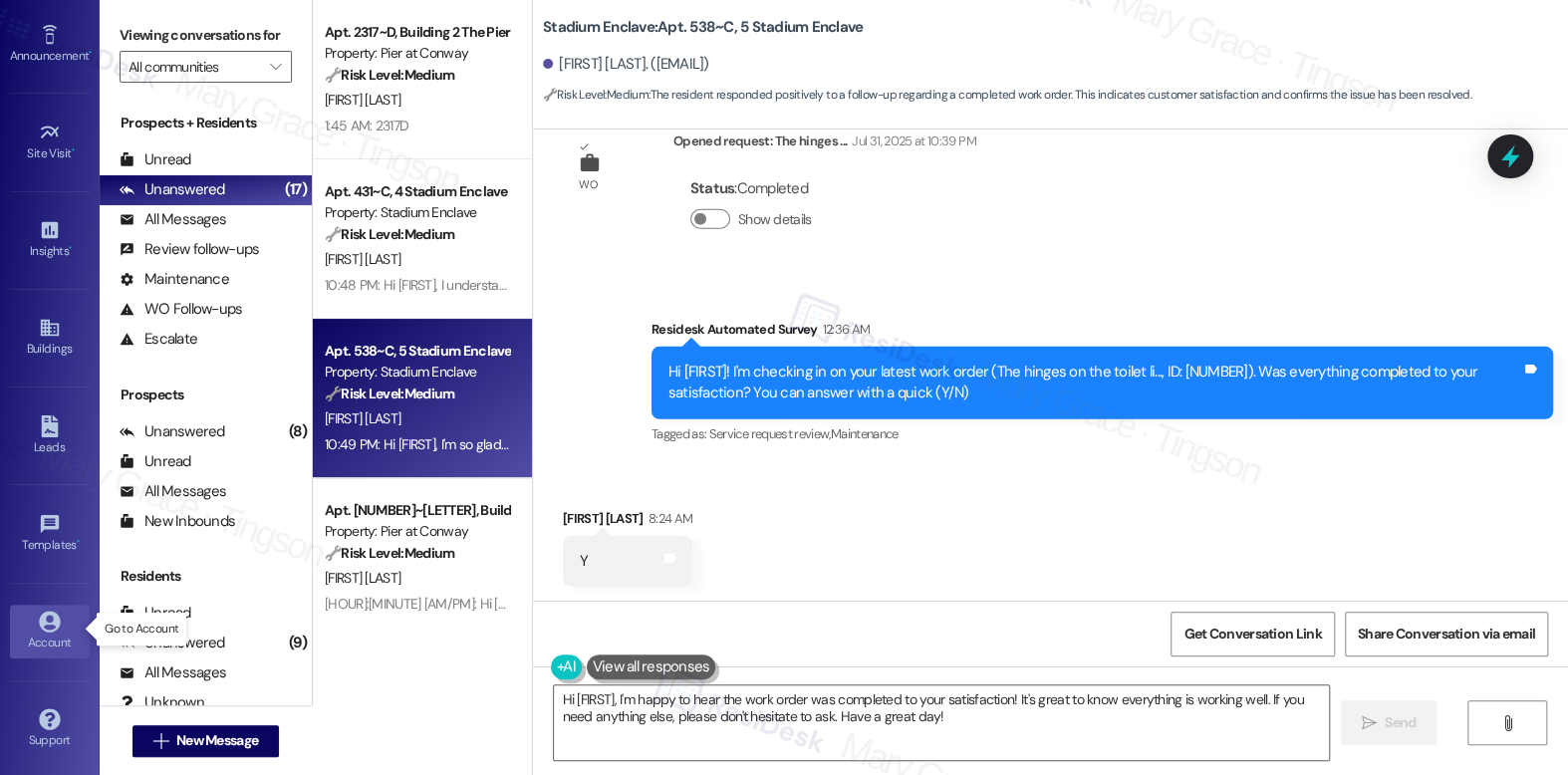 click 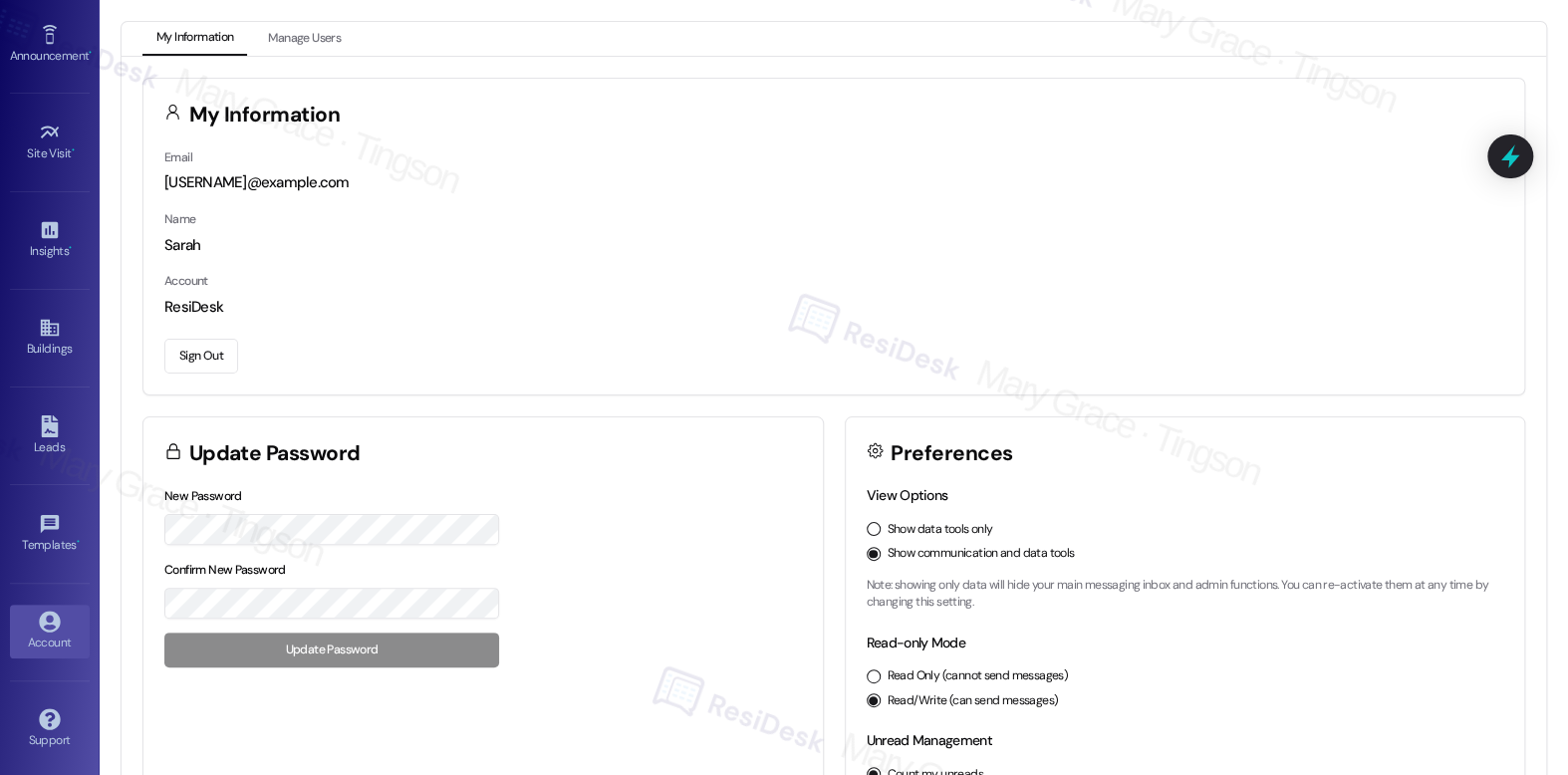click on "Sign Out" at bounding box center (201, 356) 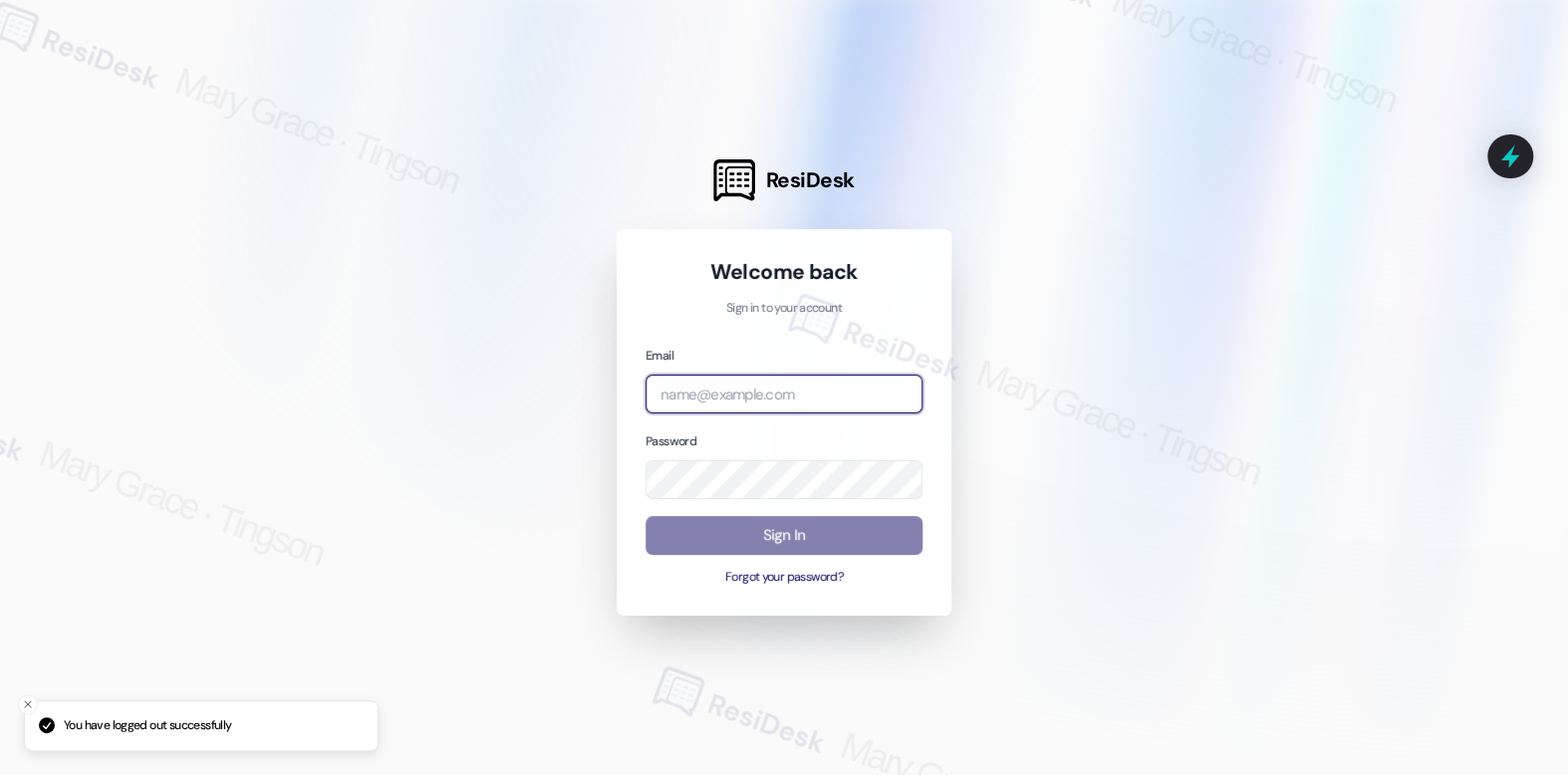 click at bounding box center (784, 393) 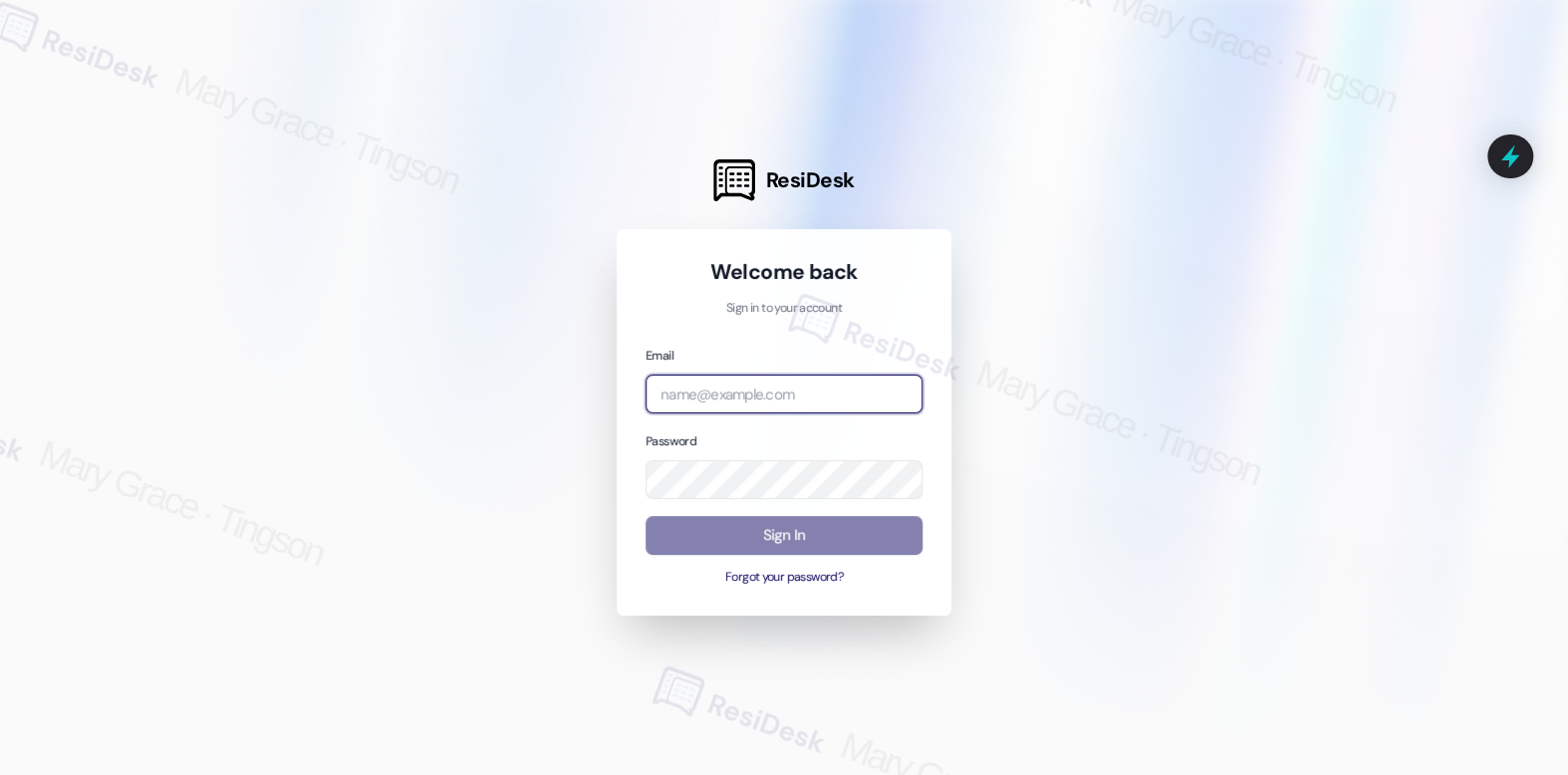 type on "automated-surveys-lindy-mary.grace.tingson@lindy.com" 